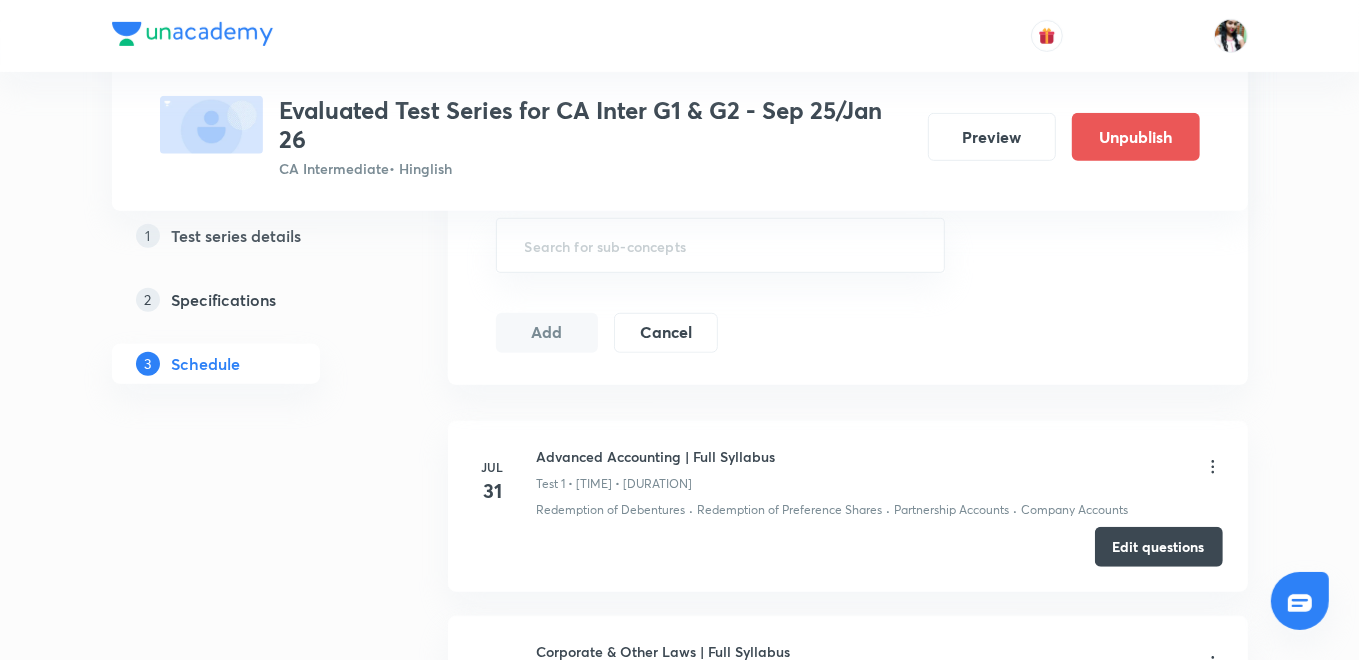 scroll, scrollTop: 0, scrollLeft: 0, axis: both 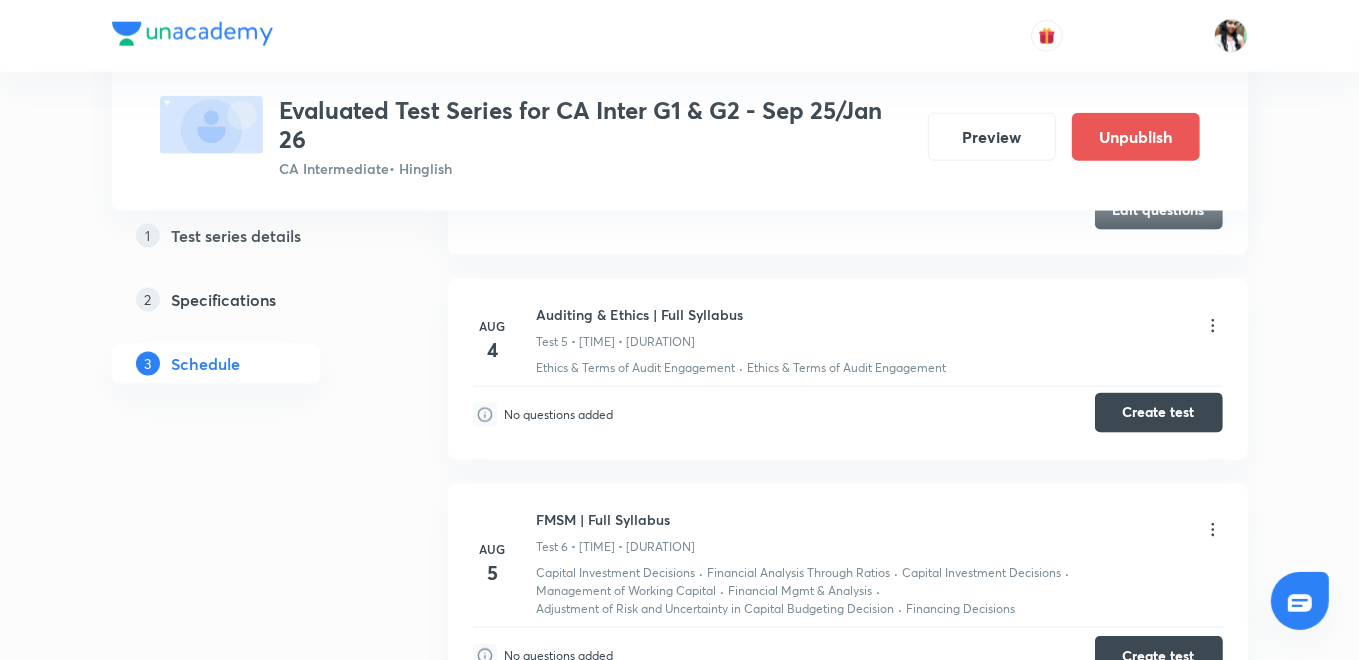 click on "Create test" at bounding box center [1159, 413] 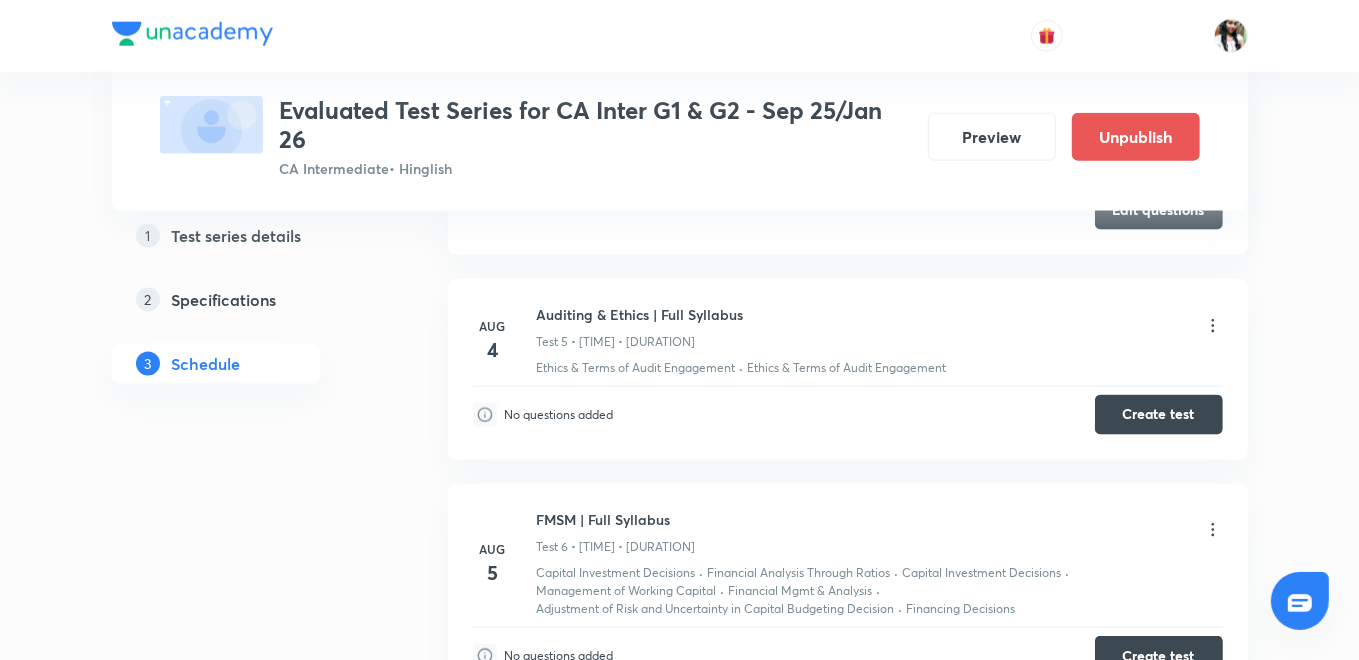 scroll, scrollTop: 2022, scrollLeft: 0, axis: vertical 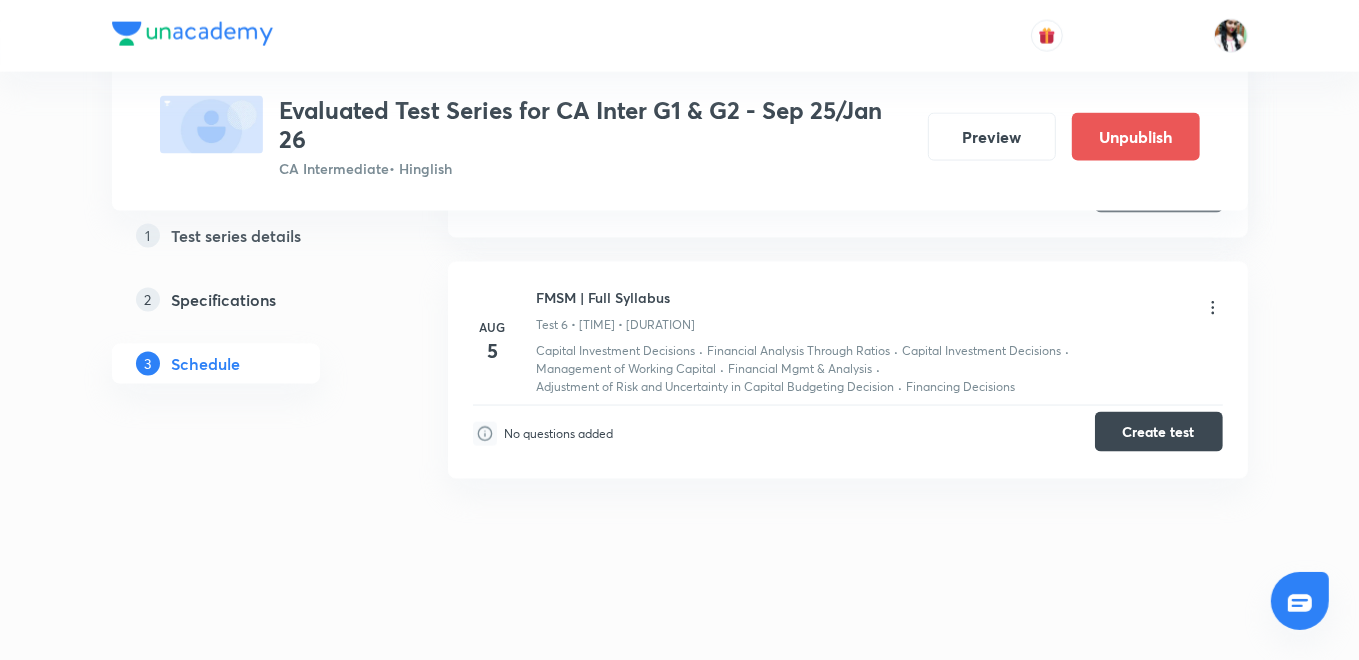 click on "Create test" at bounding box center (1159, 432) 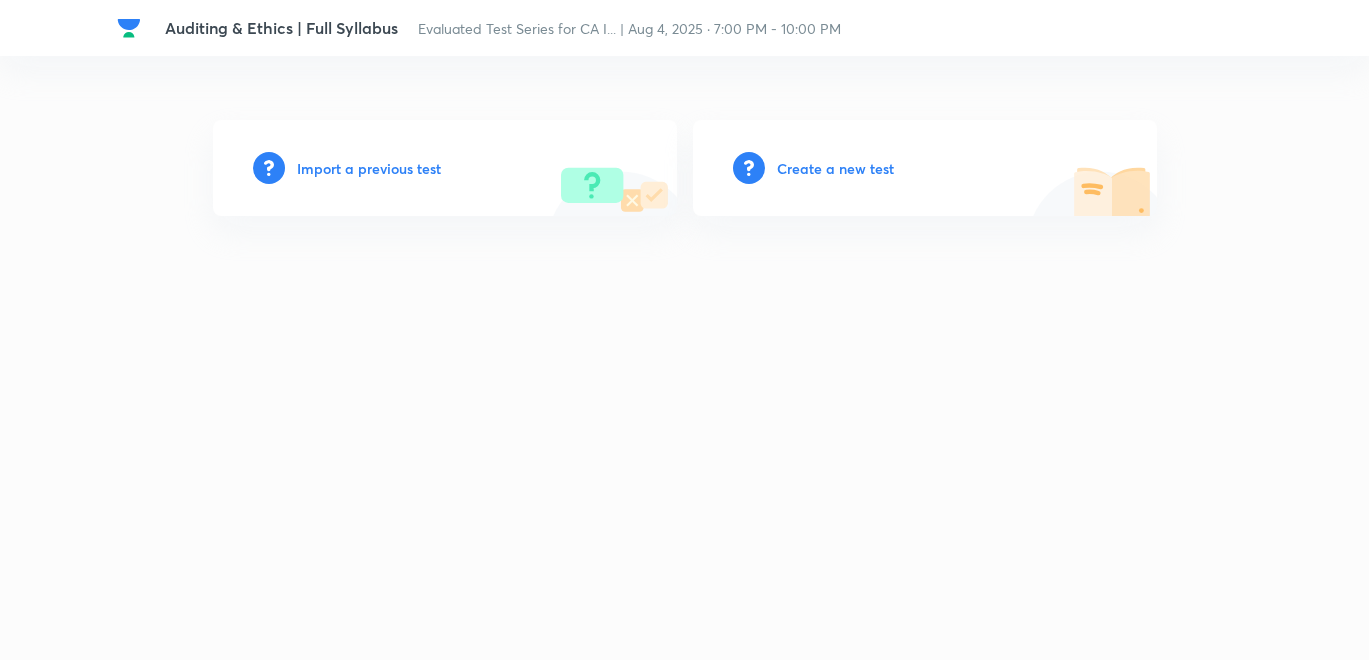 scroll, scrollTop: 0, scrollLeft: 0, axis: both 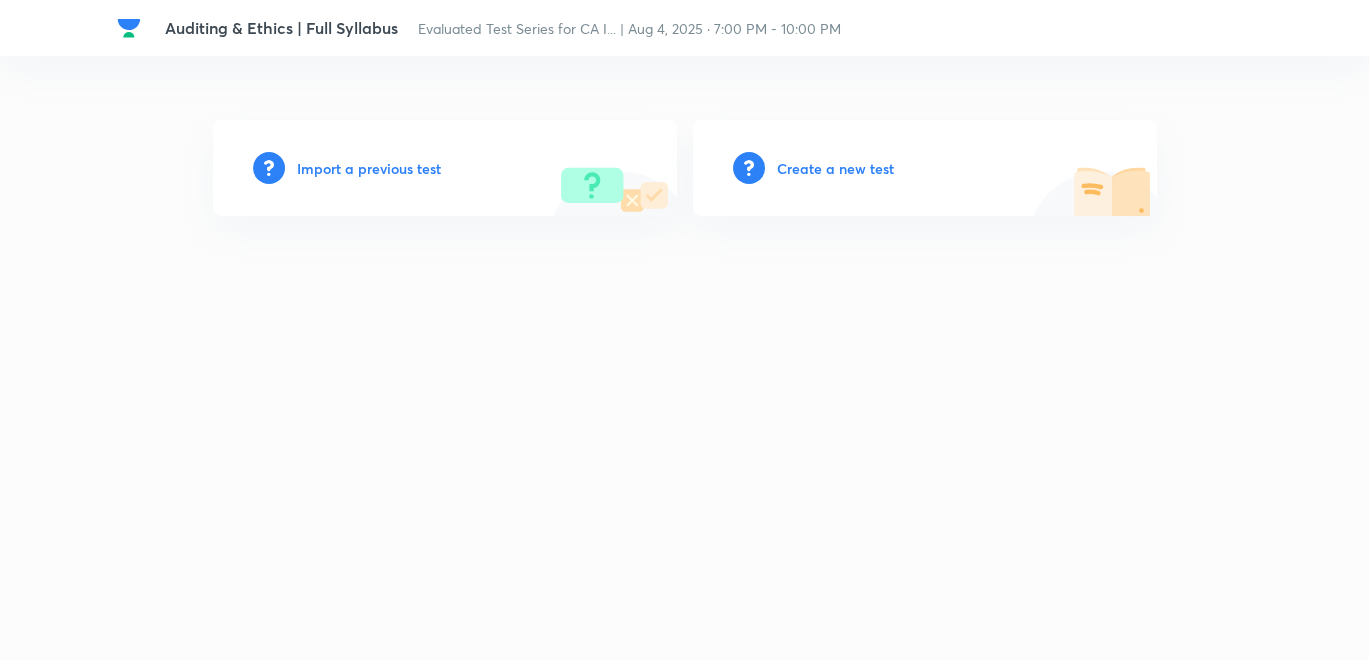 click on "Create a new test" at bounding box center (835, 168) 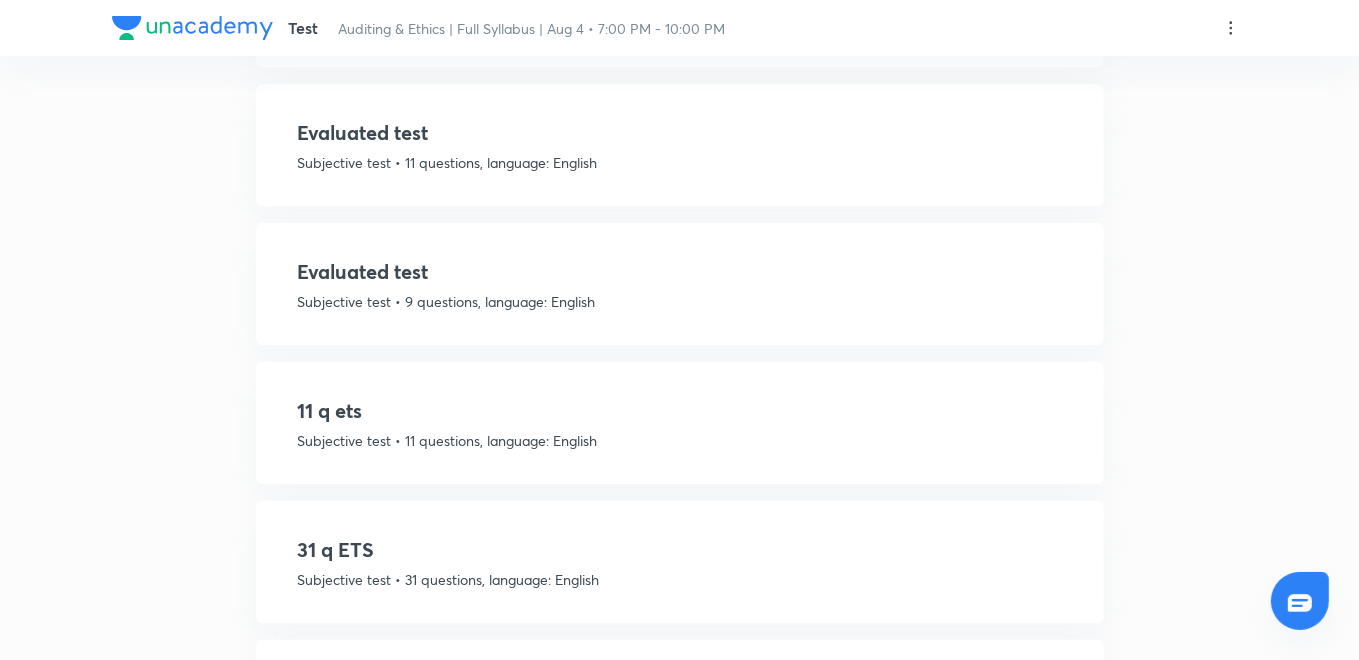 scroll, scrollTop: 1888, scrollLeft: 0, axis: vertical 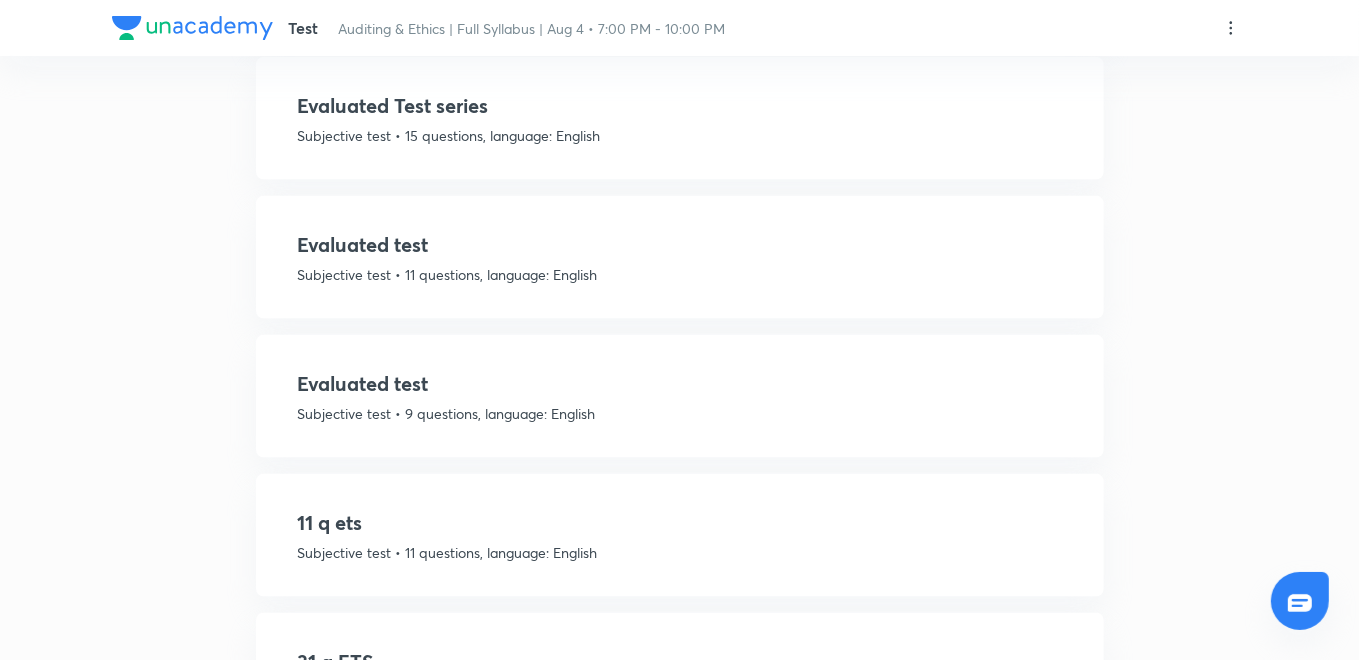 click on "Evaluated test" at bounding box center (680, 384) 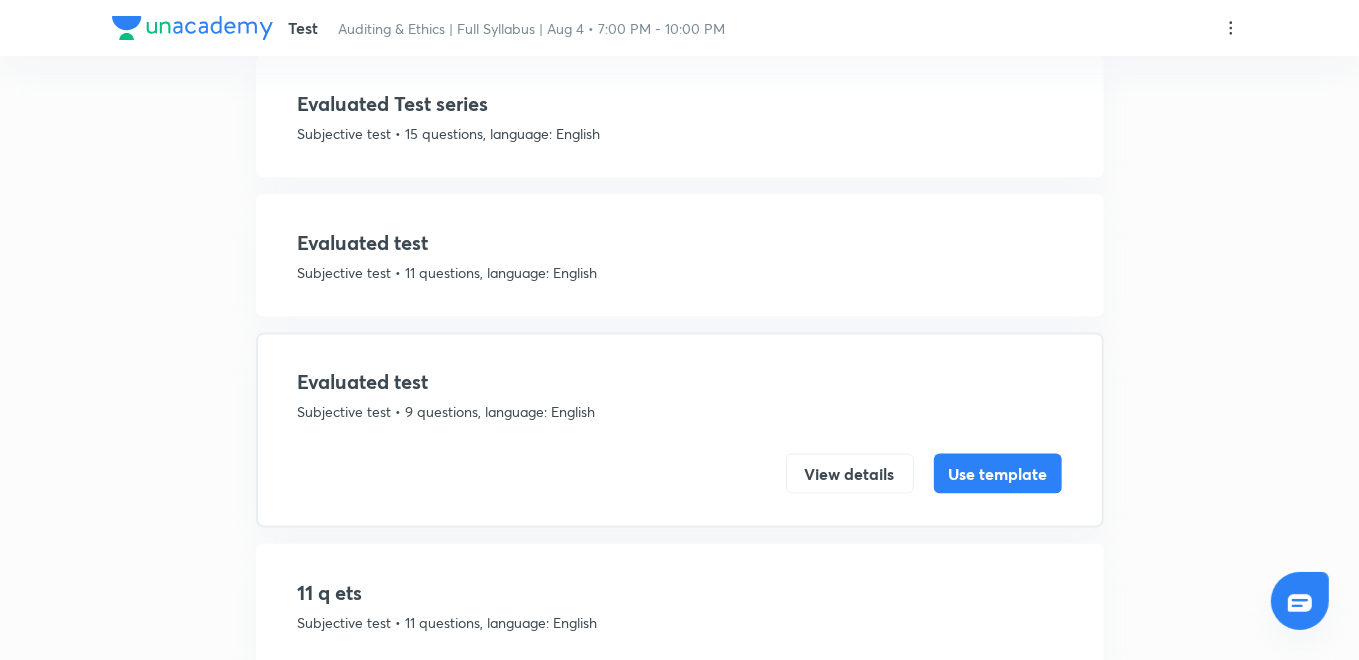 scroll, scrollTop: 1817, scrollLeft: 0, axis: vertical 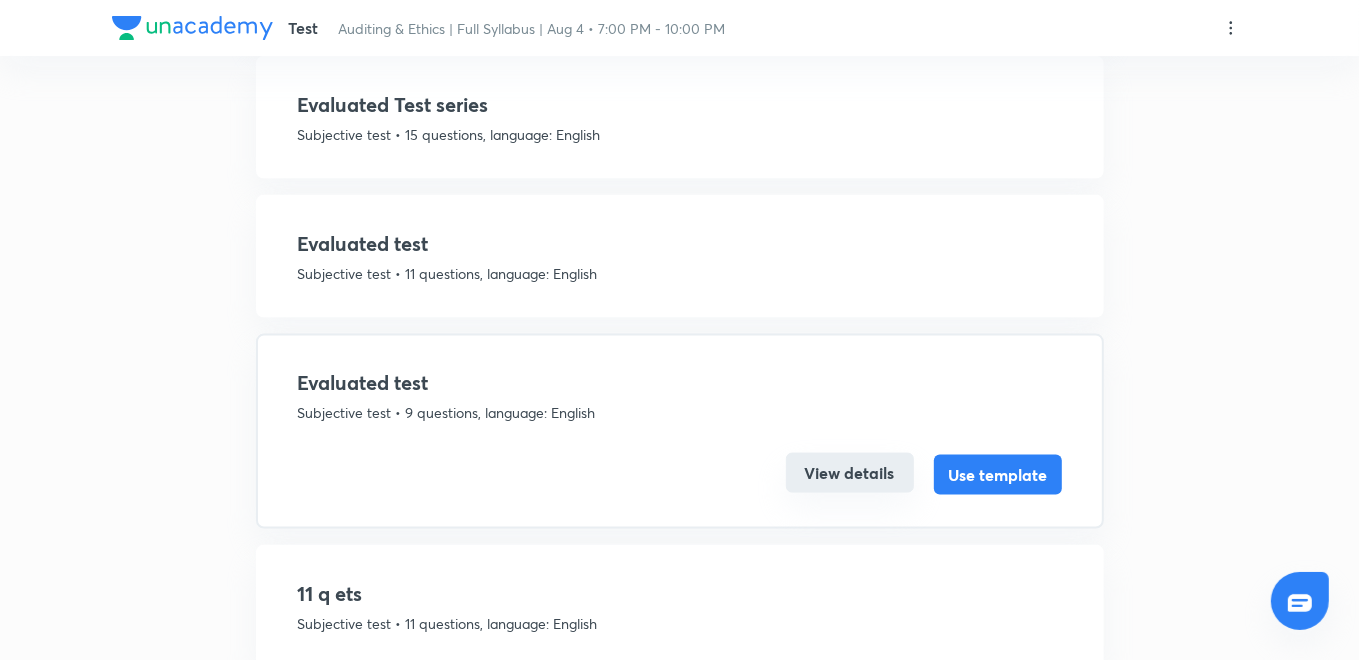 click on "View details" at bounding box center (850, 473) 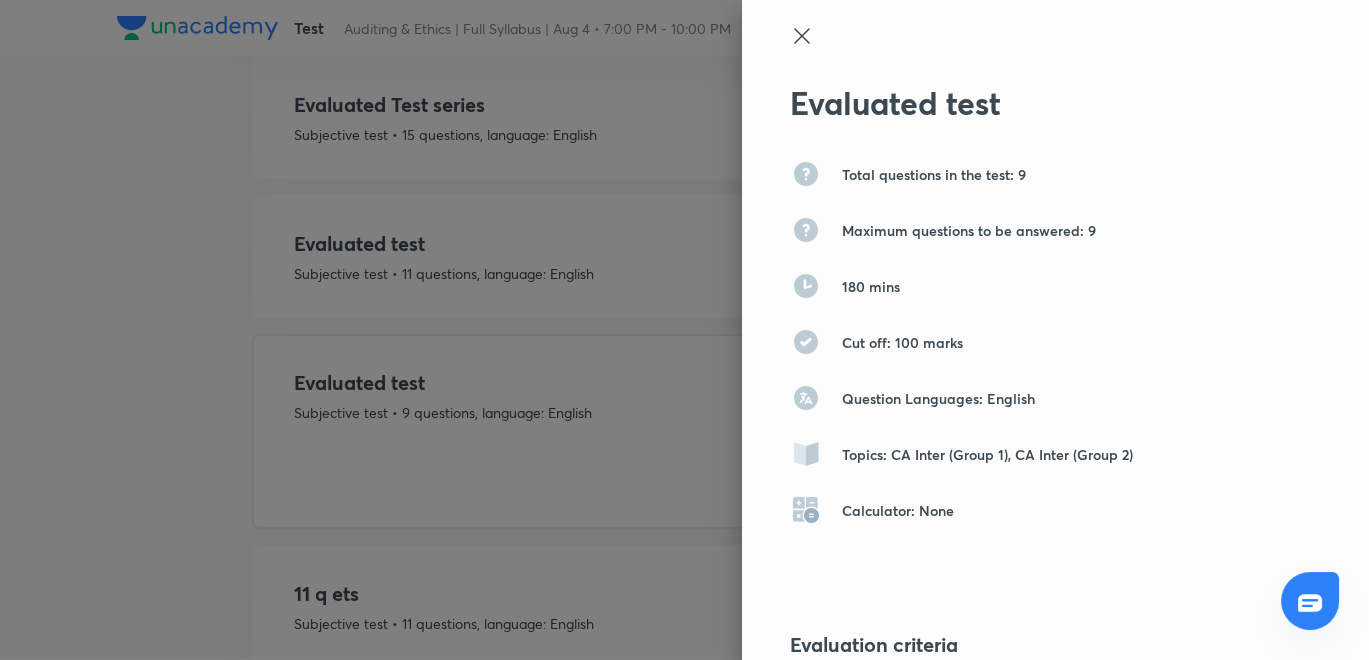 click at bounding box center (684, 330) 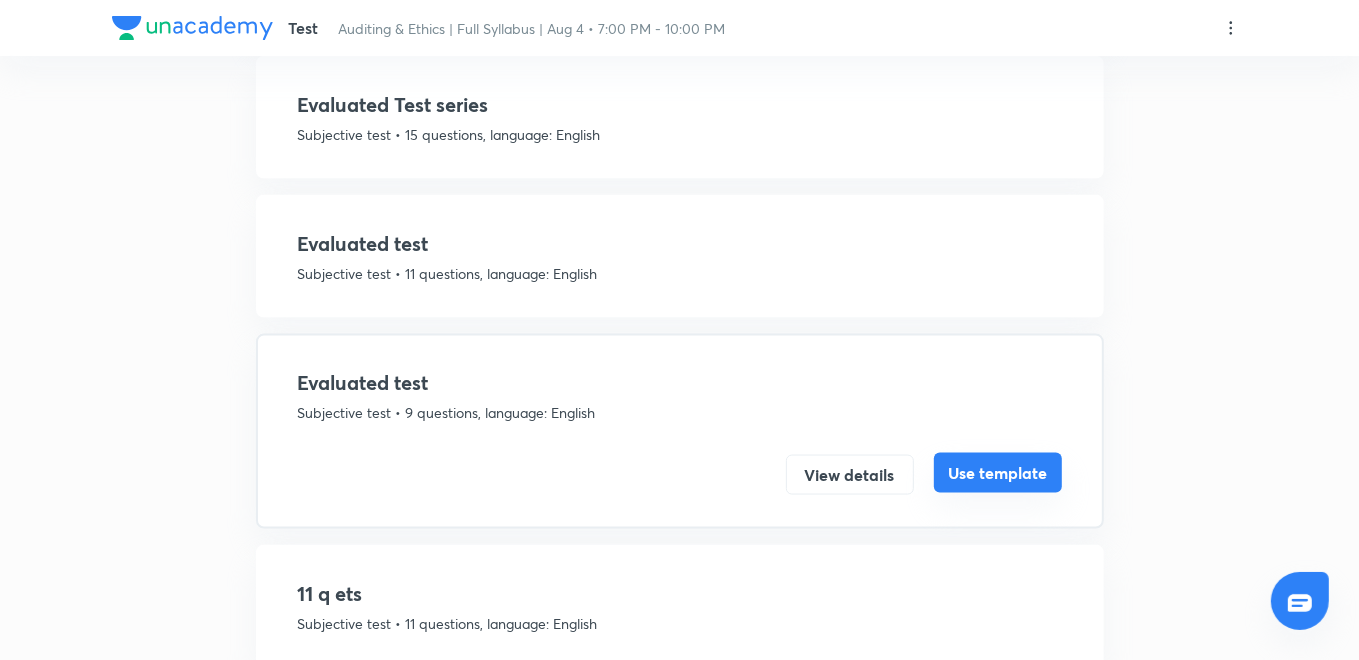 click on "Use template" at bounding box center [998, 473] 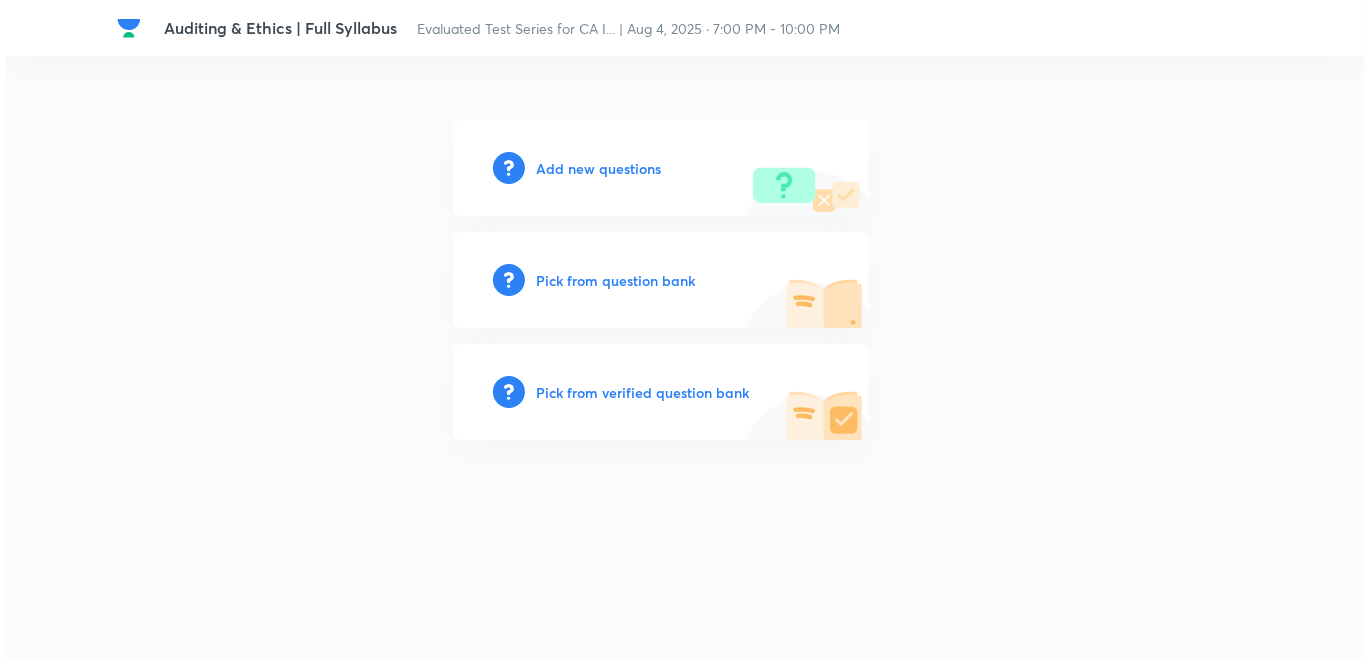 scroll, scrollTop: 0, scrollLeft: 0, axis: both 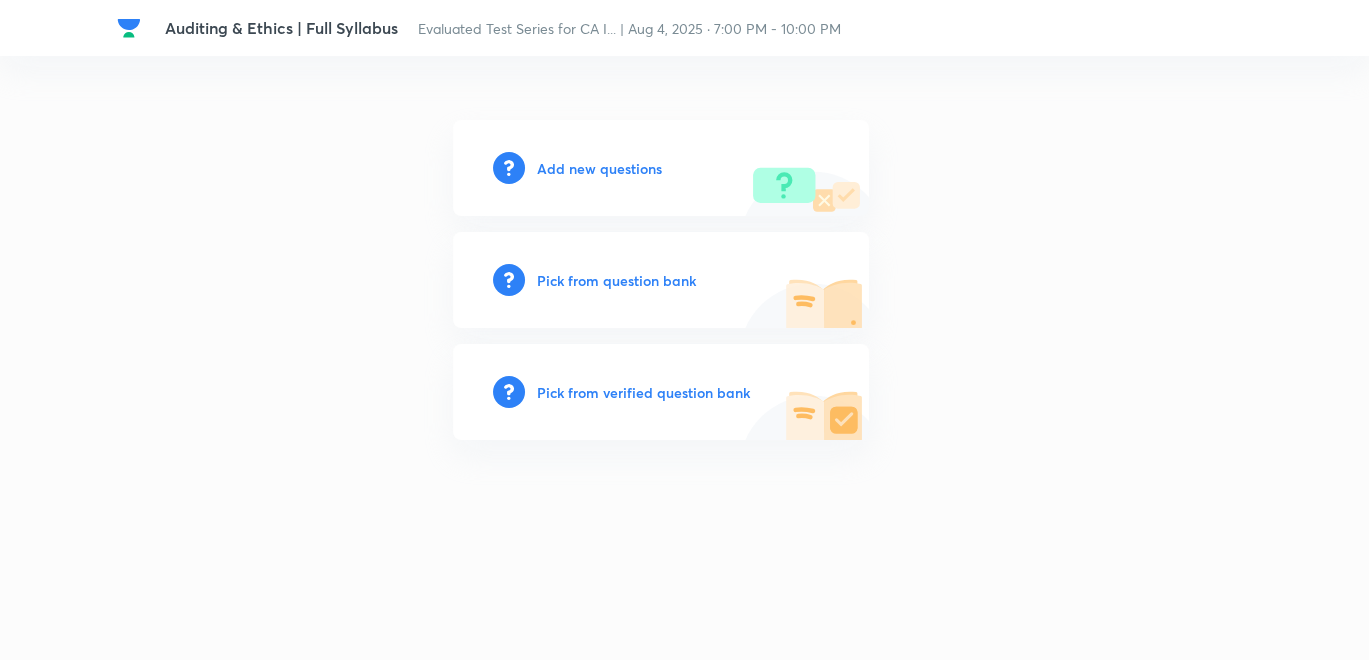 click on "Add new questions" at bounding box center (599, 168) 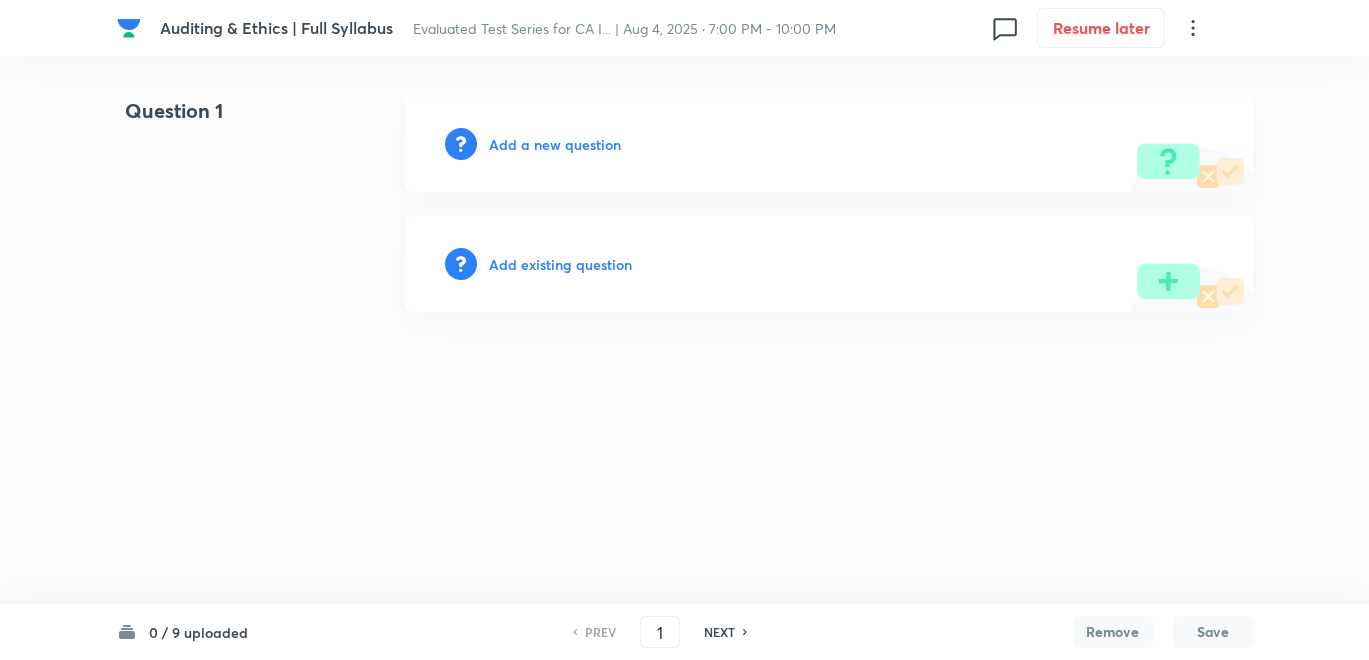 click on "Add a new question" at bounding box center (555, 144) 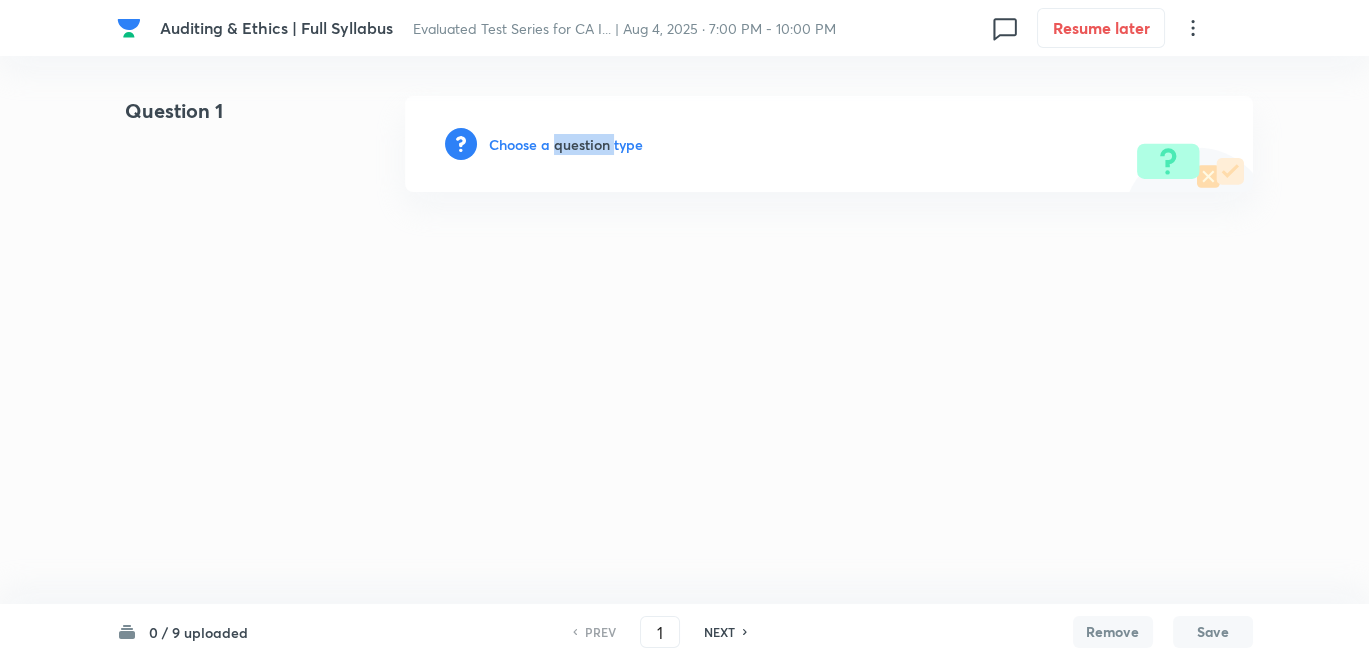 click on "Choose a question type" at bounding box center [566, 144] 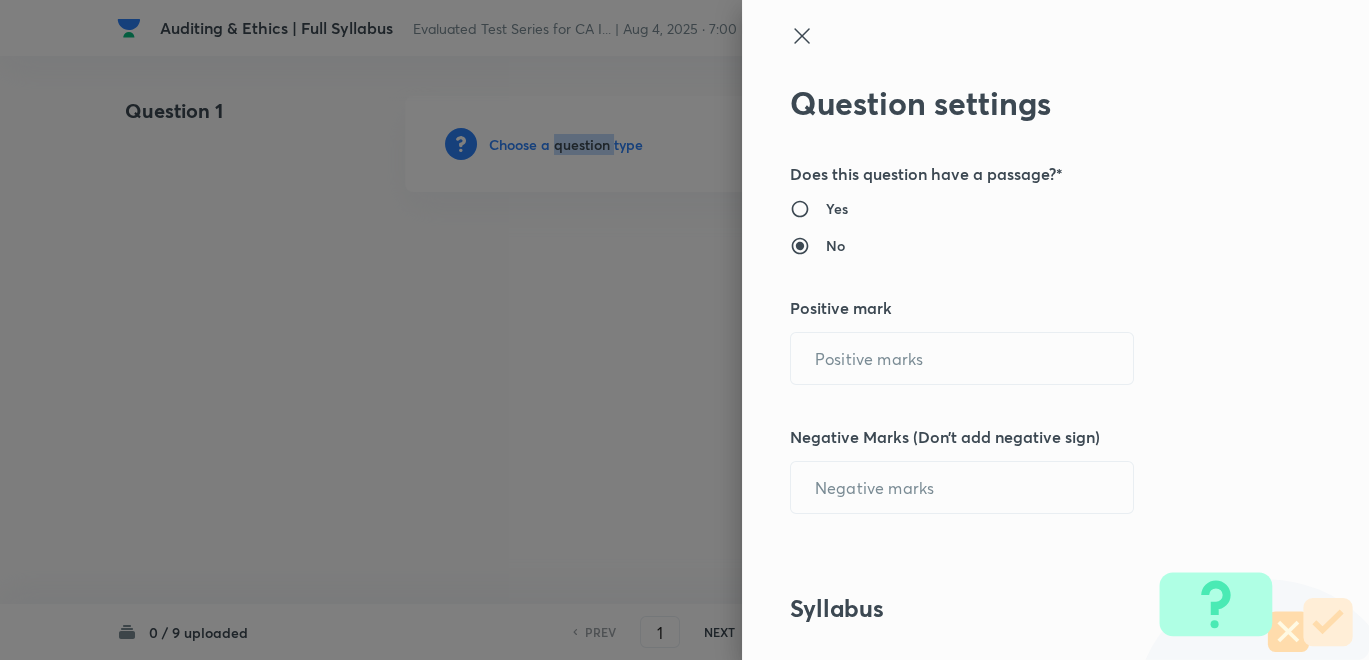 type on "1" 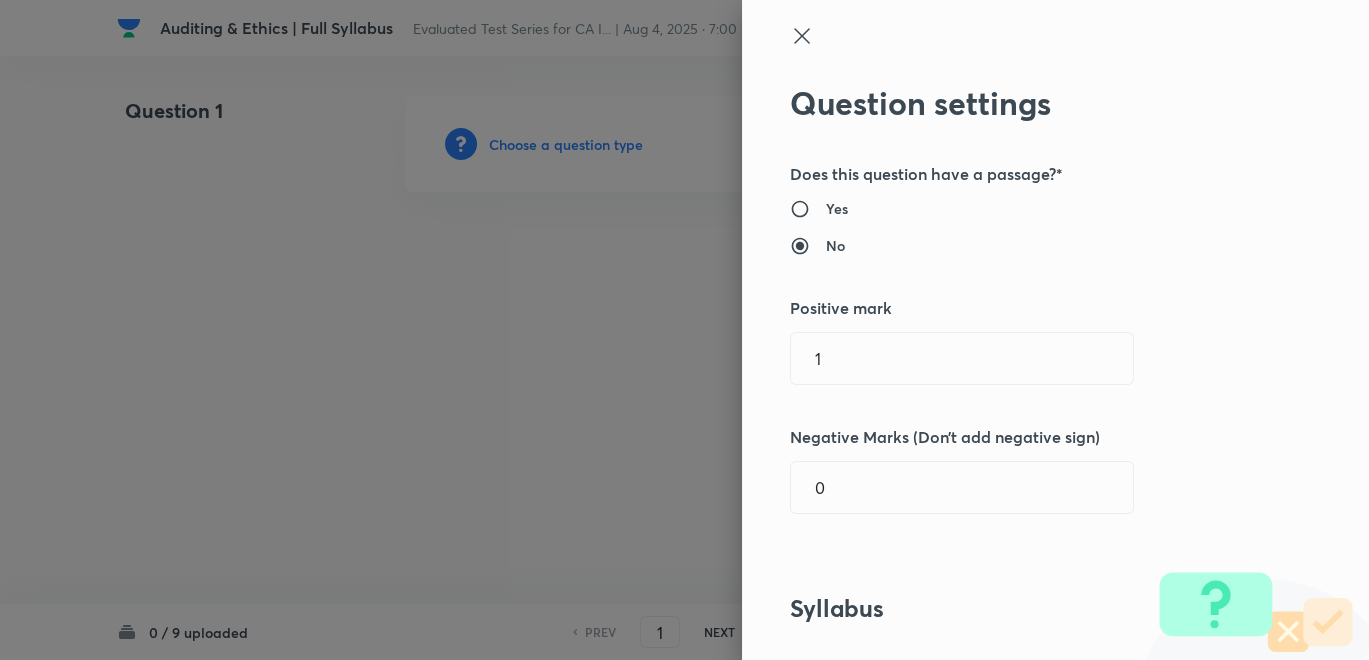 click at bounding box center [684, 330] 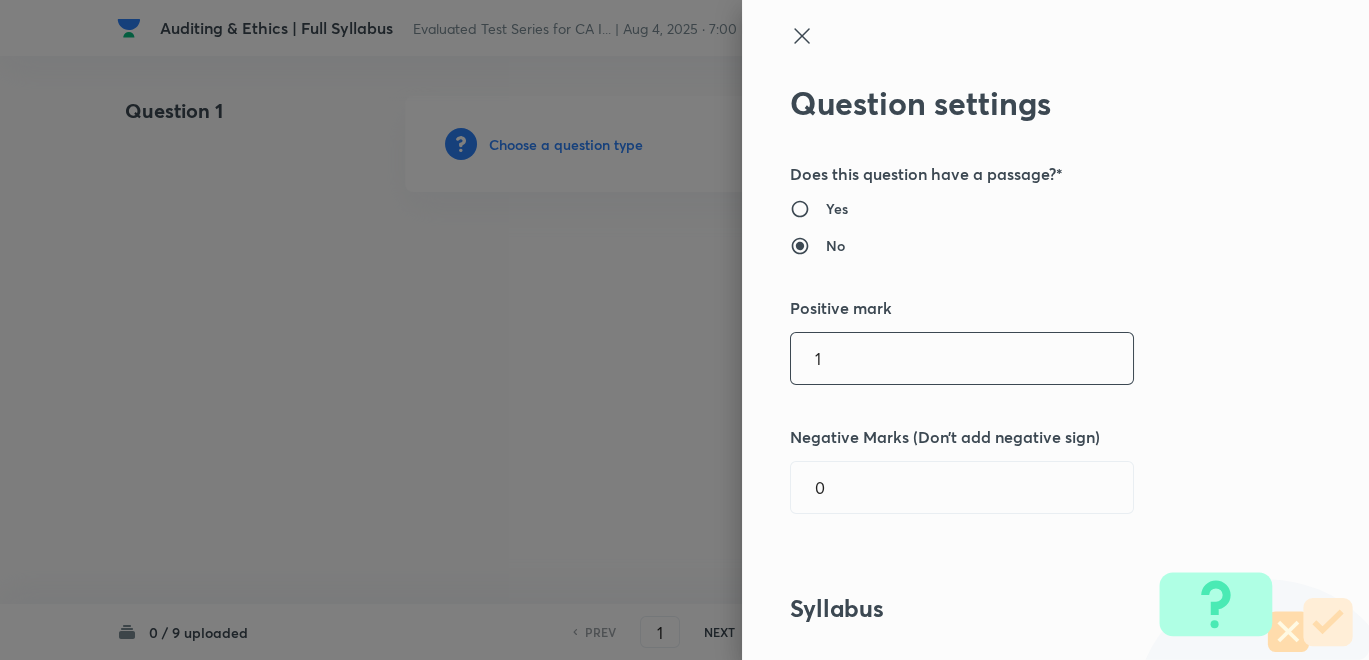 drag, startPoint x: 822, startPoint y: 345, endPoint x: 710, endPoint y: 344, distance: 112.00446 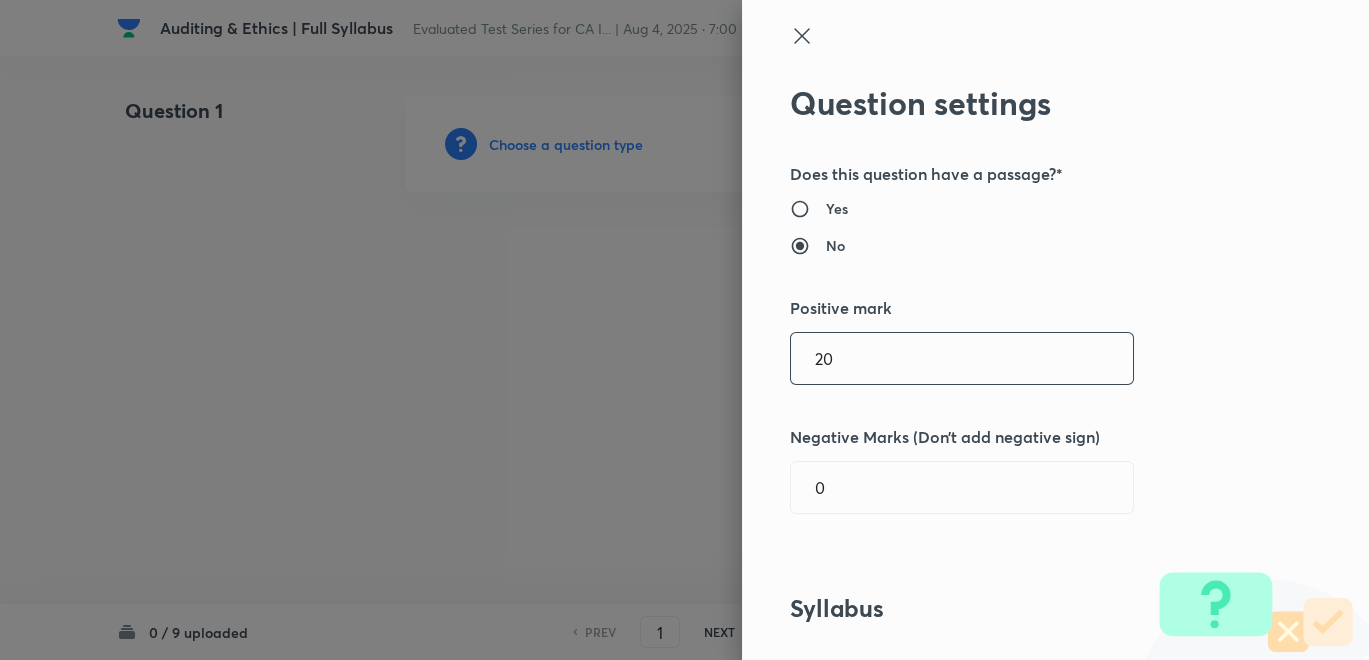 type on "20" 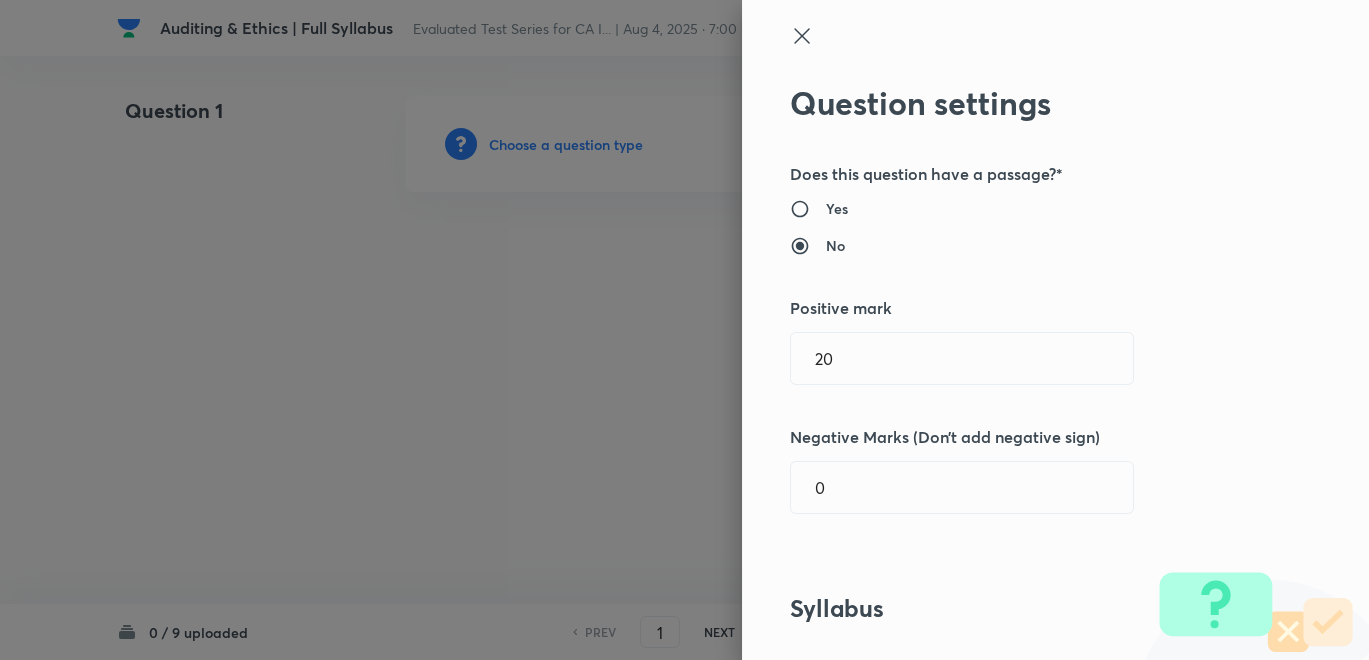 click on "Question settings Does this question have a passage?* Yes No Positive mark 20 ​ Negative Marks (Don’t add negative sign) 0 ​ Syllabus Topic group* ​ Topic* ​ Concept* ​ Sub-concept* ​ Concept-field ​ Additional details Question Difficulty Very easy Easy Moderate Hard Very hard Question is based on Fact Numerical Concept Previous year question Yes No Does this question have equation? Yes No Verification status Is the question verified? *Select 'yes' only if a question is verified Yes No Save" at bounding box center (1055, 330) 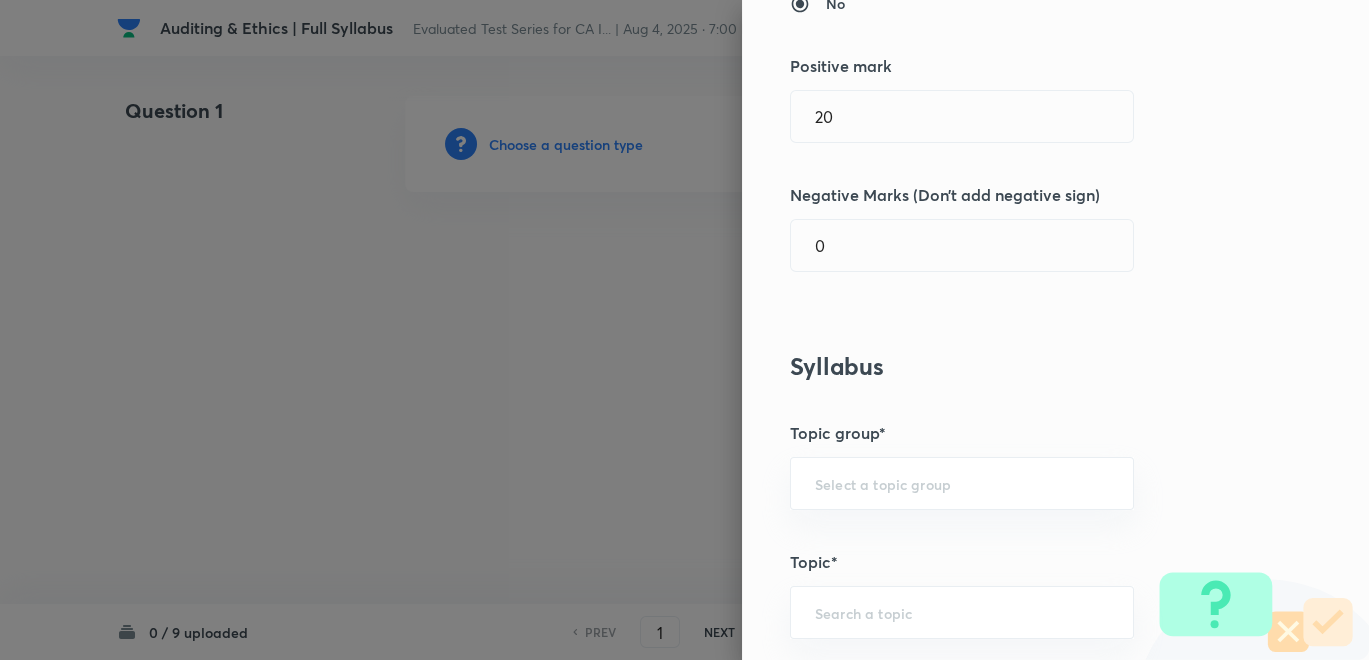 scroll, scrollTop: 333, scrollLeft: 0, axis: vertical 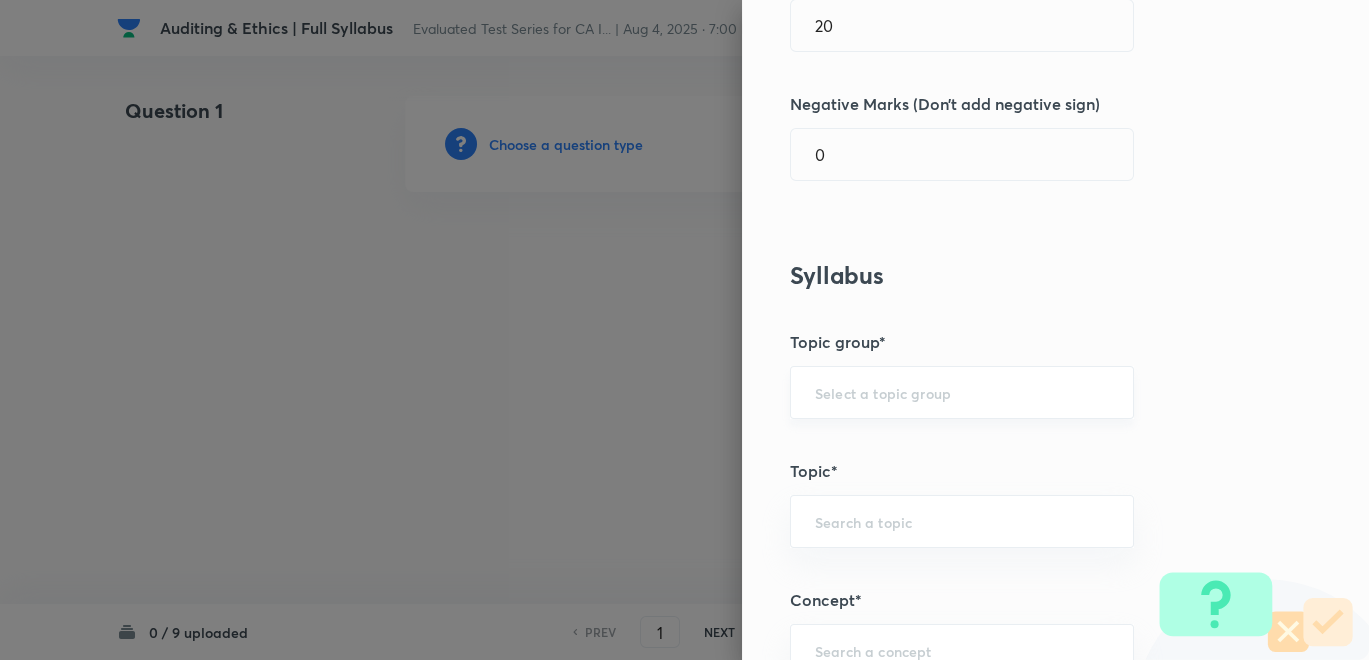 click at bounding box center (962, 392) 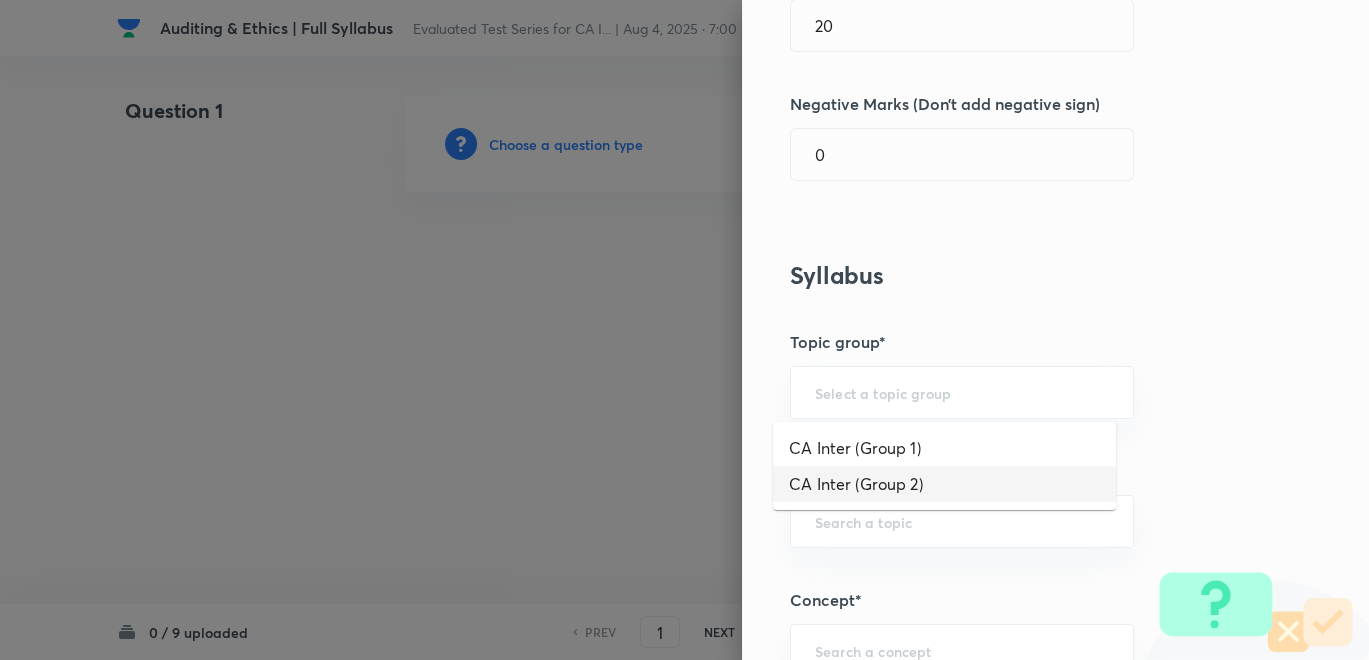 click on "CA Inter (Group 2)" at bounding box center [944, 484] 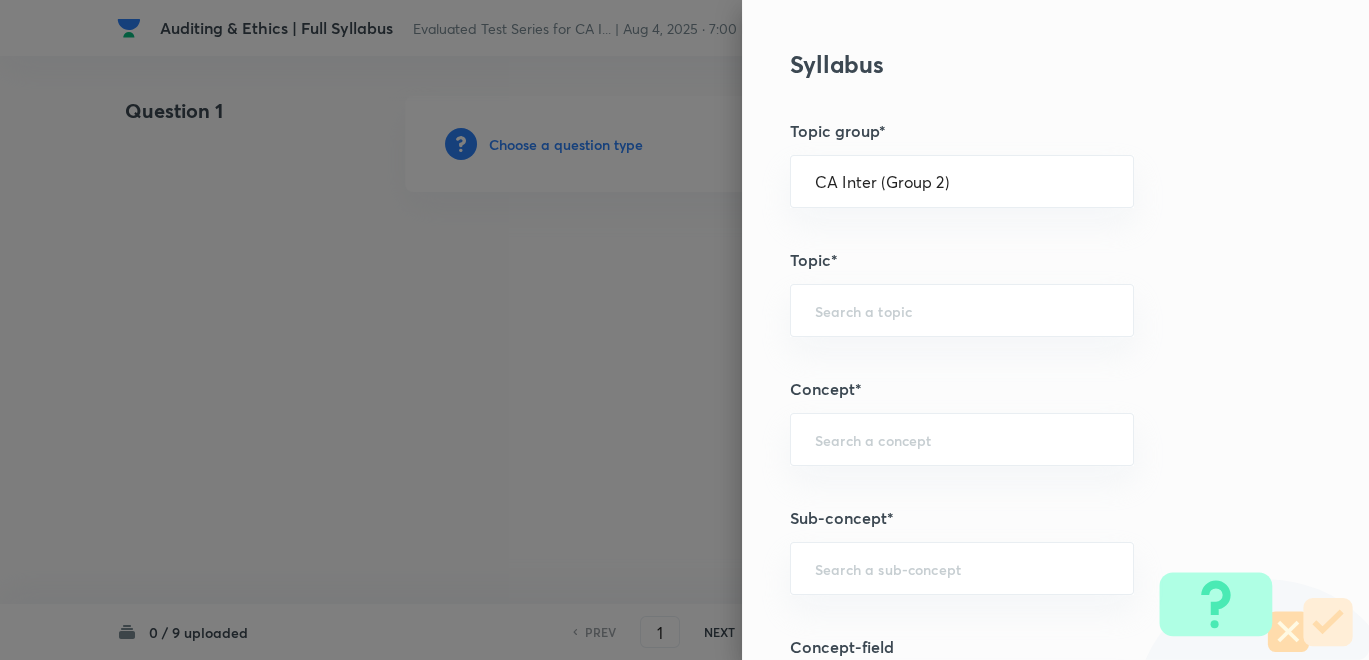 scroll, scrollTop: 555, scrollLeft: 0, axis: vertical 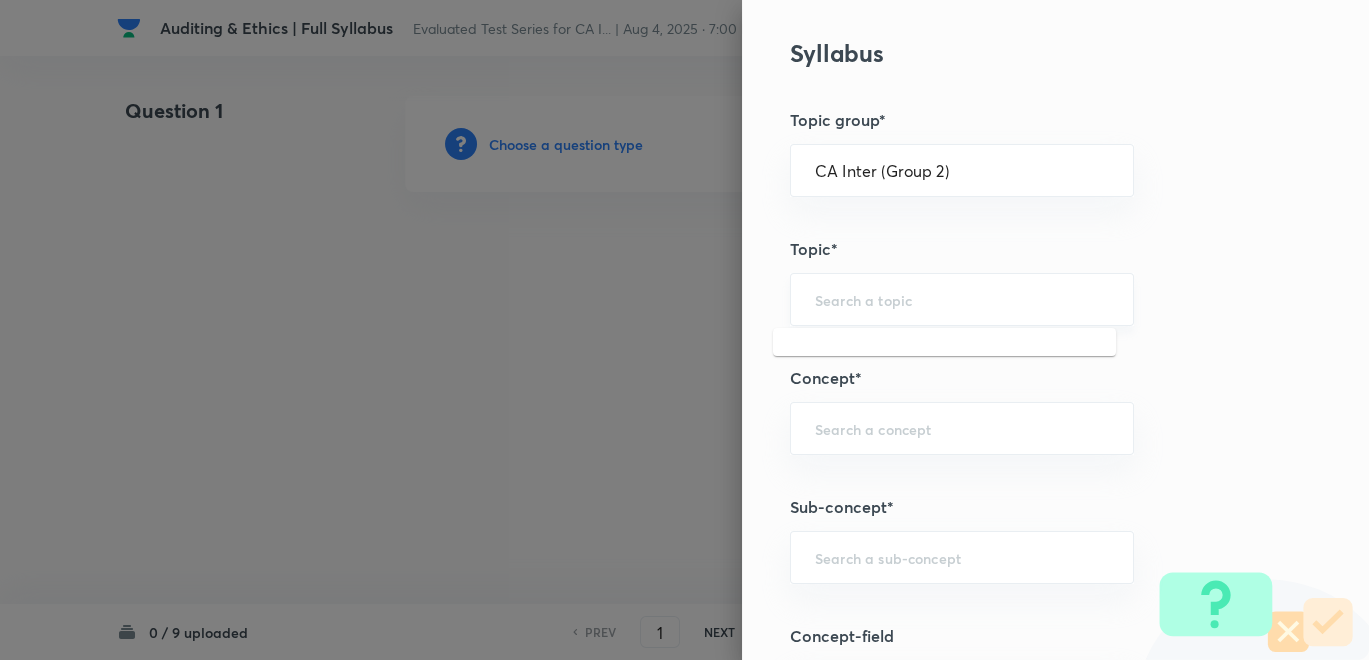 click at bounding box center [962, 299] 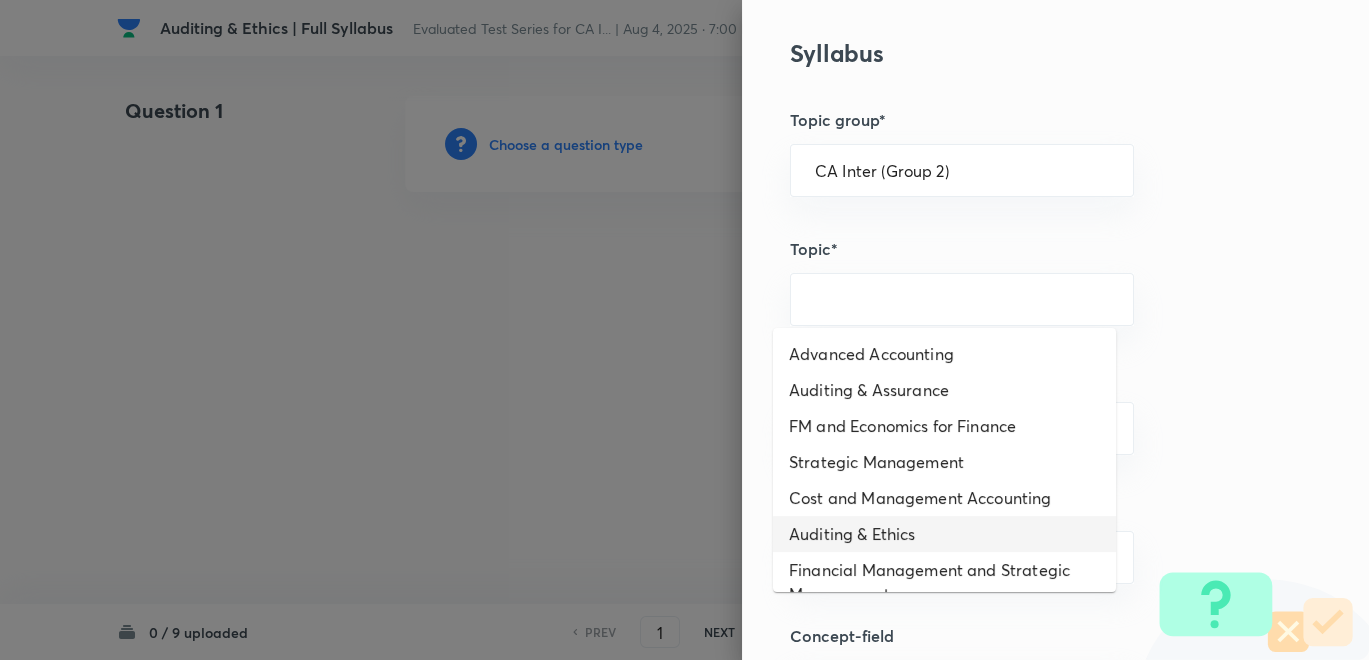 click on "Auditing & Ethics" at bounding box center (944, 534) 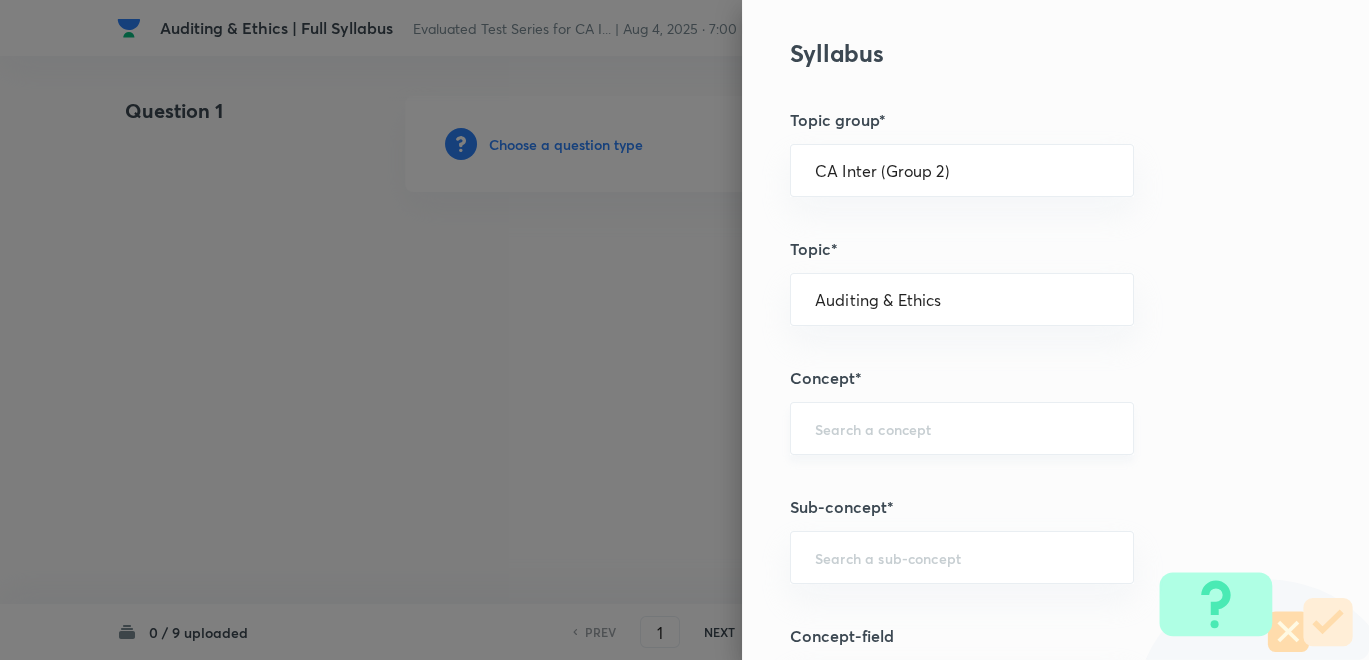click on "​" at bounding box center (962, 428) 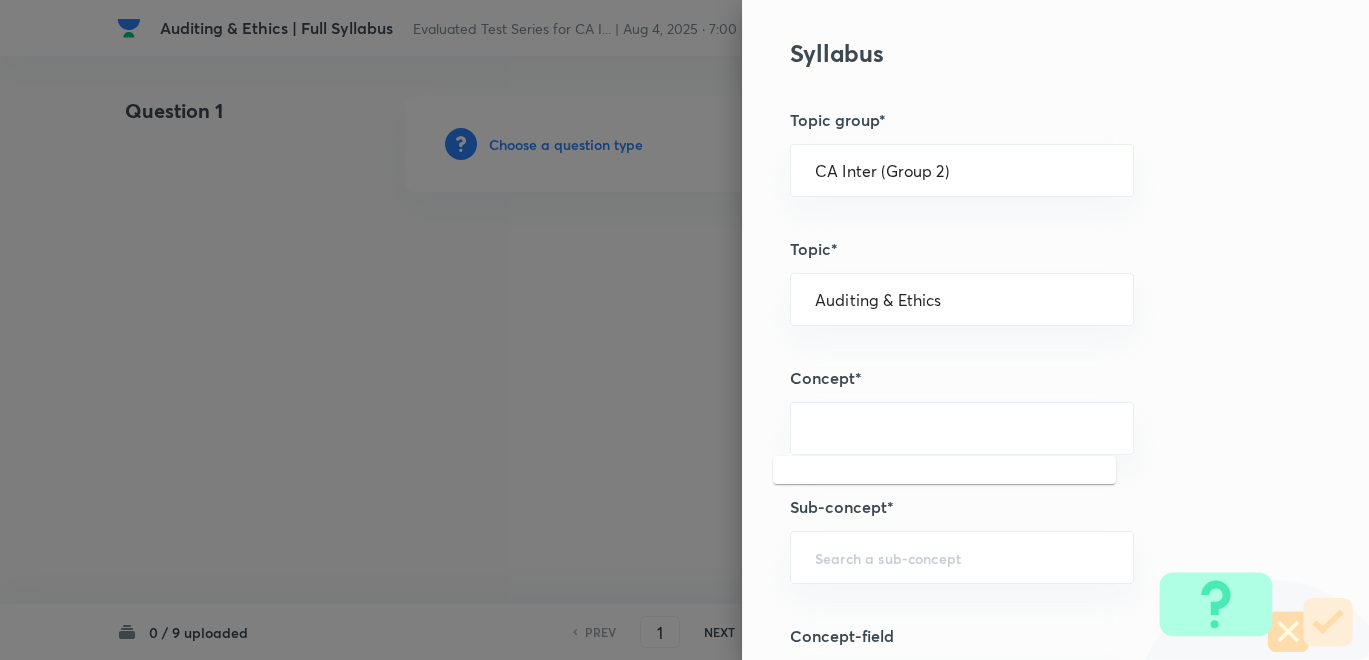 scroll, scrollTop: 777, scrollLeft: 0, axis: vertical 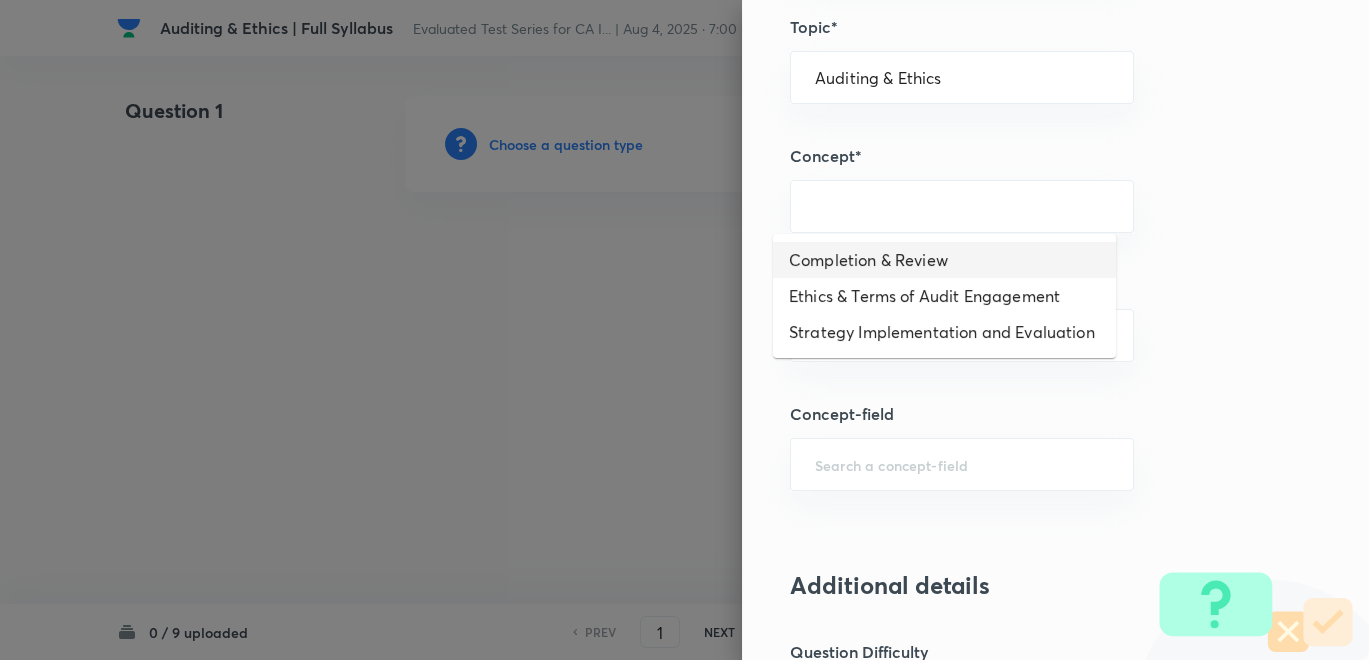 click on "Completion & Review" at bounding box center (944, 260) 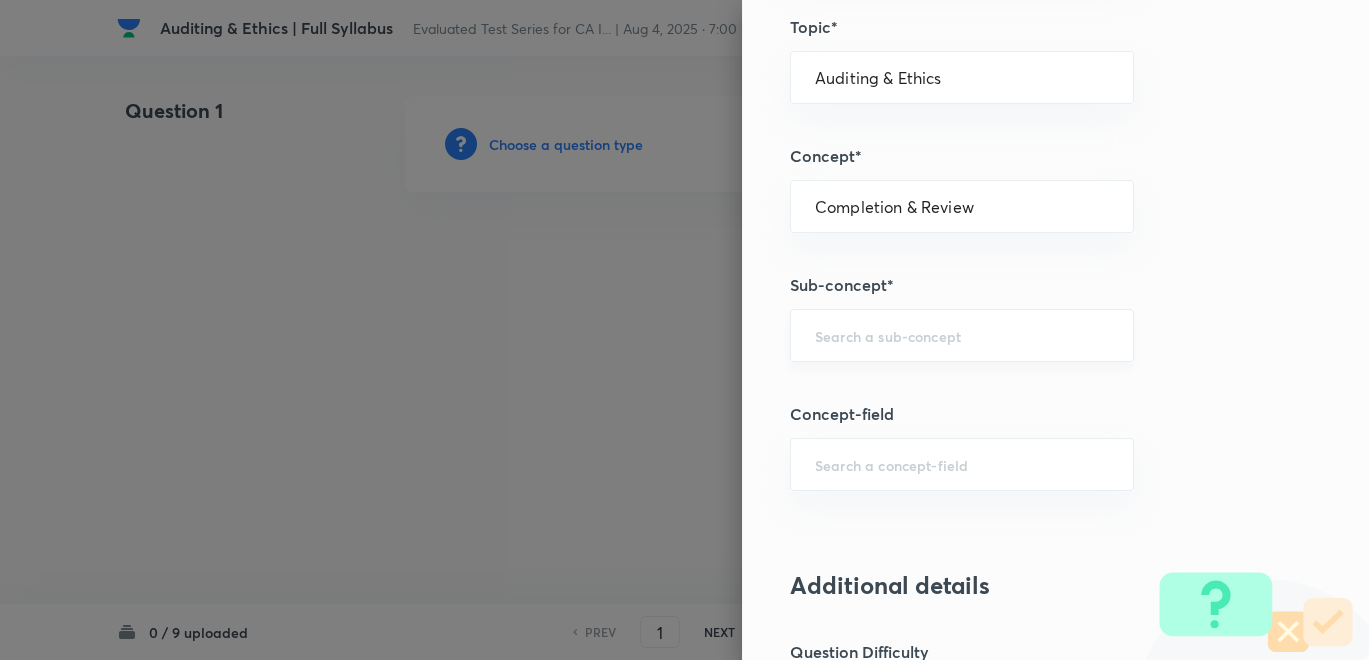 click at bounding box center [962, 335] 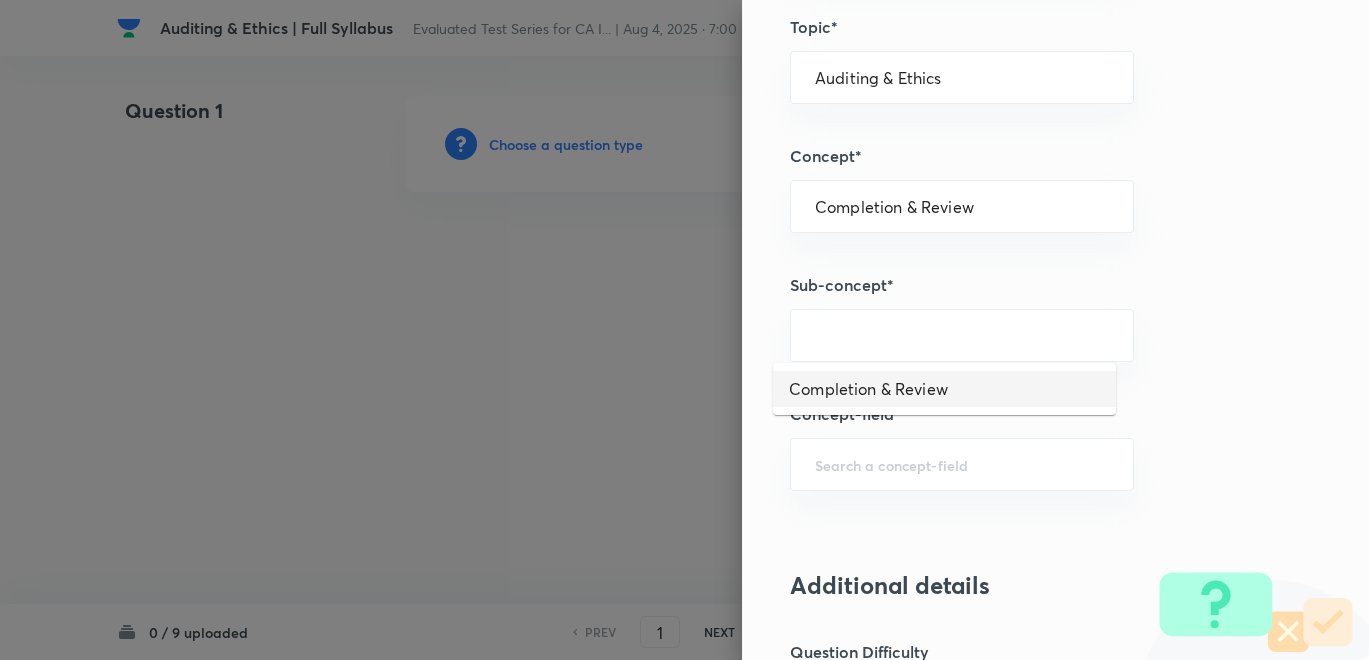 click on "Completion & Review" at bounding box center [944, 389] 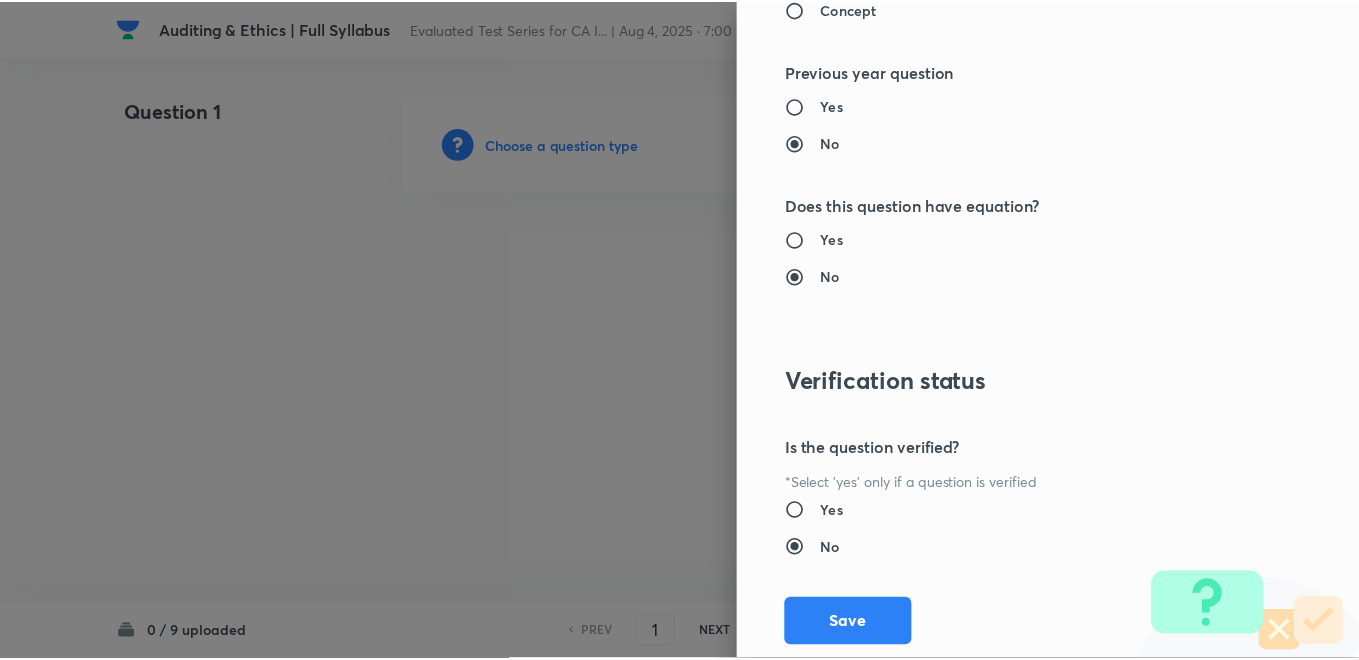 scroll, scrollTop: 1820, scrollLeft: 0, axis: vertical 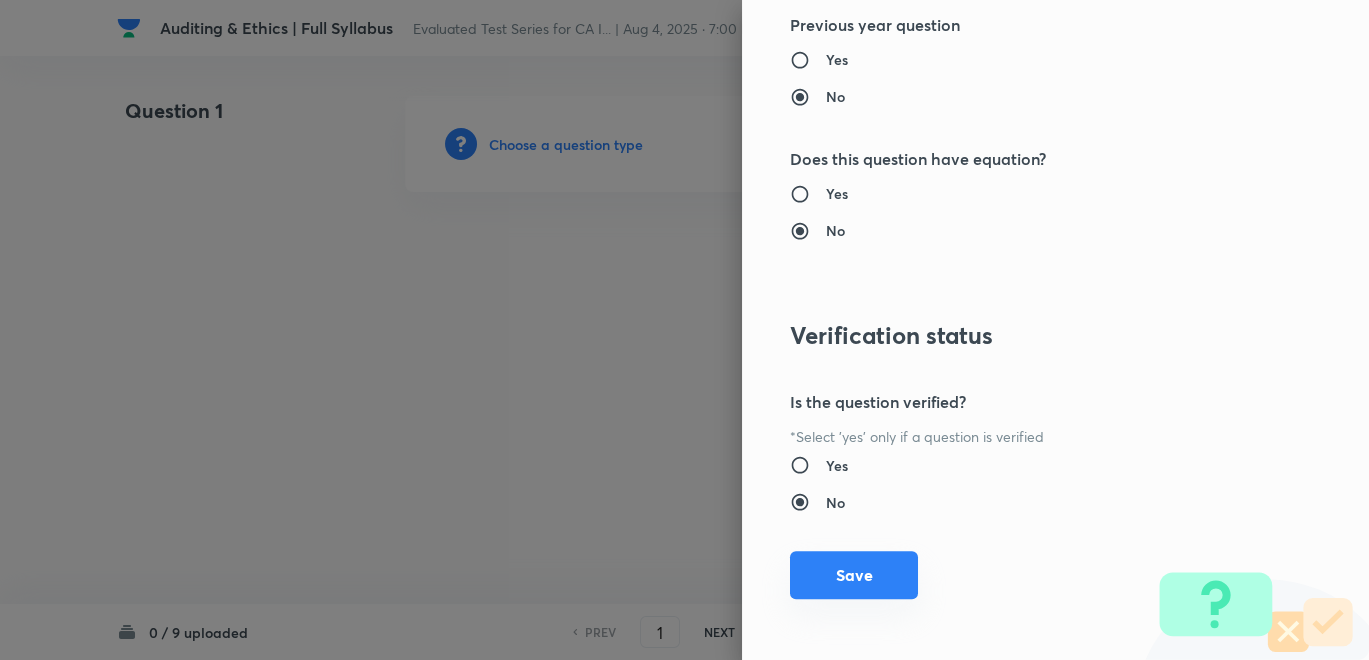 drag, startPoint x: 854, startPoint y: 580, endPoint x: 849, endPoint y: 557, distance: 23.537205 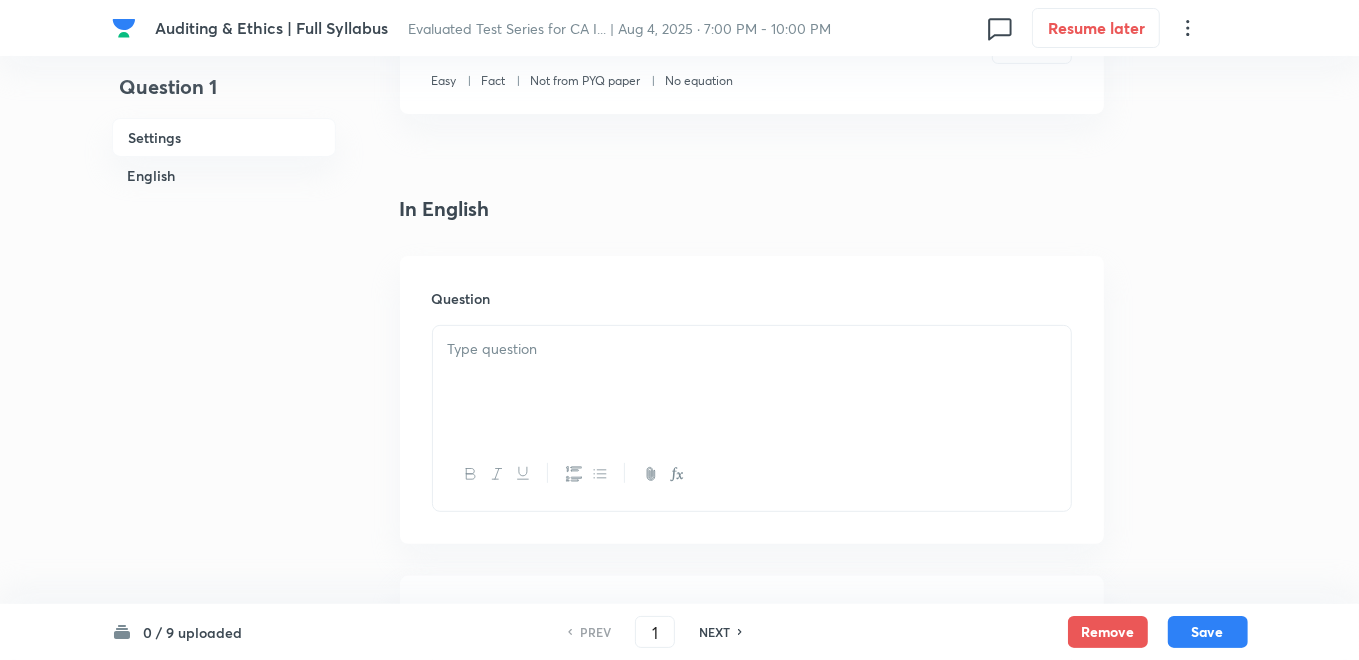 scroll, scrollTop: 555, scrollLeft: 0, axis: vertical 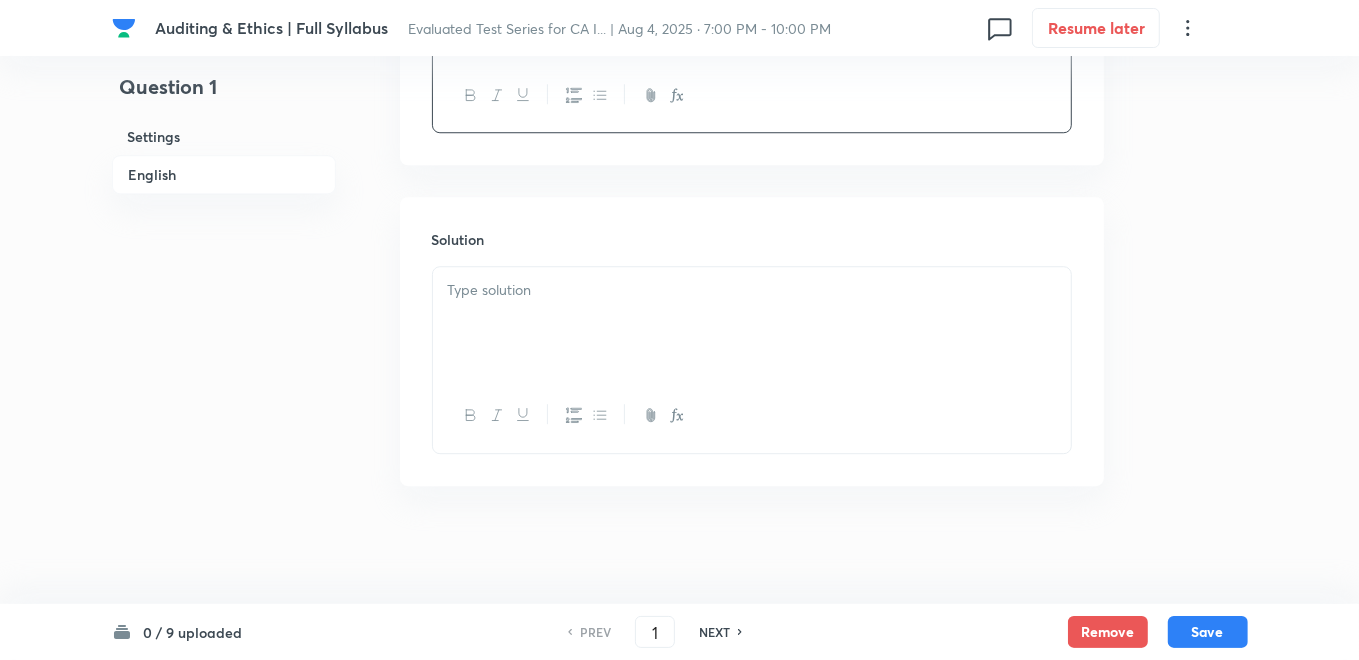 click at bounding box center (752, 323) 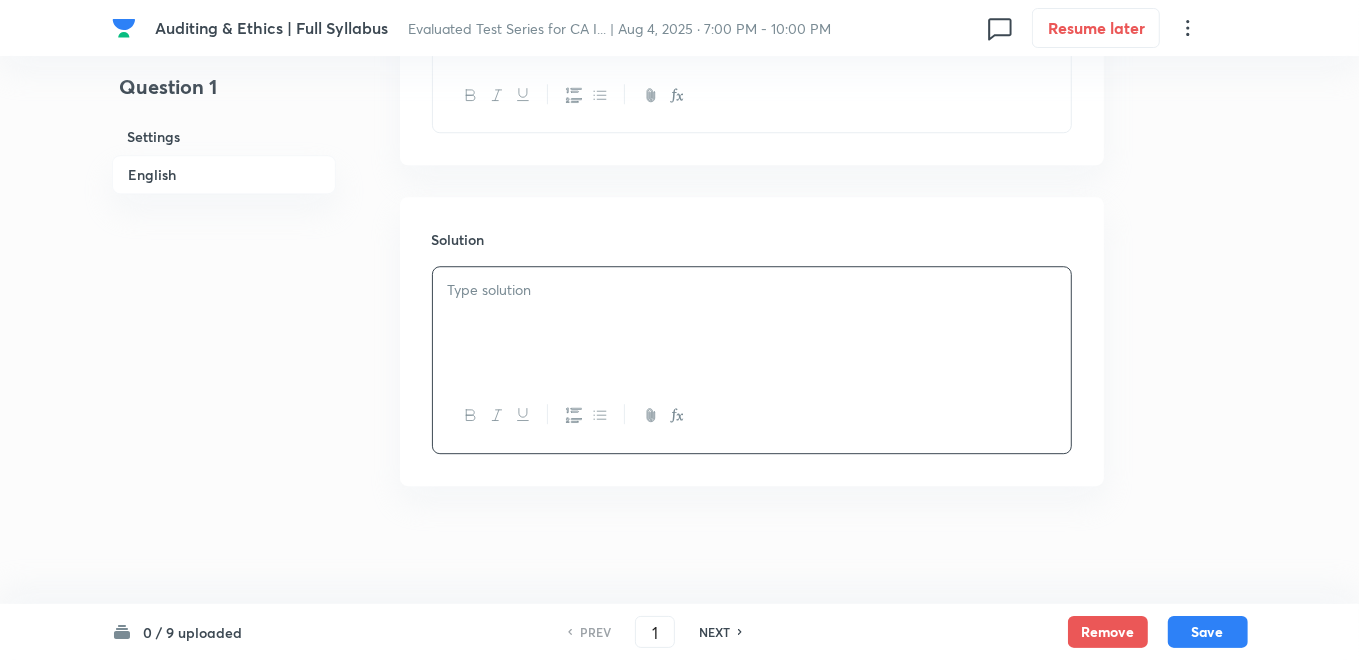 type 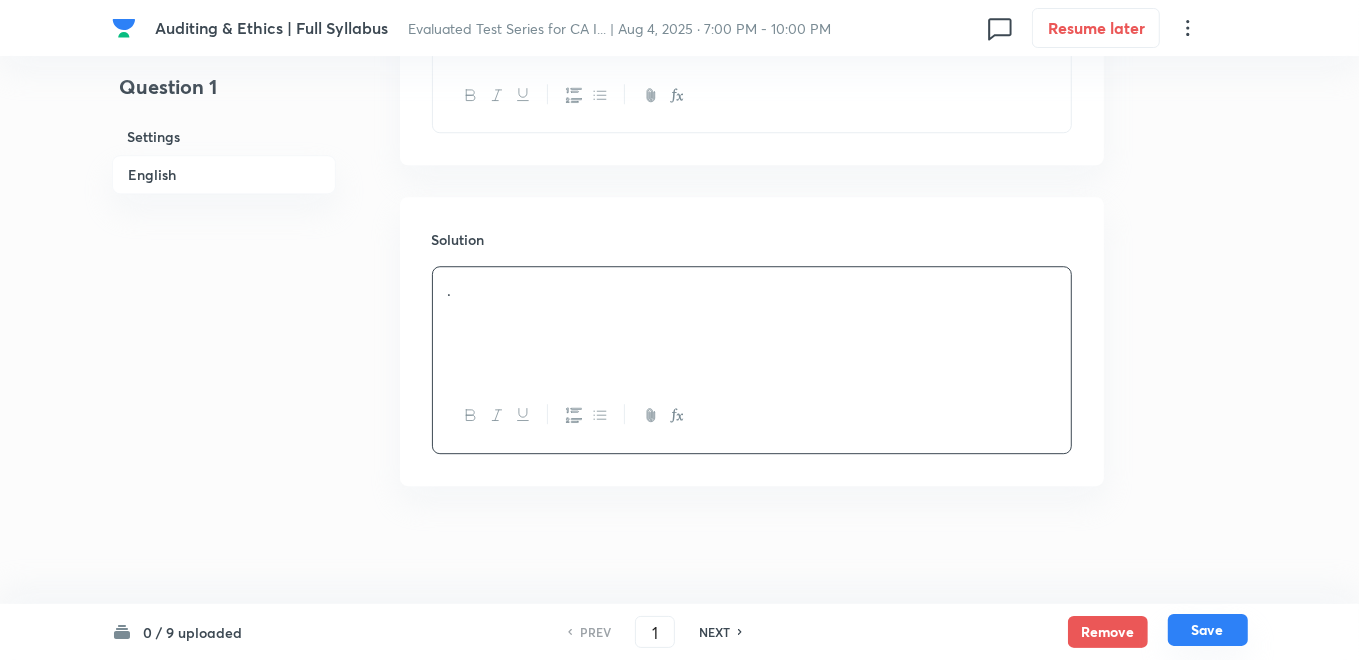 click on "Save" at bounding box center [1208, 630] 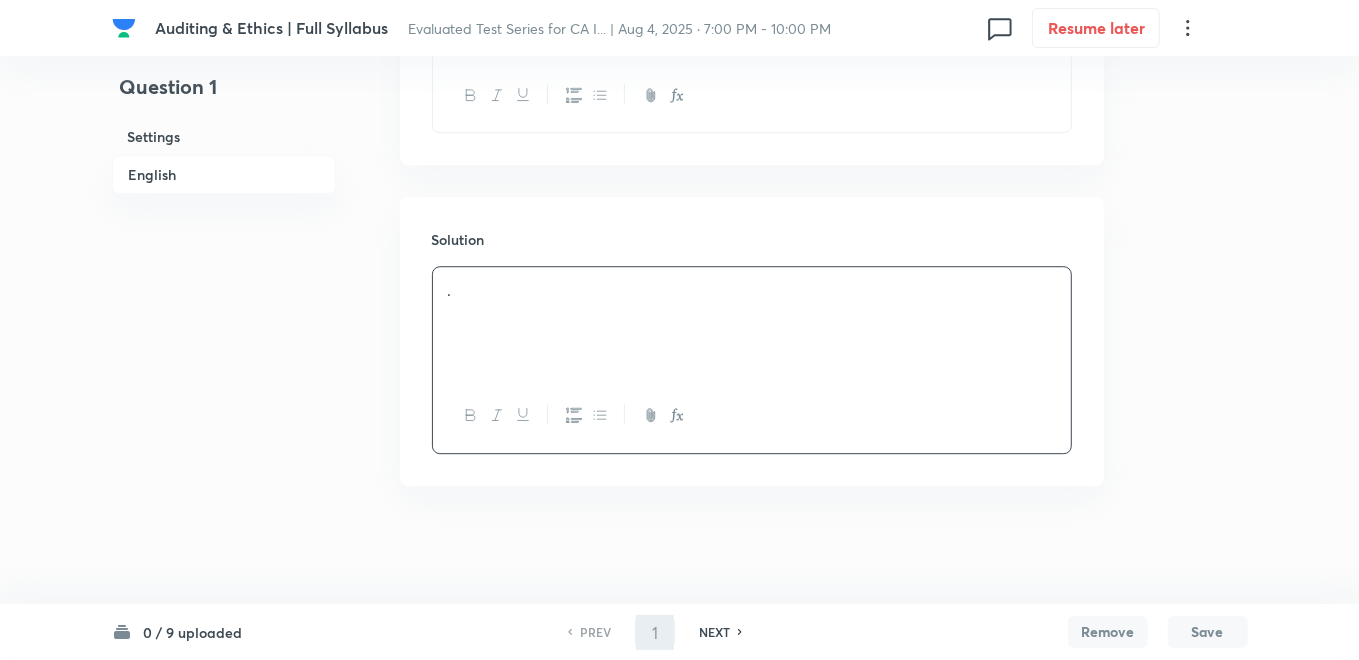 type on "2" 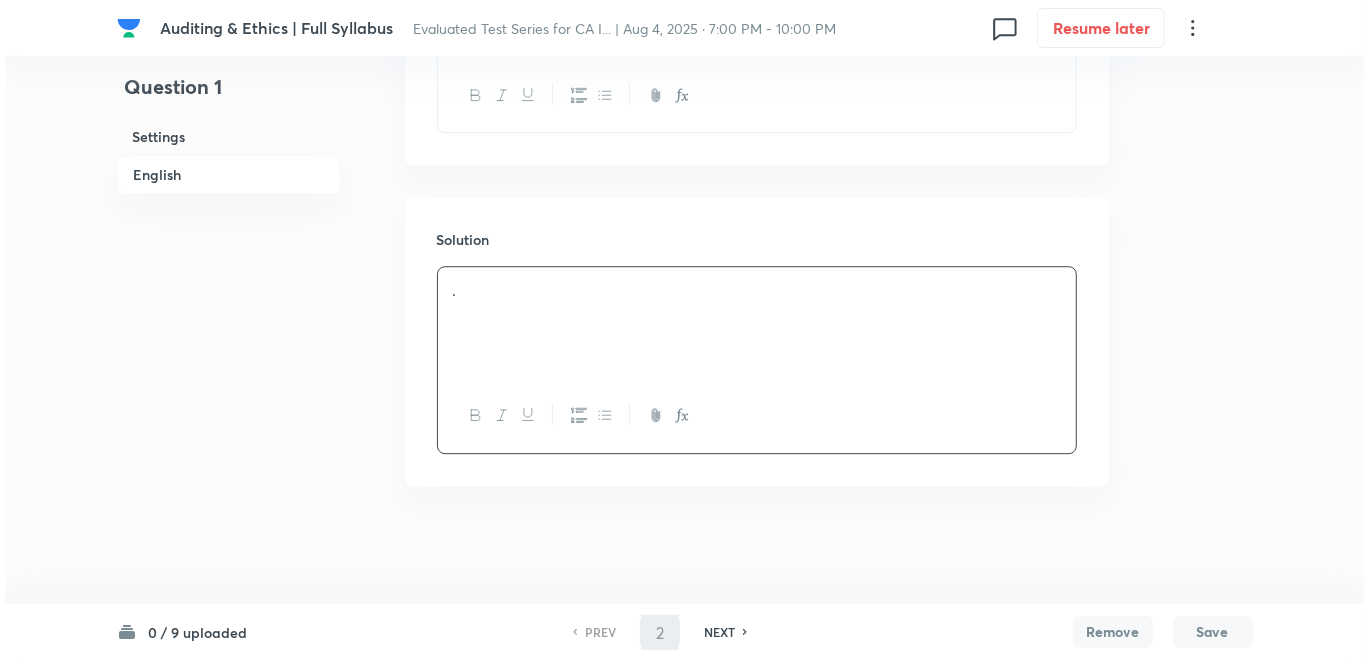 scroll, scrollTop: 0, scrollLeft: 0, axis: both 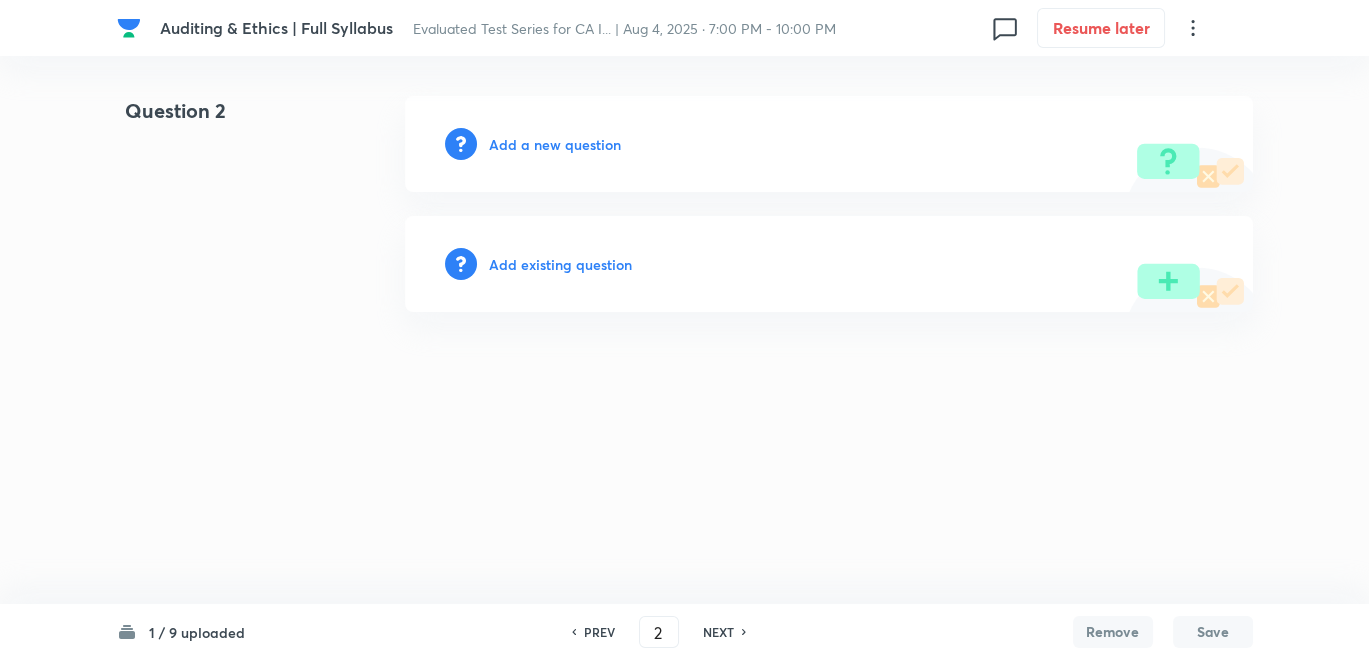 click on "Add a new question" at bounding box center [555, 144] 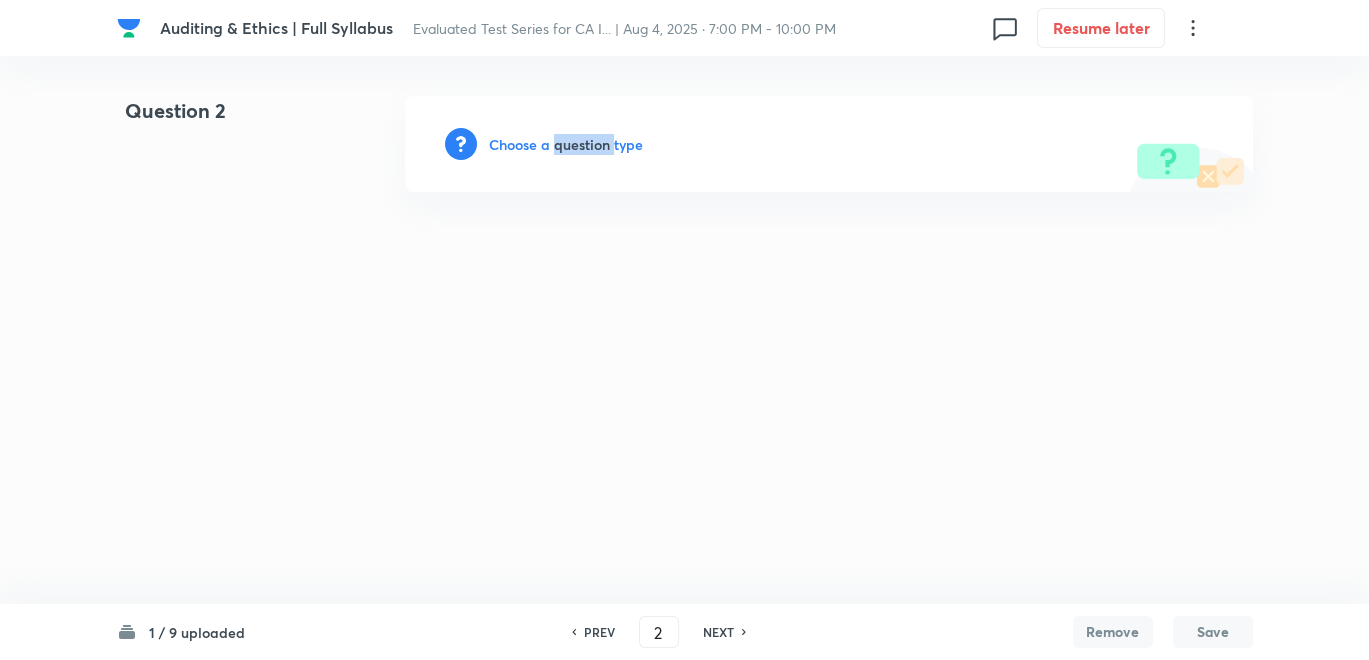 click on "Choose a question type" at bounding box center (566, 144) 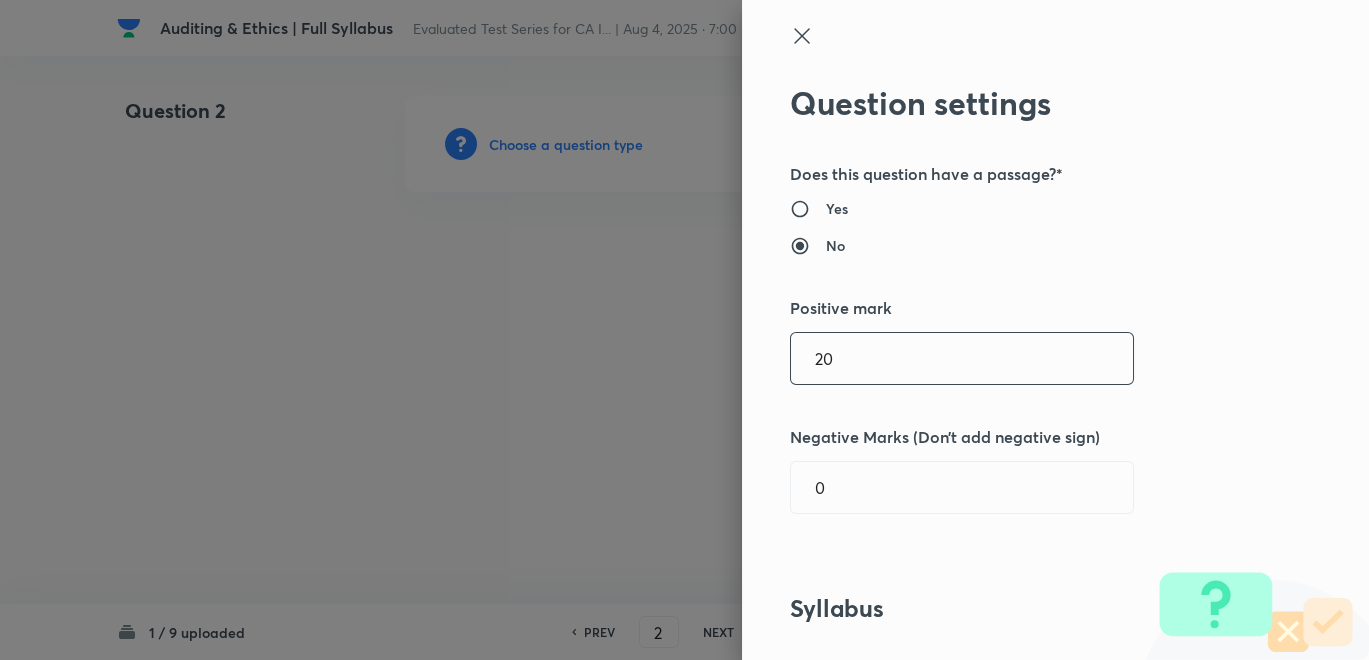 drag, startPoint x: 862, startPoint y: 354, endPoint x: 726, endPoint y: 351, distance: 136.03308 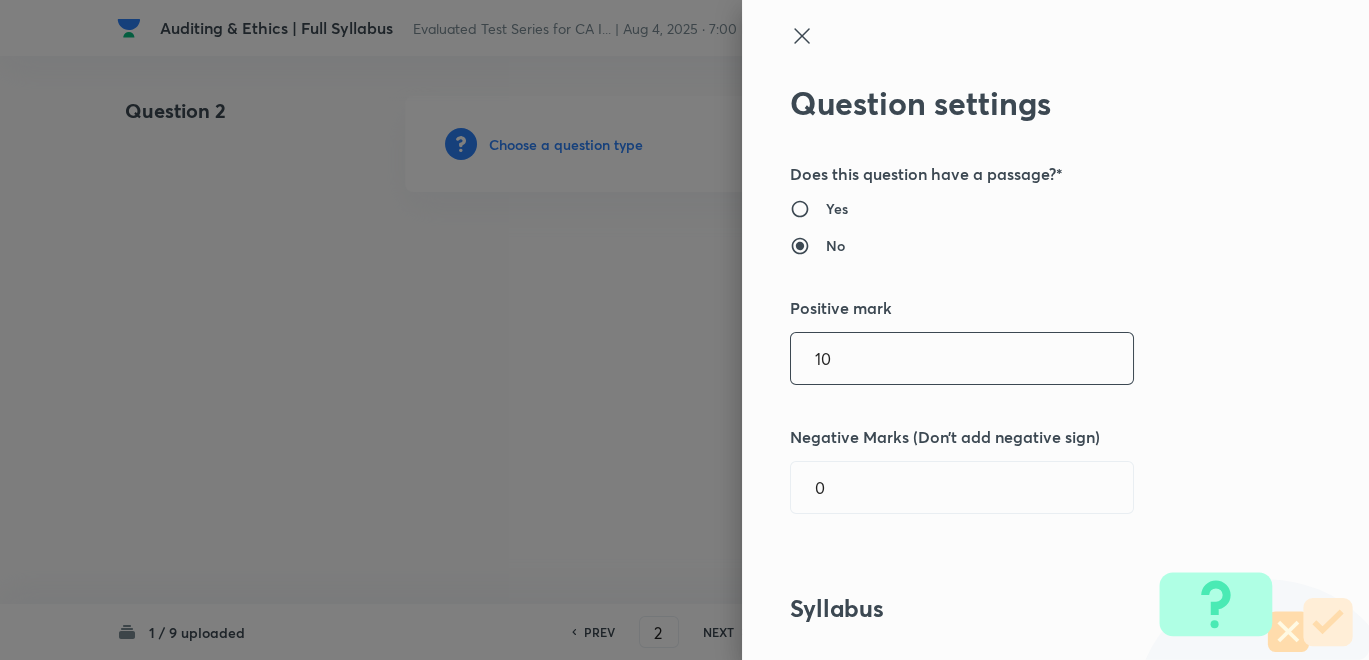 type on "10" 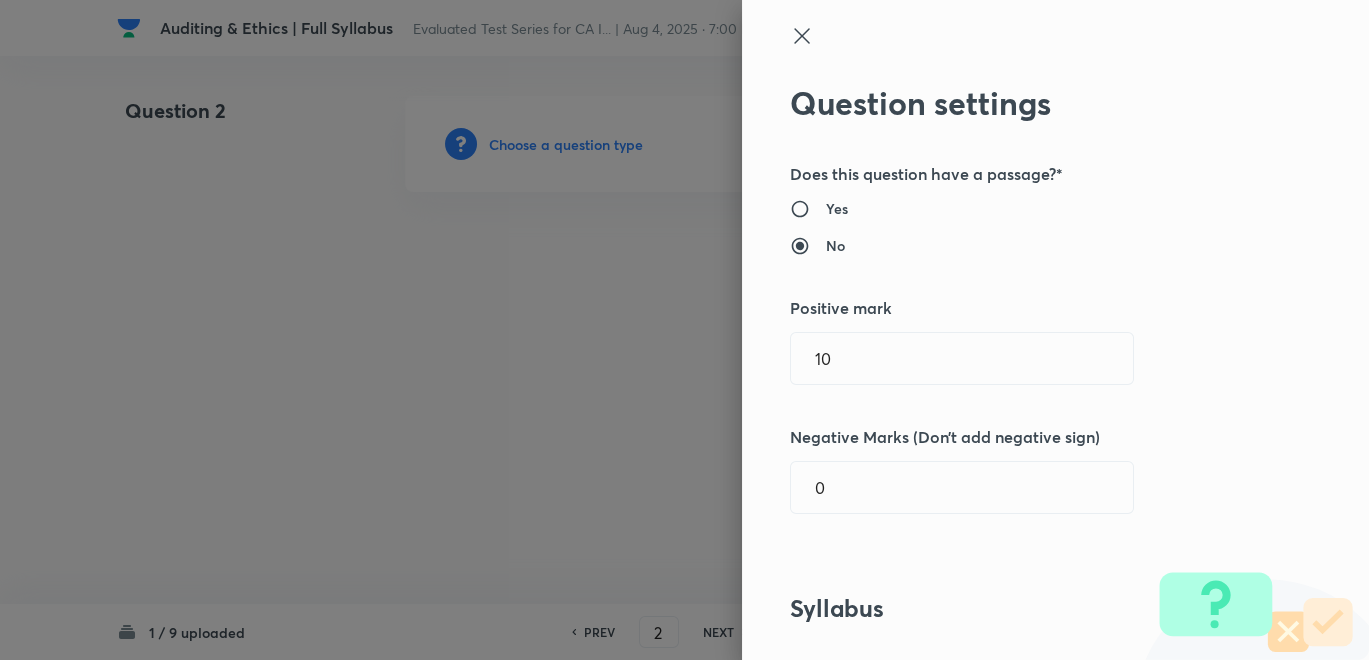 scroll, scrollTop: 333, scrollLeft: 0, axis: vertical 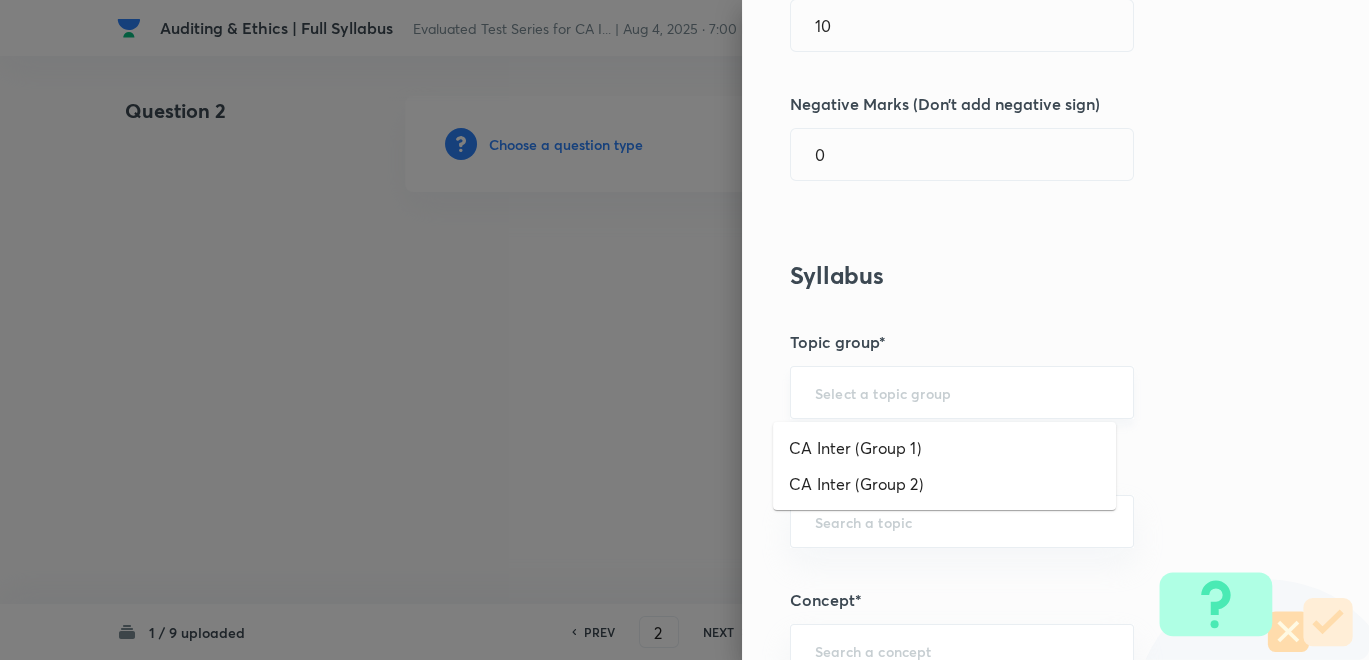 click at bounding box center [962, 392] 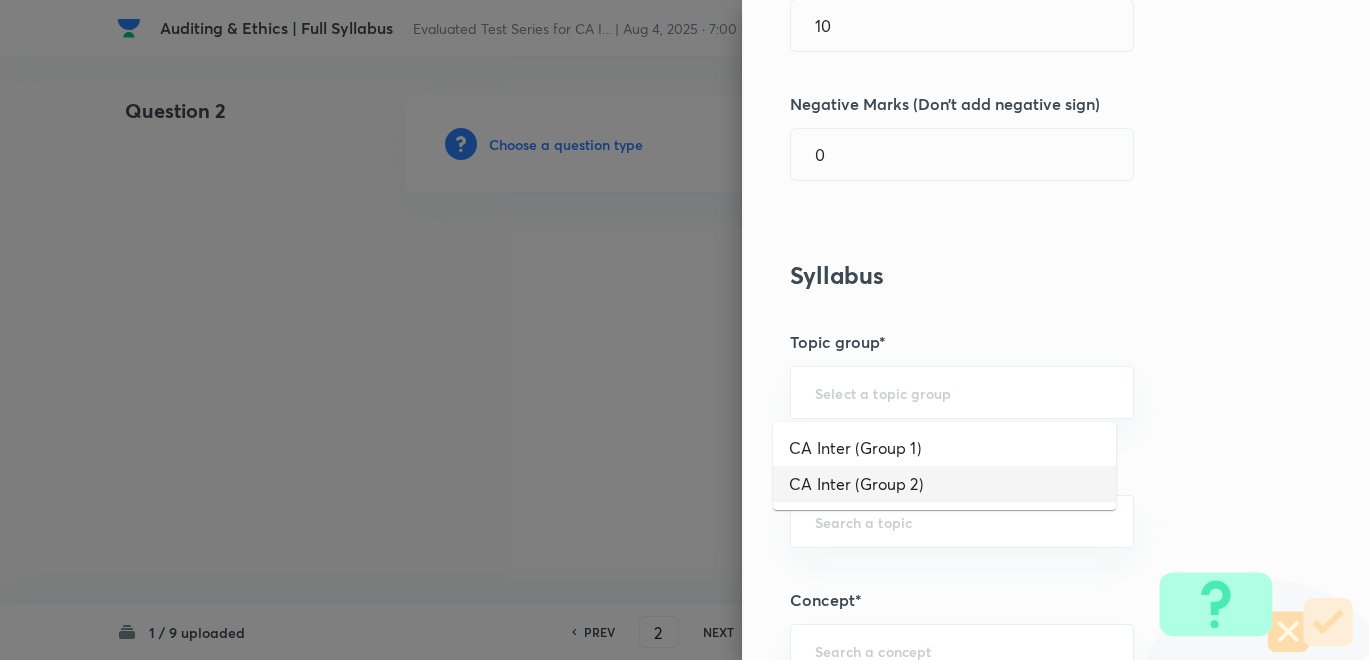 drag, startPoint x: 882, startPoint y: 485, endPoint x: 882, endPoint y: 474, distance: 11 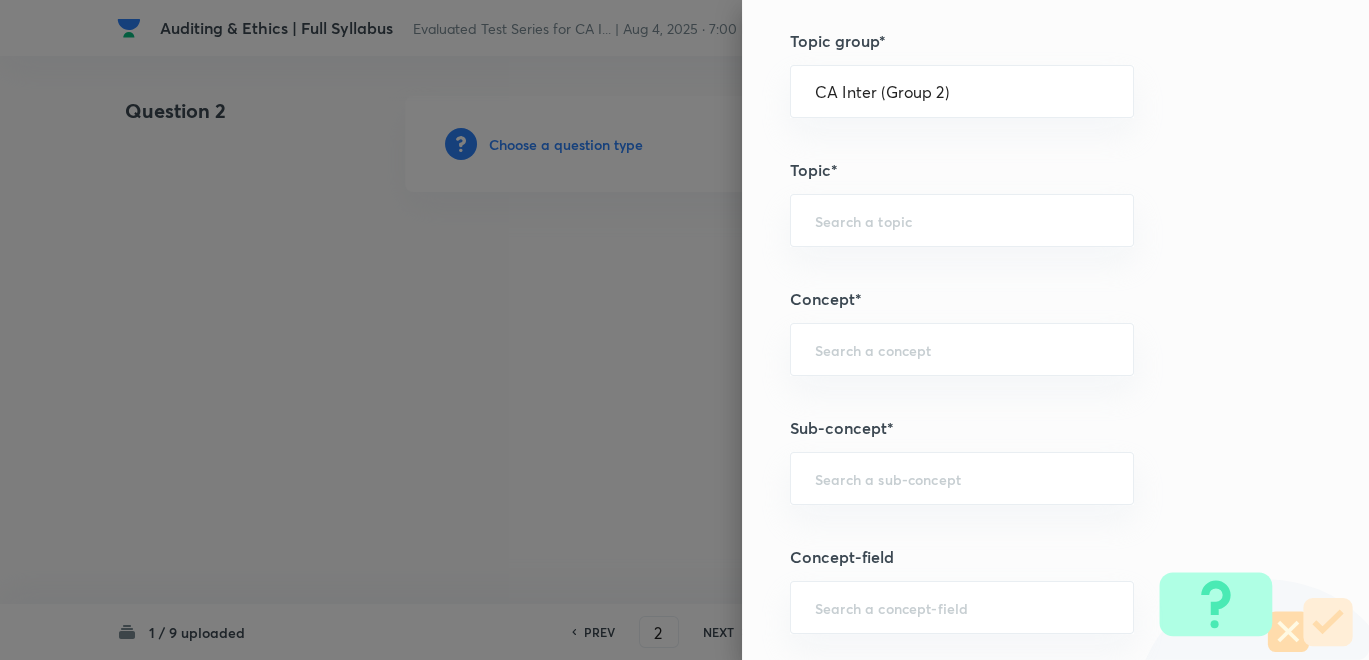 scroll, scrollTop: 666, scrollLeft: 0, axis: vertical 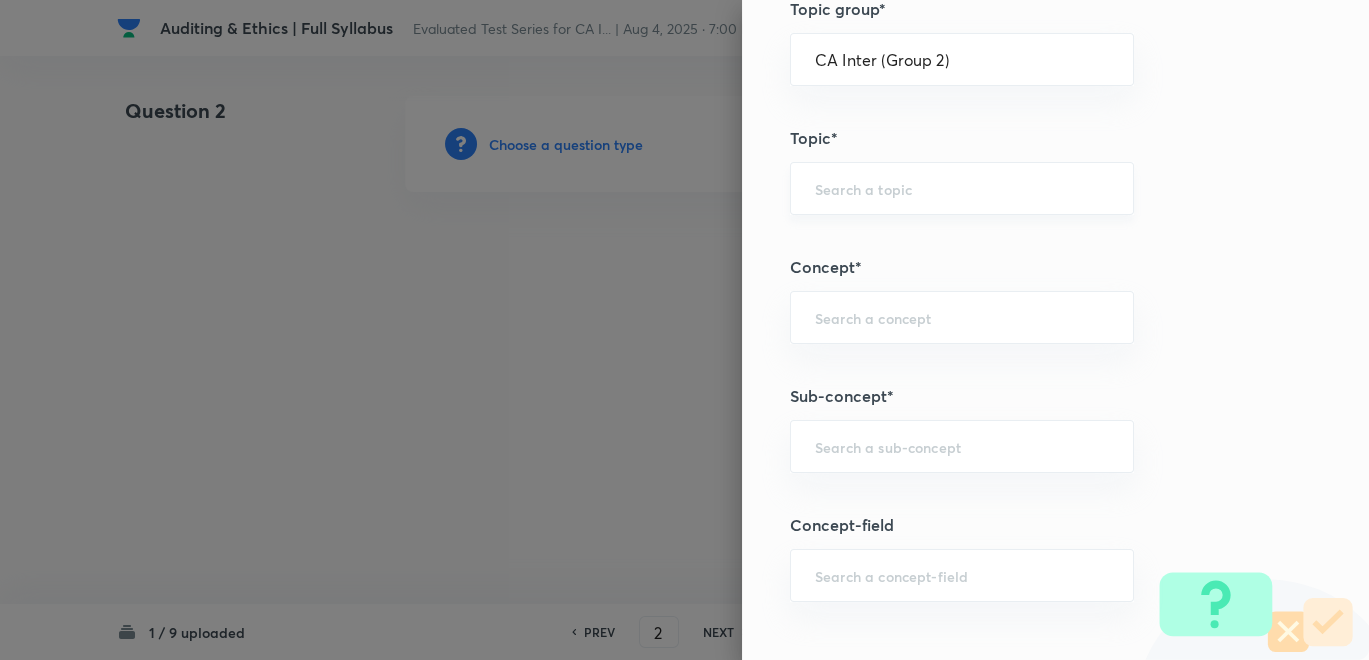 click at bounding box center [962, 188] 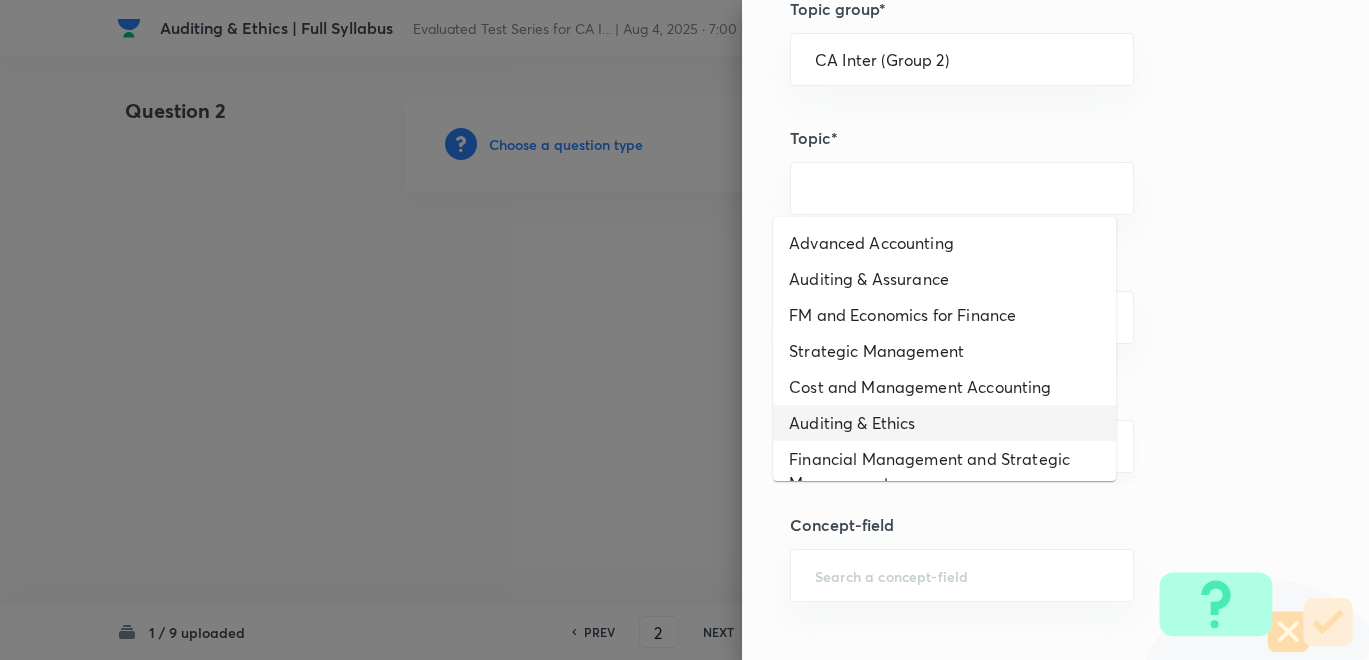 click on "Auditing & Ethics" at bounding box center [944, 423] 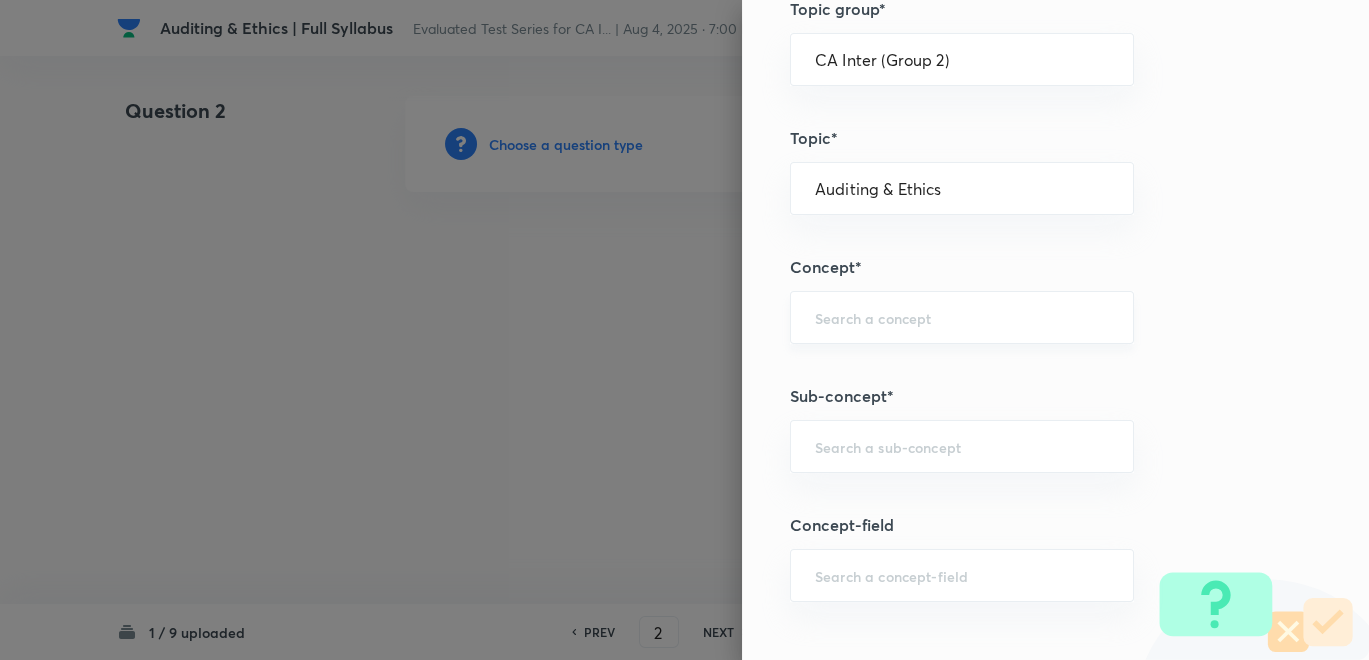 click on "​" at bounding box center (962, 317) 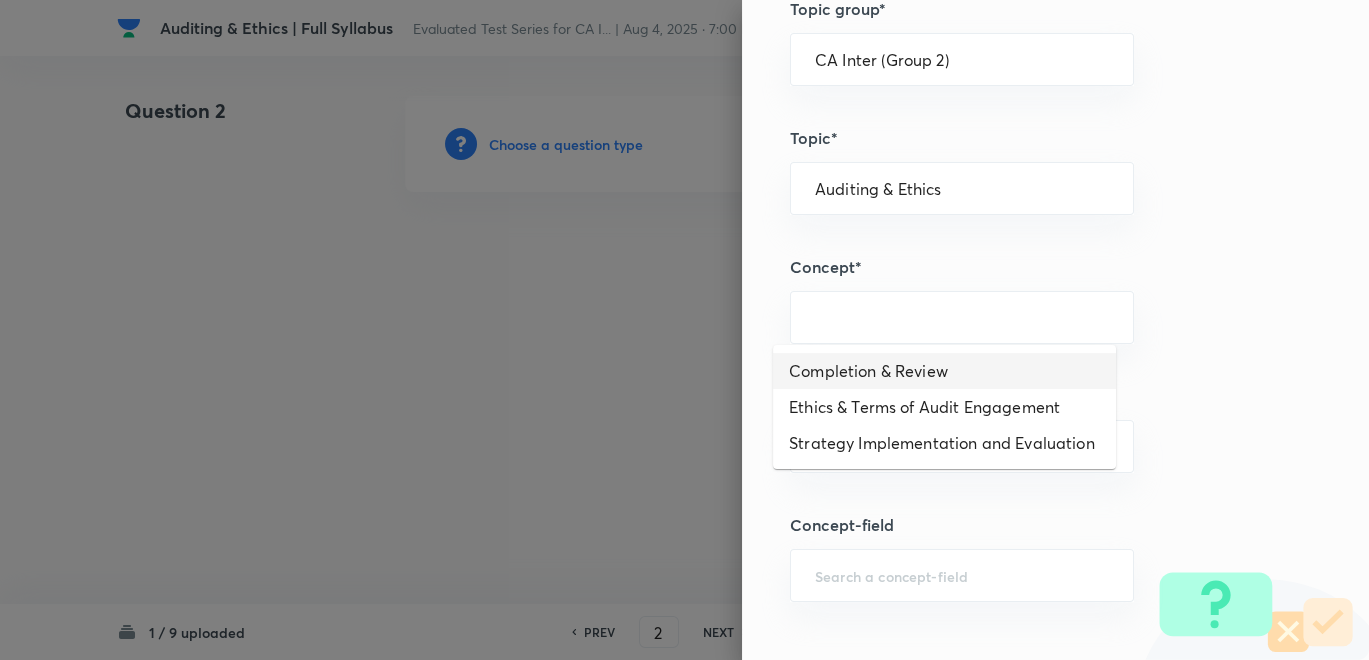 click on "Completion & Review" at bounding box center [944, 371] 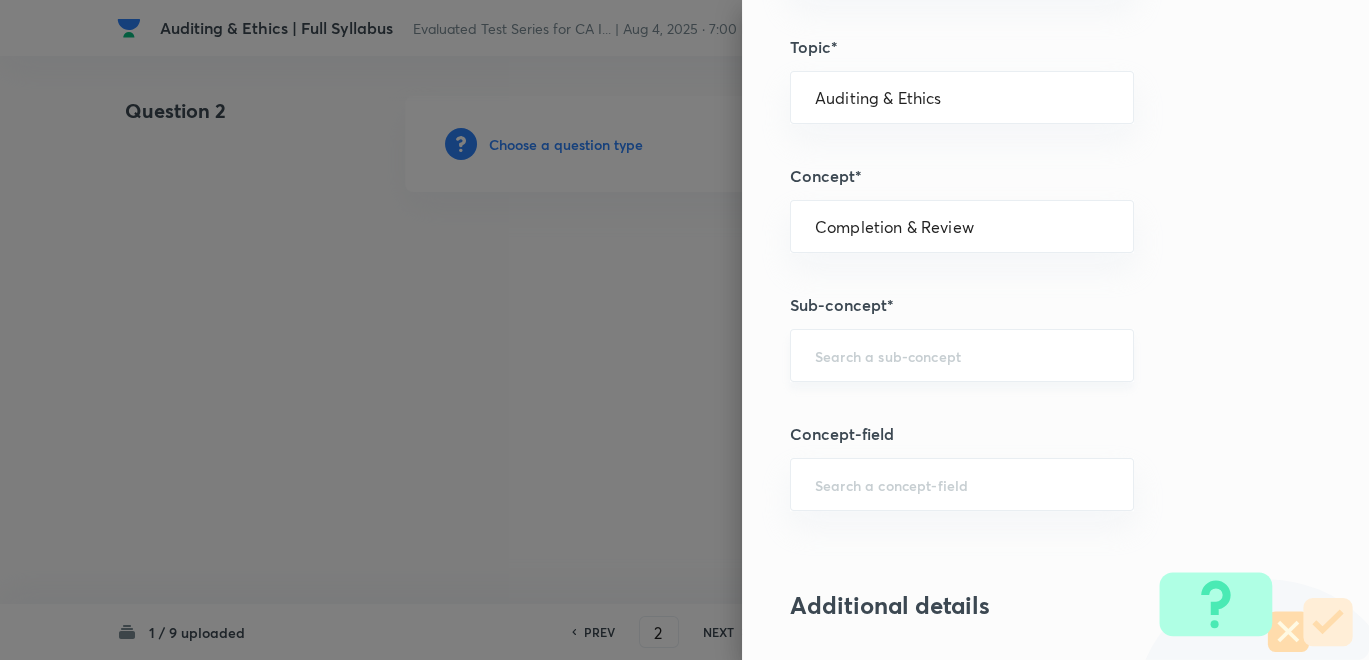 scroll, scrollTop: 777, scrollLeft: 0, axis: vertical 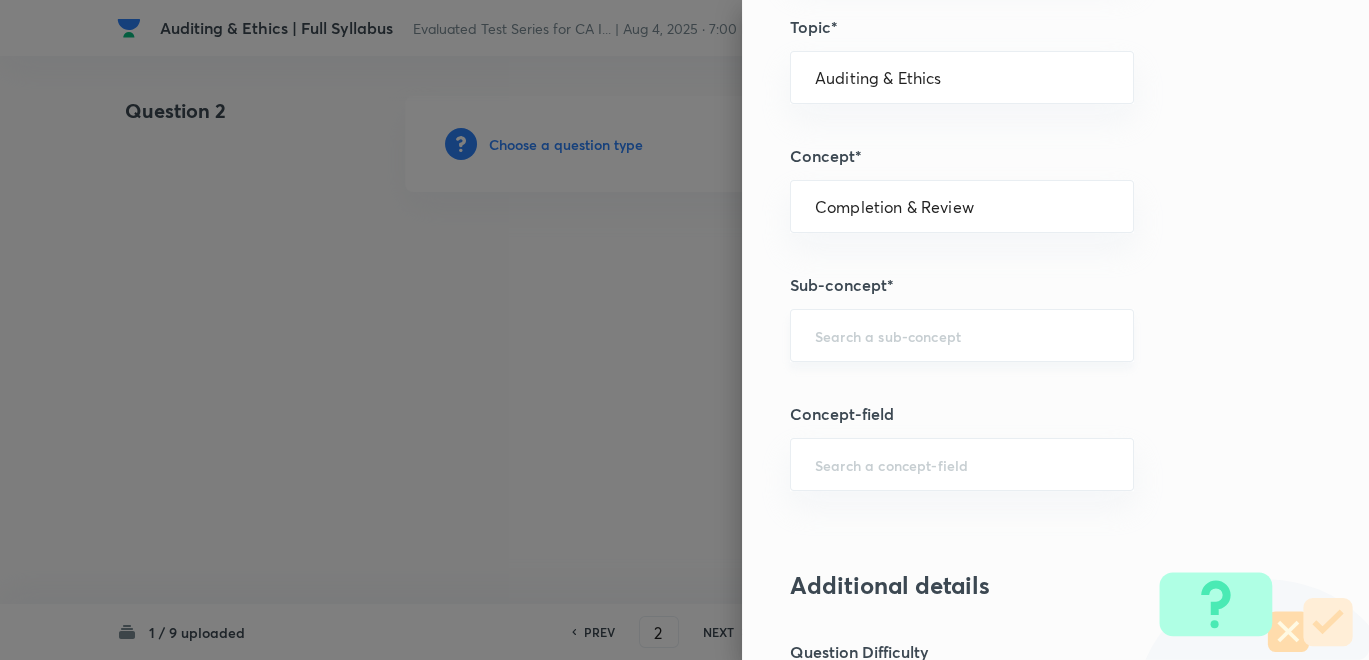 click on "​" at bounding box center [962, 335] 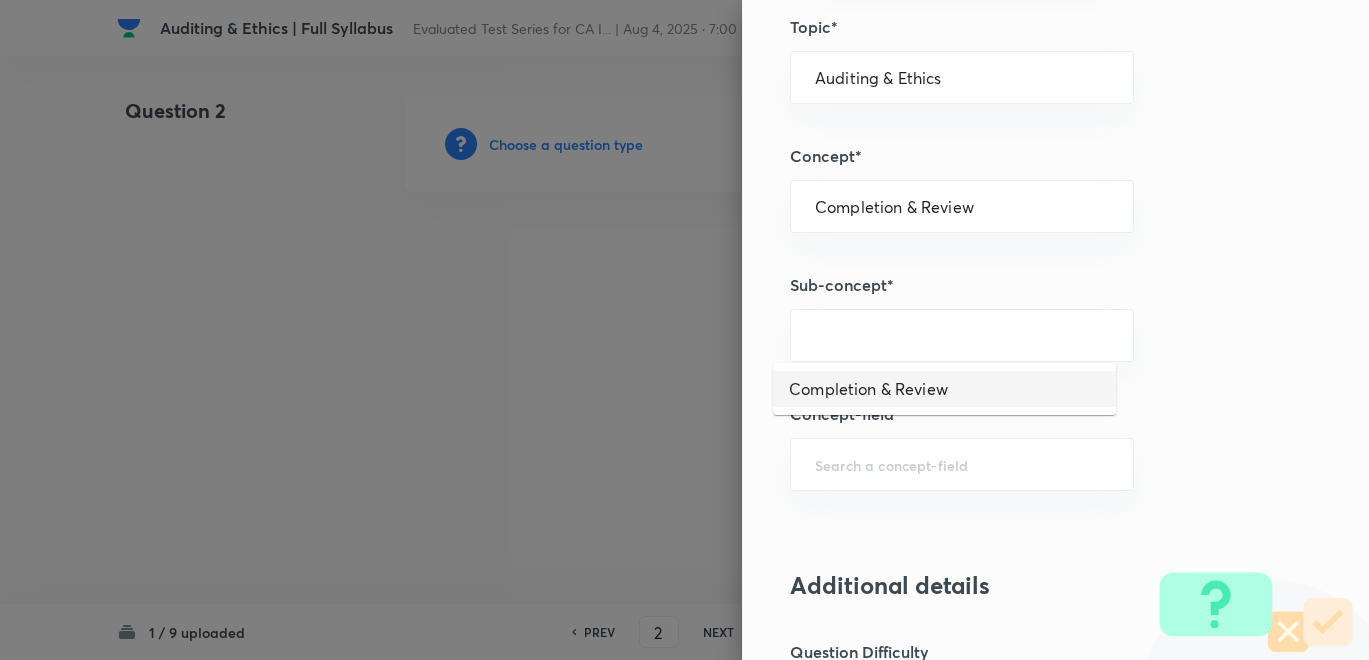 click on "Completion & Review" at bounding box center (944, 389) 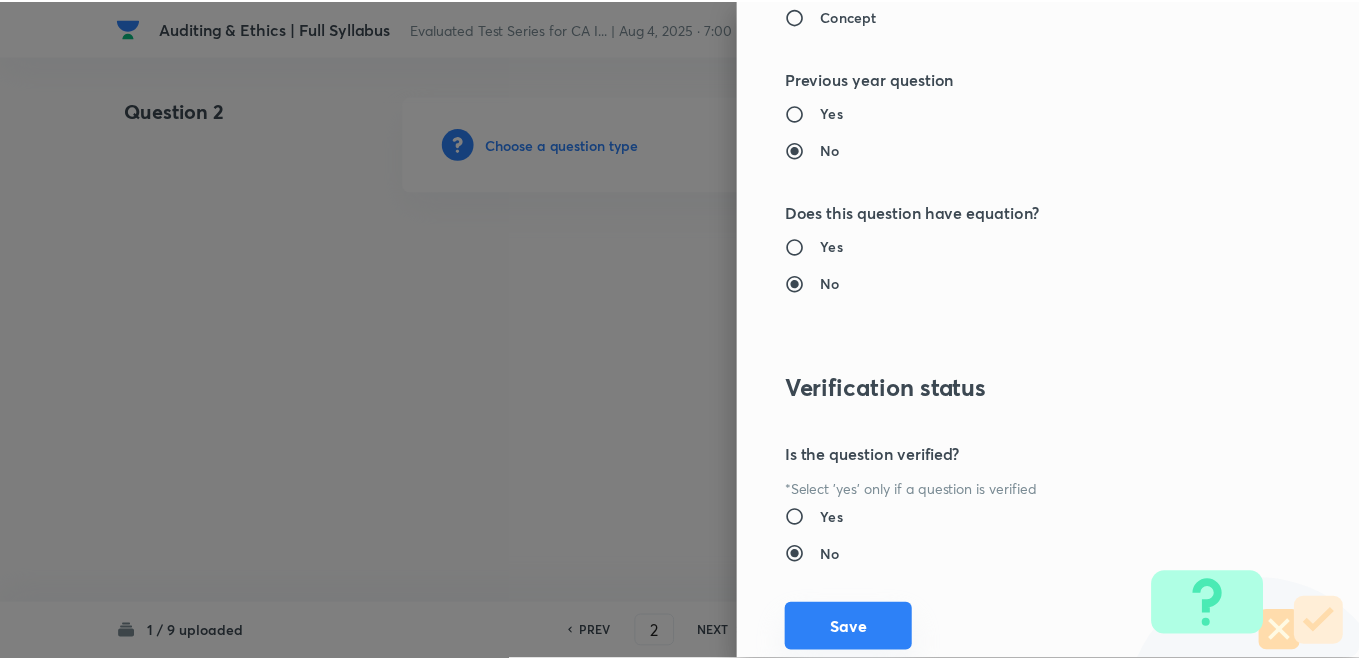 scroll, scrollTop: 1820, scrollLeft: 0, axis: vertical 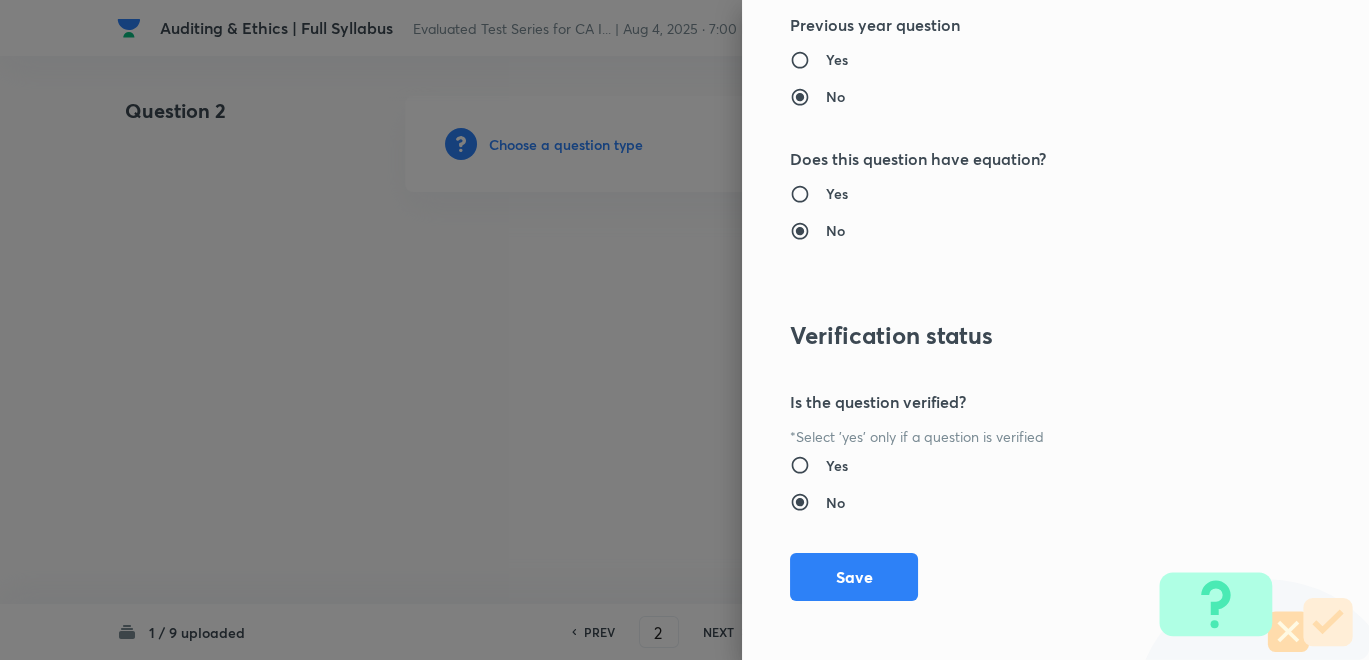 drag, startPoint x: 874, startPoint y: 560, endPoint x: 708, endPoint y: 396, distance: 233.34952 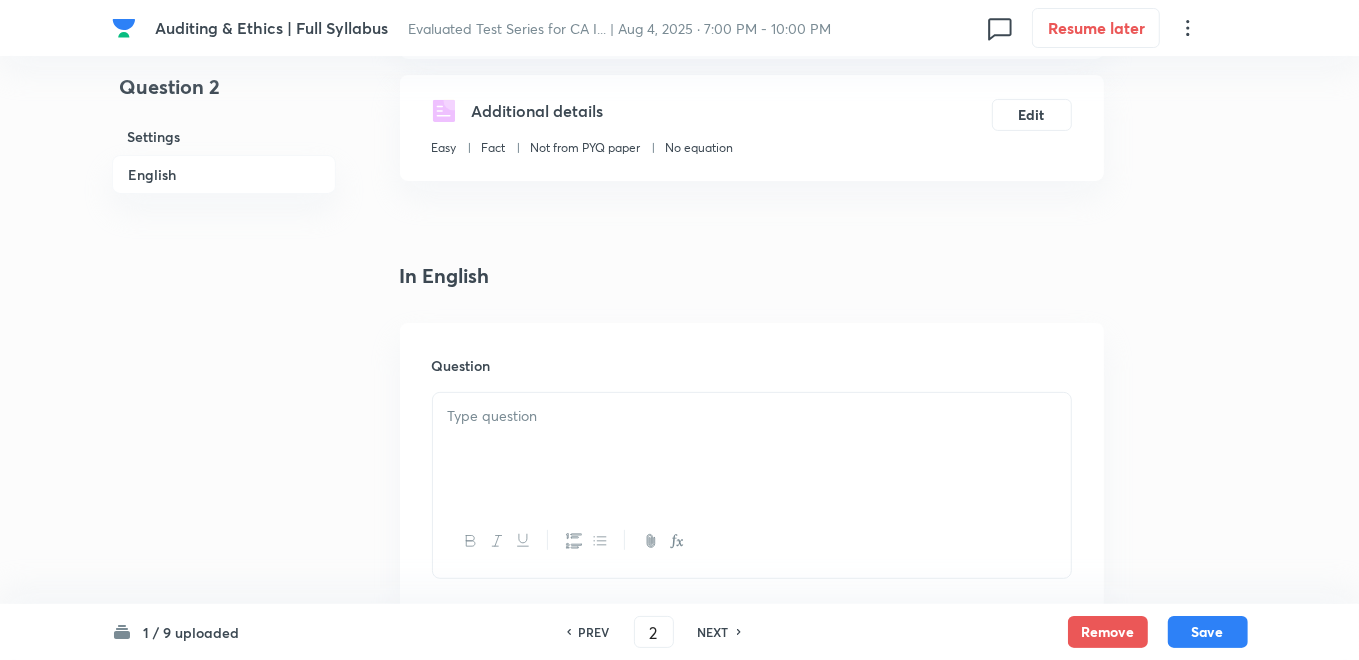 scroll, scrollTop: 666, scrollLeft: 0, axis: vertical 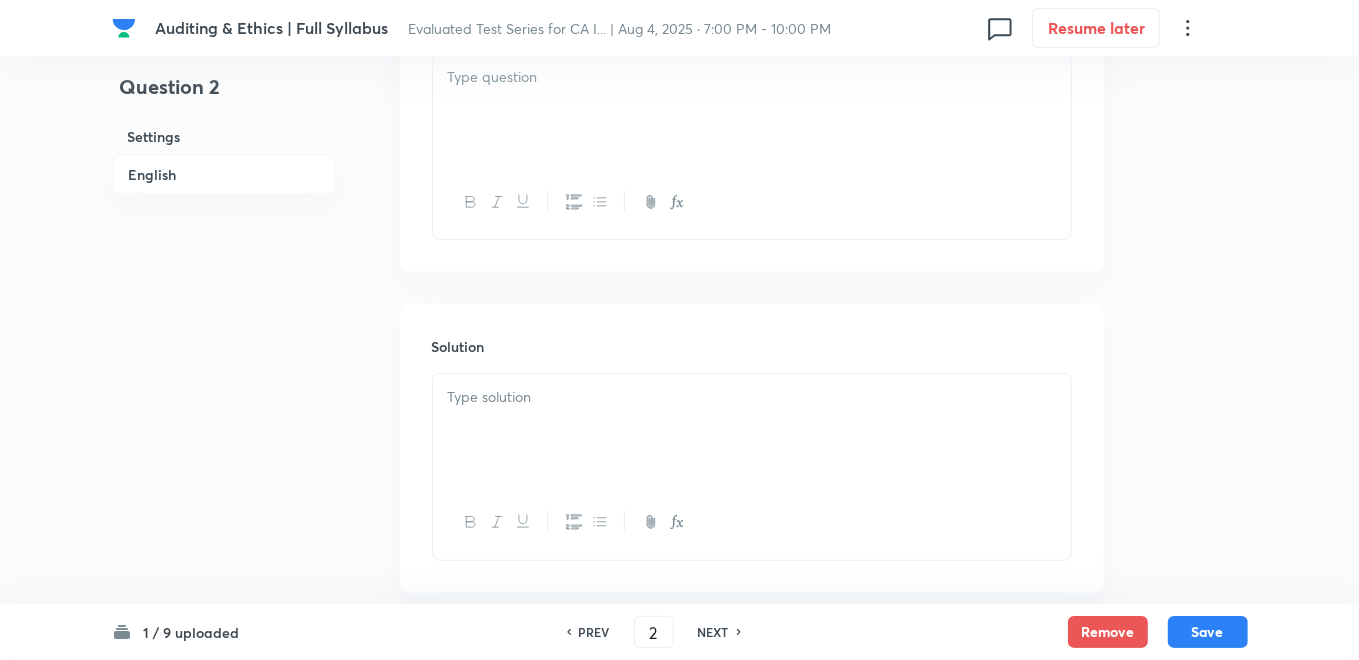 click at bounding box center (752, 110) 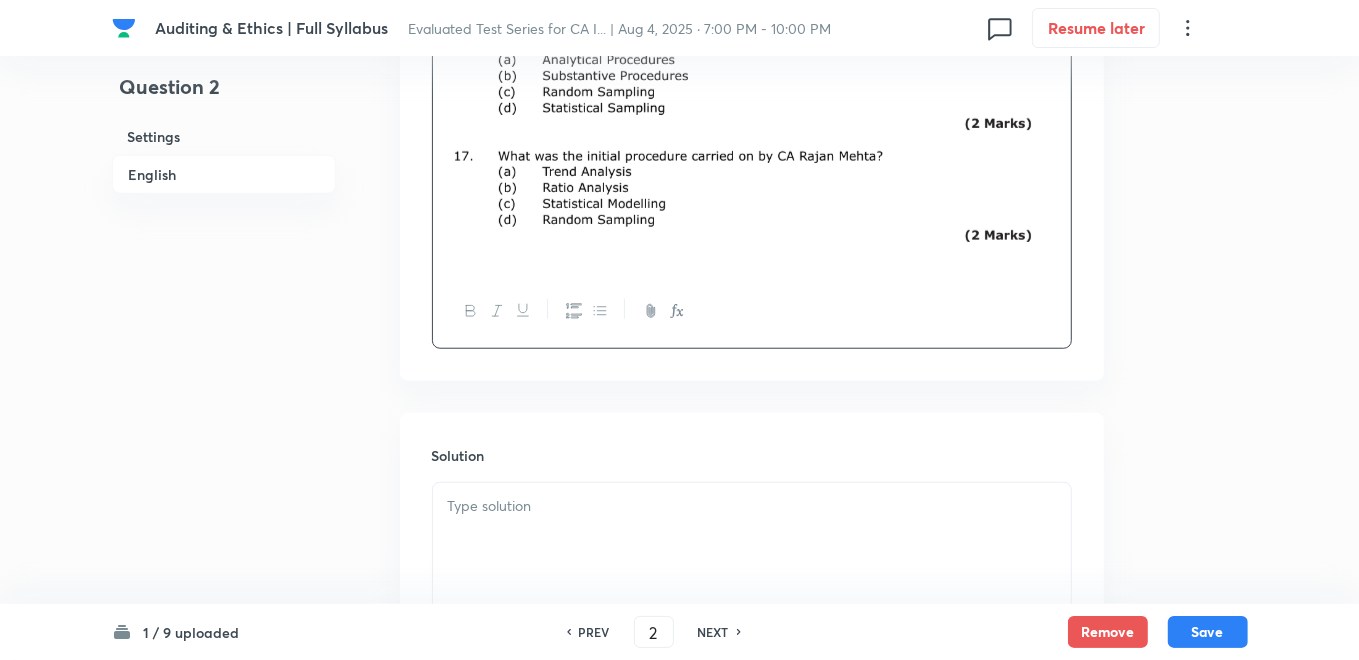 scroll, scrollTop: 1111, scrollLeft: 0, axis: vertical 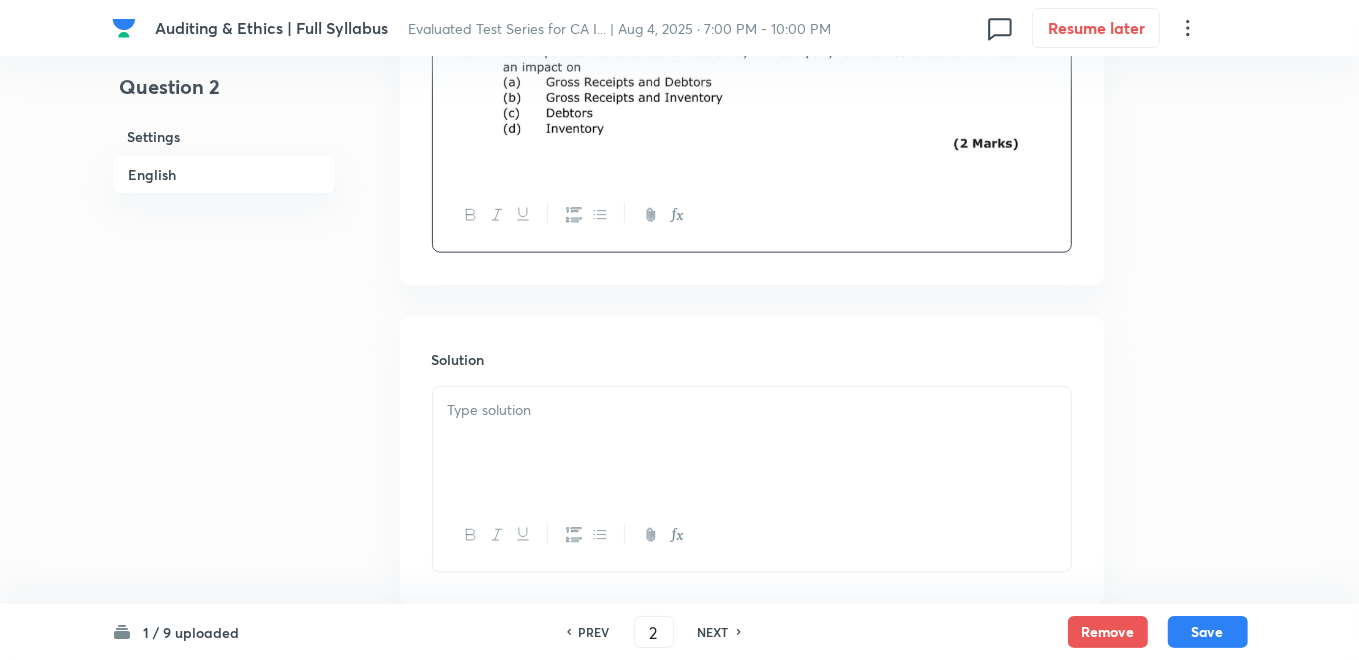 click at bounding box center [752, 443] 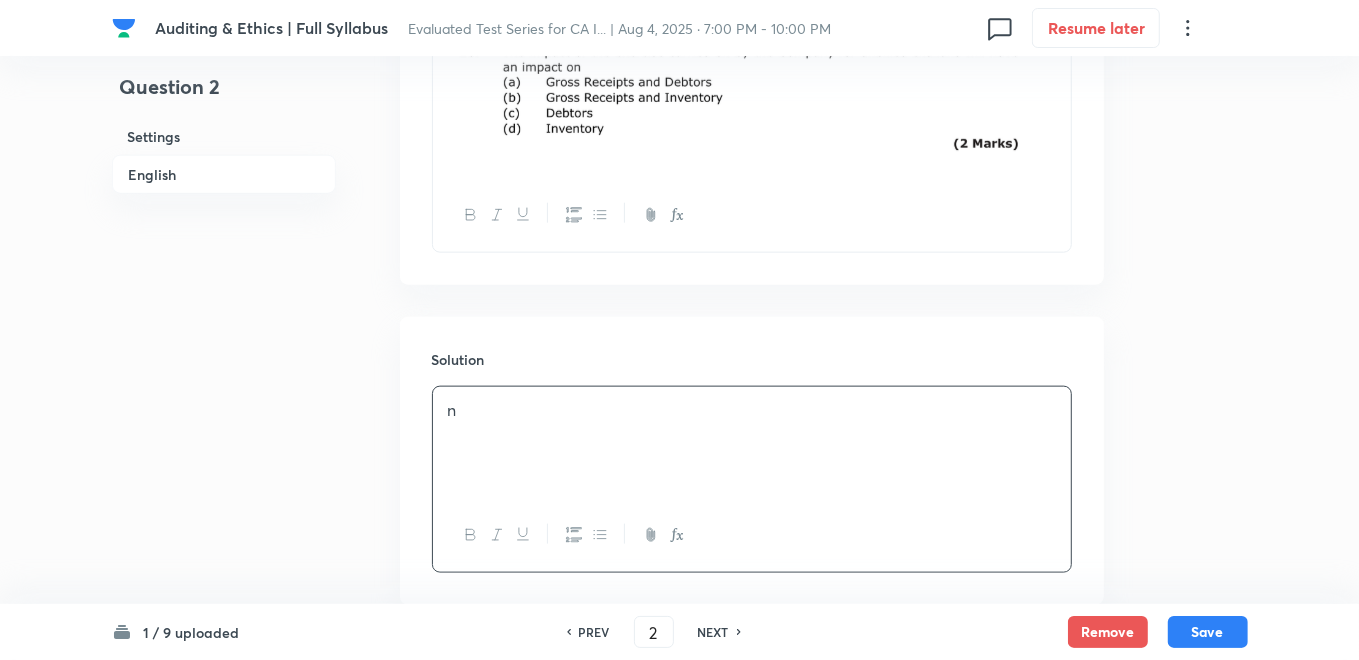 type 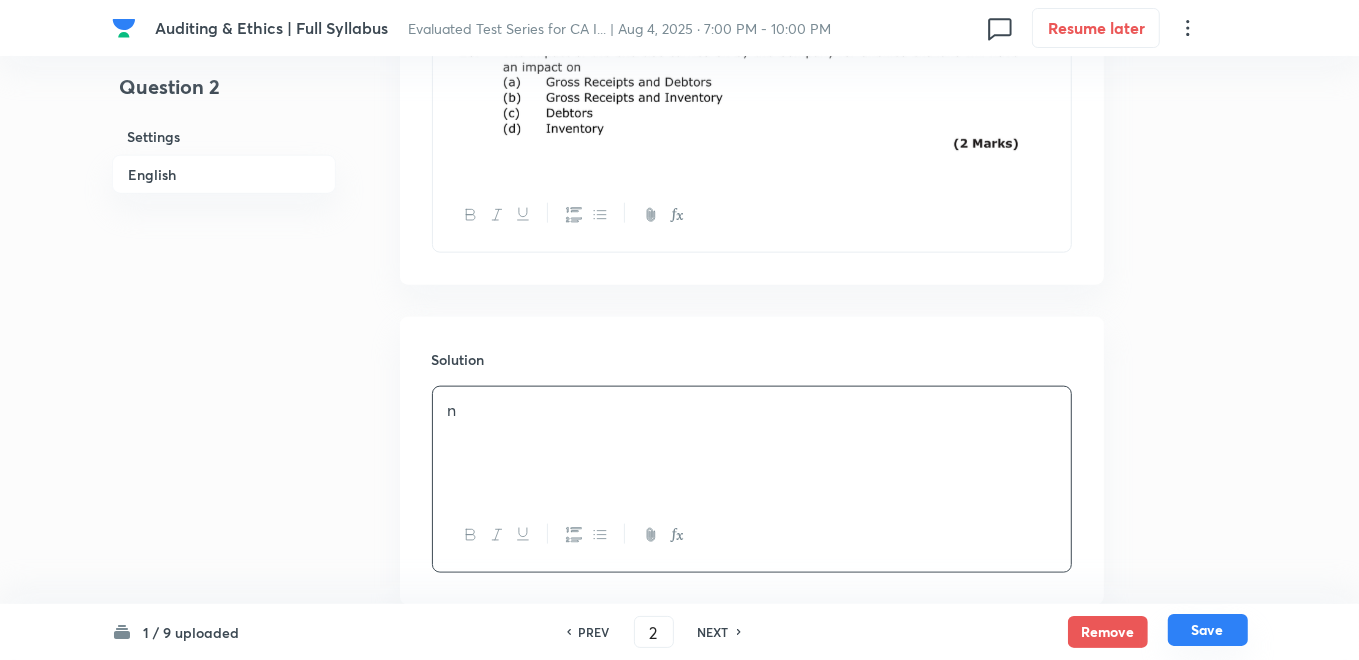 click on "Save" at bounding box center (1208, 630) 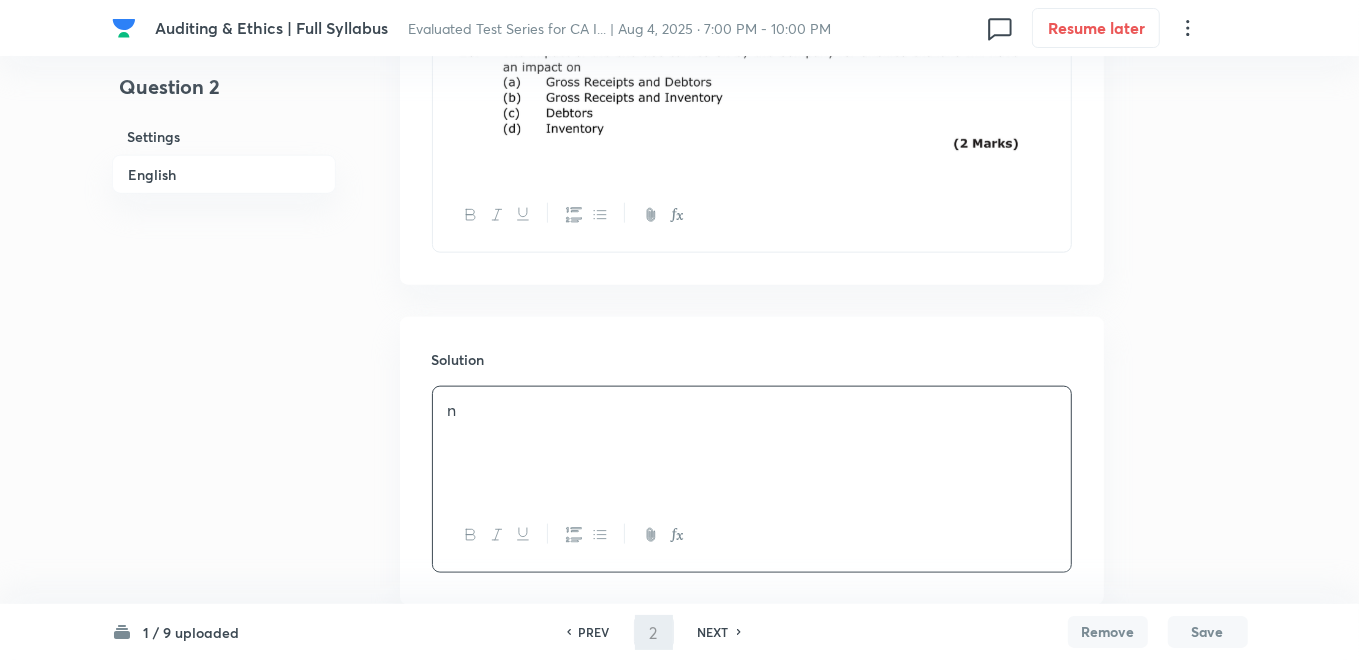 type on "3" 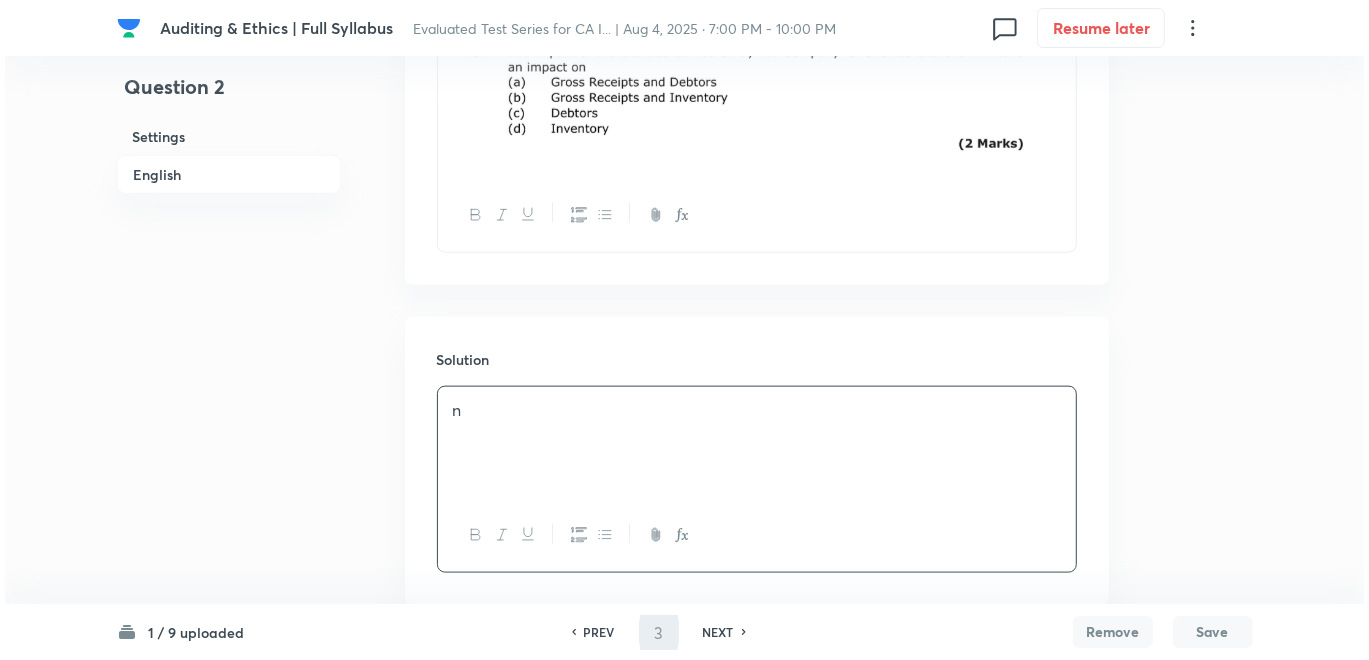 scroll, scrollTop: 0, scrollLeft: 0, axis: both 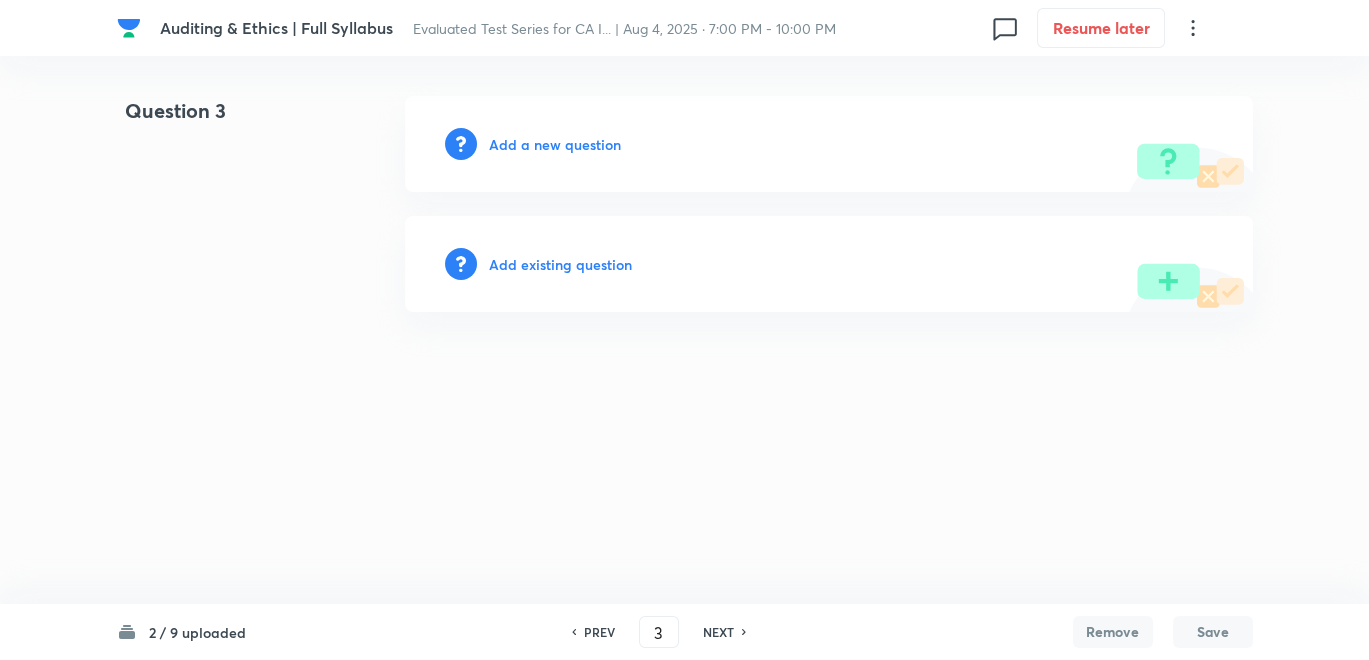 click on "Add a new question" at bounding box center [555, 144] 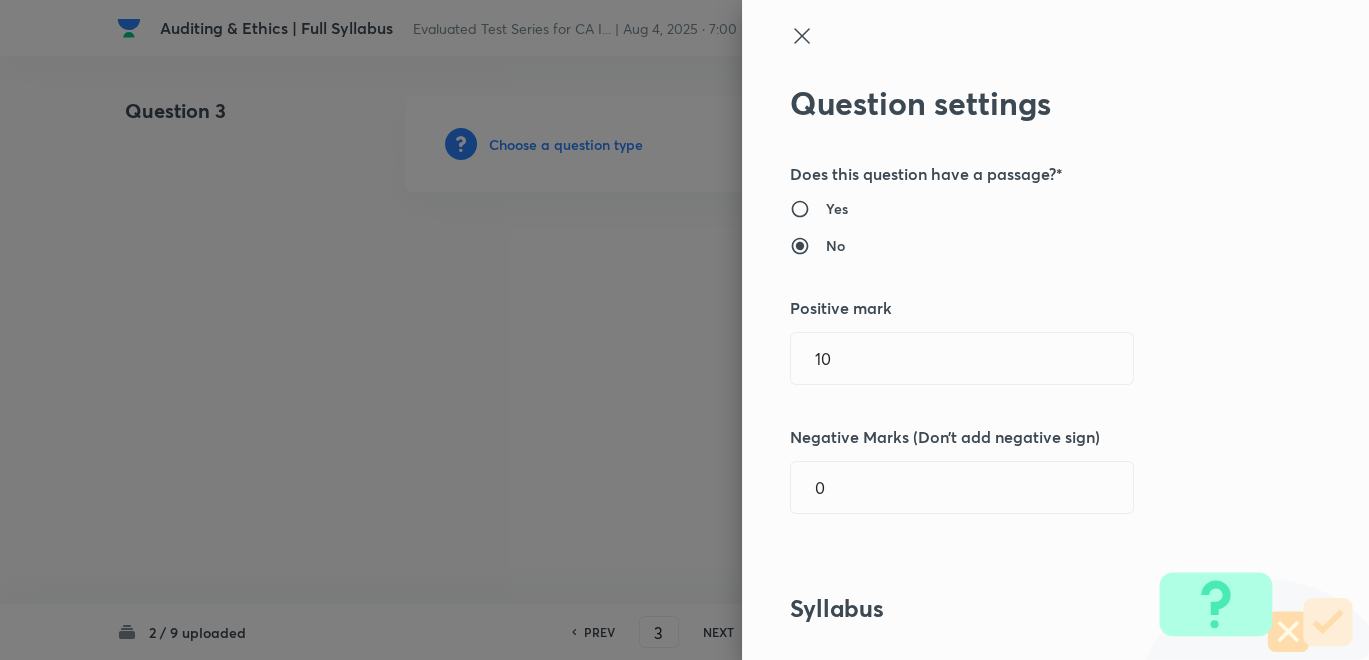type 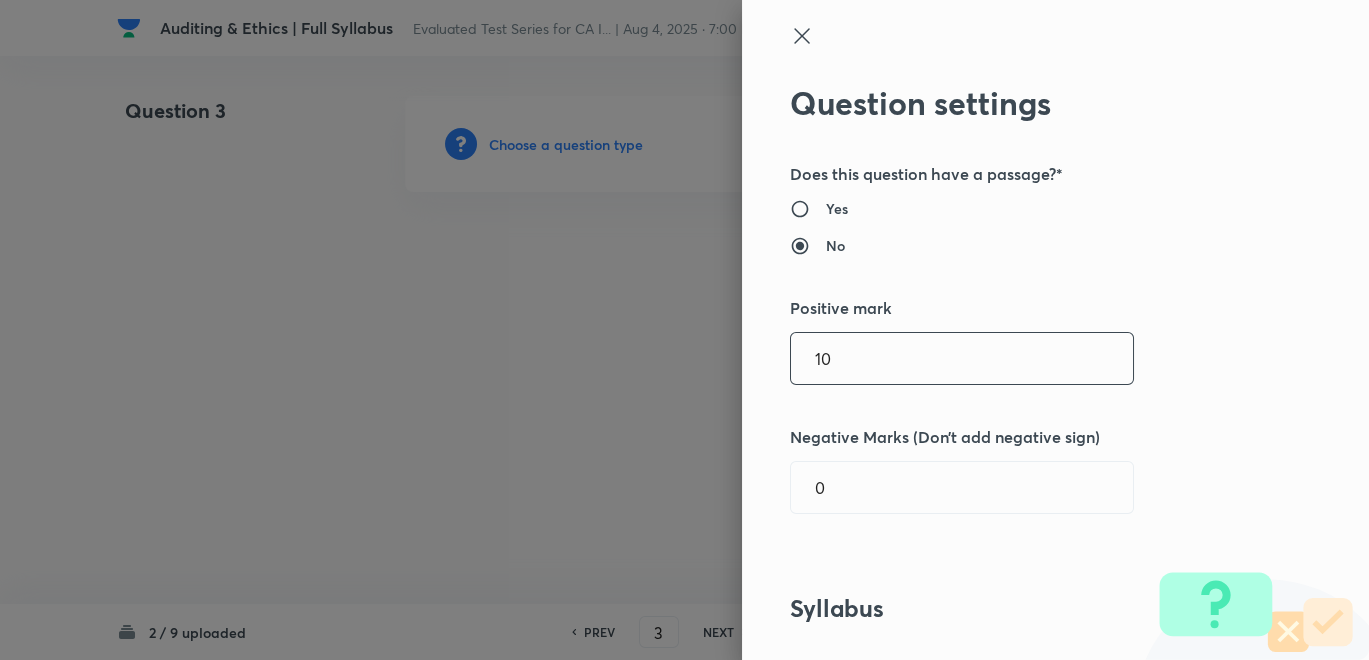 drag, startPoint x: 844, startPoint y: 360, endPoint x: 760, endPoint y: 354, distance: 84.21401 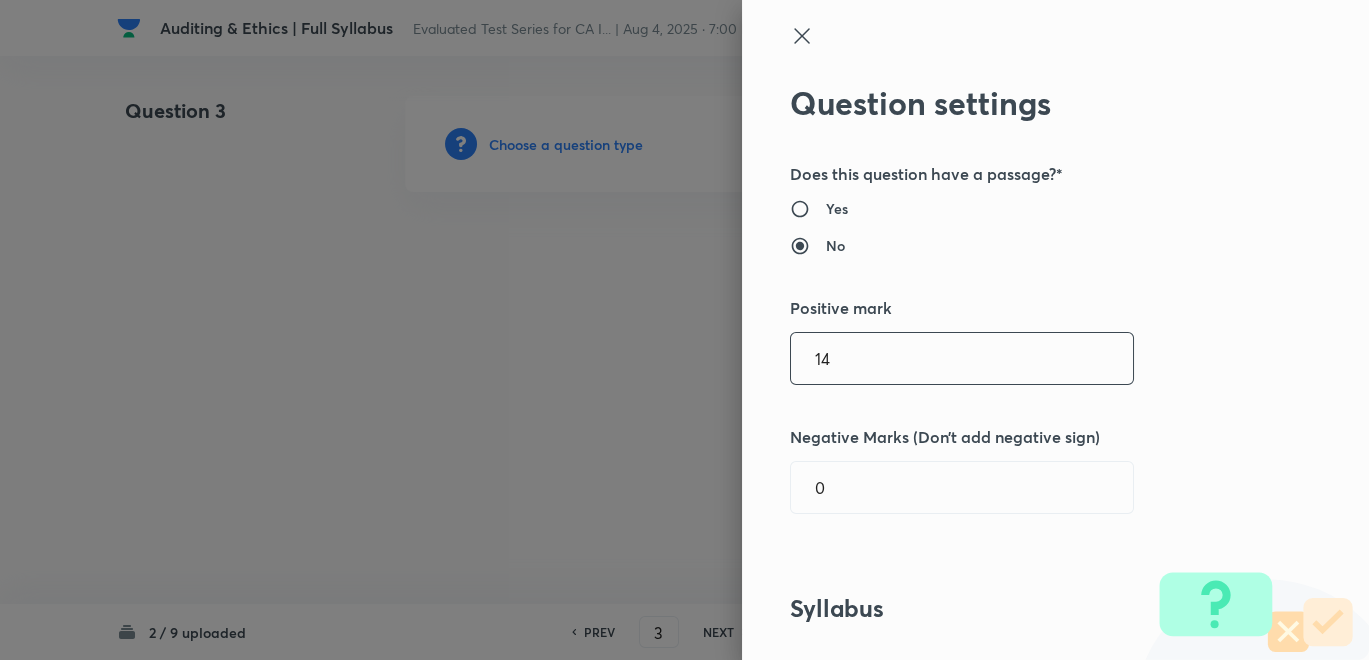 type on "14" 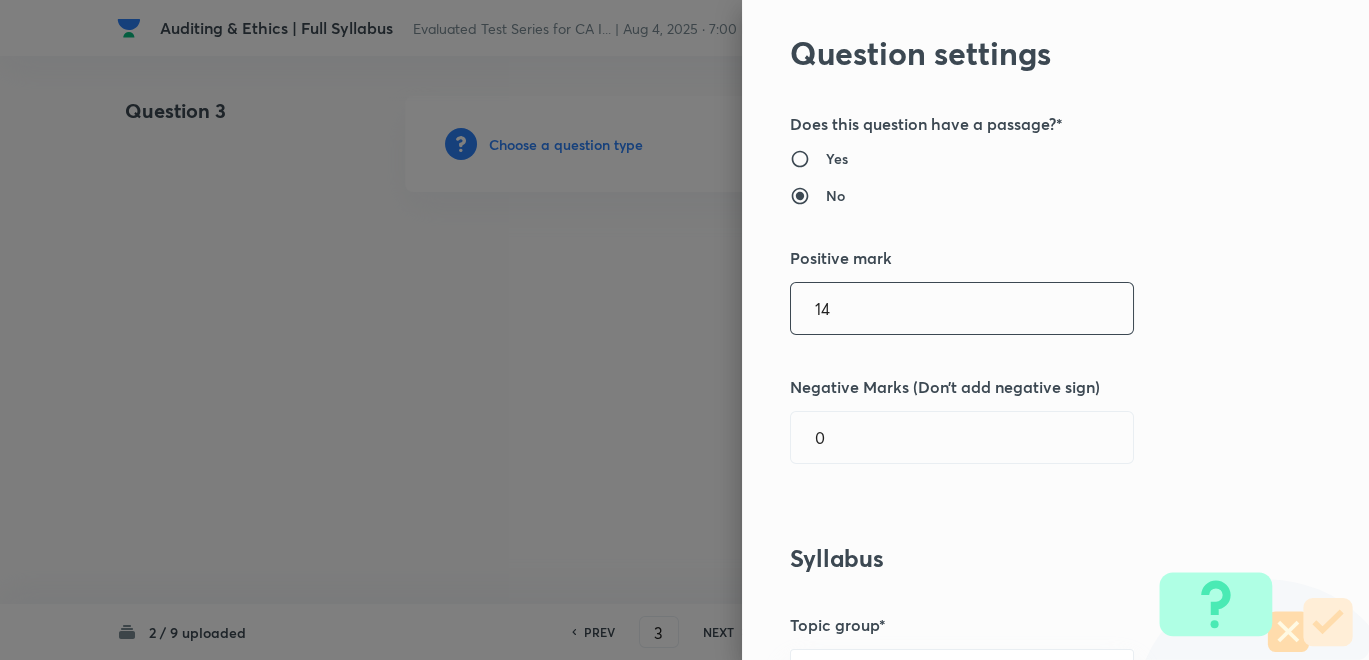 scroll, scrollTop: 333, scrollLeft: 0, axis: vertical 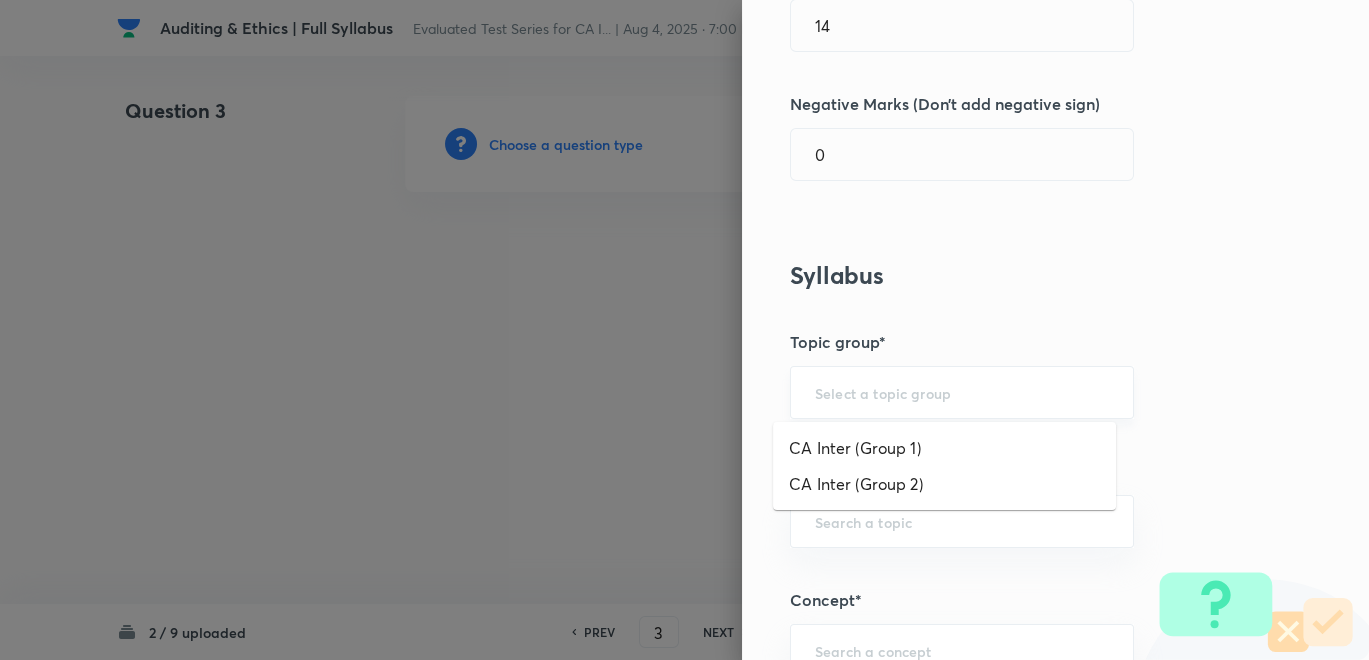 click at bounding box center [962, 392] 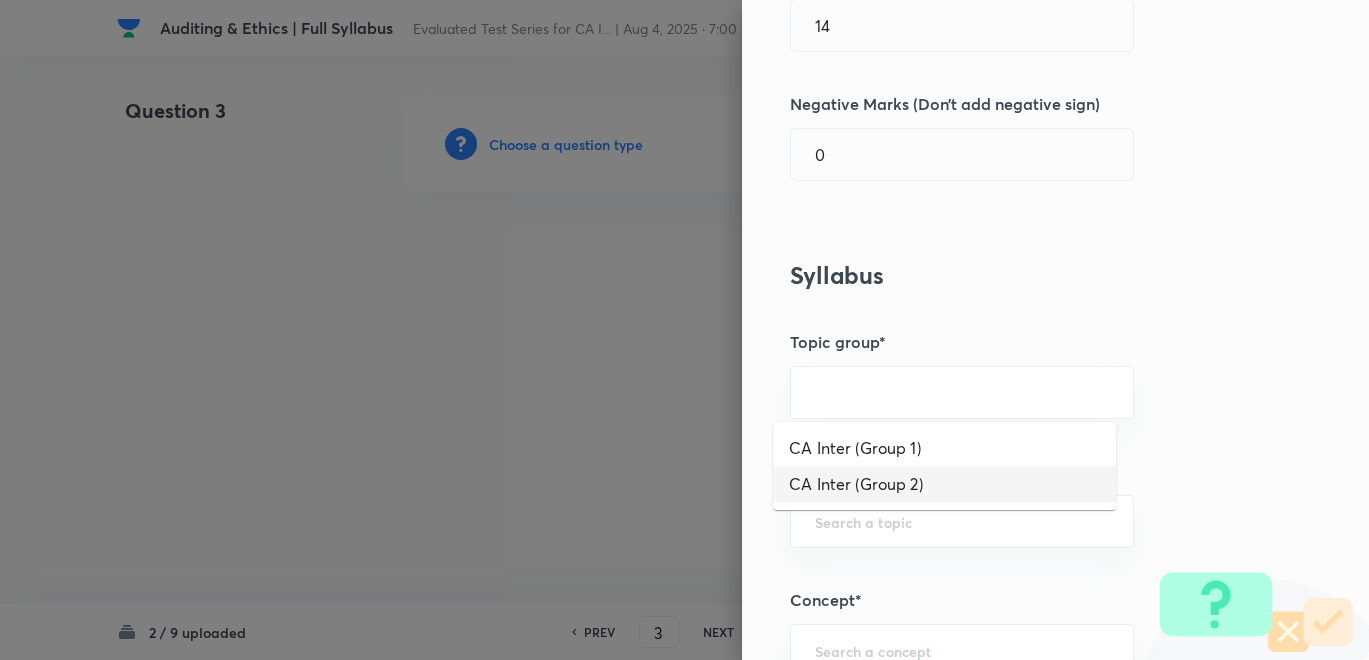 drag, startPoint x: 840, startPoint y: 484, endPoint x: 837, endPoint y: 438, distance: 46.09772 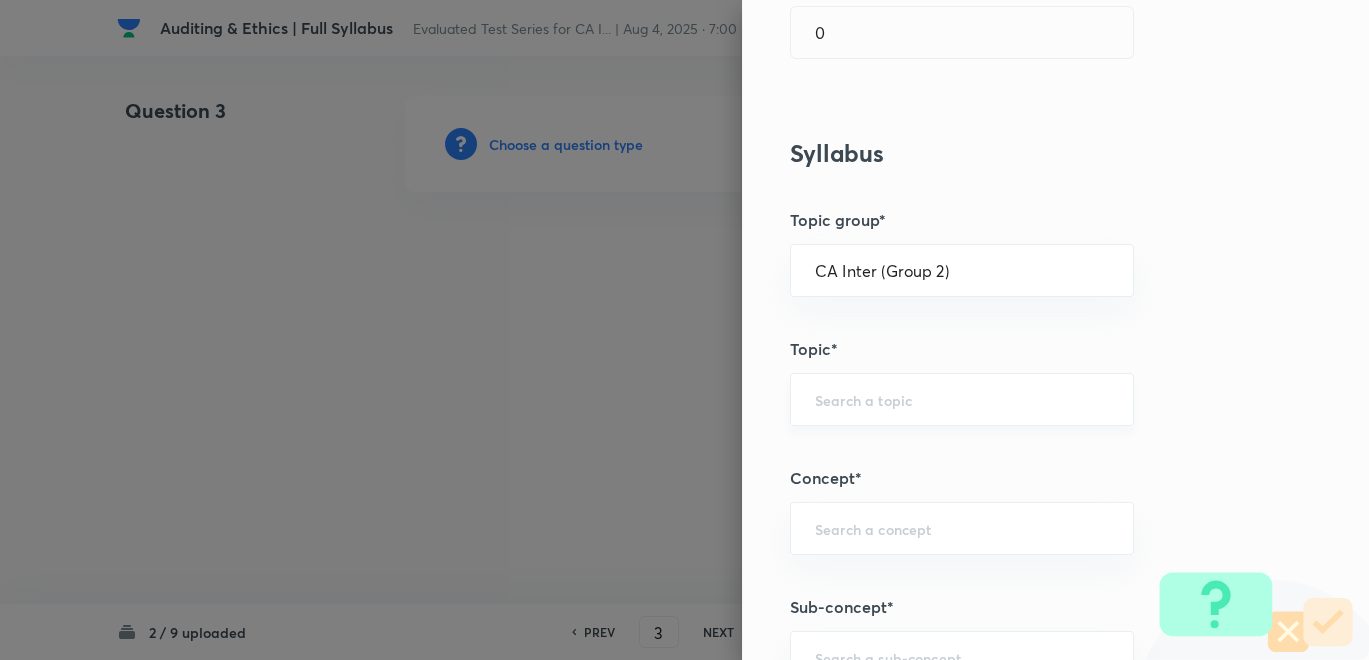 scroll, scrollTop: 555, scrollLeft: 0, axis: vertical 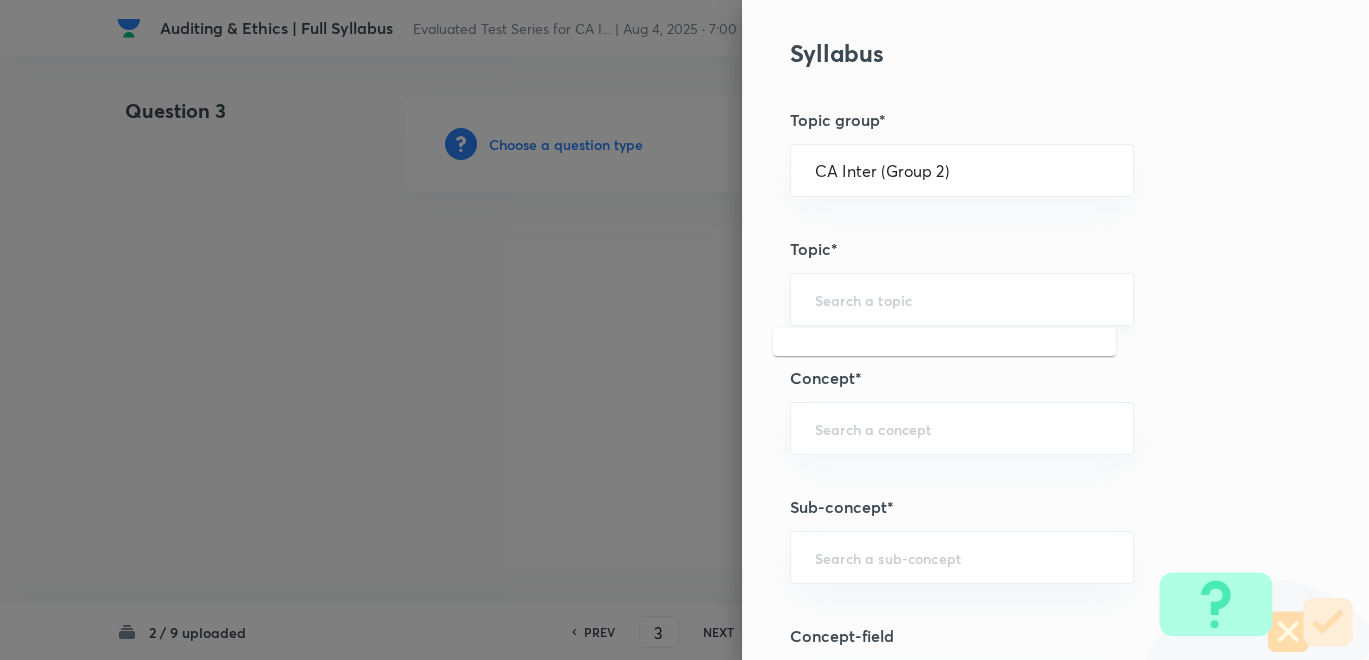 click at bounding box center (962, 299) 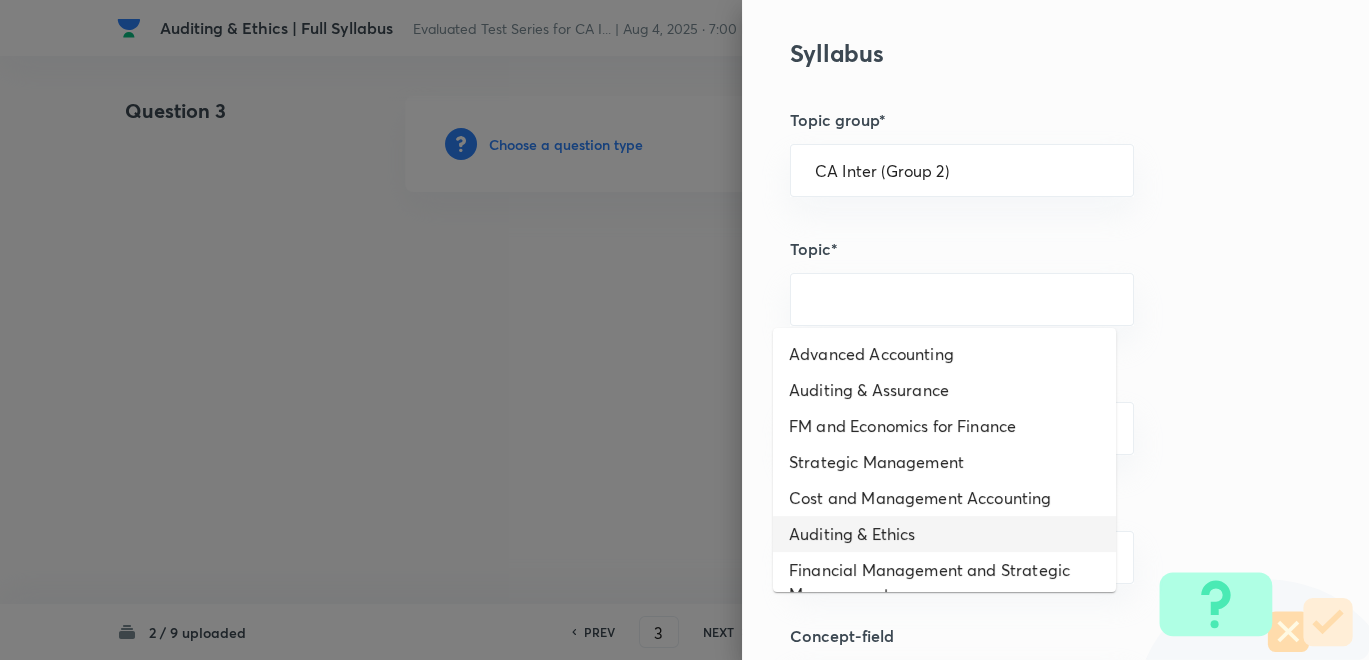 click on "Auditing & Ethics" at bounding box center (944, 534) 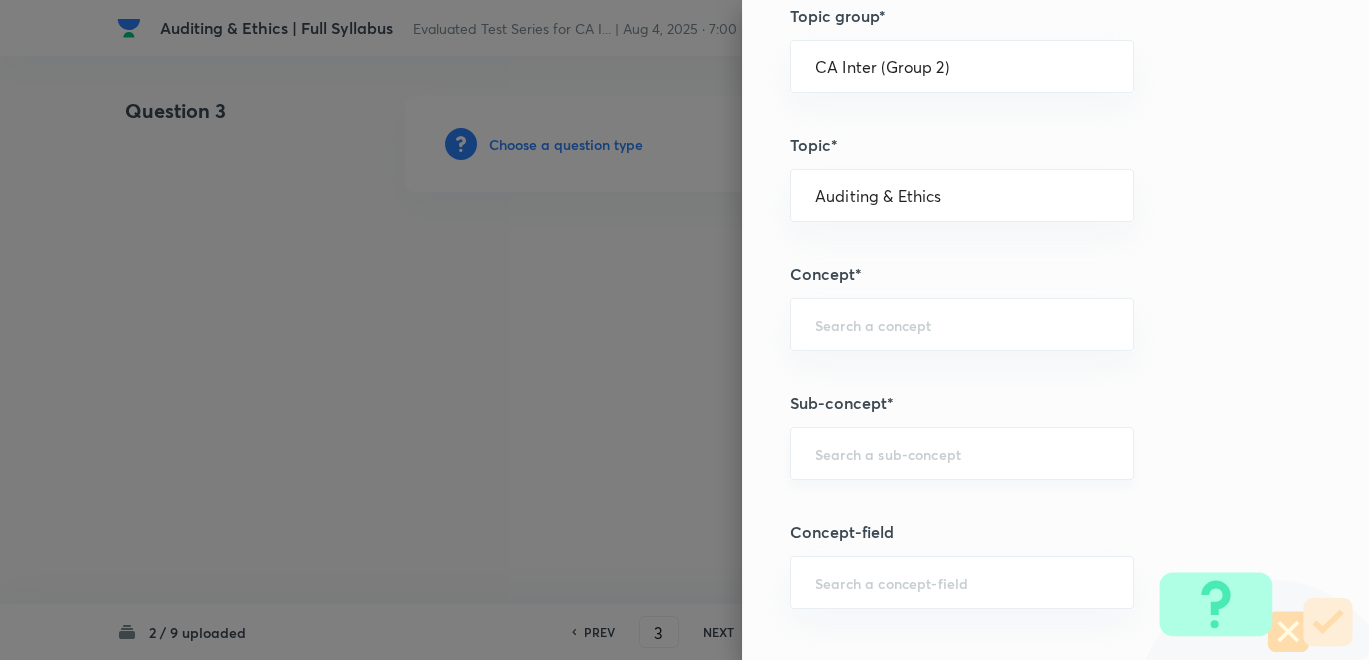 scroll, scrollTop: 777, scrollLeft: 0, axis: vertical 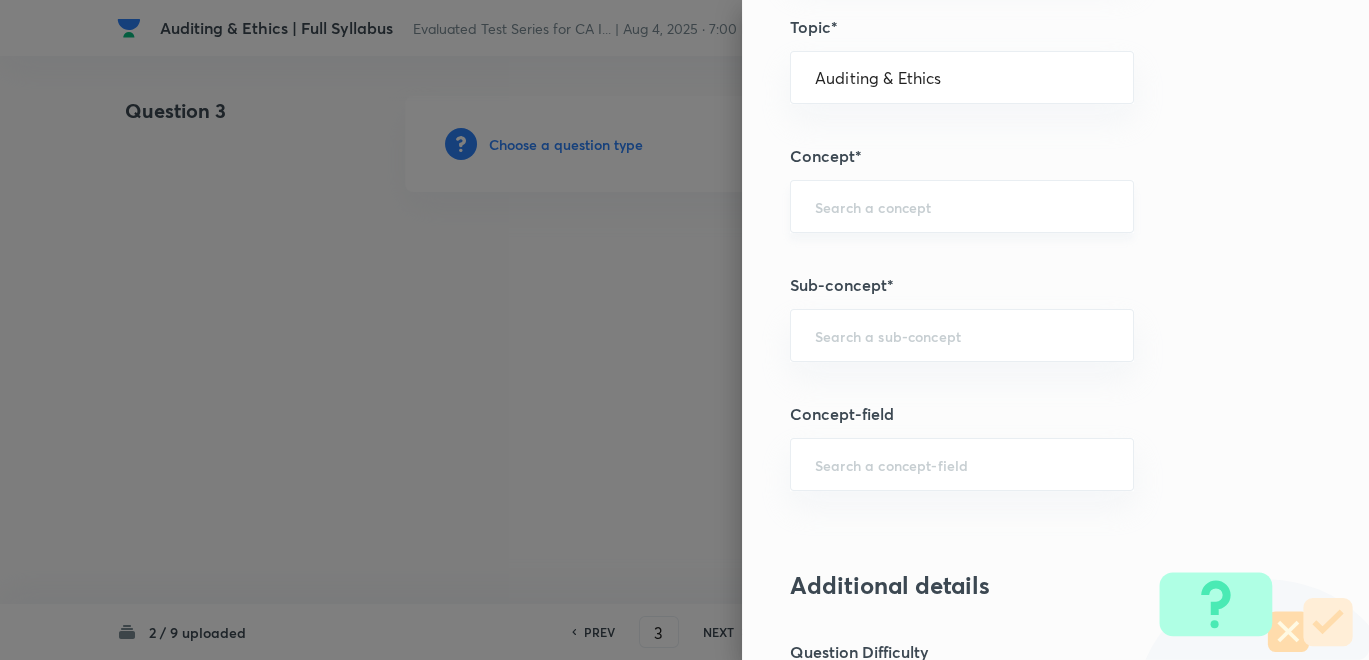 click on "​" at bounding box center (962, 206) 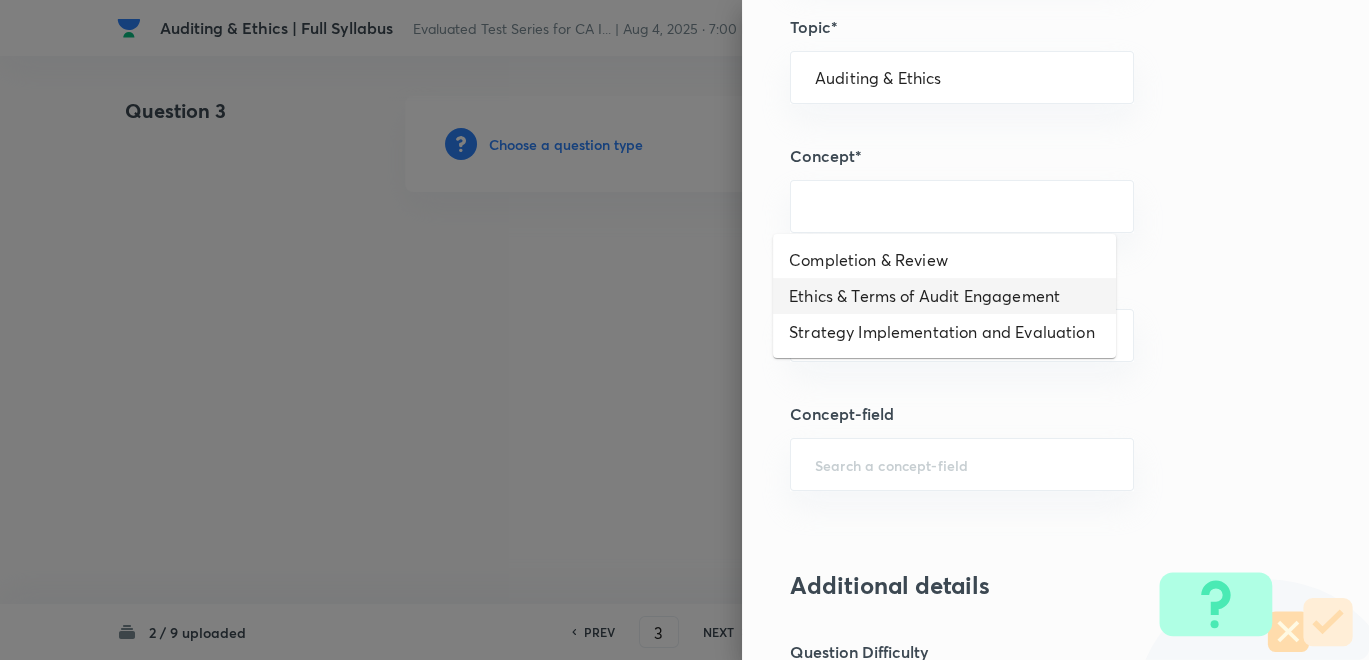 click on "Ethics & Terms of Audit Engagement" at bounding box center [944, 296] 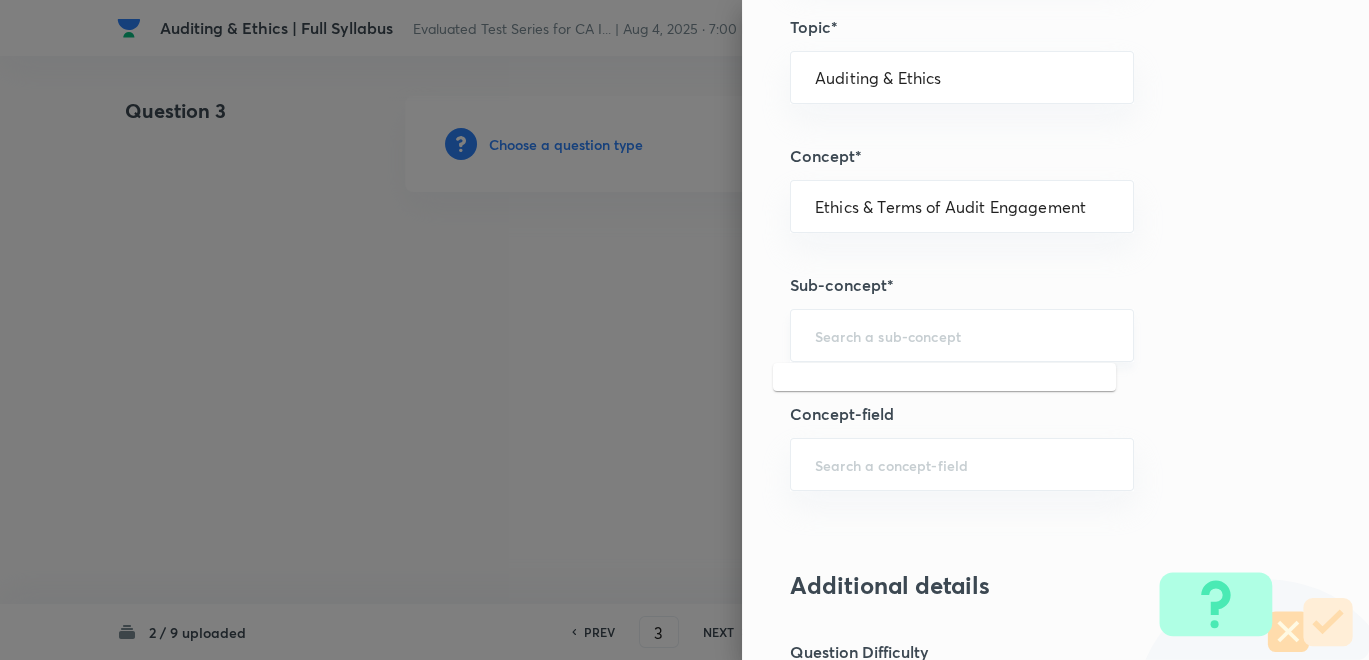 click at bounding box center (962, 335) 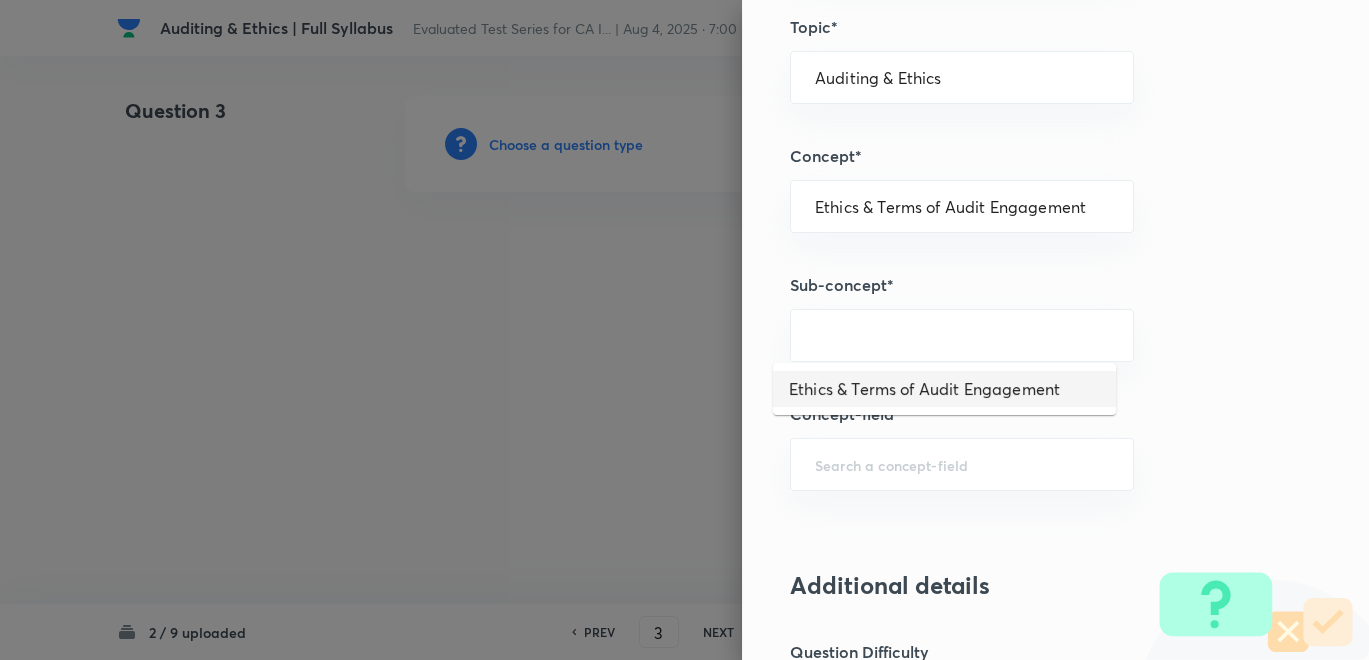 click on "Ethics & Terms of Audit Engagement" at bounding box center [944, 389] 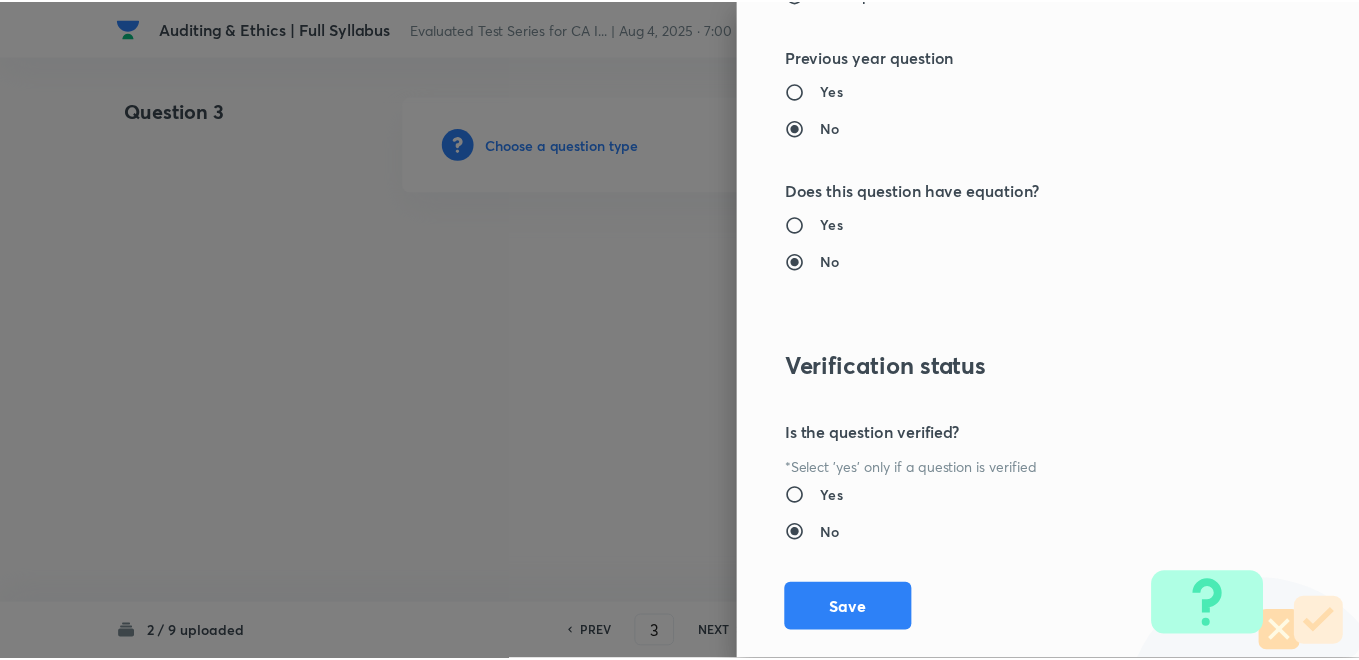 scroll, scrollTop: 1820, scrollLeft: 0, axis: vertical 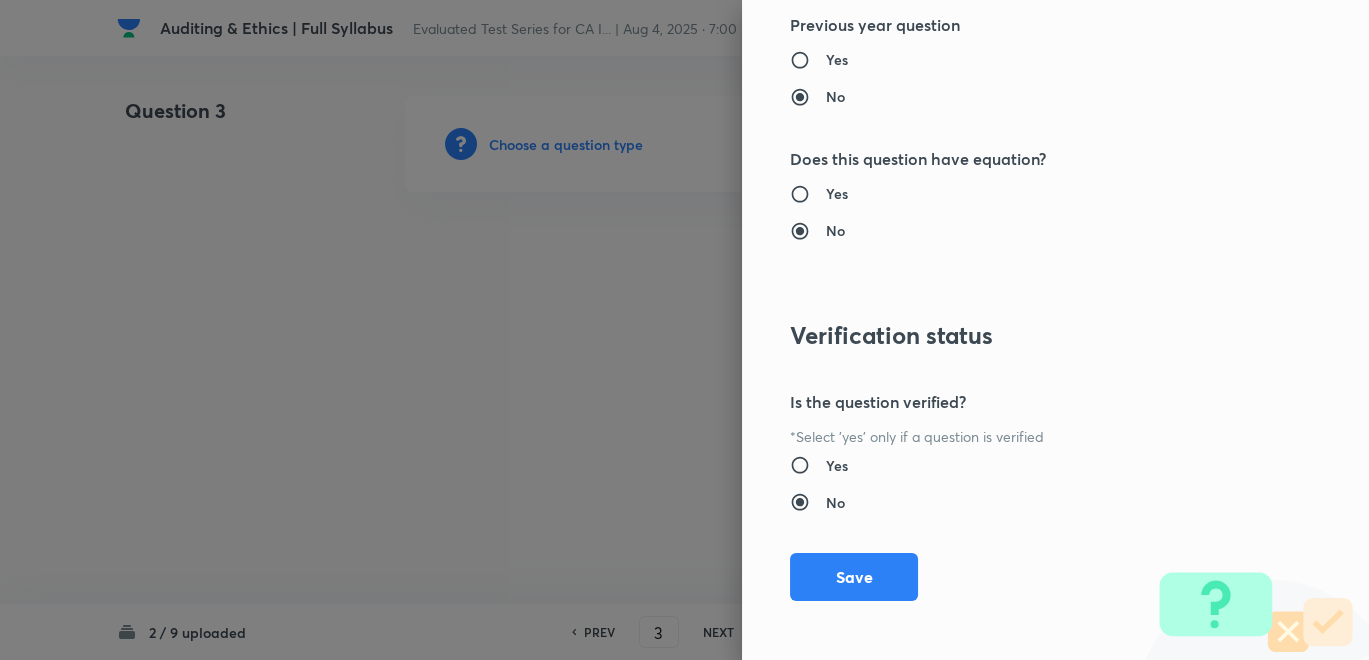 drag, startPoint x: 856, startPoint y: 571, endPoint x: 824, endPoint y: 535, distance: 48.166378 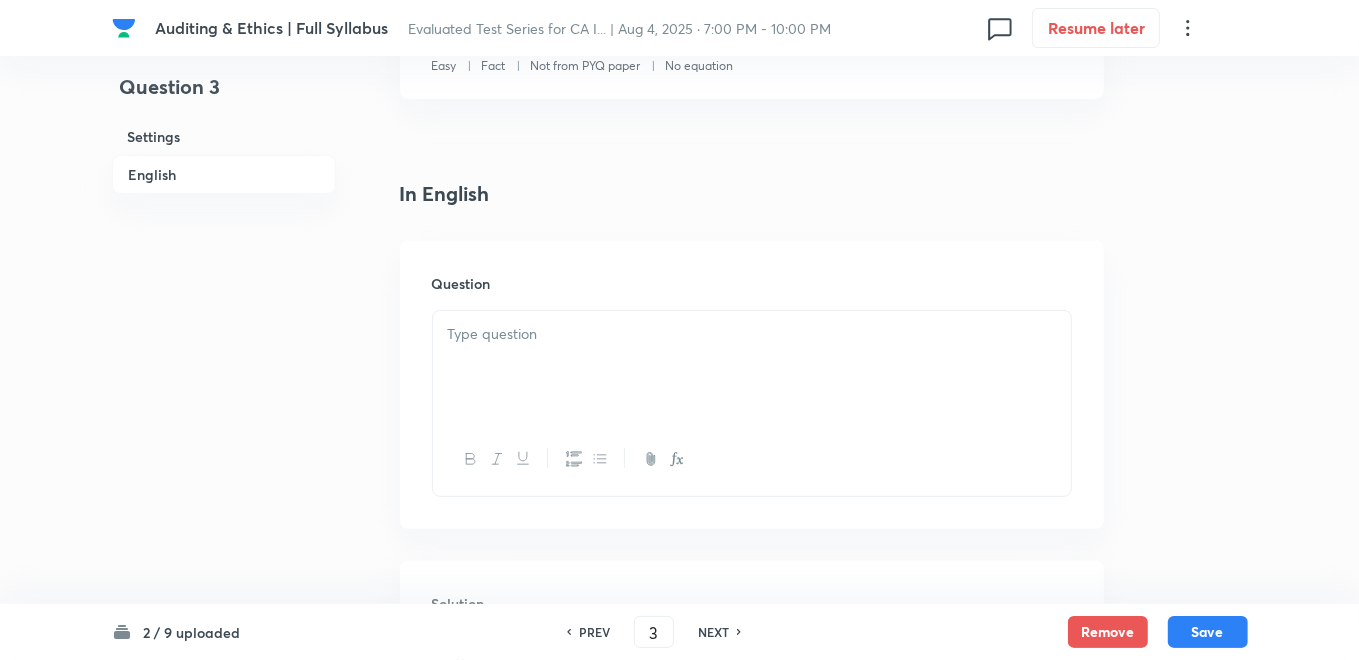 scroll, scrollTop: 666, scrollLeft: 0, axis: vertical 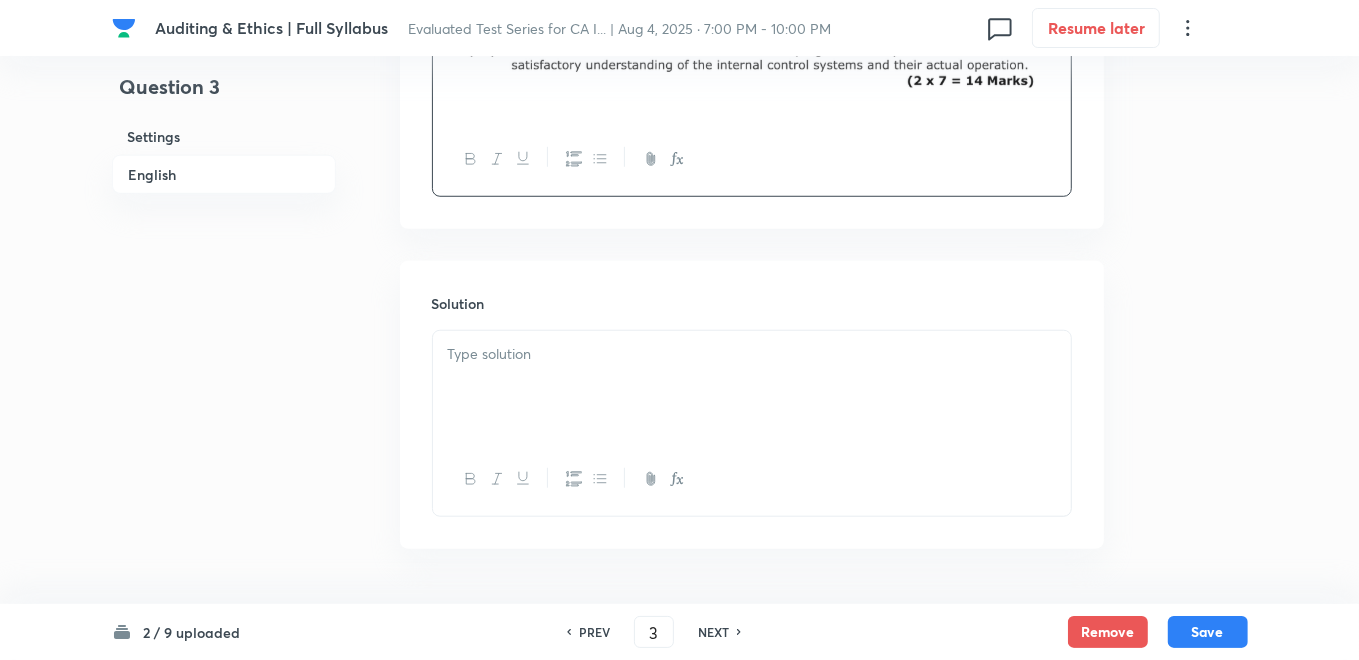 click at bounding box center [752, 387] 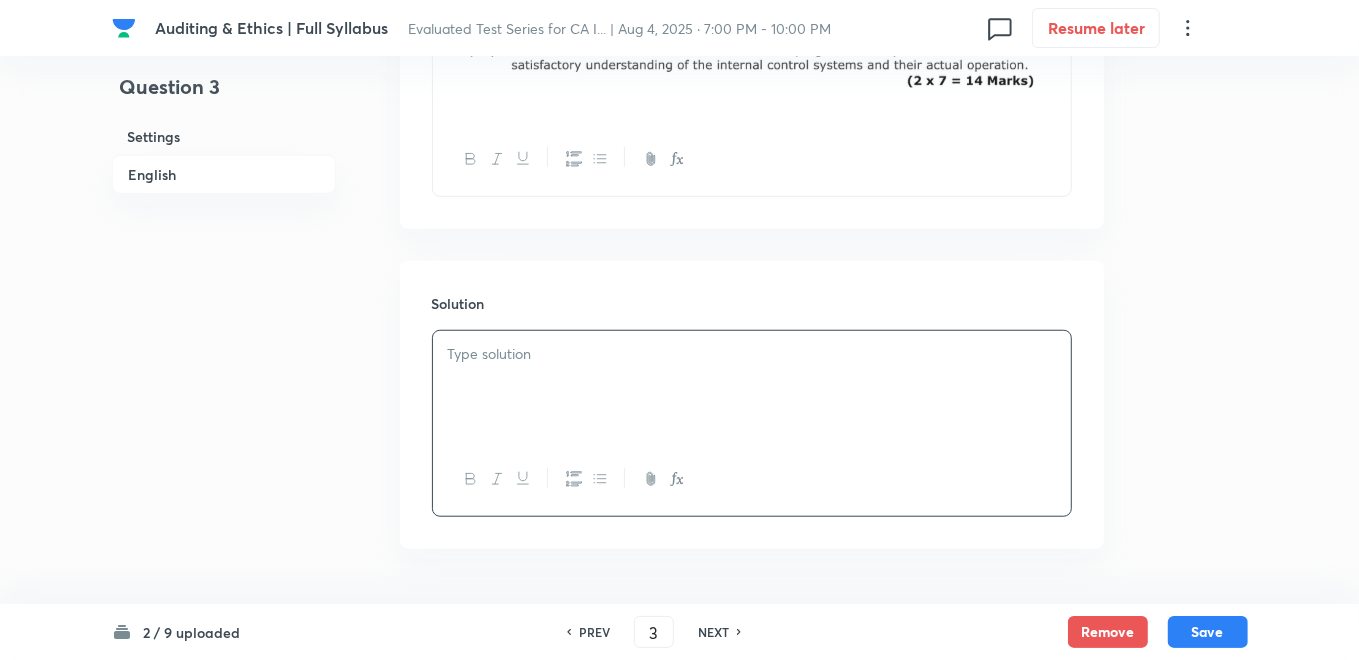 type 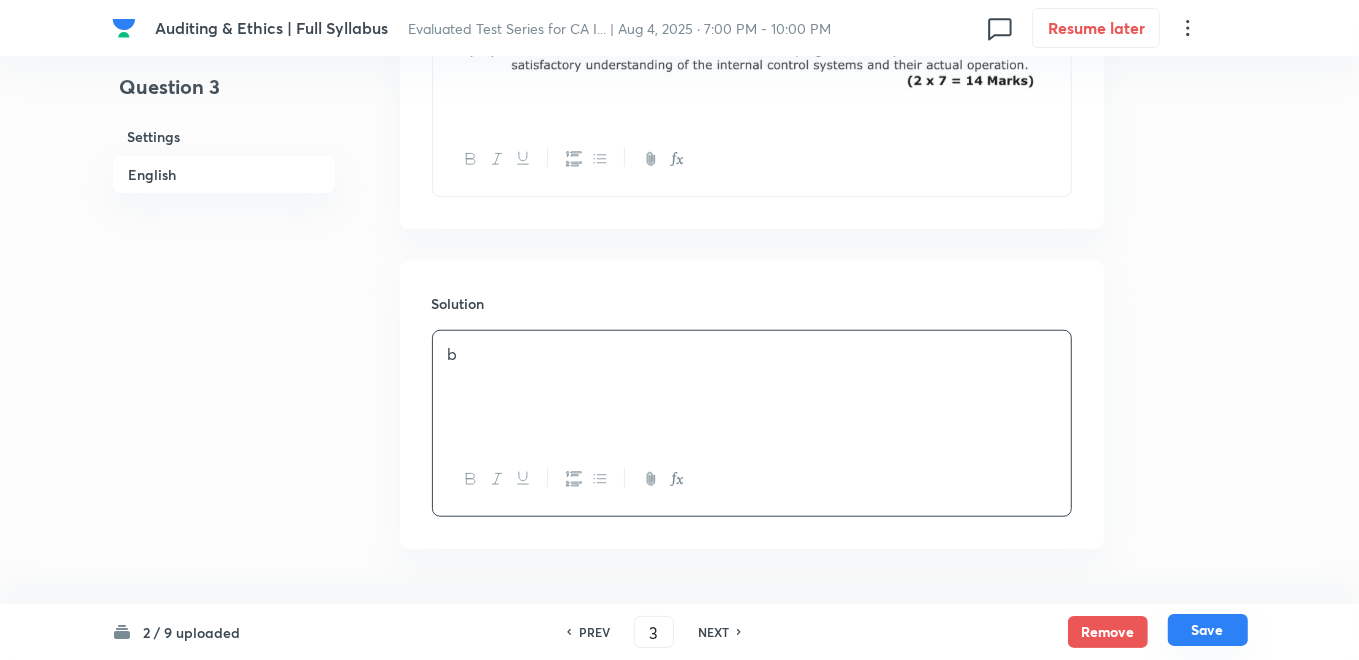 click on "Save" at bounding box center [1208, 630] 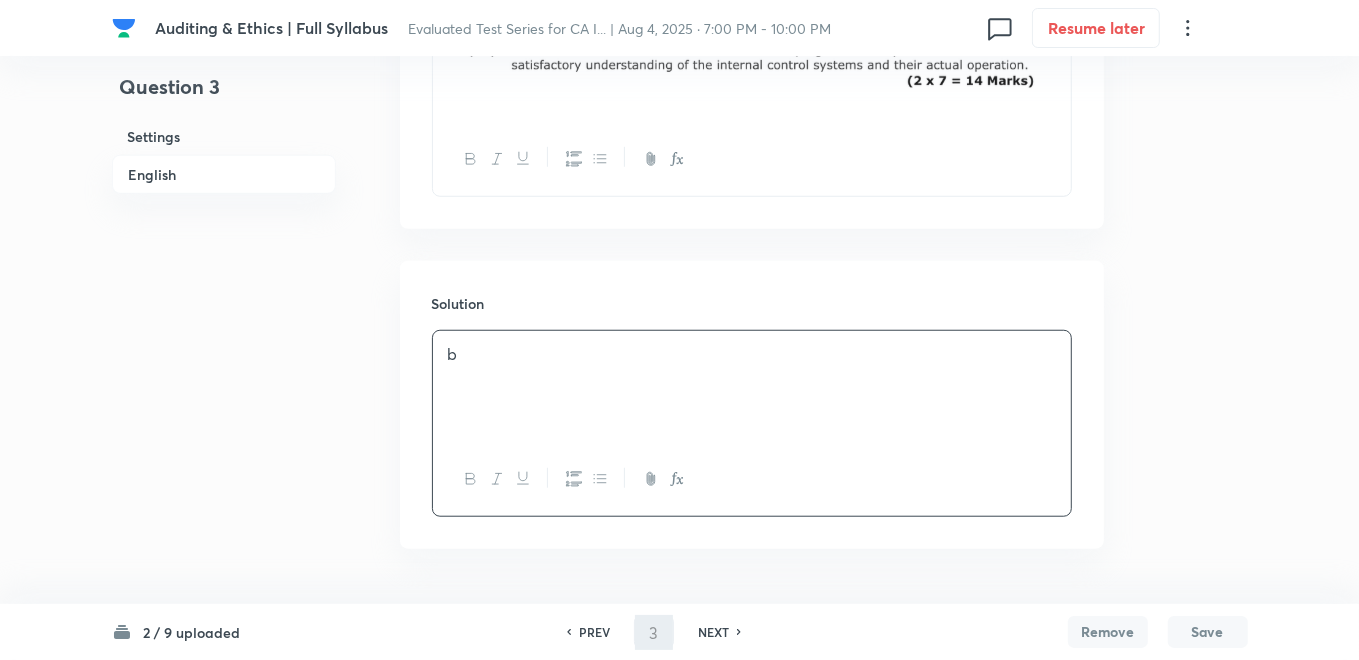 type on "4" 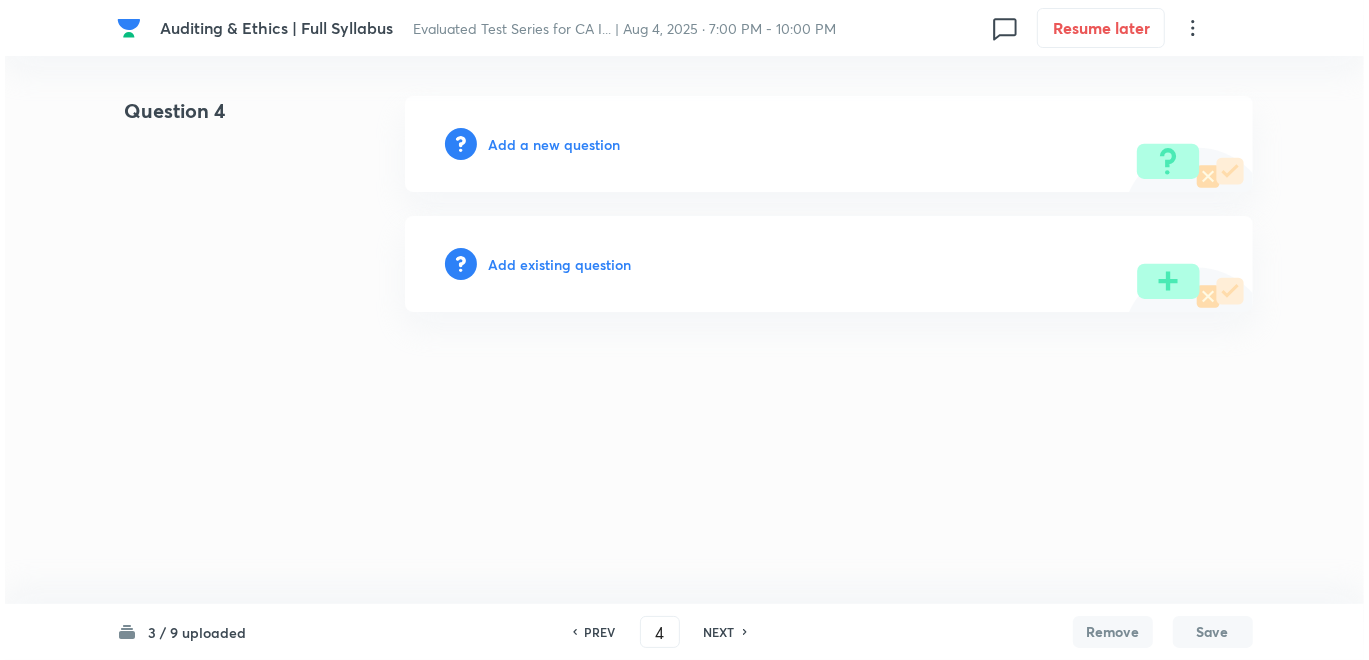scroll, scrollTop: 0, scrollLeft: 0, axis: both 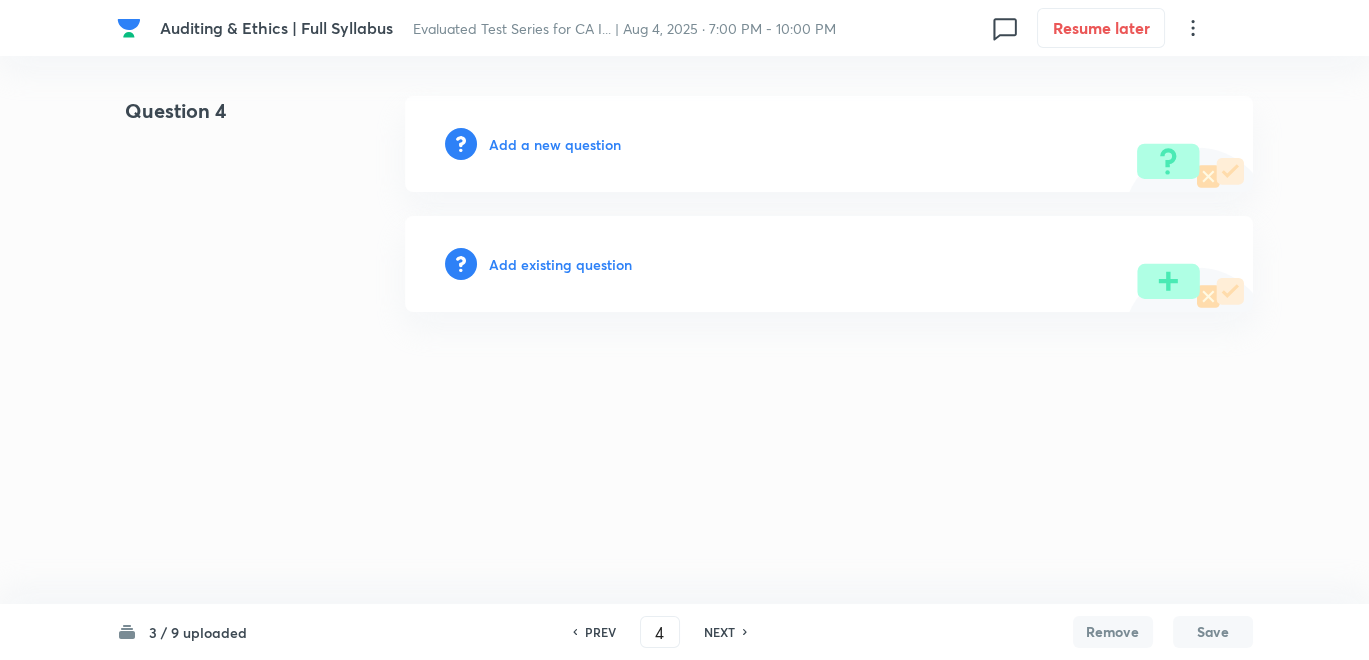 click on "Add a new question" at bounding box center (555, 144) 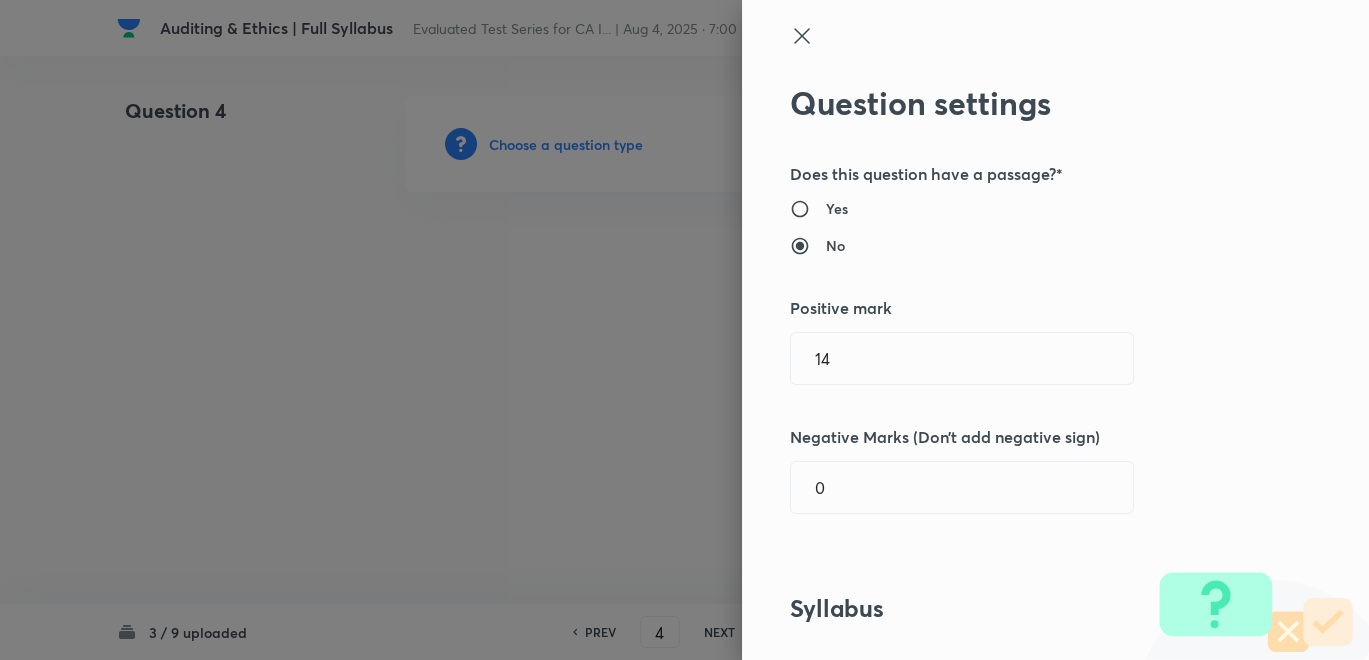 type 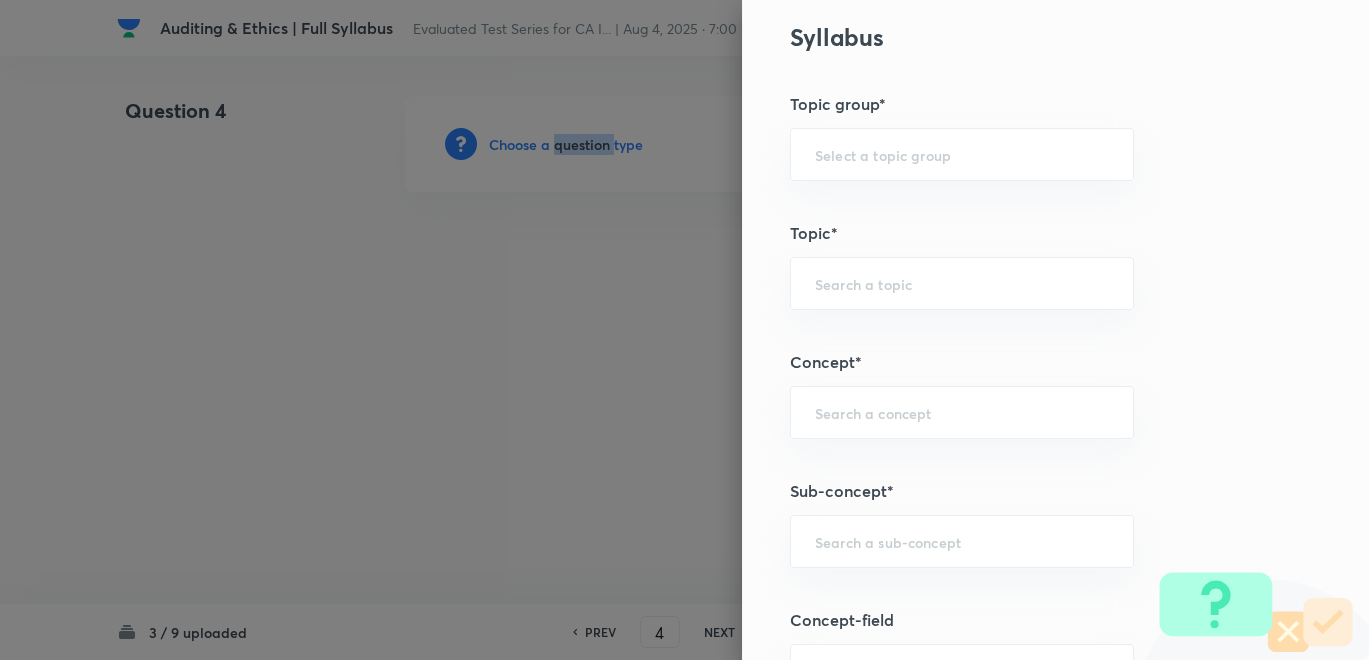 scroll, scrollTop: 444, scrollLeft: 0, axis: vertical 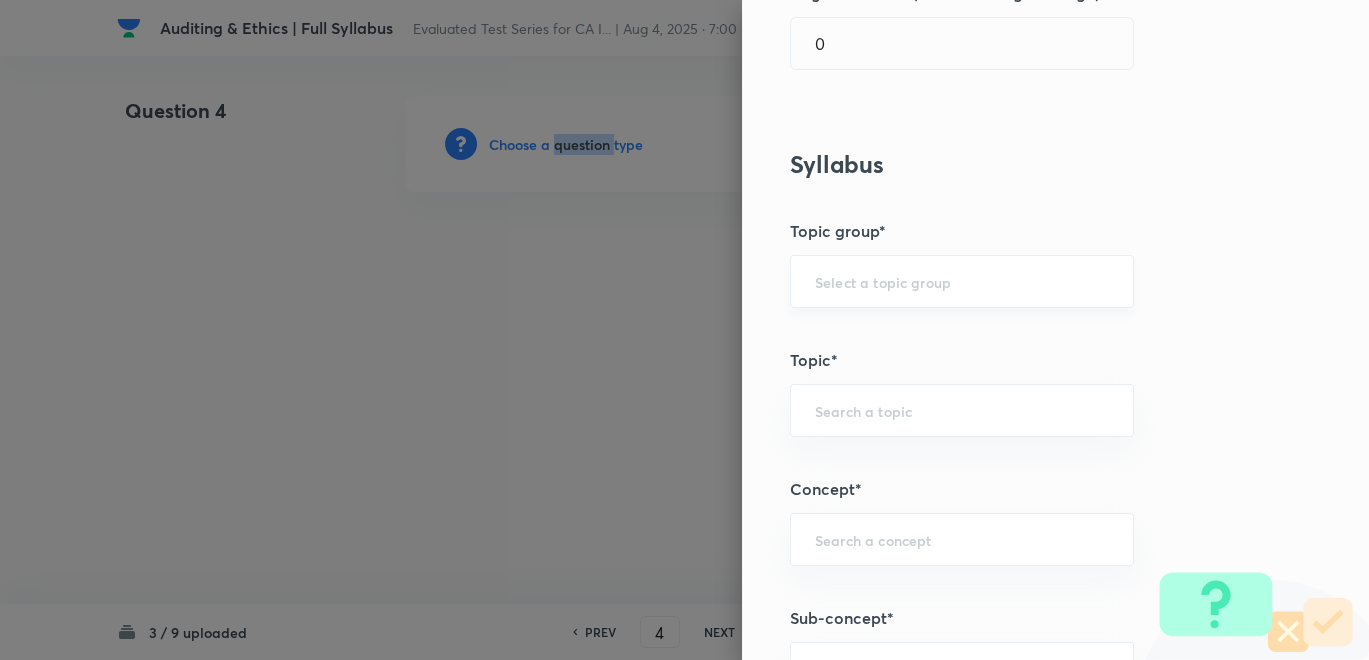 click on "​" at bounding box center (962, 281) 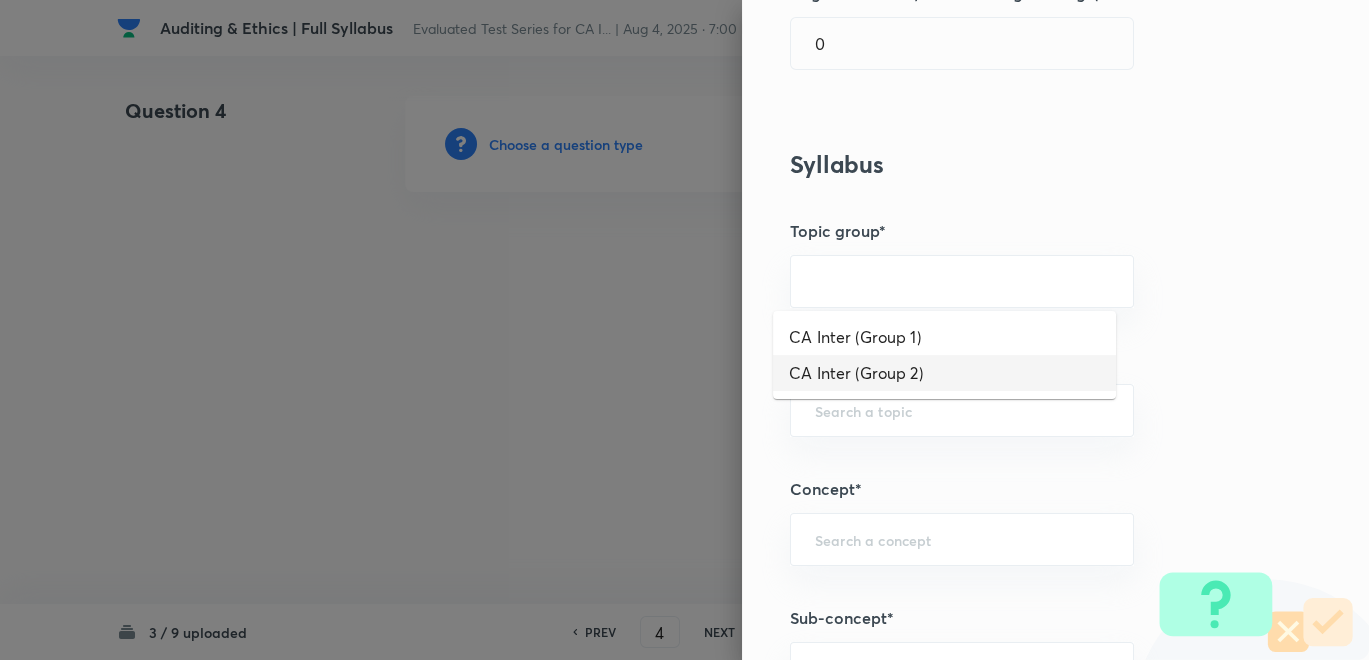 click on "CA Inter (Group 2)" at bounding box center (944, 373) 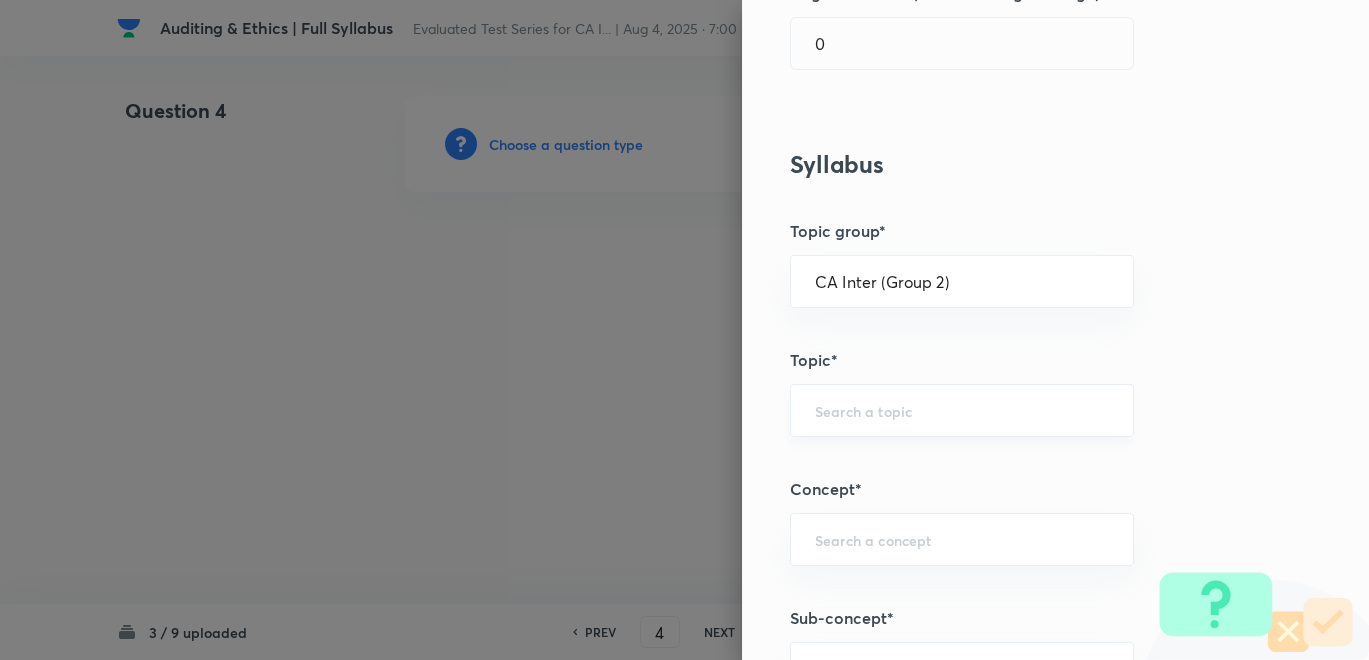 click at bounding box center (962, 410) 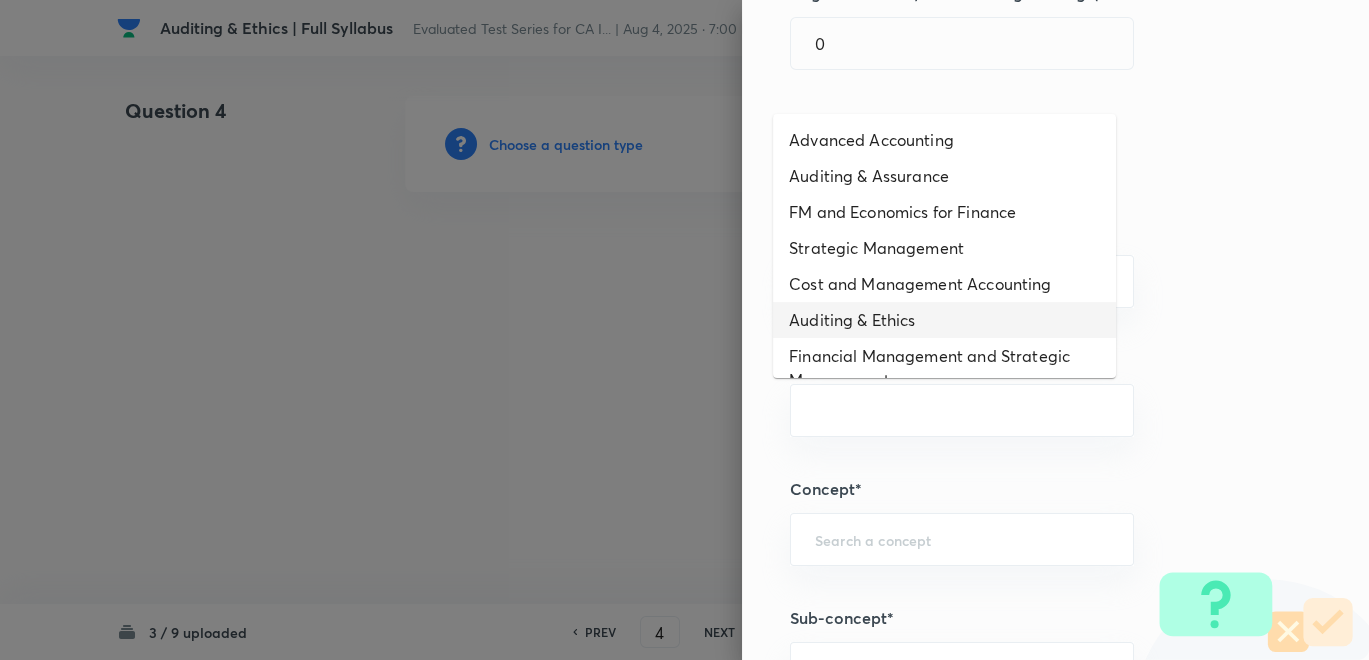 click on "Auditing & Ethics" at bounding box center (944, 320) 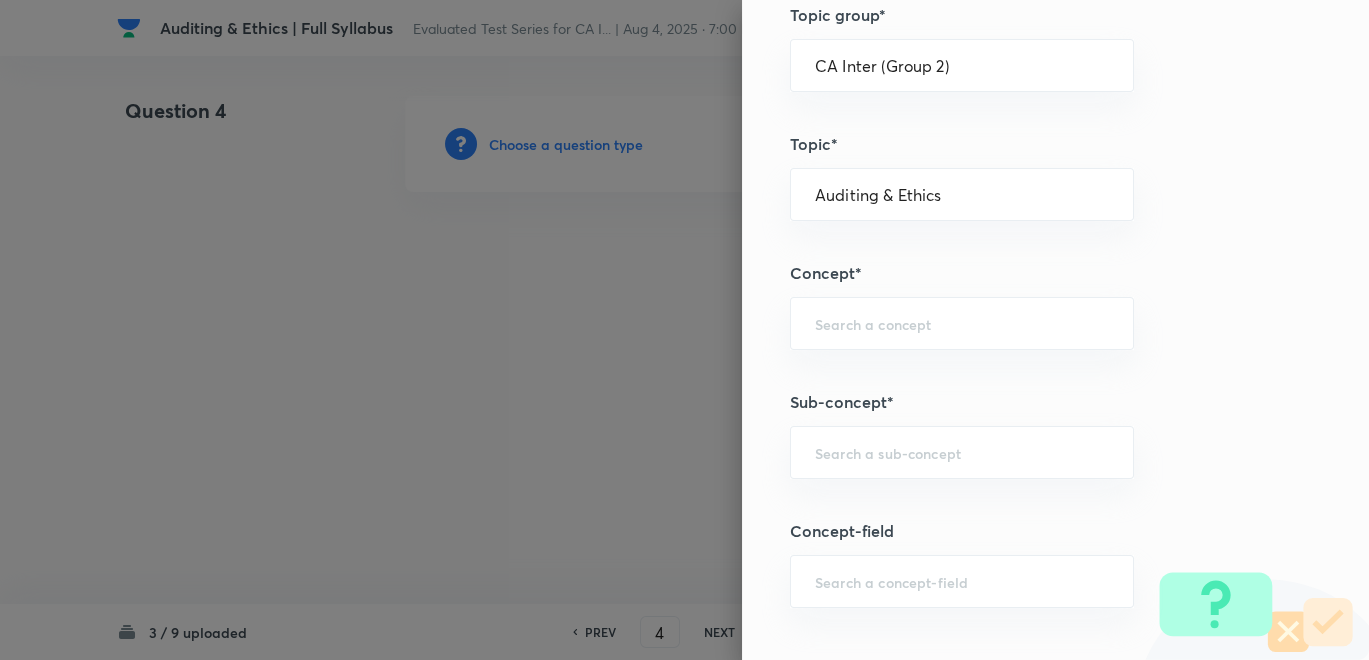 scroll, scrollTop: 666, scrollLeft: 0, axis: vertical 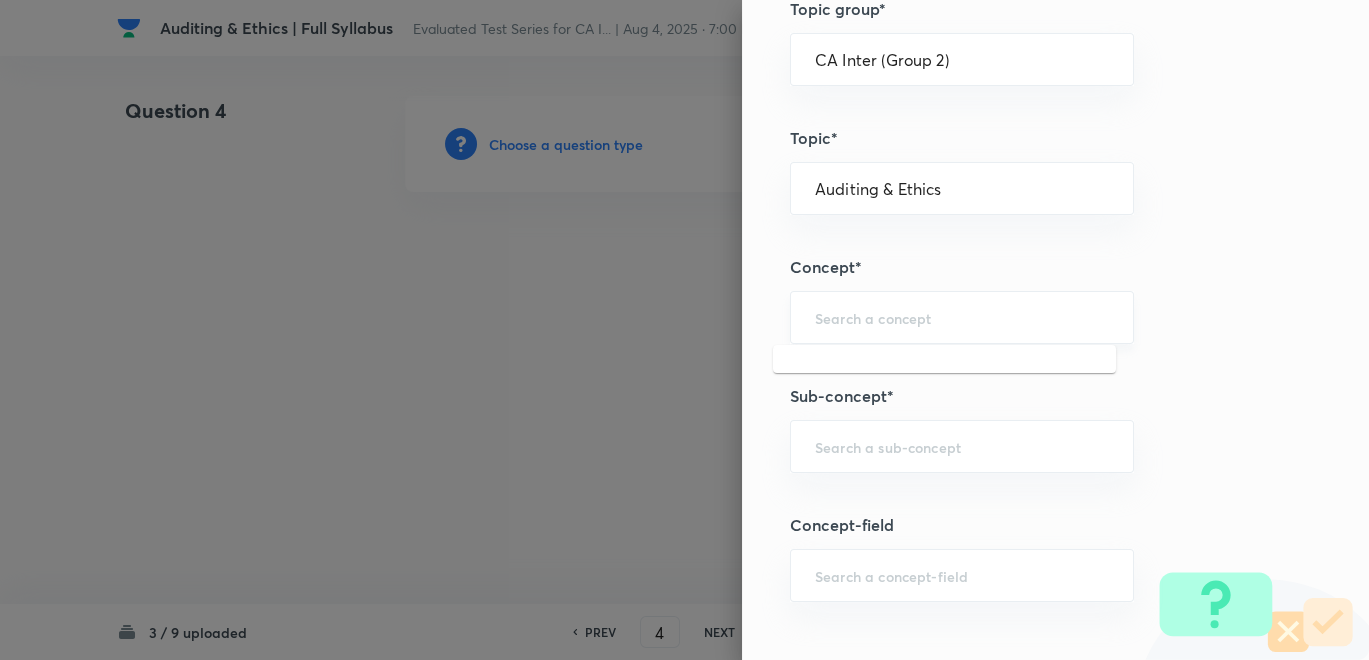 click at bounding box center (962, 317) 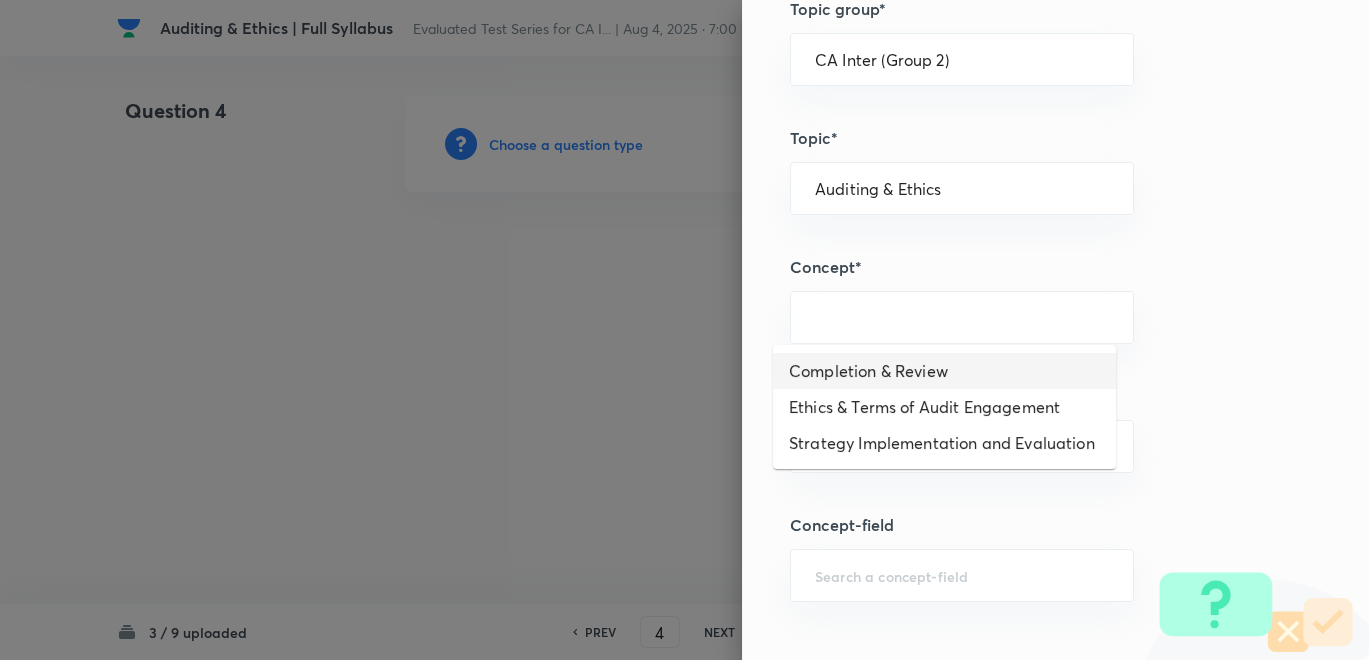 click on "Completion & Review" at bounding box center [944, 371] 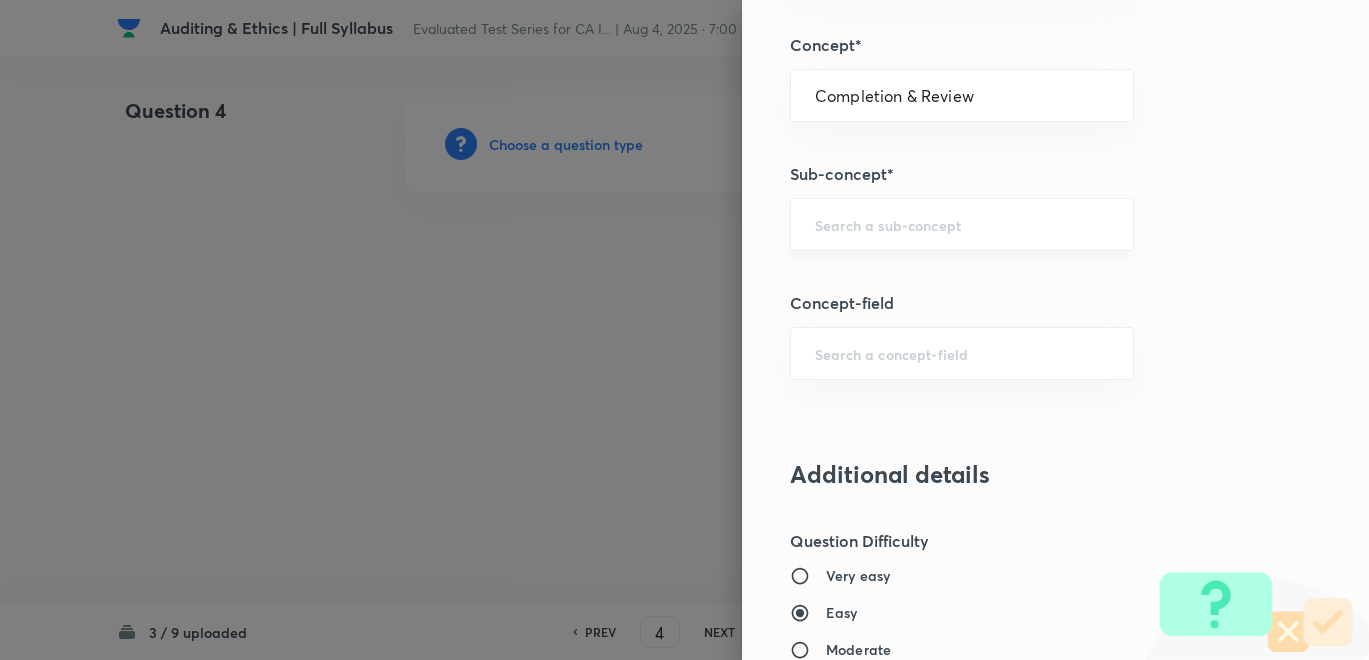 click on "​" at bounding box center (962, 224) 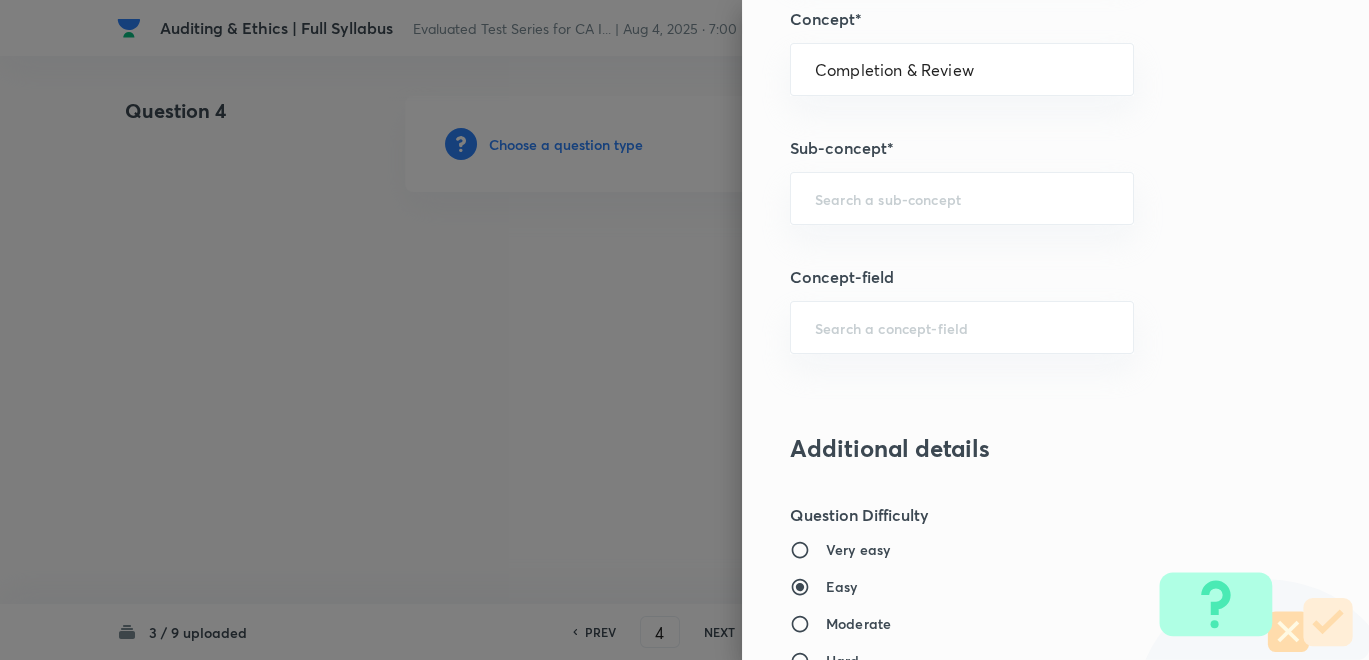 scroll, scrollTop: 799, scrollLeft: 0, axis: vertical 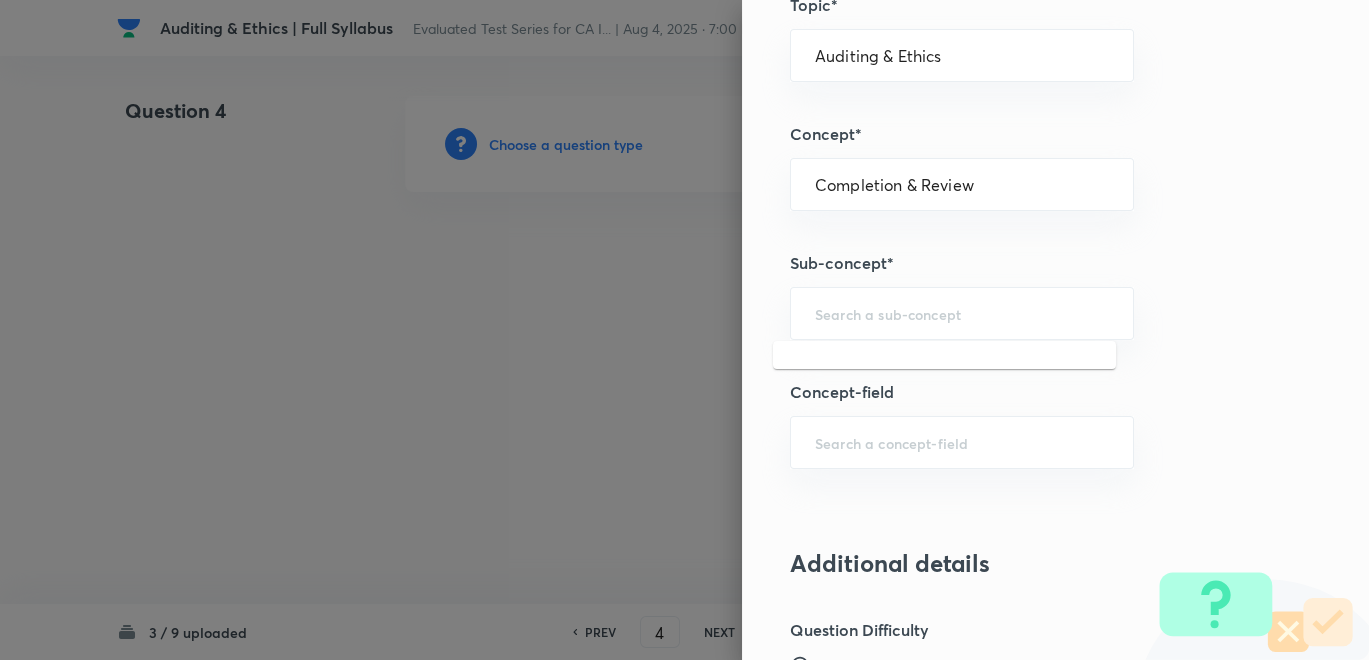 click at bounding box center (962, 313) 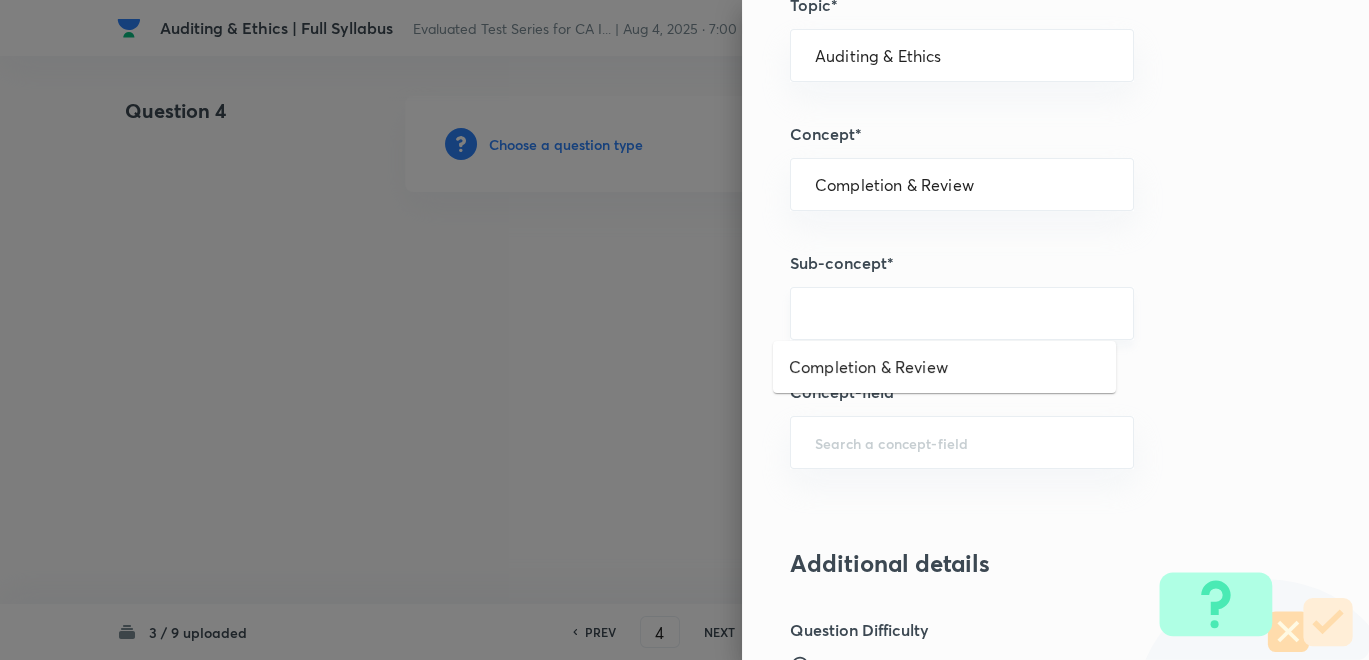 click at bounding box center (962, 313) 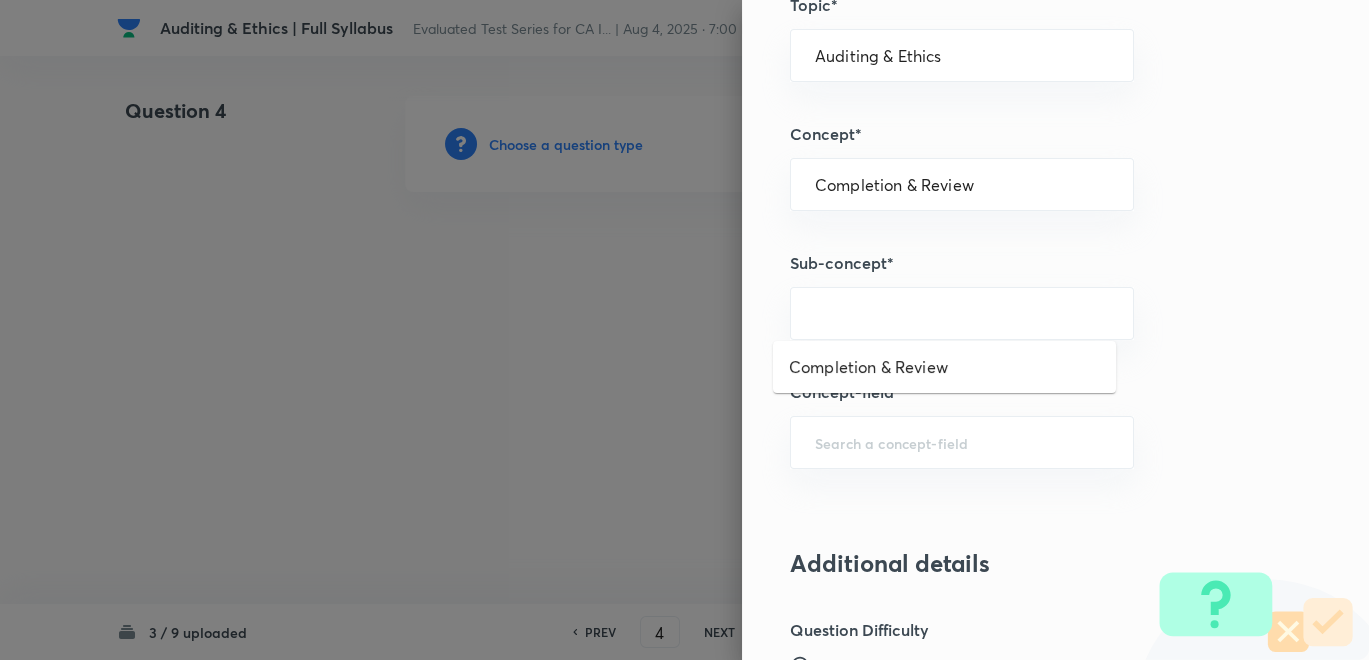 click on "Completion & Review" at bounding box center (944, 367) 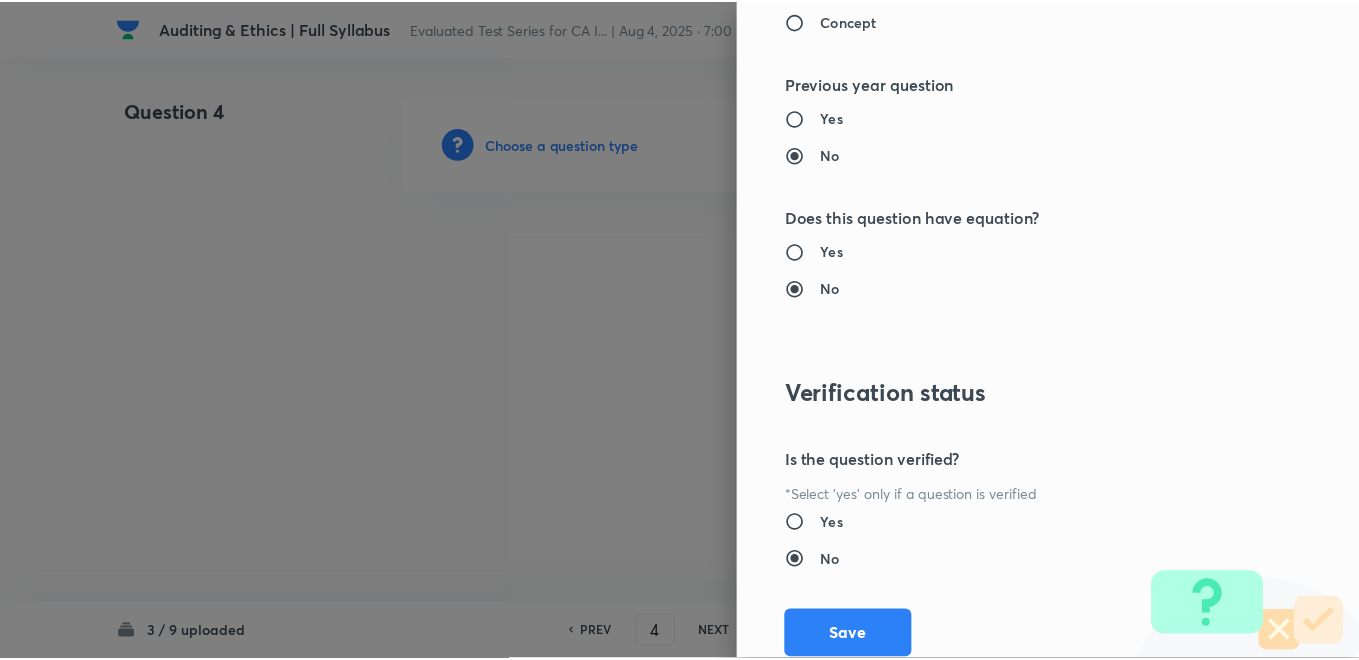 scroll, scrollTop: 1820, scrollLeft: 0, axis: vertical 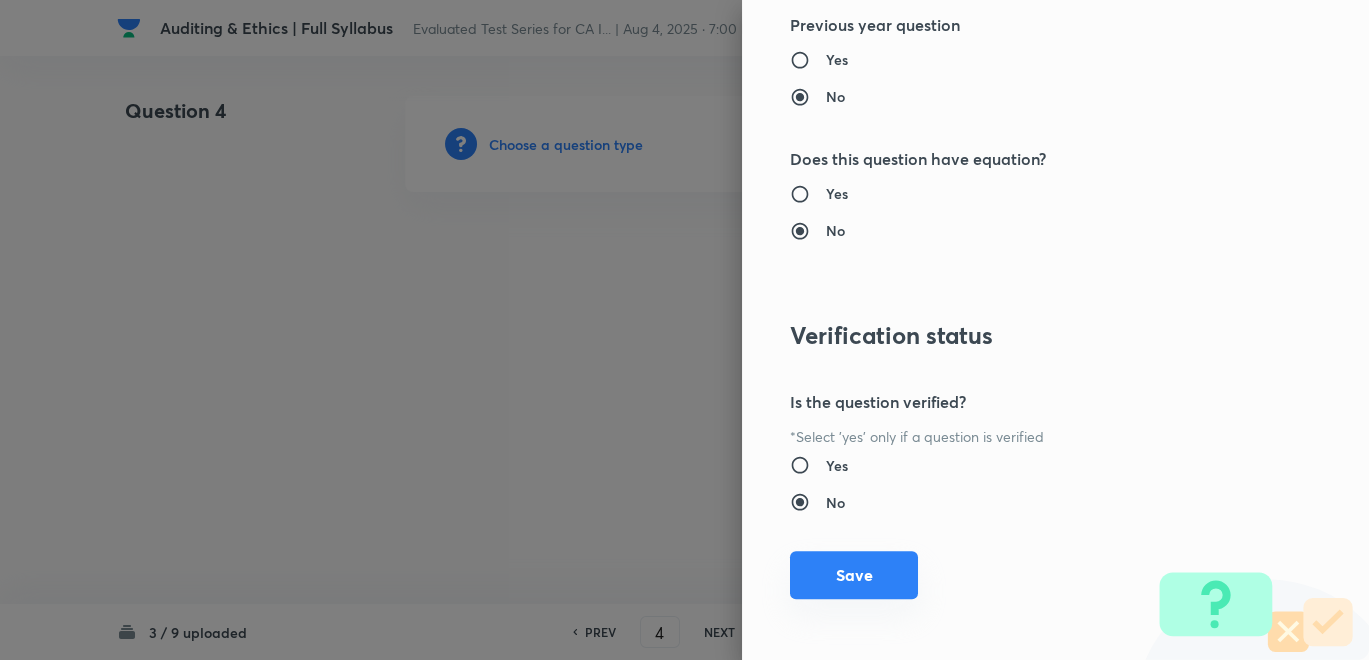 click on "Save" at bounding box center [854, 575] 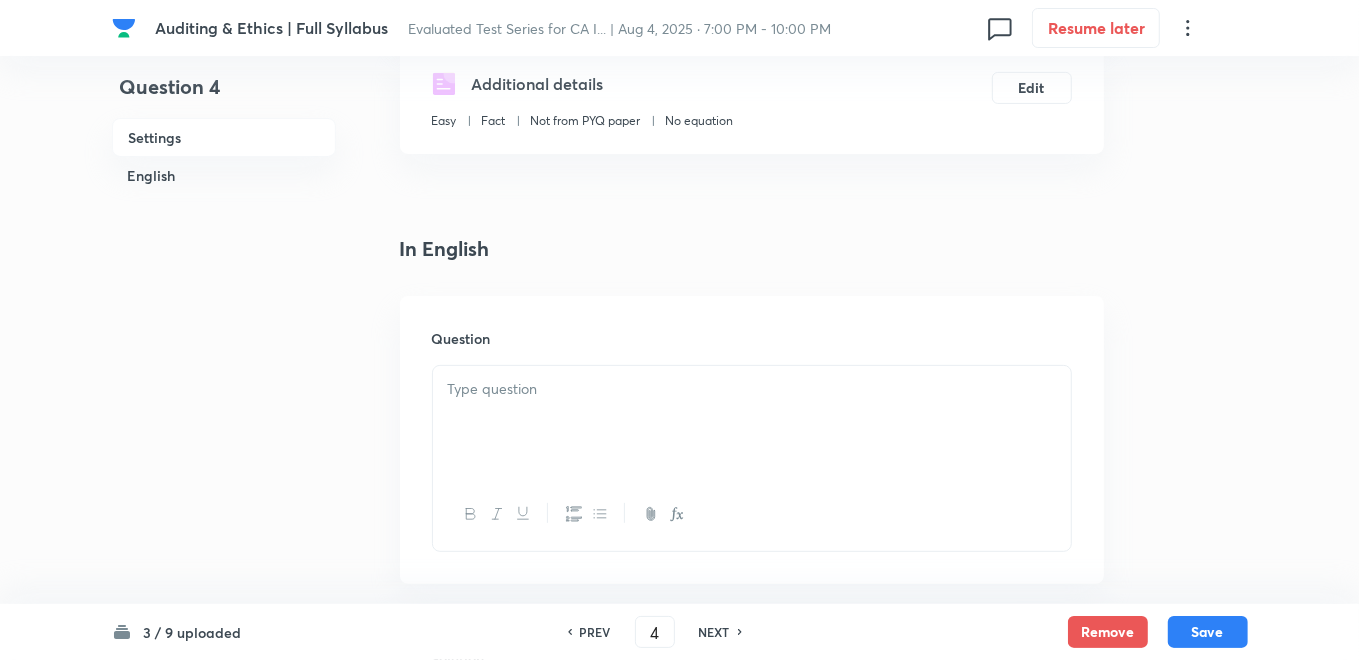 scroll, scrollTop: 666, scrollLeft: 0, axis: vertical 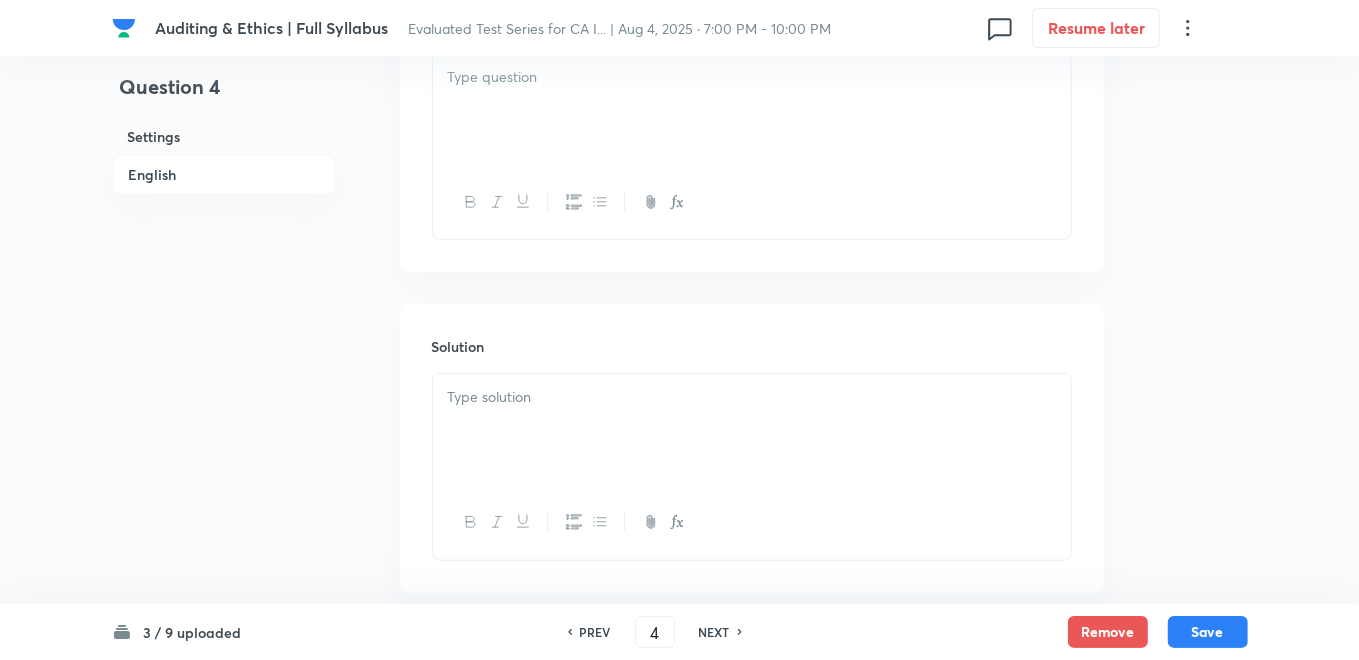 click at bounding box center (752, 110) 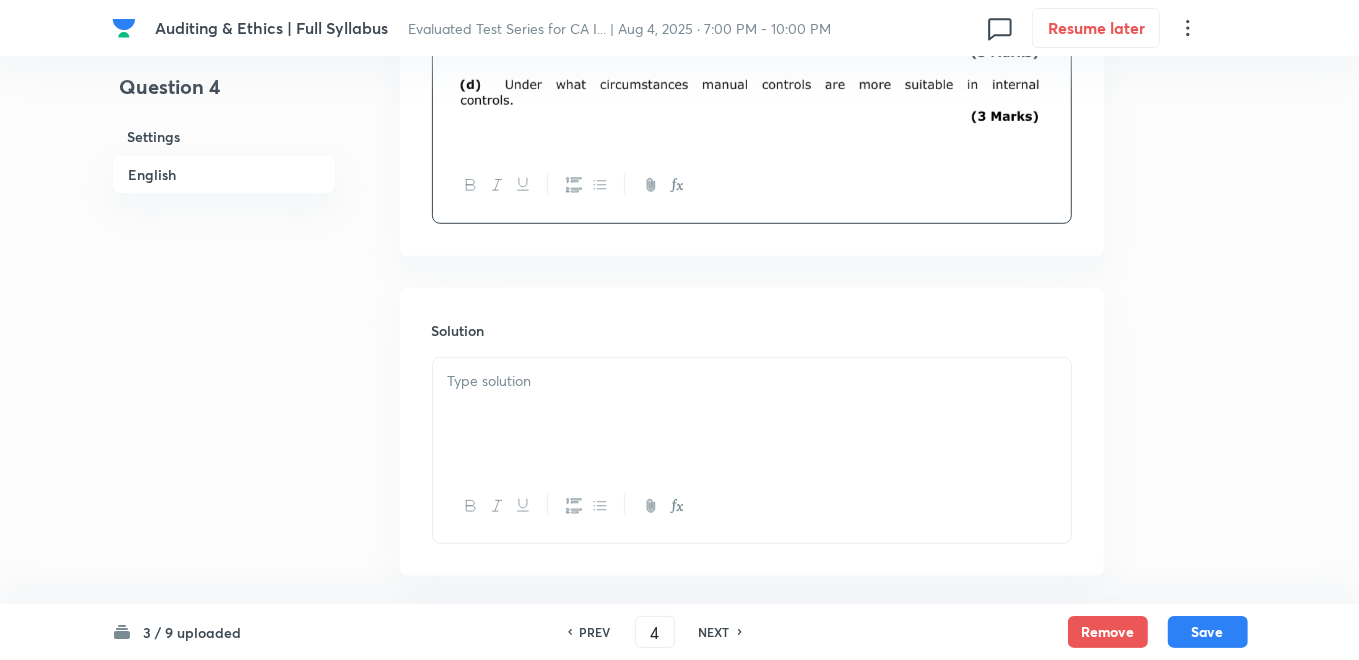 scroll, scrollTop: 993, scrollLeft: 0, axis: vertical 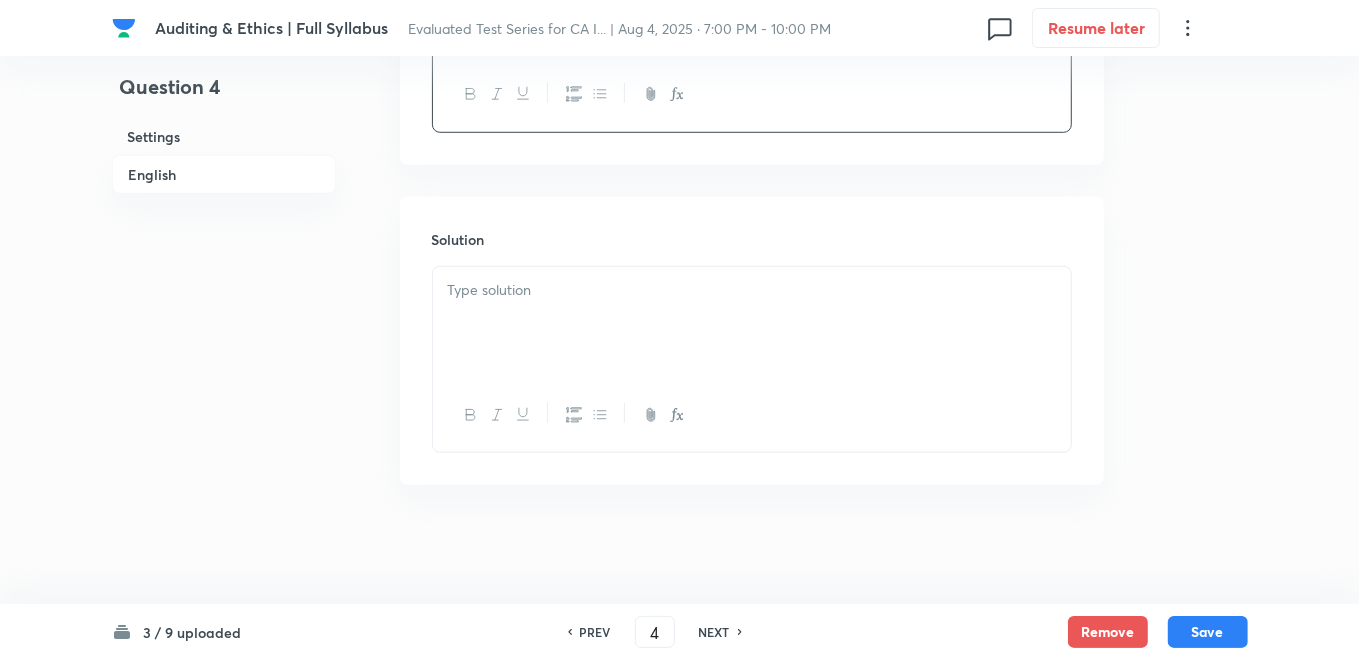click at bounding box center (752, 323) 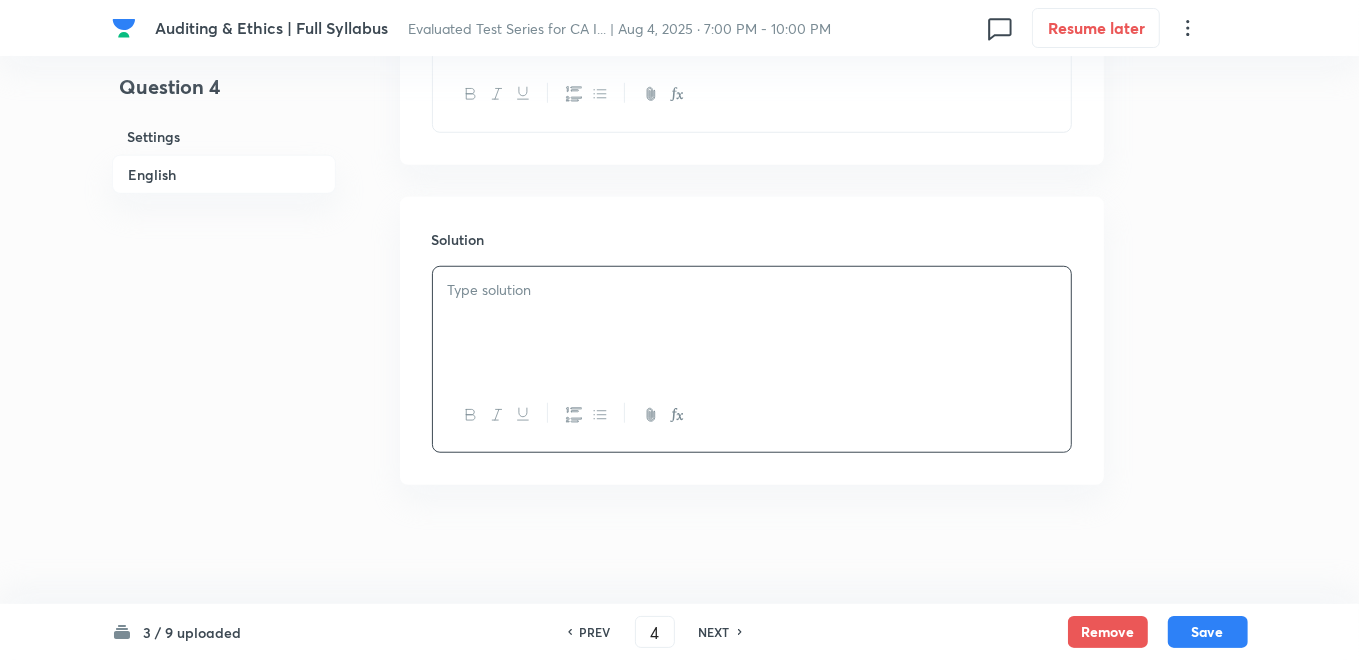type 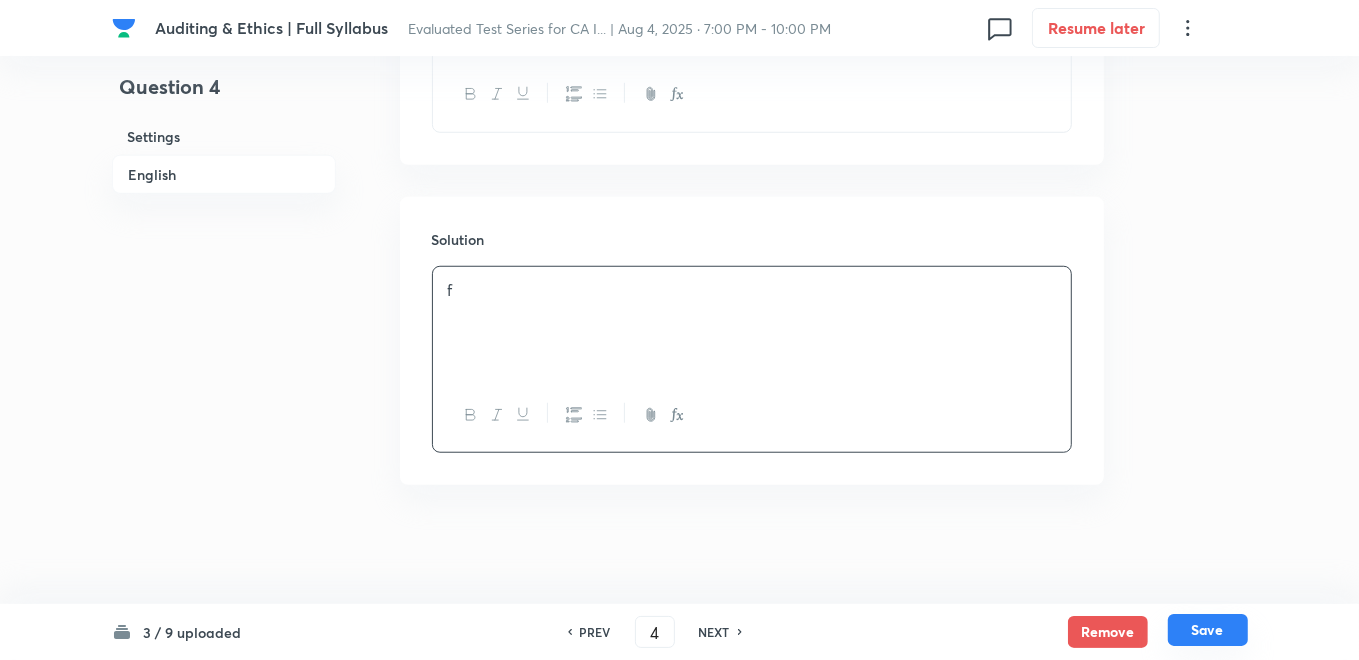 click on "Save" at bounding box center [1208, 630] 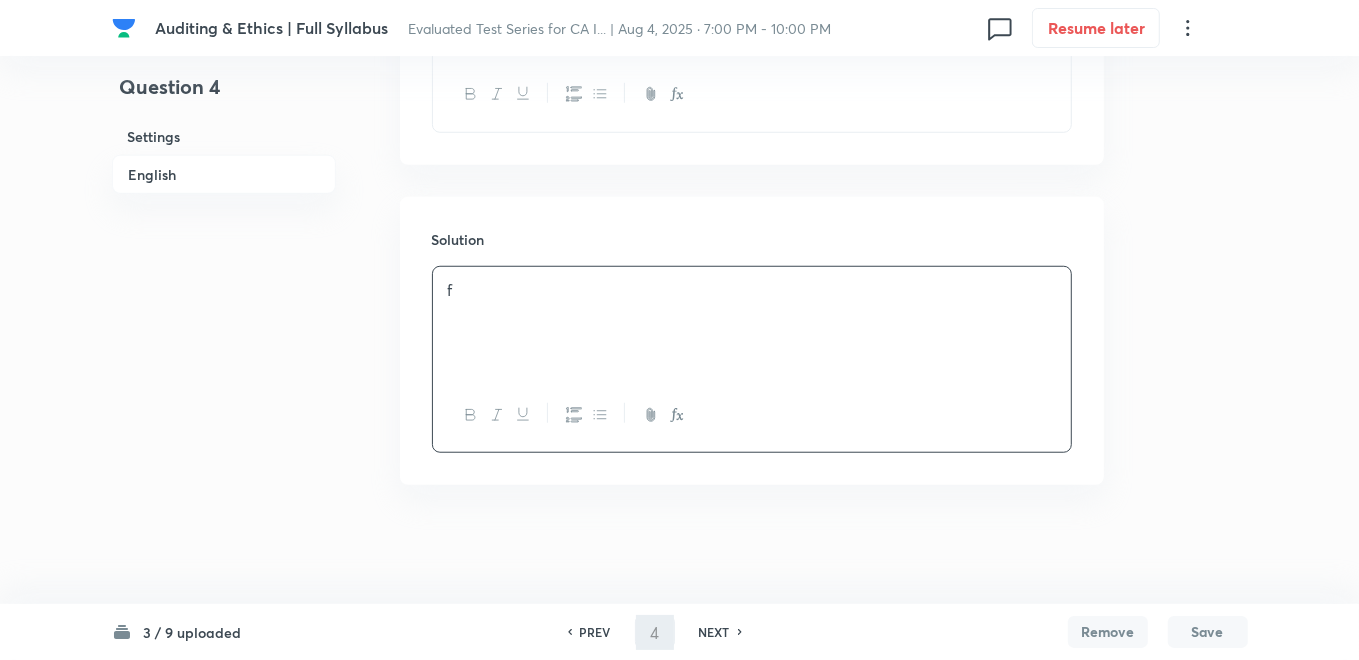 type on "5" 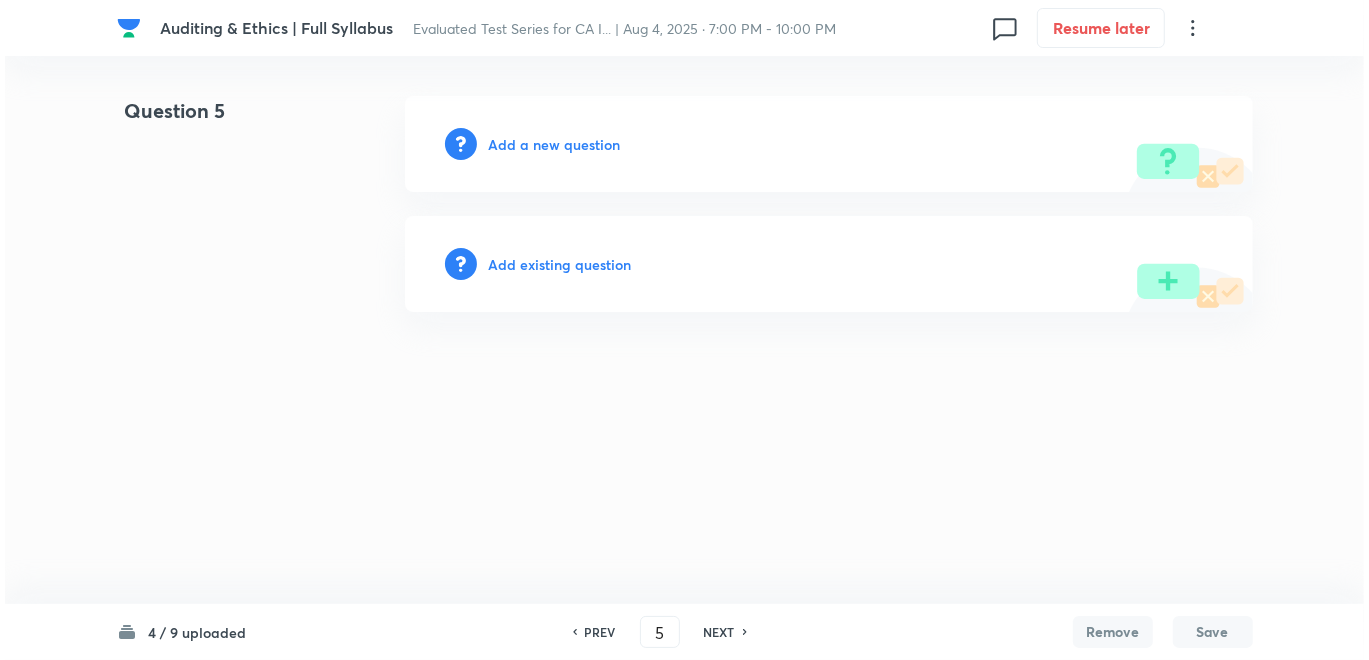 scroll, scrollTop: 0, scrollLeft: 0, axis: both 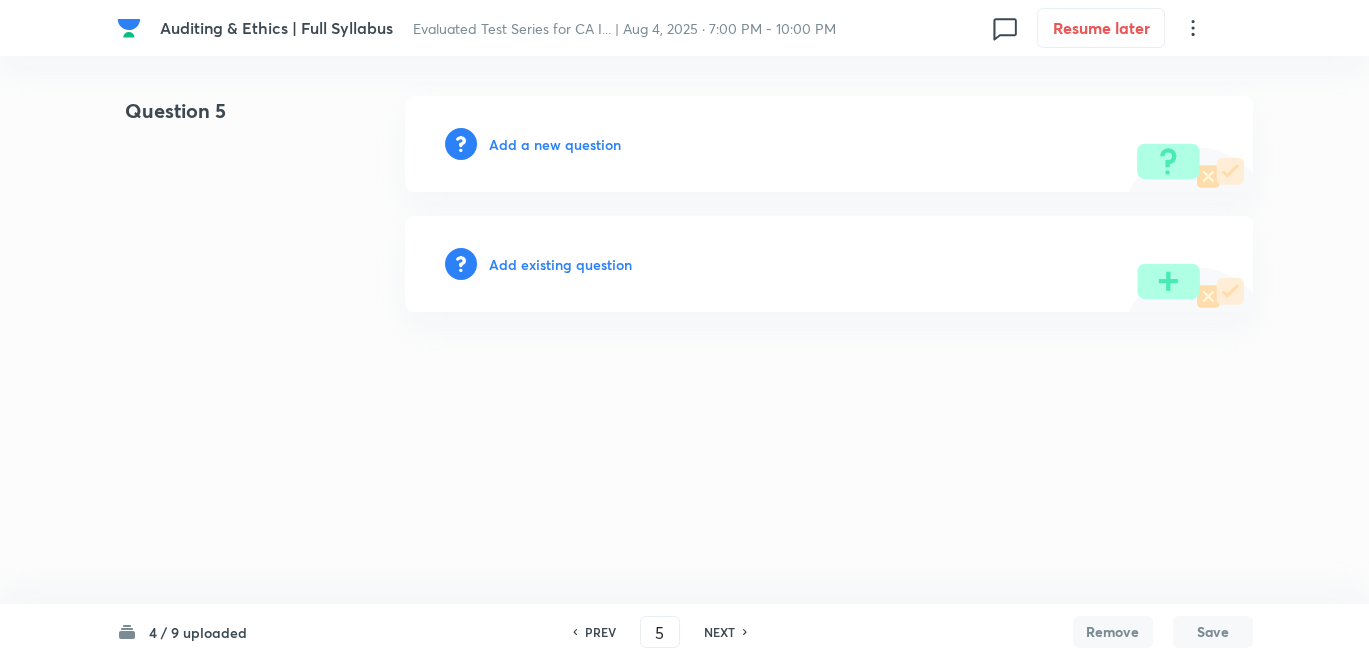 click on "Add a new question" at bounding box center [555, 144] 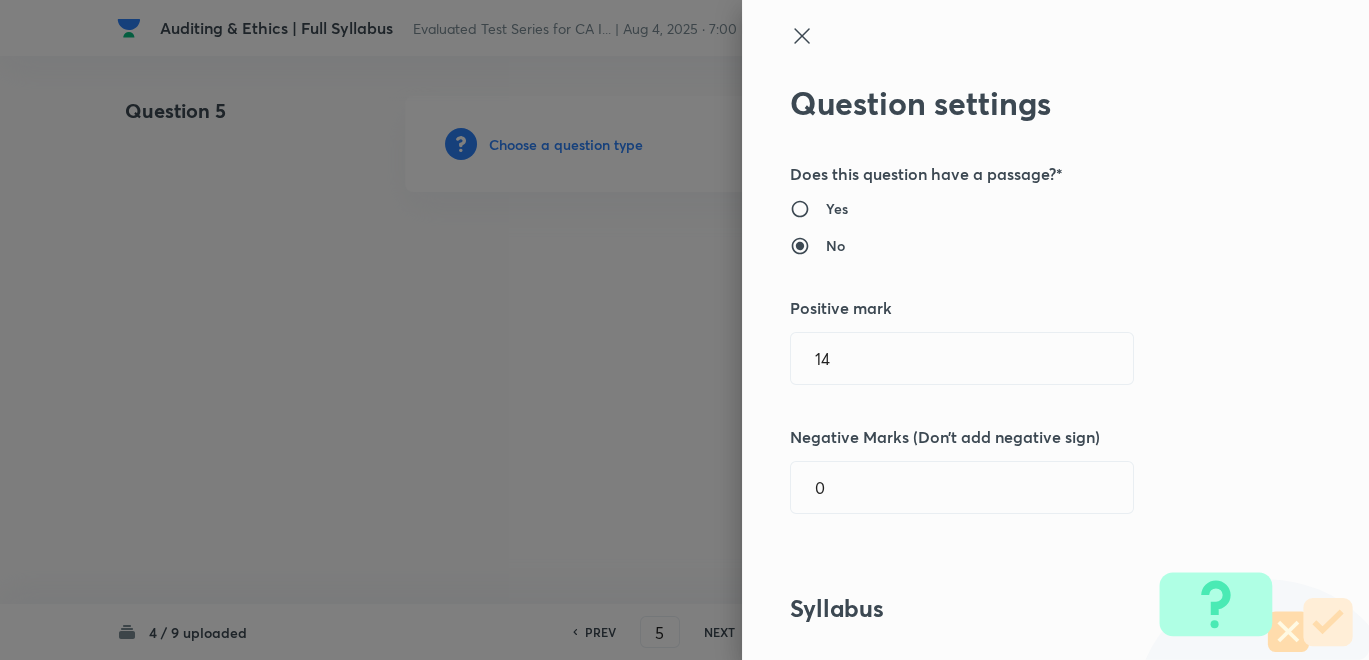 type 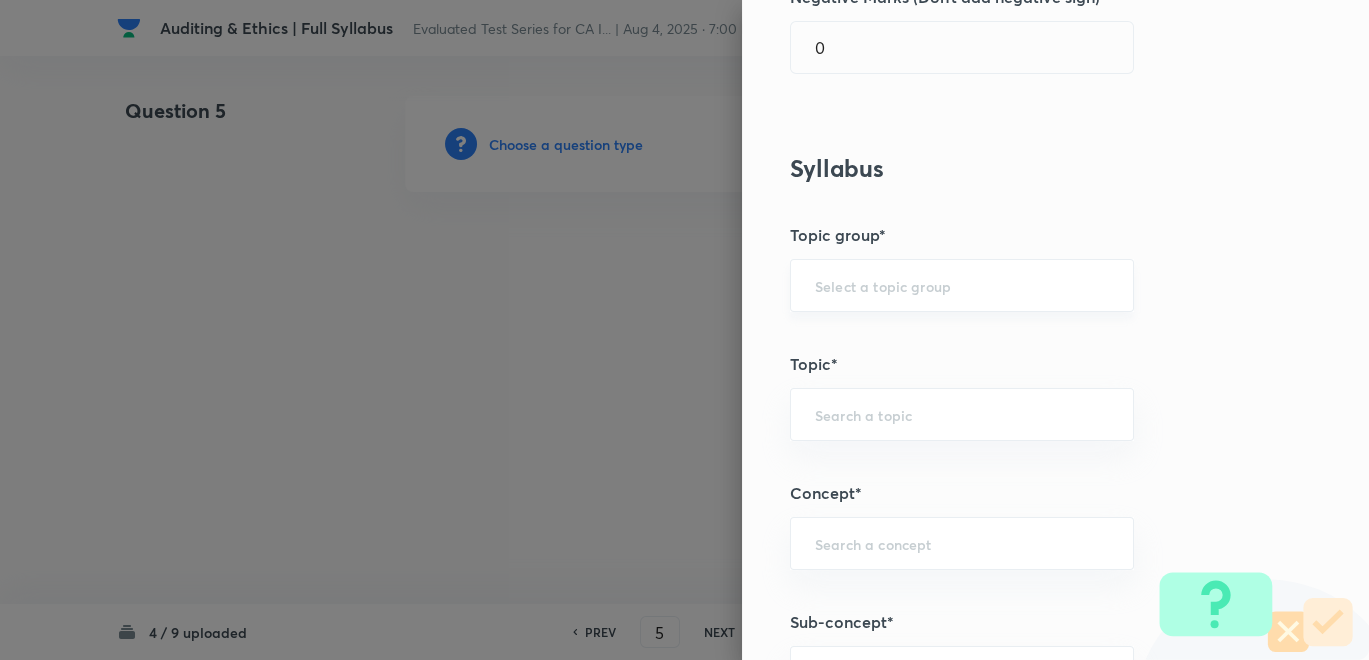 scroll, scrollTop: 444, scrollLeft: 0, axis: vertical 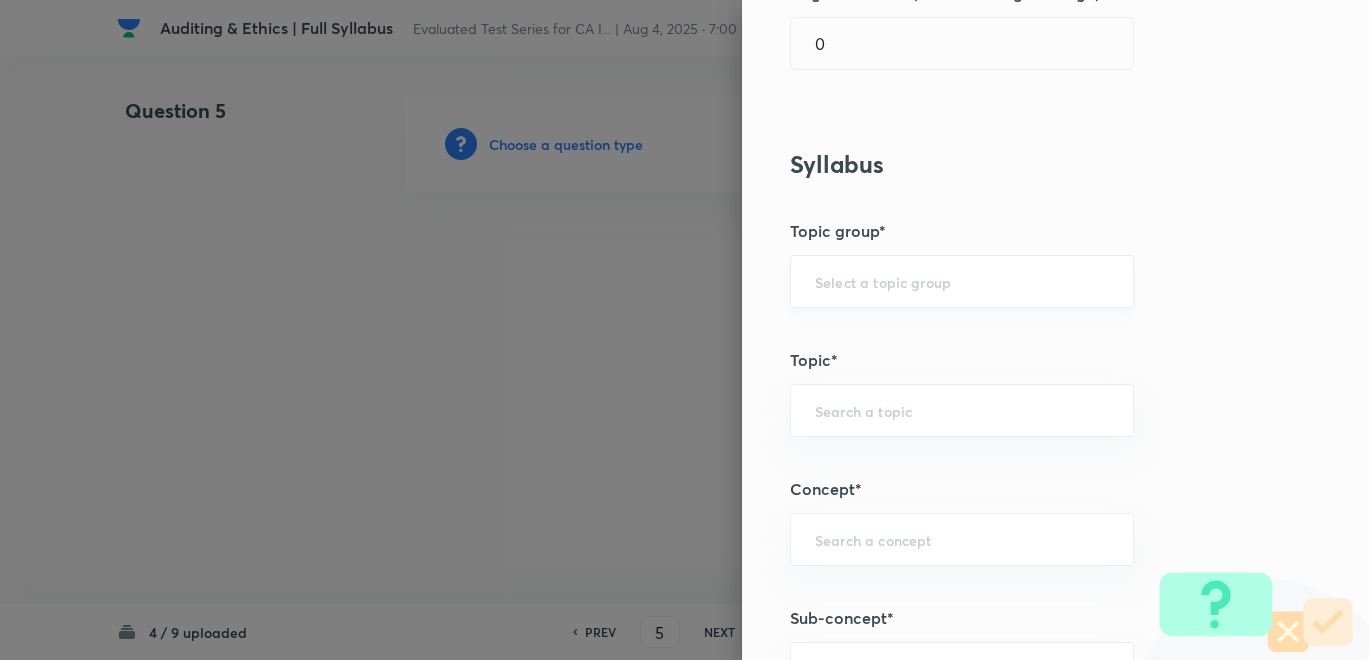 click at bounding box center [962, 281] 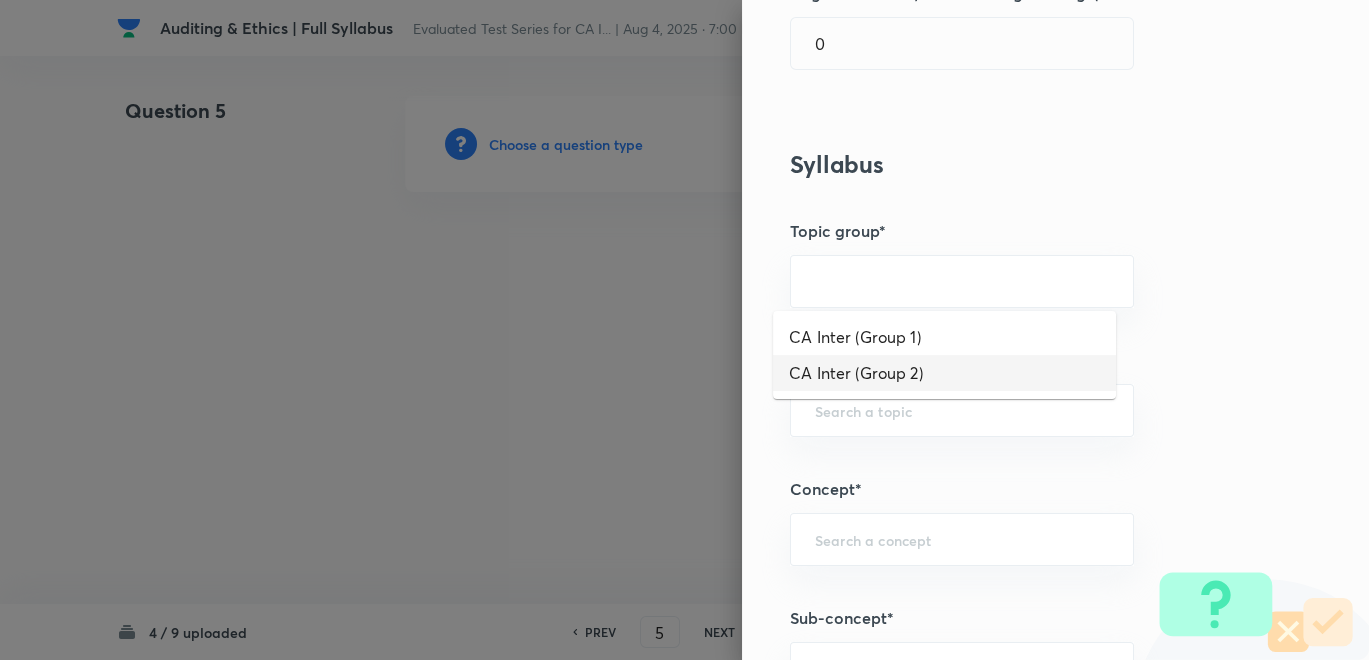 click on "CA Inter (Group 2)" at bounding box center (944, 373) 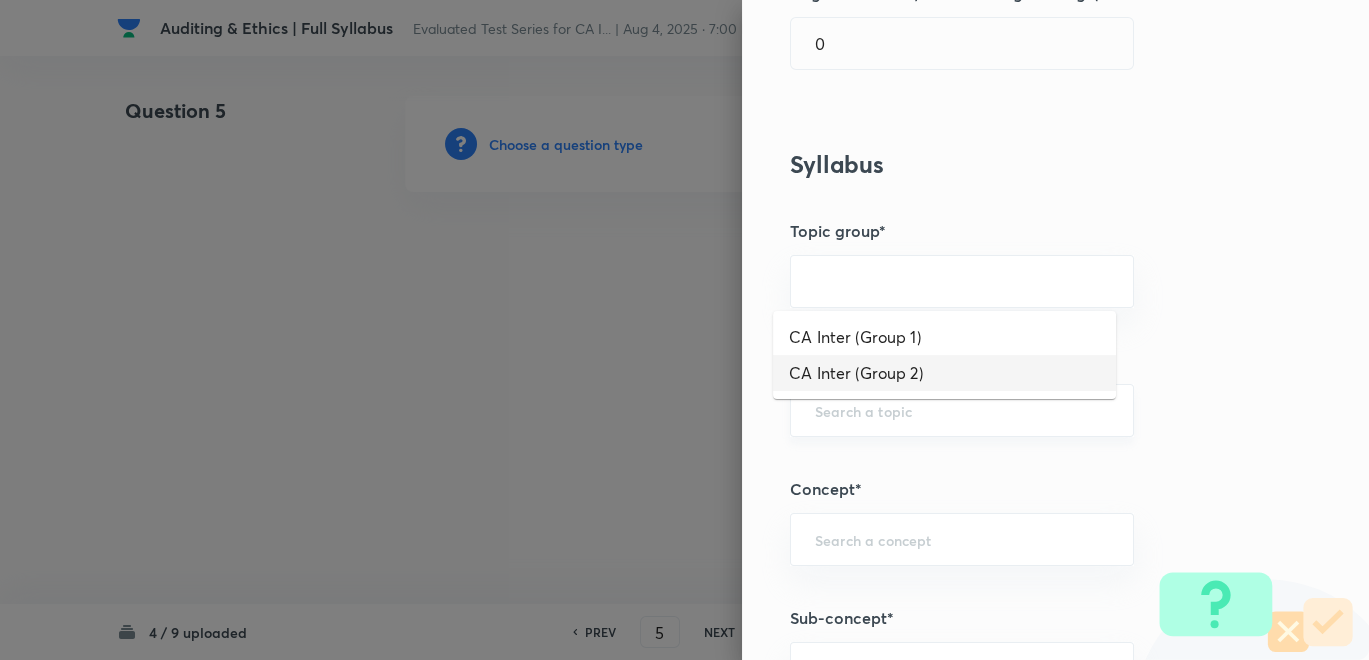 type on "CA Inter (Group 2)" 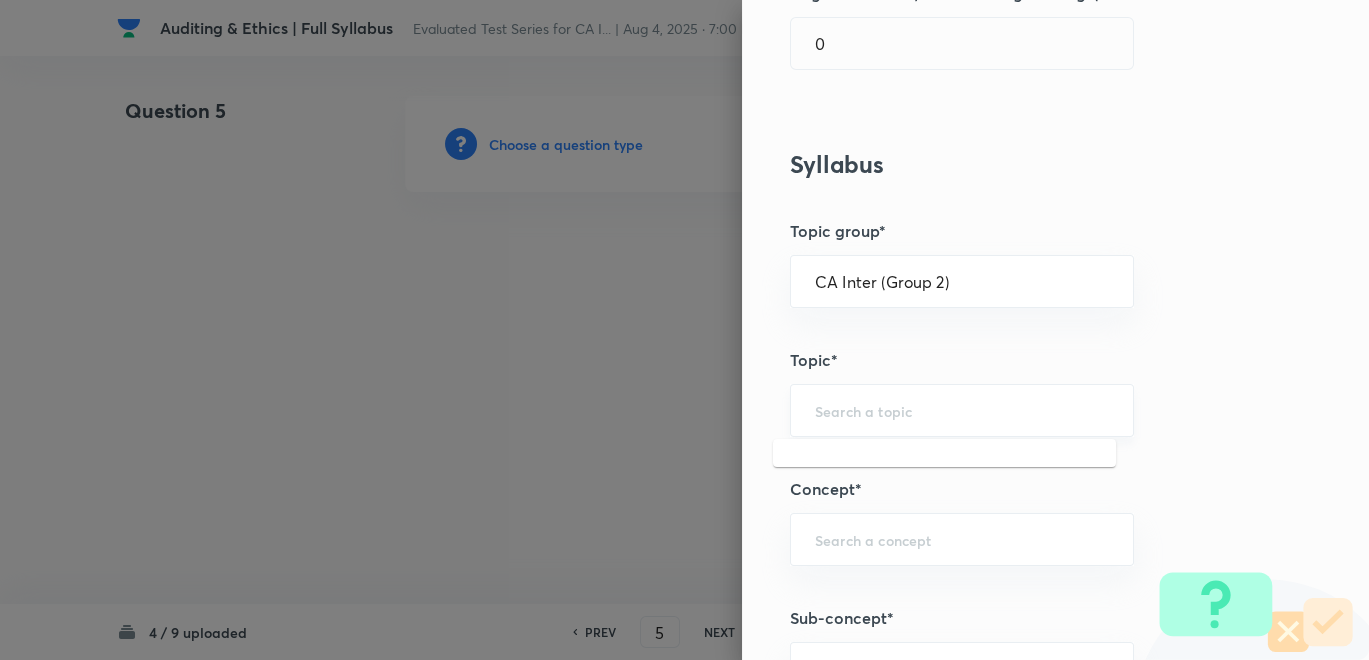 click at bounding box center (962, 410) 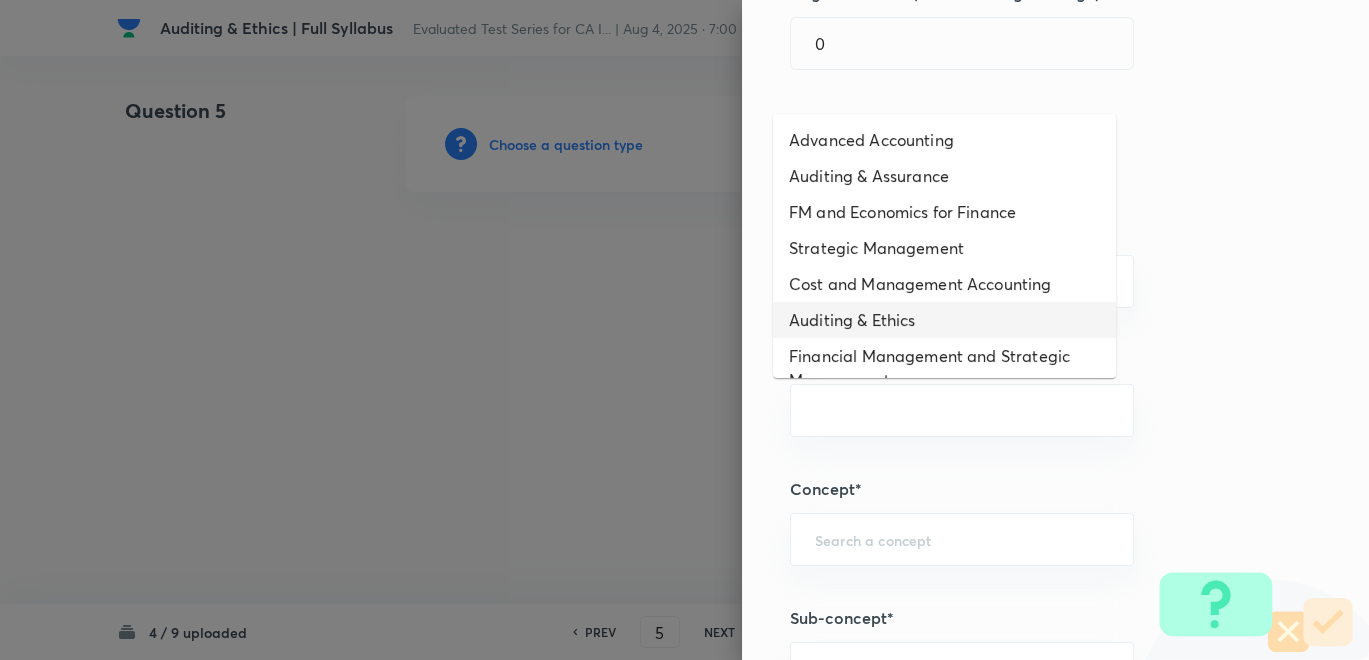 drag, startPoint x: 859, startPoint y: 180, endPoint x: 896, endPoint y: 314, distance: 139.01439 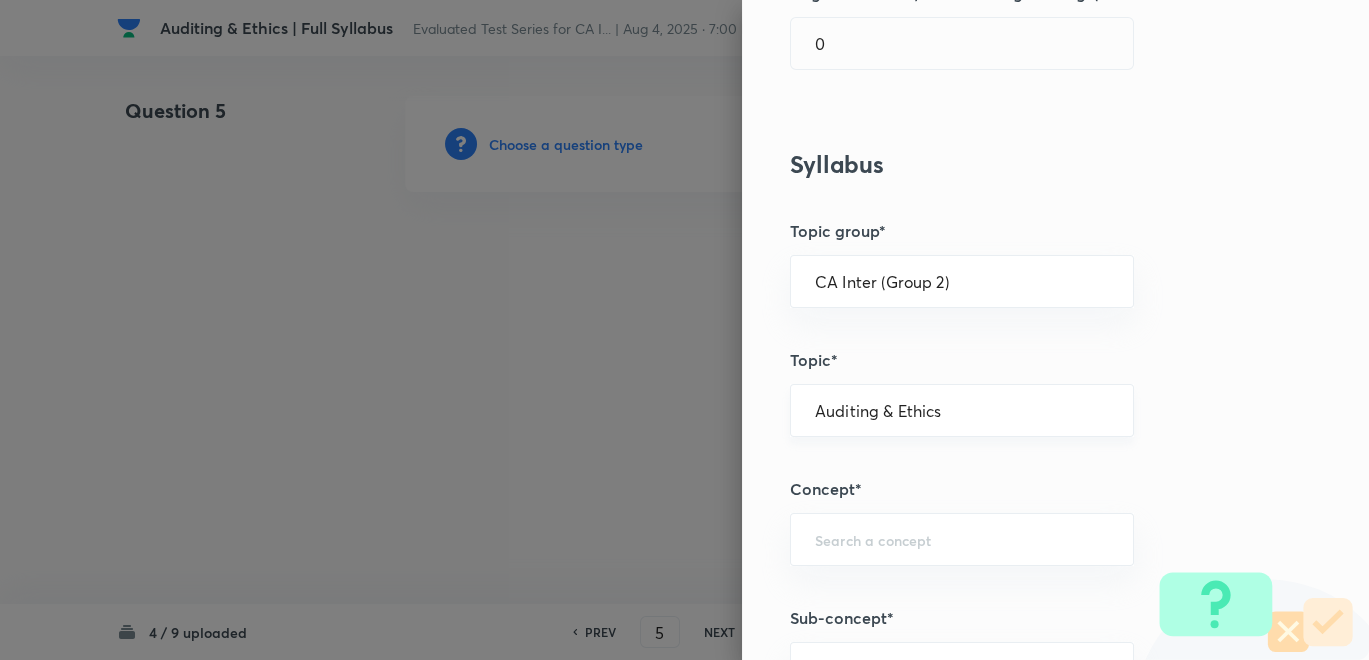 scroll, scrollTop: 666, scrollLeft: 0, axis: vertical 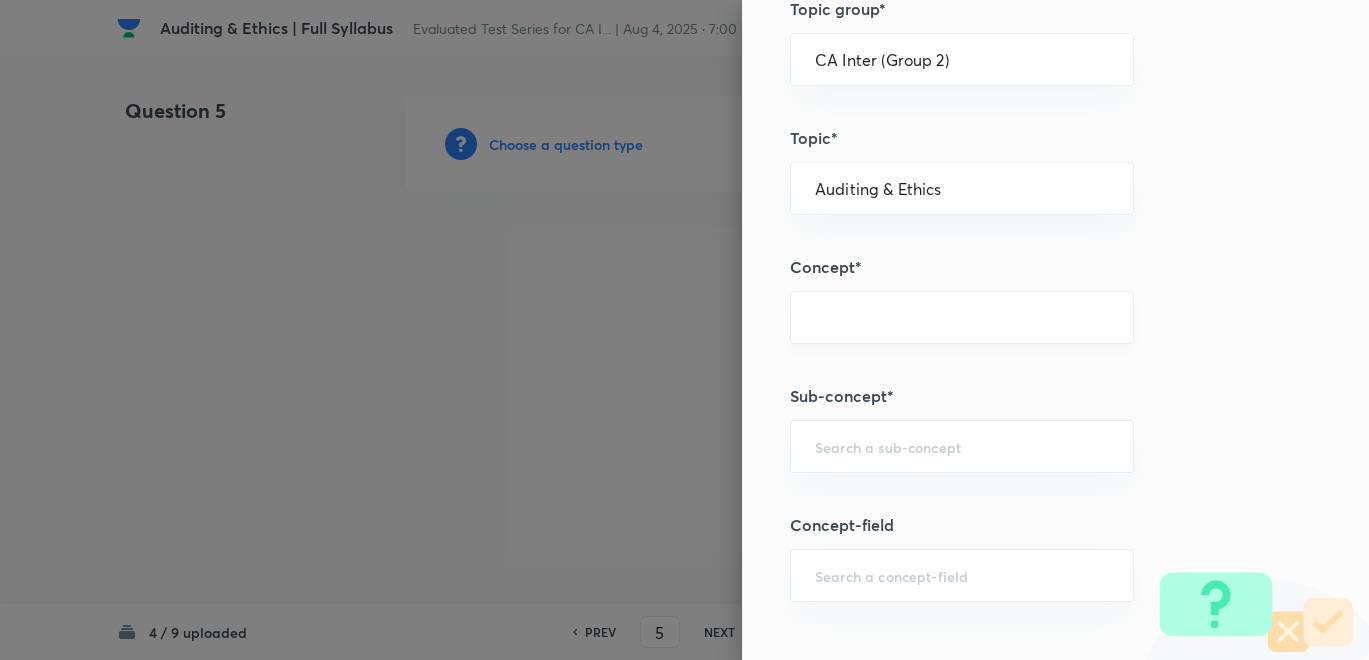 click at bounding box center [962, 317] 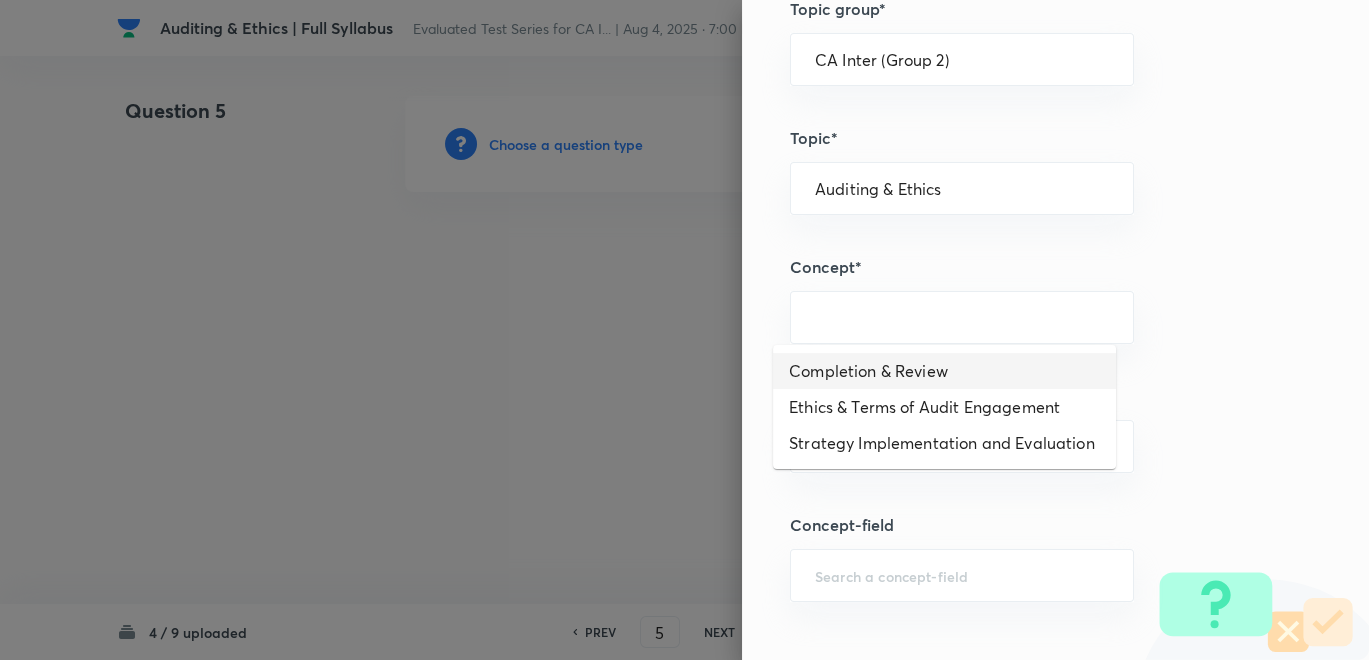 click on "Completion & Review" at bounding box center [944, 371] 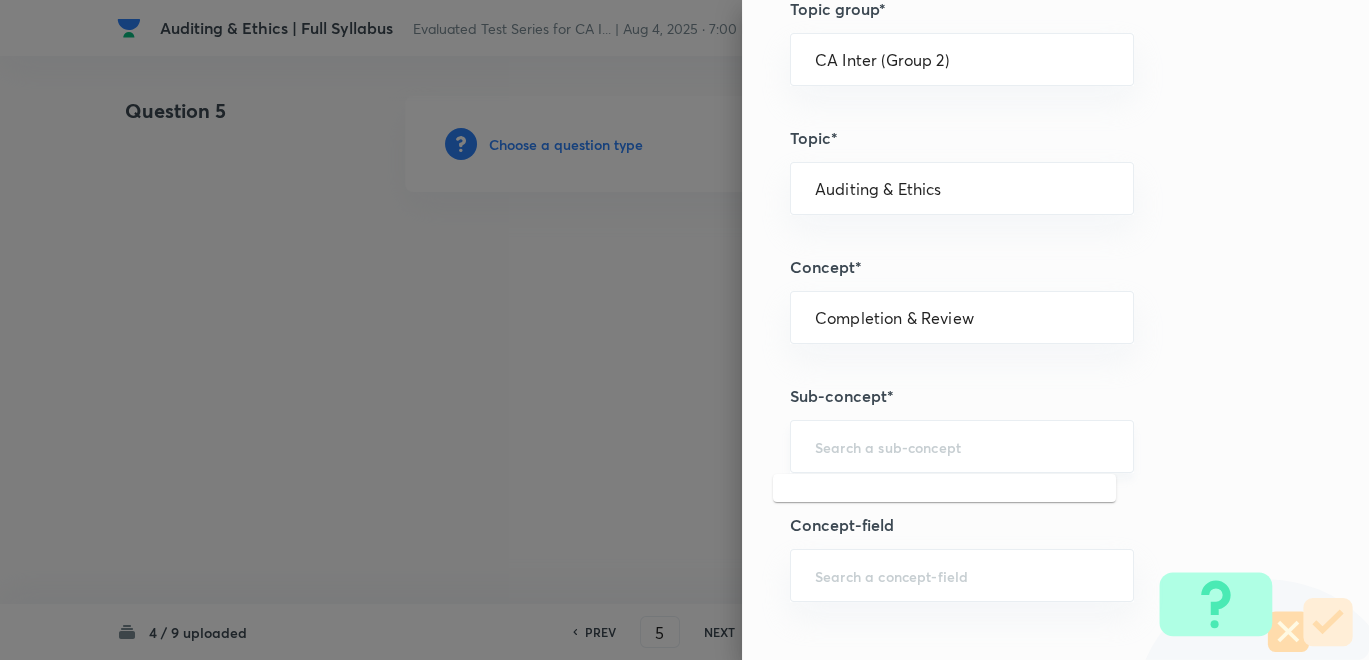 click at bounding box center [962, 446] 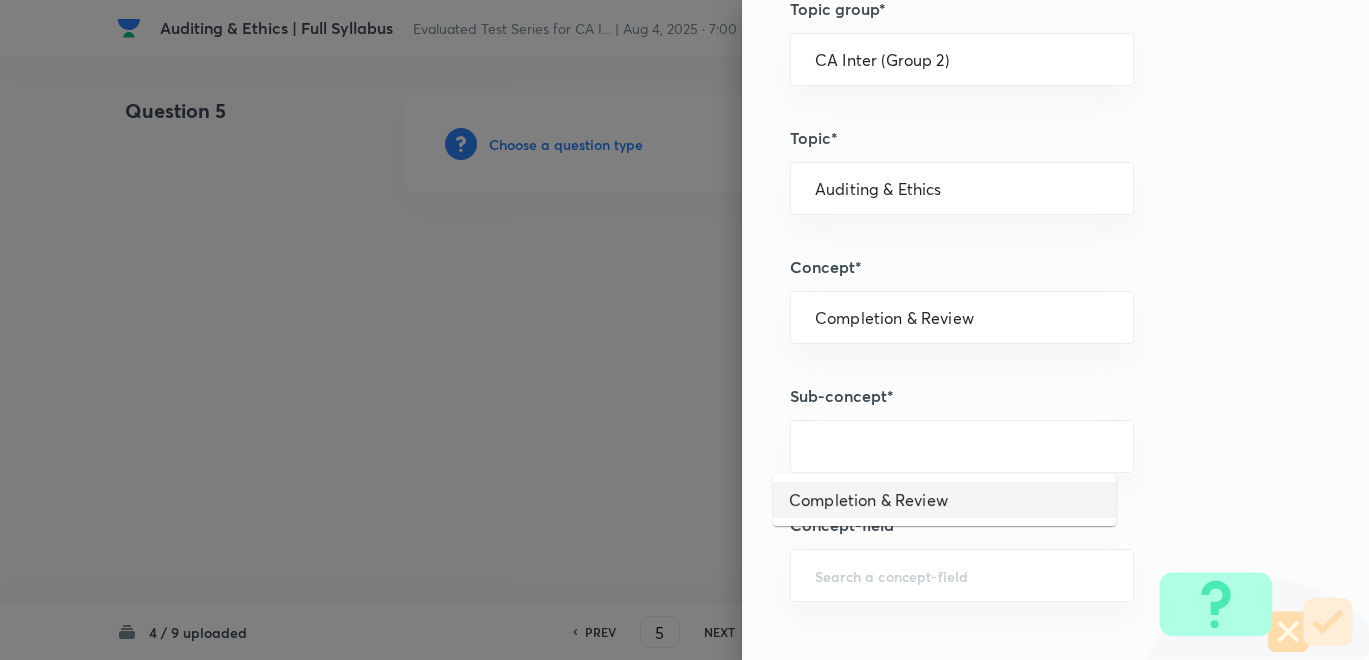 click on "Completion & Review" at bounding box center (944, 500) 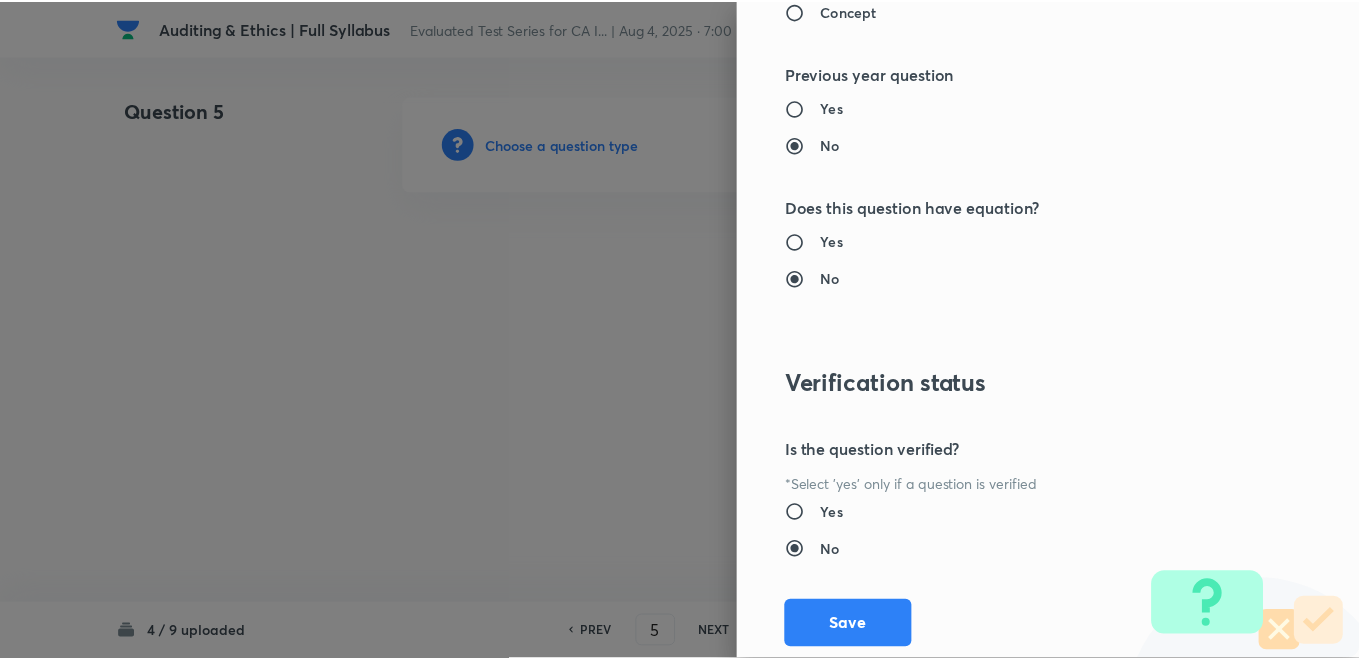 scroll, scrollTop: 1820, scrollLeft: 0, axis: vertical 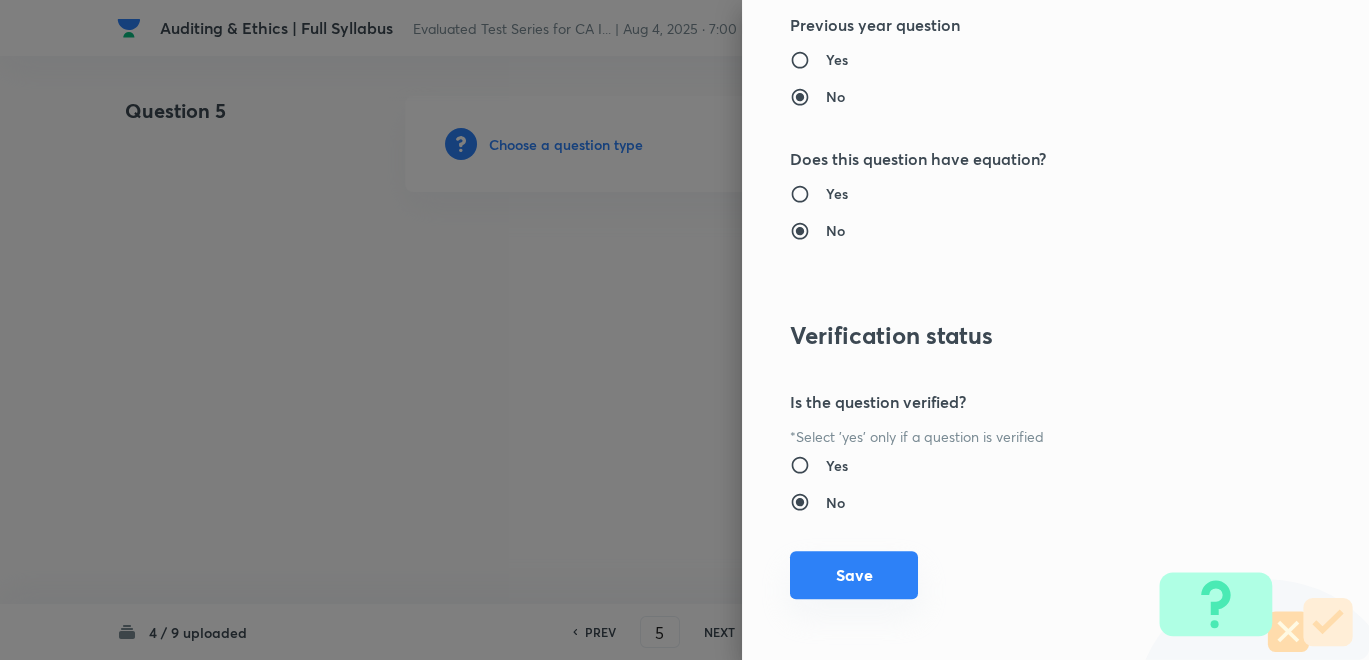 click on "Save" at bounding box center (854, 575) 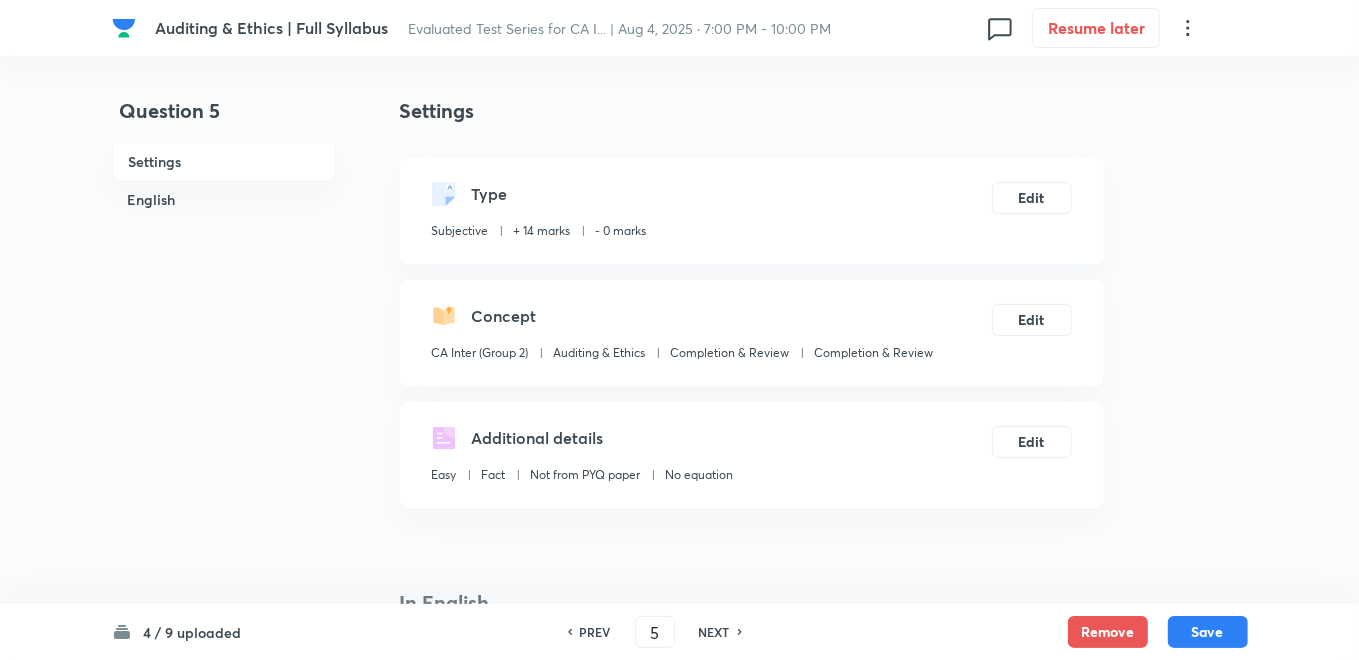 scroll, scrollTop: 555, scrollLeft: 0, axis: vertical 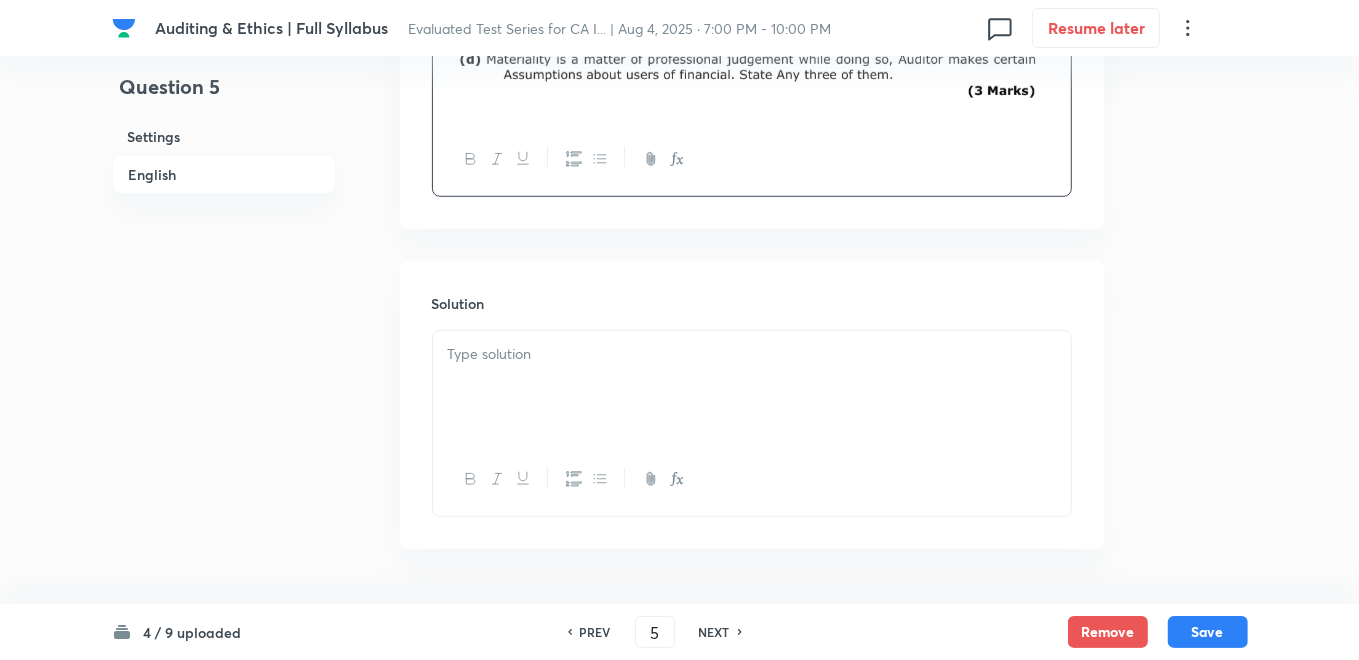 click at bounding box center (752, 387) 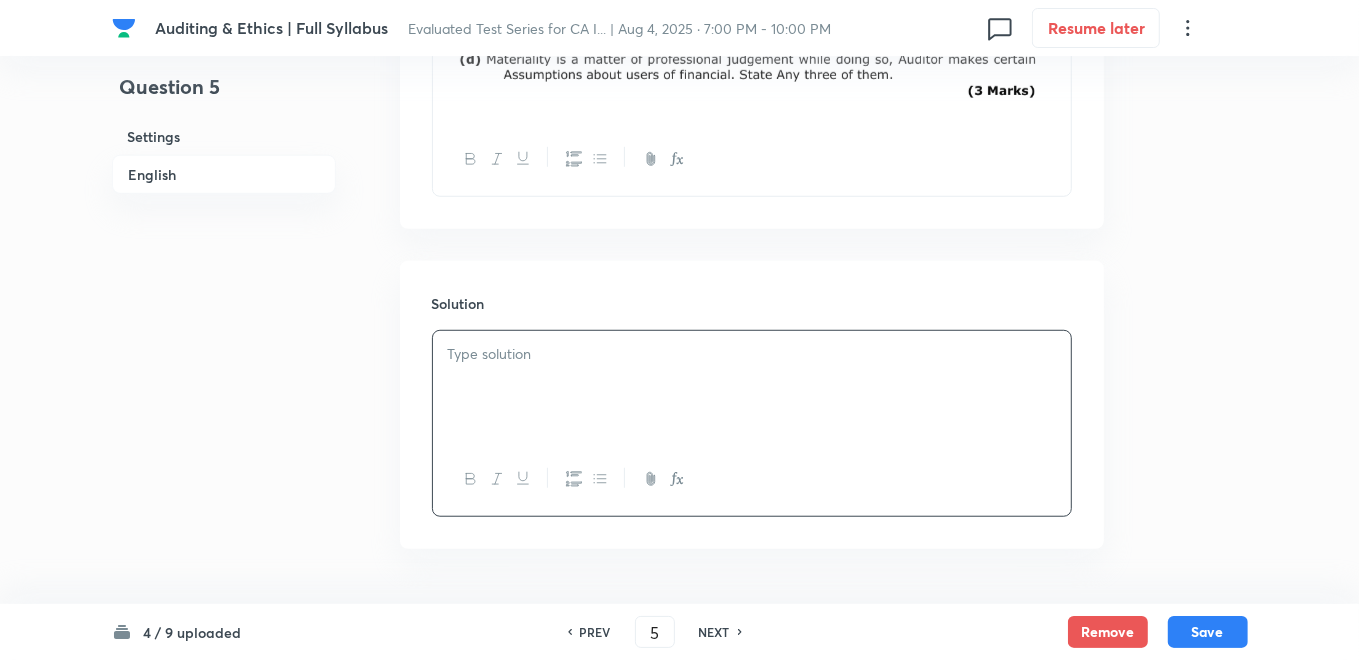 type 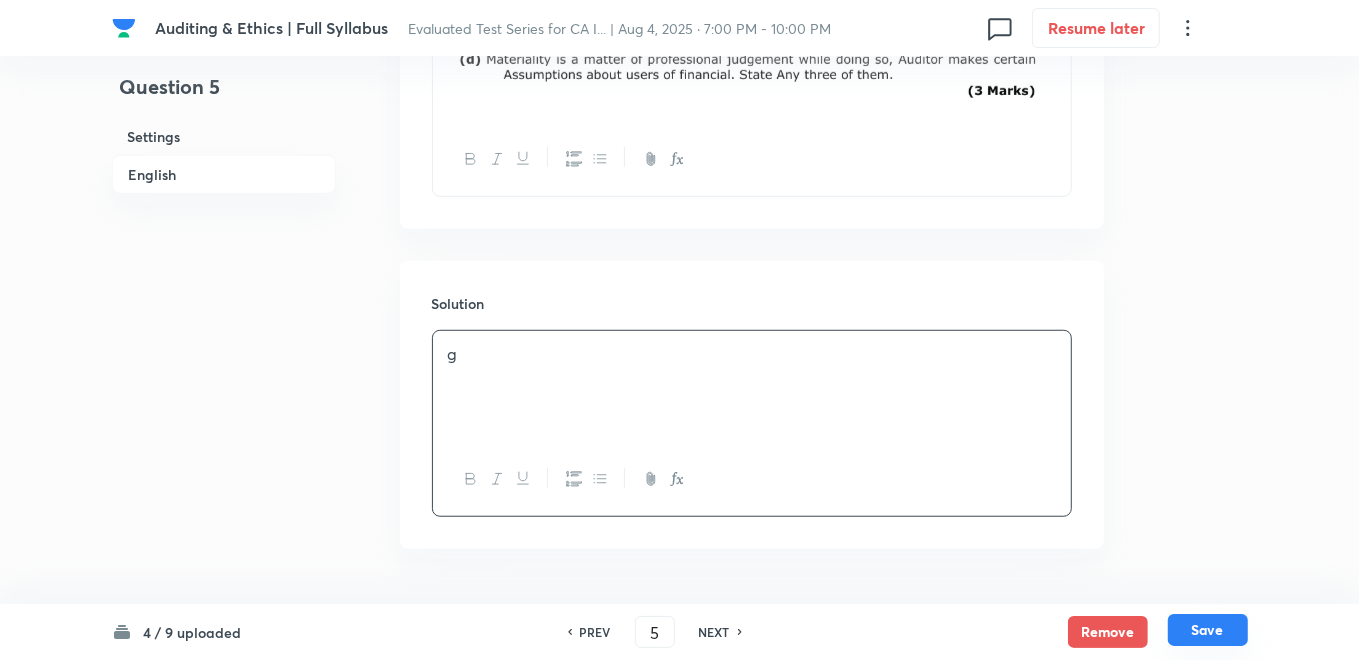 click on "Save" at bounding box center (1208, 630) 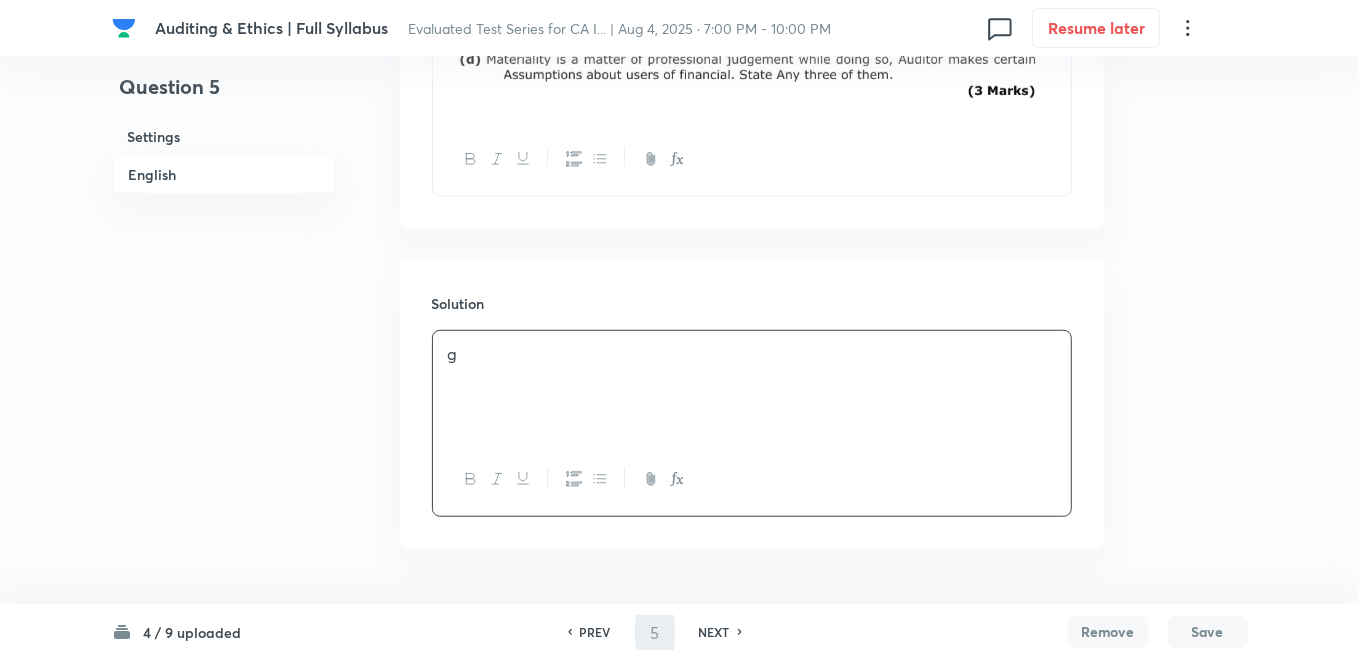 type on "6" 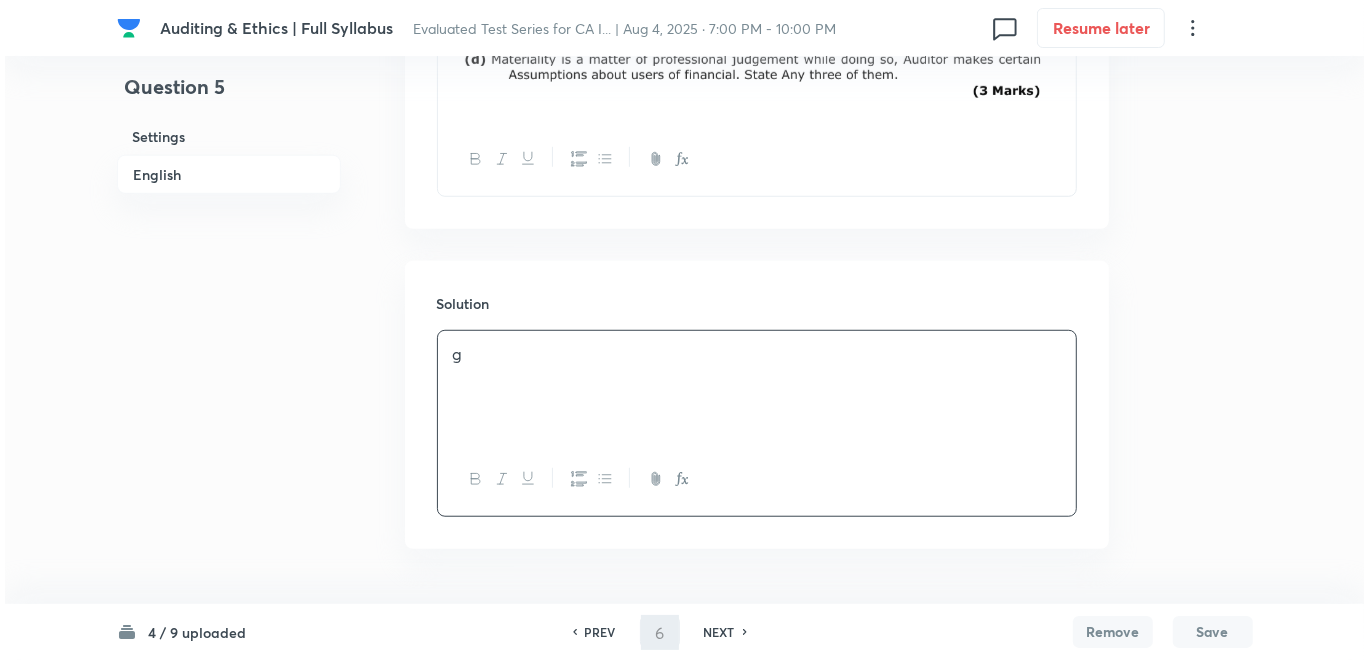 scroll, scrollTop: 0, scrollLeft: 0, axis: both 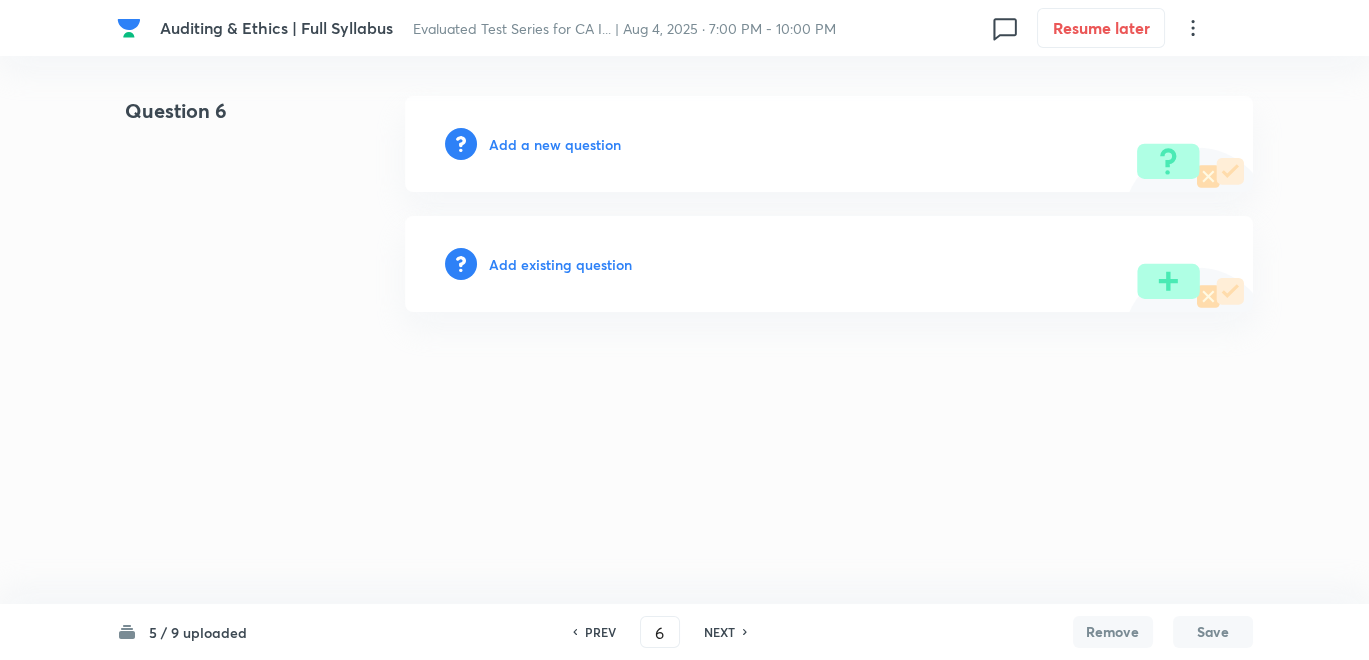 click on "Add a new question" at bounding box center [555, 144] 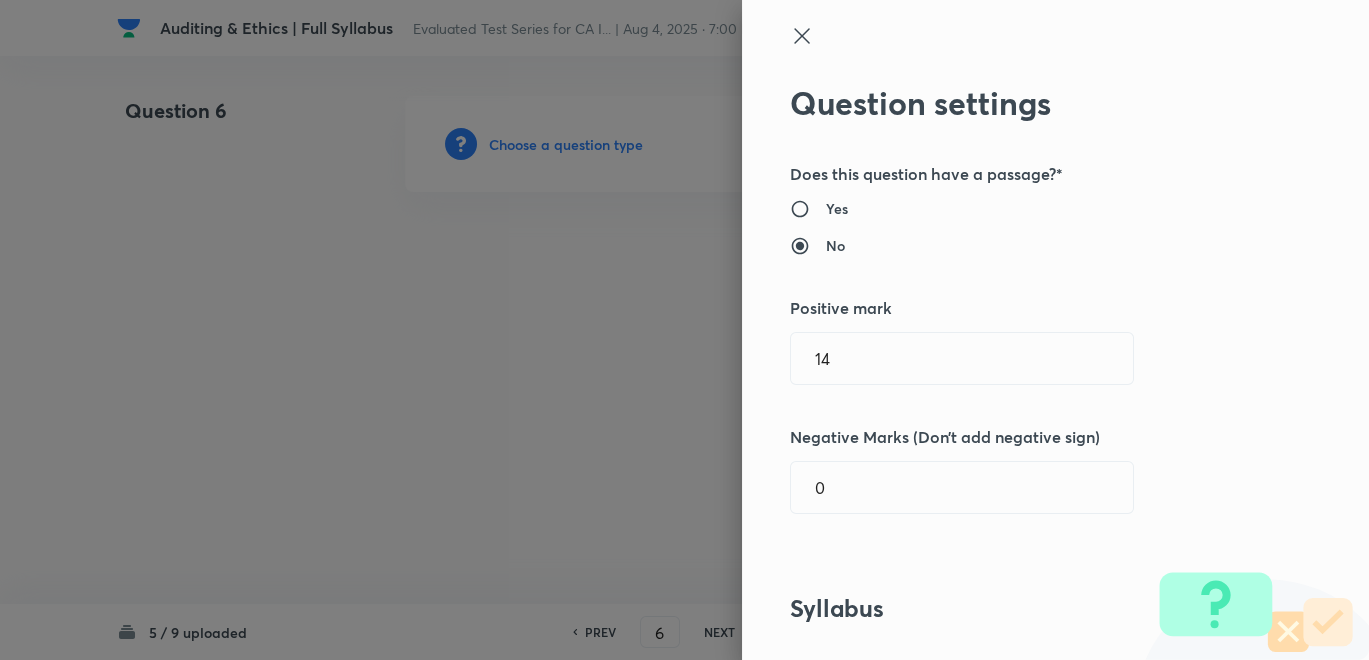 type 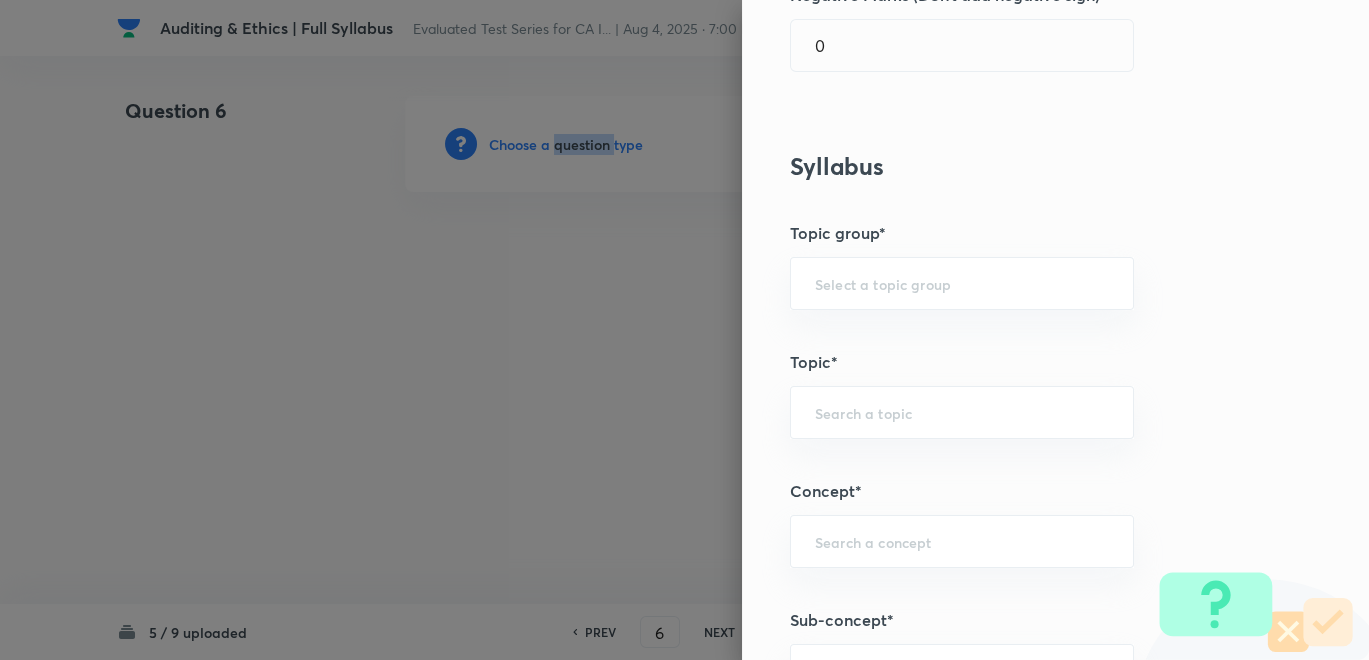 scroll, scrollTop: 444, scrollLeft: 0, axis: vertical 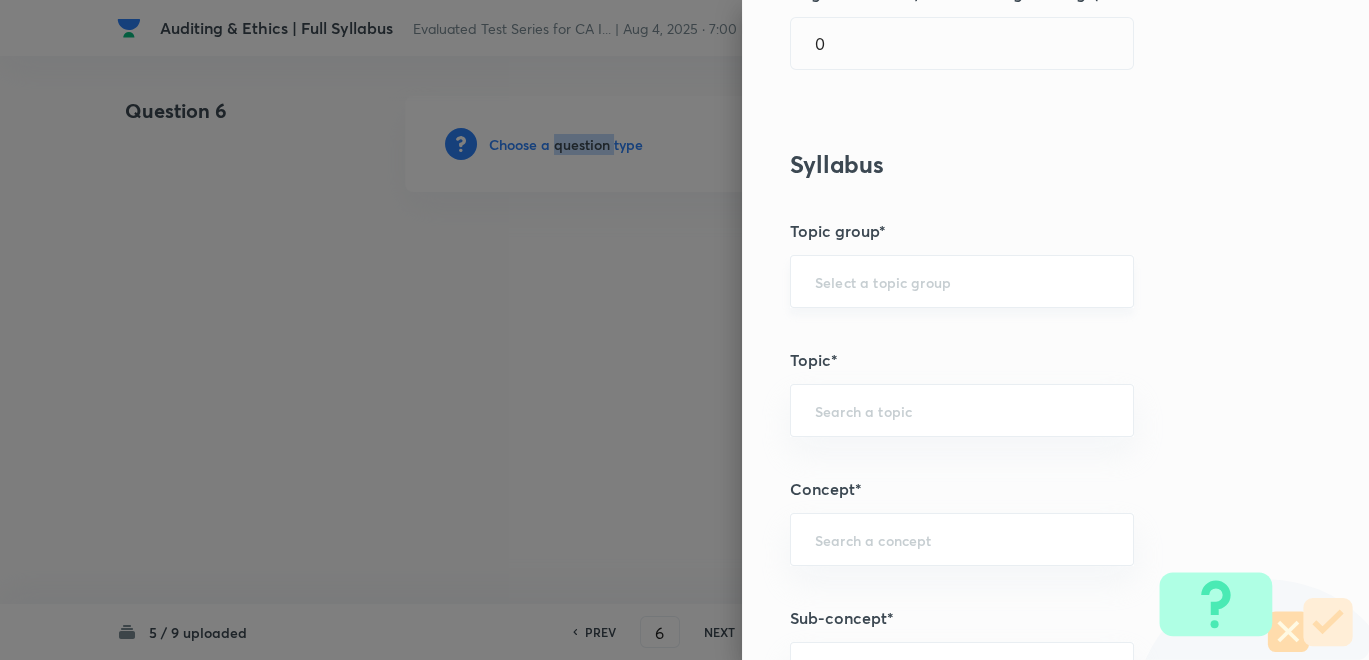 click on "​" at bounding box center [962, 281] 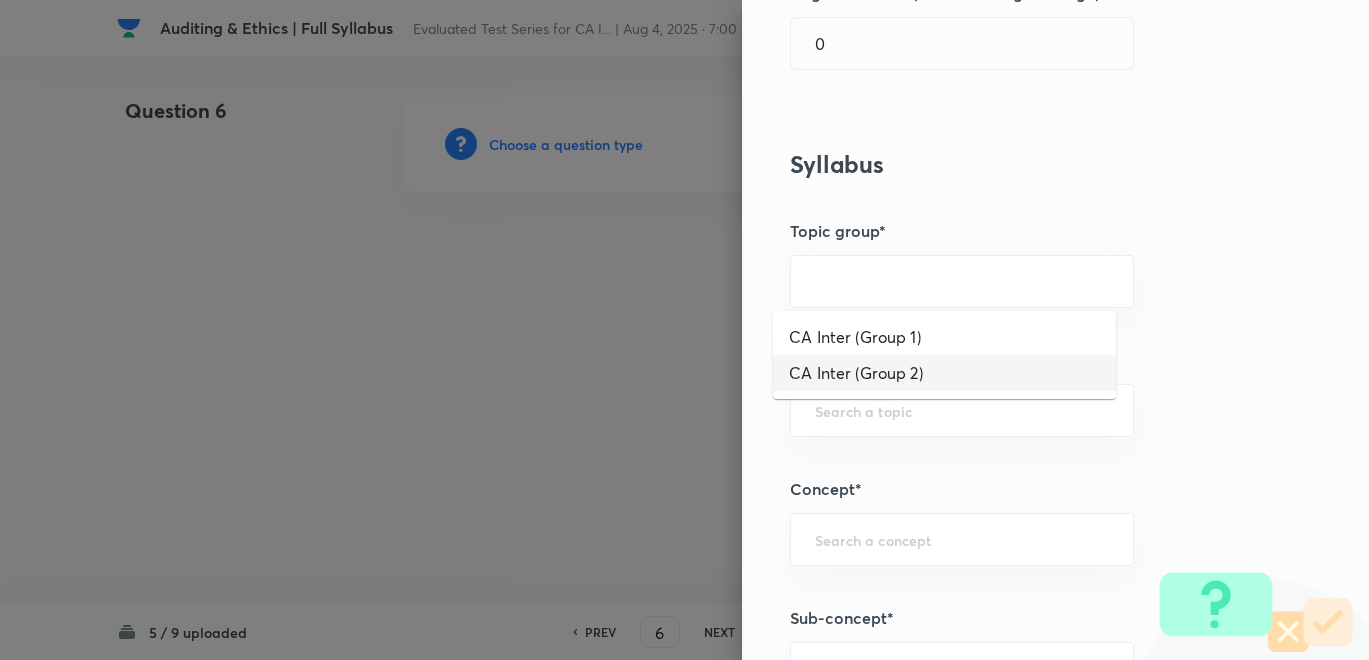 click on "CA Inter (Group 2)" at bounding box center [944, 373] 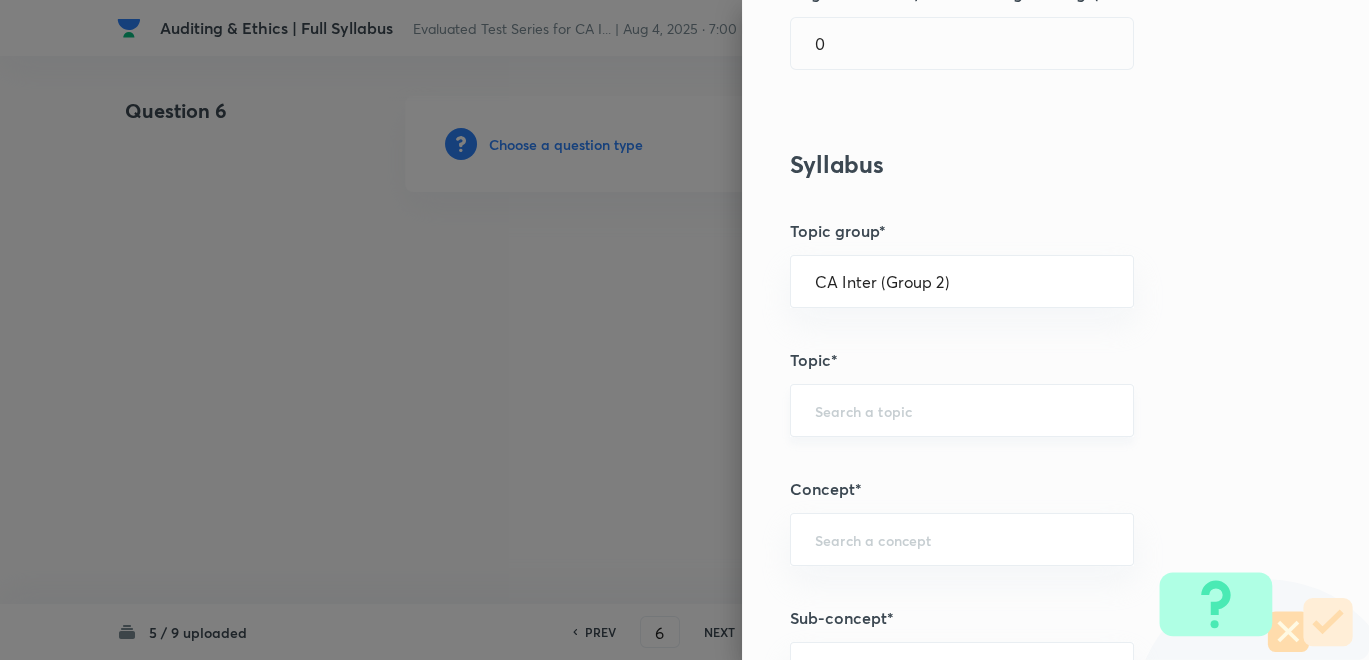 click at bounding box center [962, 410] 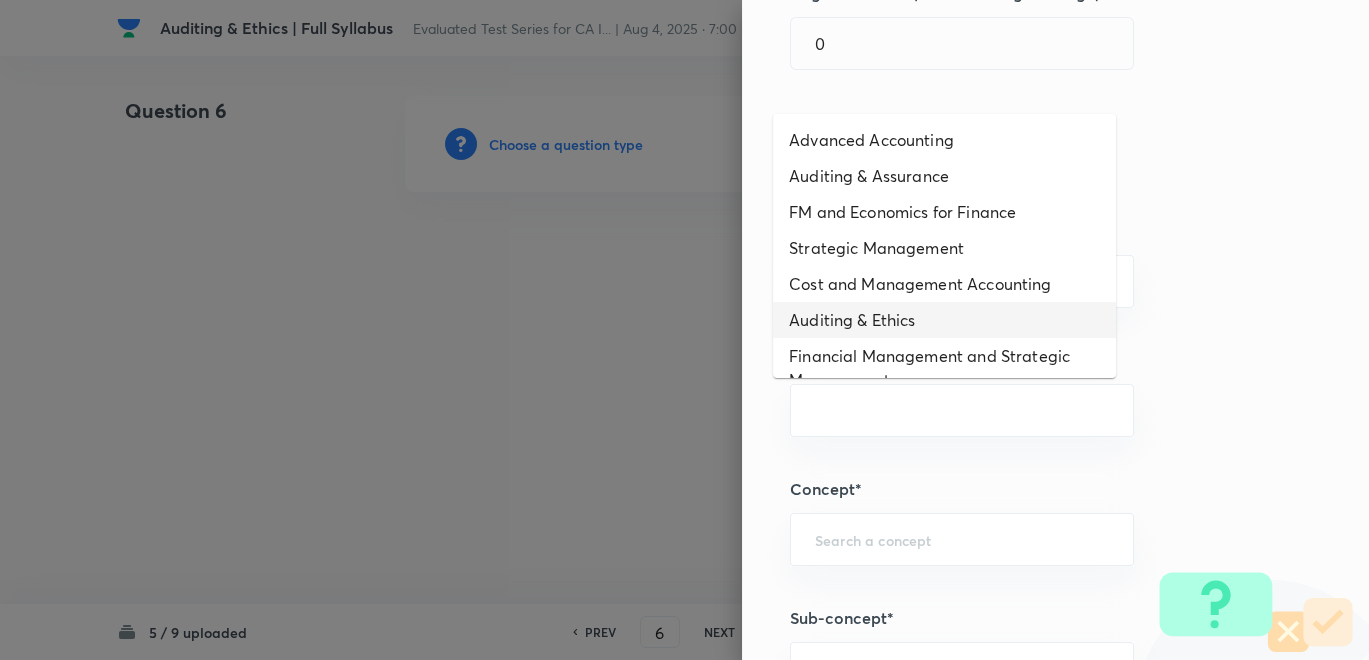 click on "Auditing & Ethics" at bounding box center [944, 320] 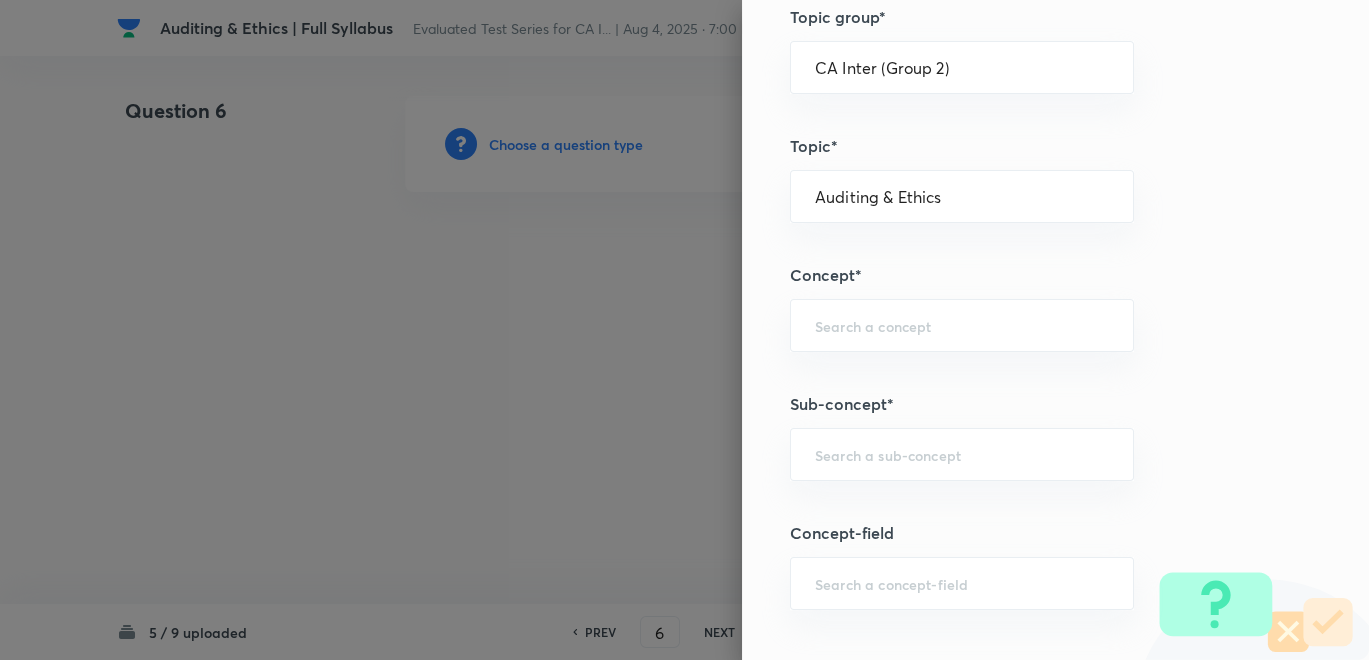 scroll, scrollTop: 666, scrollLeft: 0, axis: vertical 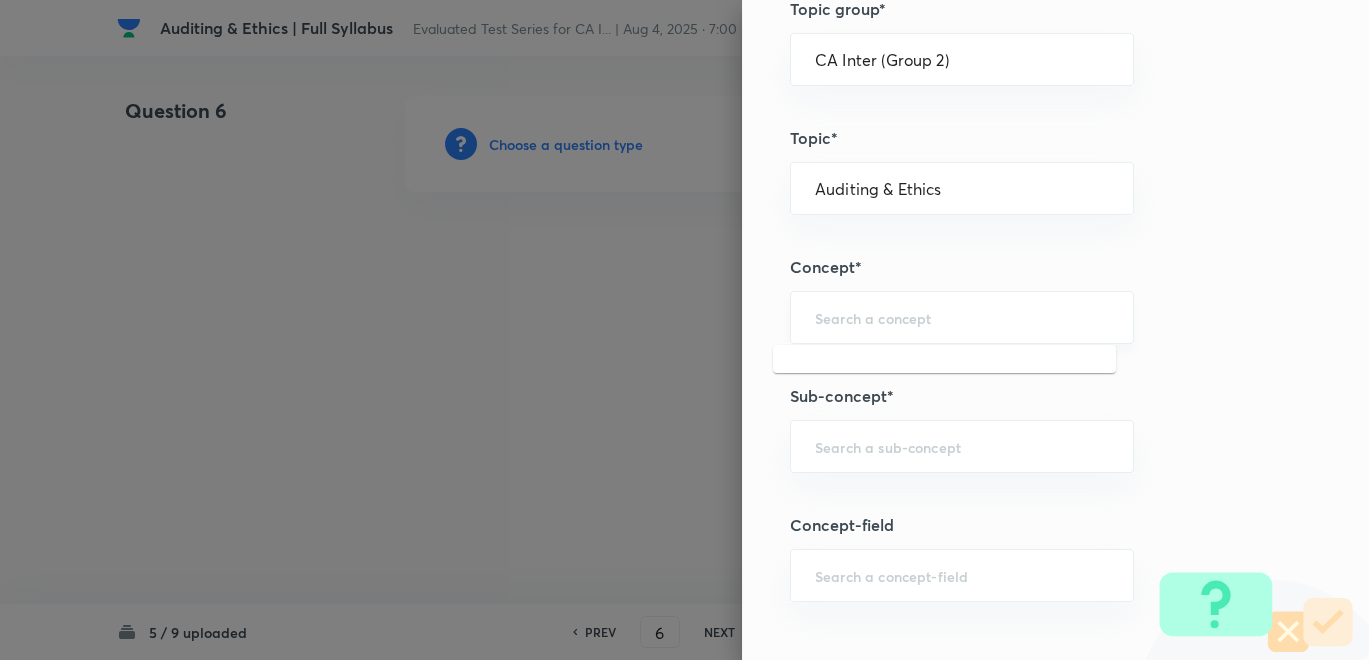 click at bounding box center [962, 317] 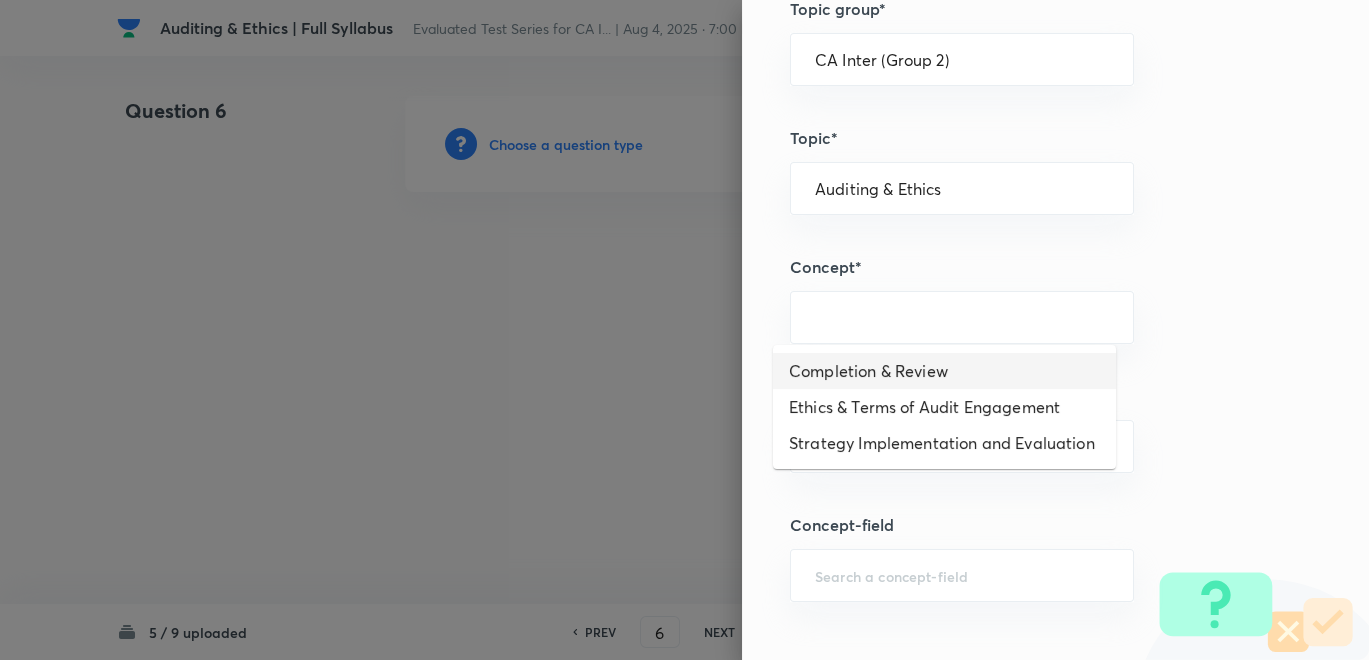 click on "Completion & Review" at bounding box center [944, 371] 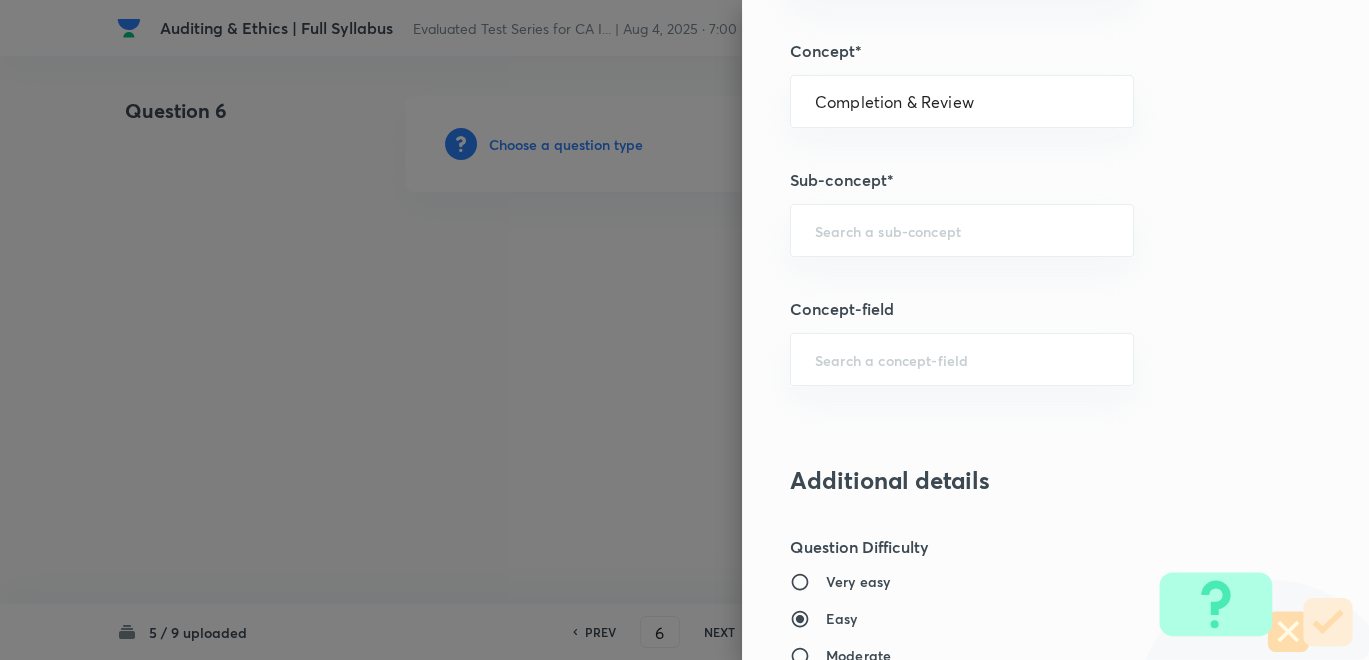 scroll, scrollTop: 888, scrollLeft: 0, axis: vertical 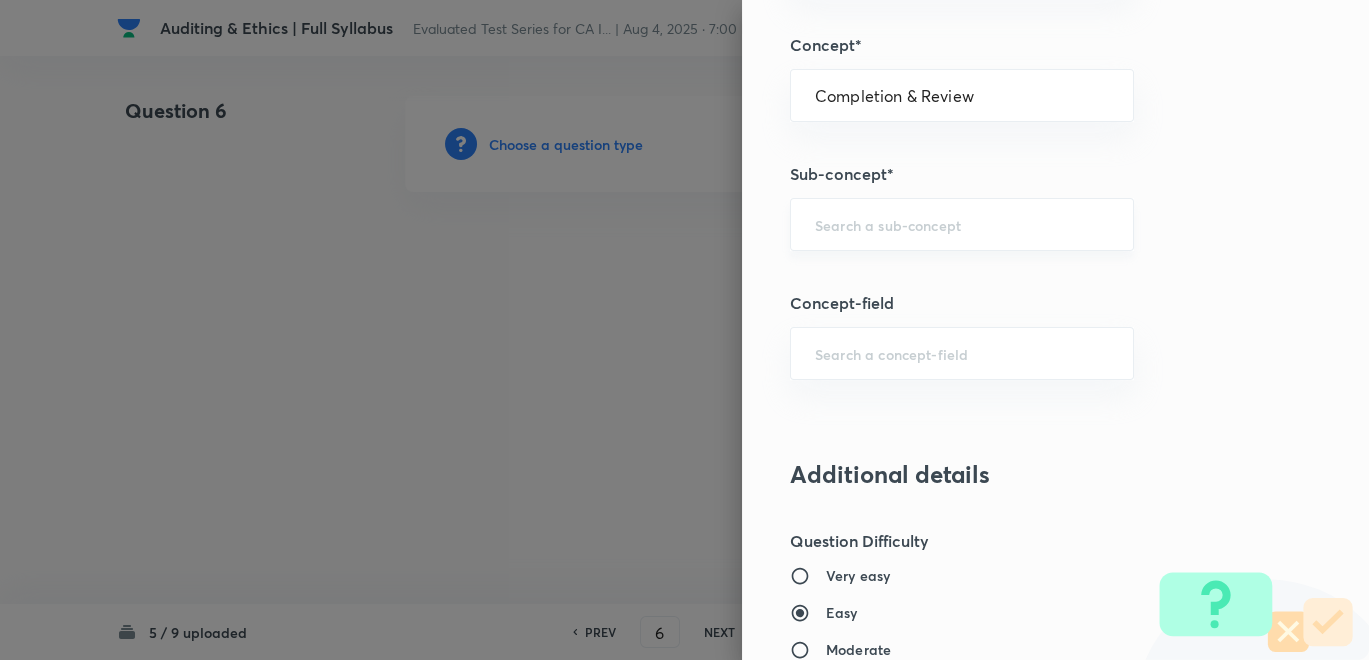 click at bounding box center (962, 224) 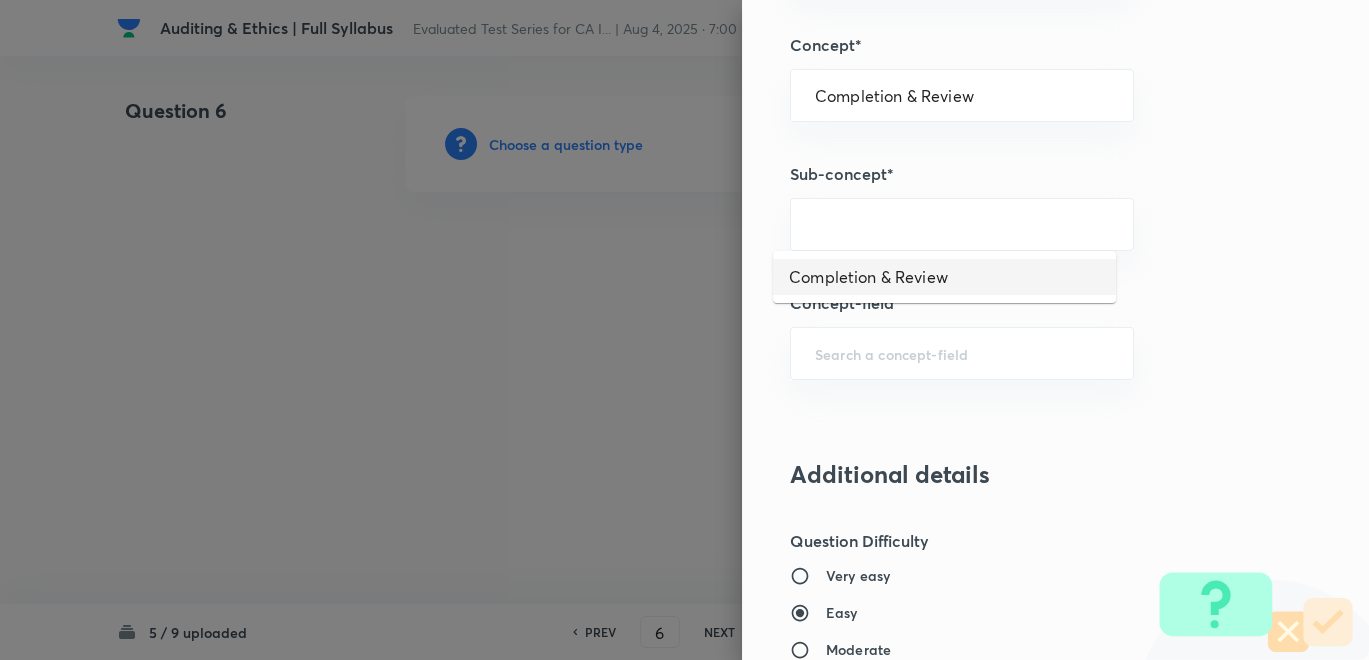 click on "Completion & Review" at bounding box center [944, 277] 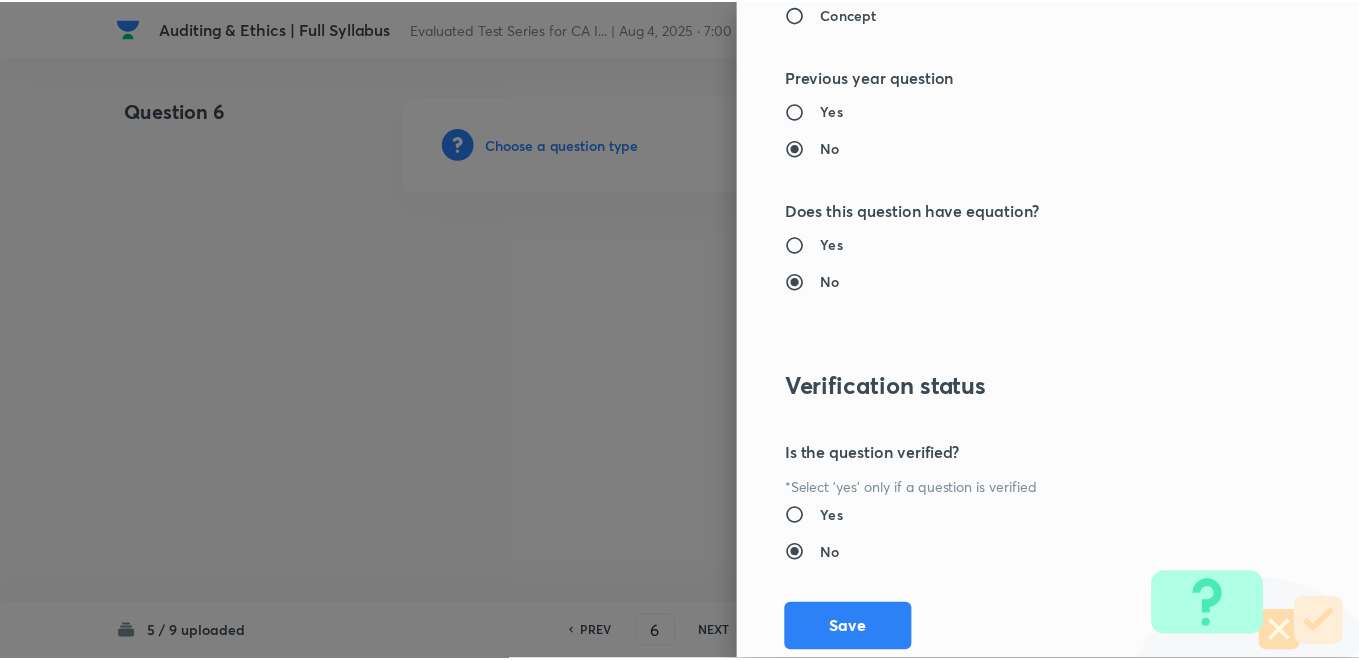 scroll, scrollTop: 1820, scrollLeft: 0, axis: vertical 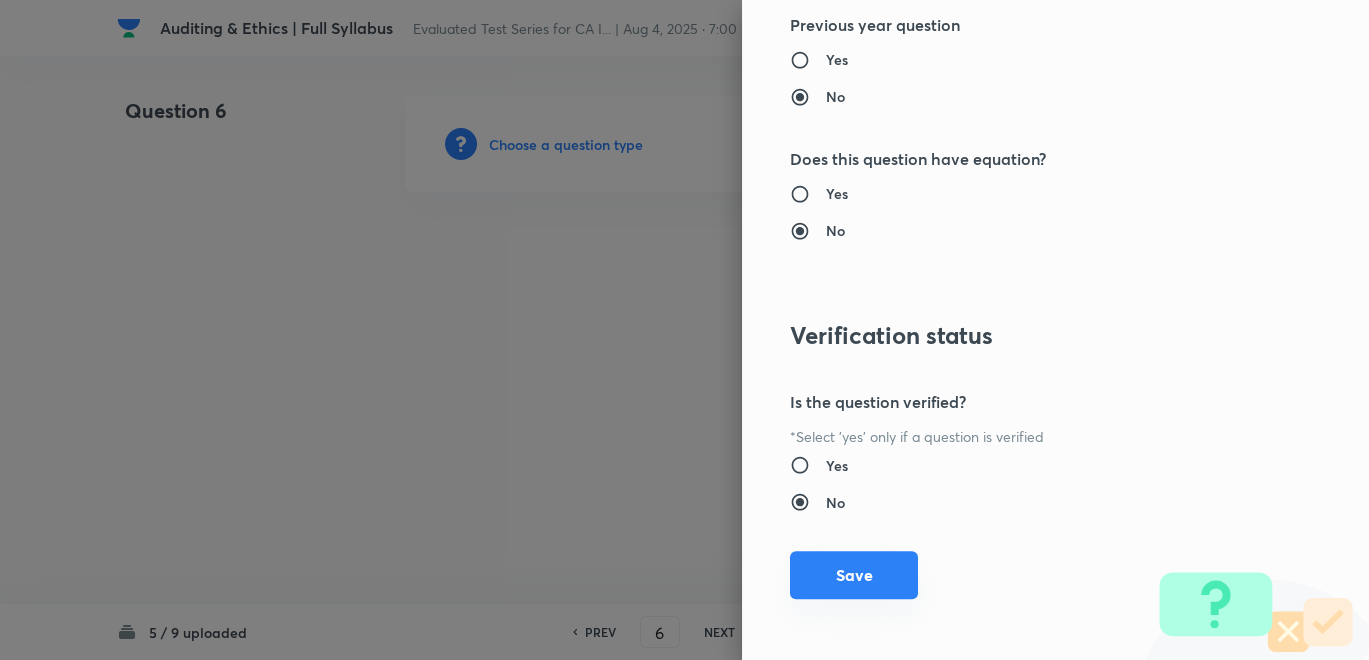 click on "Save" at bounding box center [854, 575] 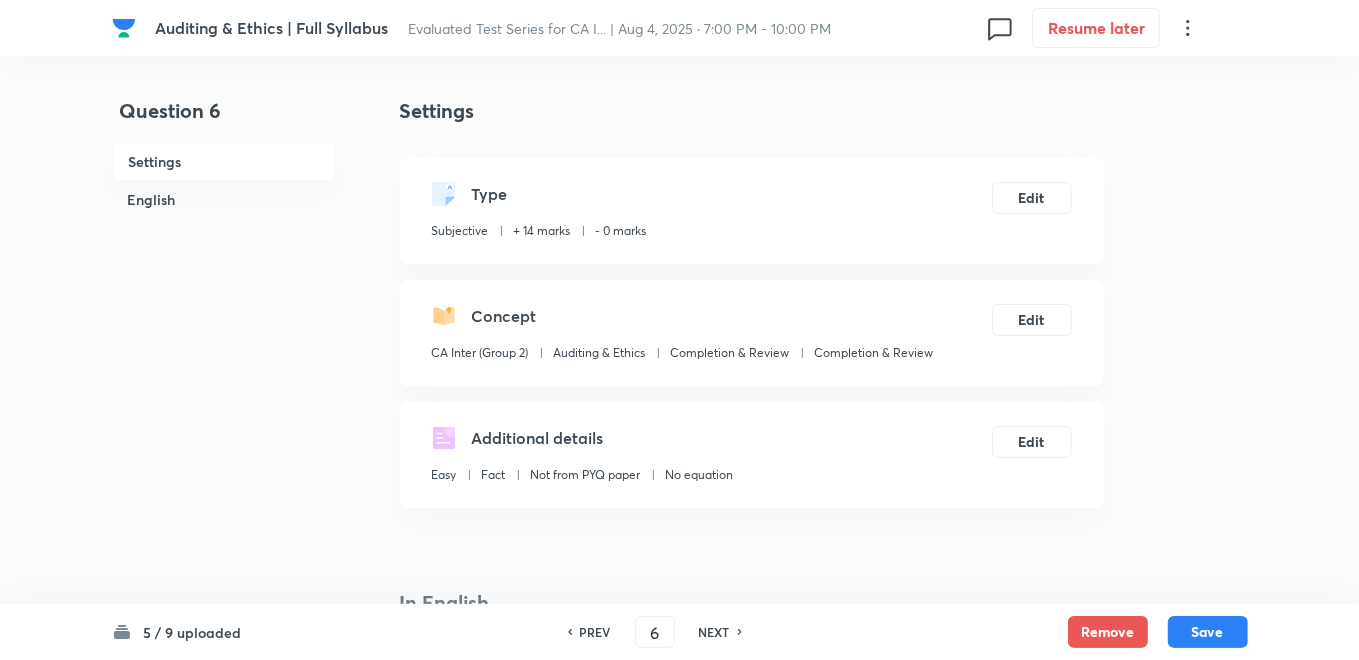 scroll, scrollTop: 555, scrollLeft: 0, axis: vertical 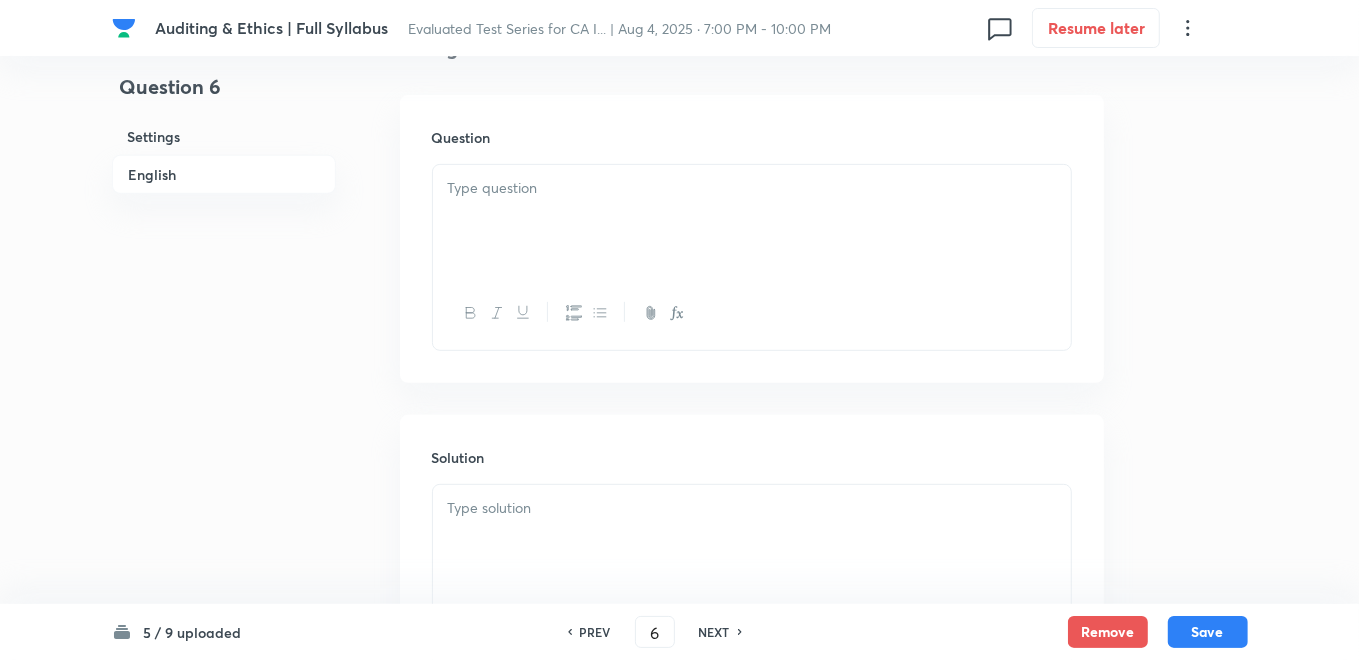 click at bounding box center (752, 221) 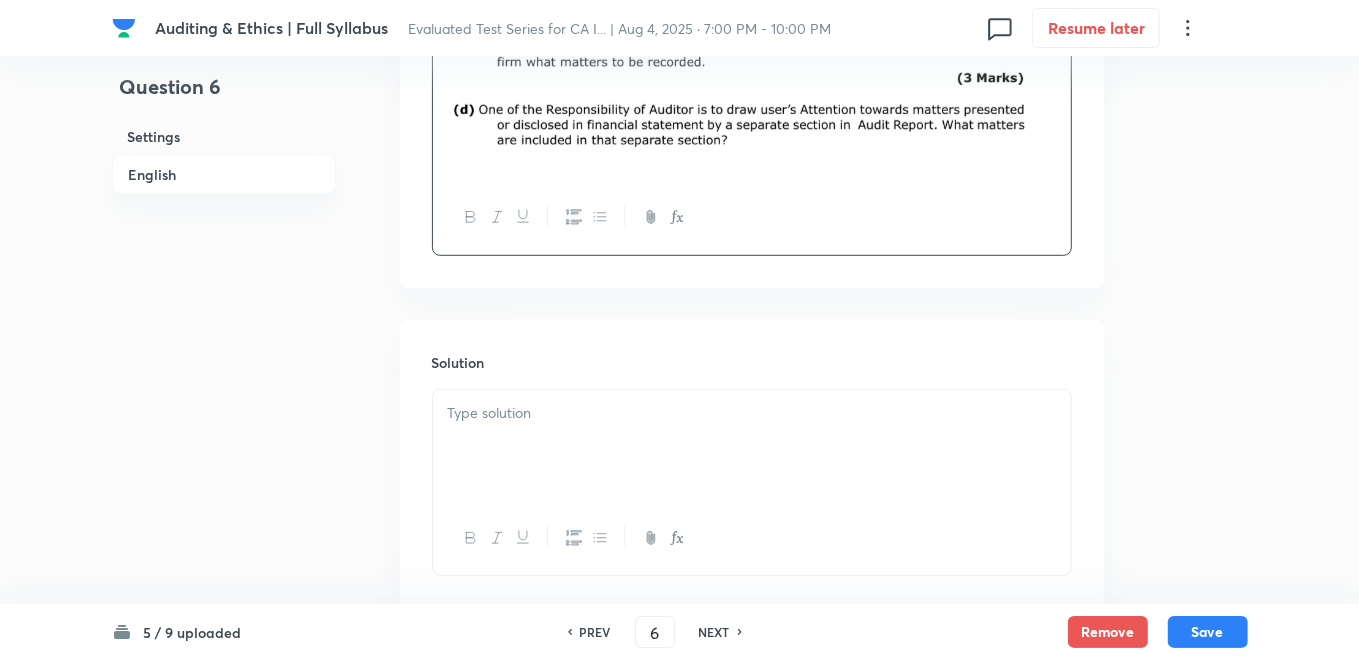 scroll, scrollTop: 888, scrollLeft: 0, axis: vertical 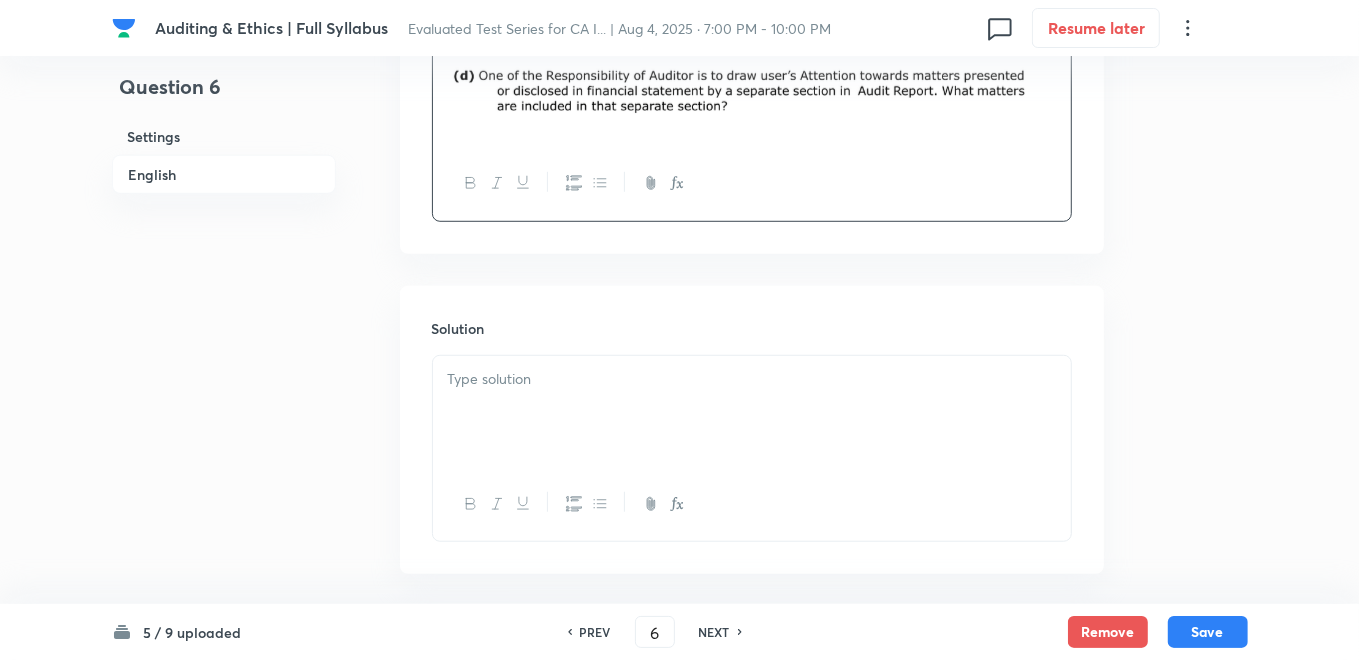 click at bounding box center (752, 412) 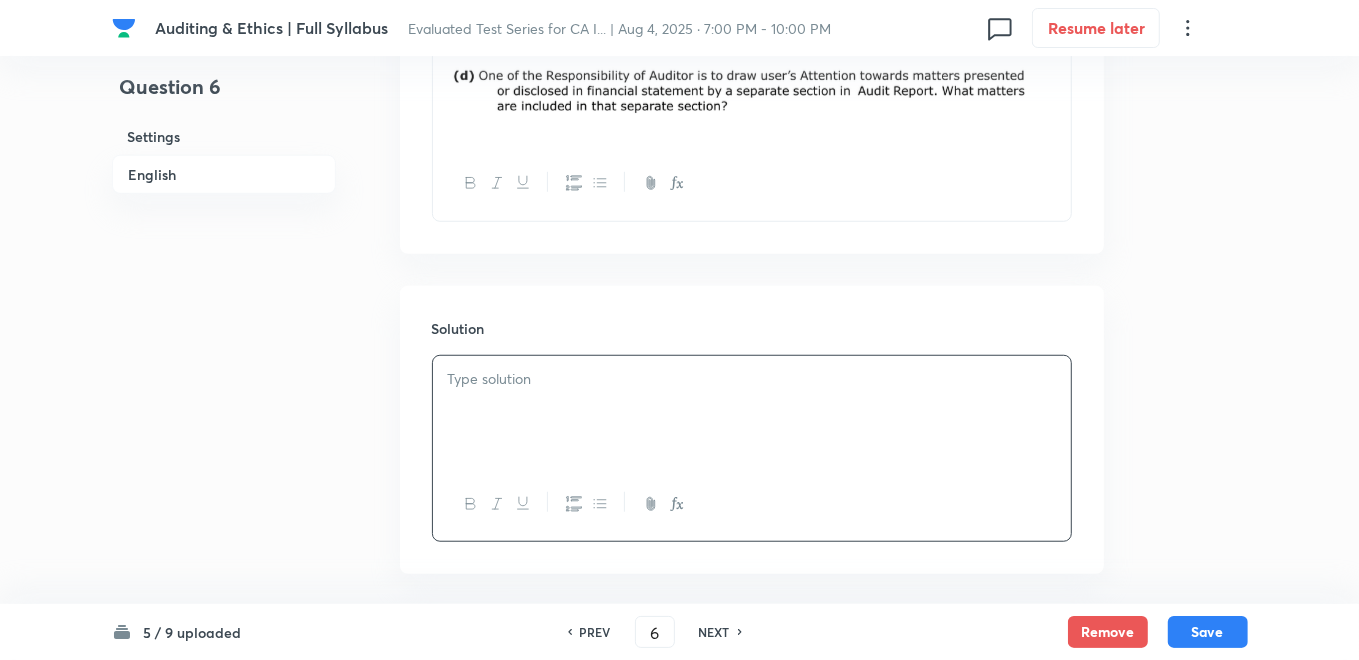 type 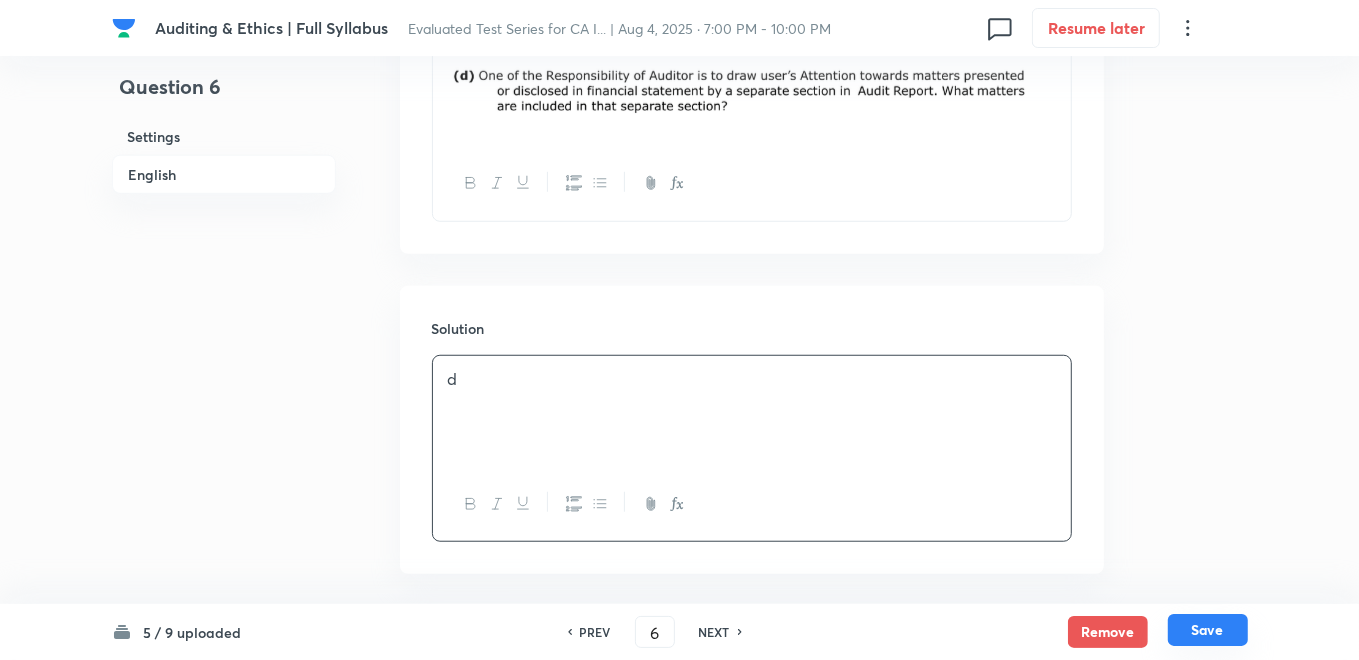 click on "Save" at bounding box center (1208, 630) 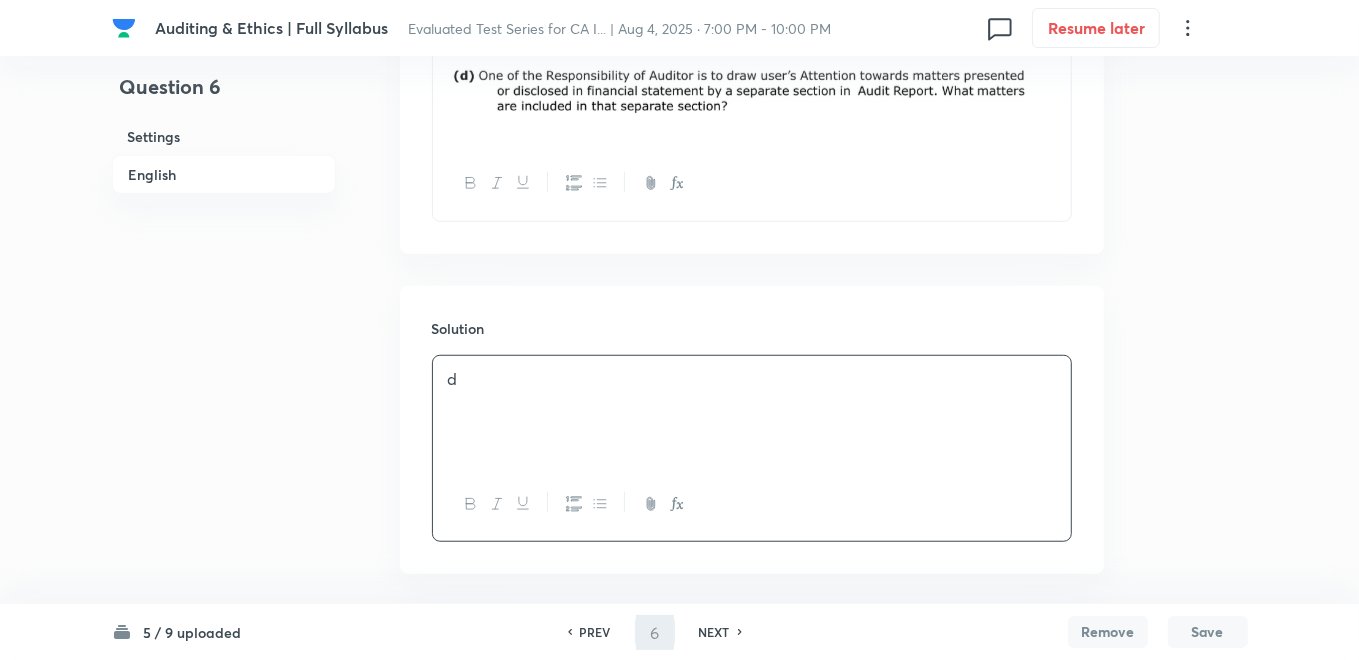 type on "7" 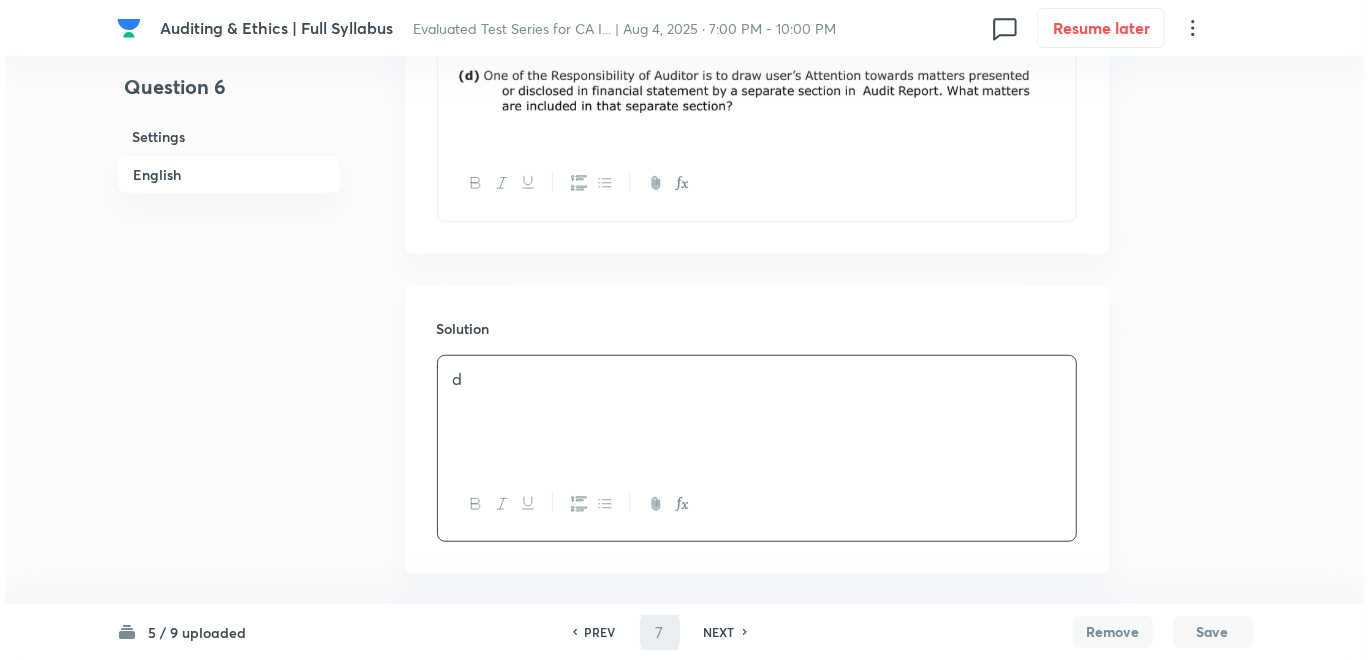 scroll, scrollTop: 0, scrollLeft: 0, axis: both 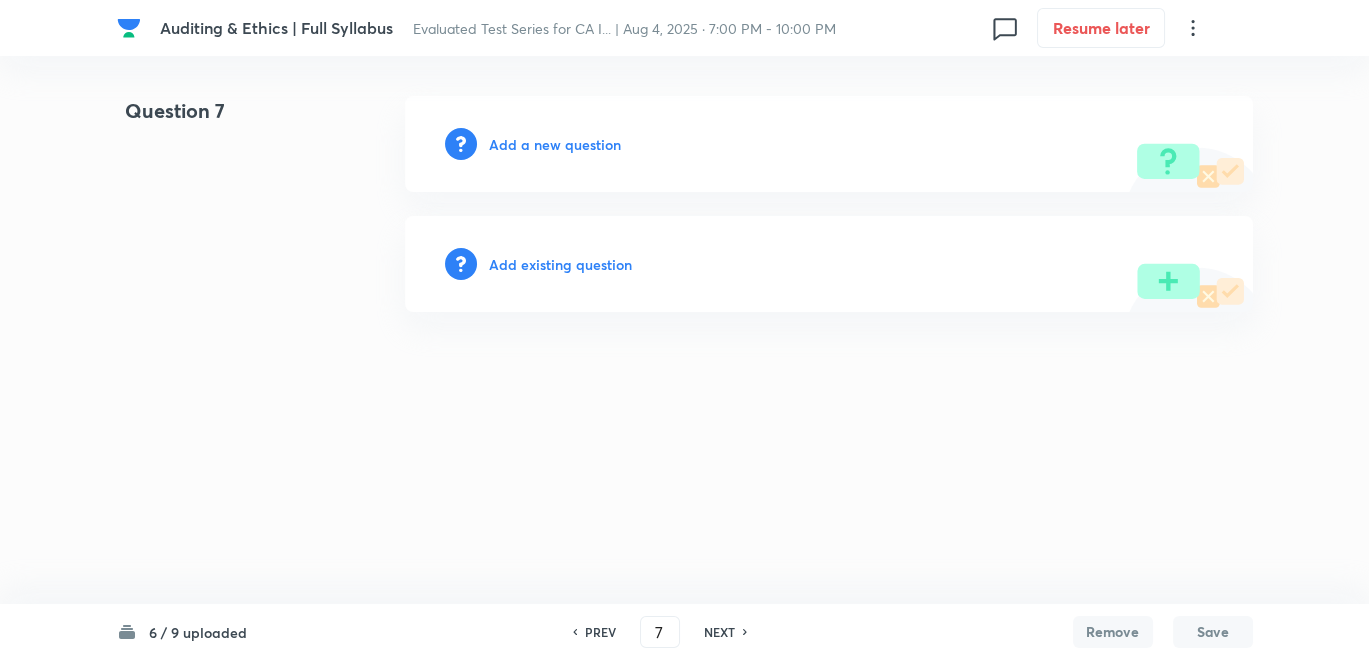 click on "Add a new question" at bounding box center (555, 144) 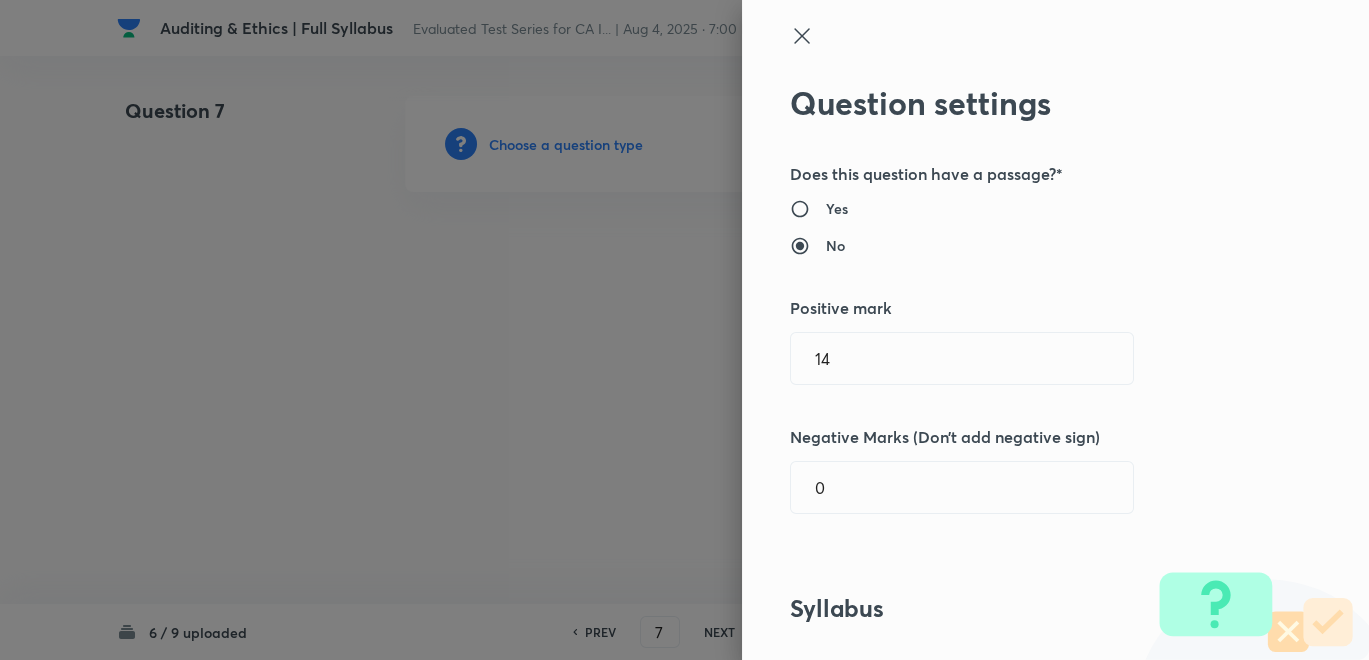 type 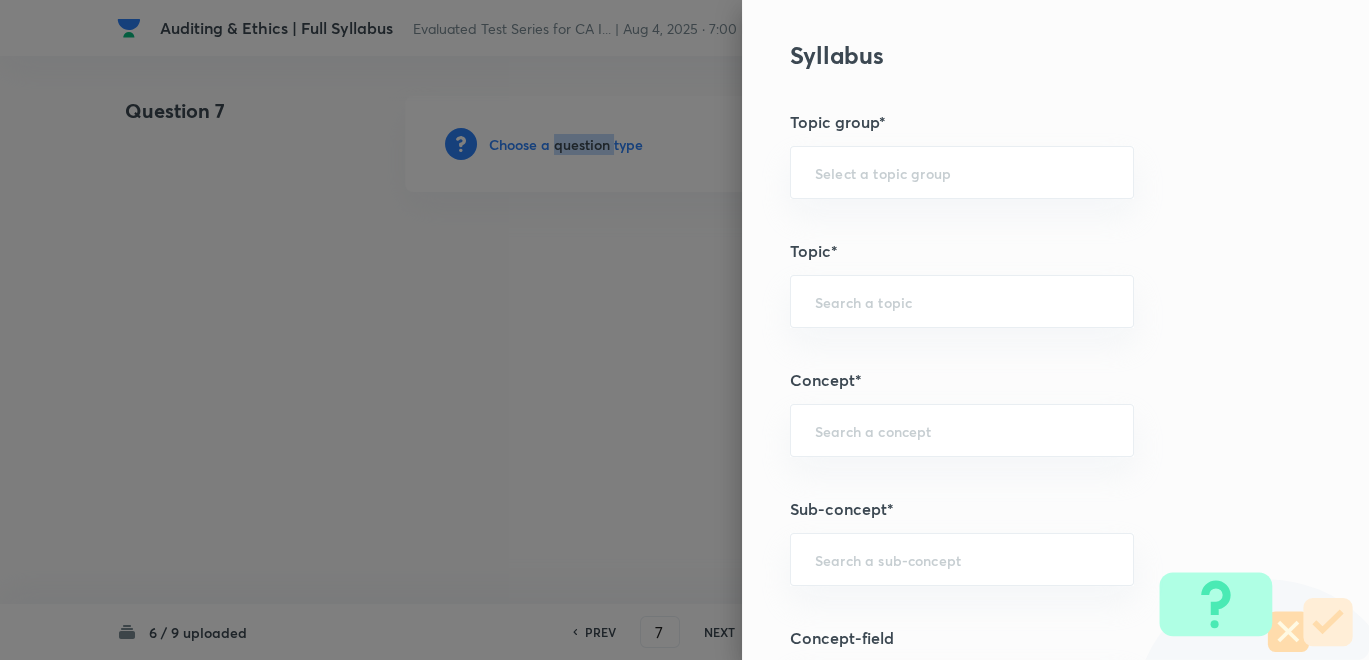 scroll, scrollTop: 555, scrollLeft: 0, axis: vertical 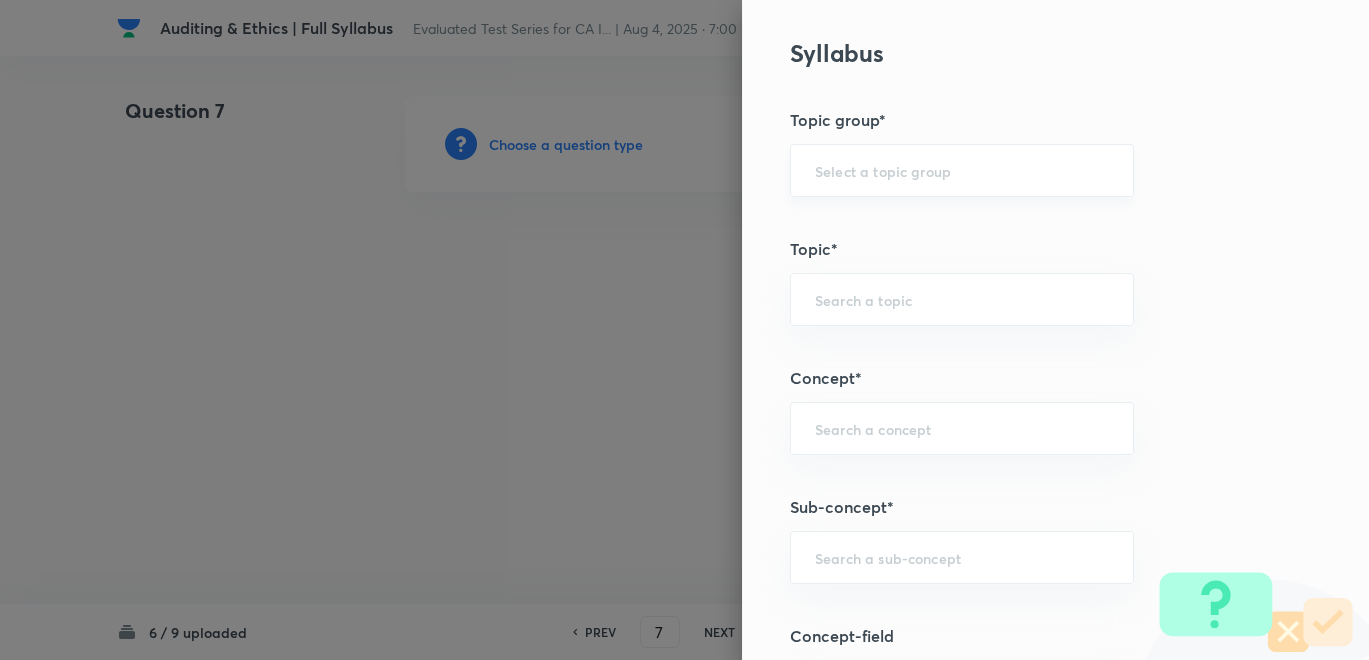 click at bounding box center (962, 170) 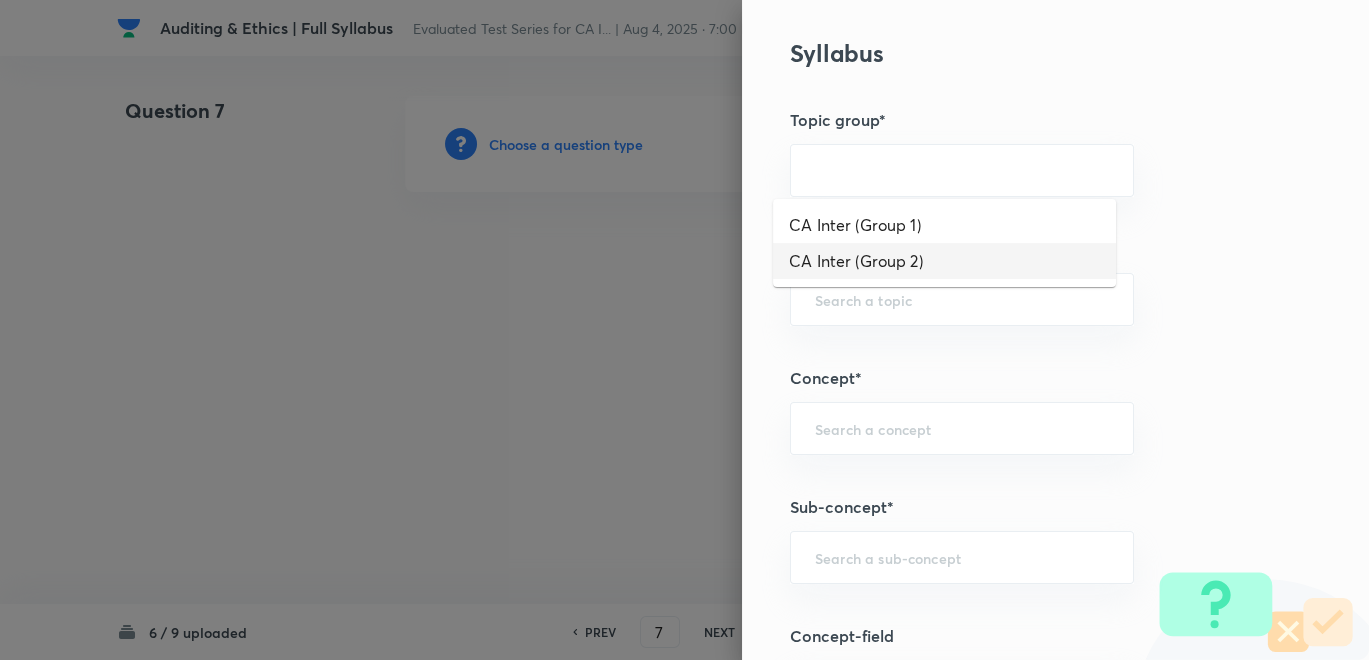 click on "CA Inter (Group 2)" at bounding box center (944, 261) 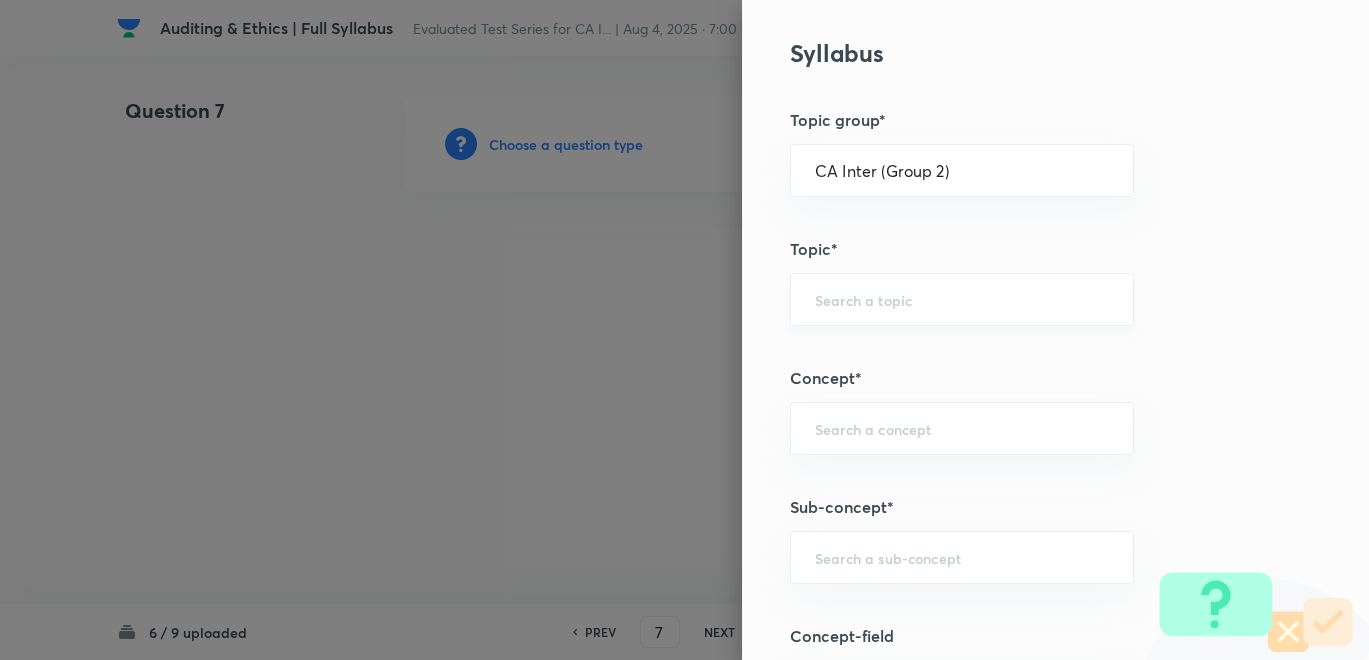 click at bounding box center [962, 299] 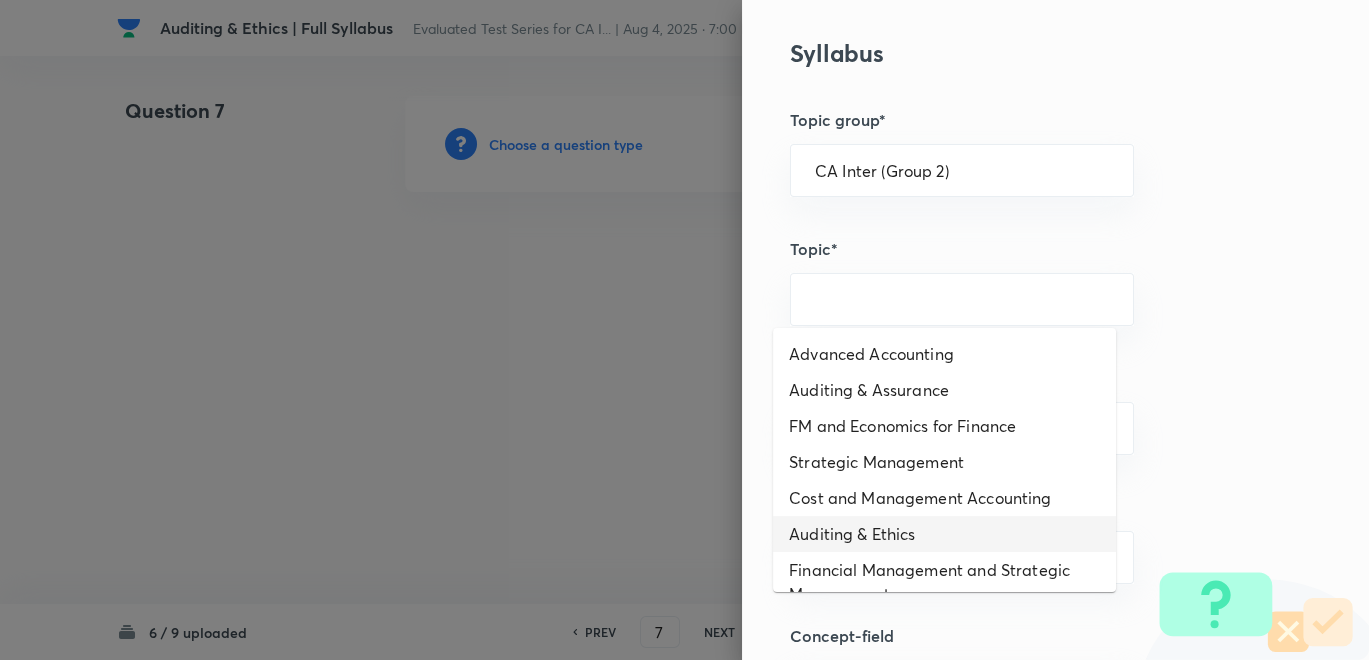 click on "Auditing & Ethics" at bounding box center (944, 534) 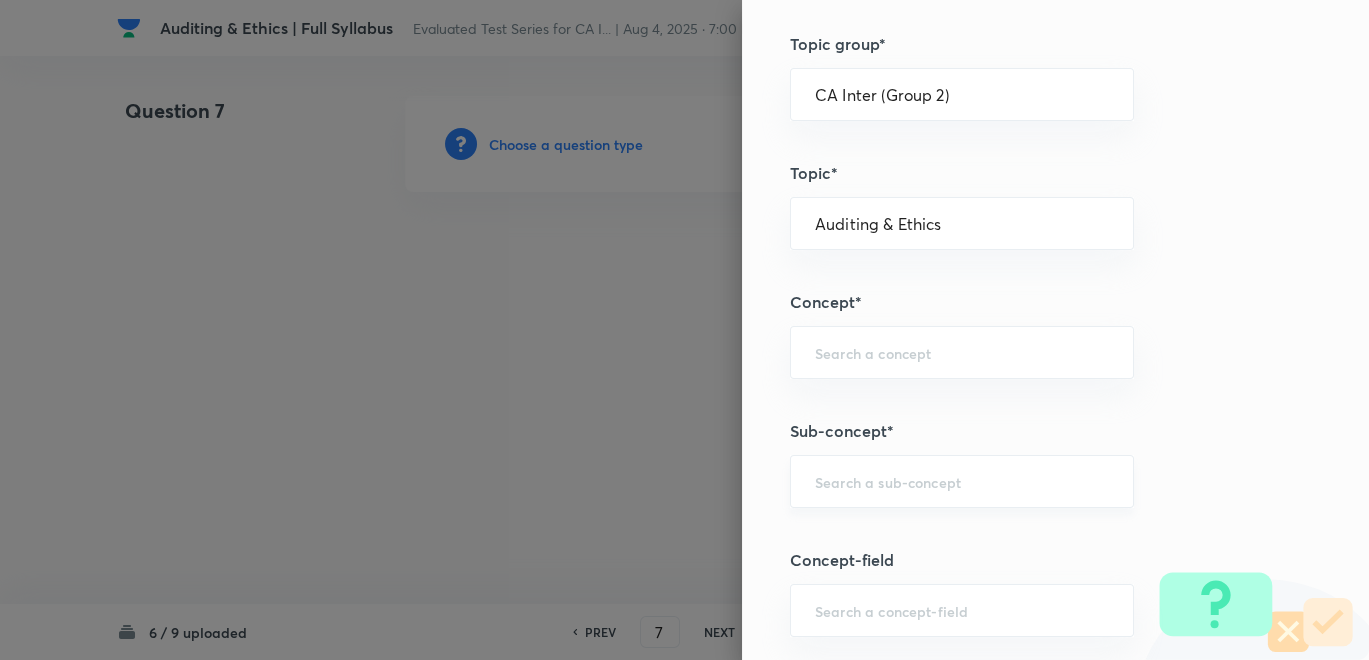 scroll, scrollTop: 666, scrollLeft: 0, axis: vertical 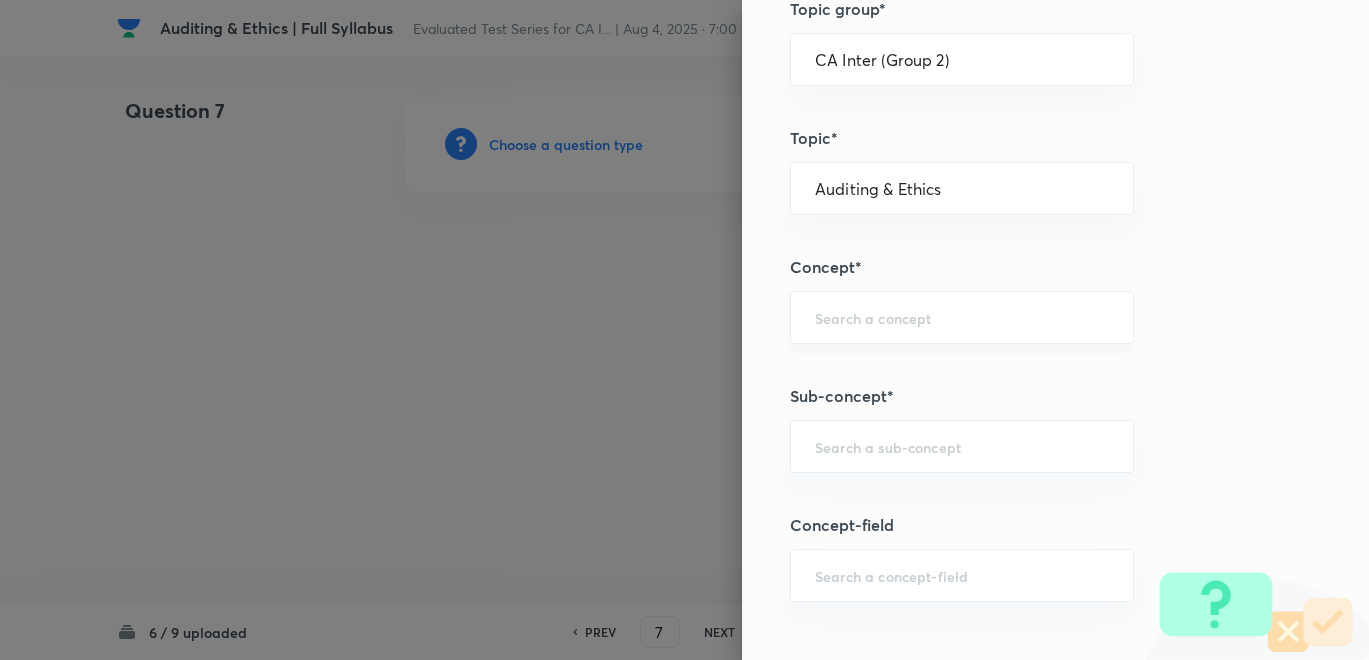 click on "​" at bounding box center [962, 317] 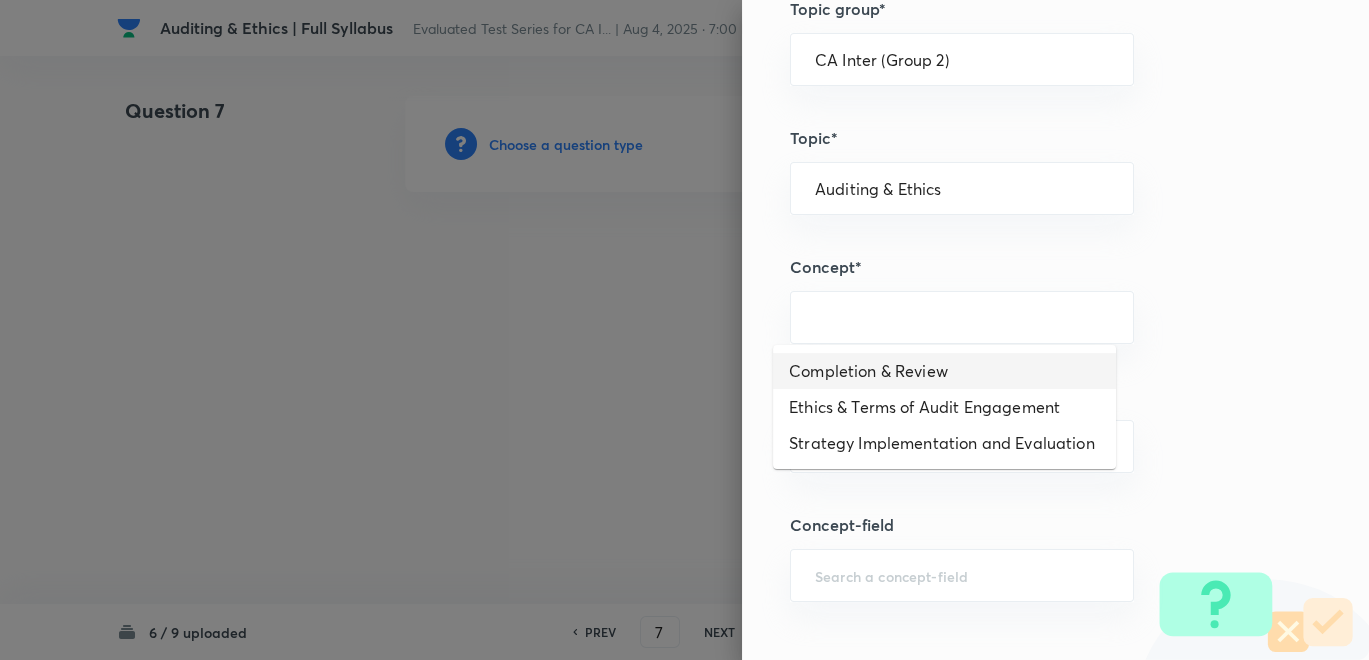 click on "Completion & Review" at bounding box center [944, 371] 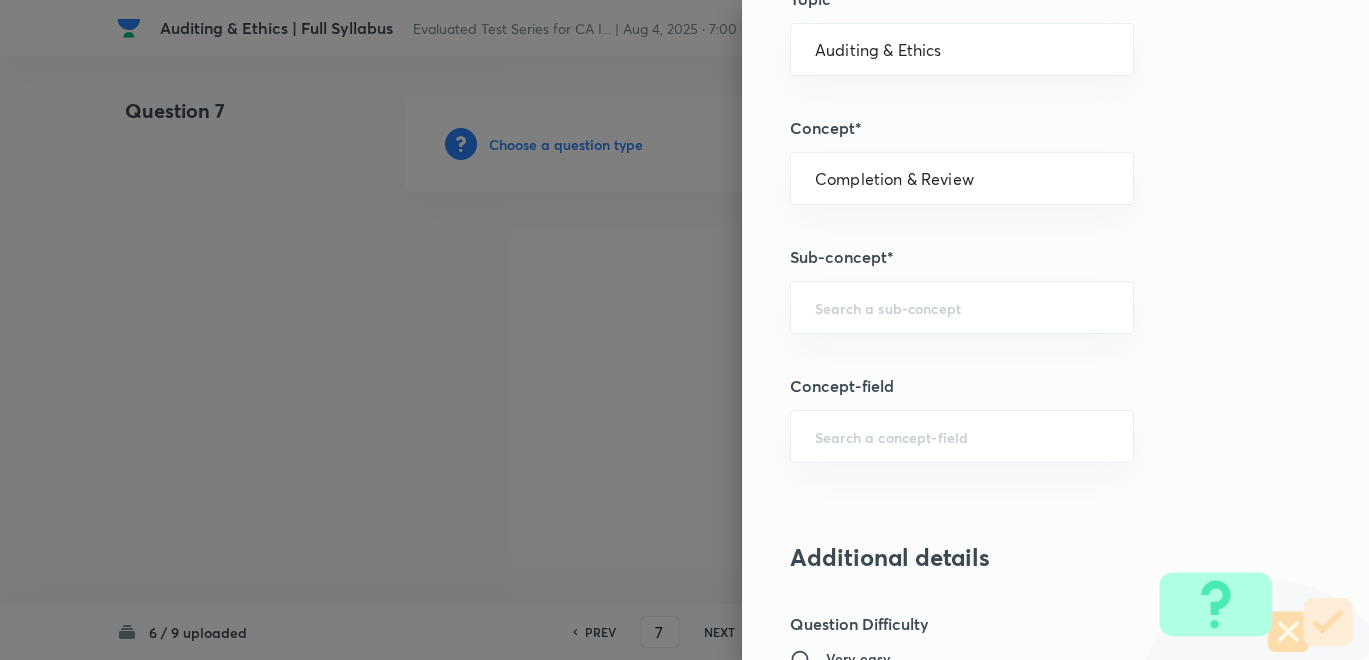 scroll, scrollTop: 777, scrollLeft: 0, axis: vertical 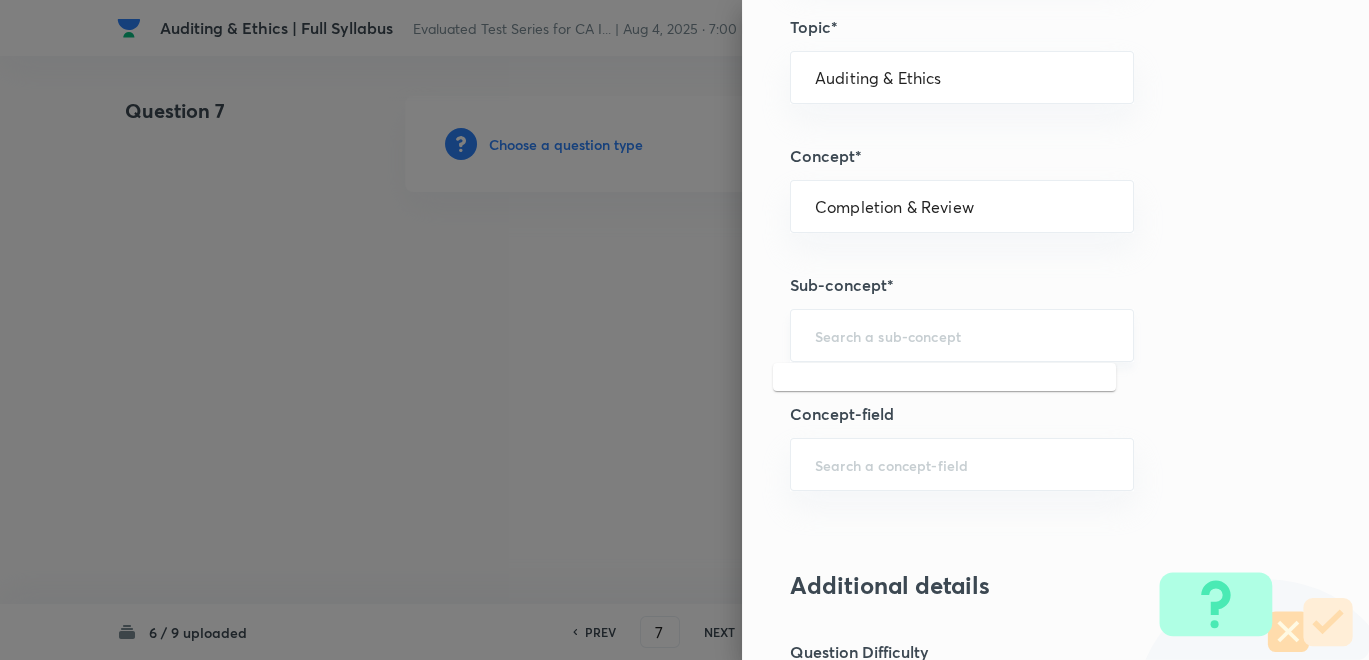 click at bounding box center (962, 335) 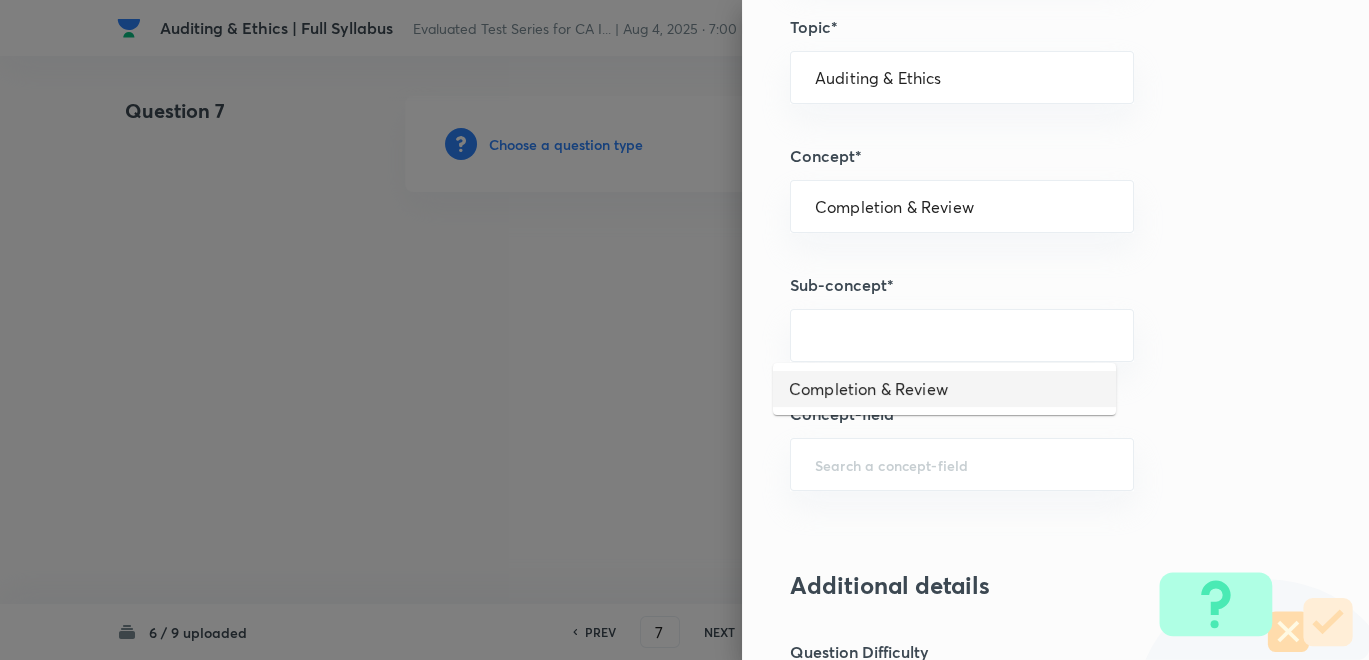 click on "Completion & Review" at bounding box center [944, 389] 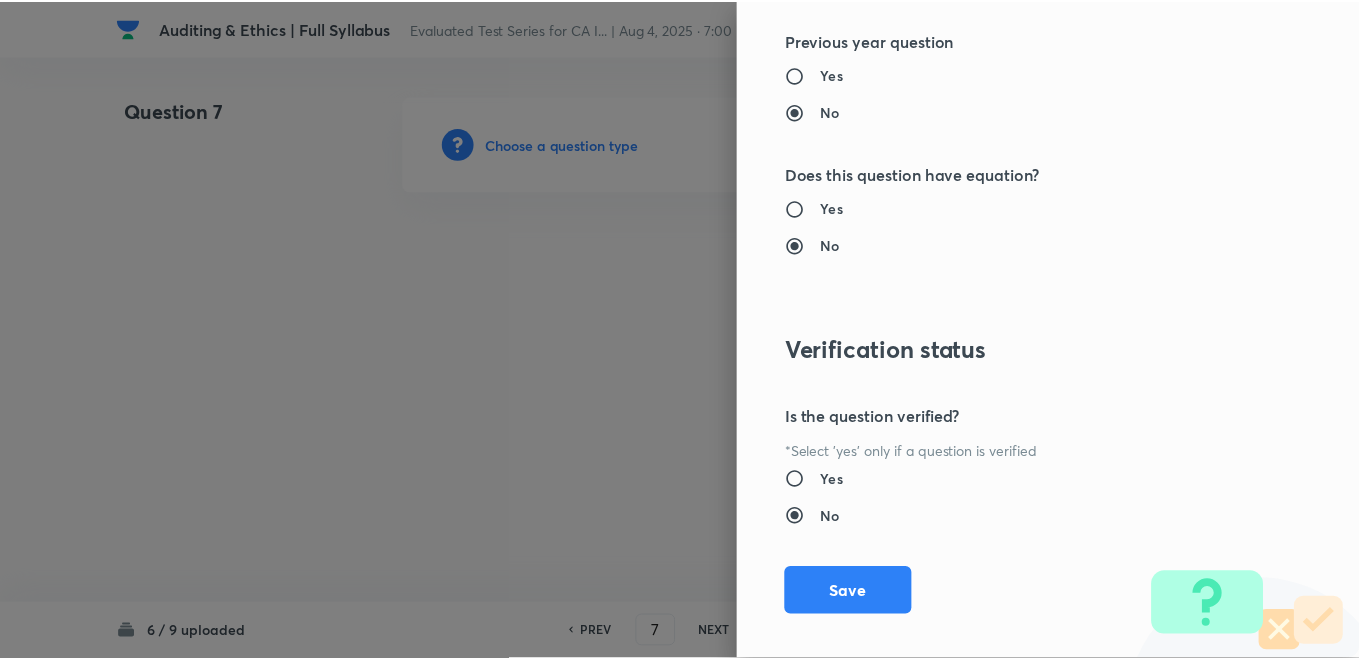 scroll, scrollTop: 1820, scrollLeft: 0, axis: vertical 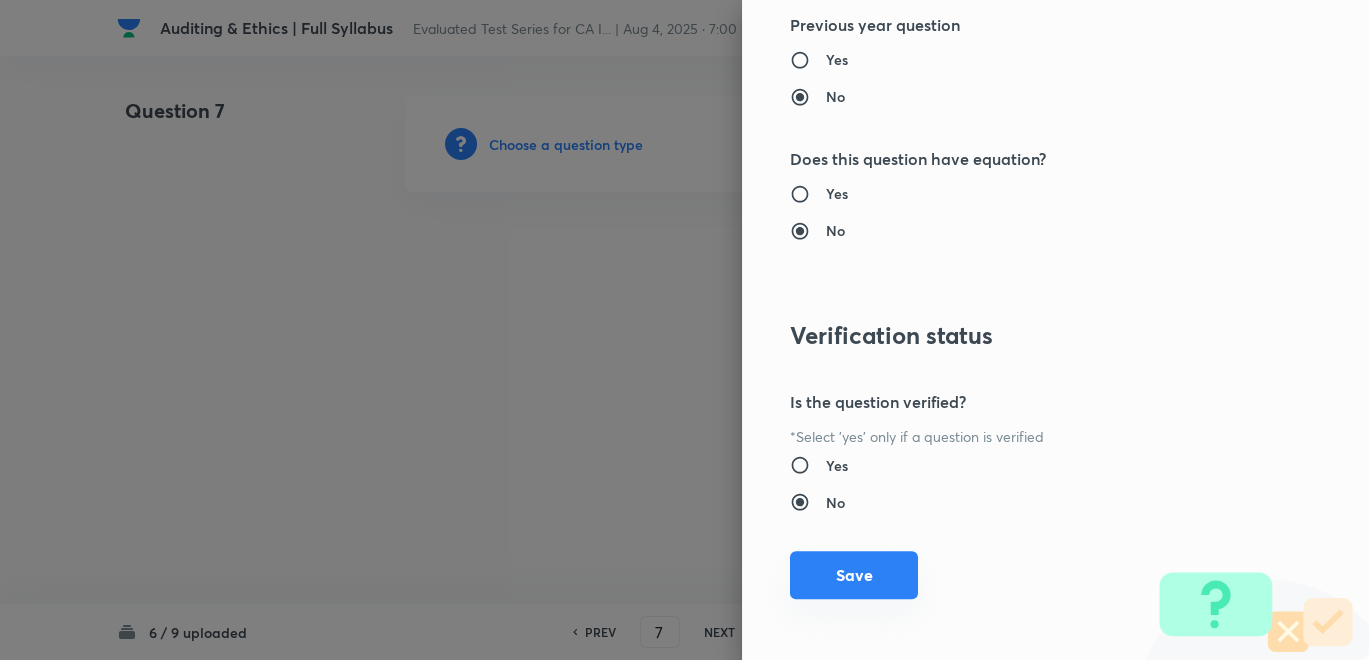click on "Save" at bounding box center (854, 575) 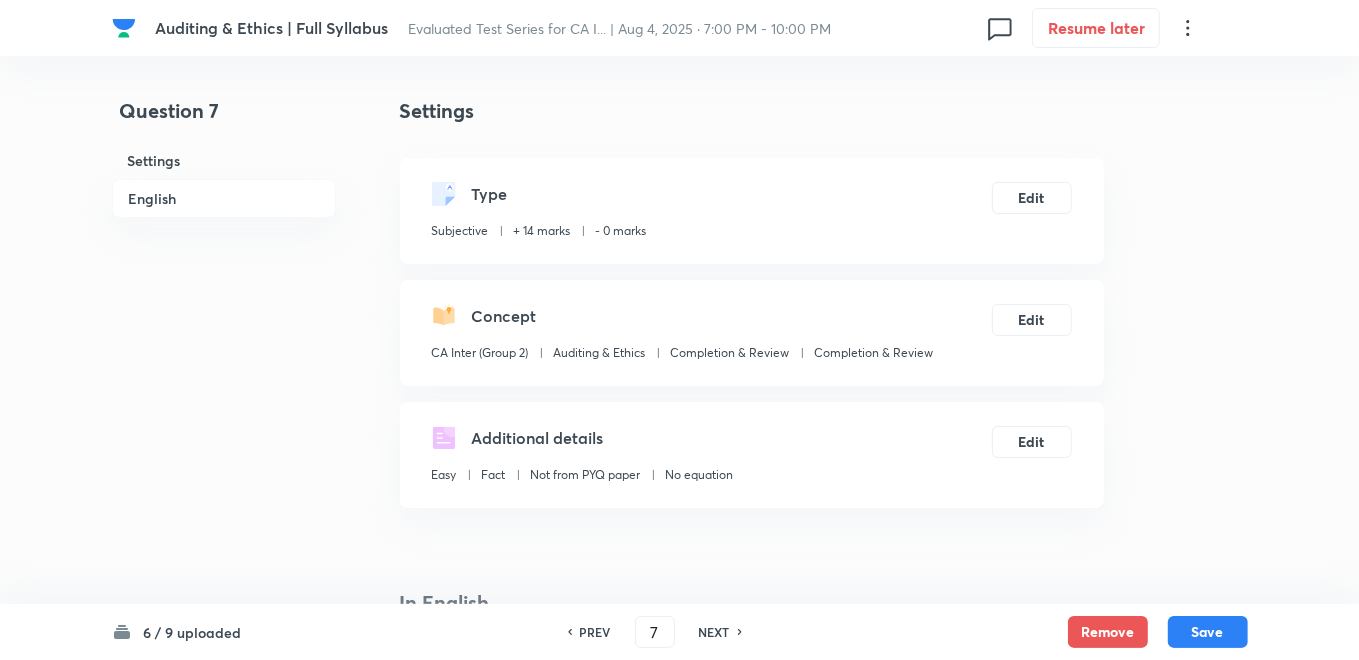 scroll, scrollTop: 555, scrollLeft: 0, axis: vertical 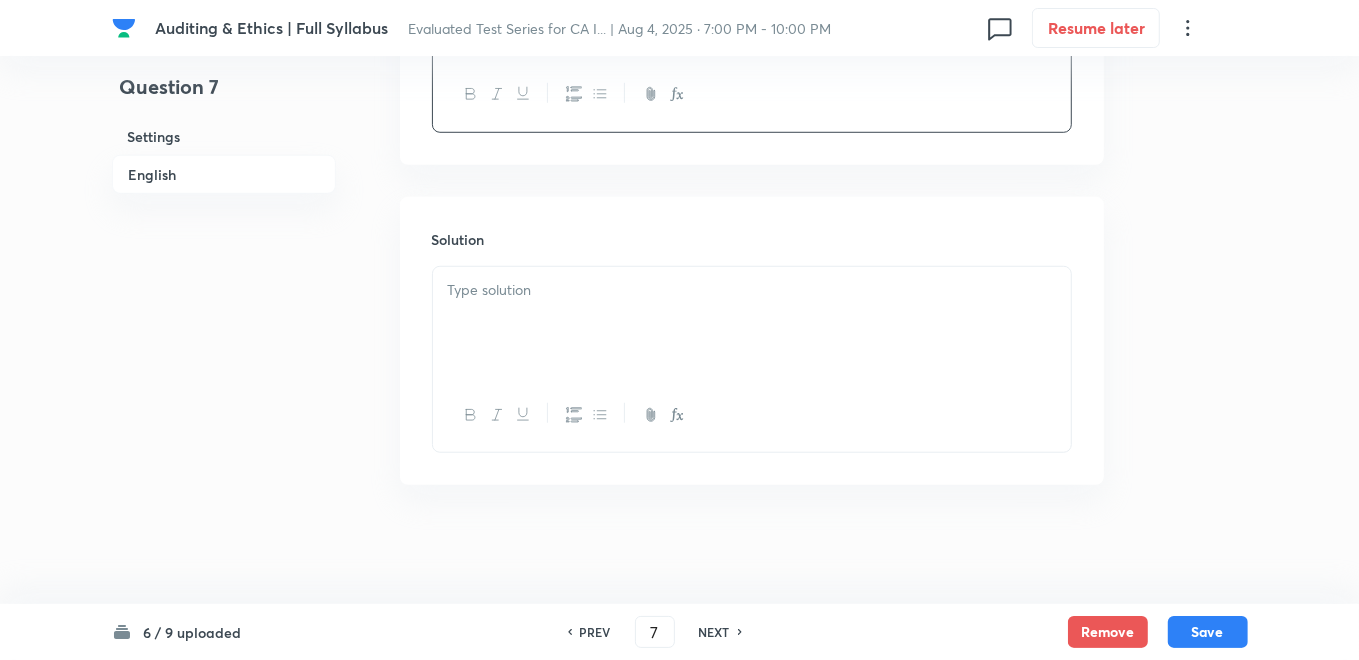 click at bounding box center [752, 290] 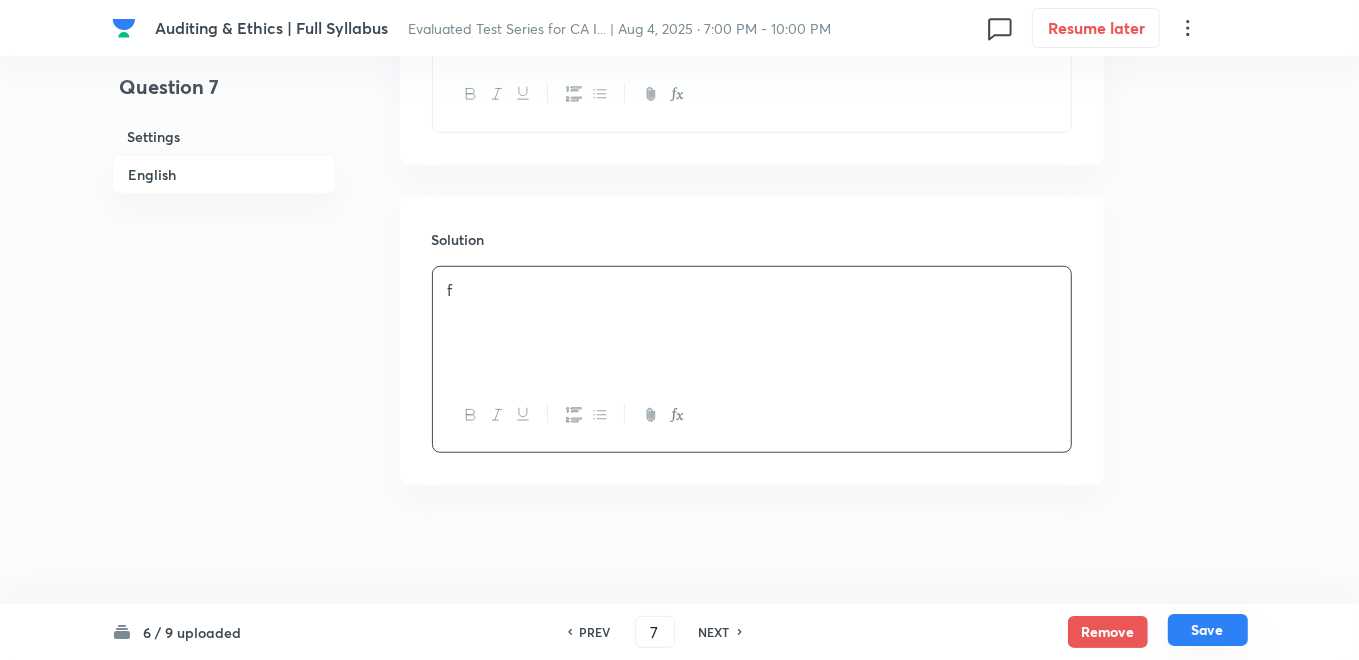 click on "Save" at bounding box center [1208, 630] 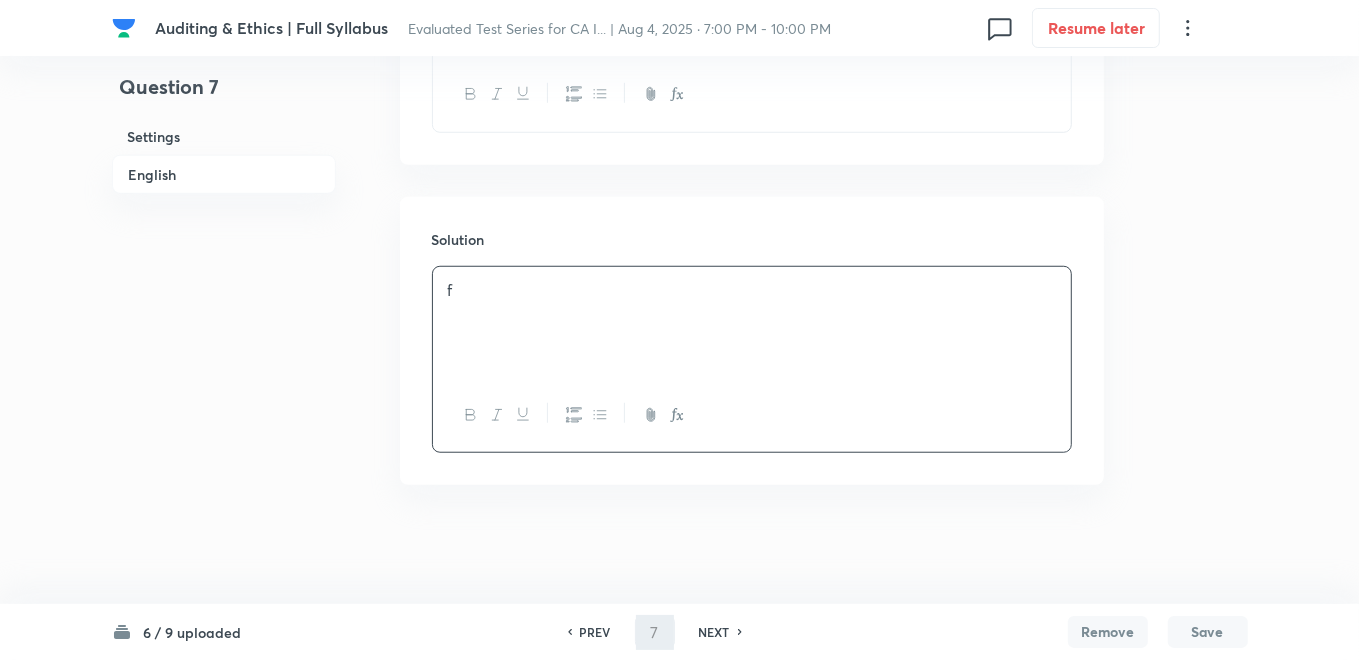 type on "8" 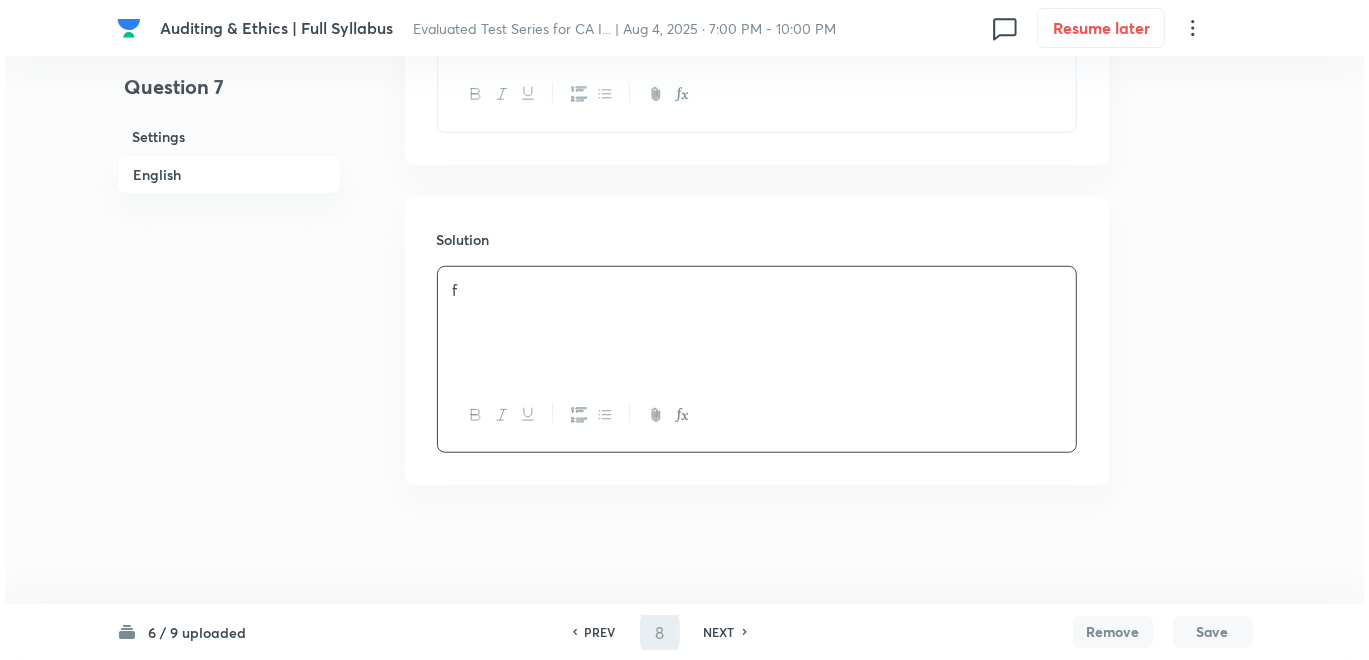 scroll, scrollTop: 0, scrollLeft: 0, axis: both 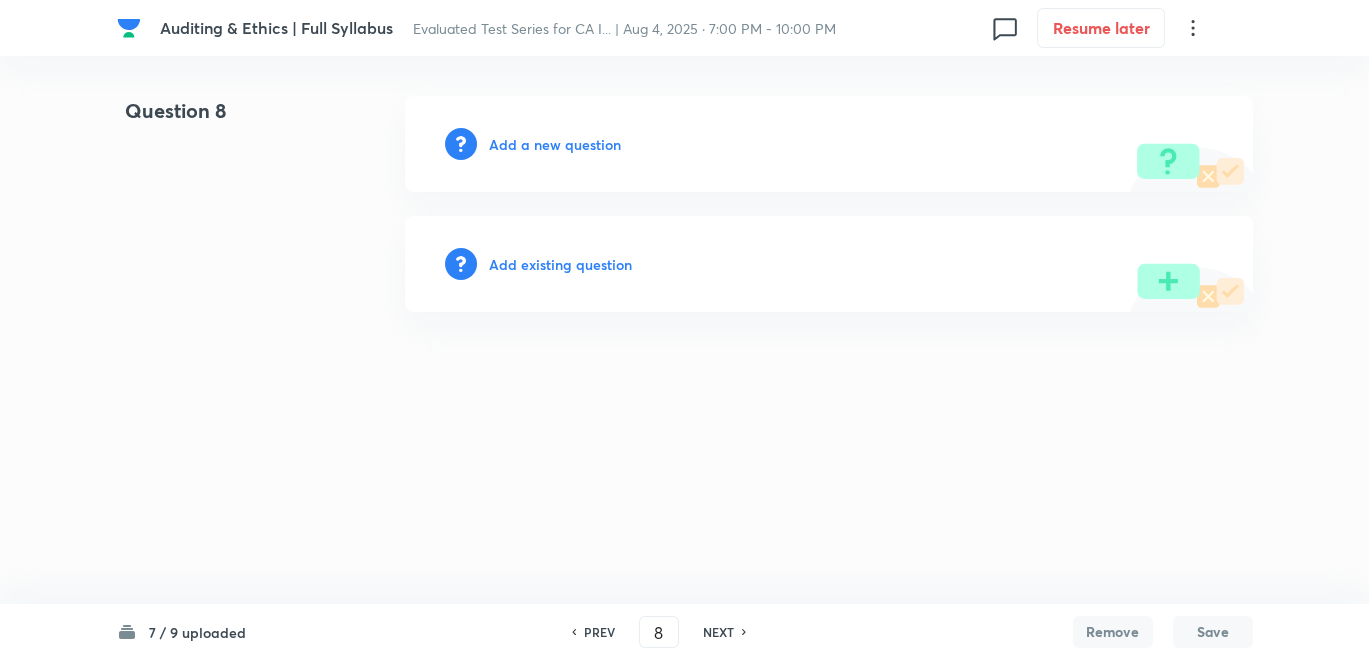 click on "Add a new question" at bounding box center [555, 144] 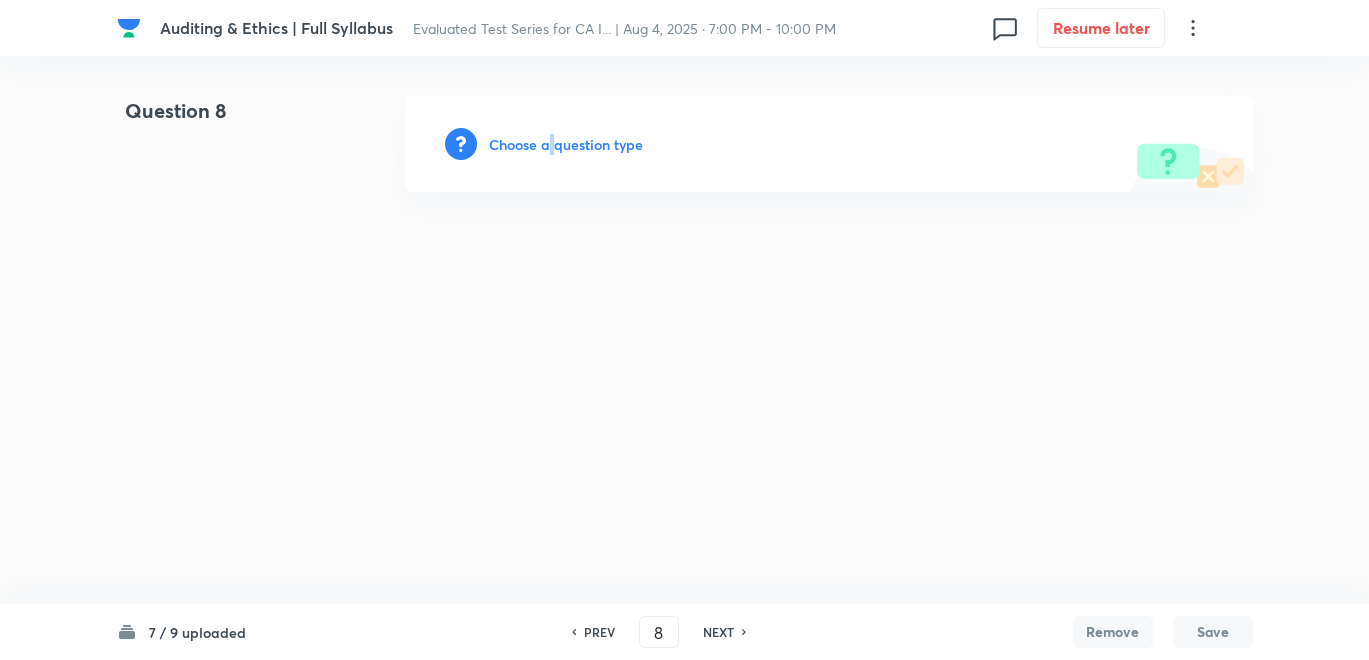click on "Choose a question type" at bounding box center (566, 144) 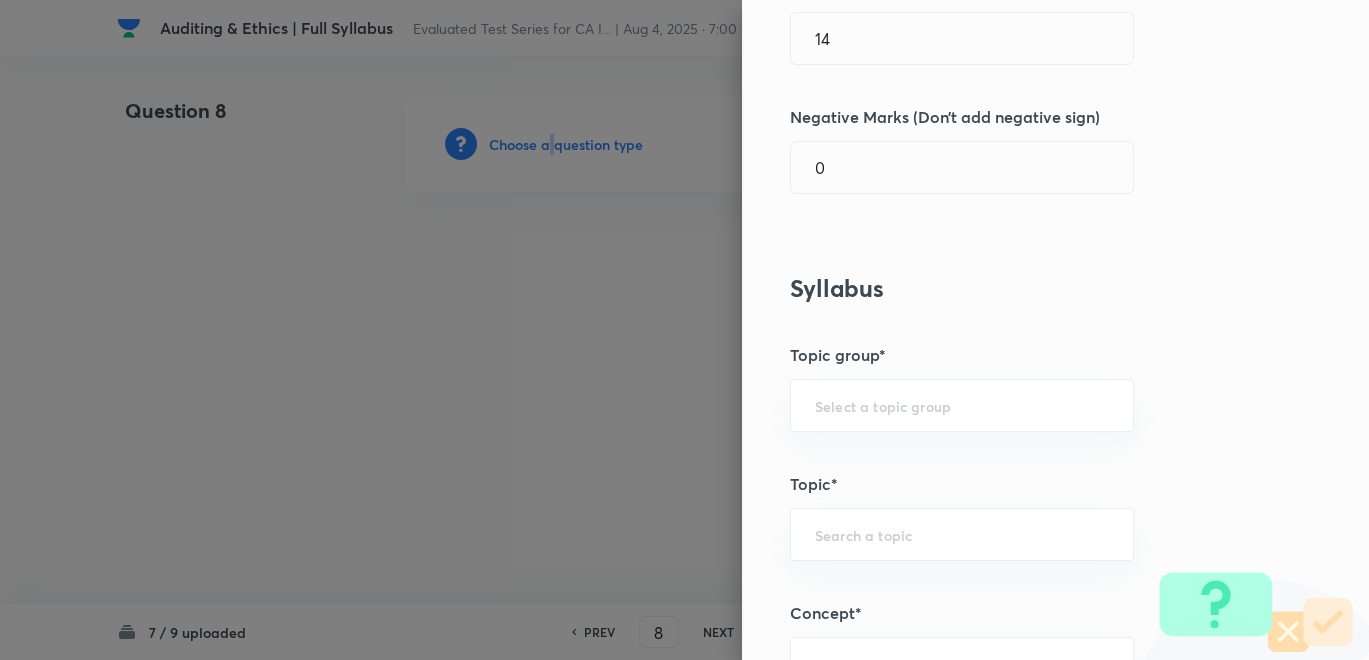 scroll, scrollTop: 555, scrollLeft: 0, axis: vertical 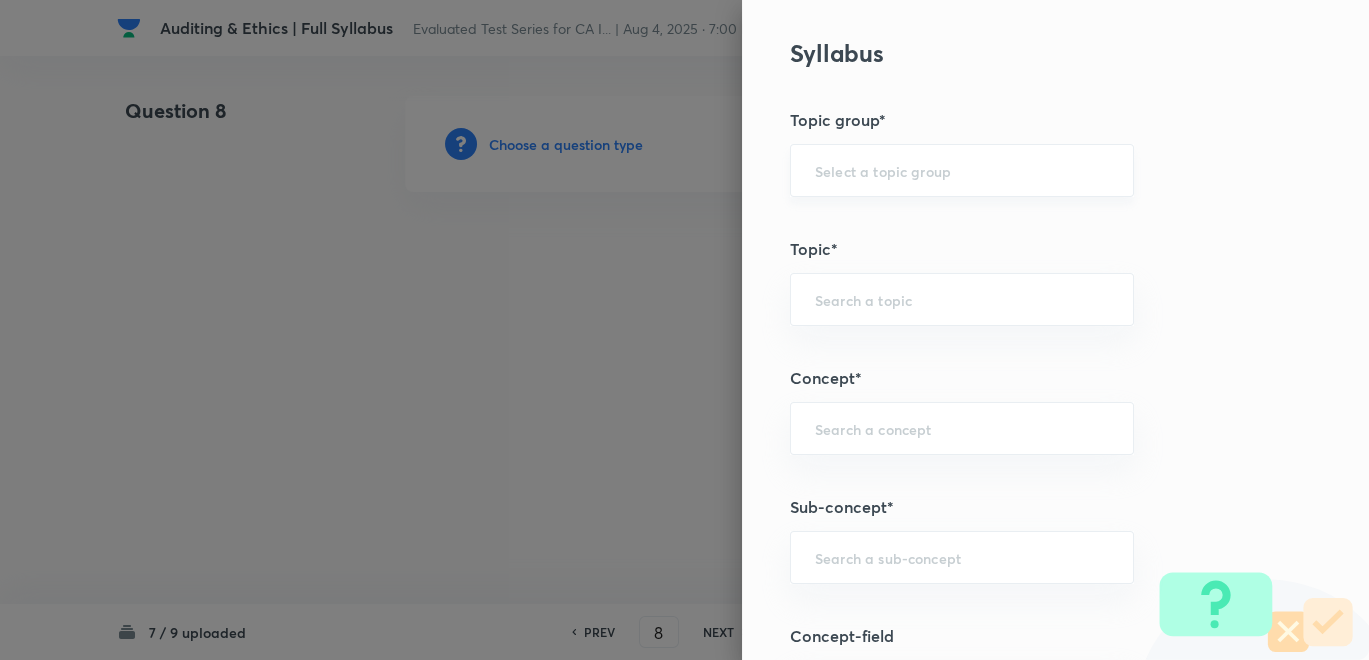 click at bounding box center (962, 170) 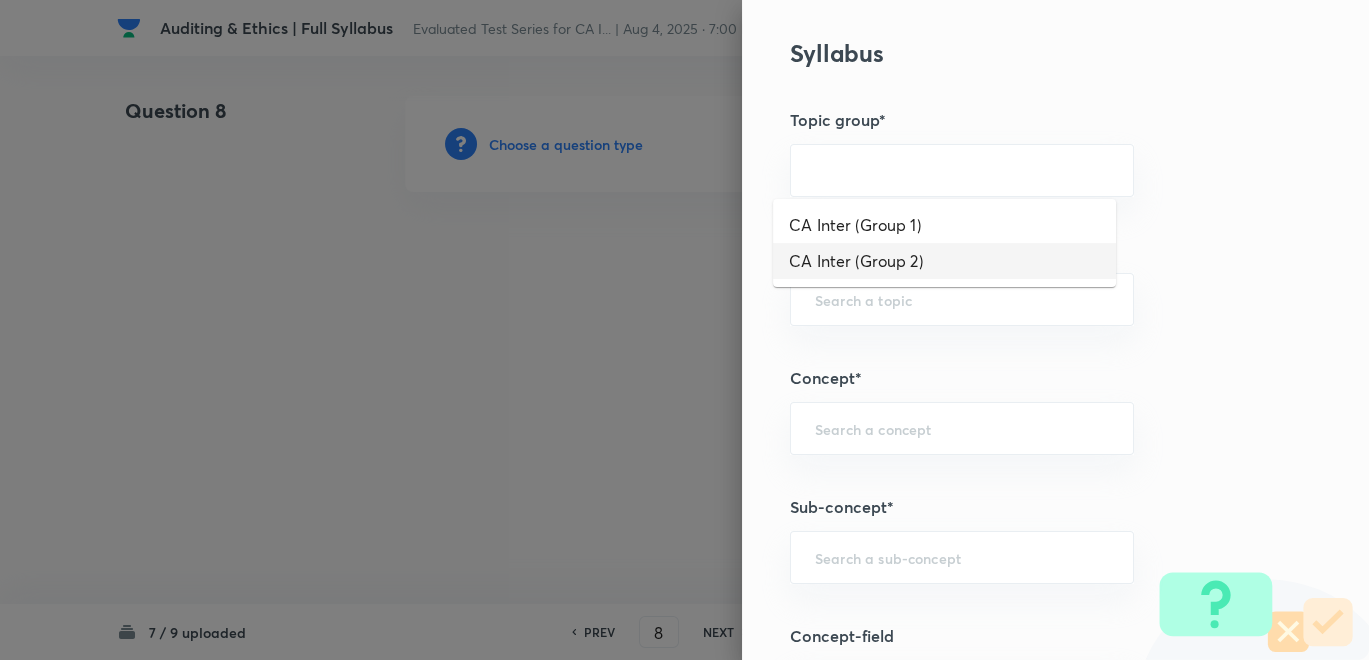 click on "CA Inter (Group 2)" at bounding box center [944, 261] 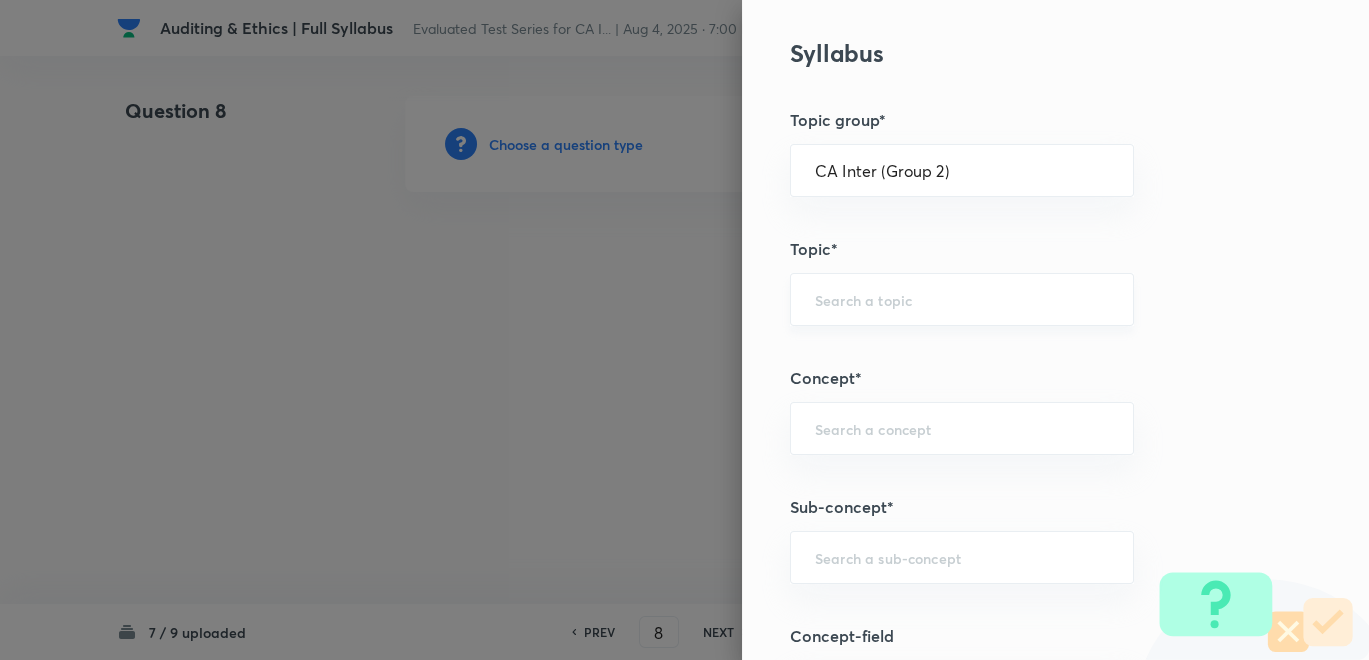 click at bounding box center [962, 299] 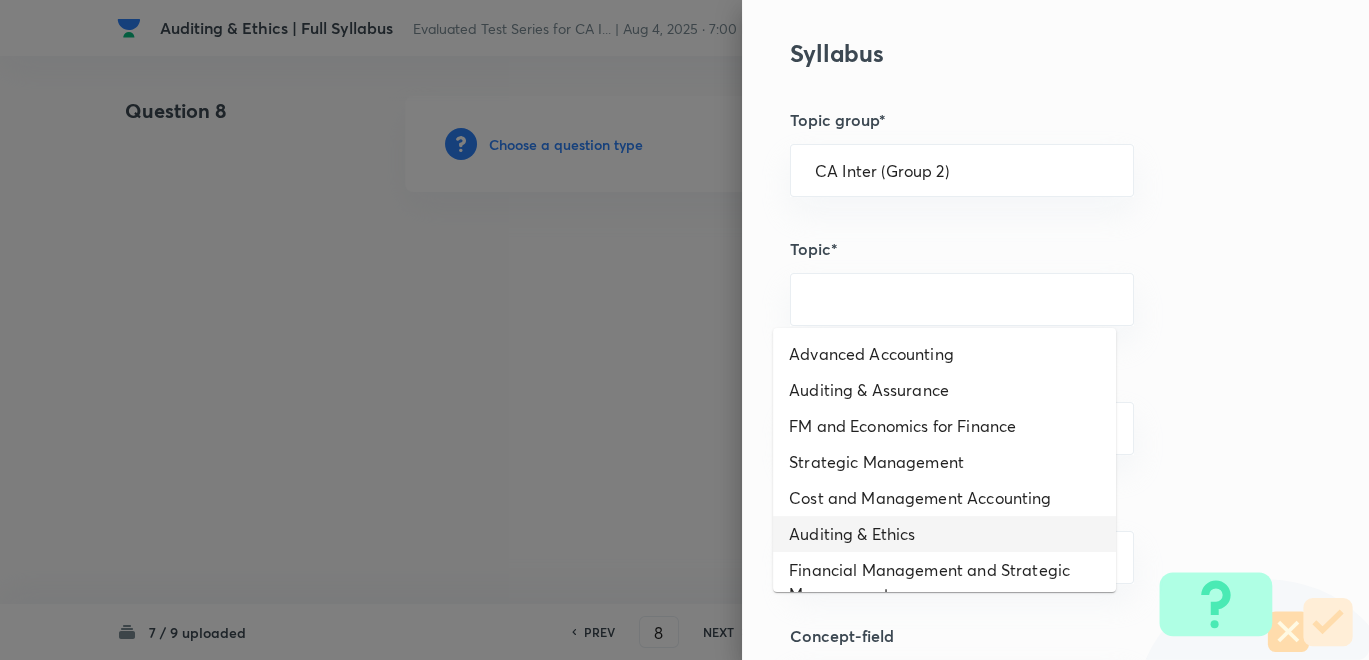 click on "Auditing & Ethics" at bounding box center (944, 534) 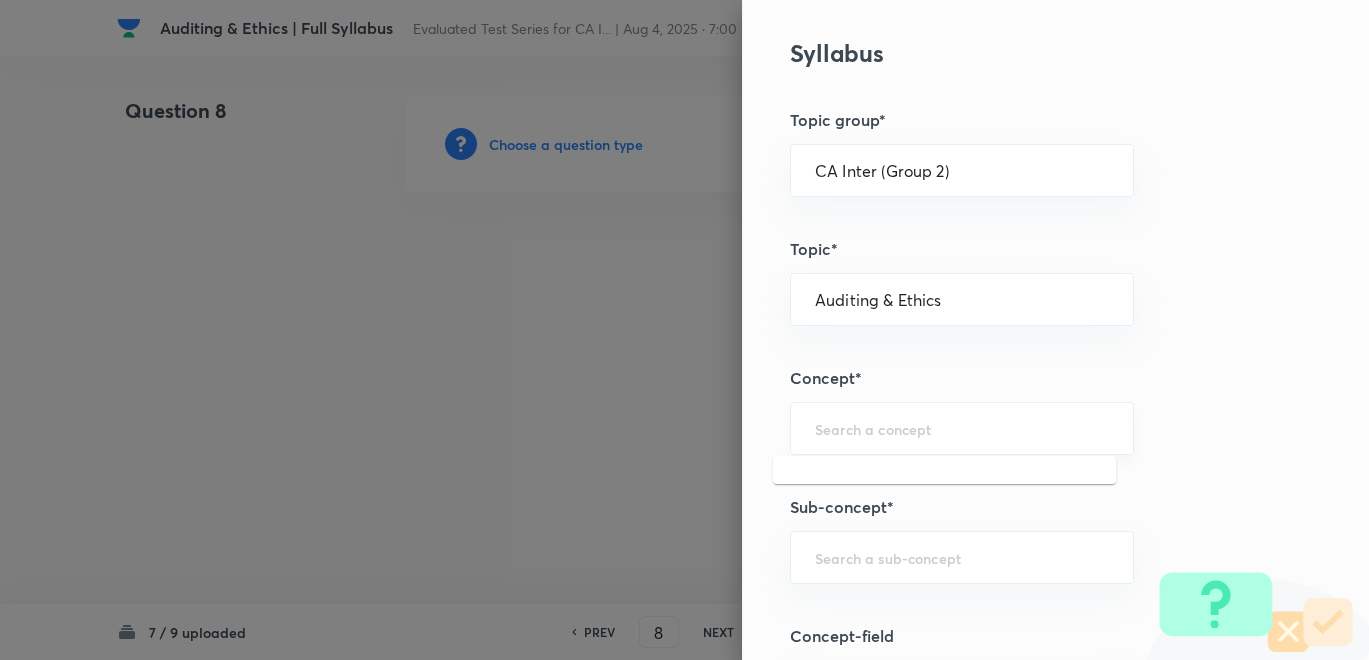 click at bounding box center (962, 428) 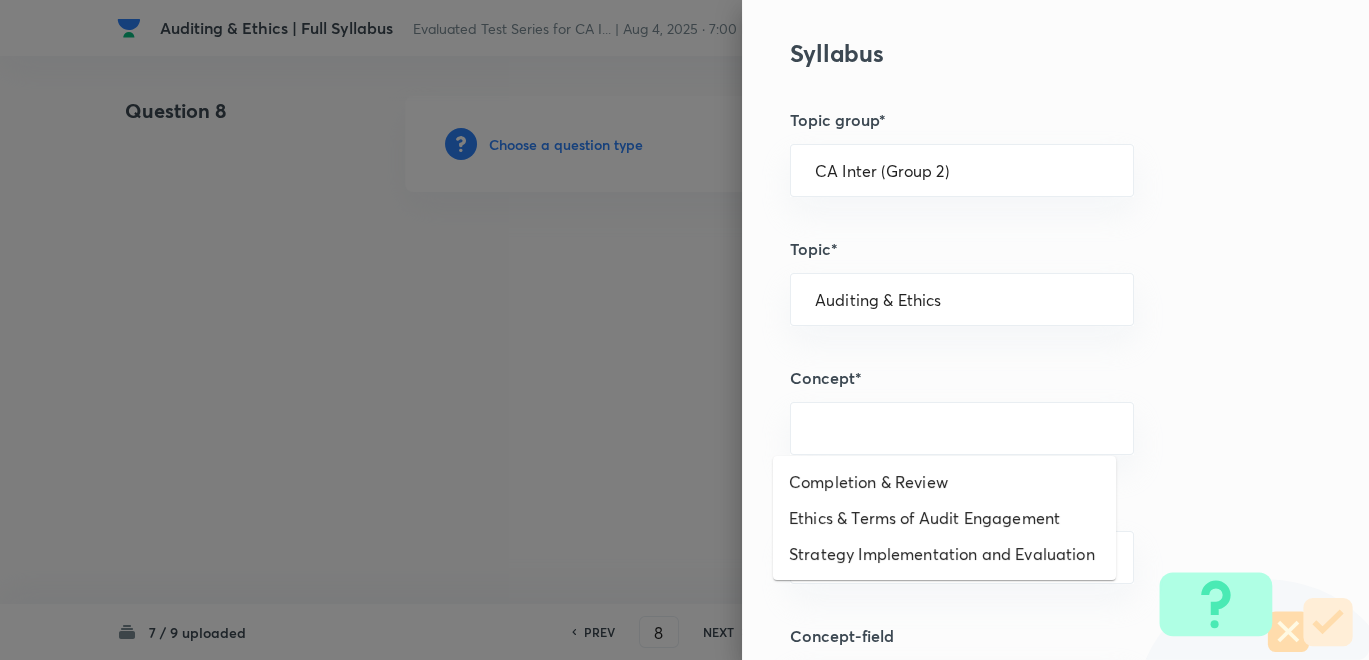 click on "Completion & Review" at bounding box center [944, 482] 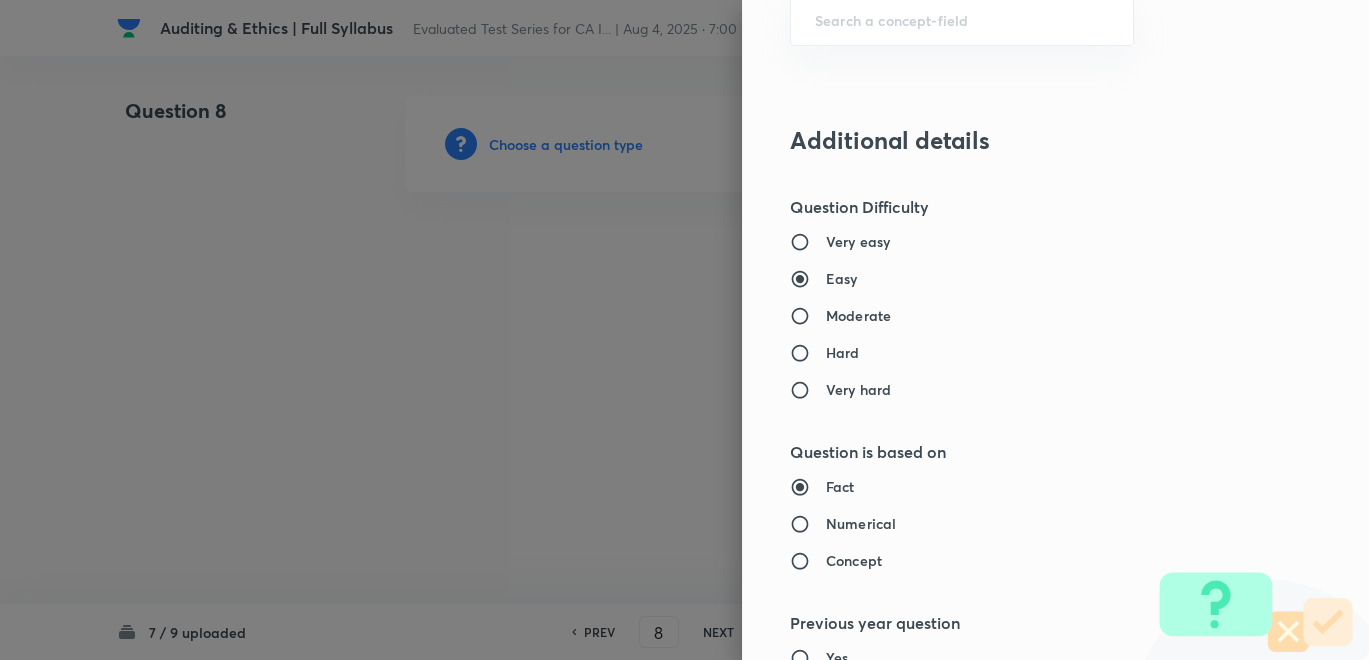 scroll, scrollTop: 1820, scrollLeft: 0, axis: vertical 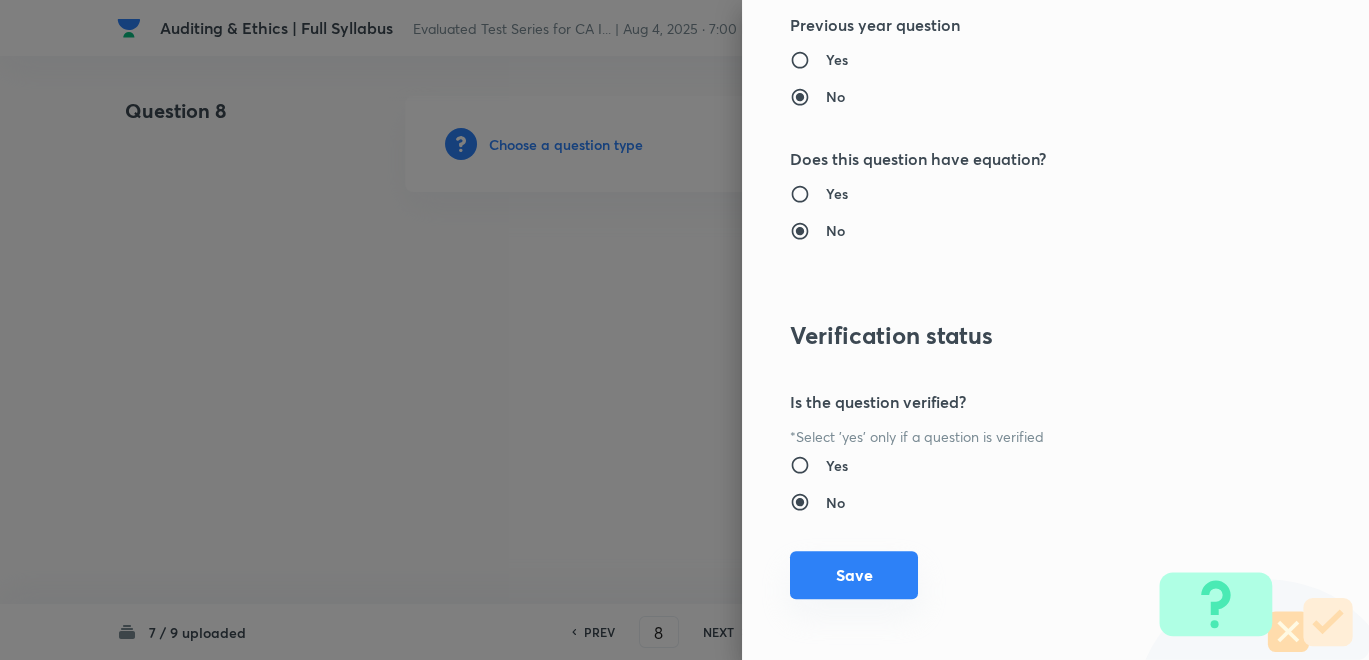 click on "Save" at bounding box center (854, 575) 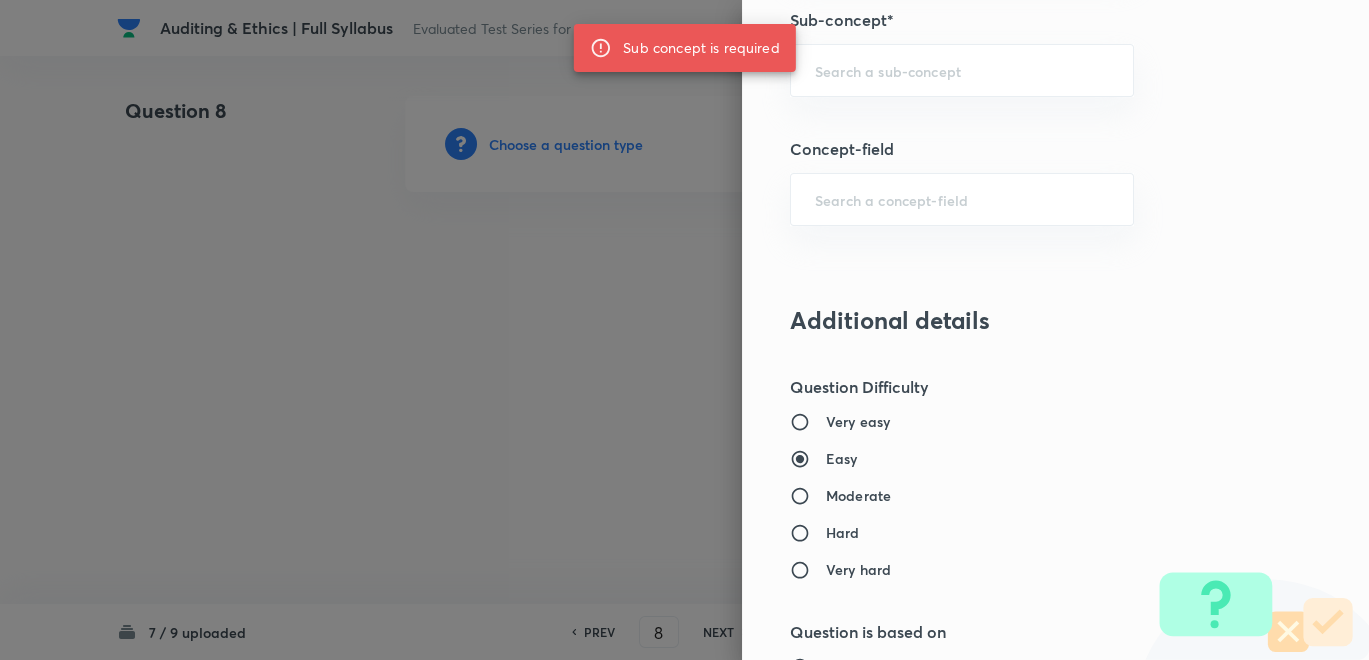 scroll, scrollTop: 598, scrollLeft: 0, axis: vertical 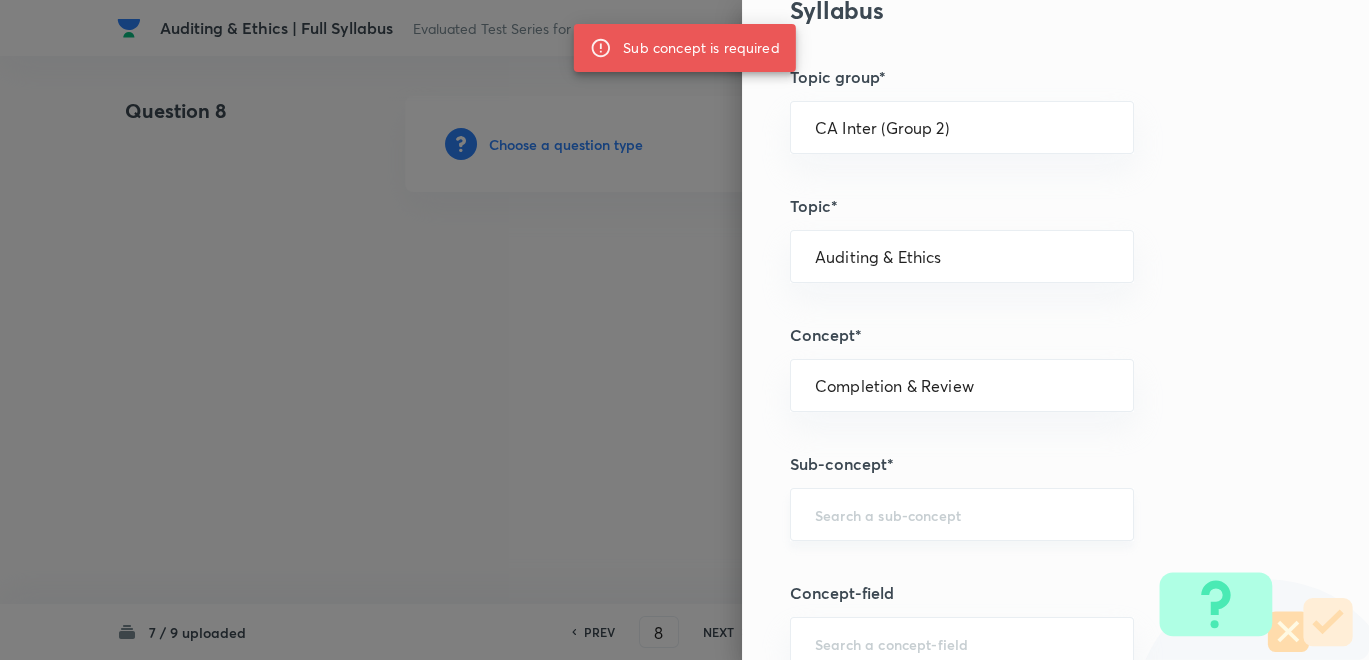click on "​" at bounding box center (962, 514) 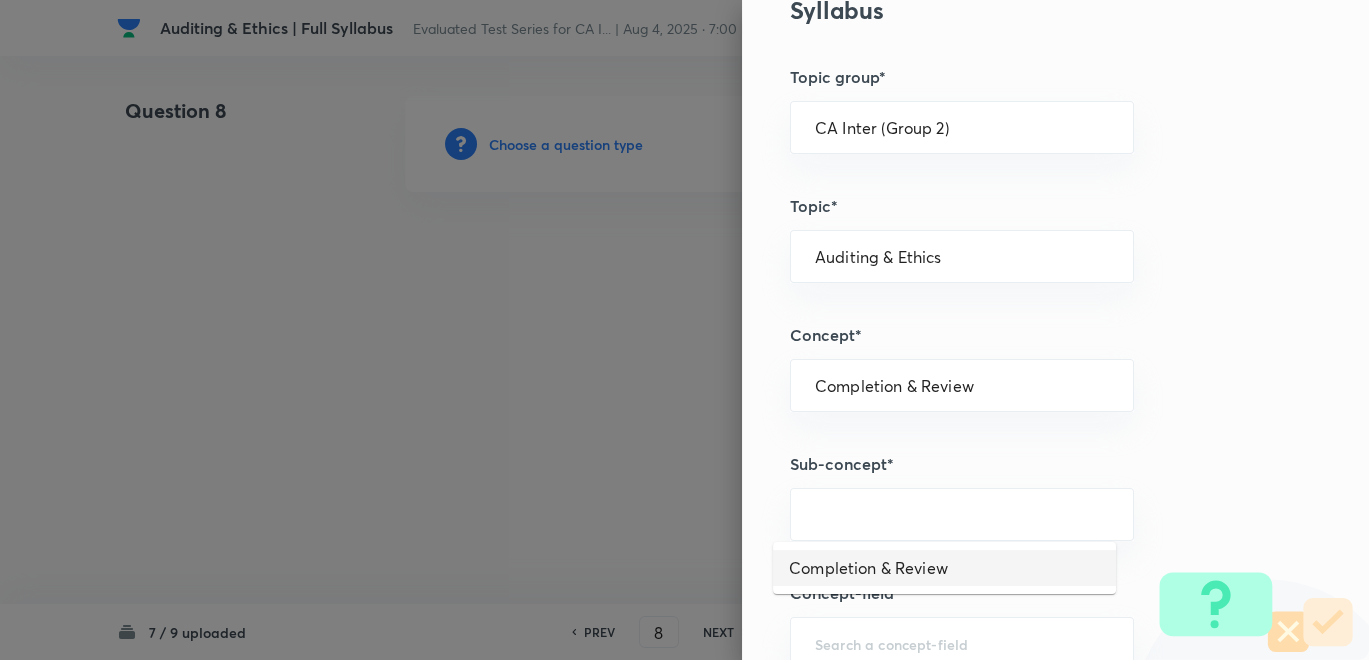 click on "Completion & Review" at bounding box center (944, 568) 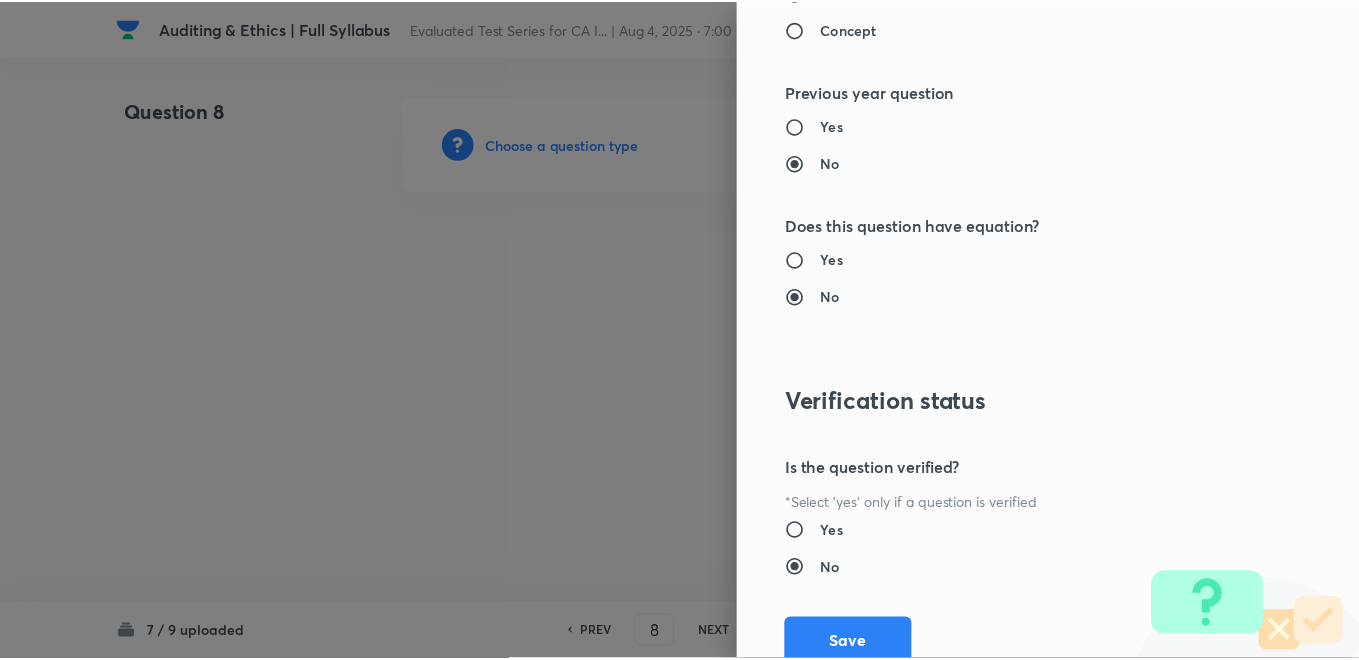 scroll, scrollTop: 1820, scrollLeft: 0, axis: vertical 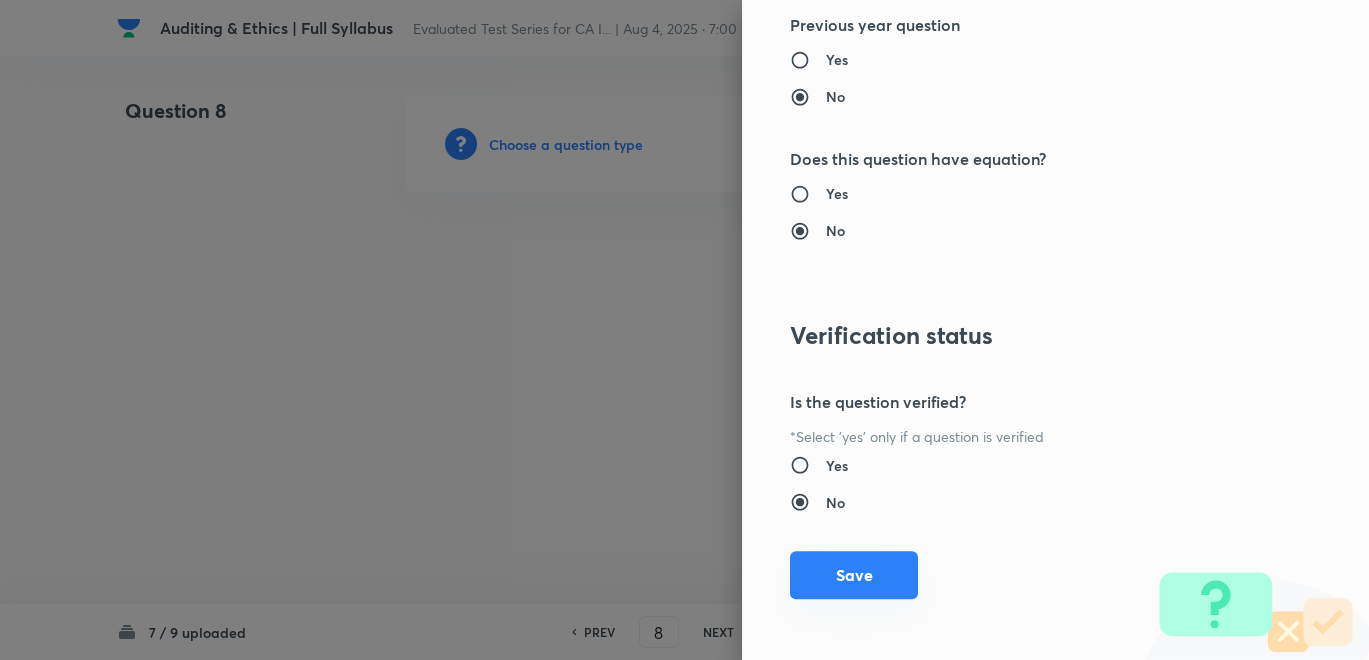 click on "Save" at bounding box center [854, 575] 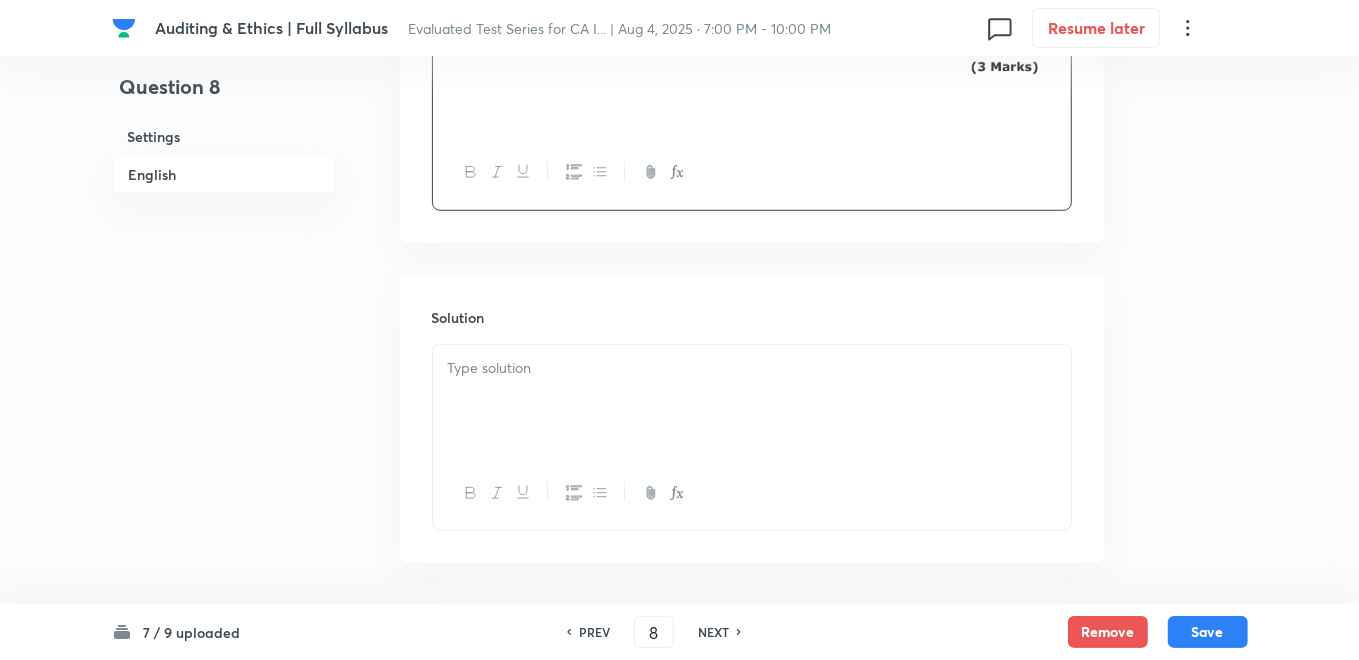 scroll, scrollTop: 1000, scrollLeft: 0, axis: vertical 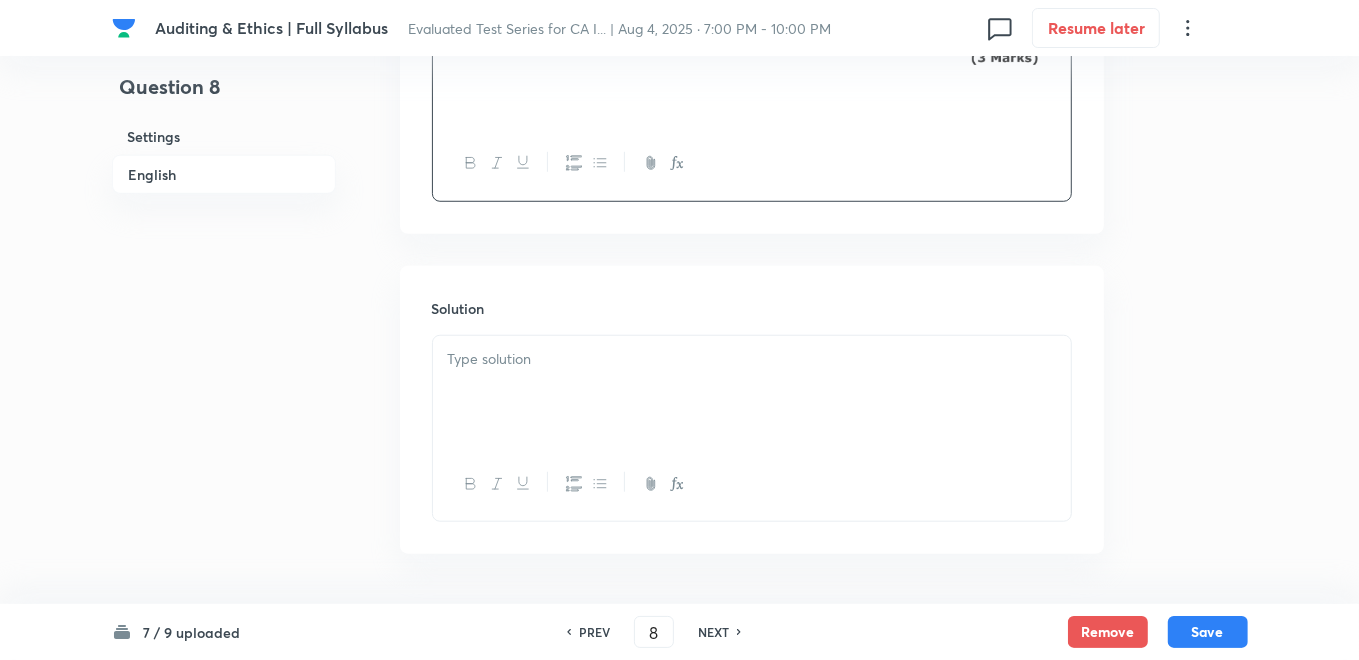 click at bounding box center [752, 392] 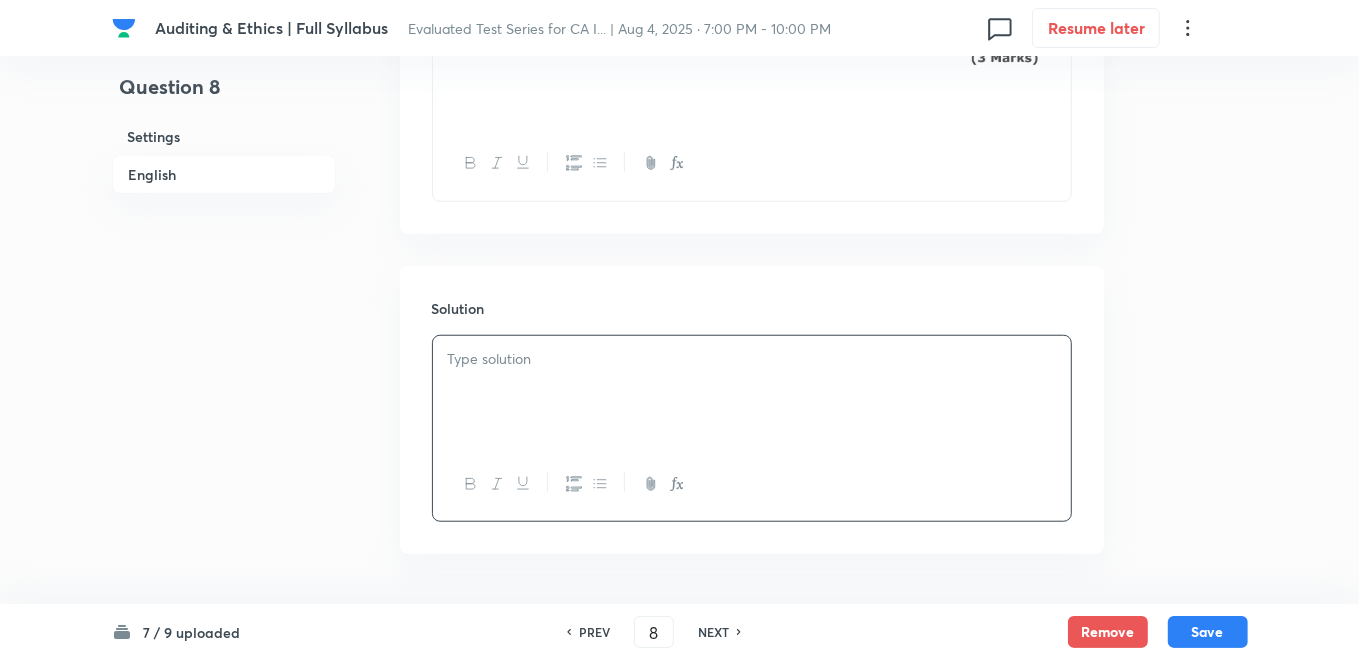 type 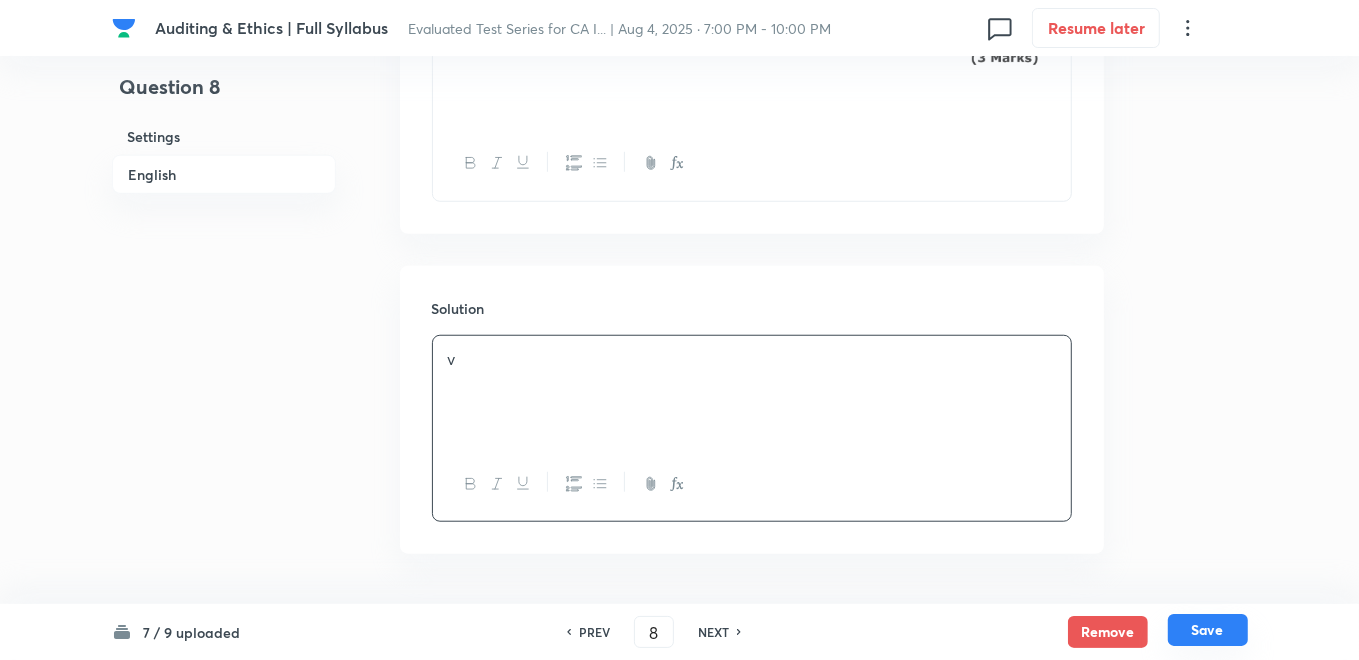 click on "Save" at bounding box center (1208, 630) 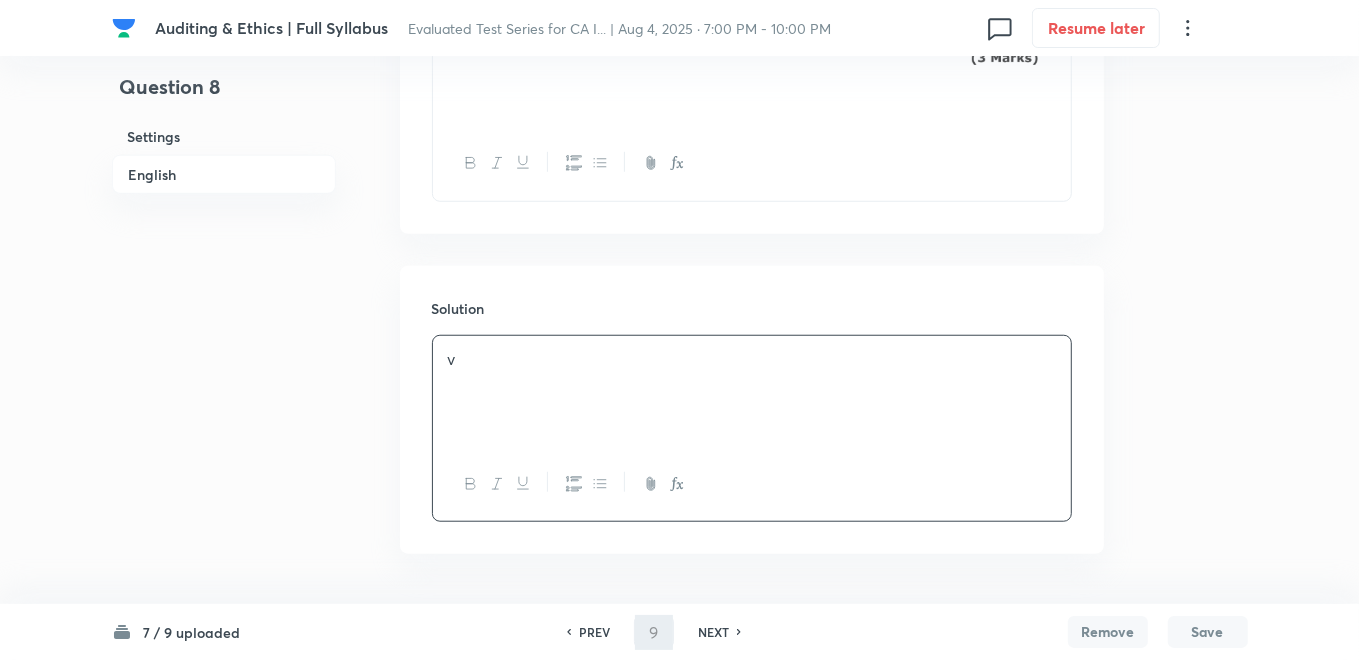 scroll, scrollTop: 0, scrollLeft: 0, axis: both 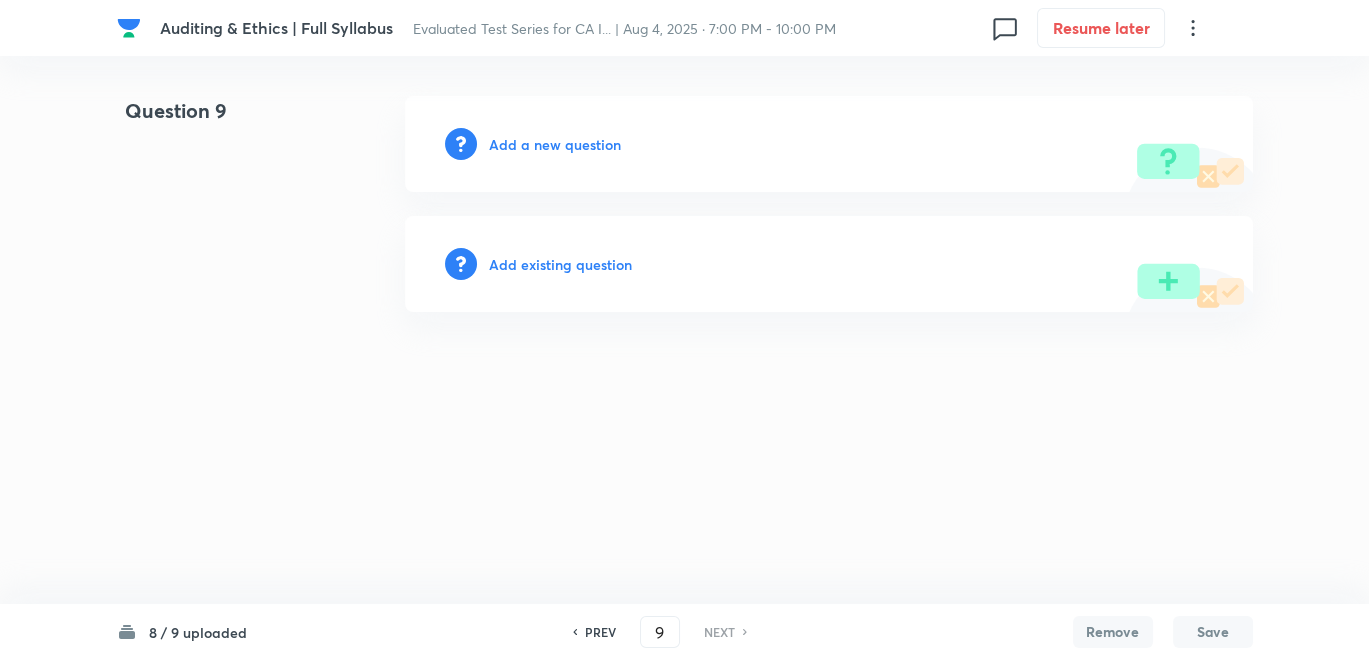 click on "PREV" at bounding box center (600, 632) 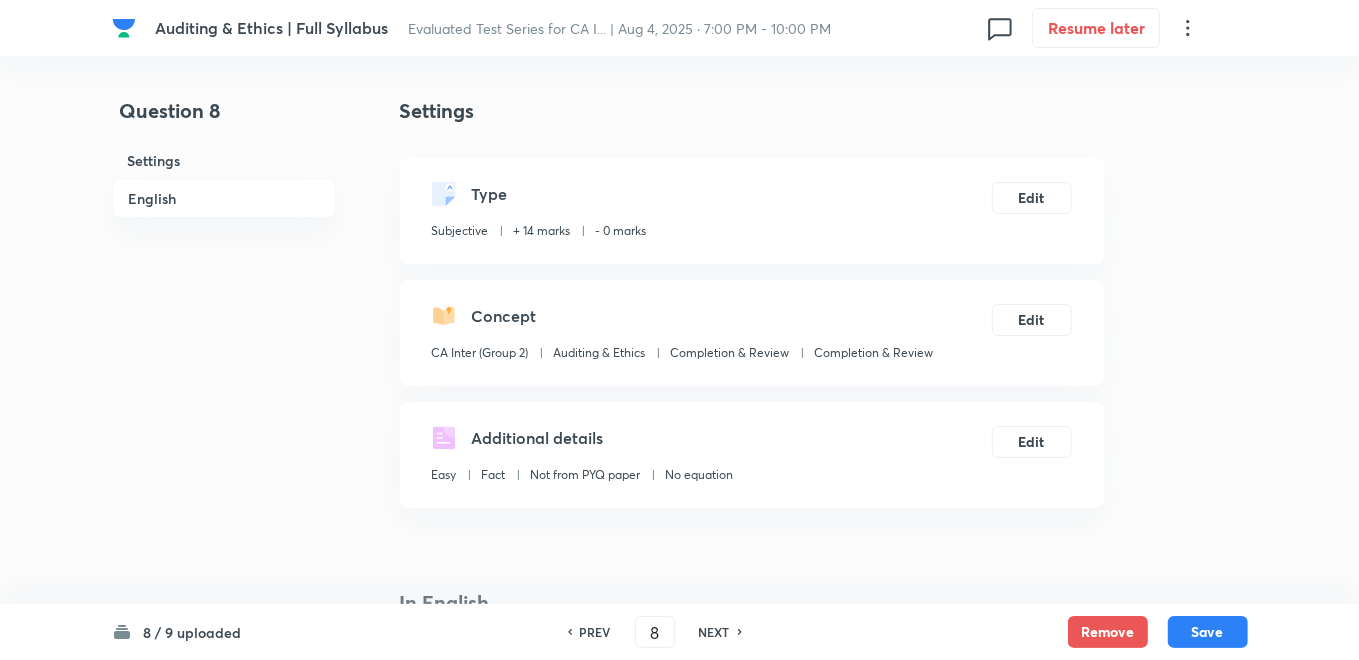 click on "PREV" at bounding box center [595, 632] 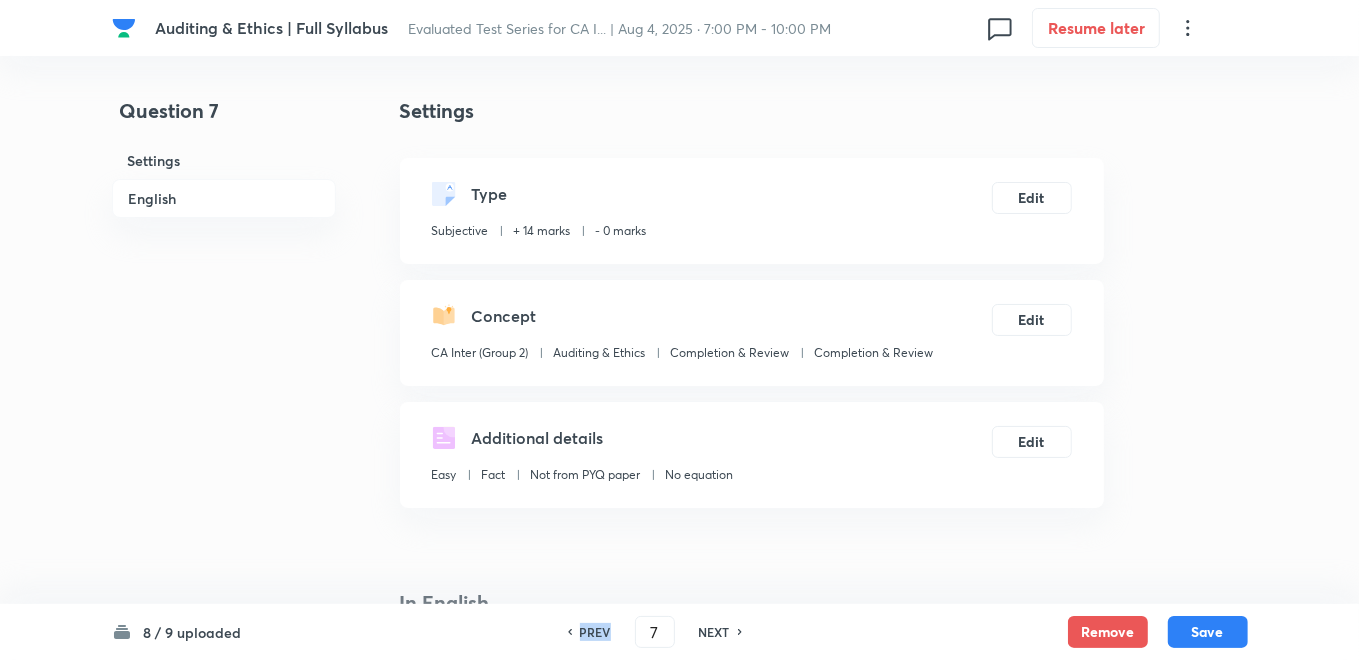 click on "PREV" at bounding box center (595, 632) 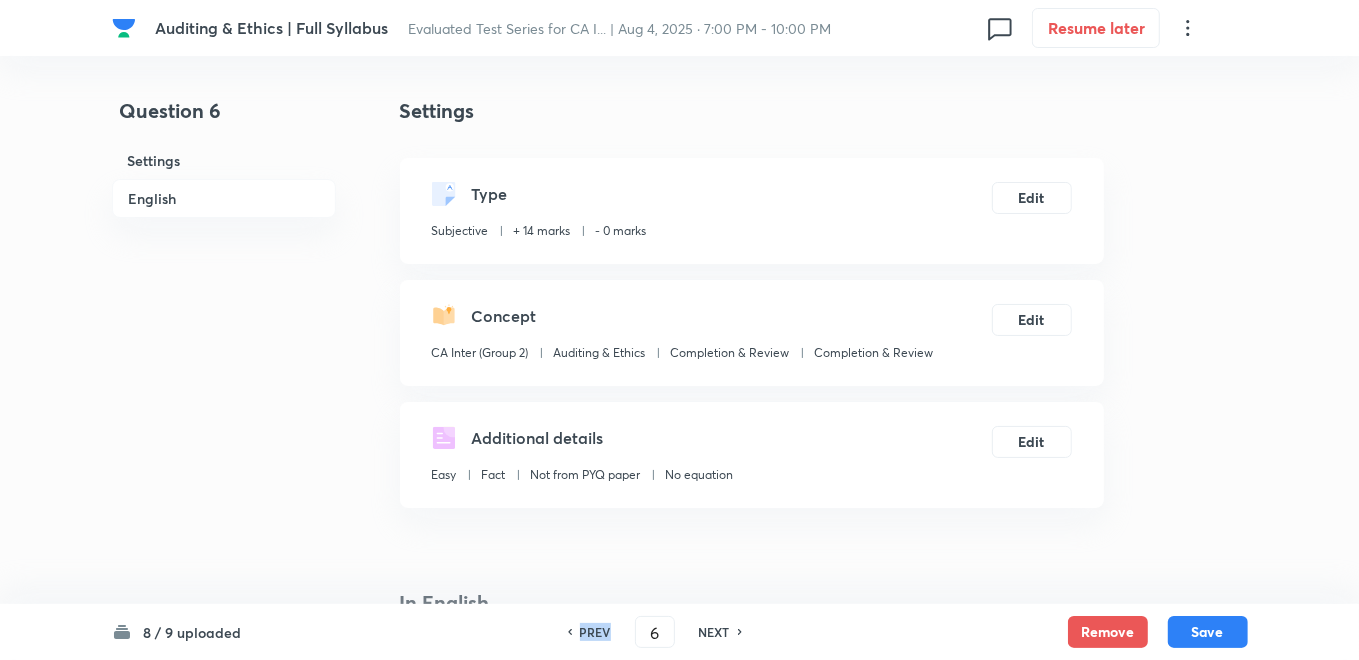 click on "PREV" at bounding box center (595, 632) 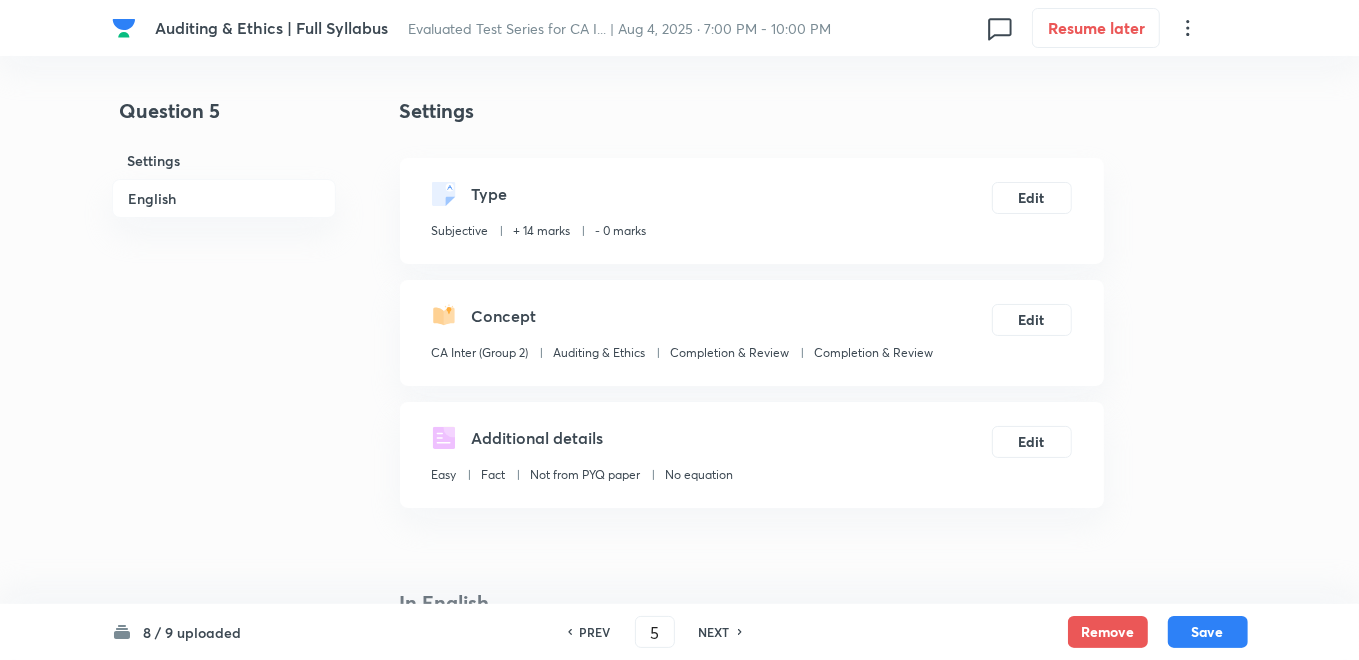 click on "PREV" at bounding box center (595, 632) 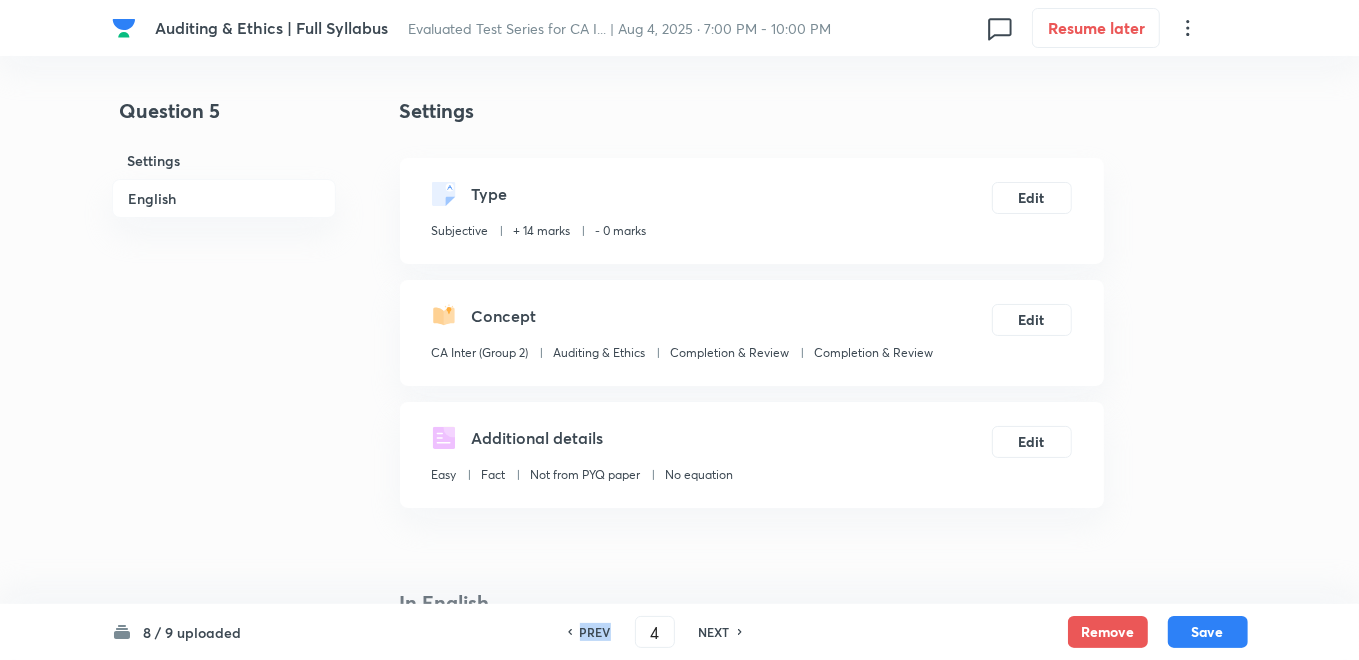 click on "PREV" at bounding box center [595, 632] 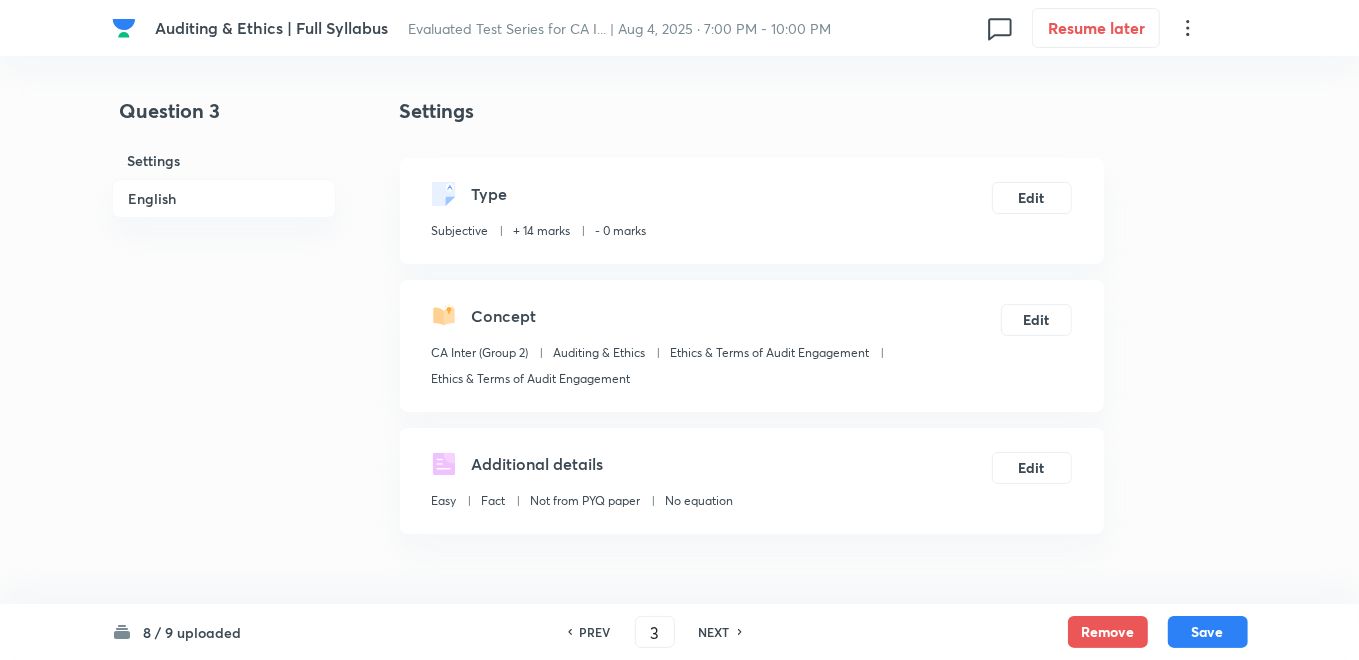 click on "PREV" at bounding box center (595, 632) 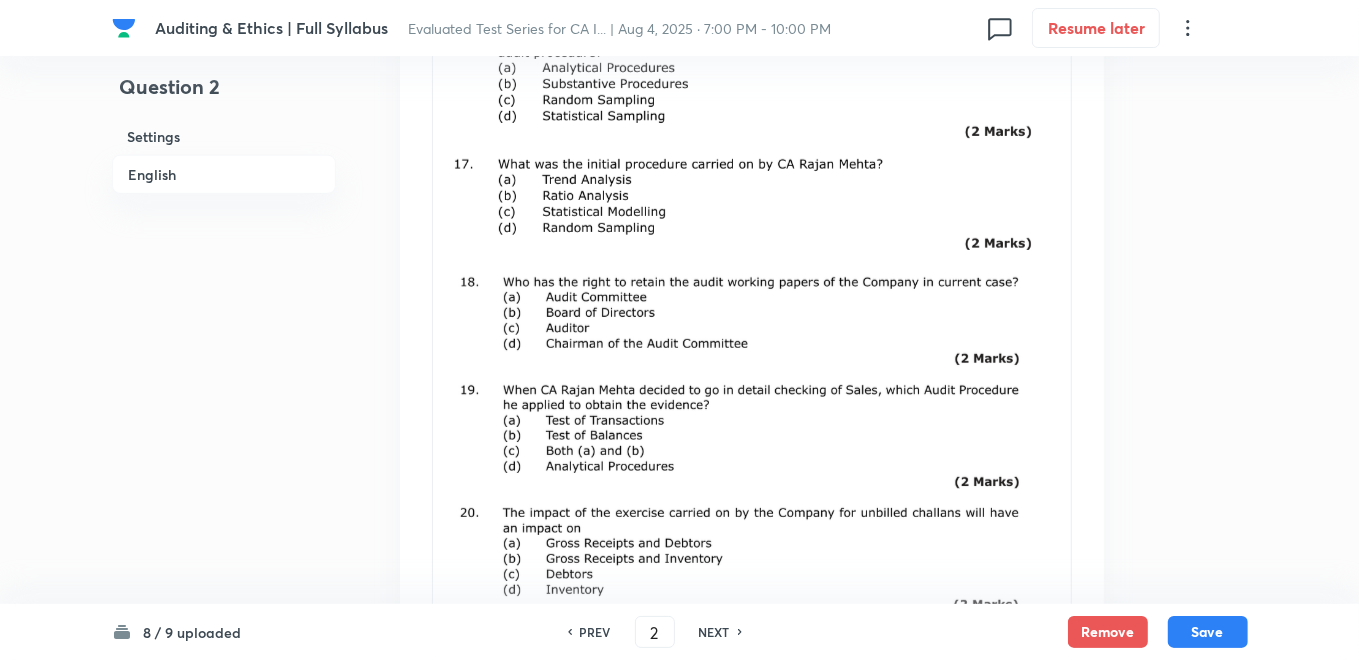 scroll, scrollTop: 1222, scrollLeft: 0, axis: vertical 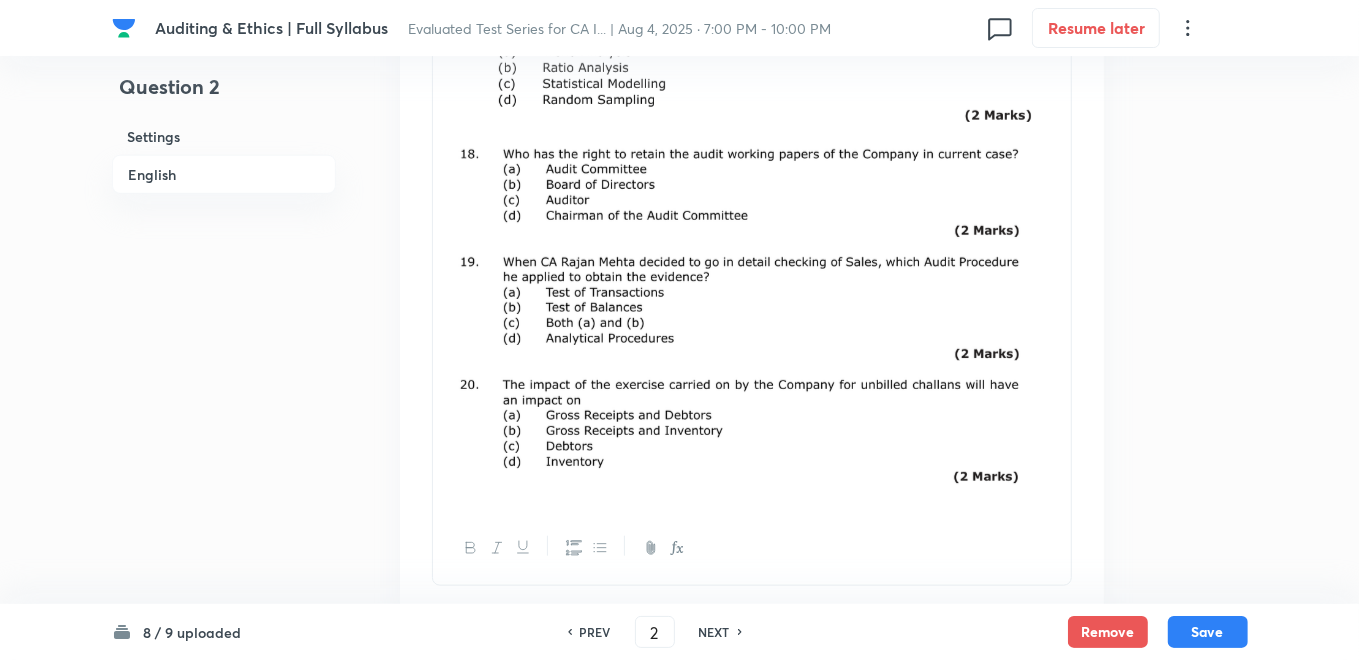 click on "NEXT" at bounding box center [714, 632] 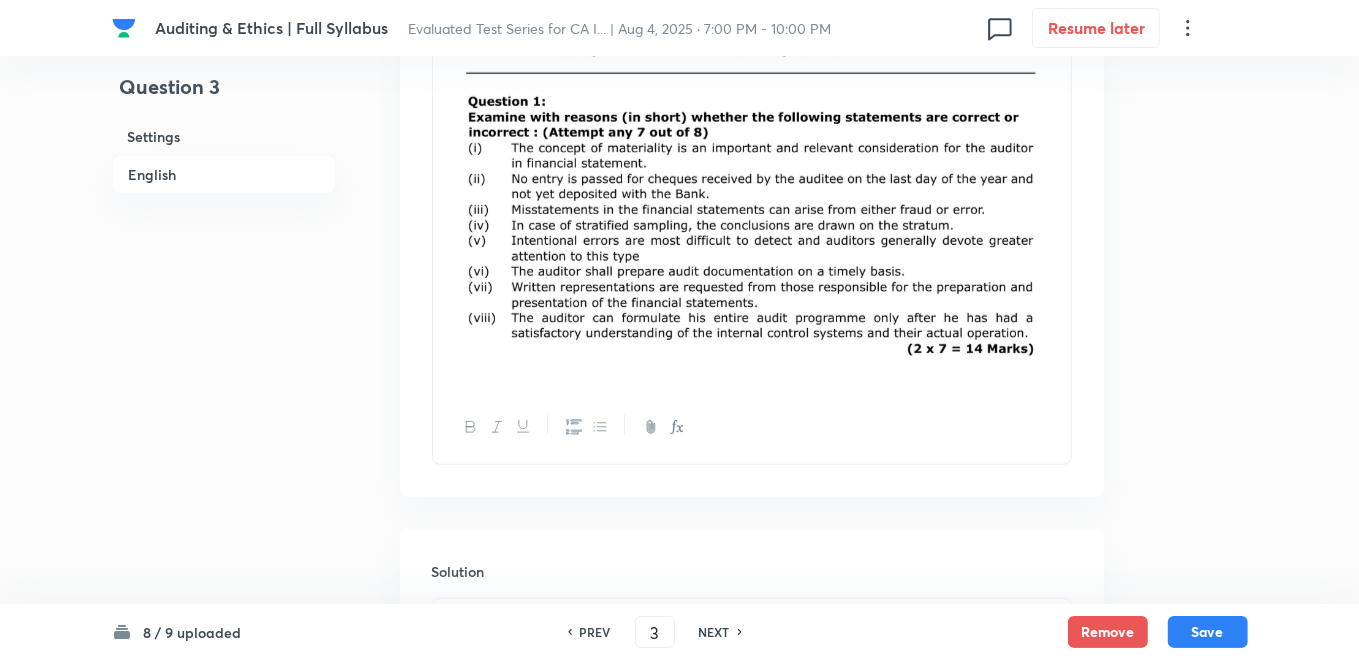 scroll, scrollTop: 620, scrollLeft: 0, axis: vertical 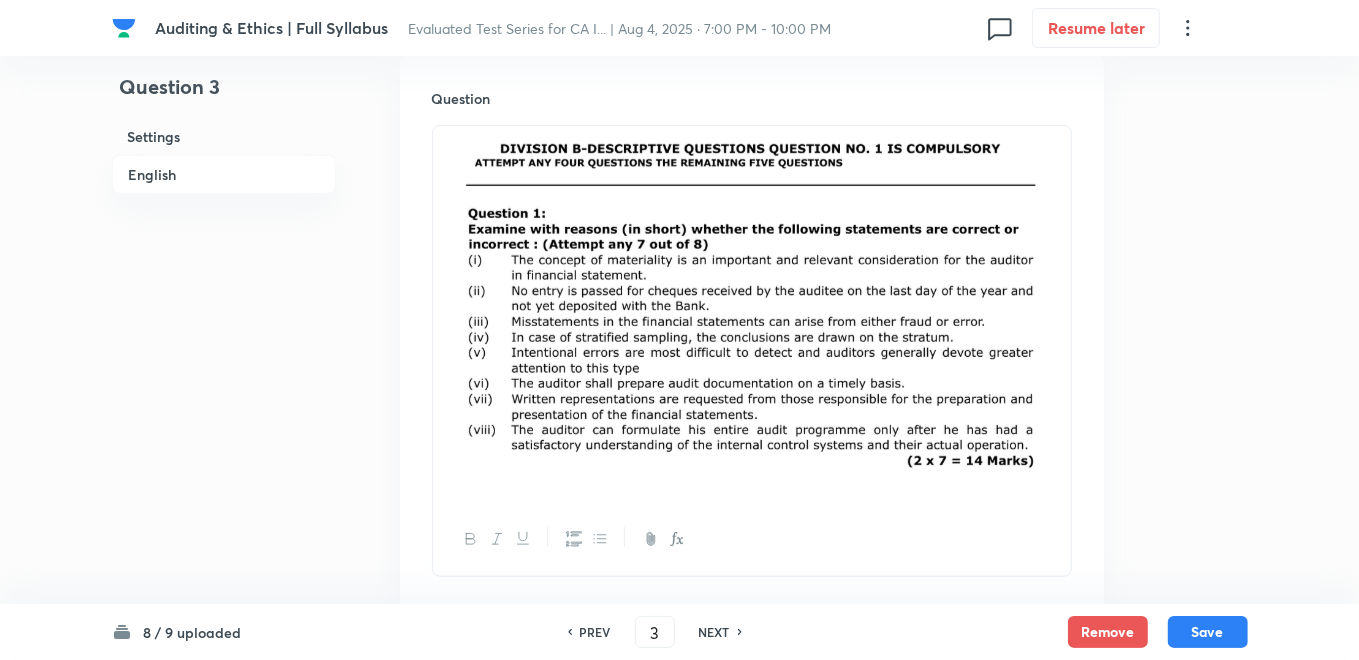 click on "PREV" at bounding box center (595, 632) 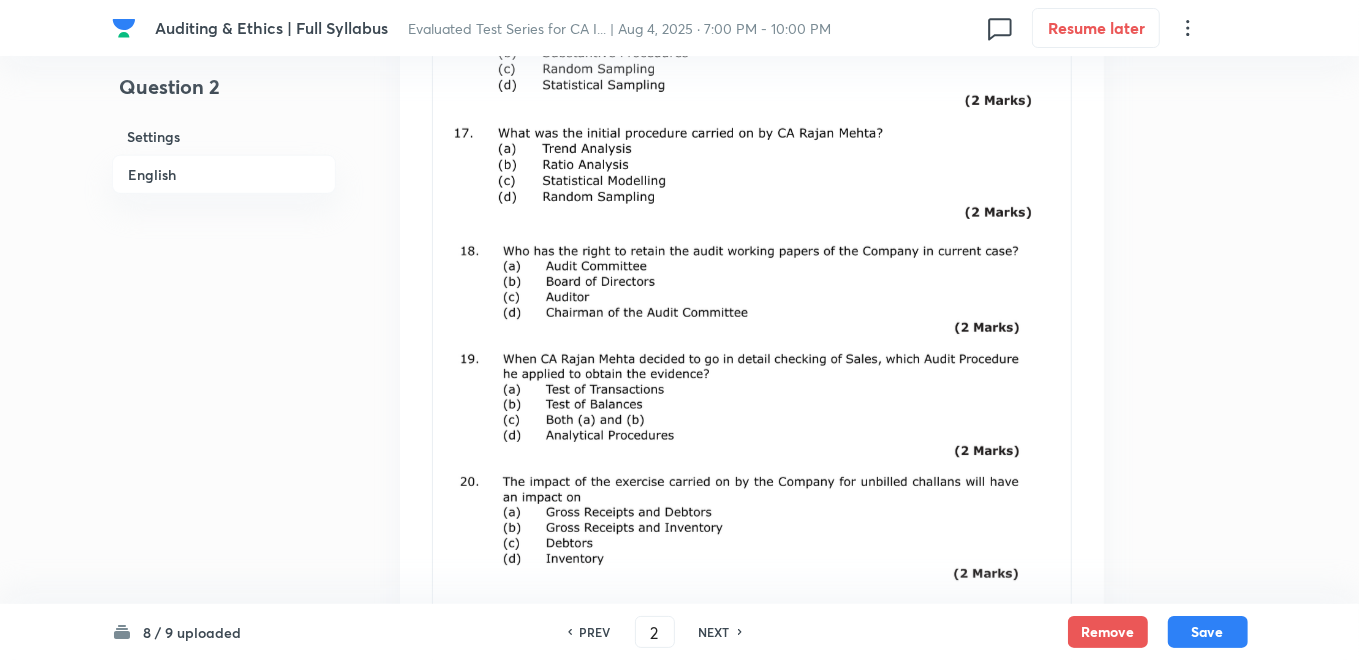 scroll, scrollTop: 1397, scrollLeft: 0, axis: vertical 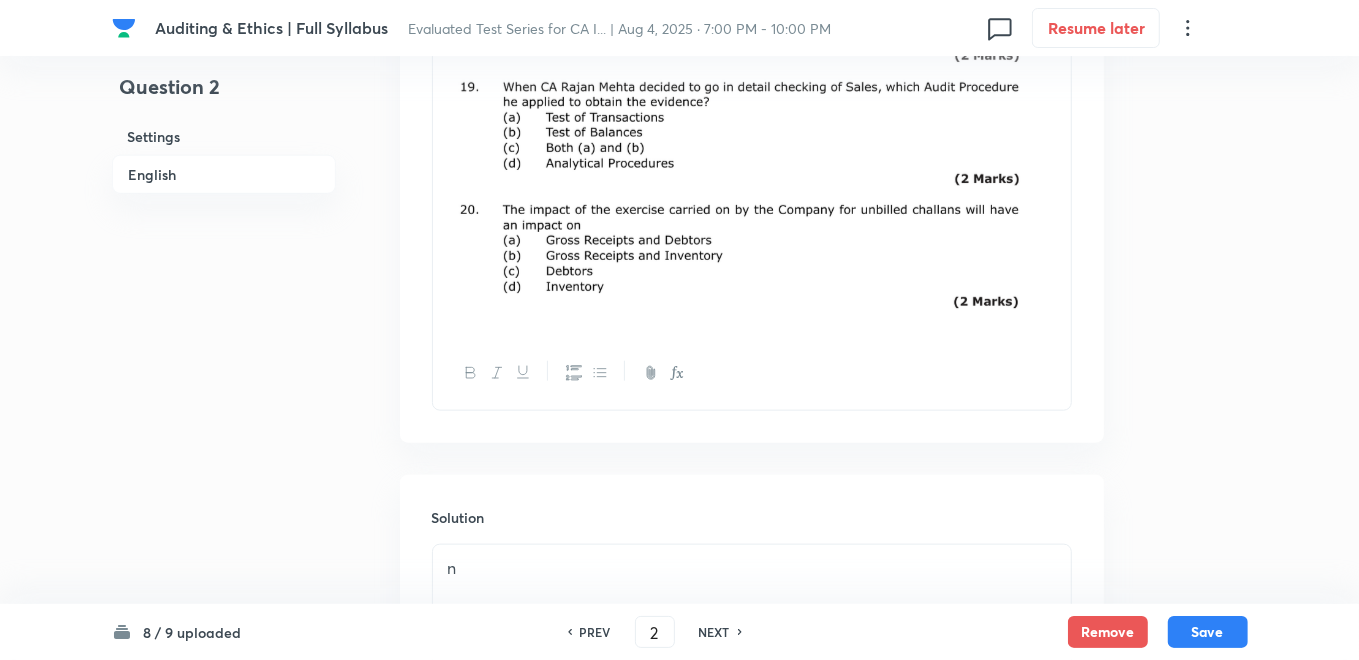 click at bounding box center (752, 143) 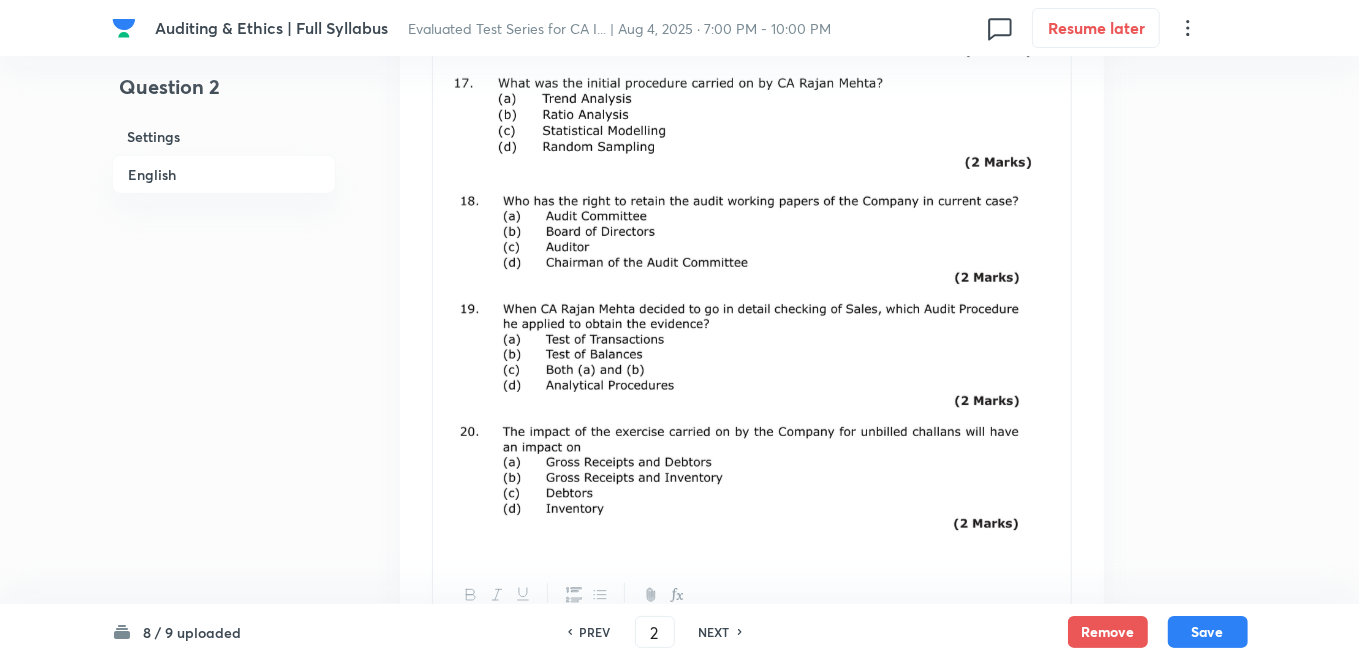click at bounding box center (752, 365) 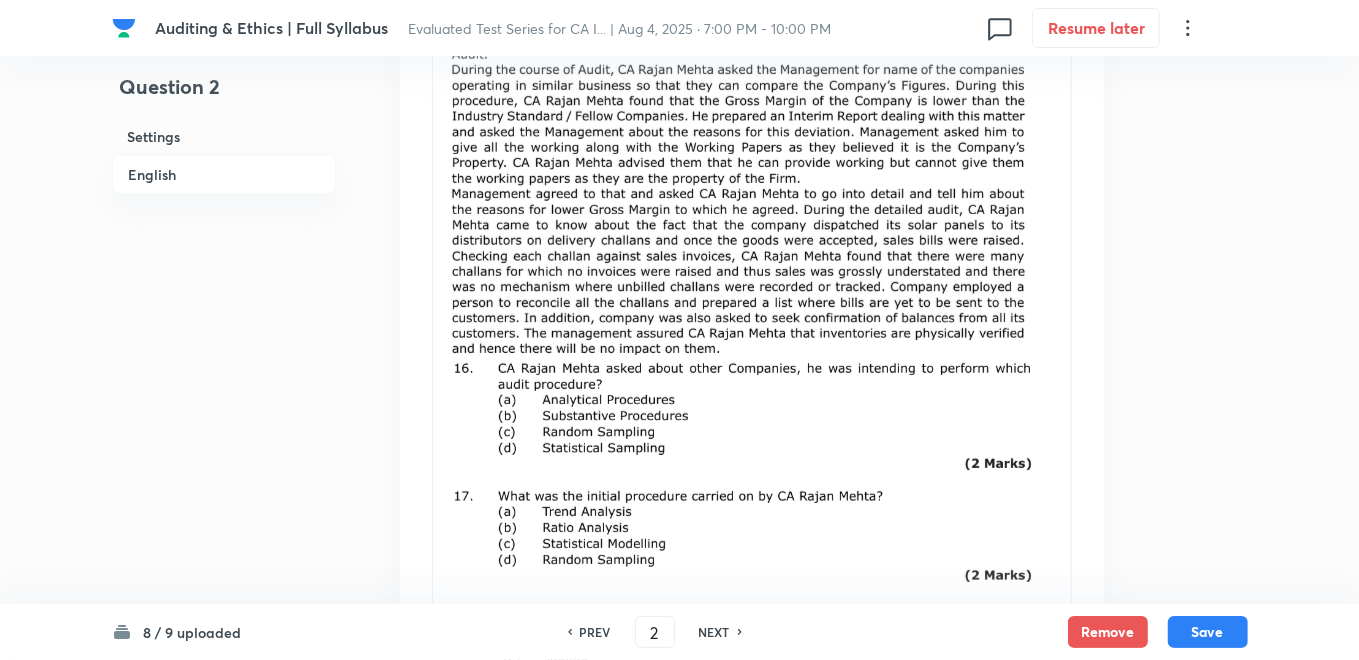 scroll, scrollTop: 731, scrollLeft: 0, axis: vertical 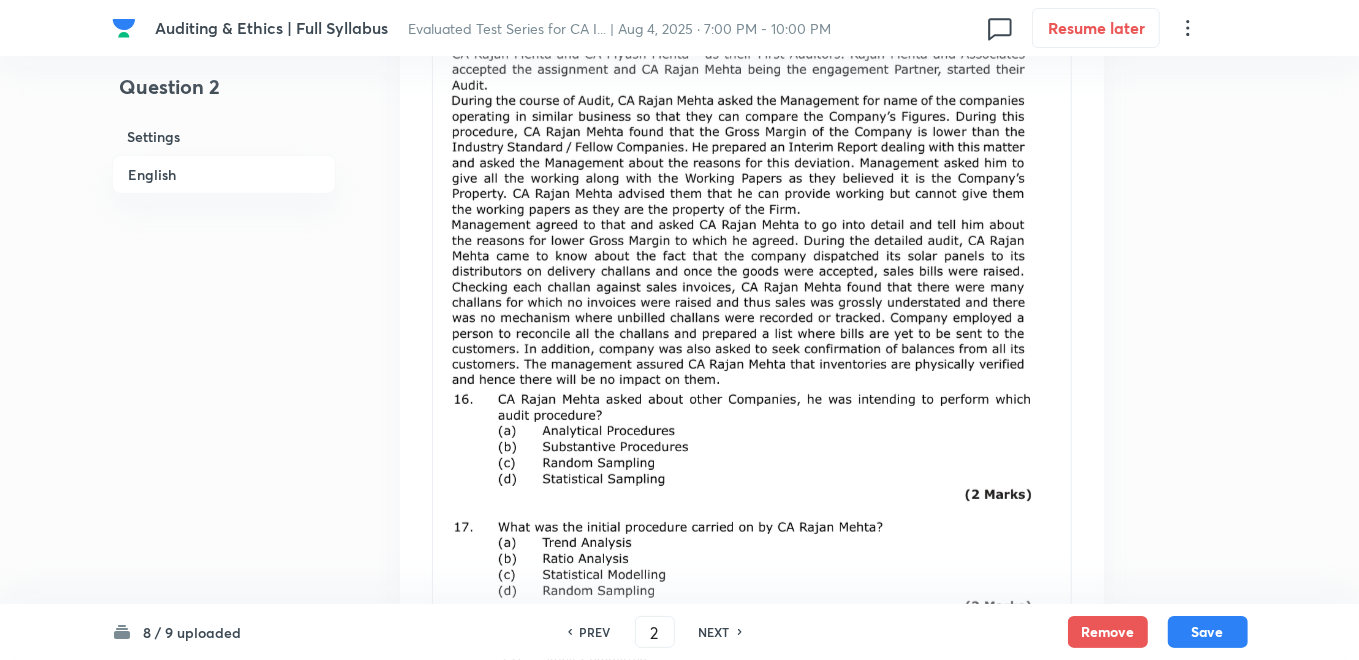 click at bounding box center (752, 194) 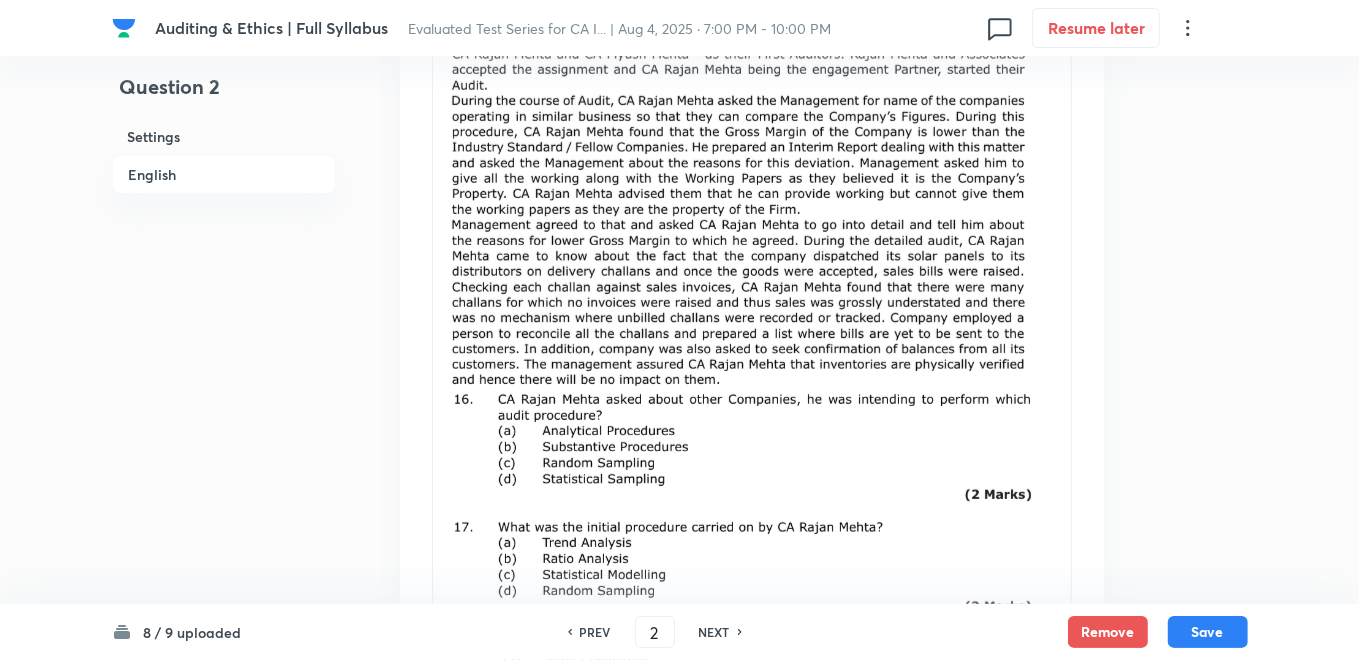 click at bounding box center [752, 194] 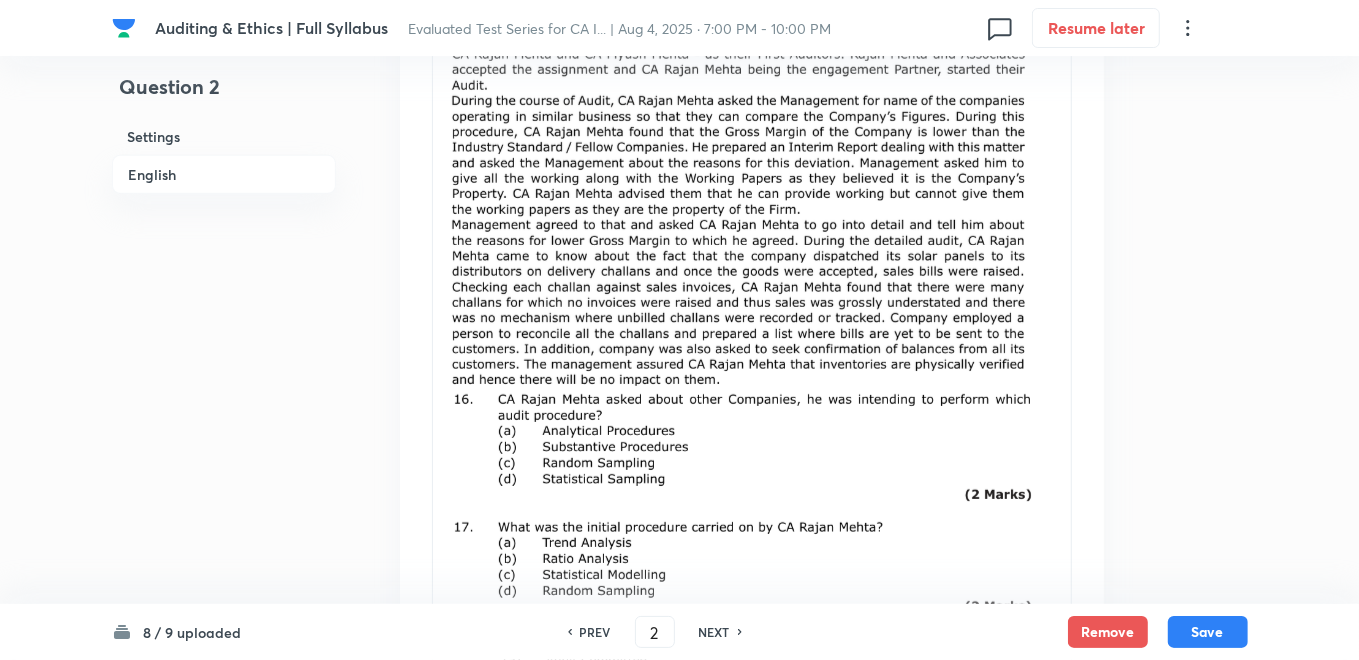 click at bounding box center [752, 194] 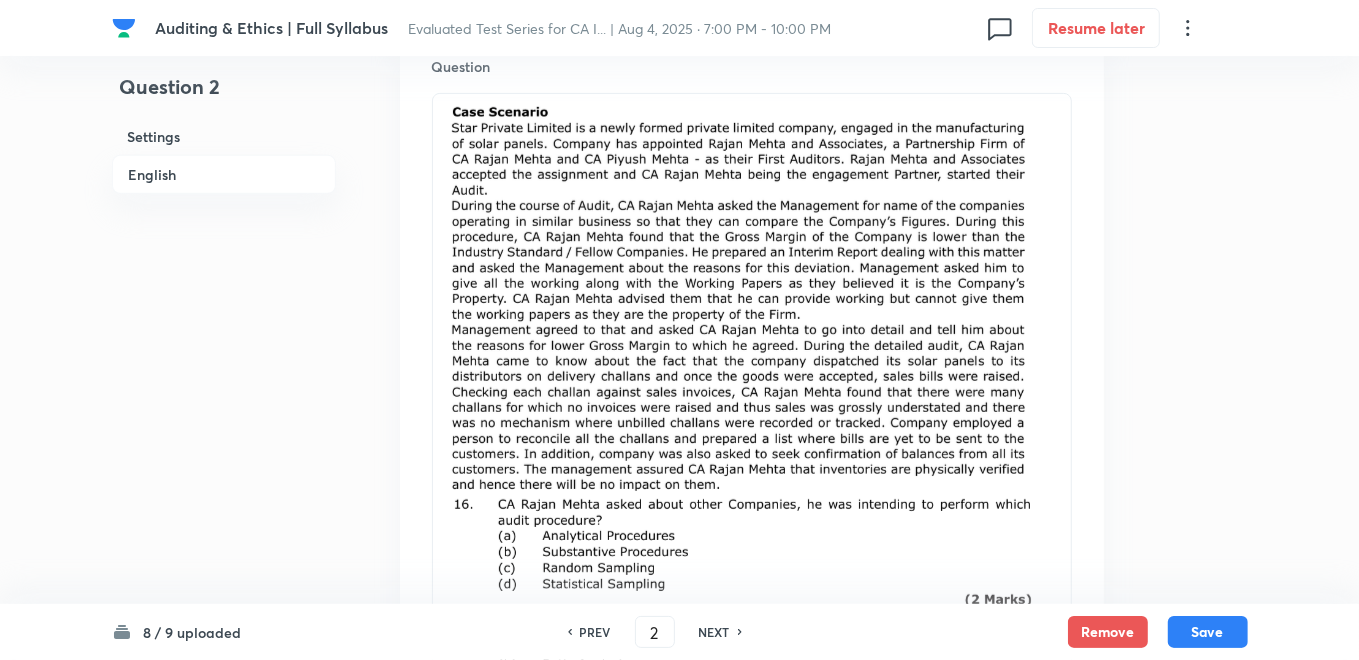 scroll, scrollTop: 508, scrollLeft: 0, axis: vertical 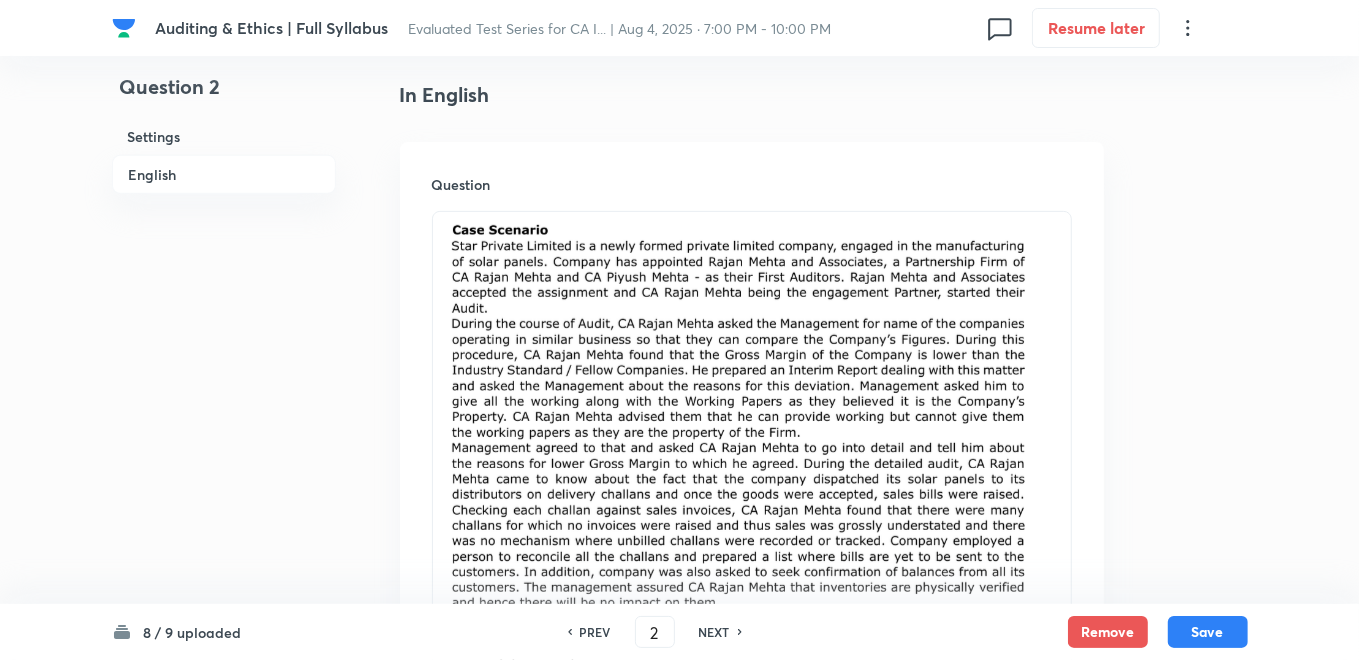 click at bounding box center (752, 417) 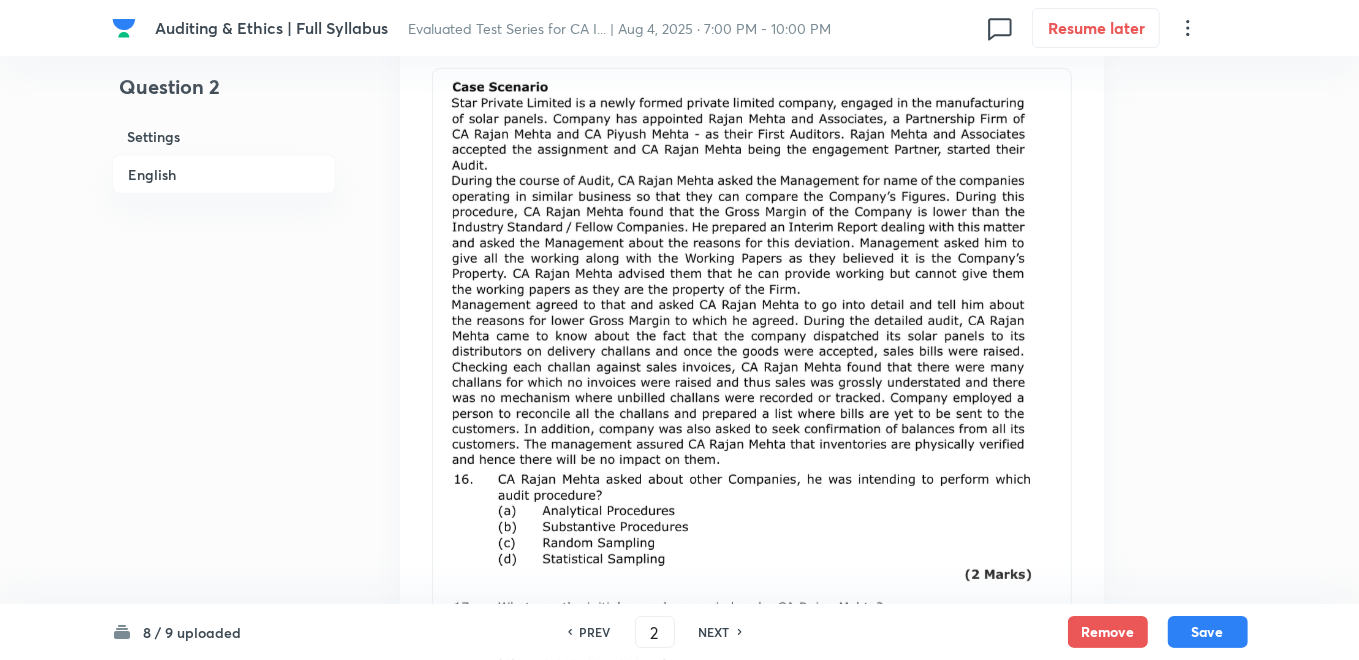 scroll, scrollTop: 731, scrollLeft: 0, axis: vertical 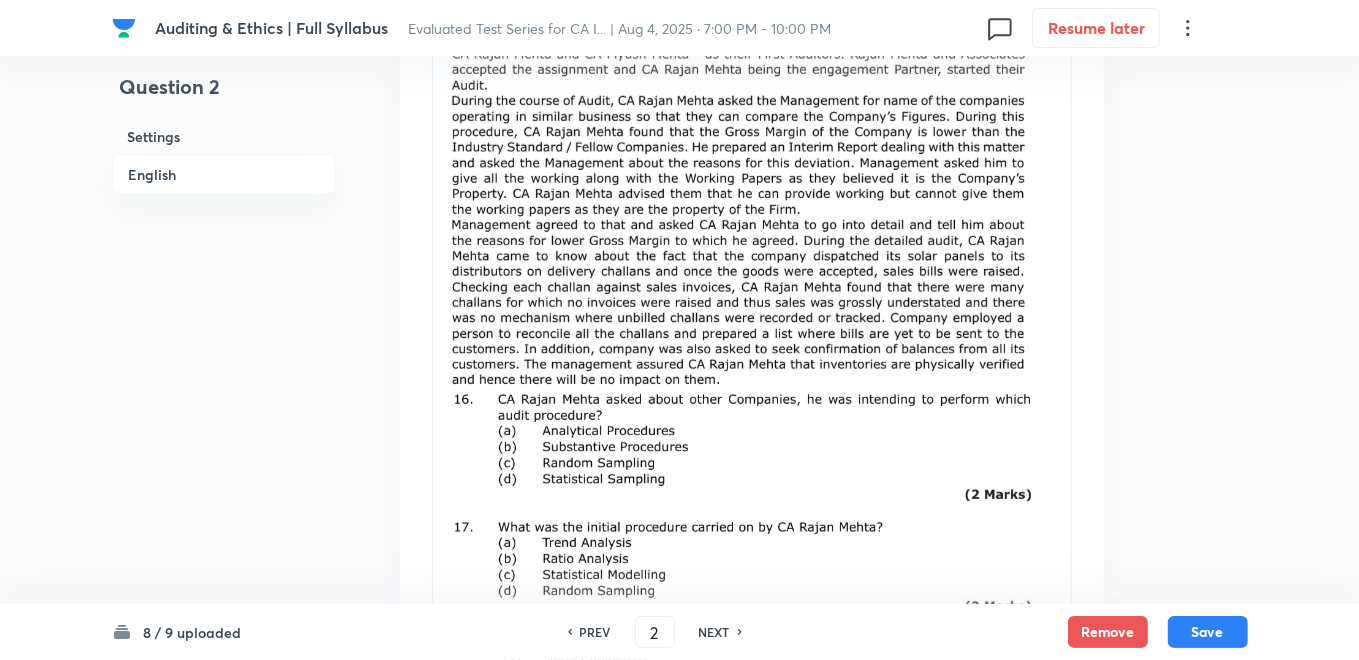 click at bounding box center [752, 194] 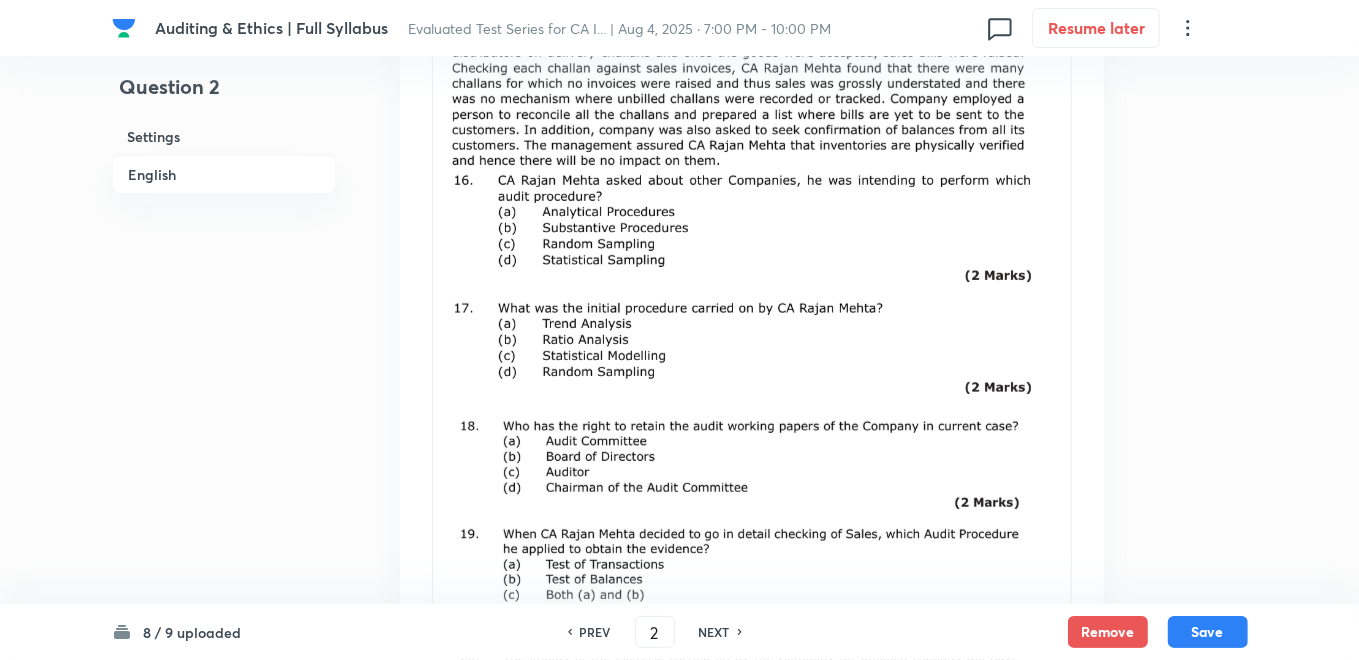 scroll, scrollTop: 1064, scrollLeft: 0, axis: vertical 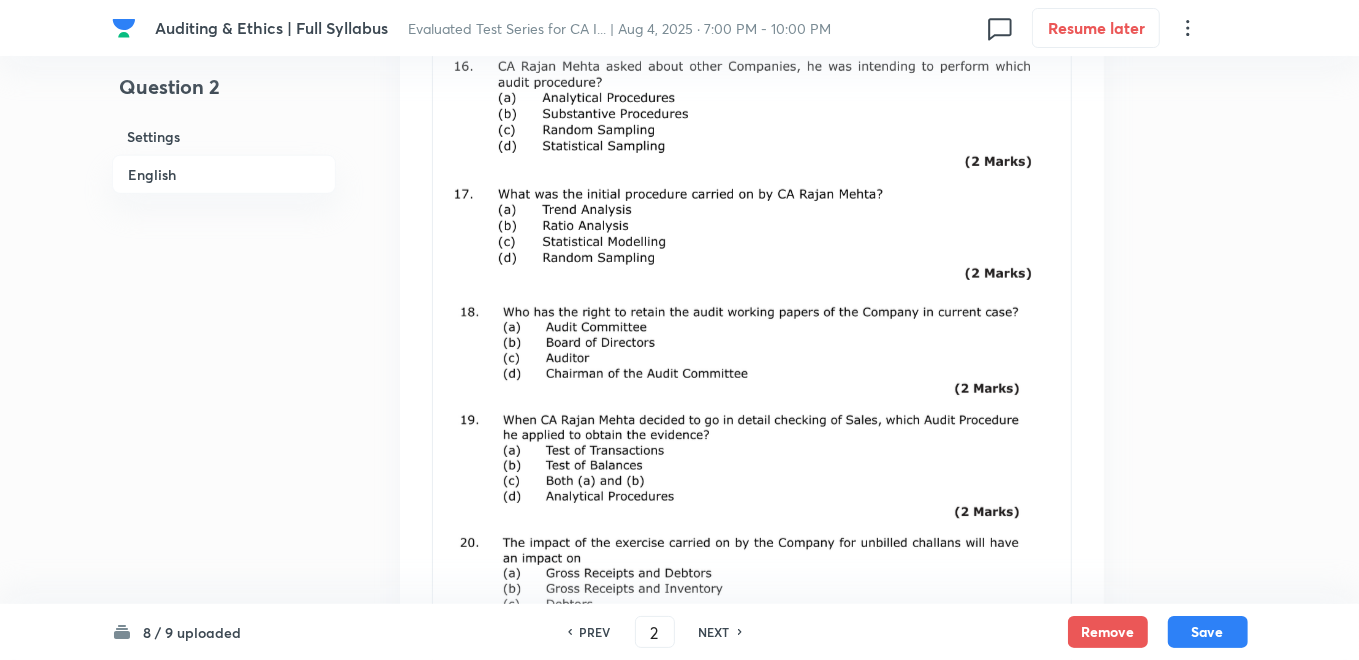 click at bounding box center (752, 476) 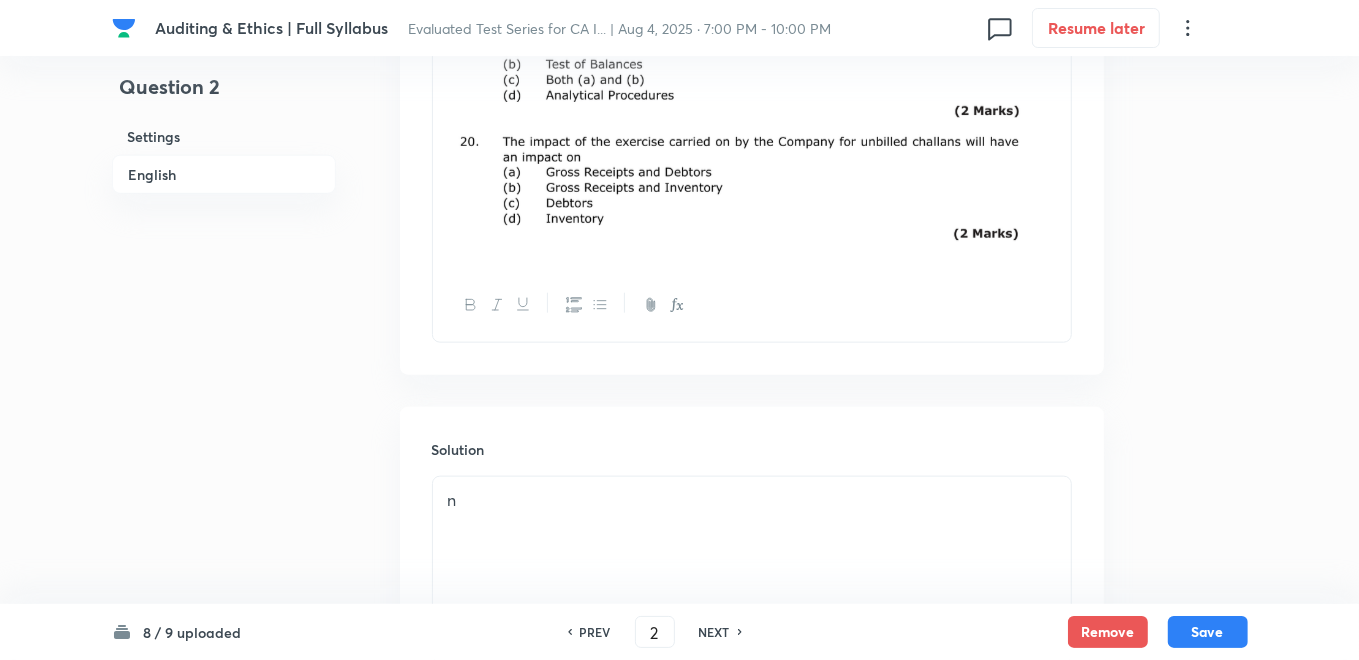 scroll, scrollTop: 1508, scrollLeft: 0, axis: vertical 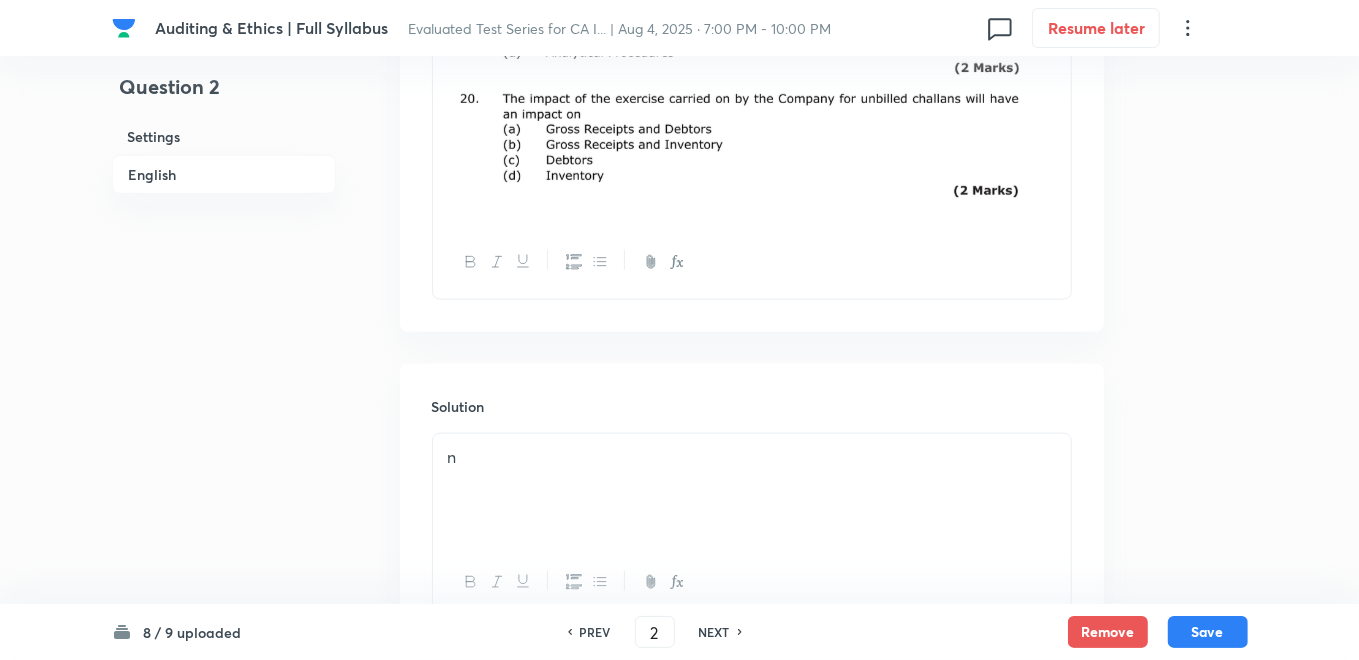 click on "NEXT" at bounding box center [714, 632] 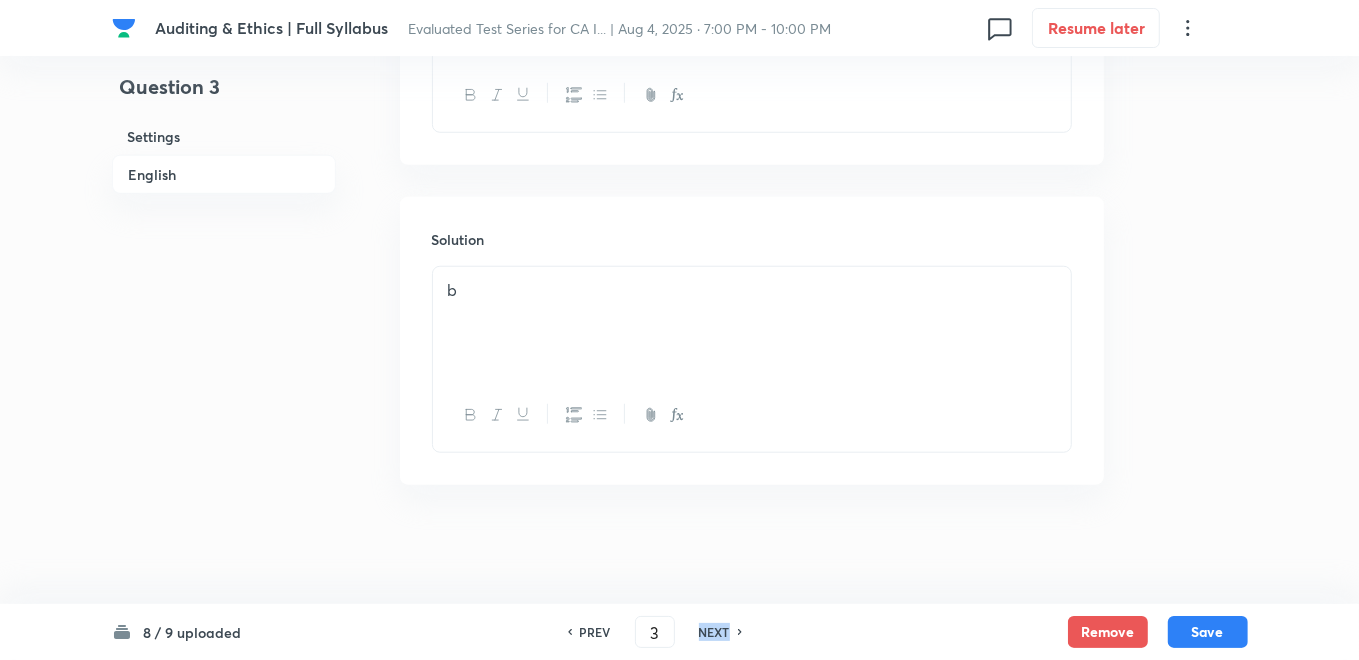 click on "NEXT" at bounding box center [714, 632] 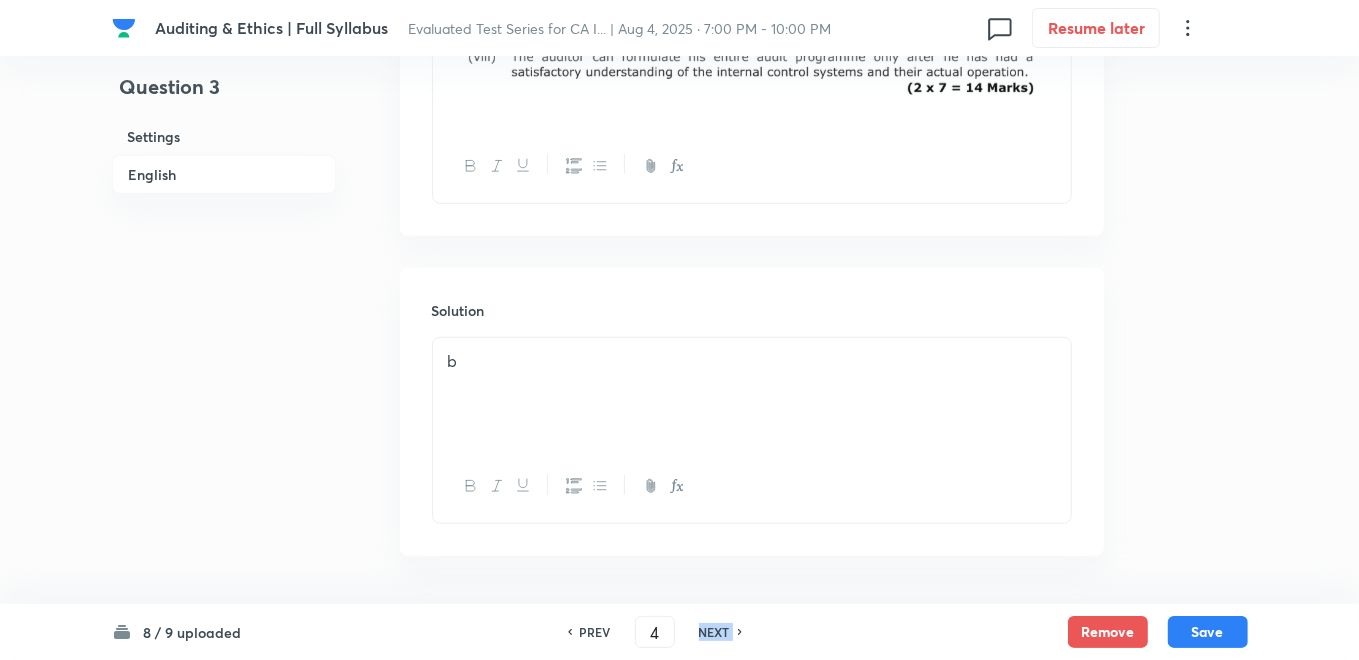 click on "NEXT" at bounding box center (714, 632) 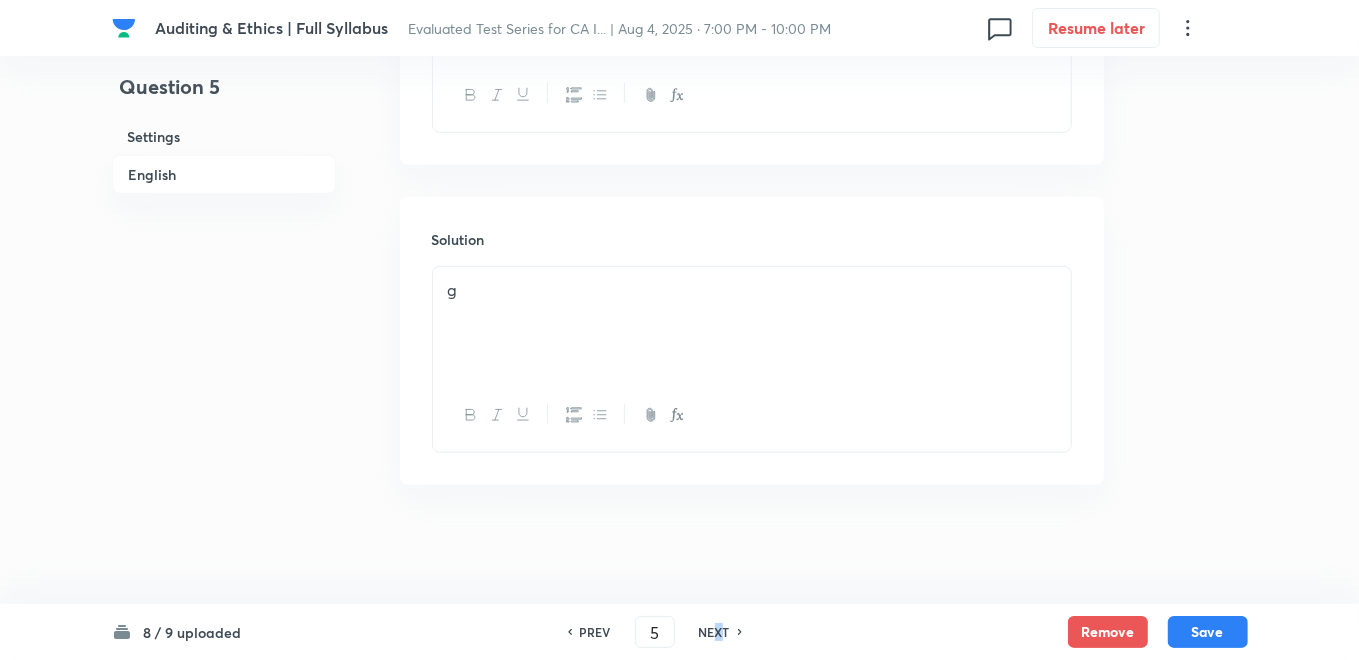 click on "NEXT" at bounding box center [714, 632] 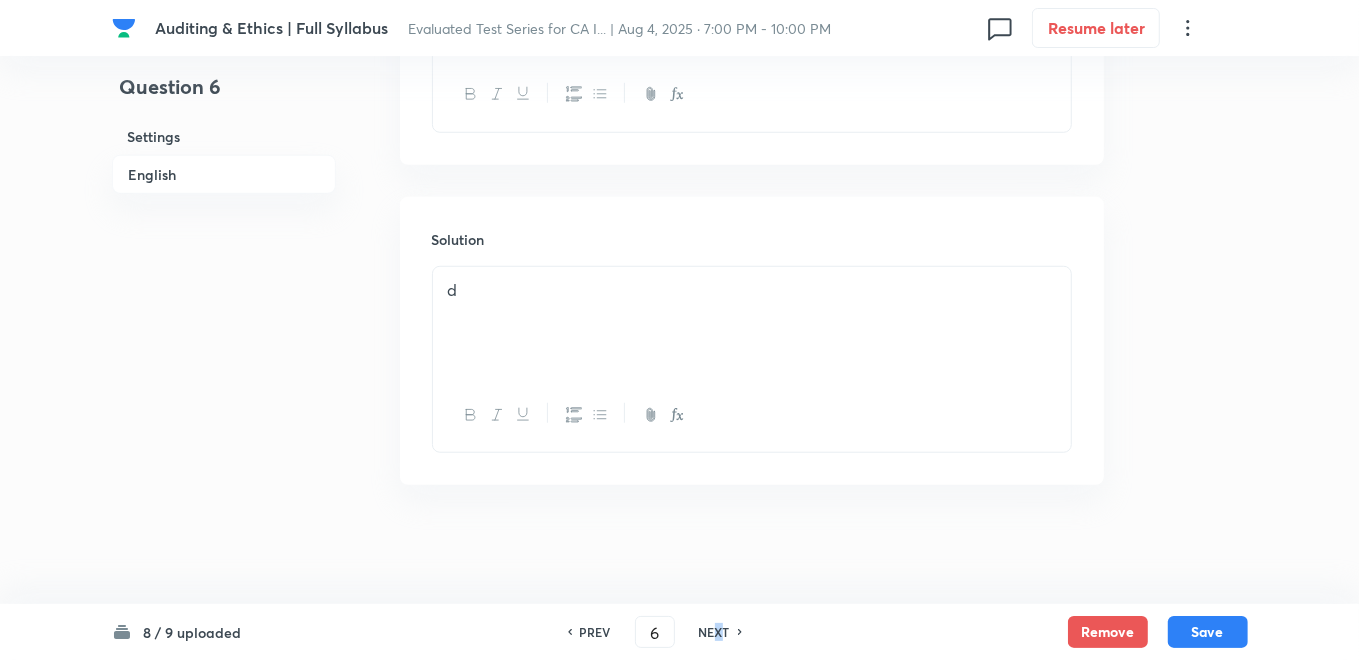 click on "NEXT" at bounding box center (714, 632) 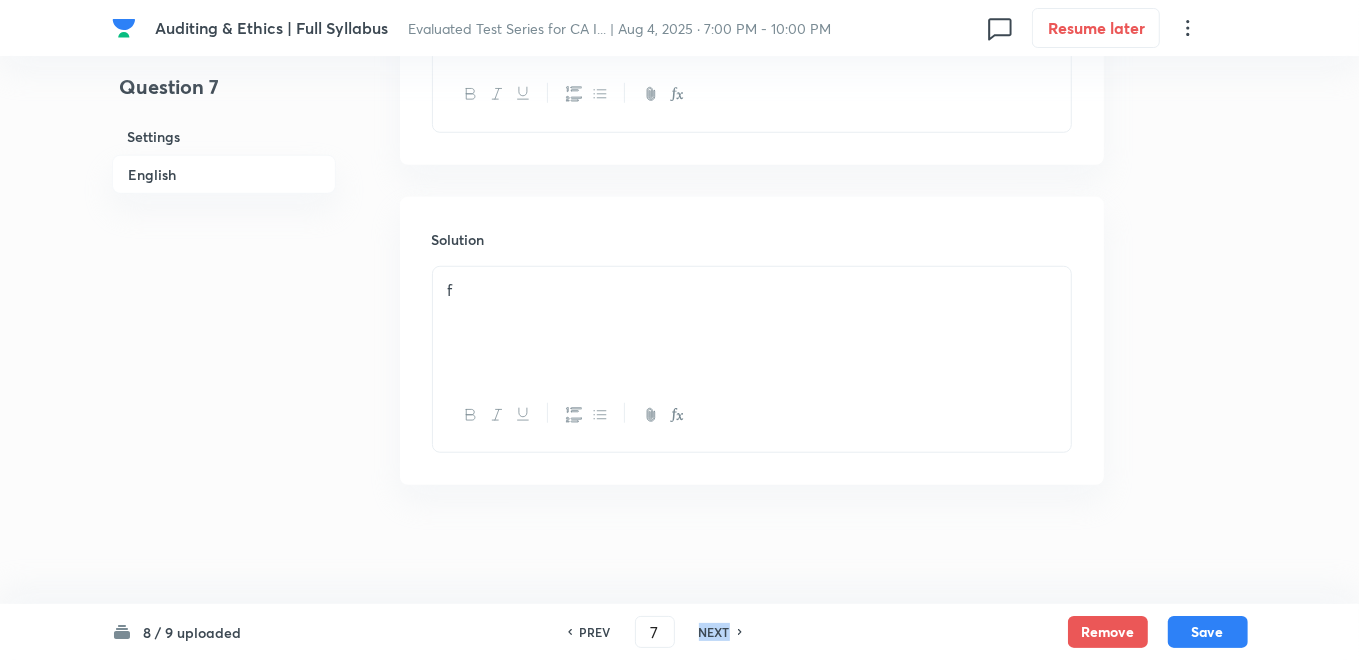 click on "NEXT" at bounding box center [714, 632] 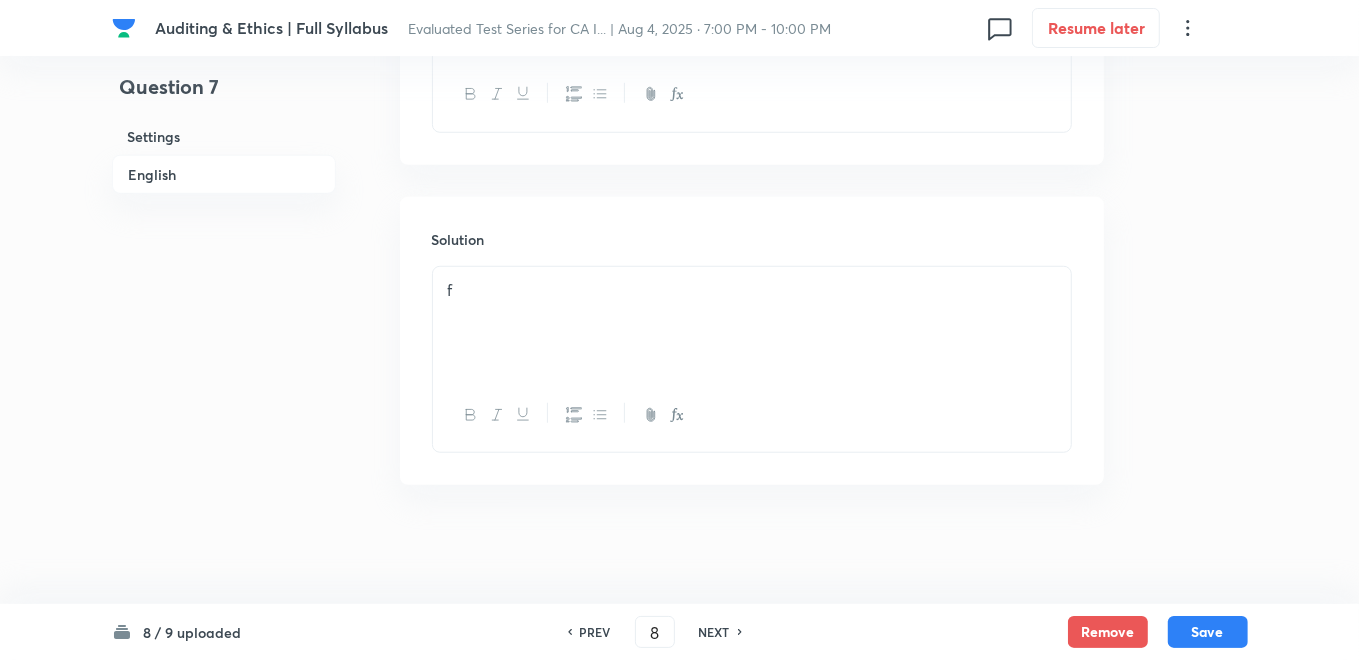 scroll, scrollTop: 1068, scrollLeft: 0, axis: vertical 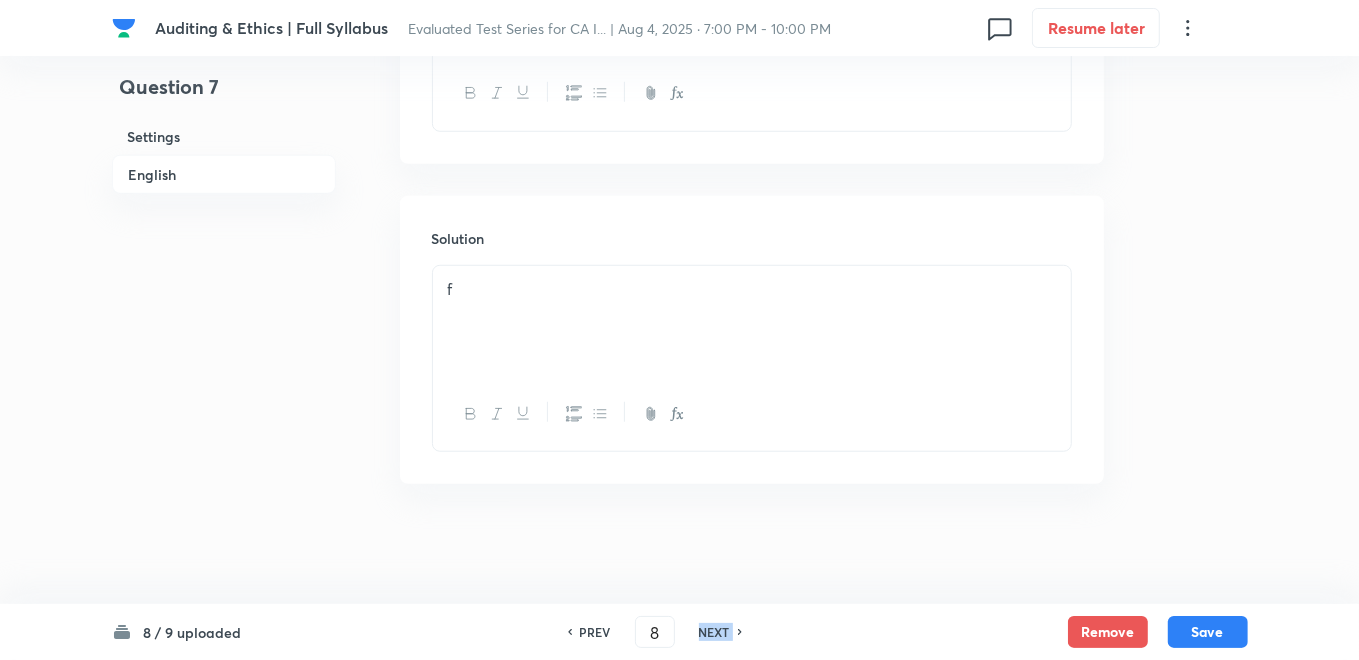 click on "NEXT" at bounding box center [714, 632] 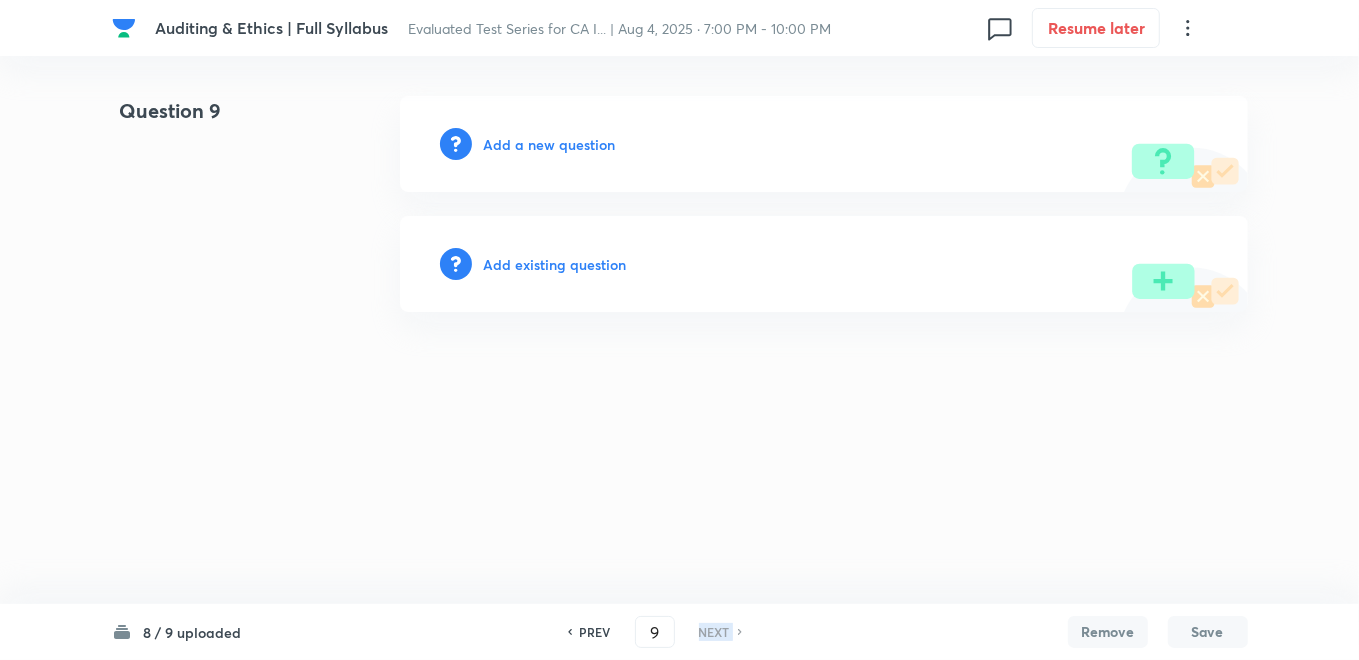 scroll, scrollTop: 0, scrollLeft: 0, axis: both 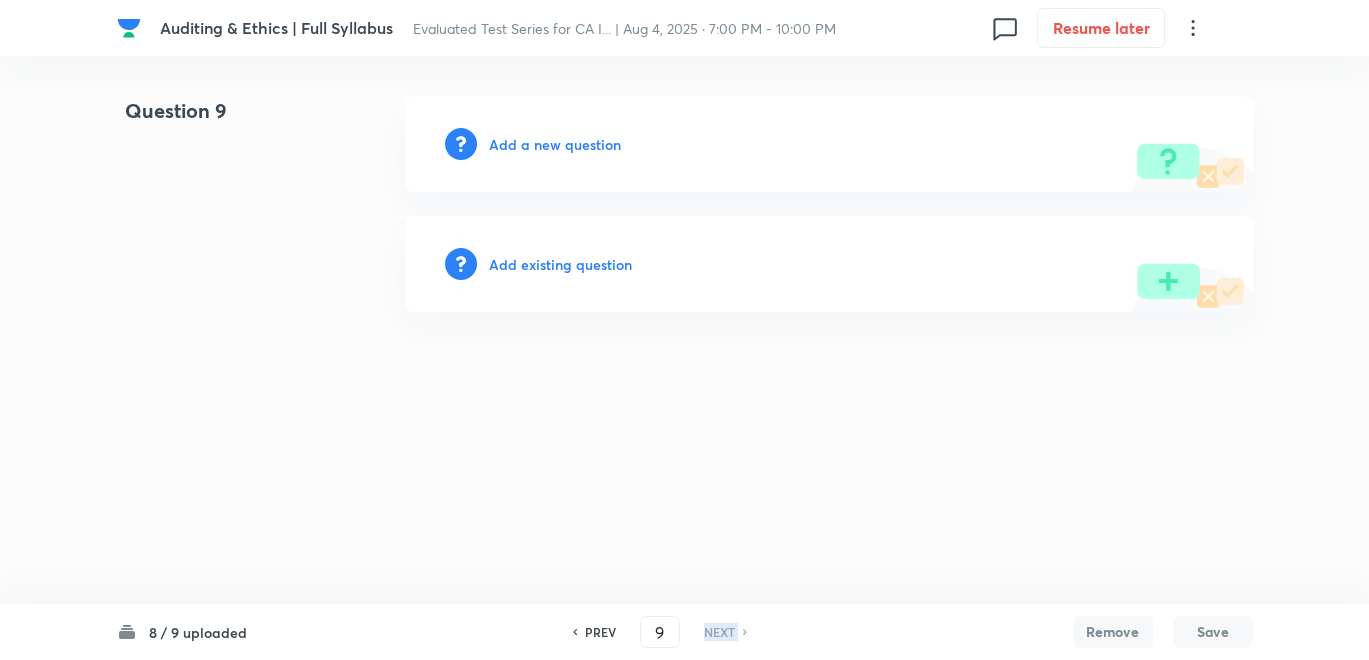 click on "NEXT" at bounding box center (719, 632) 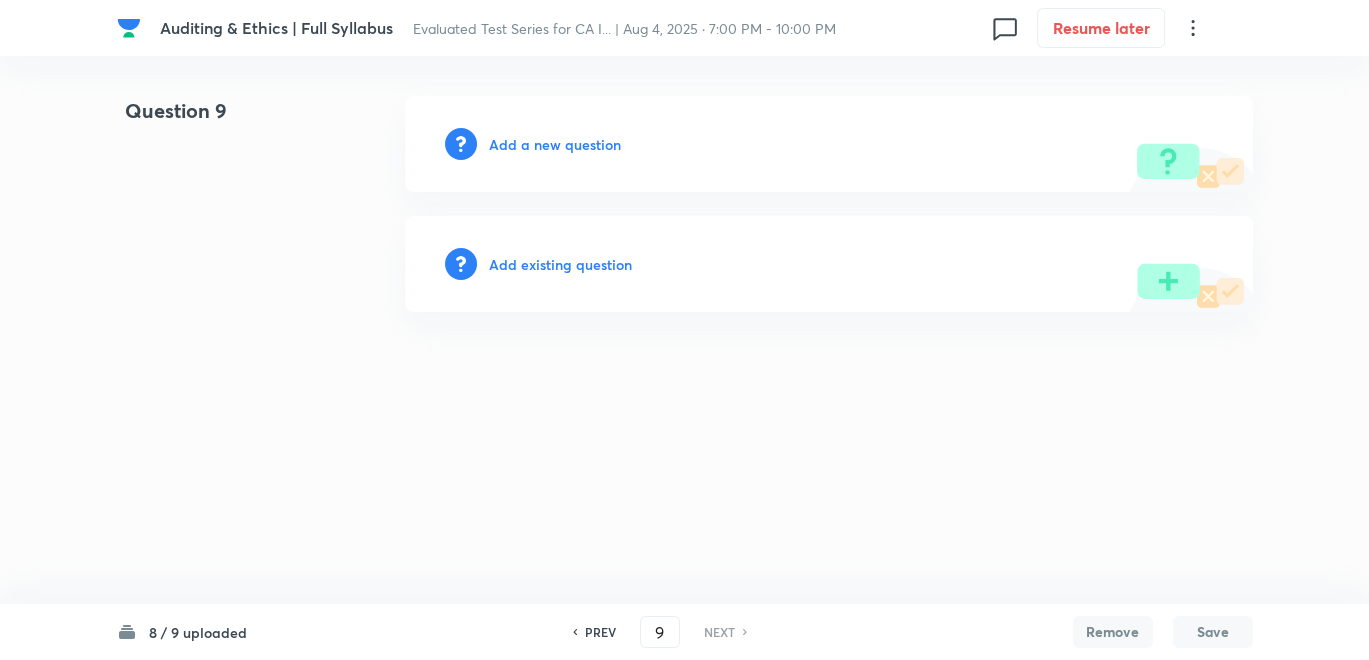 click on "PREV" at bounding box center [600, 632] 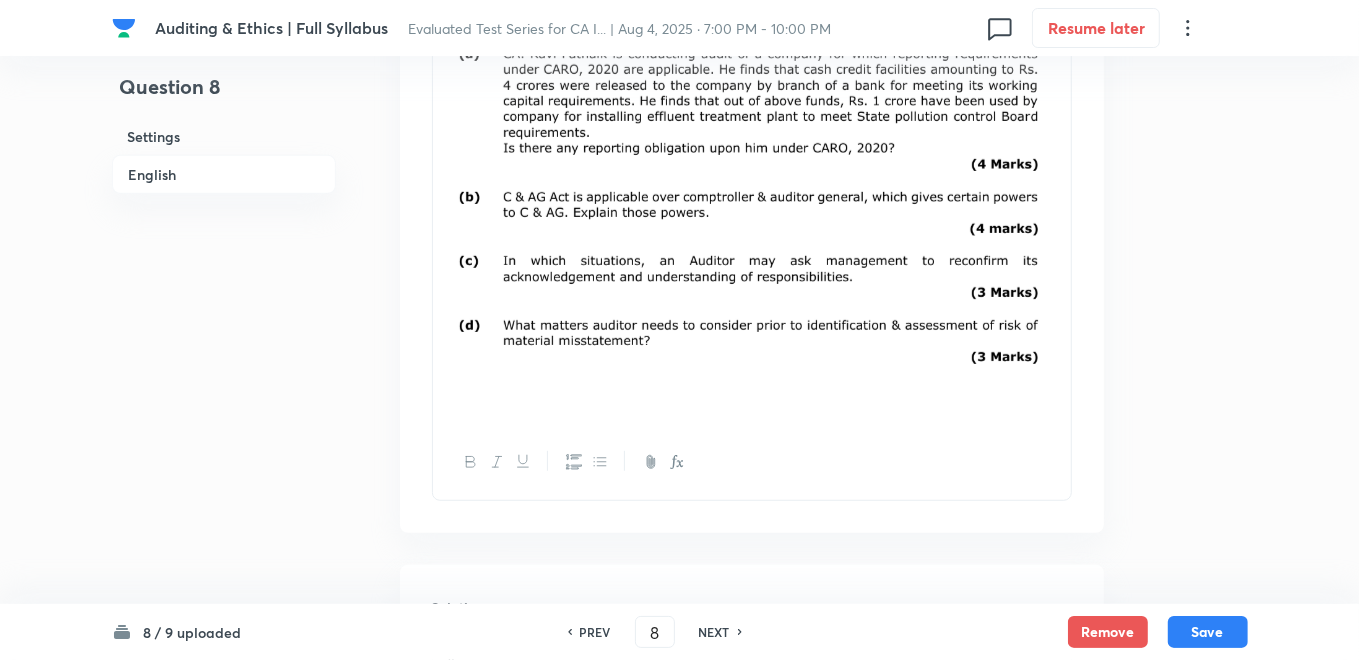 scroll, scrollTop: 666, scrollLeft: 0, axis: vertical 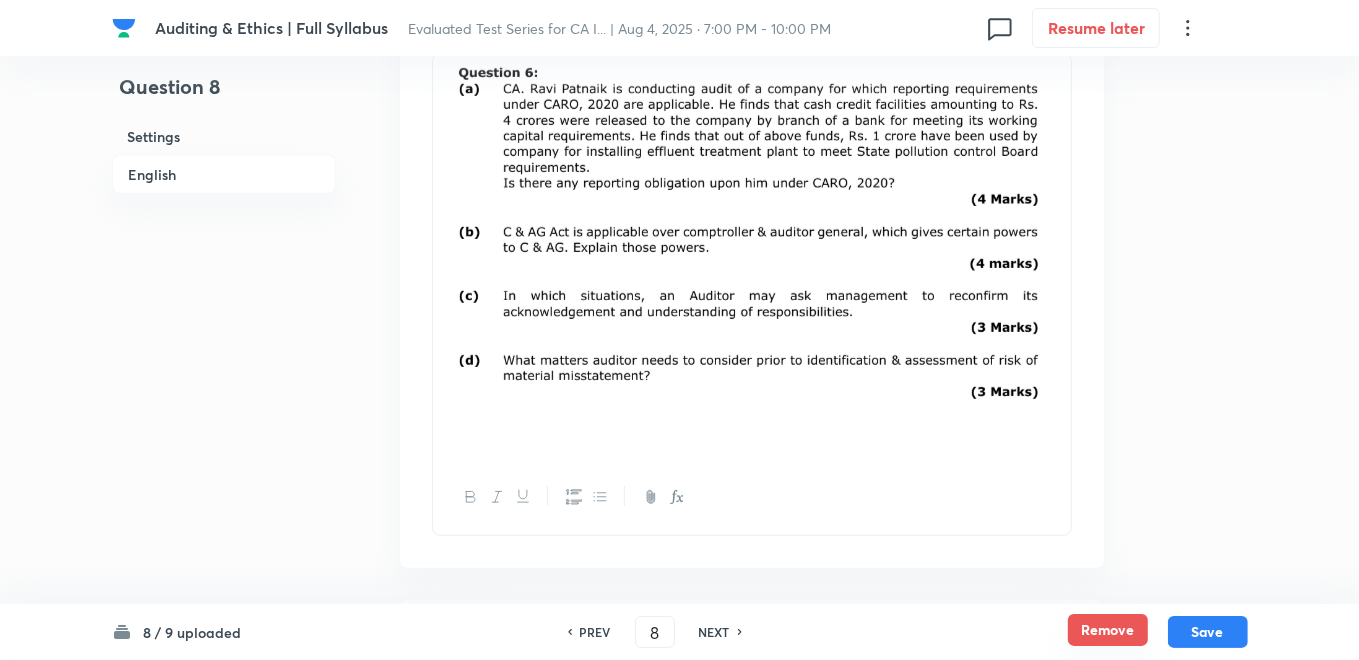click on "Remove" at bounding box center [1108, 630] 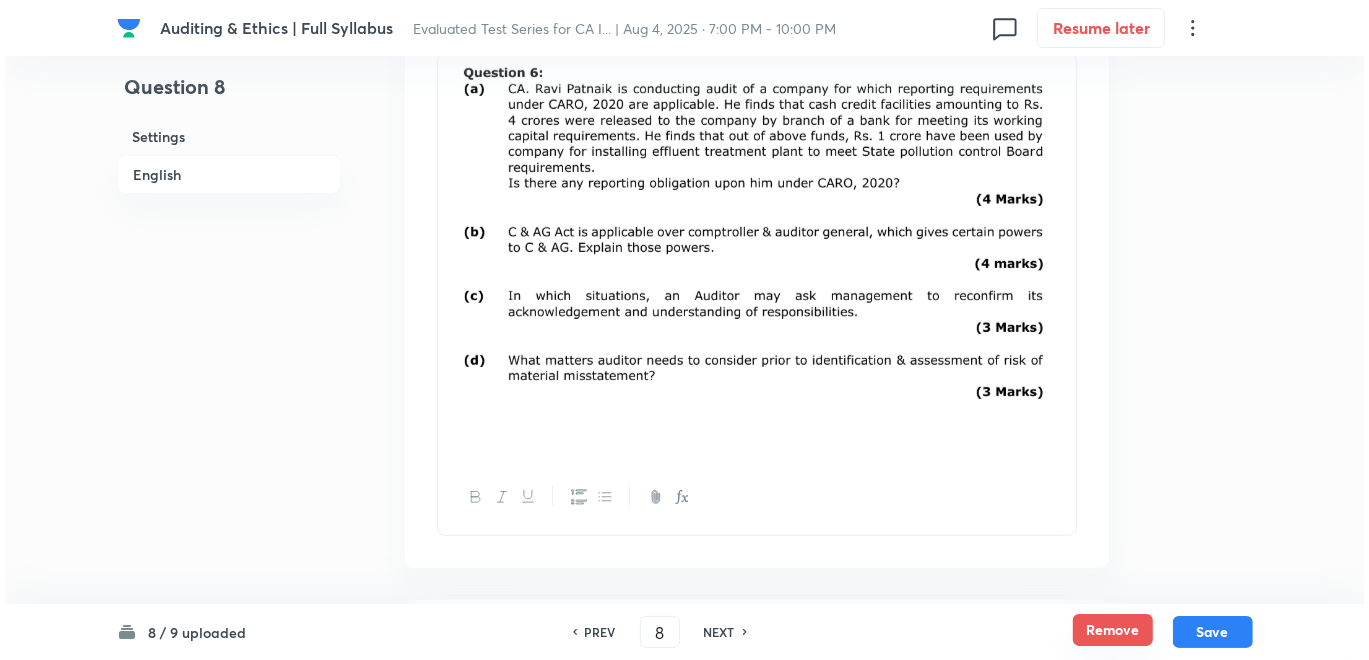 scroll, scrollTop: 0, scrollLeft: 0, axis: both 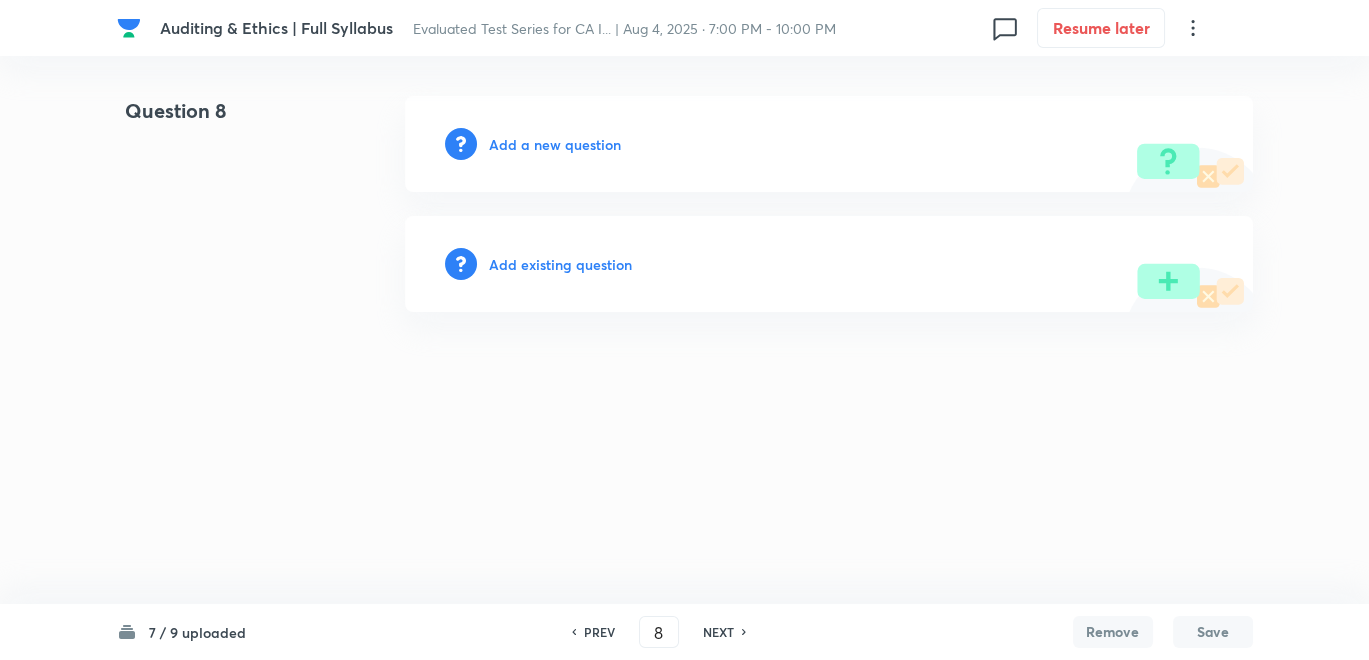 click on "Add a new question" at bounding box center [555, 144] 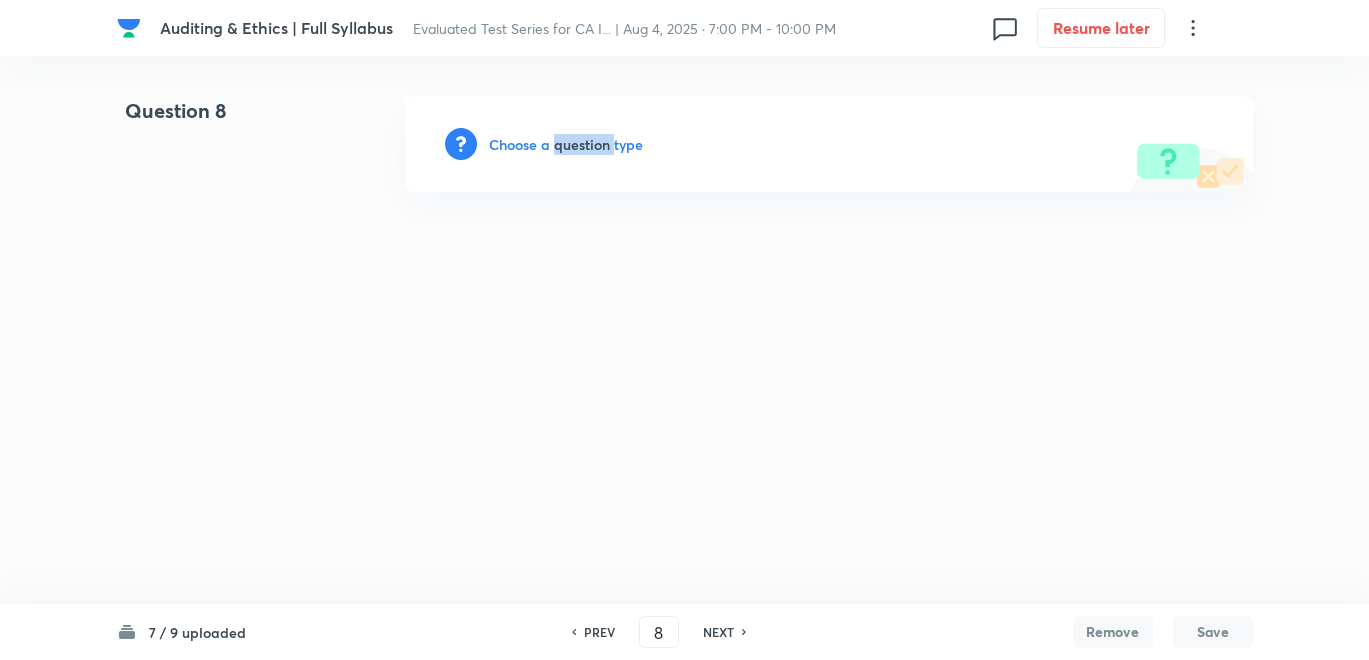 click on "Choose a question type" at bounding box center [566, 144] 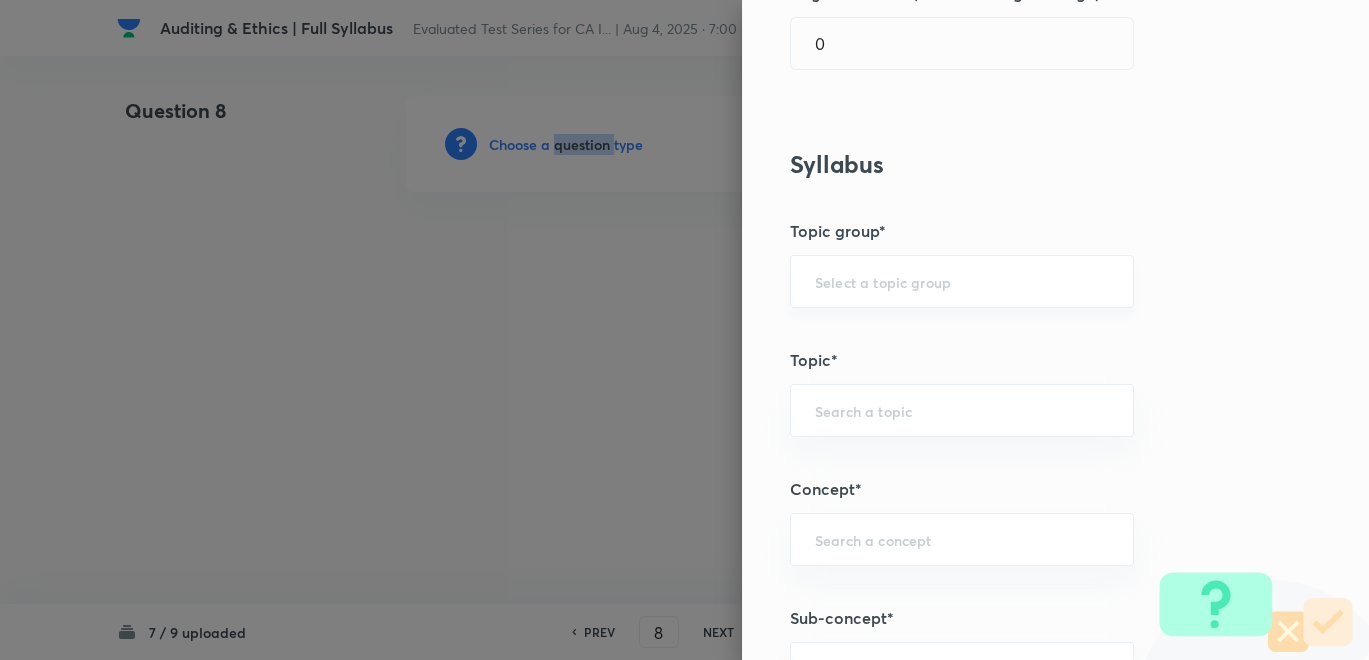 scroll, scrollTop: 222, scrollLeft: 0, axis: vertical 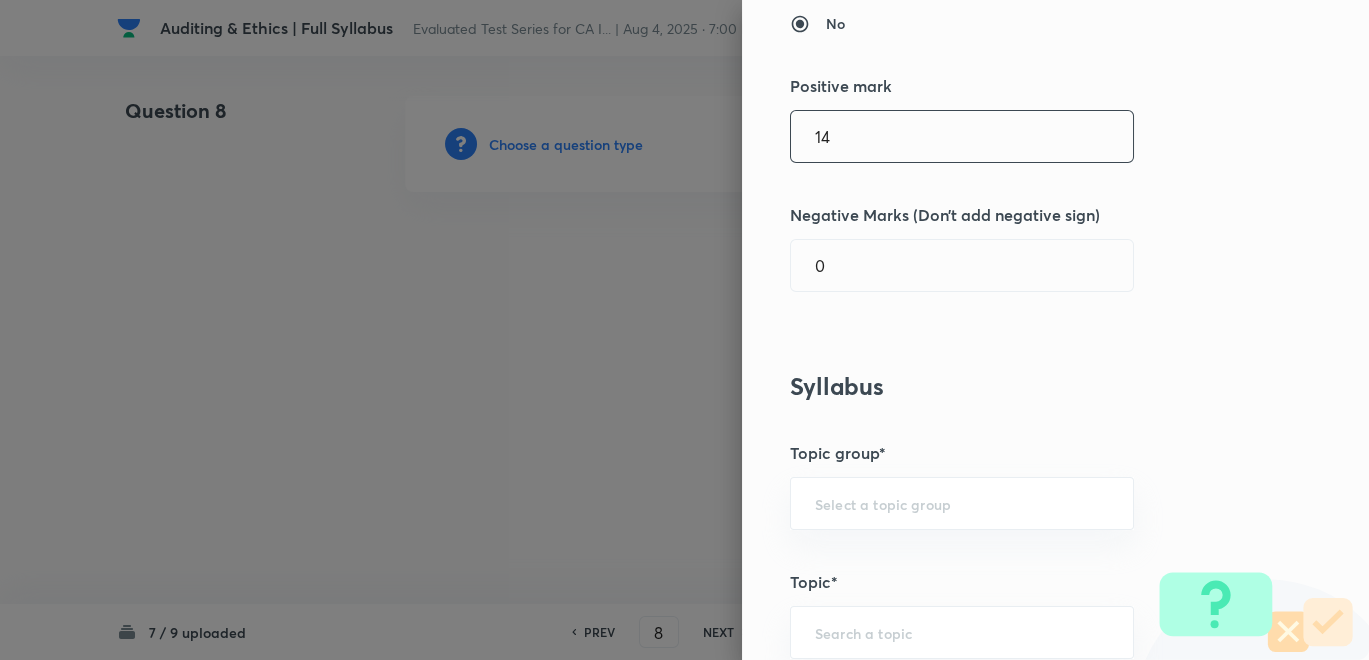 drag, startPoint x: 800, startPoint y: 140, endPoint x: 706, endPoint y: 107, distance: 99.62429 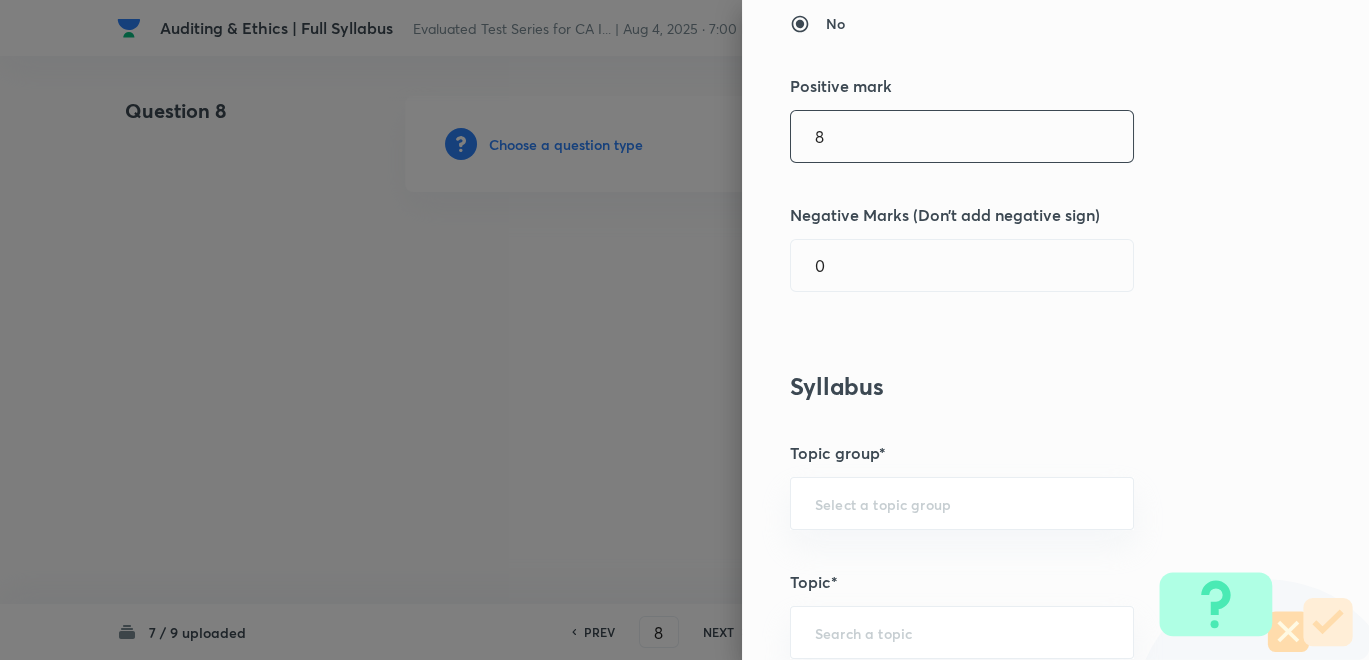 type on "8" 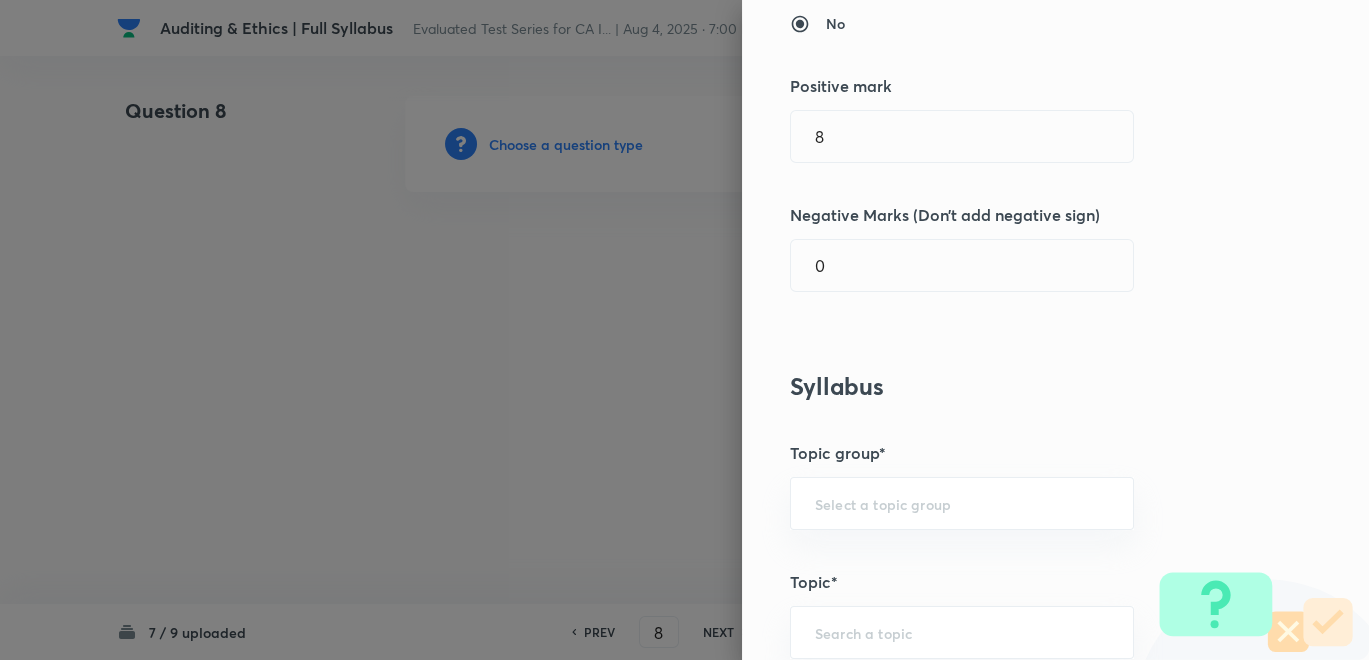 scroll, scrollTop: 444, scrollLeft: 0, axis: vertical 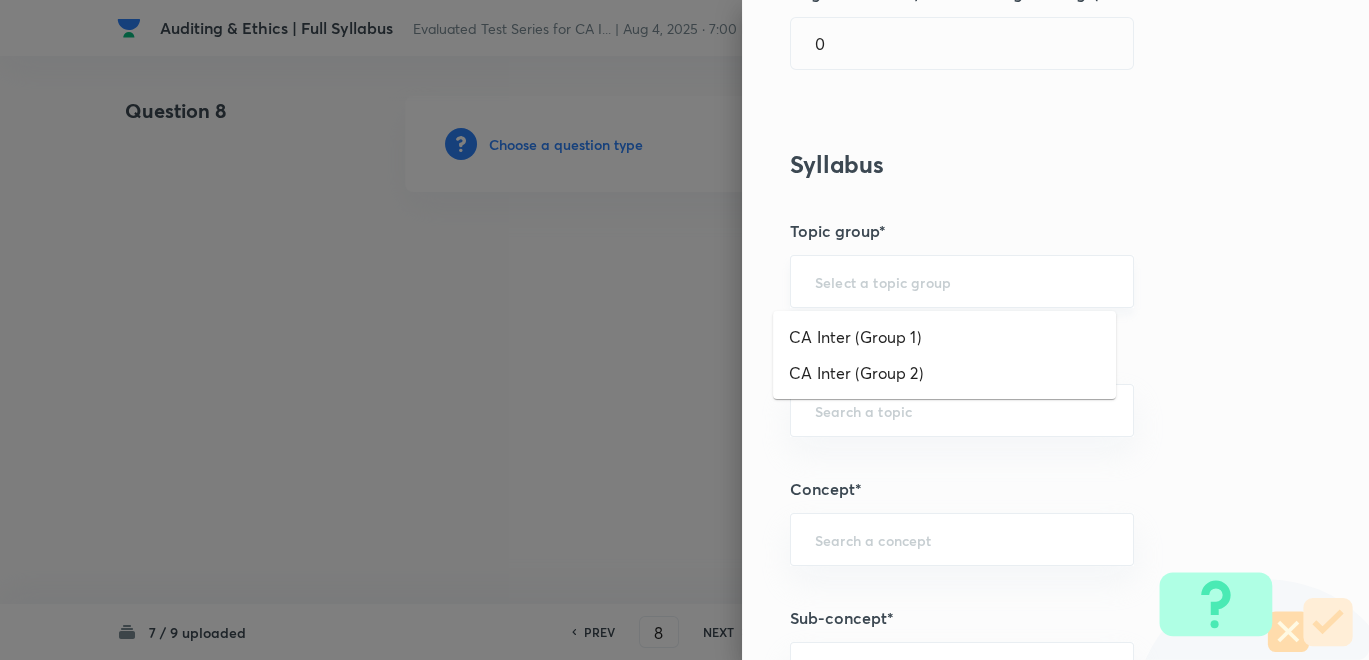 click at bounding box center (962, 281) 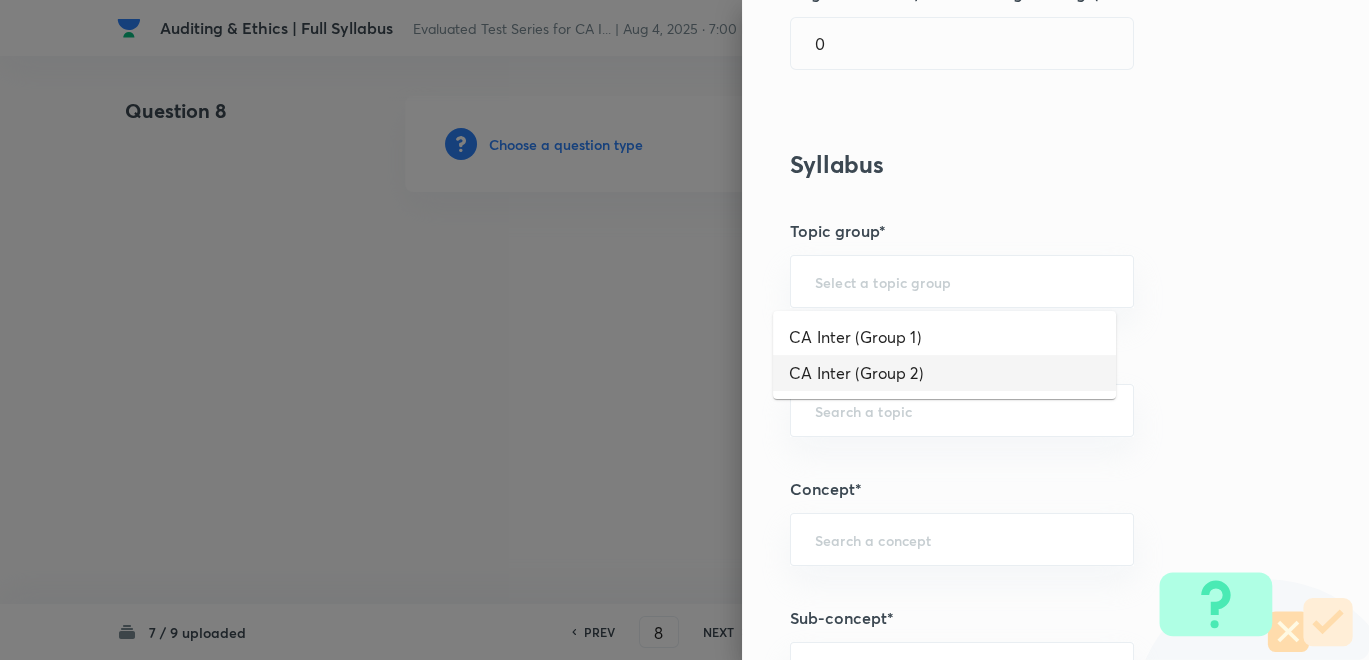 click on "CA Inter (Group 2)" at bounding box center (944, 373) 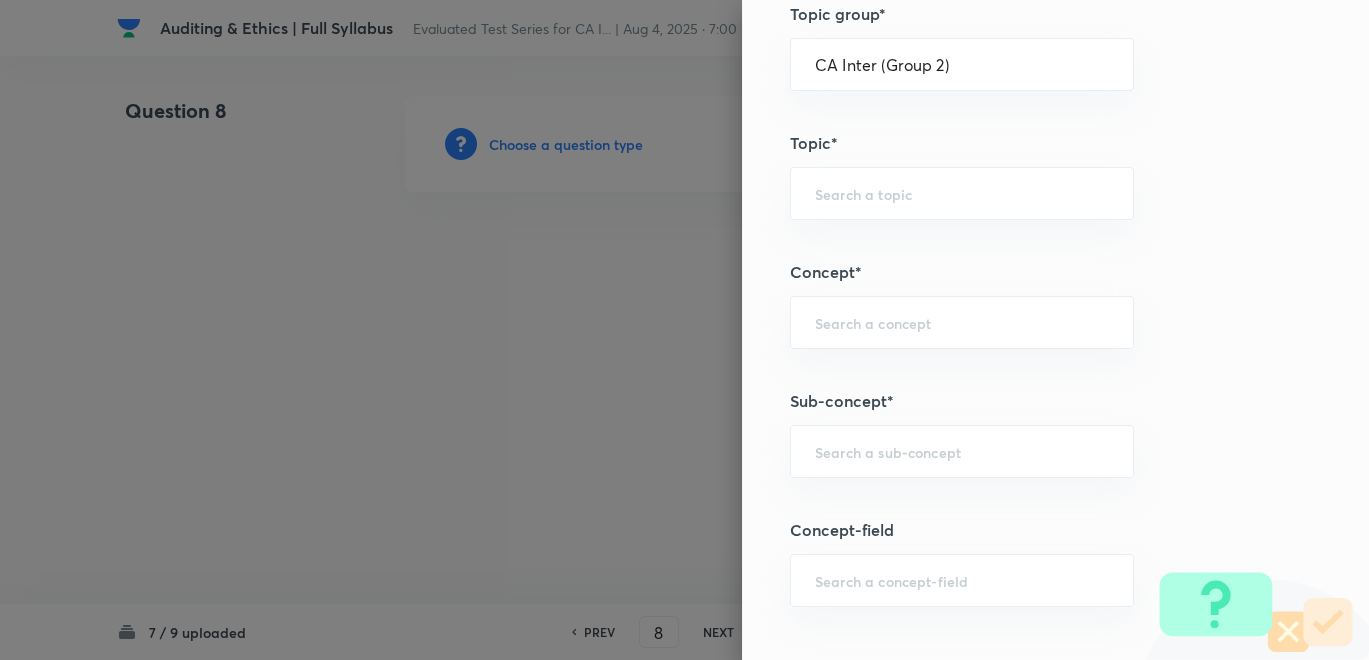 scroll, scrollTop: 666, scrollLeft: 0, axis: vertical 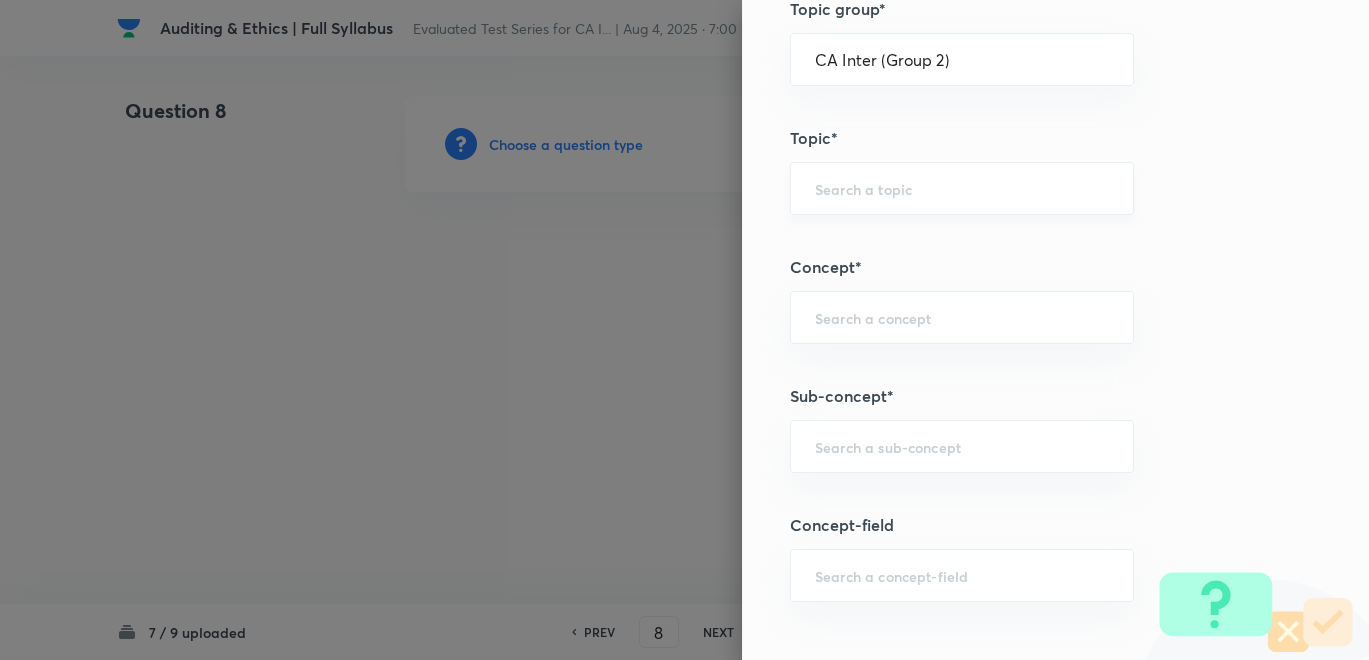 click at bounding box center (962, 188) 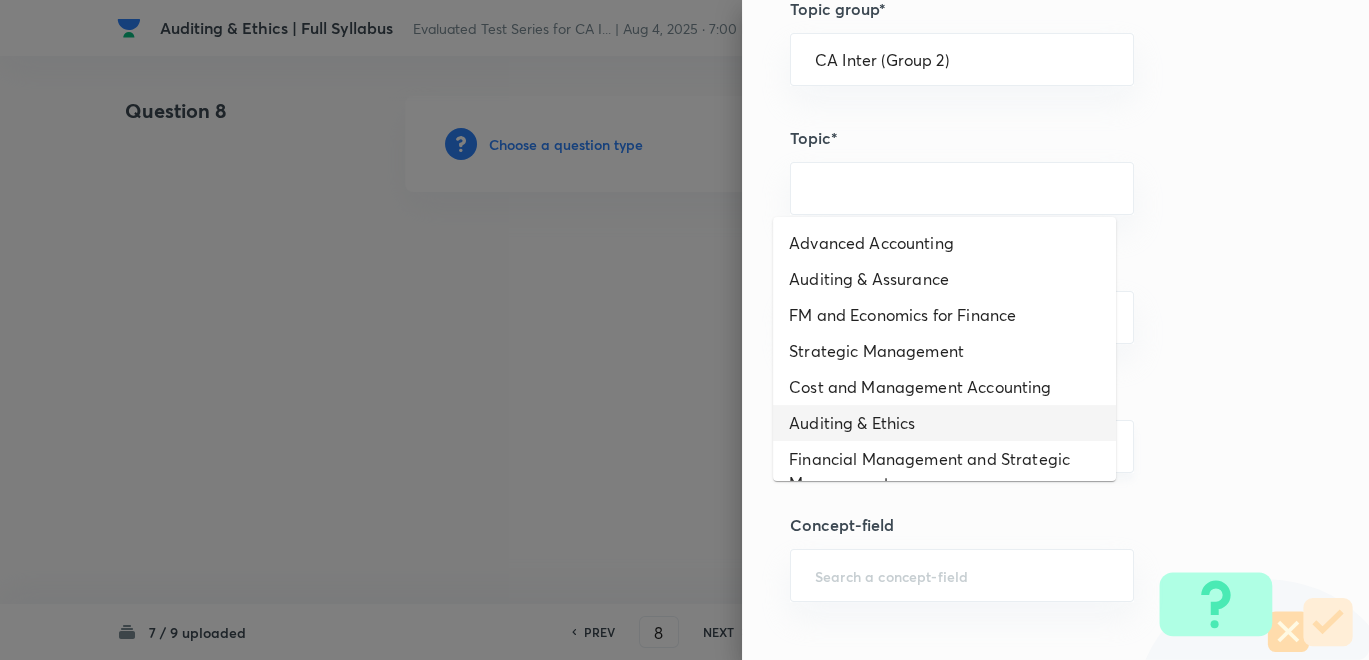 click on "Auditing & Ethics" at bounding box center (944, 423) 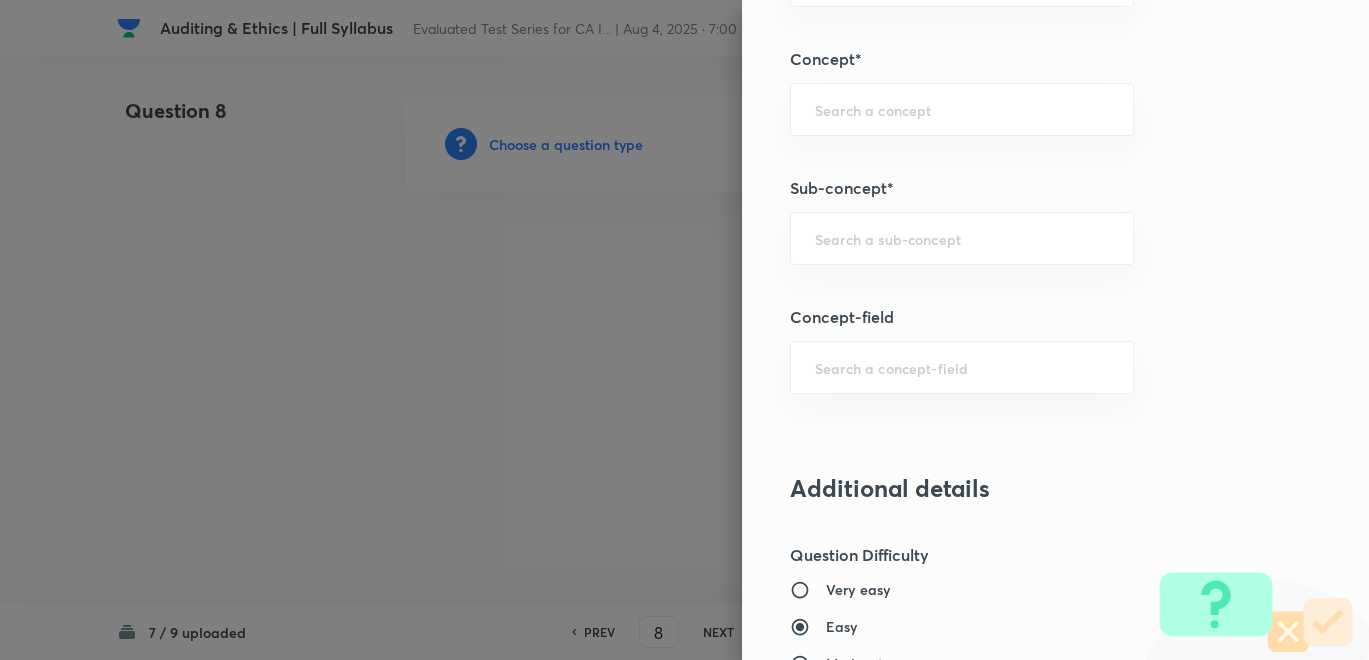 scroll, scrollTop: 888, scrollLeft: 0, axis: vertical 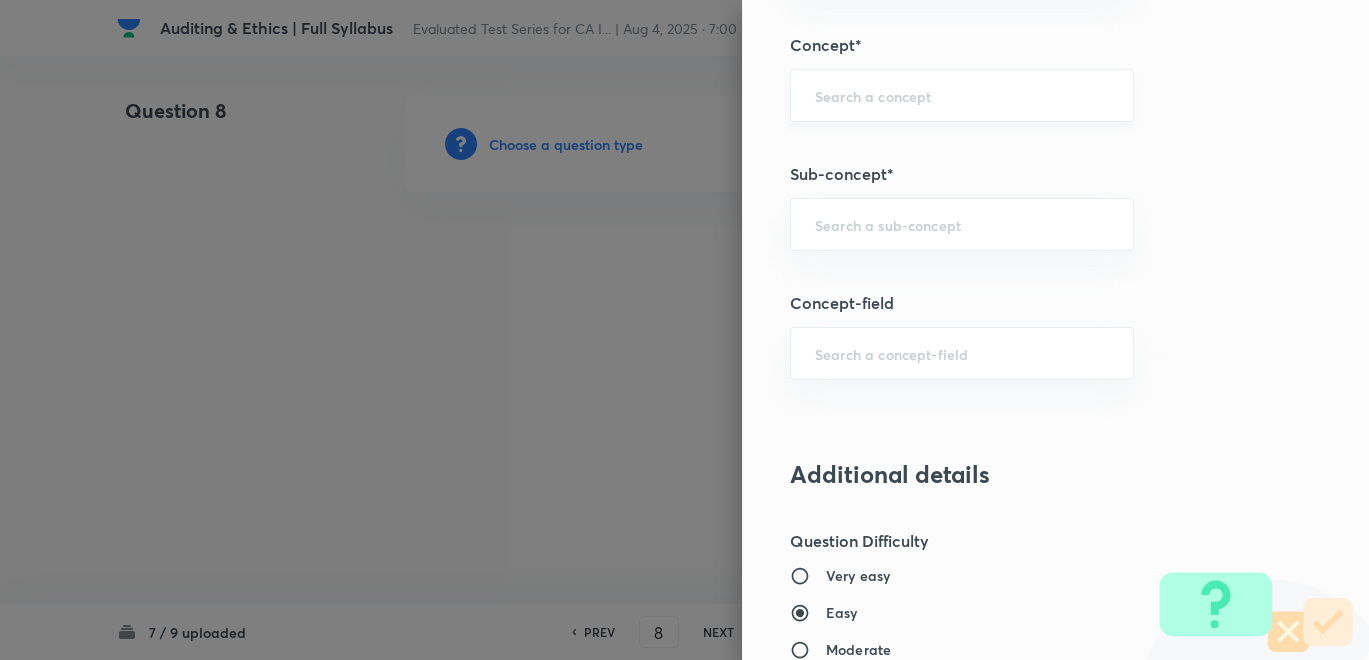 click on "​" at bounding box center [962, 95] 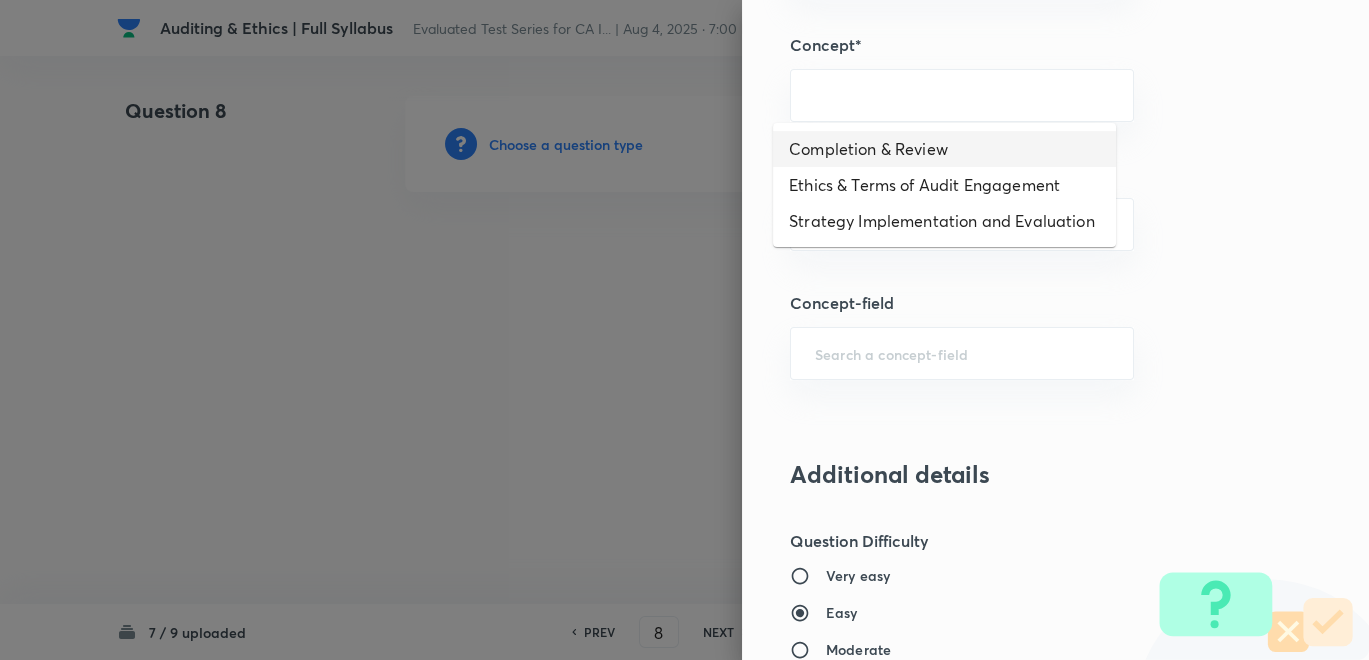 click on "Completion & Review" at bounding box center [944, 149] 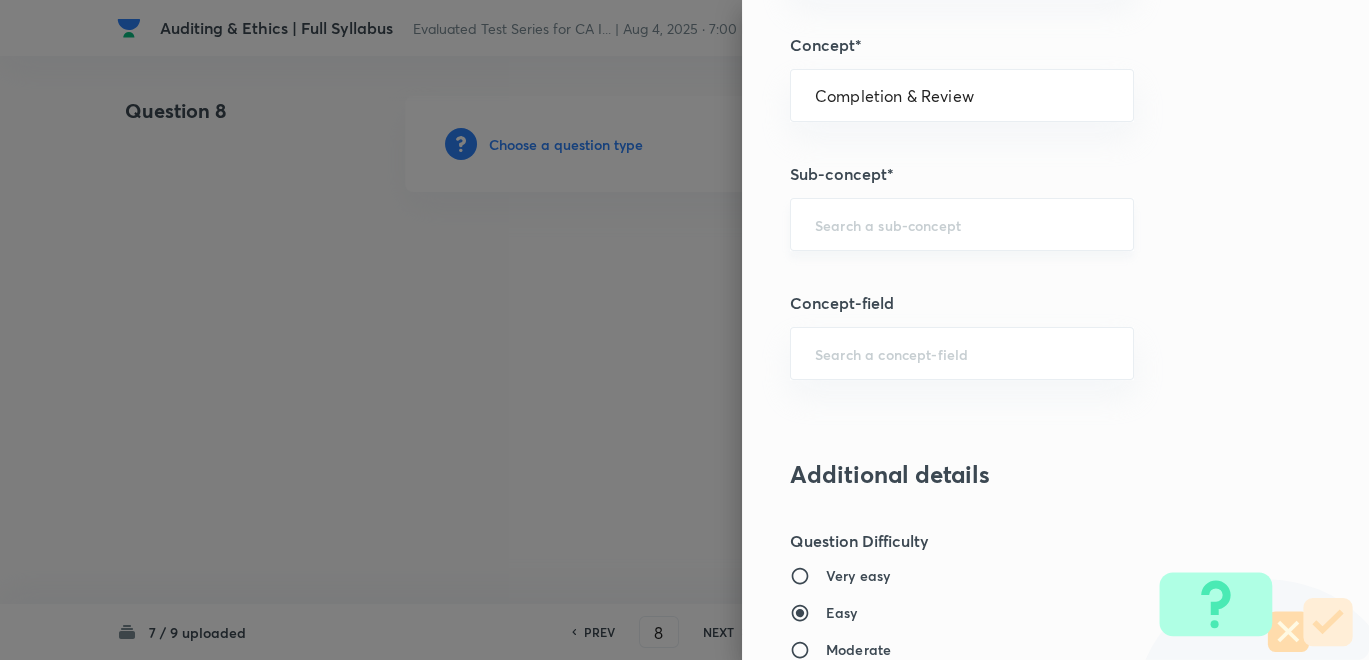 click on "​" at bounding box center (962, 224) 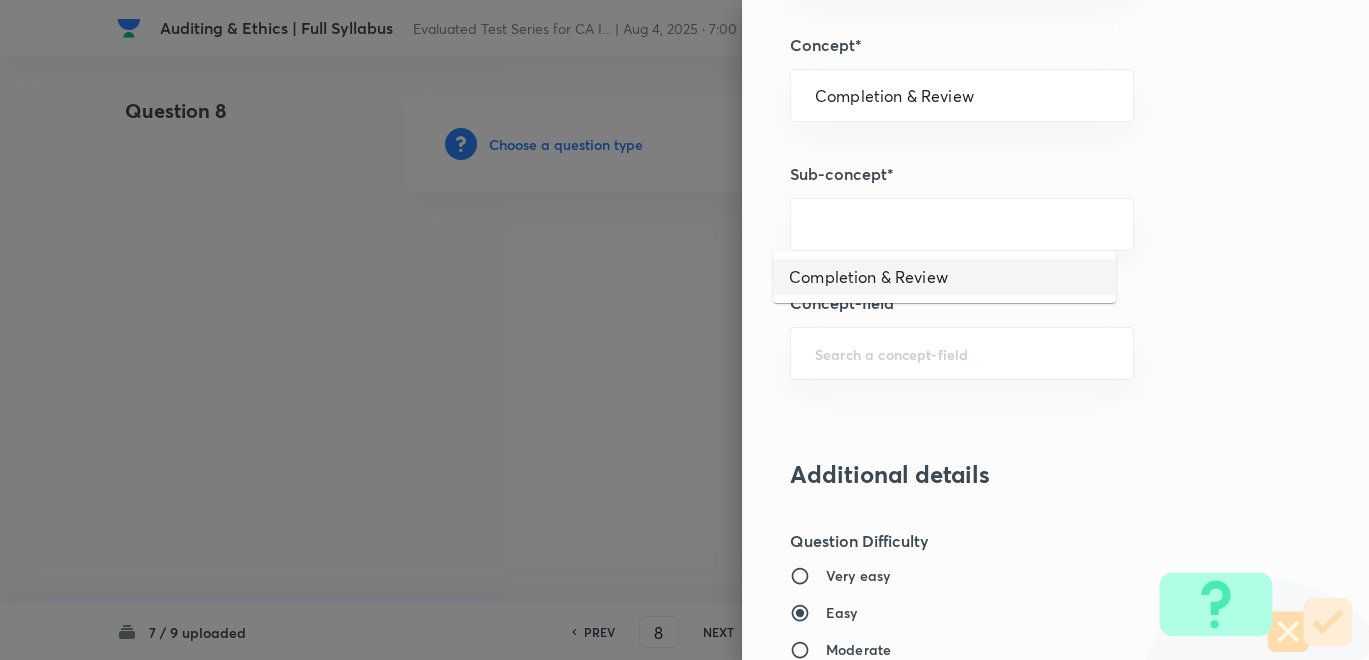 click on "Completion & Review" at bounding box center (944, 277) 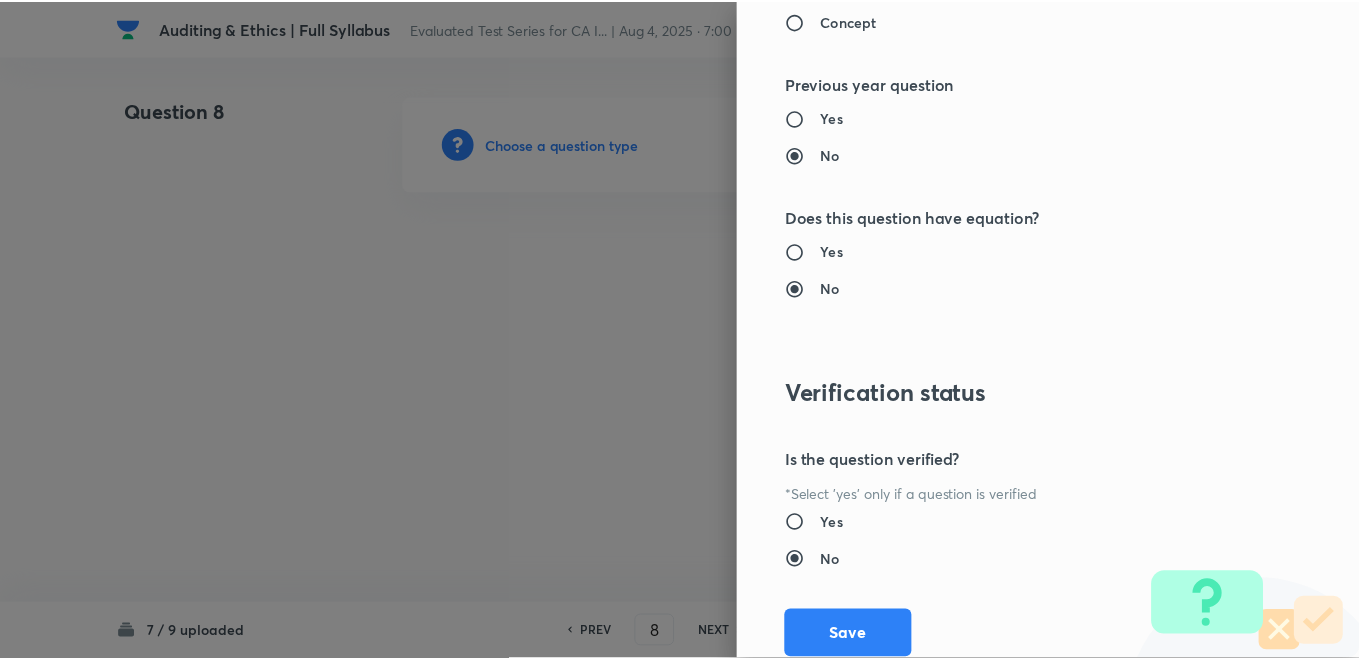 scroll, scrollTop: 1820, scrollLeft: 0, axis: vertical 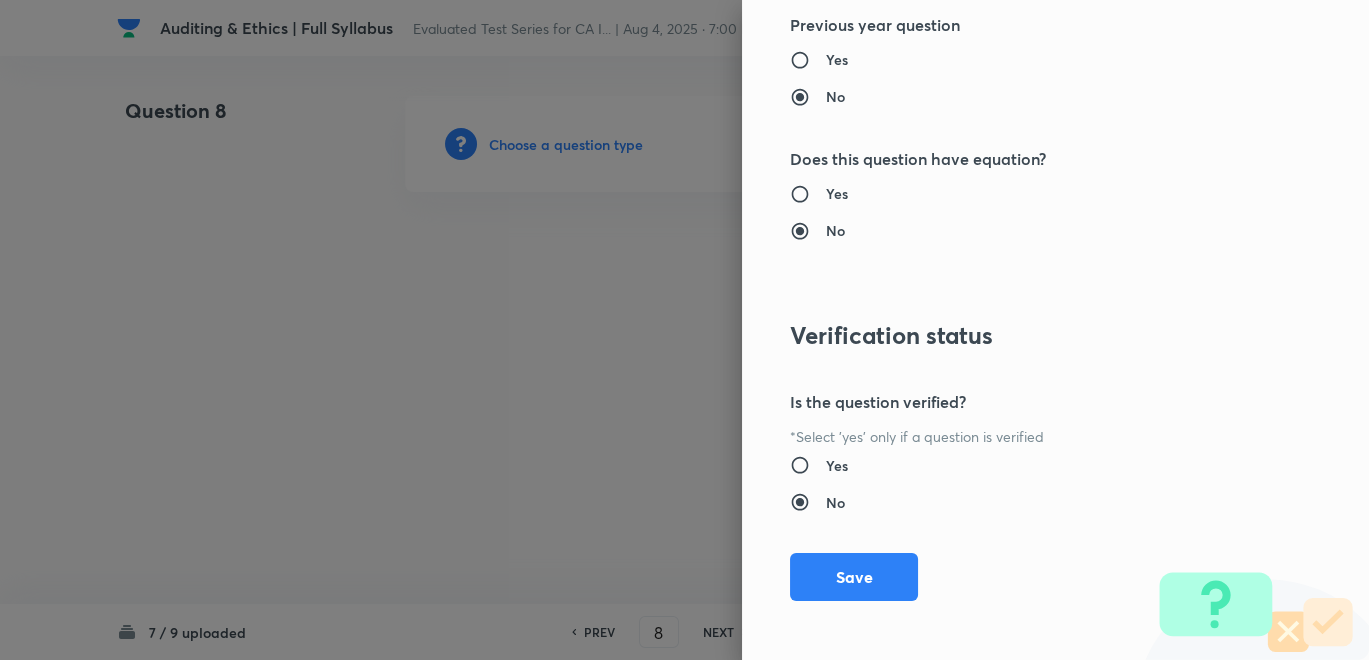 drag, startPoint x: 842, startPoint y: 566, endPoint x: 811, endPoint y: 500, distance: 72.91776 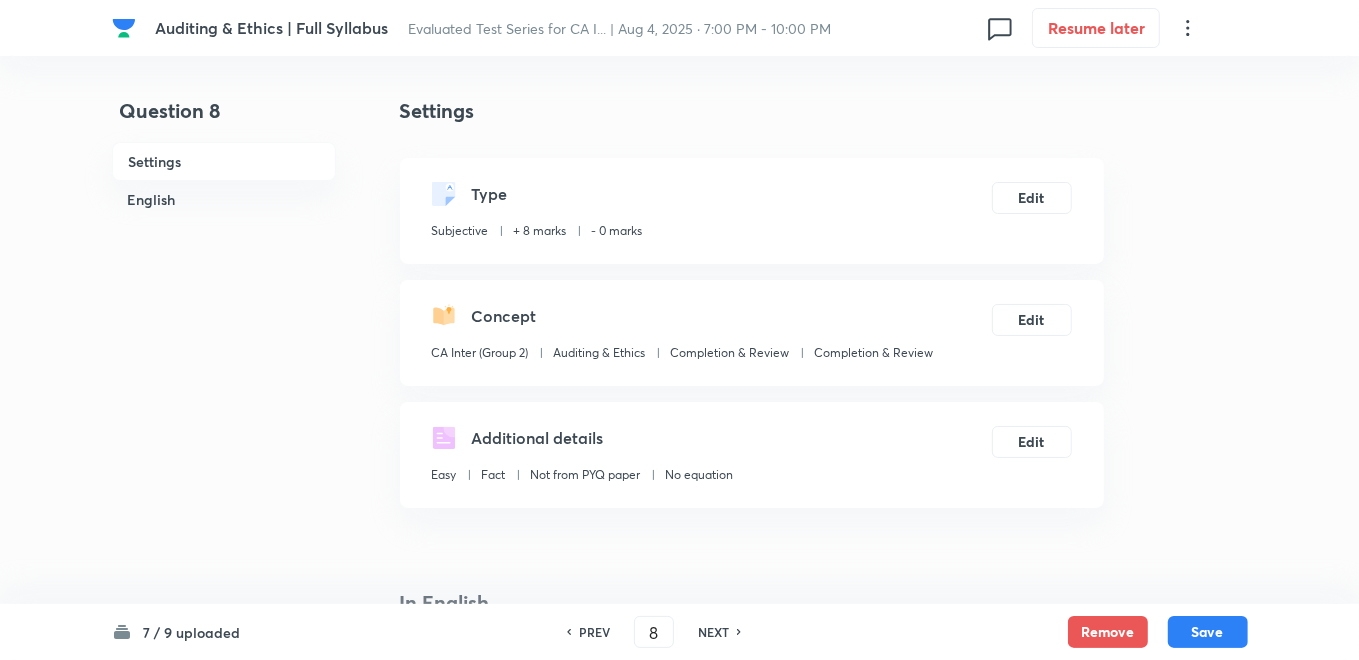 scroll, scrollTop: 555, scrollLeft: 0, axis: vertical 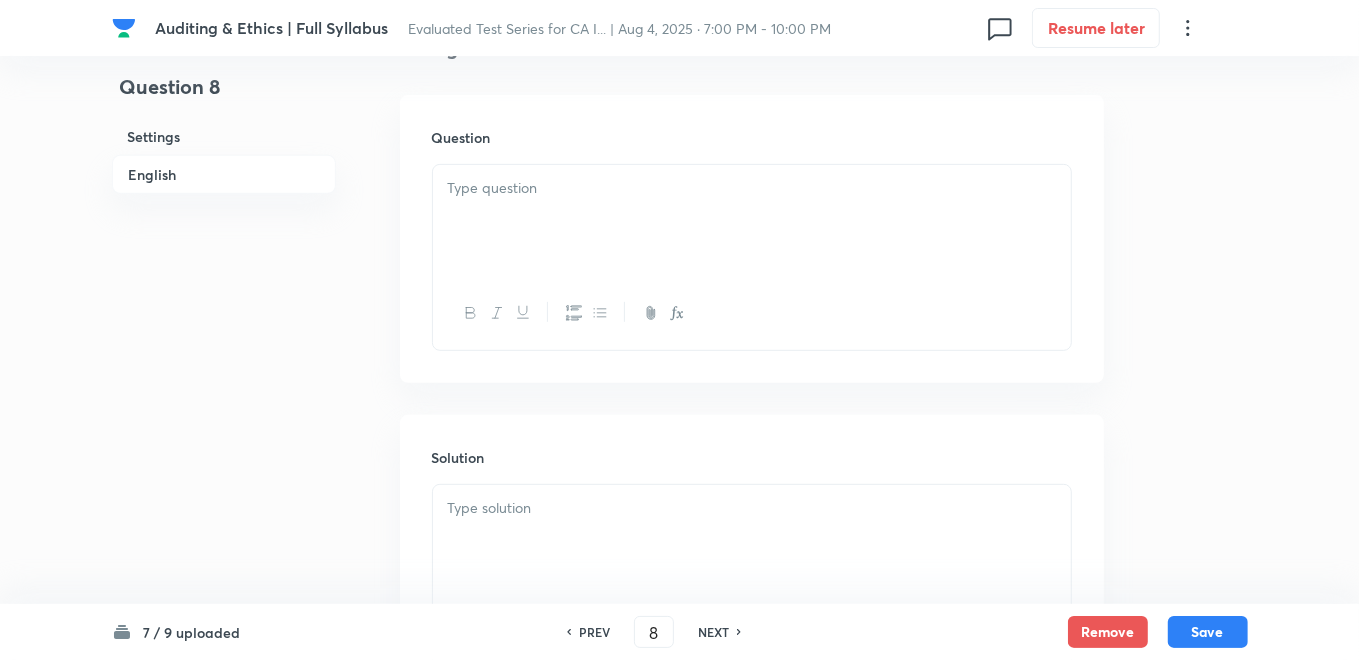 click at bounding box center [752, 221] 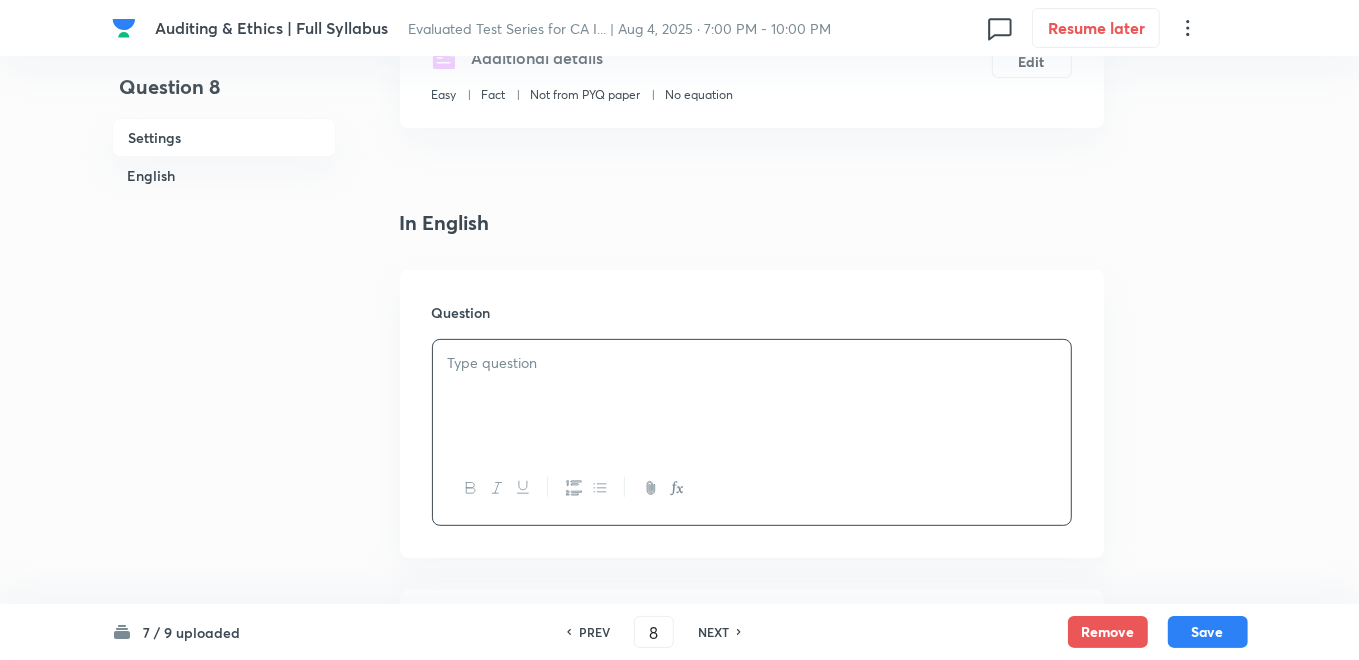 scroll, scrollTop: 333, scrollLeft: 0, axis: vertical 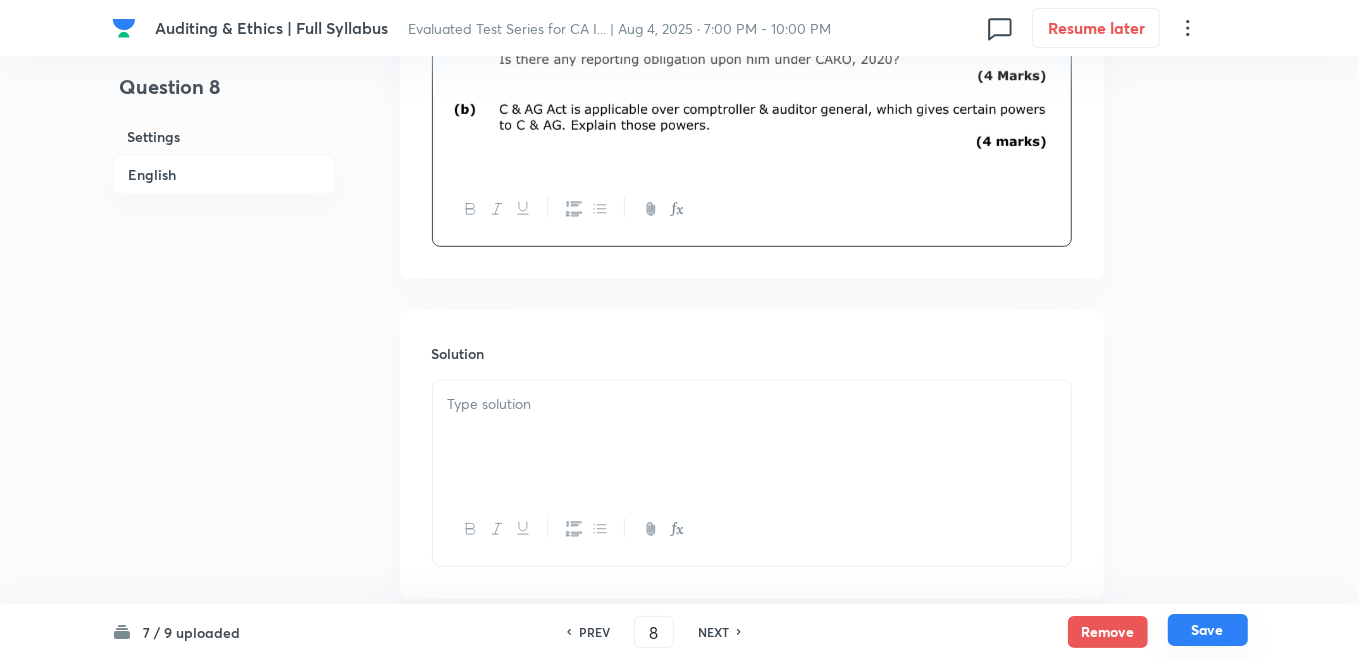 click on "Save" at bounding box center [1208, 630] 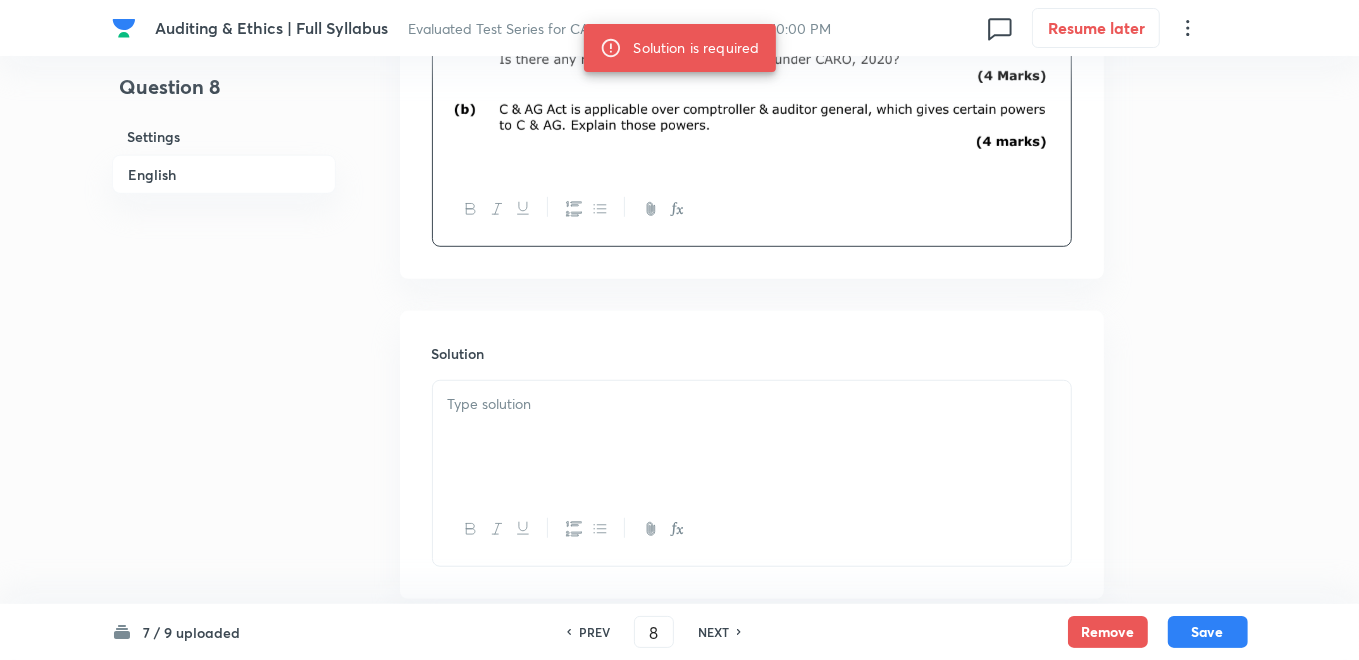 click at bounding box center [752, 437] 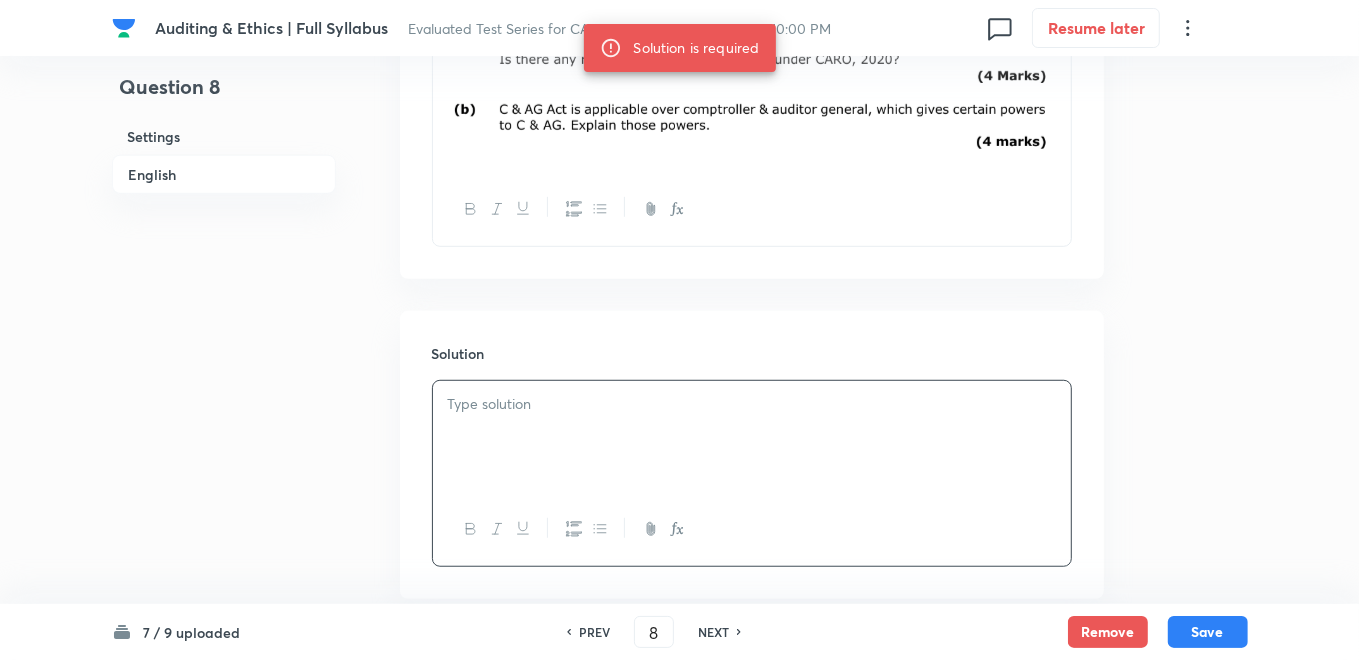 type 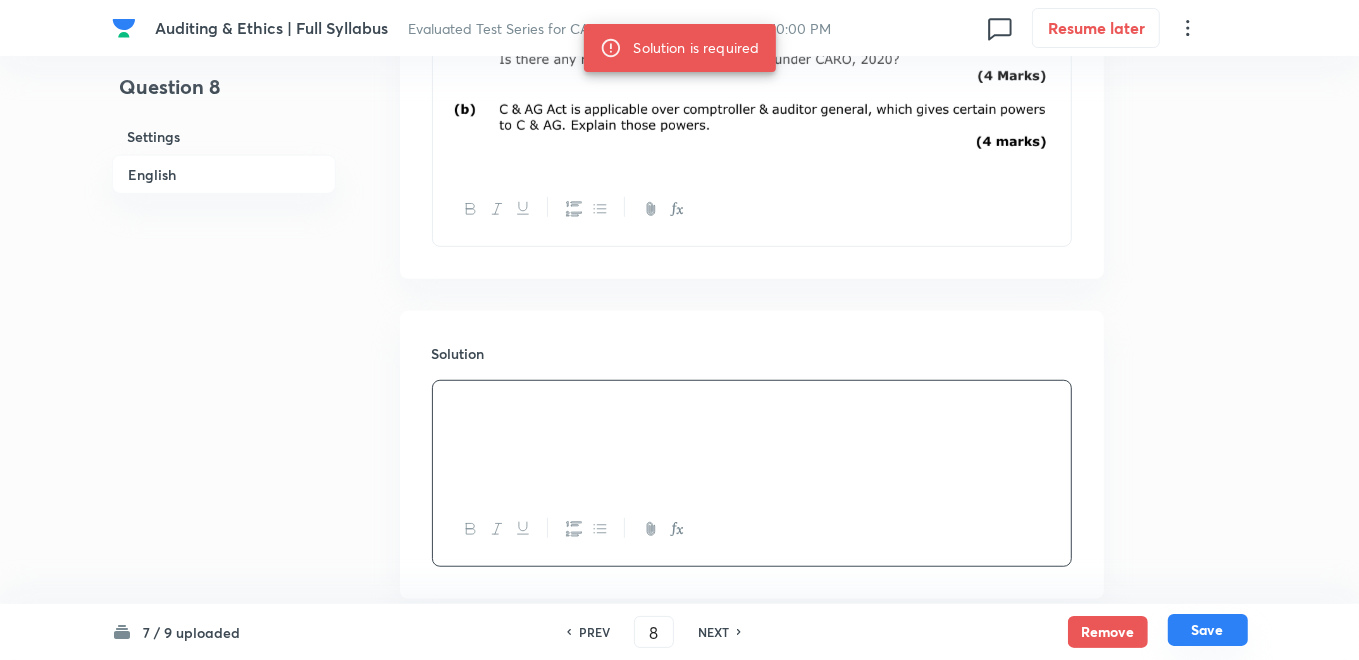 click on "Save" at bounding box center [1208, 630] 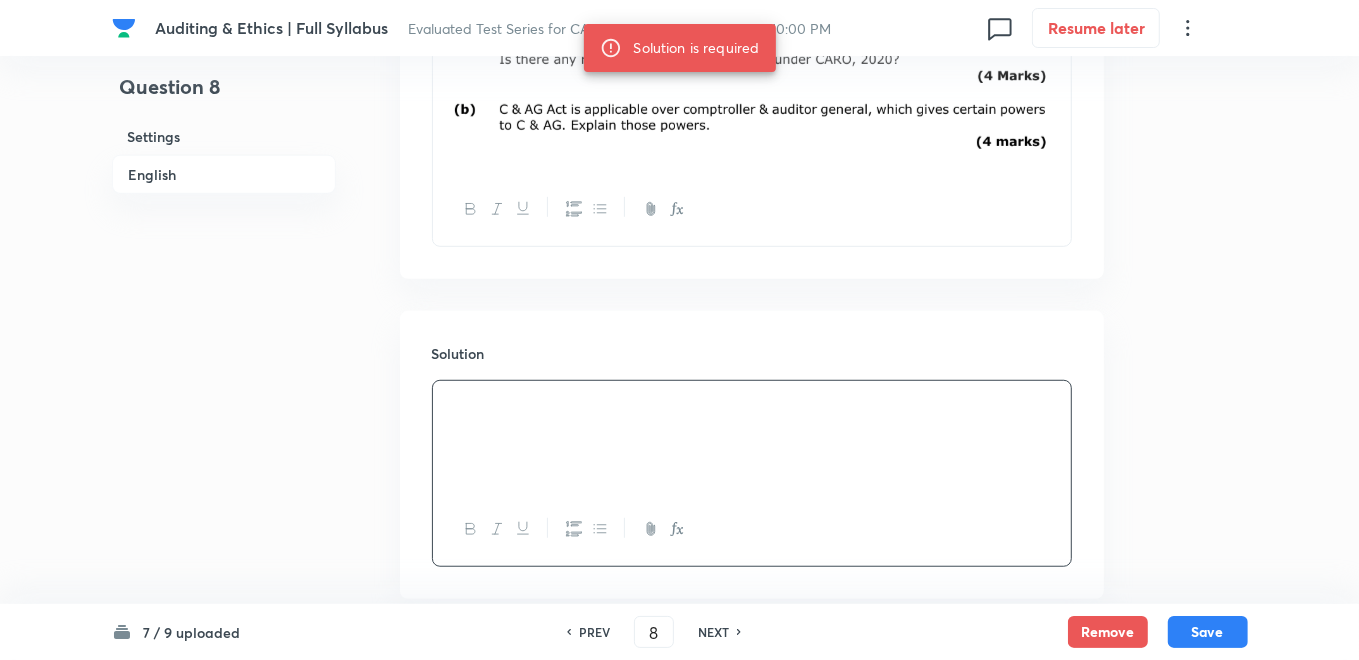 click at bounding box center (752, 529) 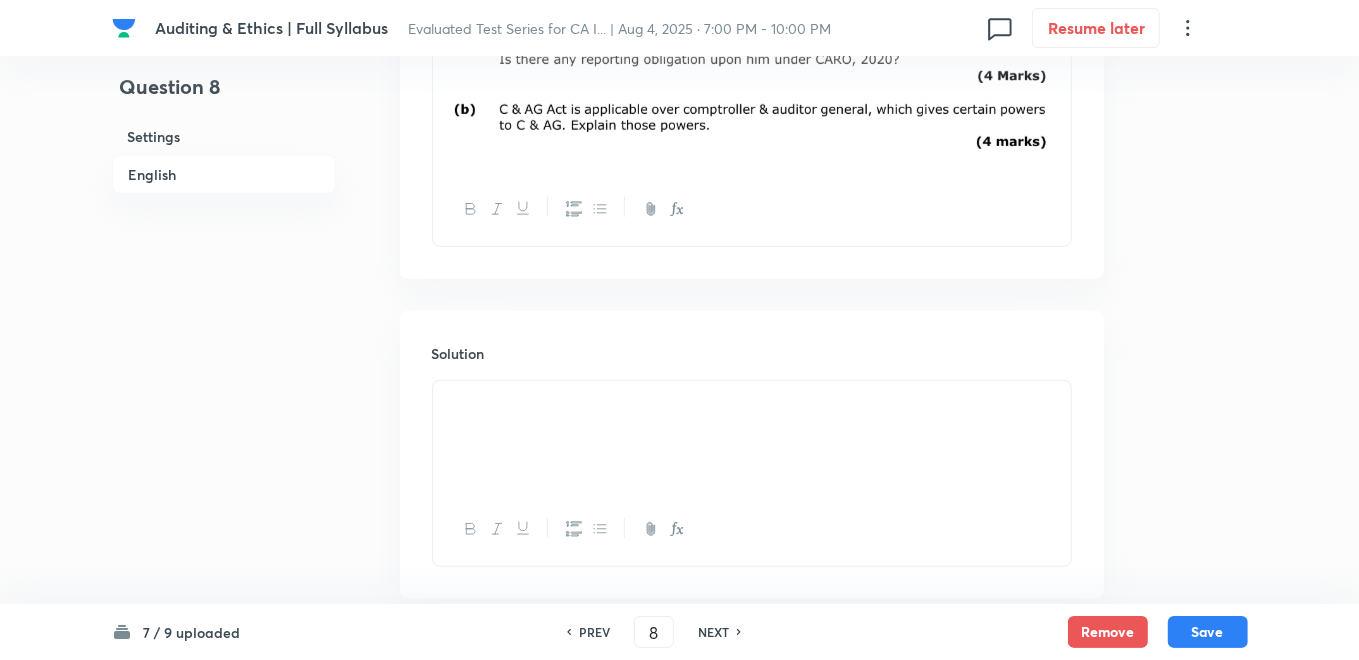 click at bounding box center (752, 404) 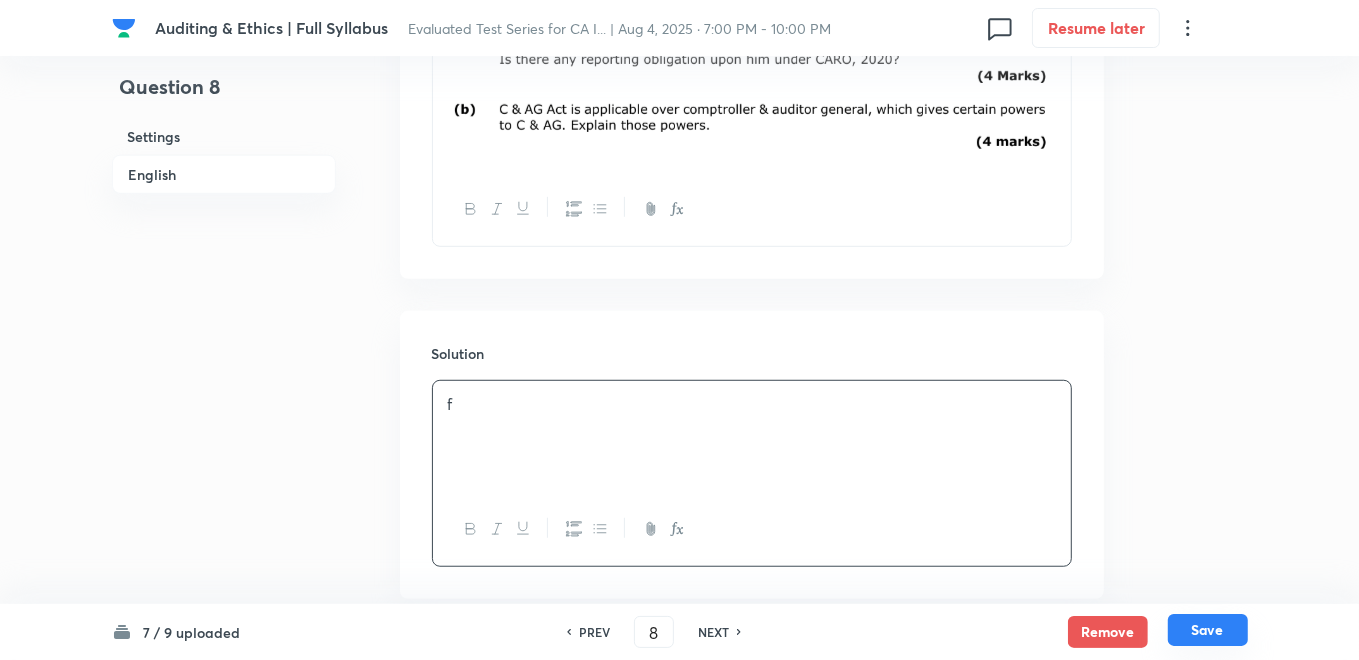 click on "Save" at bounding box center [1208, 630] 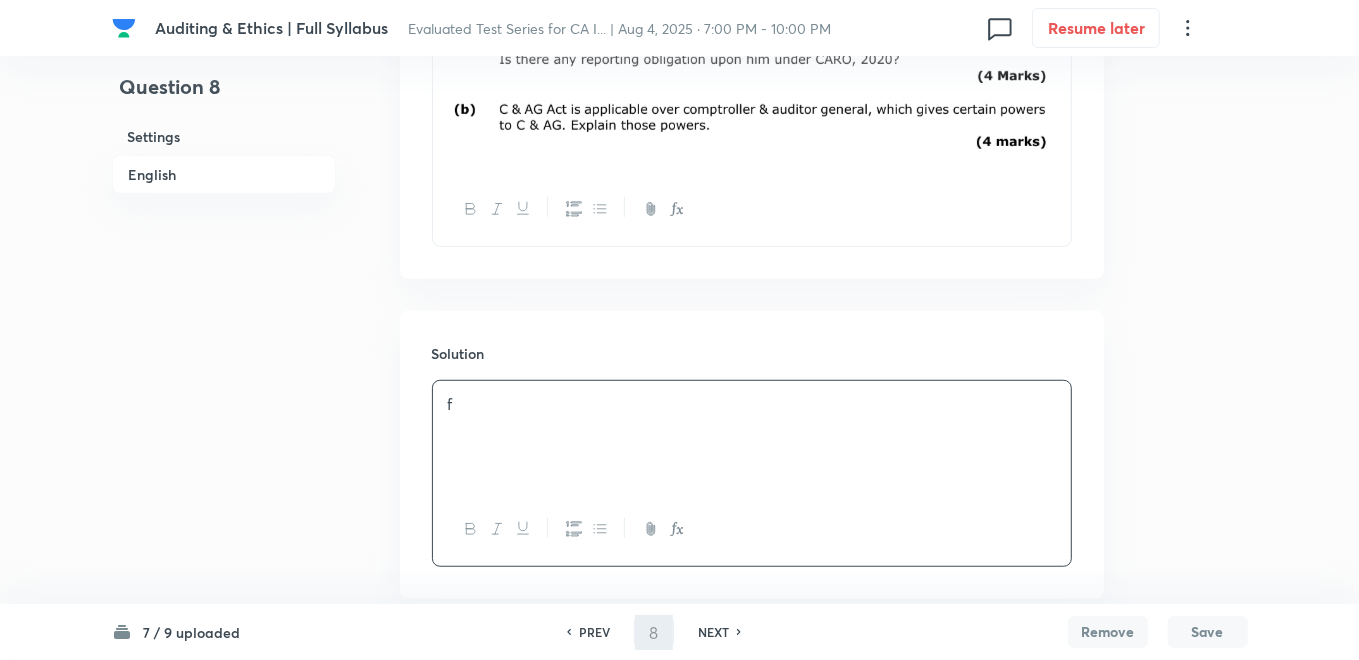 type on "9" 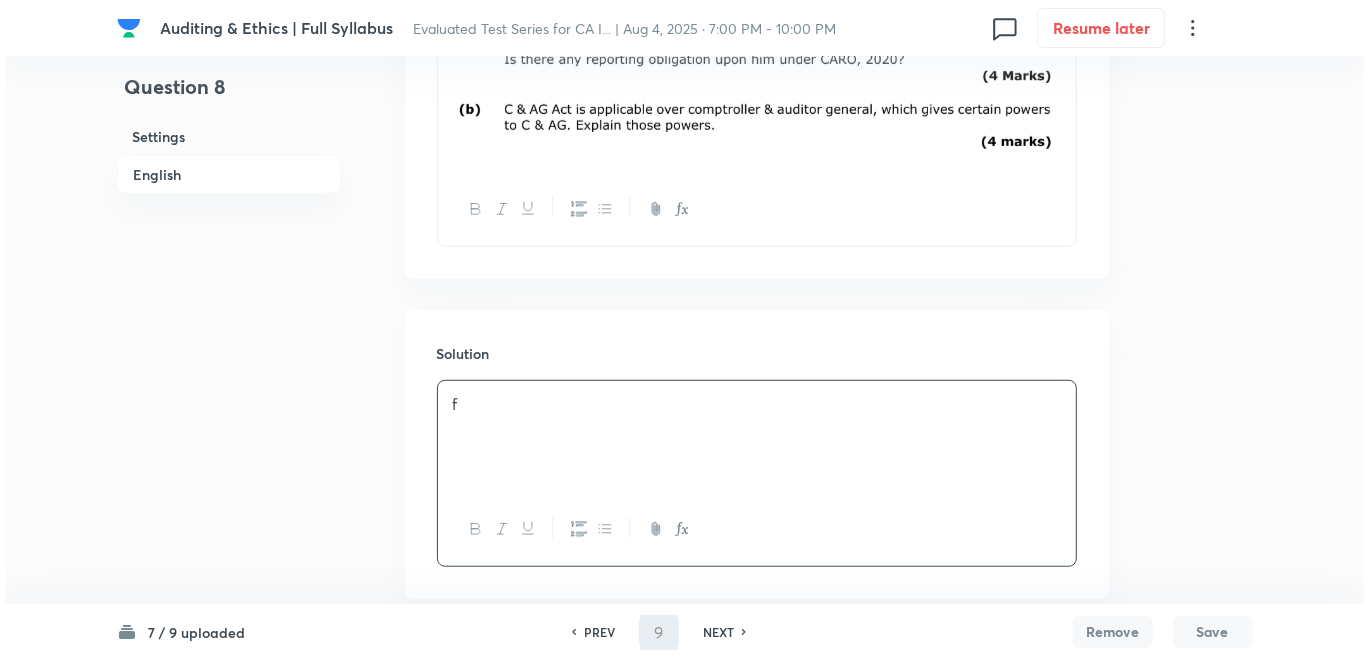 scroll, scrollTop: 0, scrollLeft: 0, axis: both 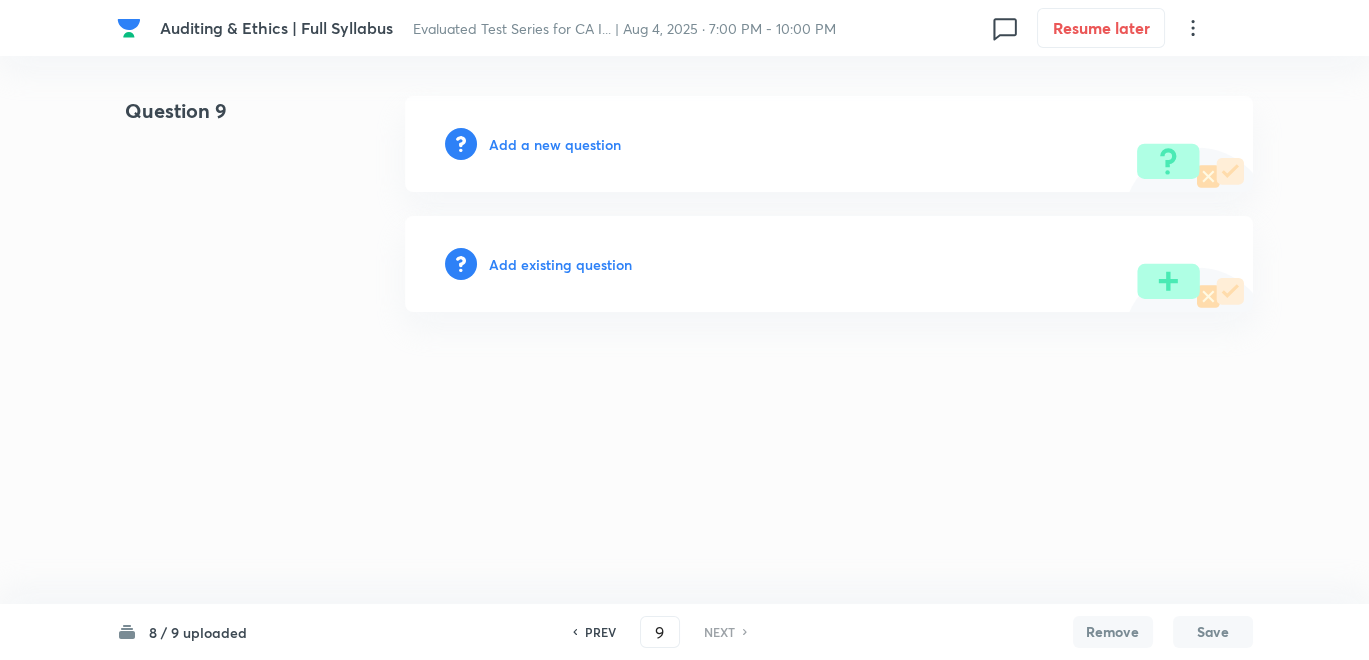 click on "Add a new question" at bounding box center (555, 144) 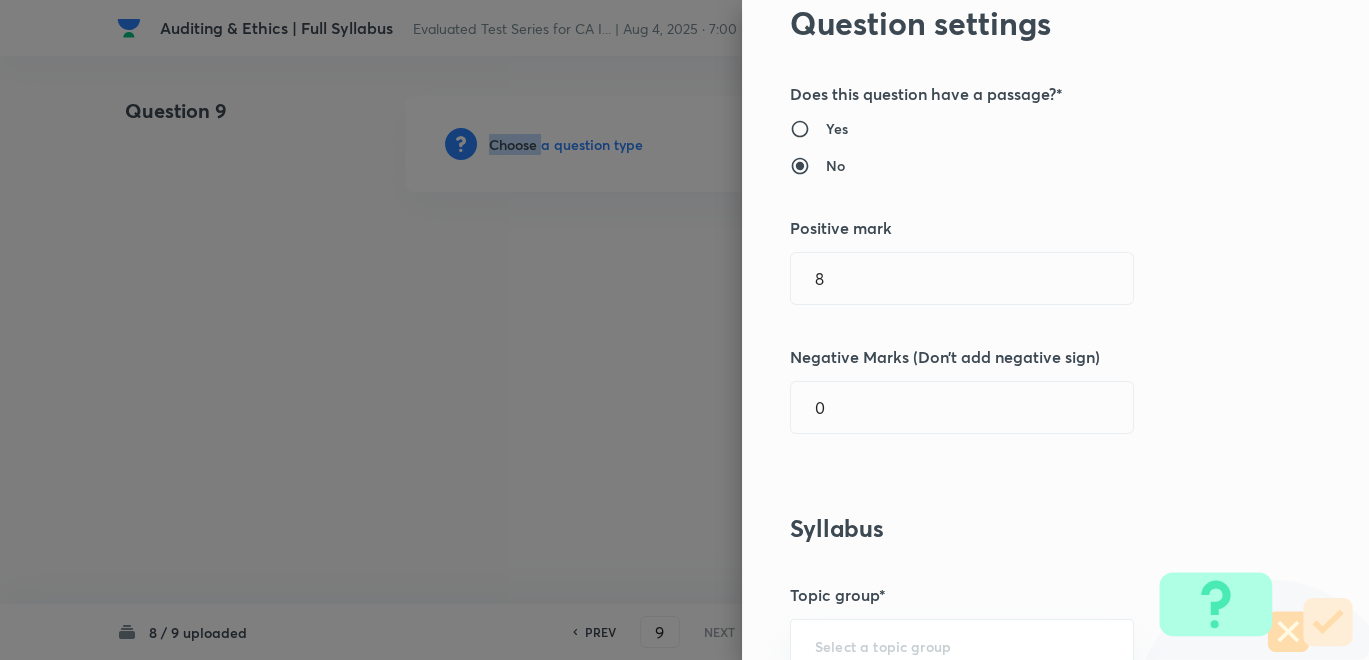 scroll, scrollTop: 111, scrollLeft: 0, axis: vertical 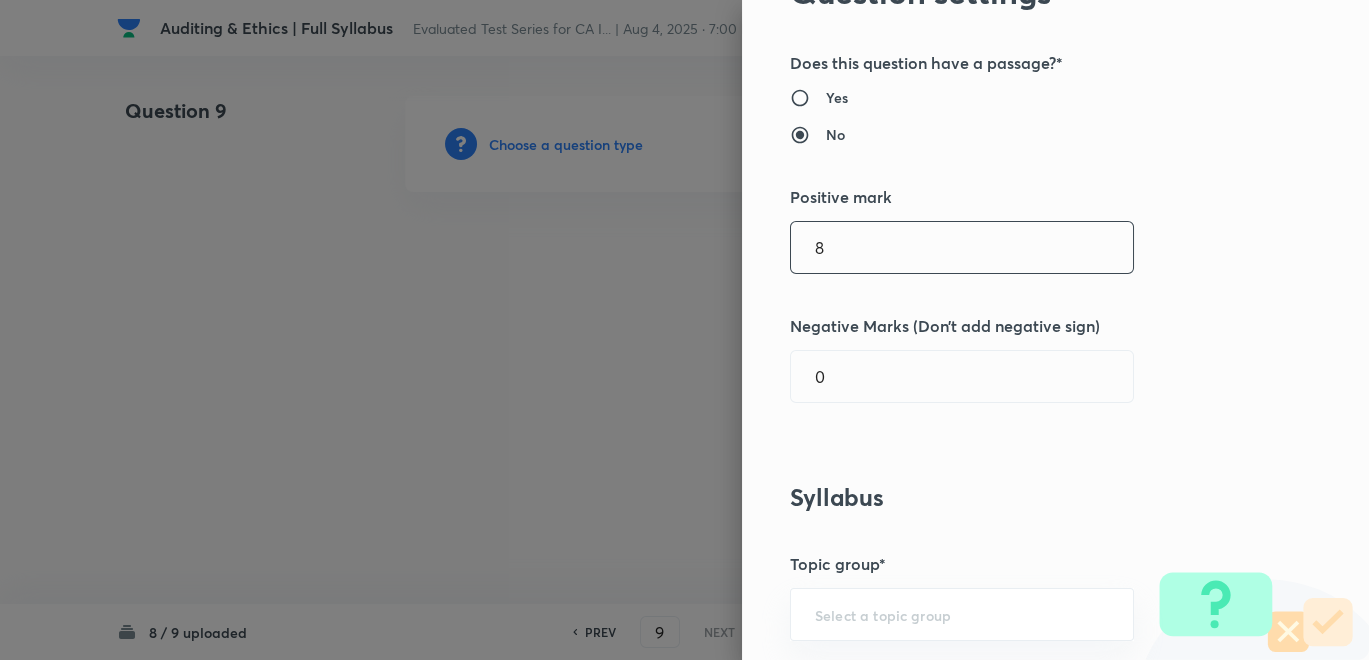 drag, startPoint x: 799, startPoint y: 252, endPoint x: 762, endPoint y: 247, distance: 37.336308 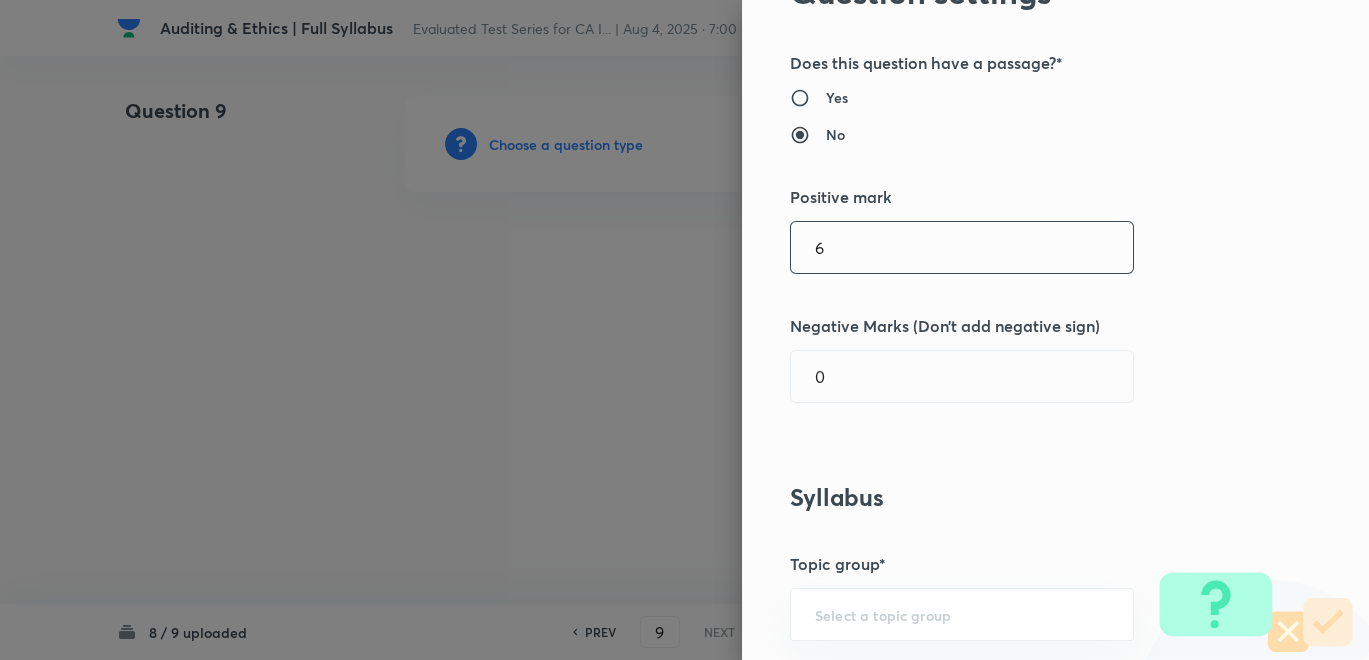 type on "6" 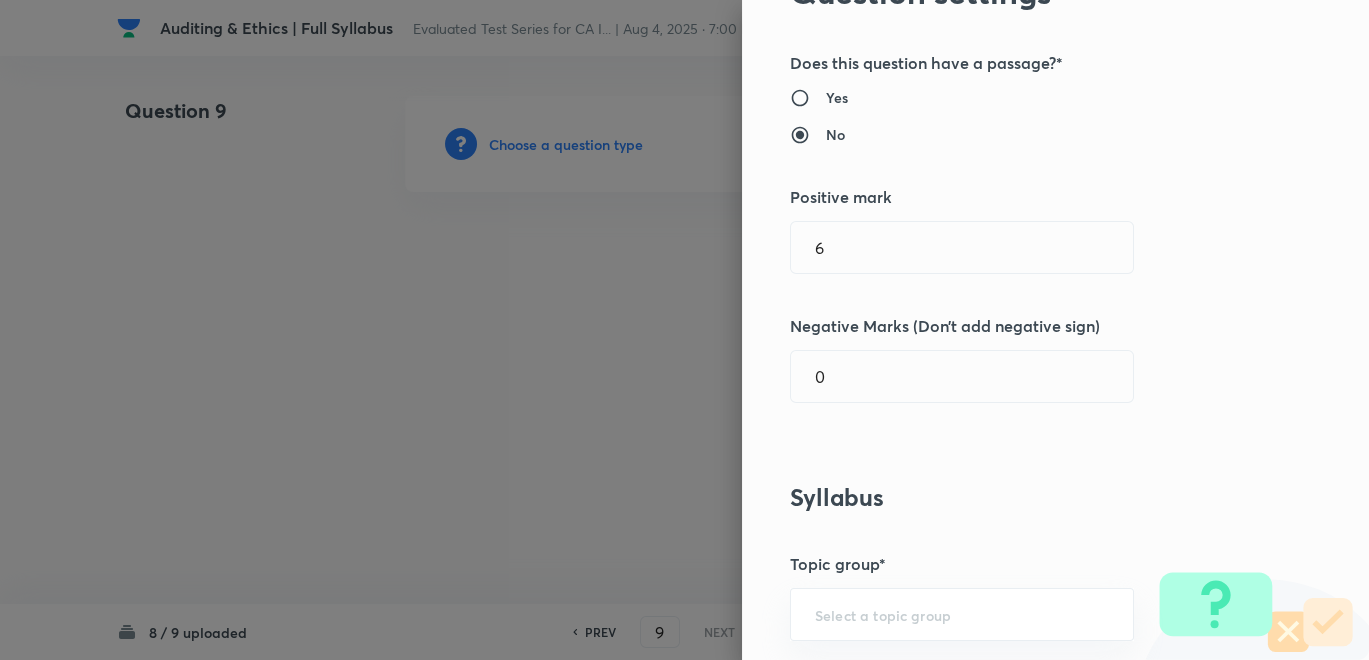 click on "Question settings Does this question have a passage?* Yes No Positive mark 6 ​ Negative Marks (Don’t add negative sign) 0 ​ Syllabus Topic group* ​ Topic* ​ Concept* ​ Sub-concept* ​ Concept-field ​ Additional details Question Difficulty Very easy Easy Moderate Hard Very hard Question is based on Fact Numerical Concept Previous year question Yes No Does this question have equation? Yes No Verification status Is the question verified? *Select 'yes' only if a question is verified Yes No Save" at bounding box center [1055, 330] 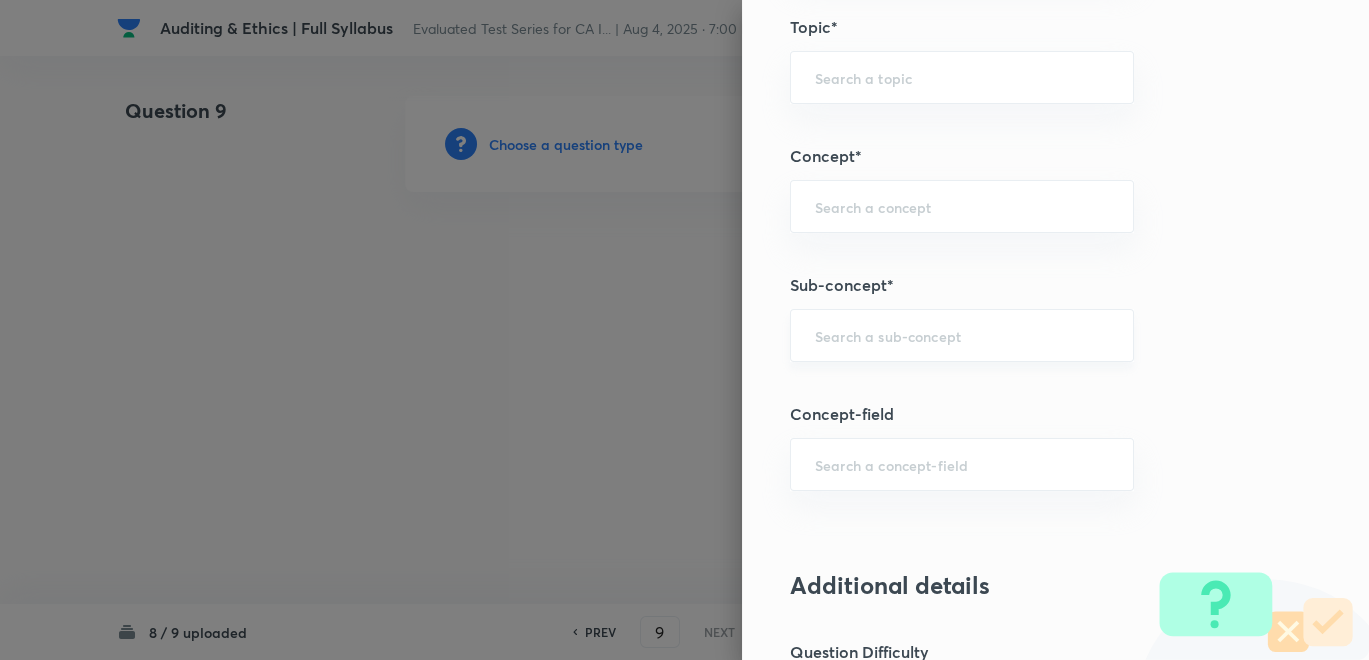 scroll, scrollTop: 555, scrollLeft: 0, axis: vertical 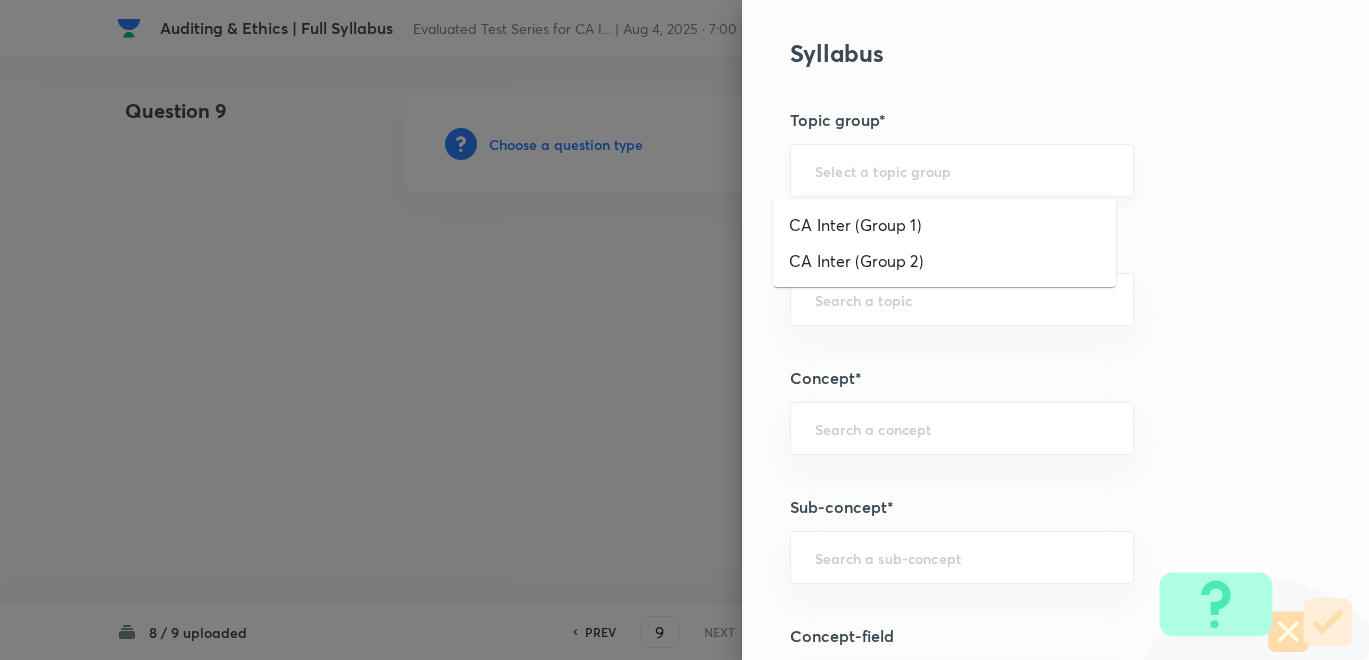 click at bounding box center (962, 170) 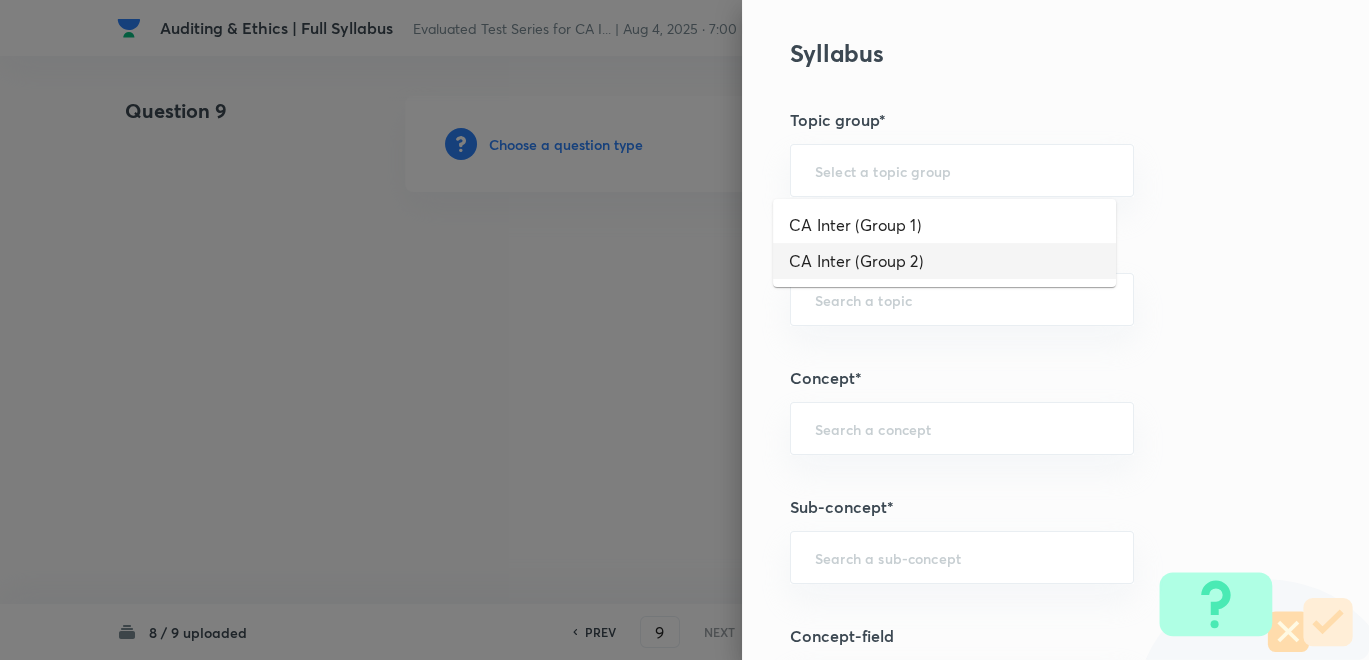 click on "CA Inter (Group 2)" at bounding box center (944, 261) 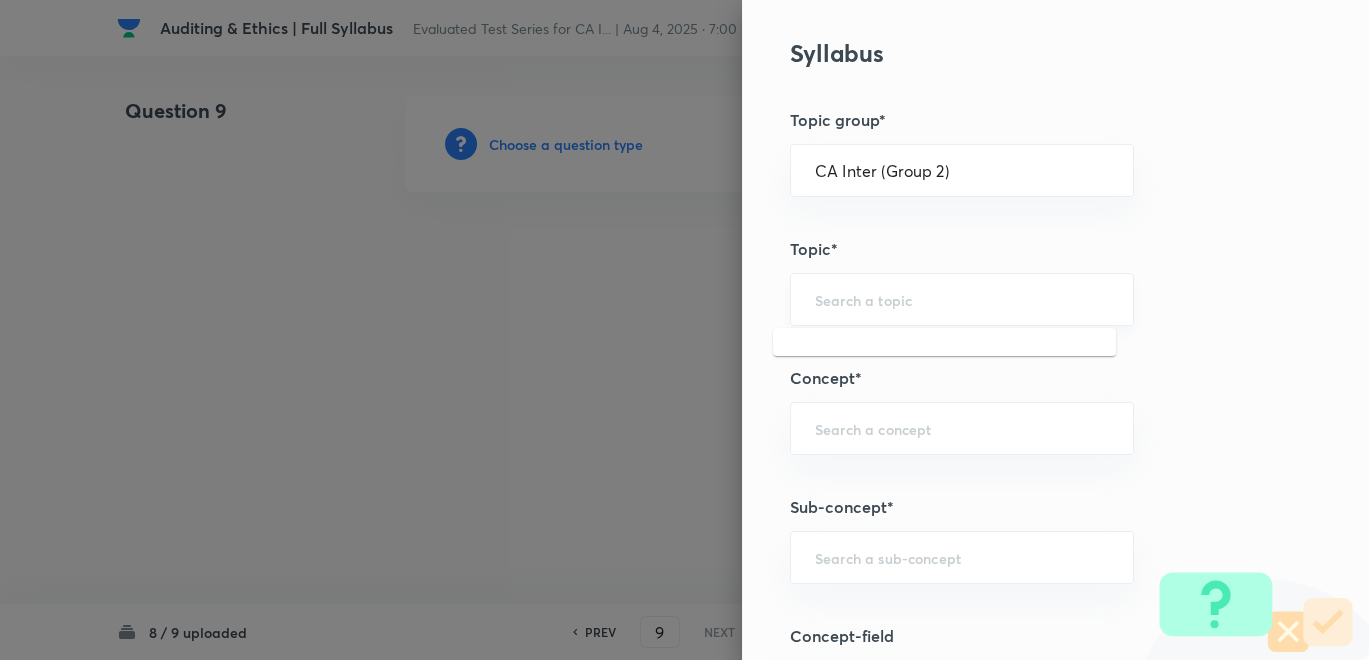 click at bounding box center (962, 299) 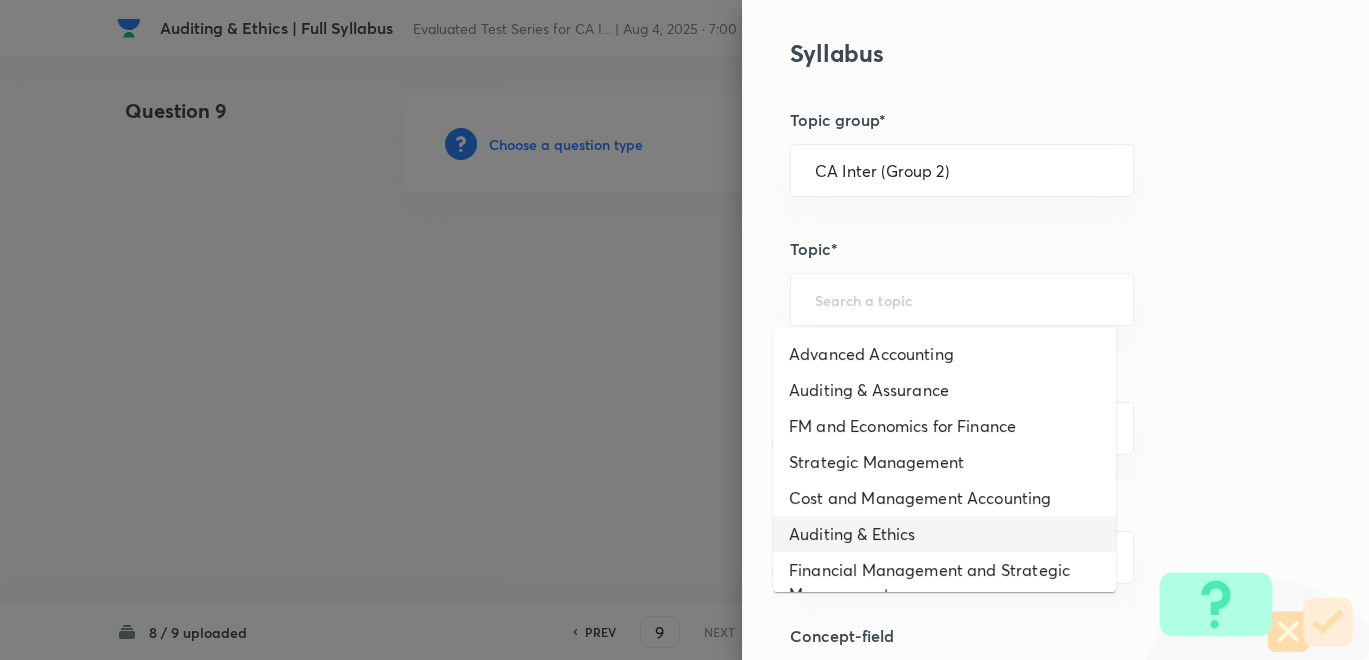 click on "Auditing & Ethics" at bounding box center [944, 534] 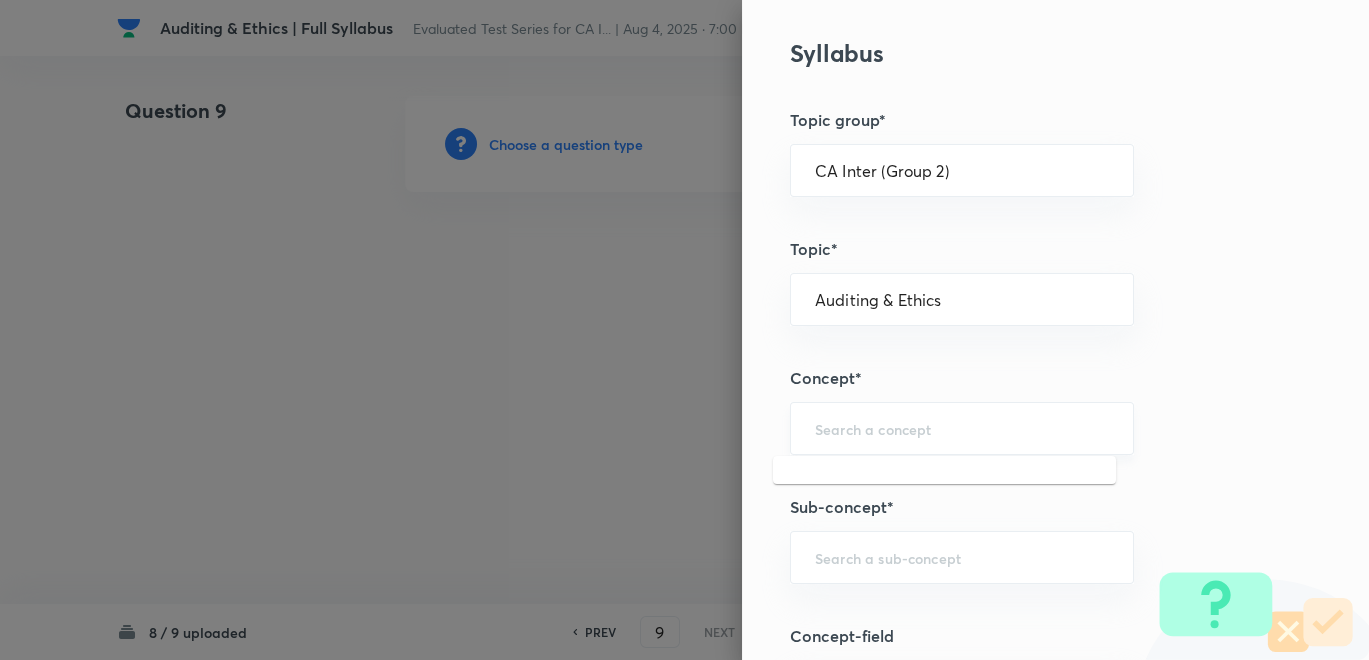 click at bounding box center (962, 428) 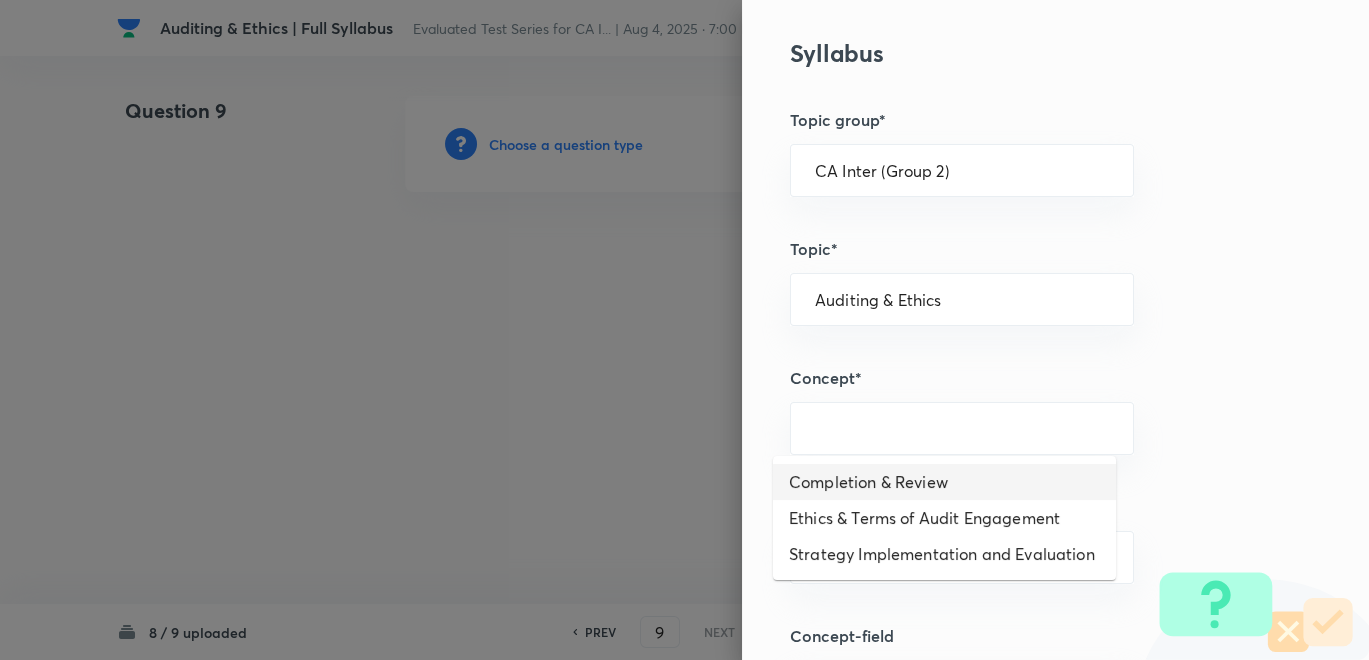 click on "Completion & Review" at bounding box center [944, 482] 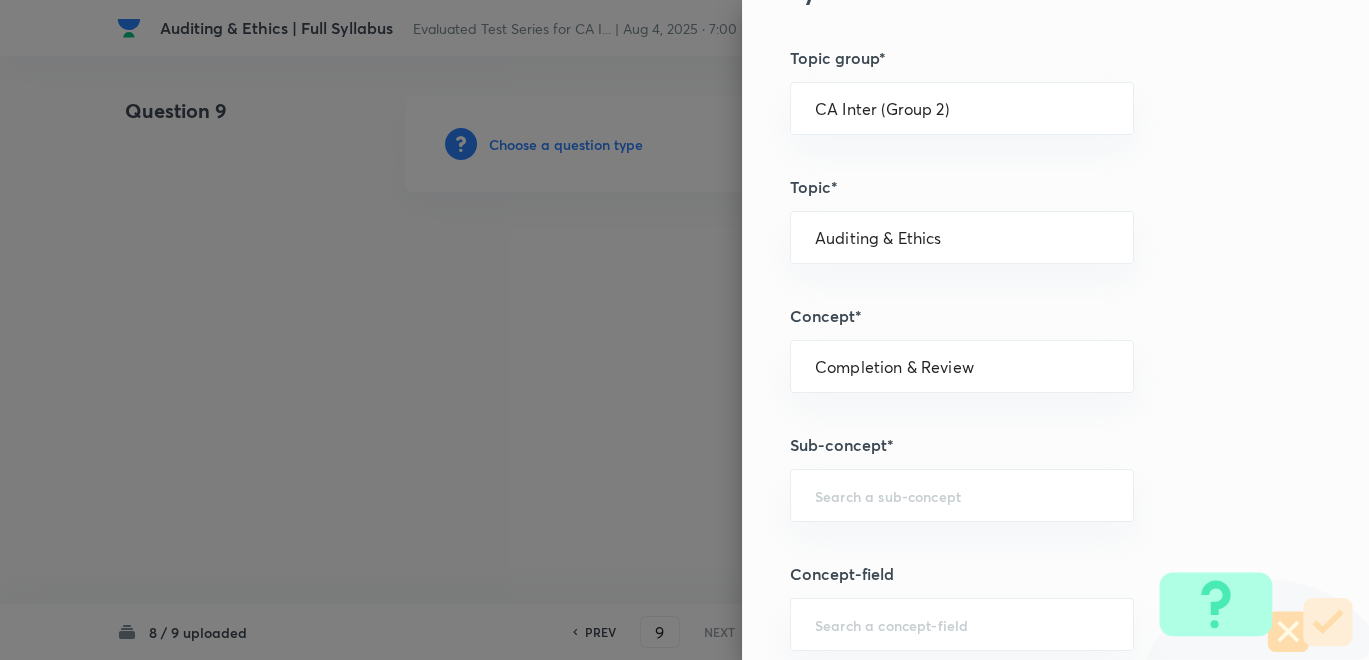 scroll, scrollTop: 666, scrollLeft: 0, axis: vertical 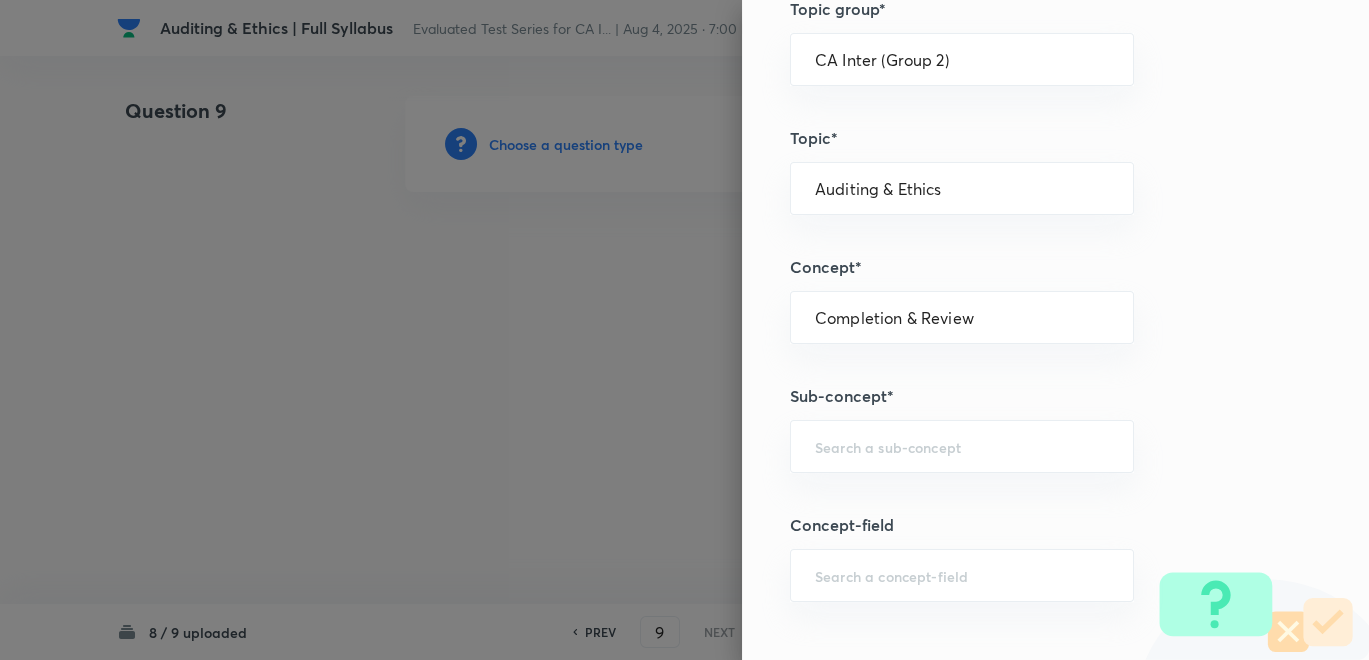 click on "Question settings Does this question have a passage?* Yes No Positive mark 6 ​ Negative Marks (Don’t add negative sign) 0 ​ Syllabus Topic group* CA Inter (Group 2) ​ Topic* Auditing & Ethics ​ Concept* Completion & Review ​ Sub-concept* ​ Concept-field ​ Additional details Question Difficulty Very easy Easy Moderate Hard Very hard Question is based on Fact Numerical Concept Previous year question Yes No Does this question have equation? Yes No Verification status Is the question verified? *Select 'yes' only if a question is verified Yes No Save" at bounding box center (1055, 330) 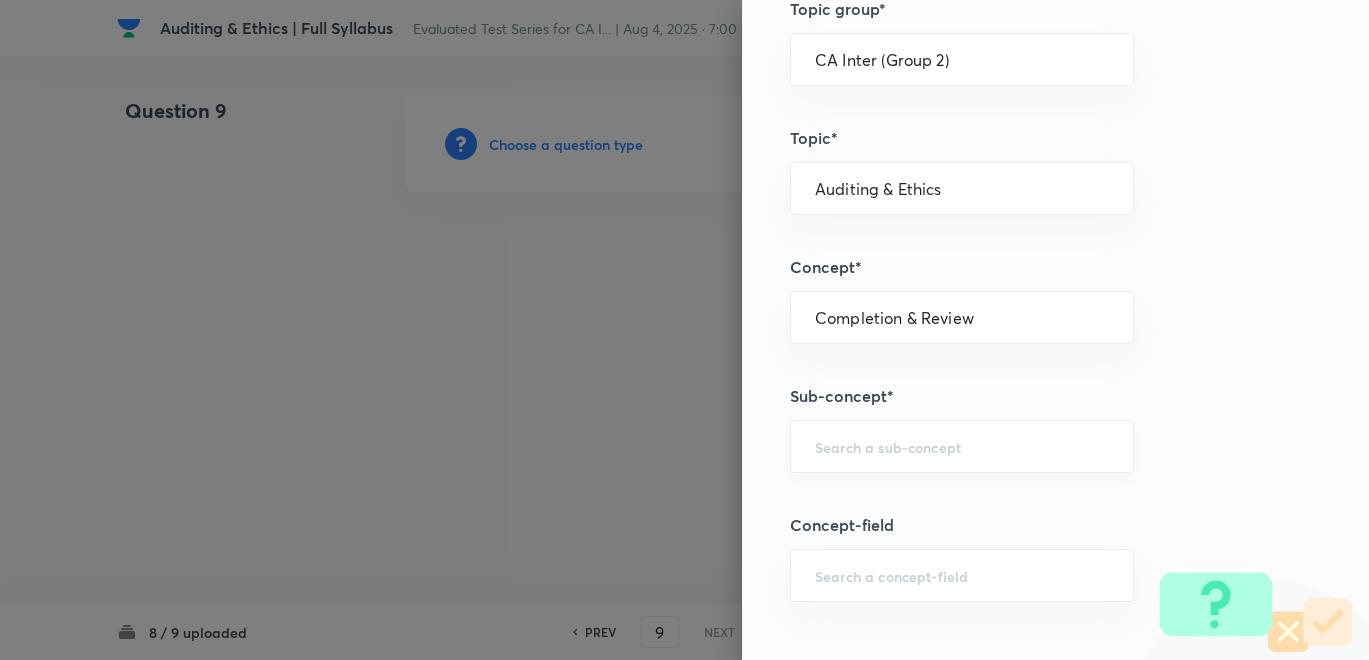click on "​" at bounding box center [962, 446] 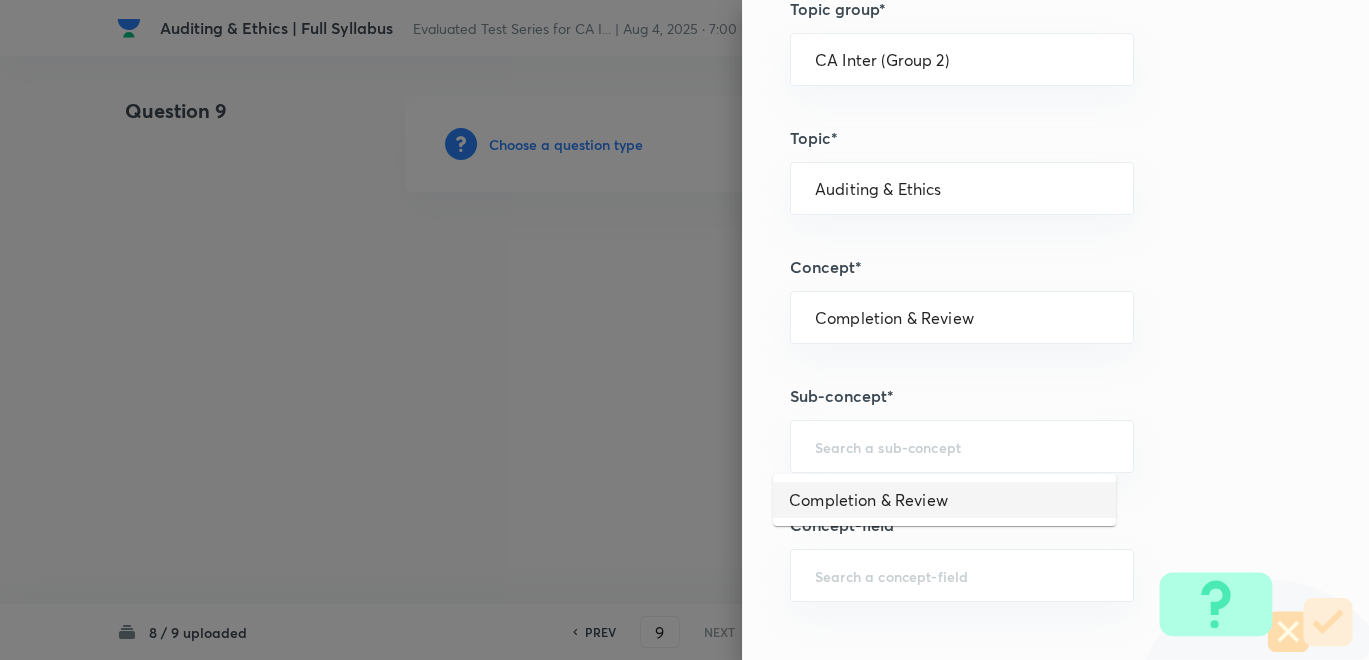 click on "Completion & Review" at bounding box center [944, 500] 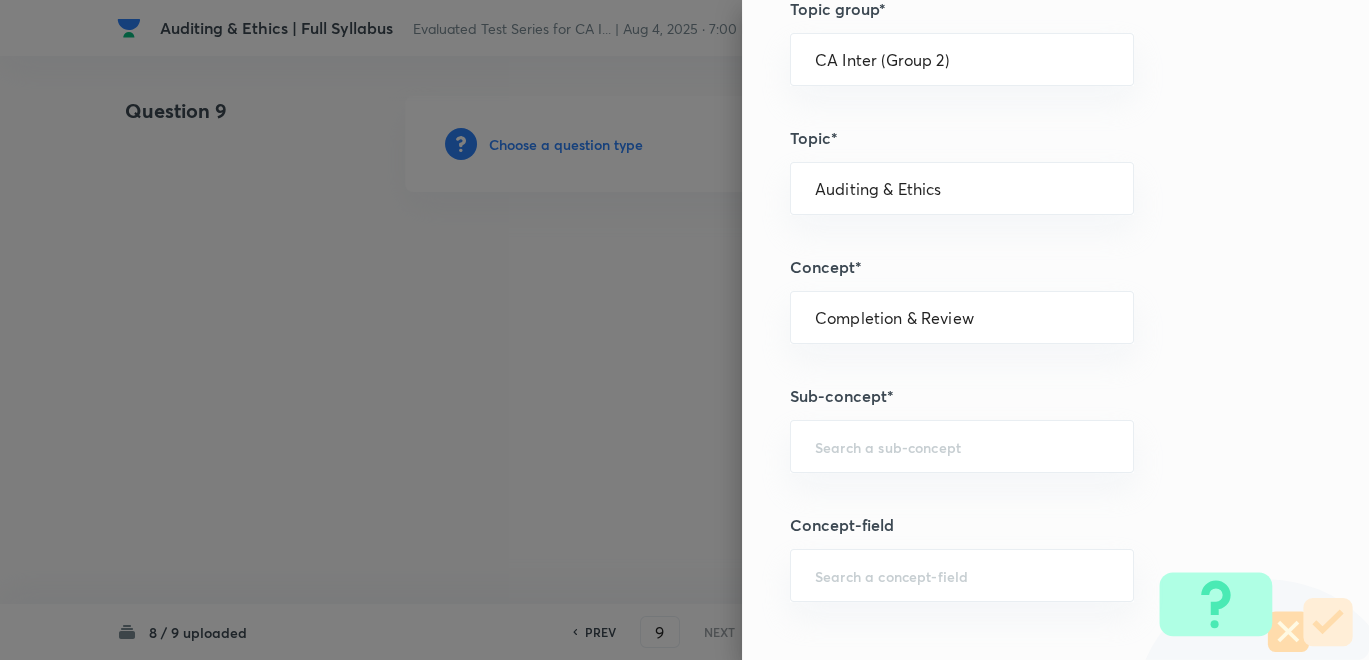 type on "Completion & Review" 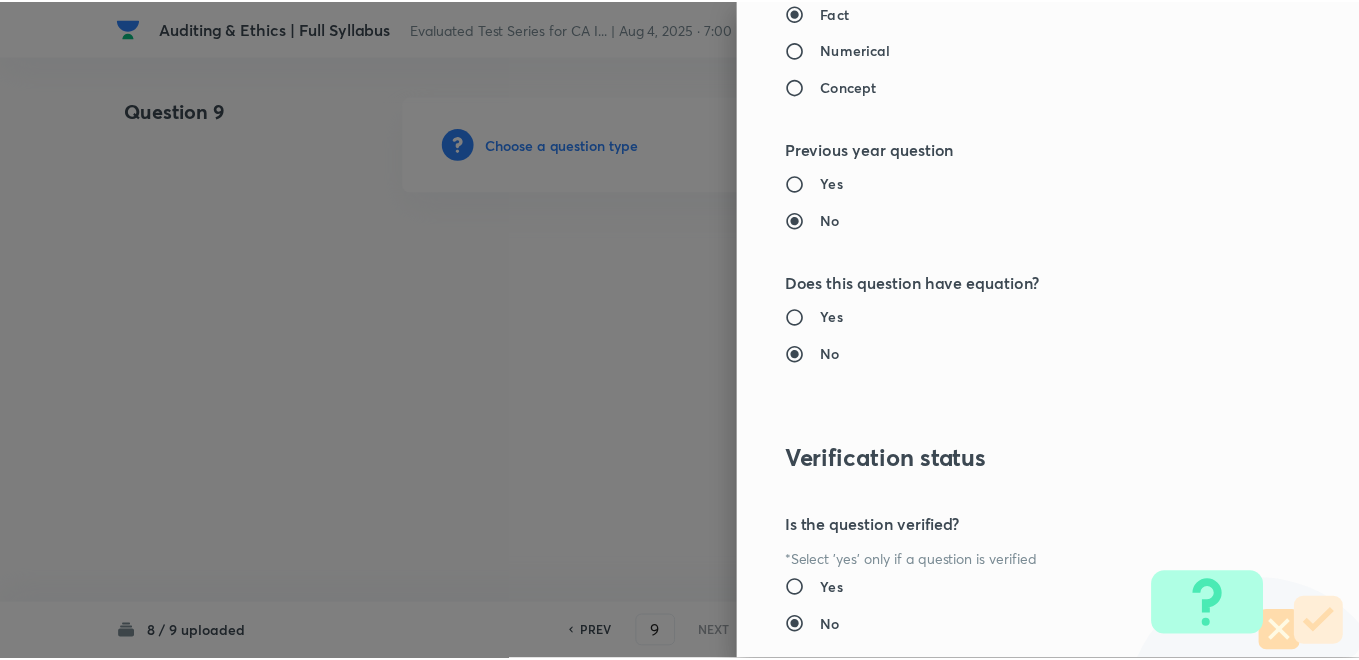 scroll, scrollTop: 1820, scrollLeft: 0, axis: vertical 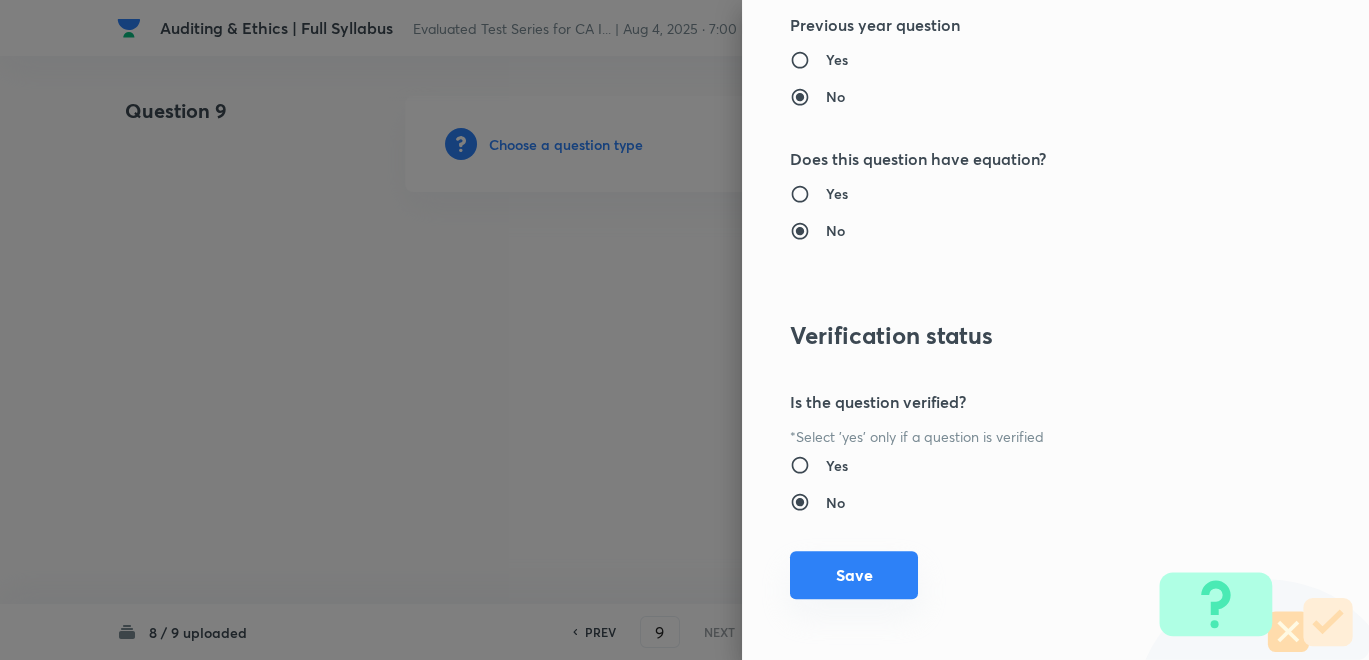 click on "Save" at bounding box center [854, 575] 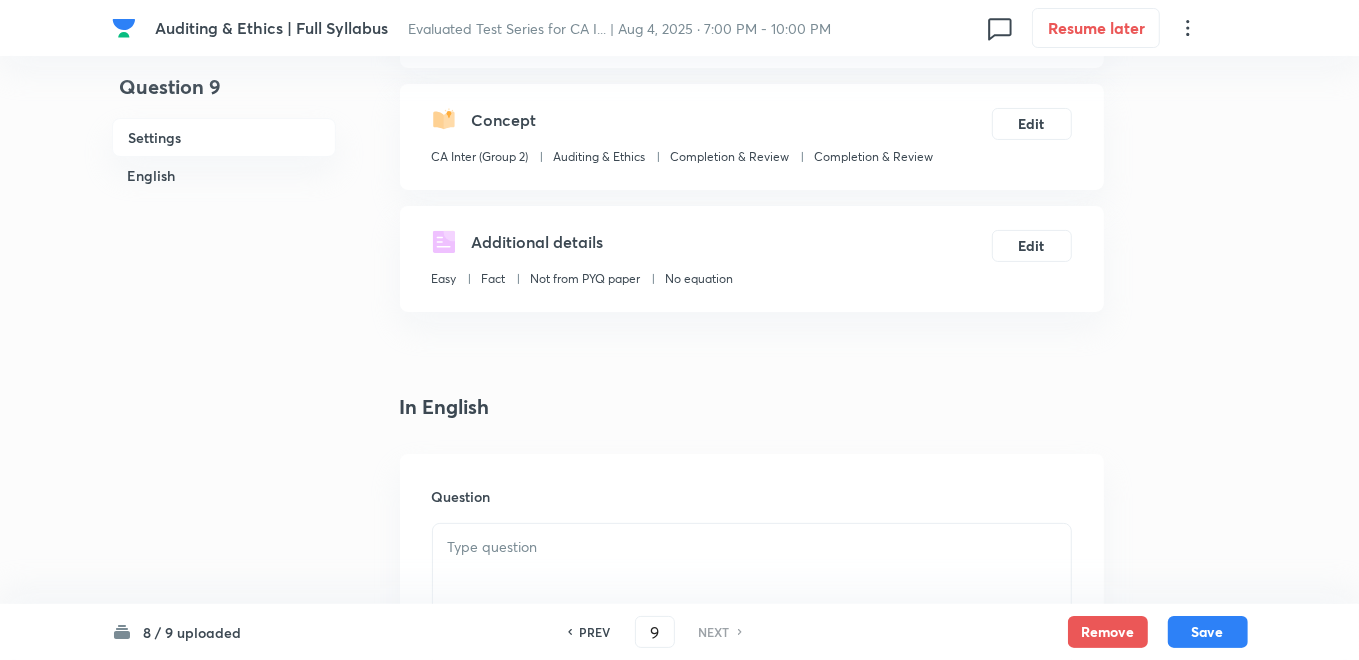 scroll, scrollTop: 444, scrollLeft: 0, axis: vertical 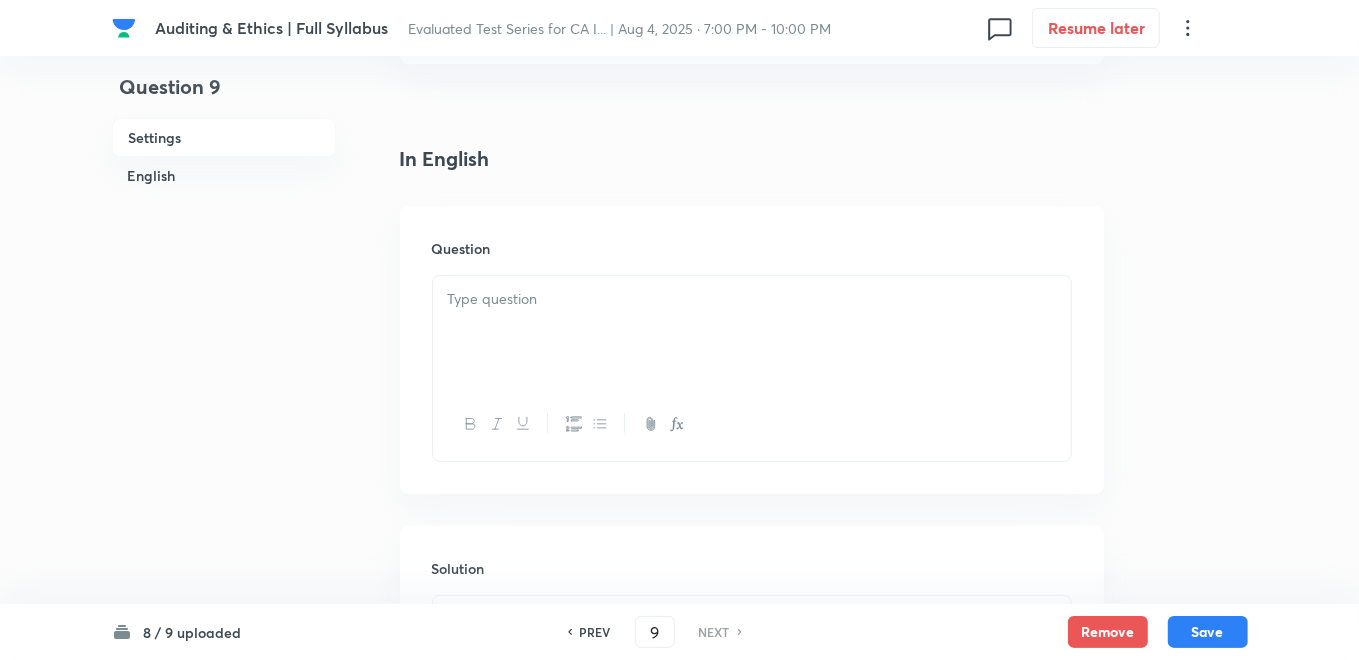 drag, startPoint x: 605, startPoint y: 308, endPoint x: 557, endPoint y: 242, distance: 81.608826 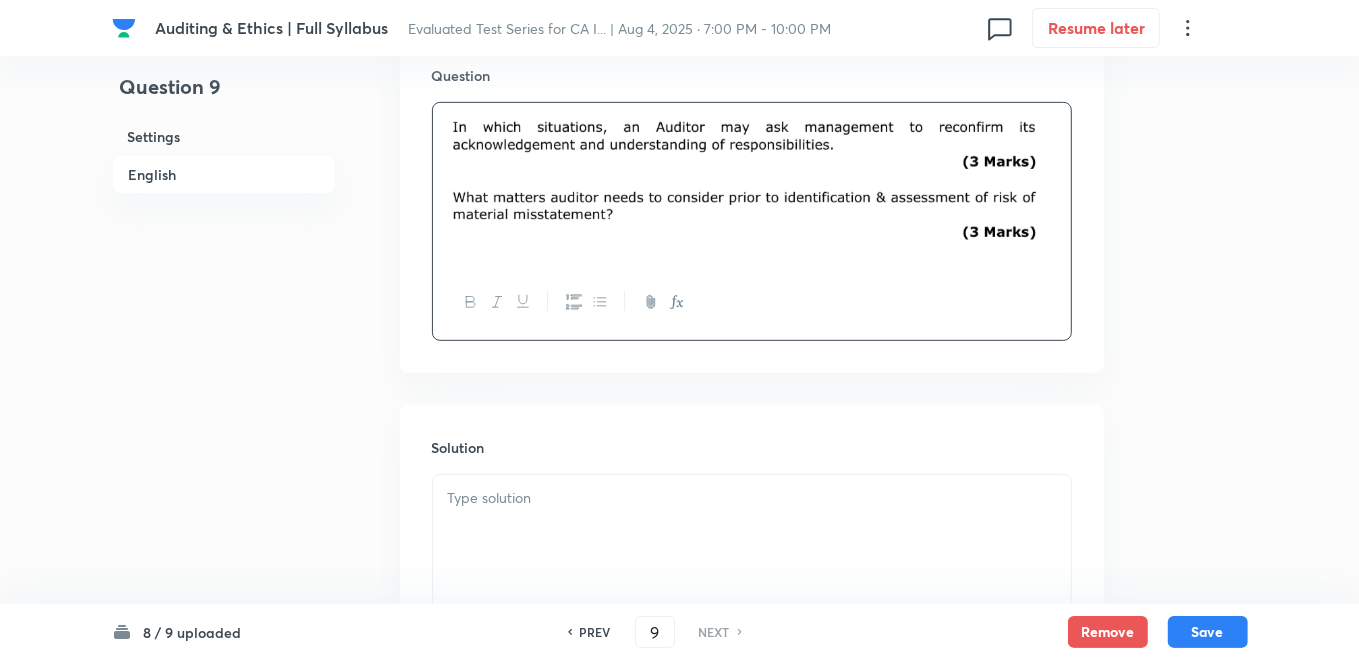 scroll, scrollTop: 666, scrollLeft: 0, axis: vertical 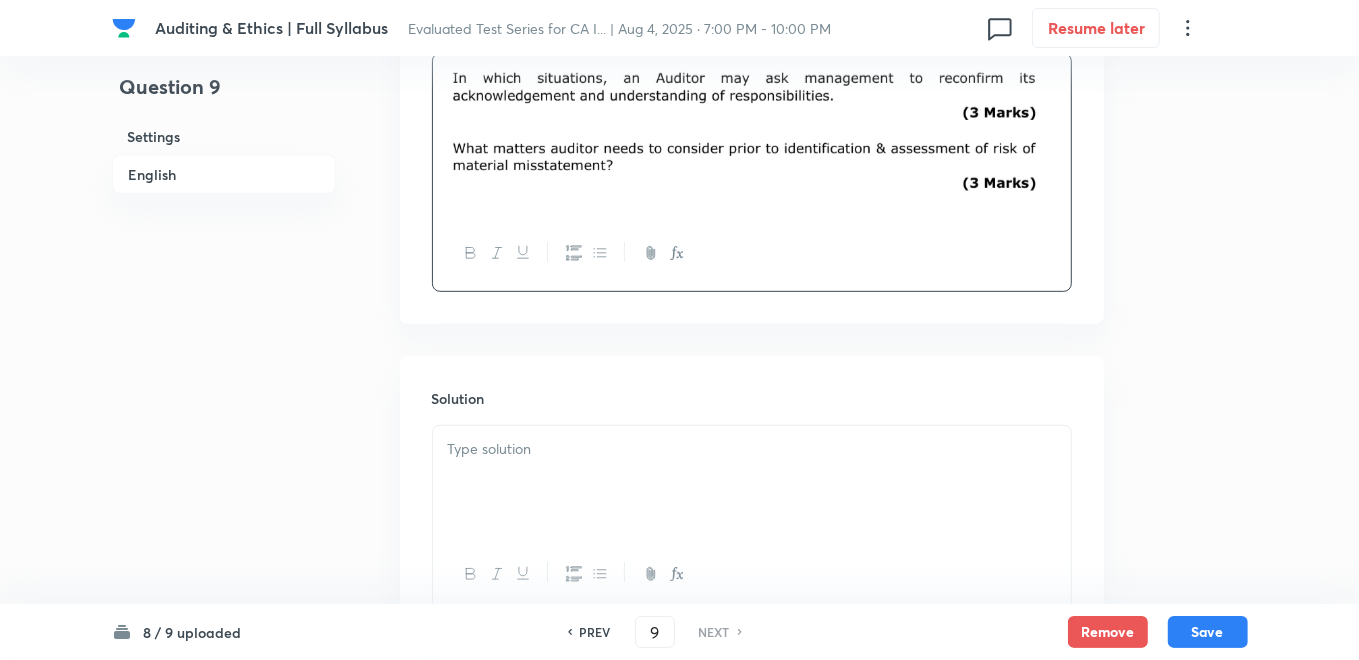 click at bounding box center [752, 482] 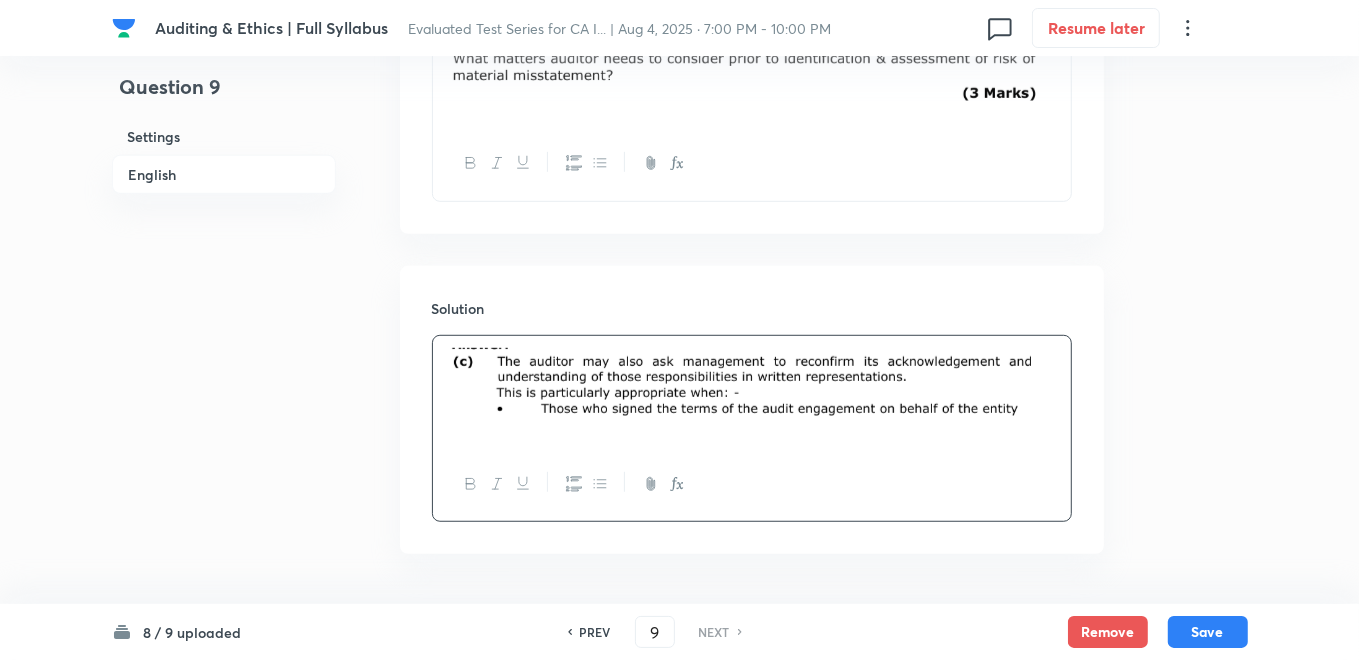 scroll, scrollTop: 825, scrollLeft: 0, axis: vertical 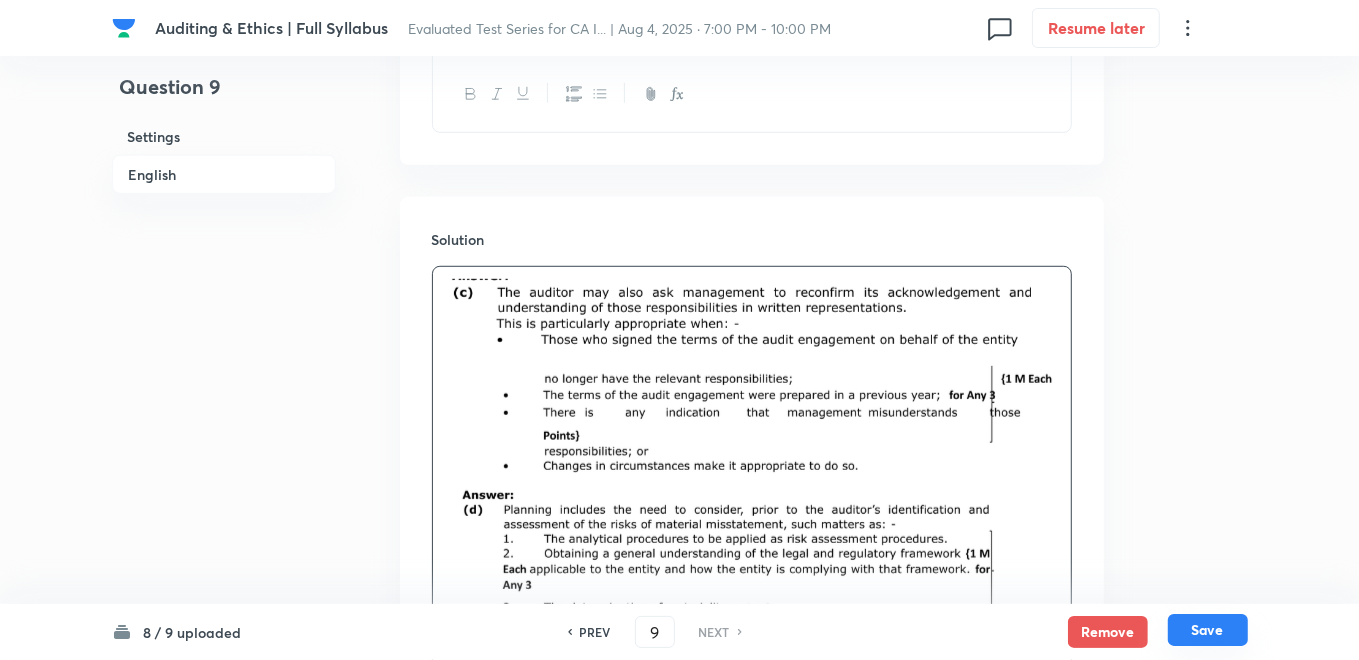 click on "Save" at bounding box center [1208, 630] 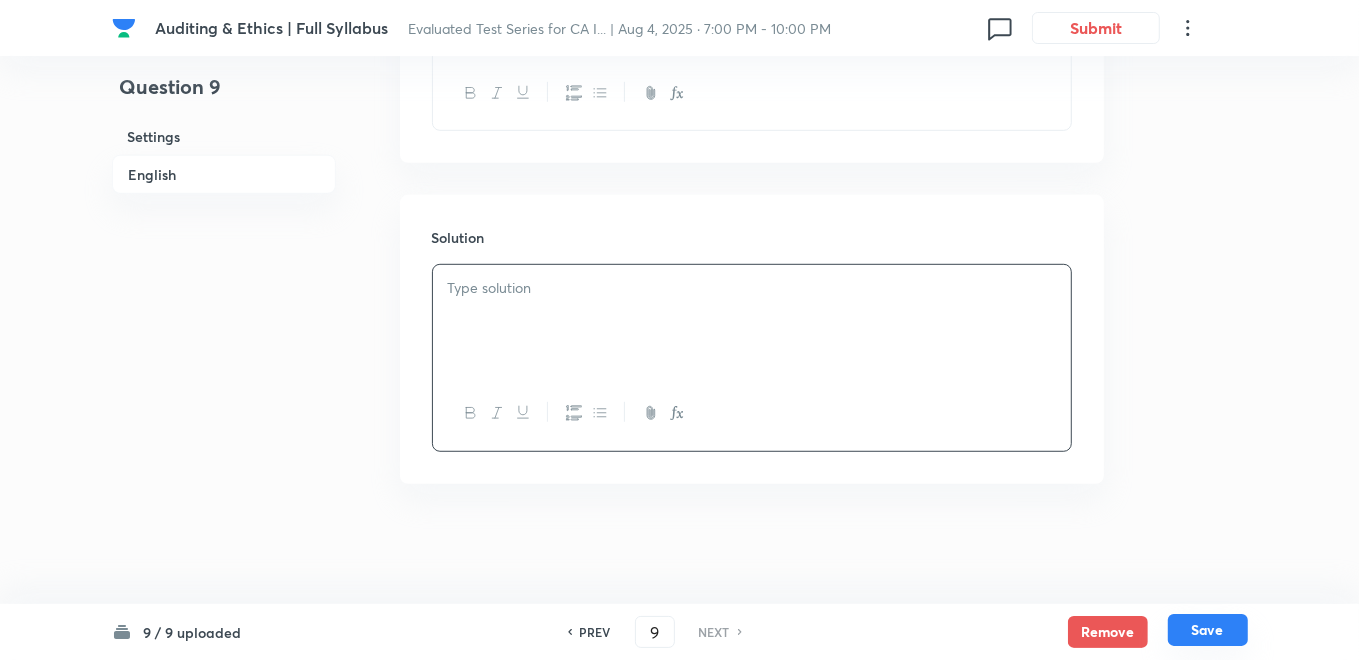 scroll, scrollTop: 825, scrollLeft: 0, axis: vertical 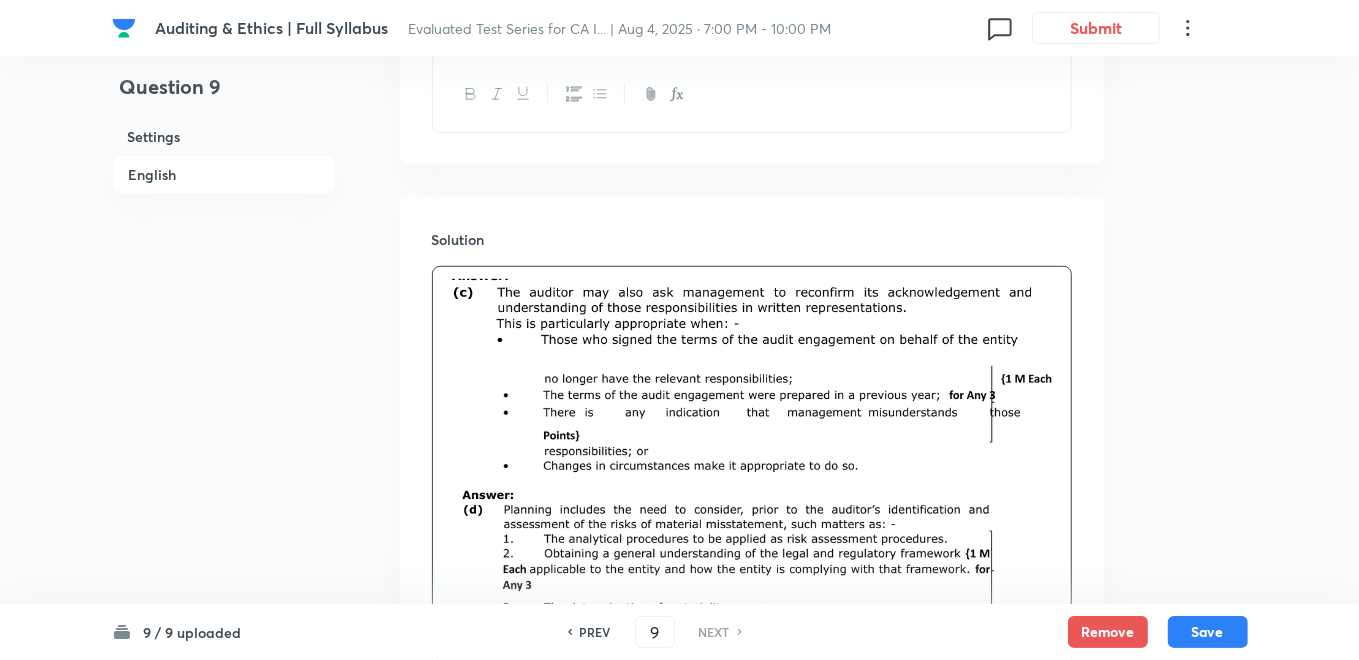 click on "PREV" at bounding box center (595, 632) 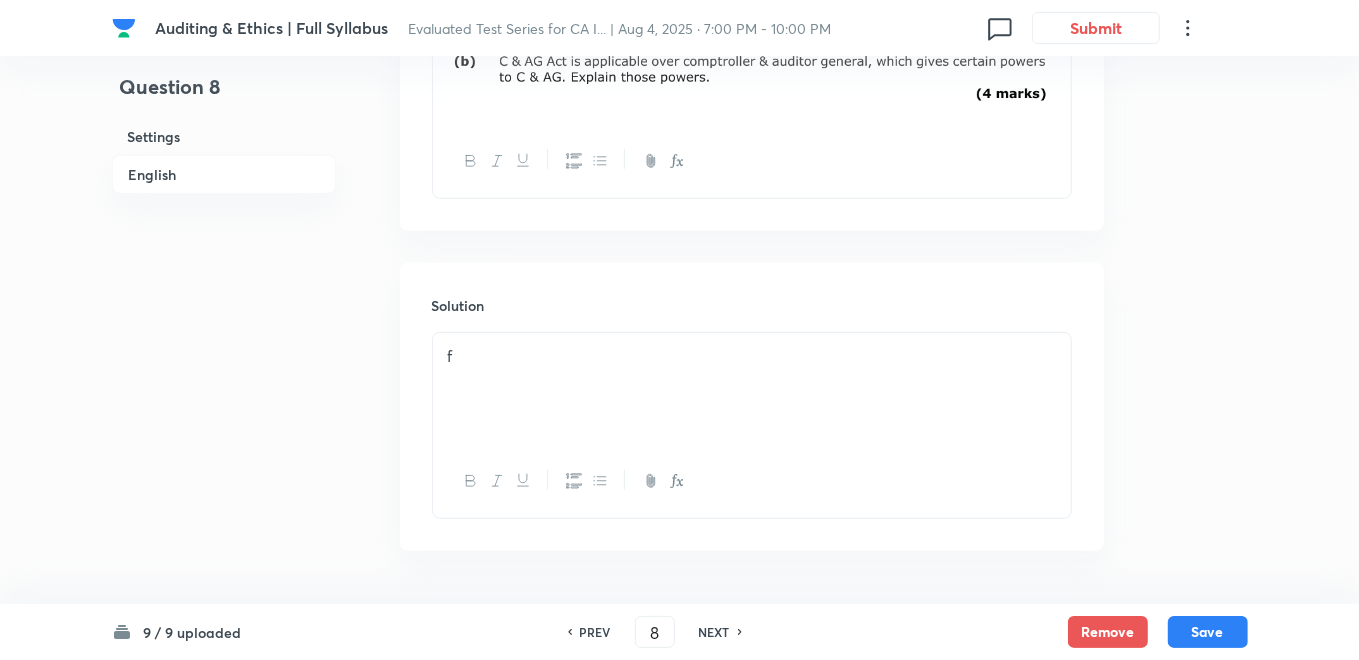 click on "NEXT" at bounding box center [714, 632] 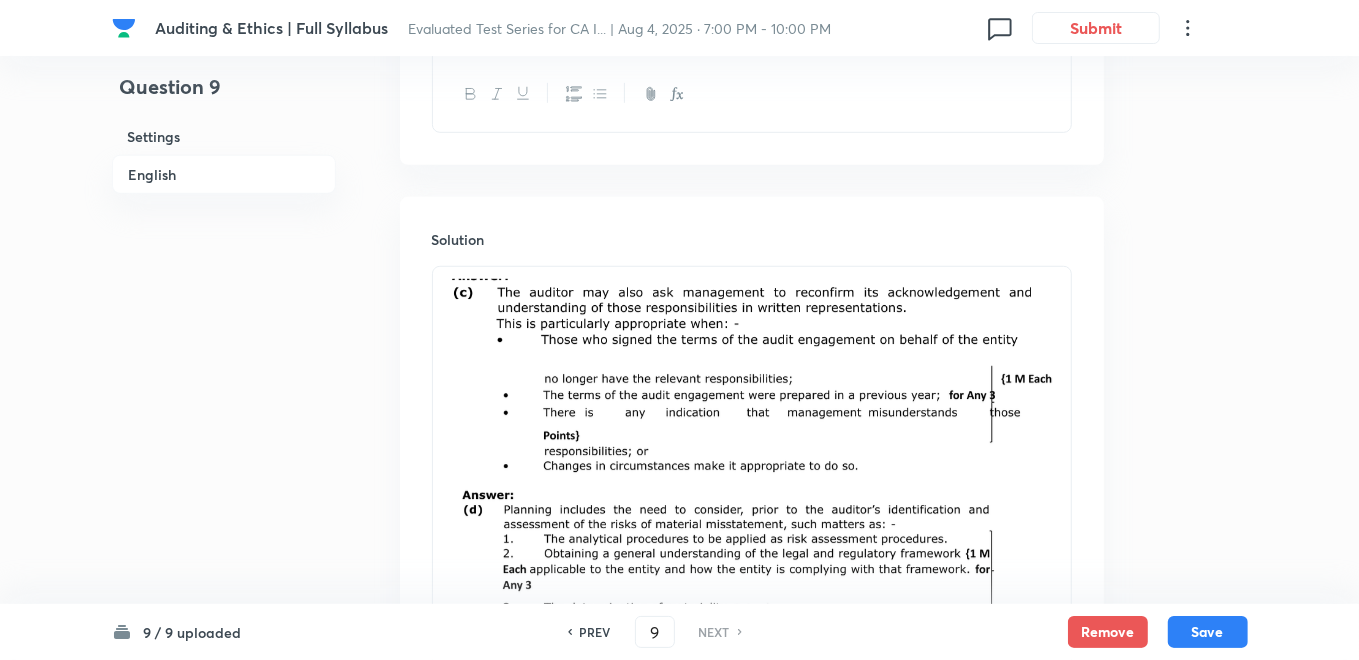 click on "PREV" at bounding box center [595, 632] 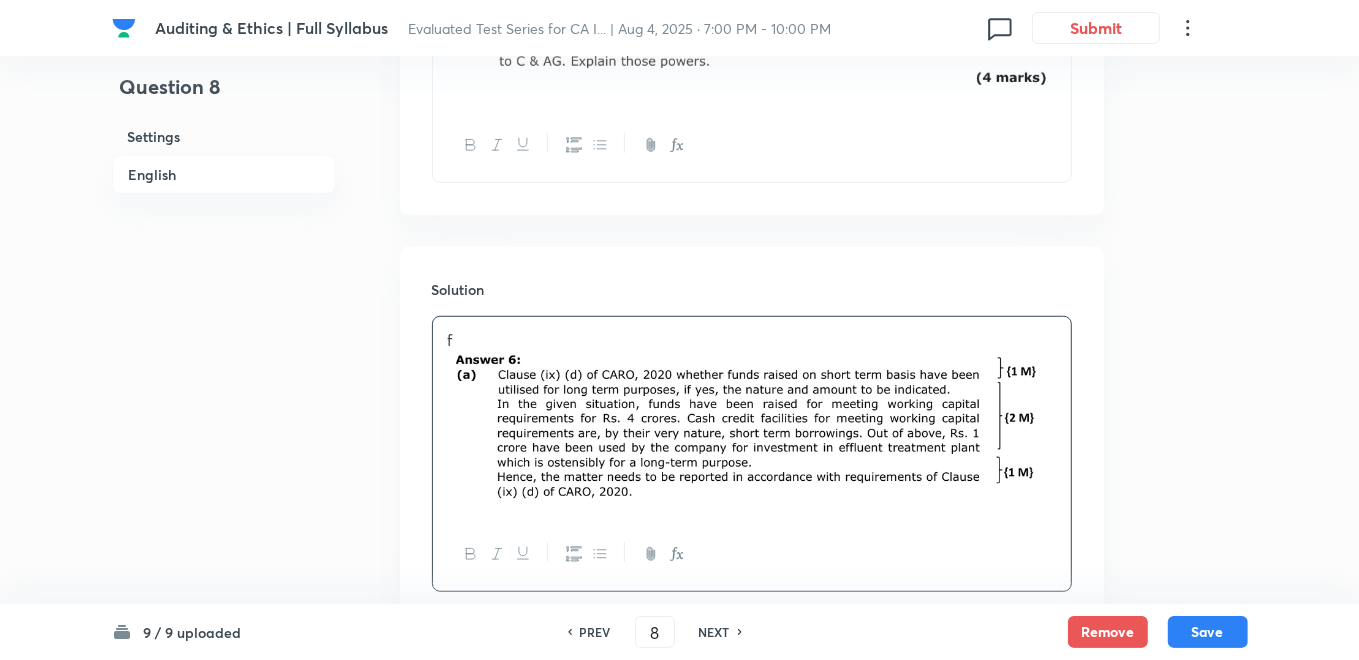 scroll, scrollTop: 980, scrollLeft: 0, axis: vertical 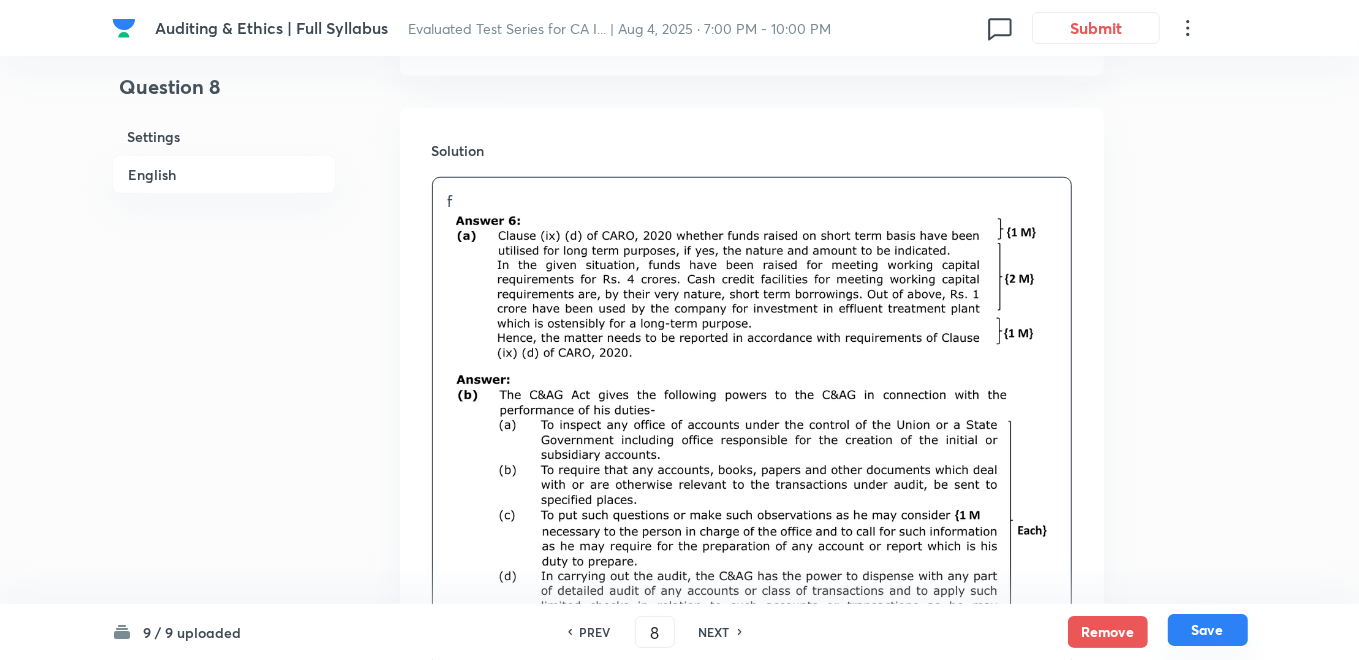 click on "Save" at bounding box center (1208, 630) 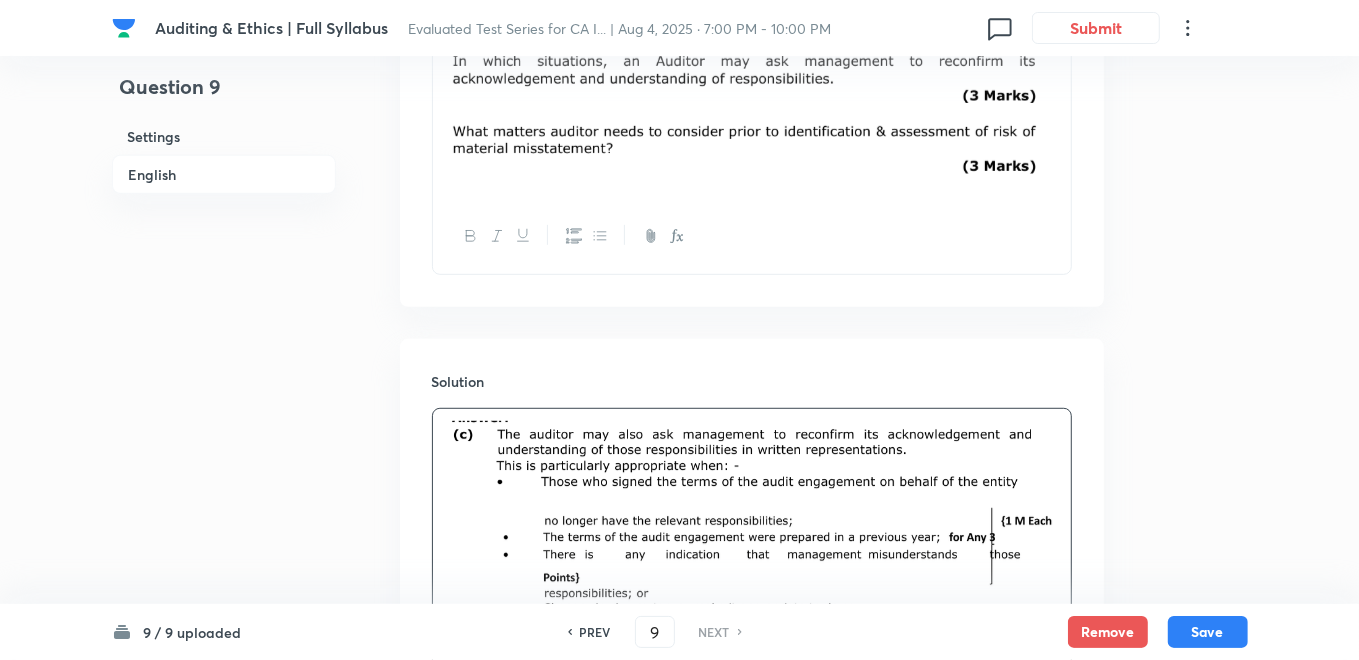 scroll, scrollTop: 825, scrollLeft: 0, axis: vertical 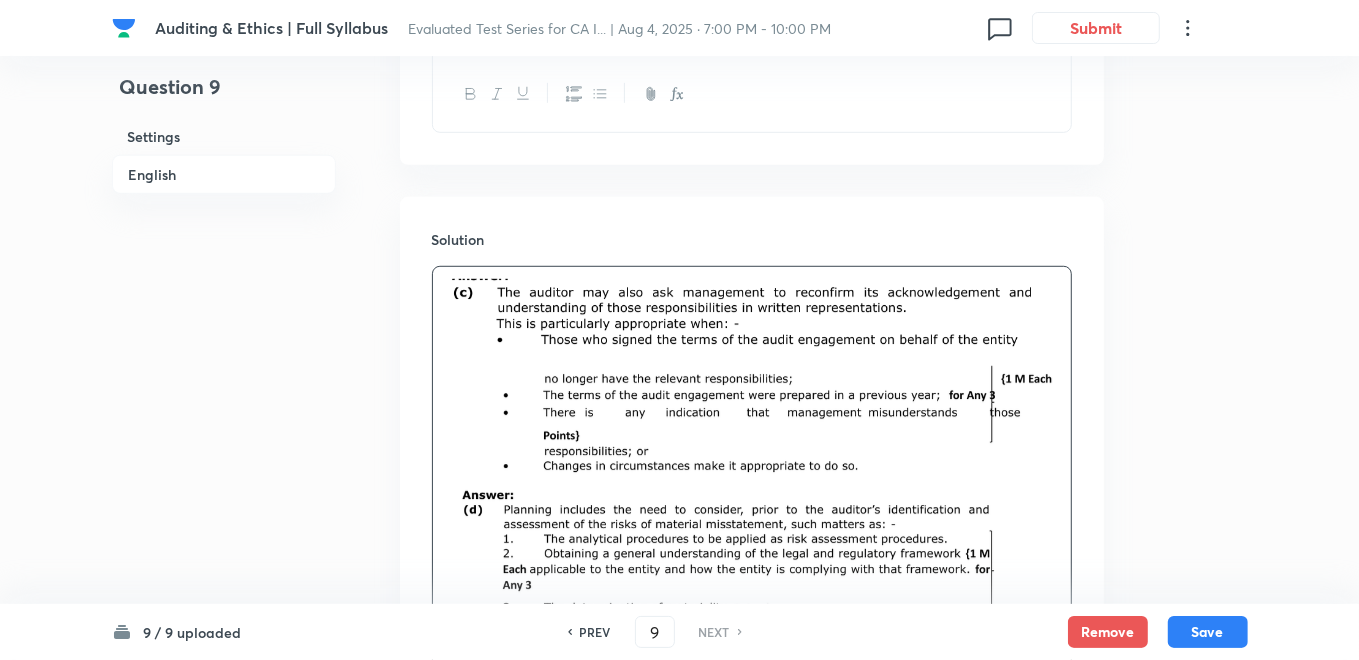 click on "PREV" at bounding box center (595, 632) 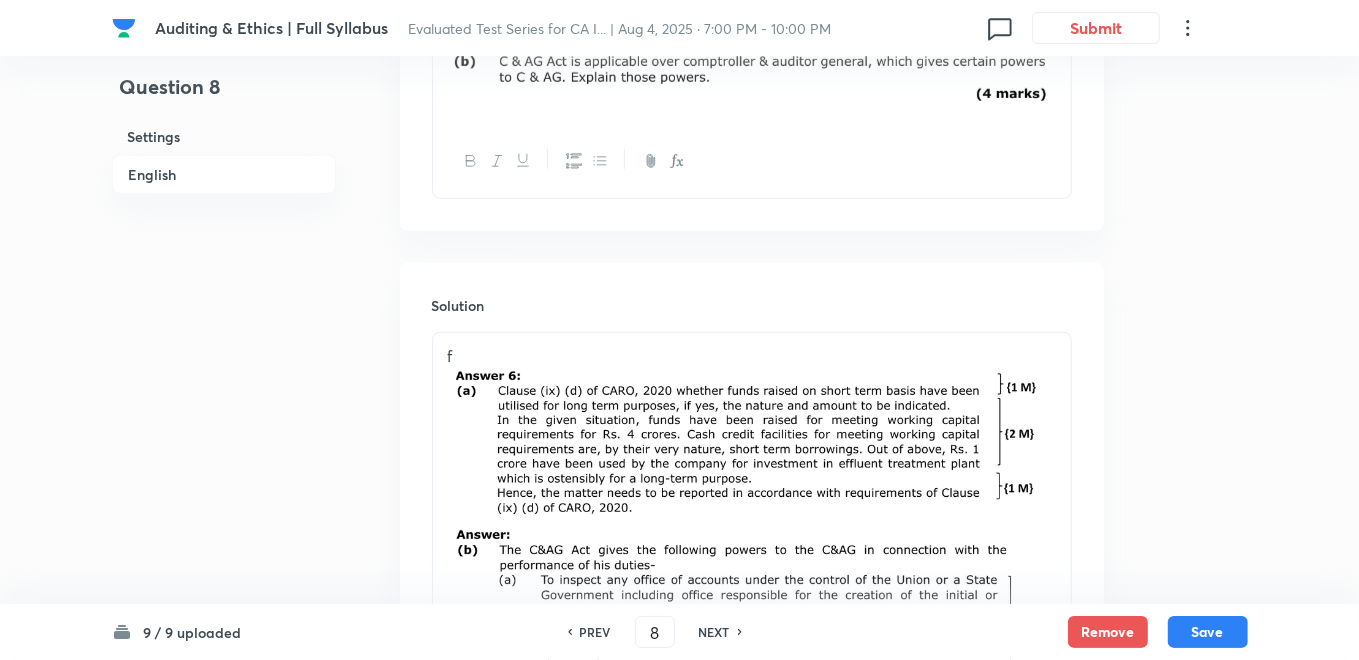 click on "PREV" at bounding box center [595, 632] 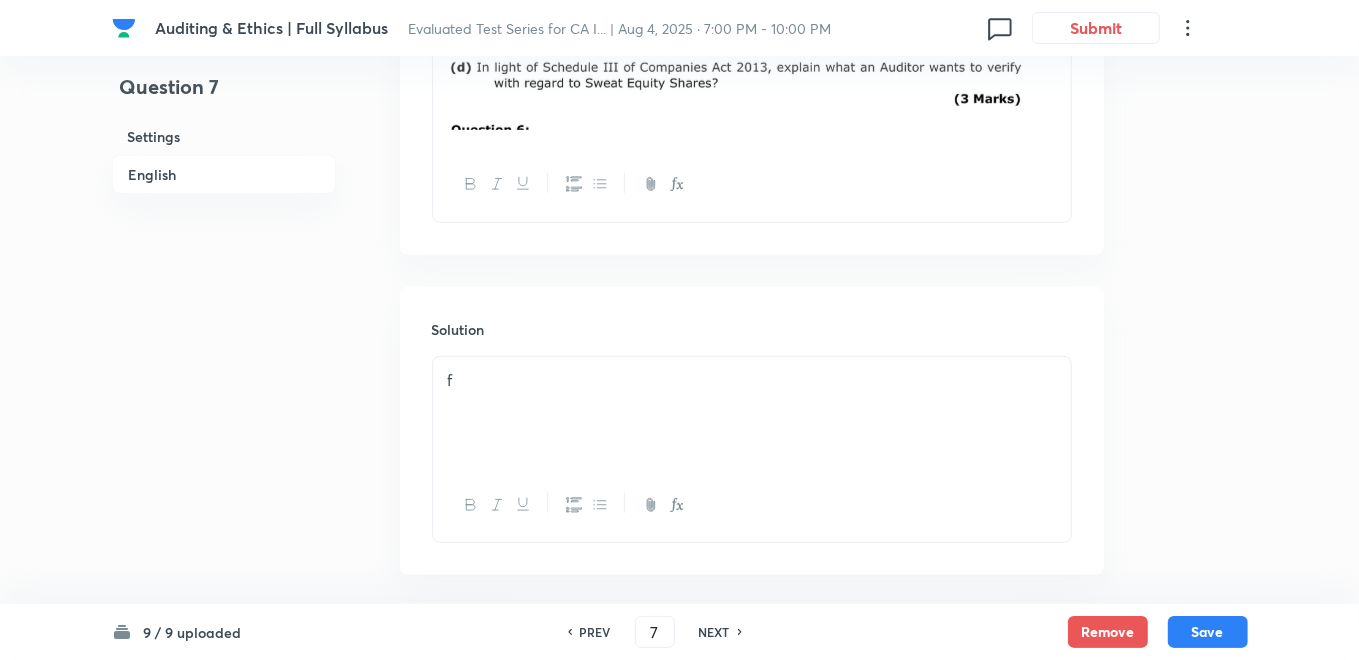 scroll, scrollTop: 936, scrollLeft: 0, axis: vertical 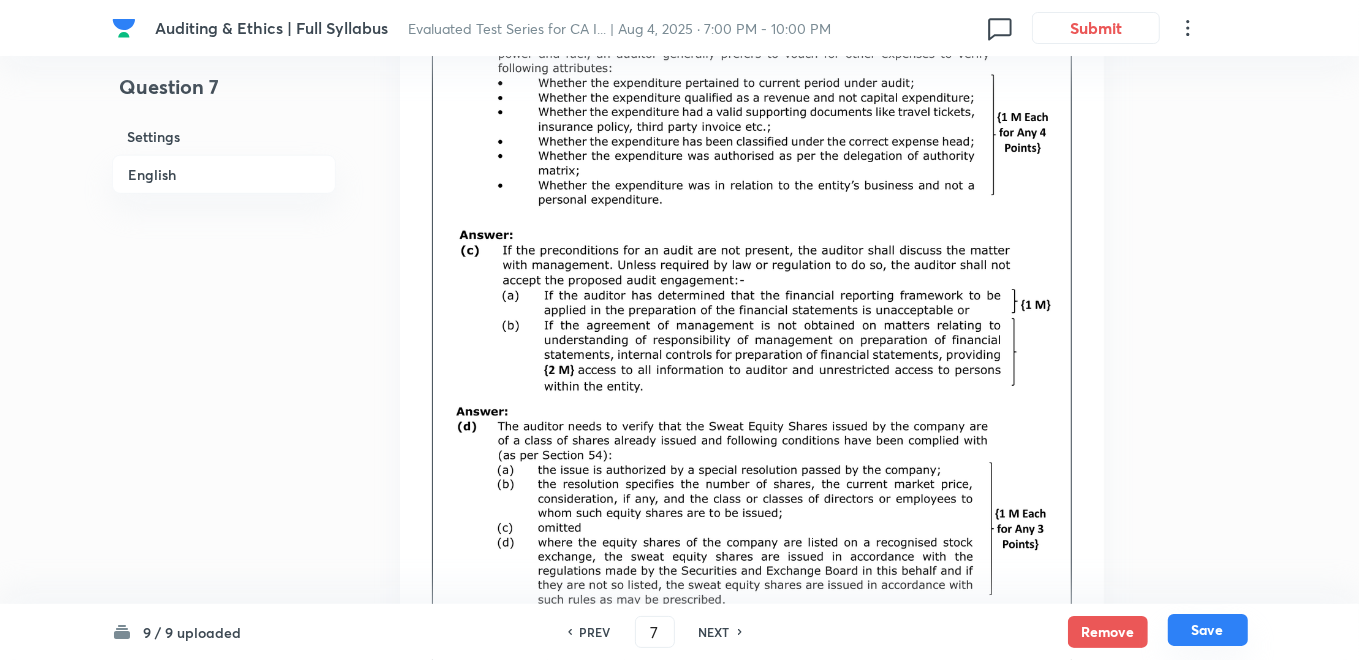 click on "Save" at bounding box center [1208, 630] 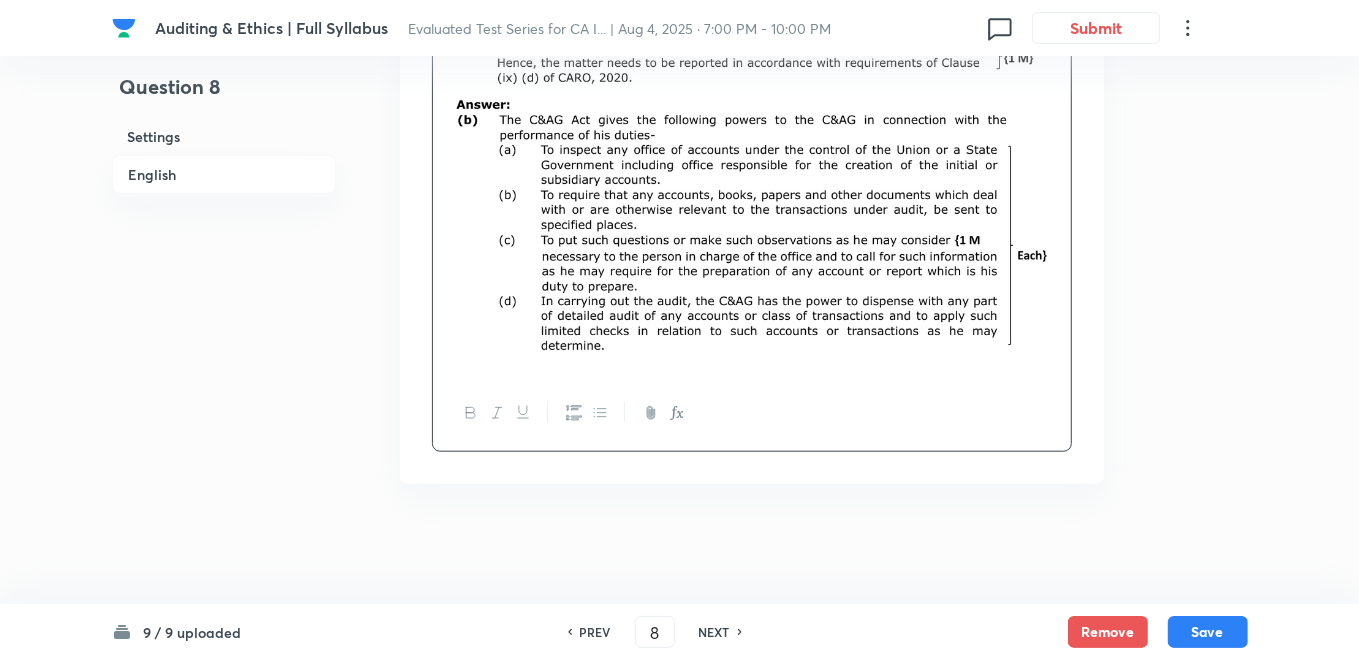 scroll, scrollTop: 891, scrollLeft: 0, axis: vertical 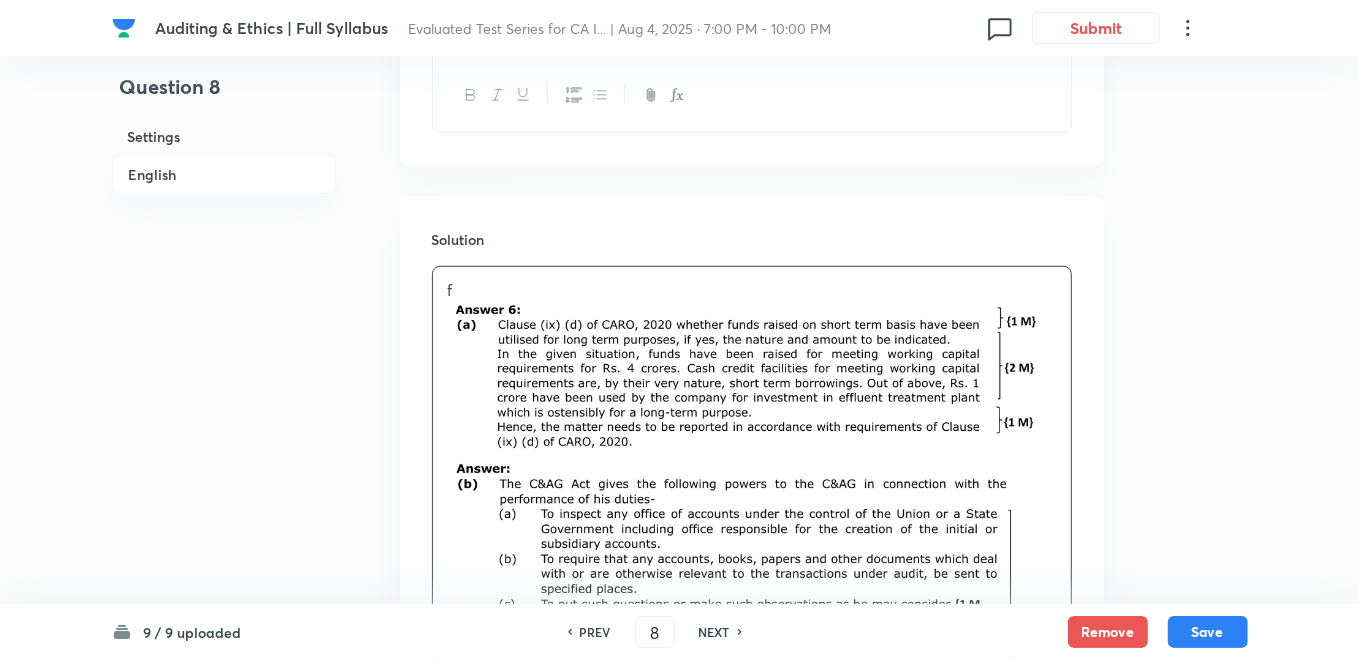 click on "PREV" at bounding box center [595, 632] 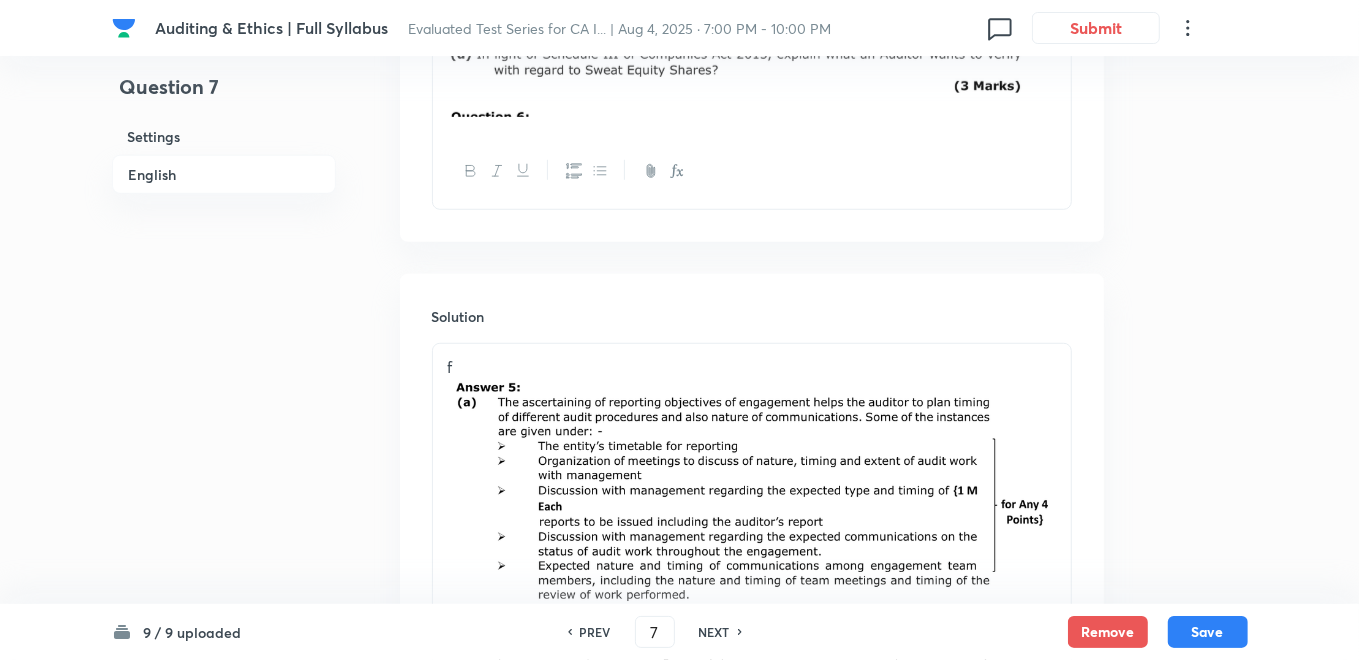 click on "PREV" at bounding box center (595, 632) 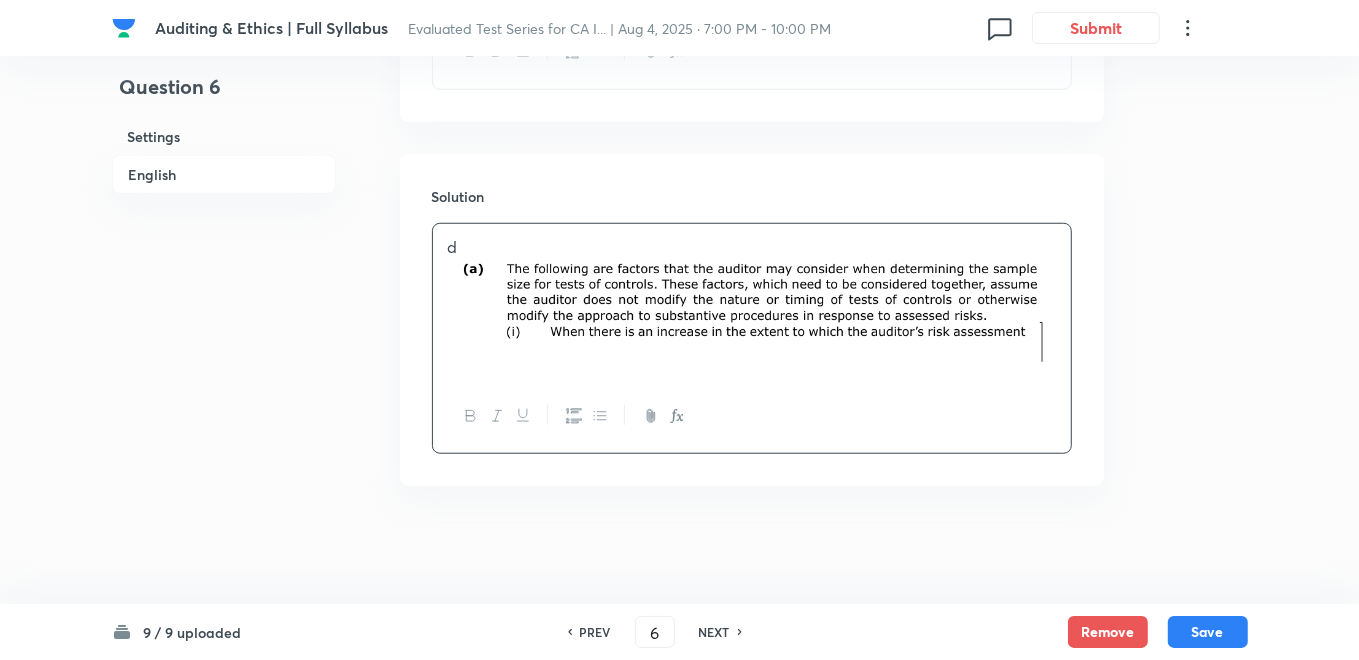 scroll, scrollTop: 1021, scrollLeft: 0, axis: vertical 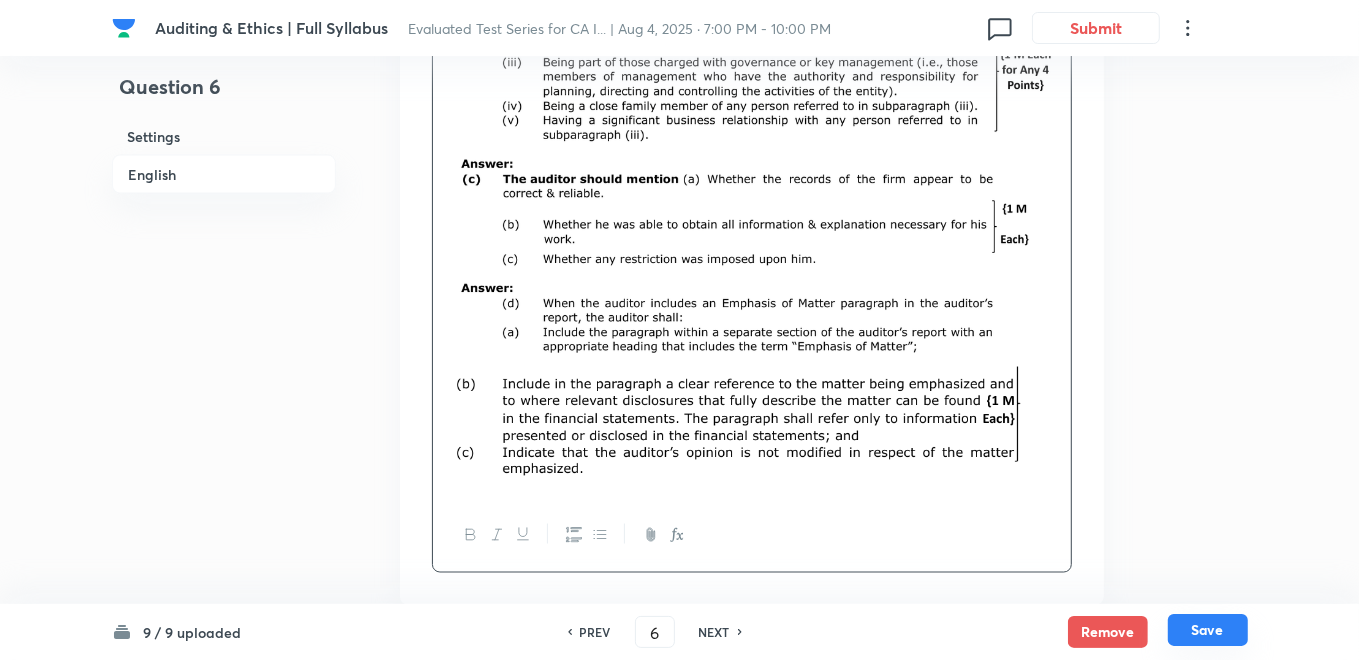 click on "Save" at bounding box center [1208, 630] 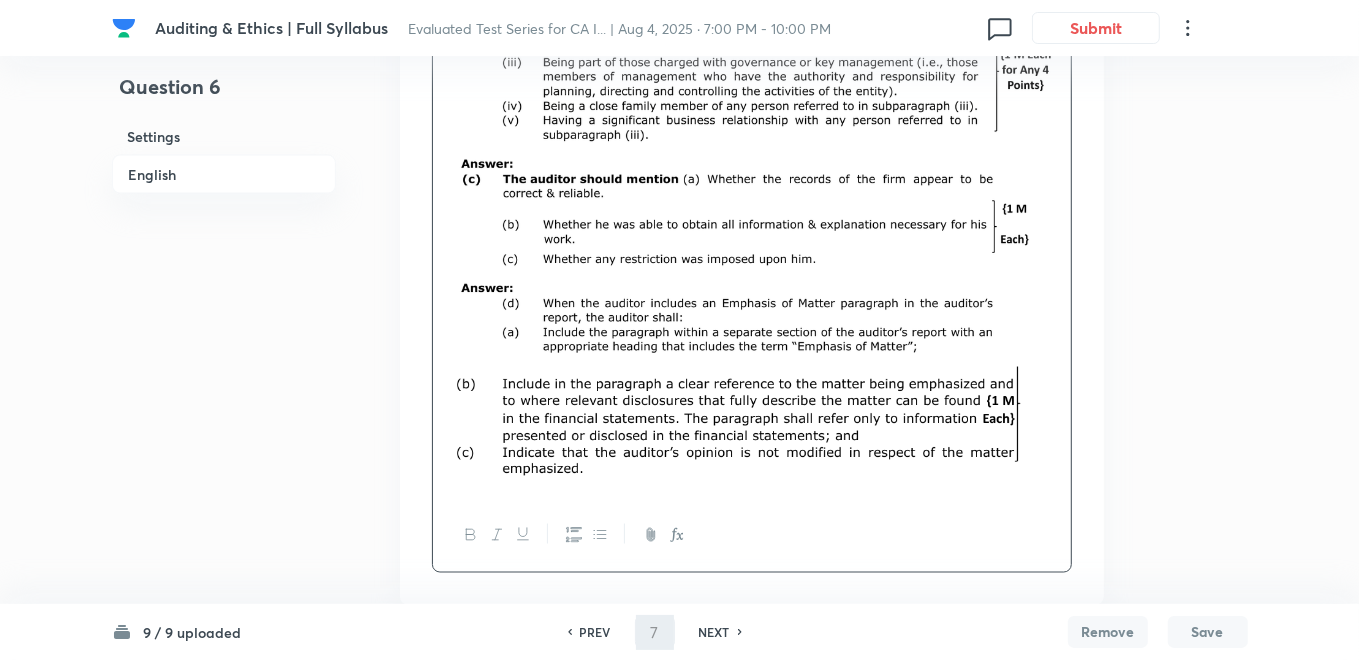 scroll, scrollTop: 968, scrollLeft: 0, axis: vertical 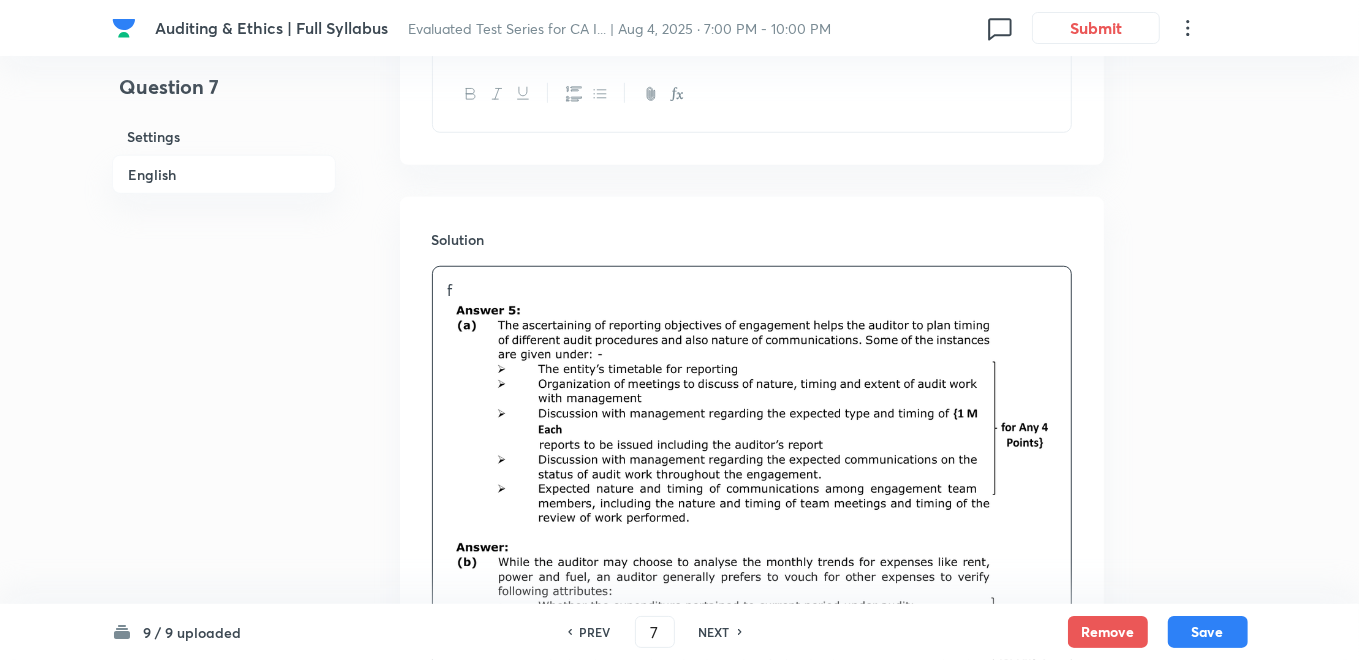 click on "PREV" at bounding box center [595, 632] 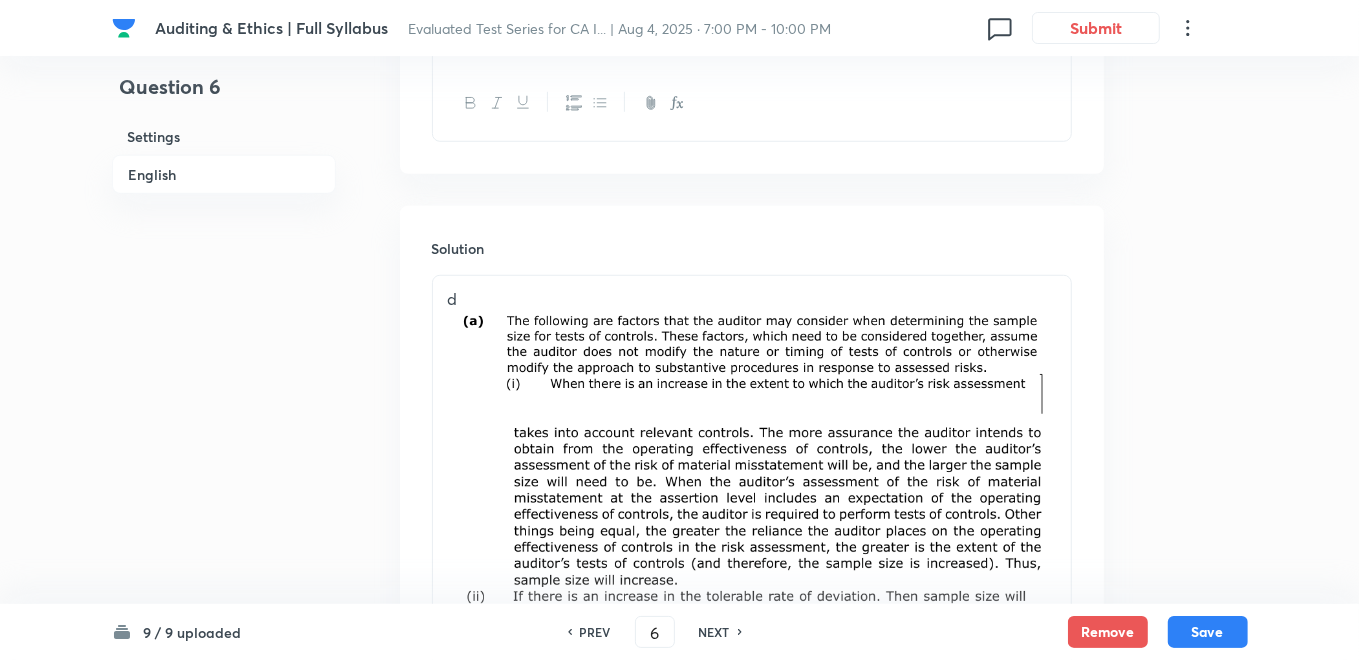 click on "PREV" at bounding box center (595, 632) 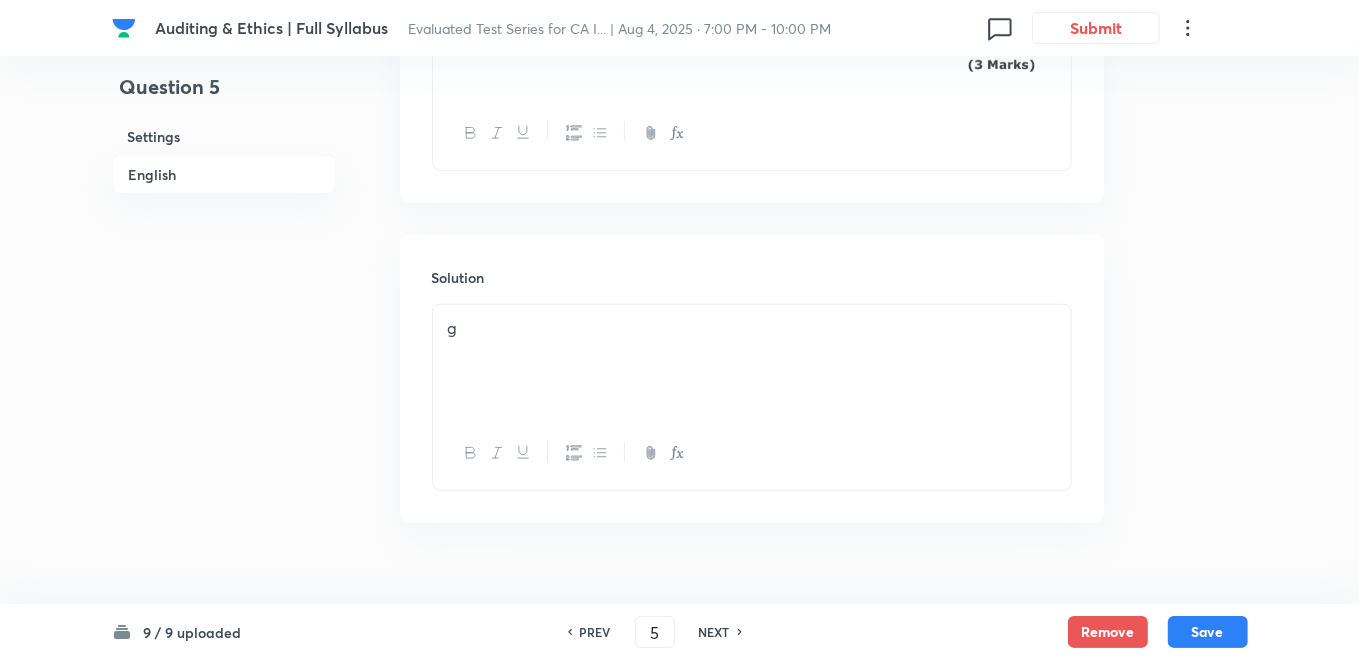 scroll, scrollTop: 952, scrollLeft: 0, axis: vertical 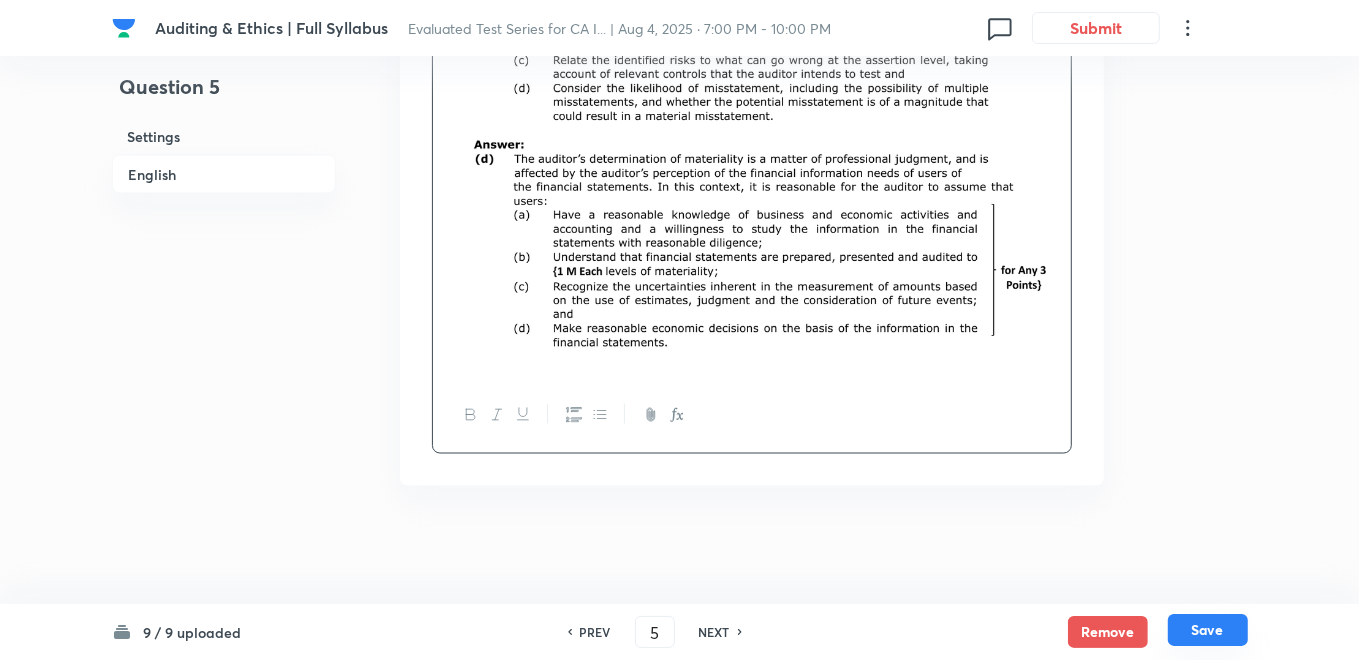 click on "Save" at bounding box center (1208, 630) 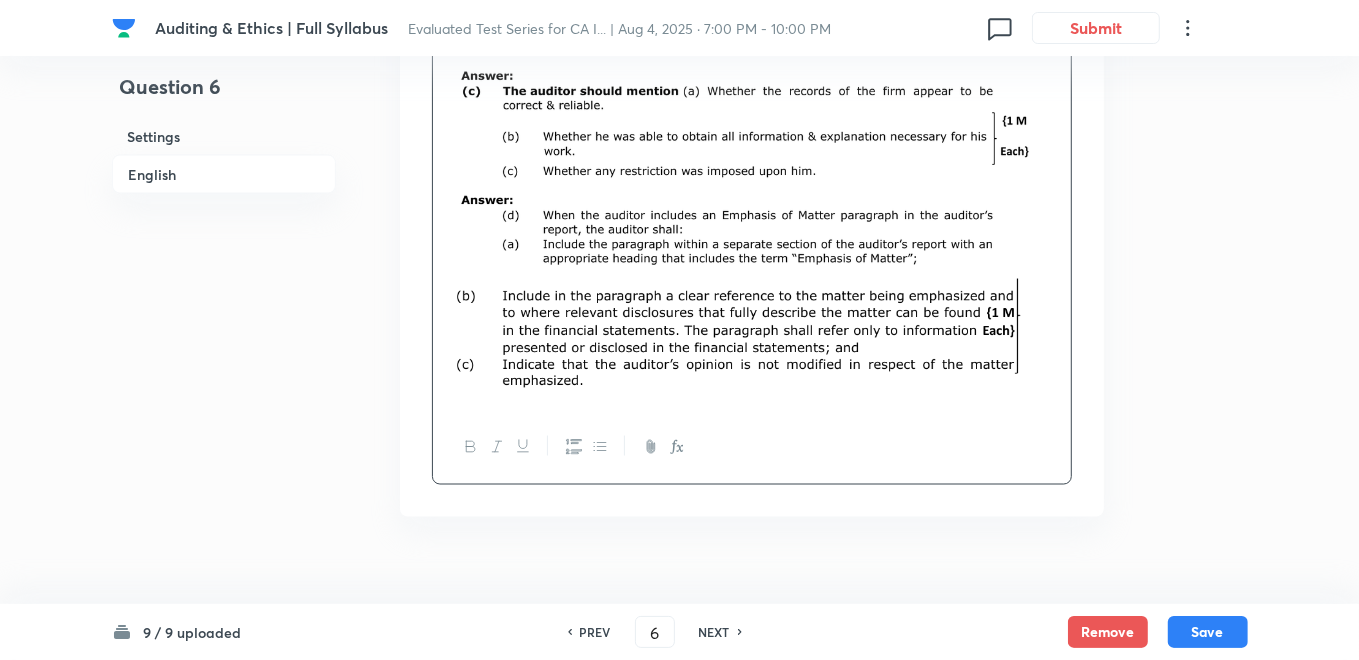 scroll, scrollTop: 1002, scrollLeft: 0, axis: vertical 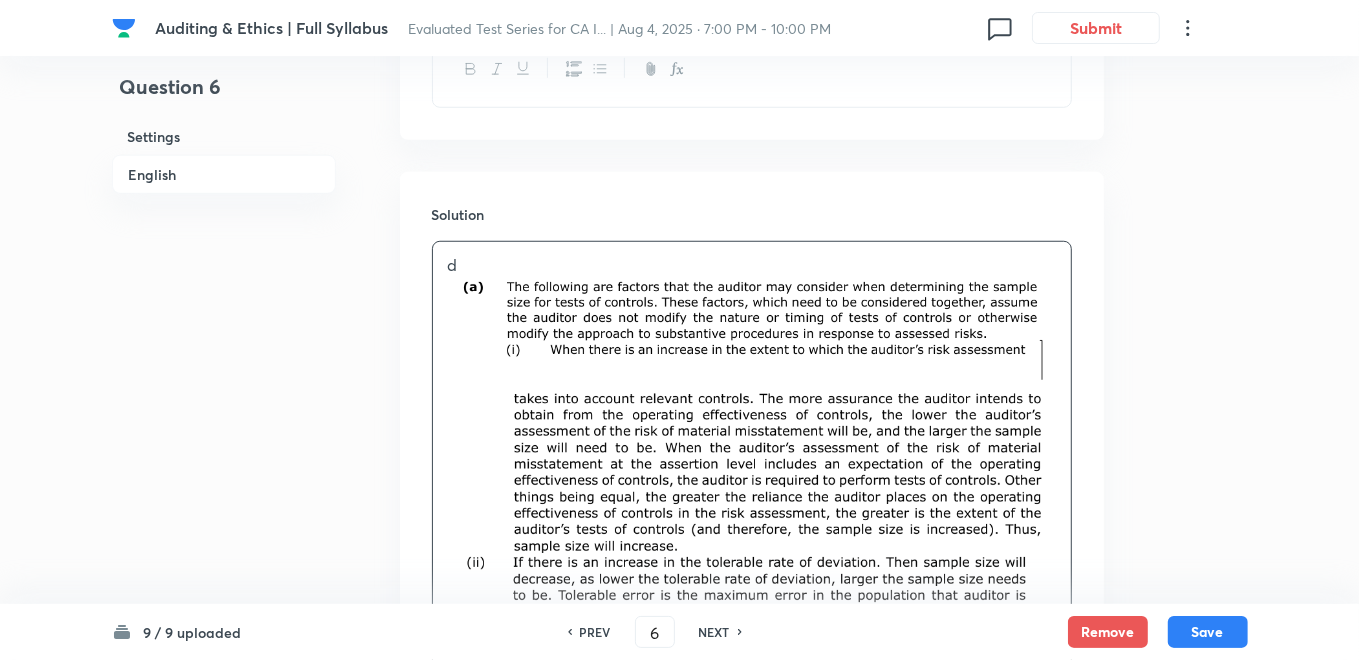click on "PREV" at bounding box center [595, 632] 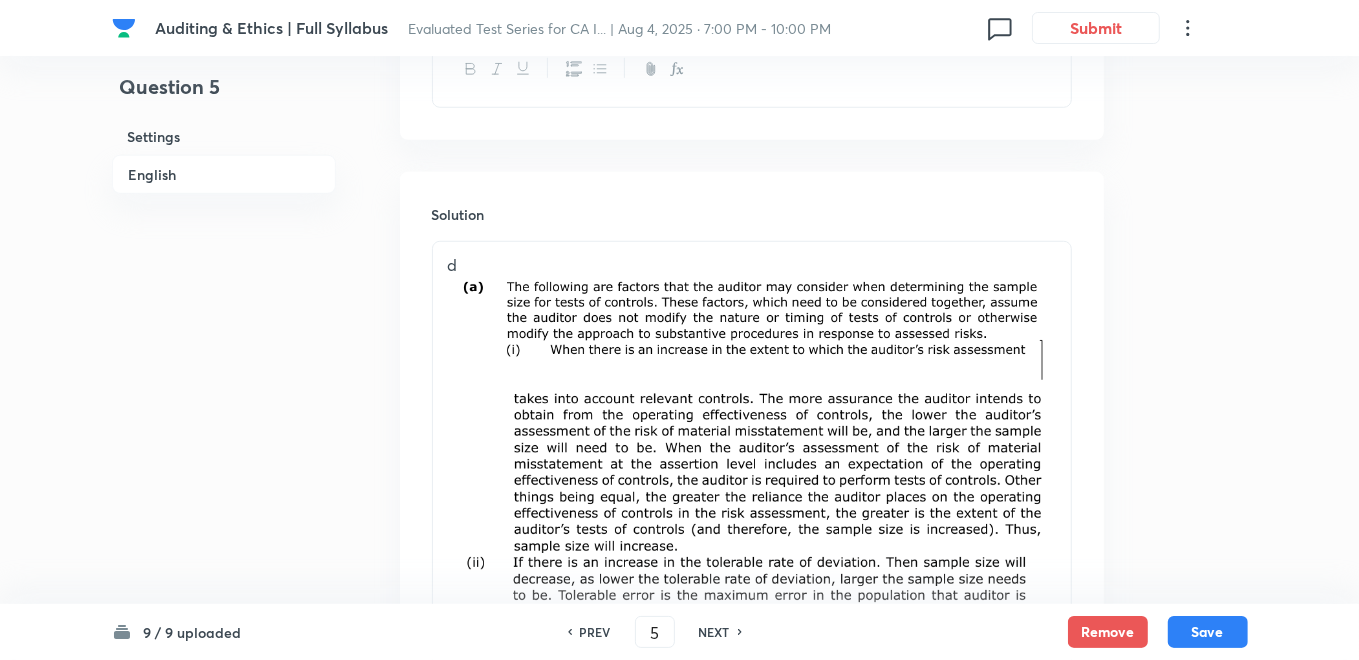 scroll, scrollTop: 1002, scrollLeft: 0, axis: vertical 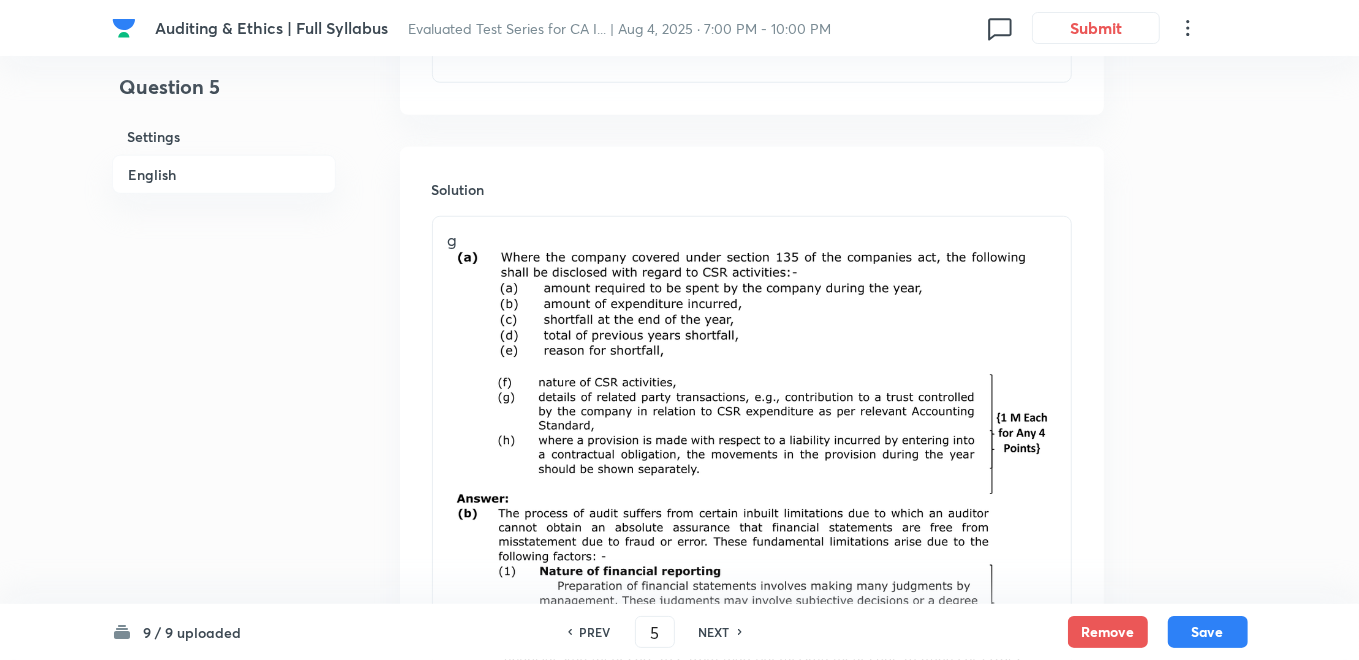 click on "PREV" at bounding box center [595, 632] 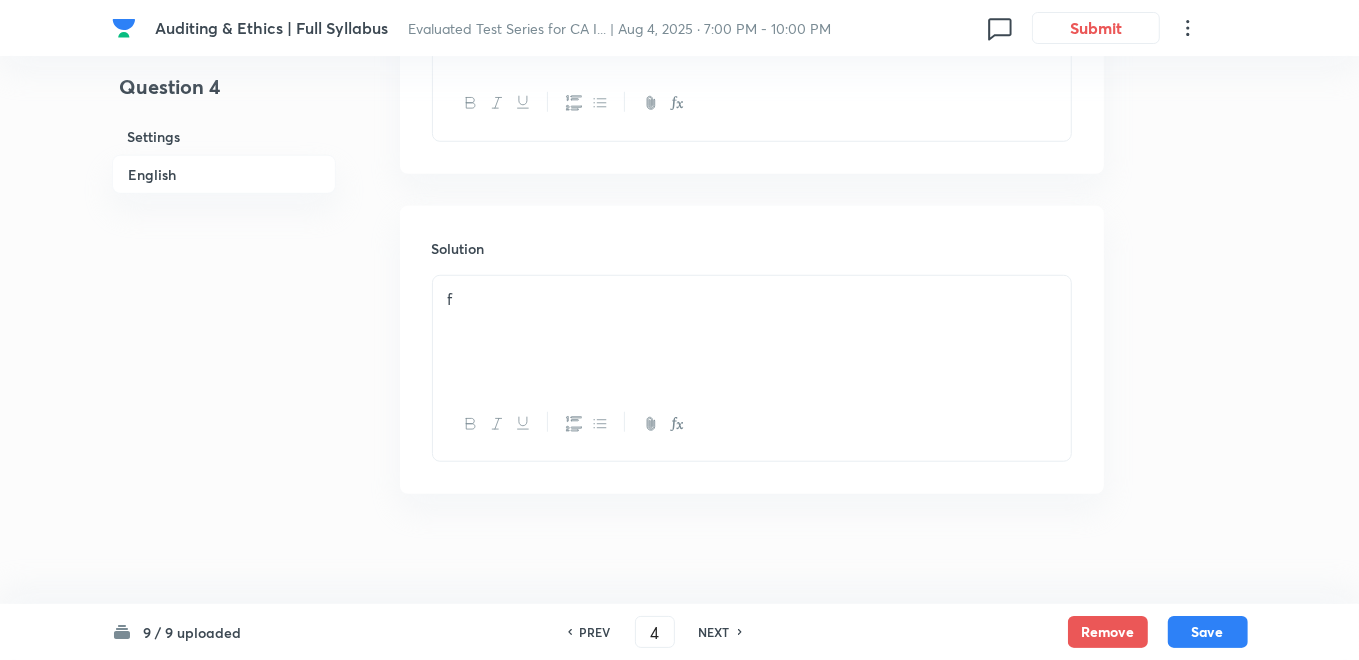 scroll, scrollTop: 993, scrollLeft: 0, axis: vertical 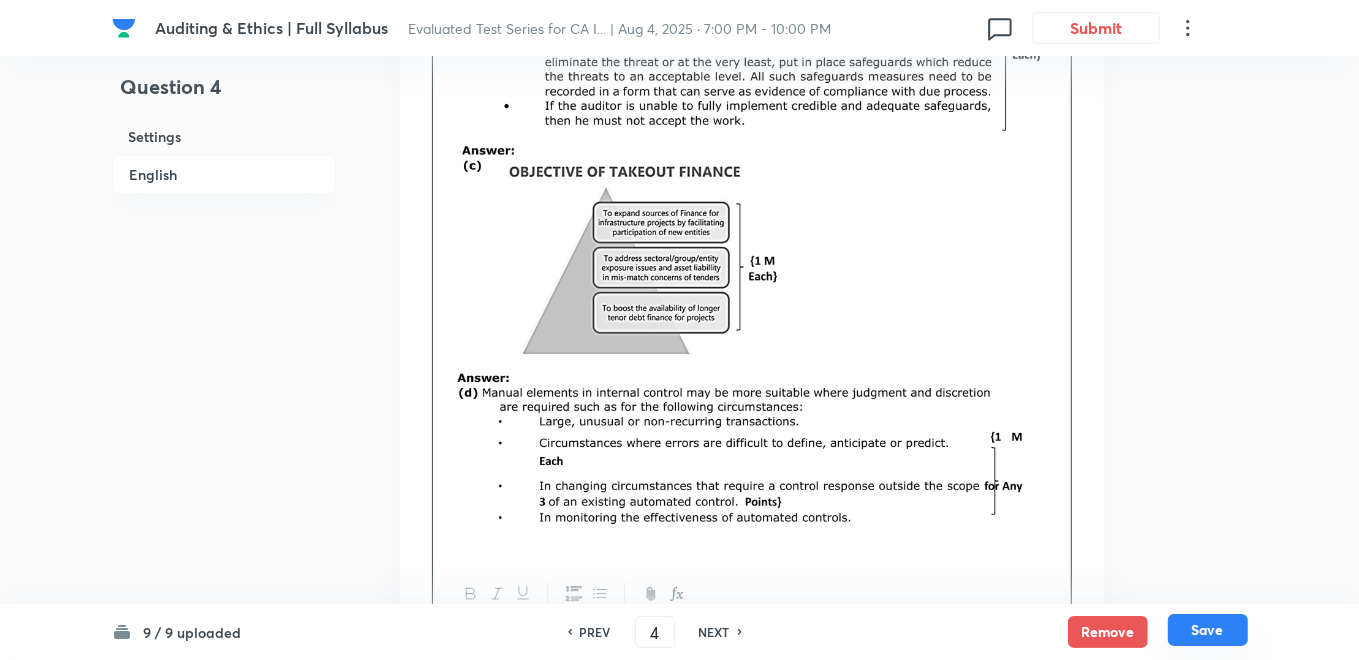click on "Save" at bounding box center [1208, 630] 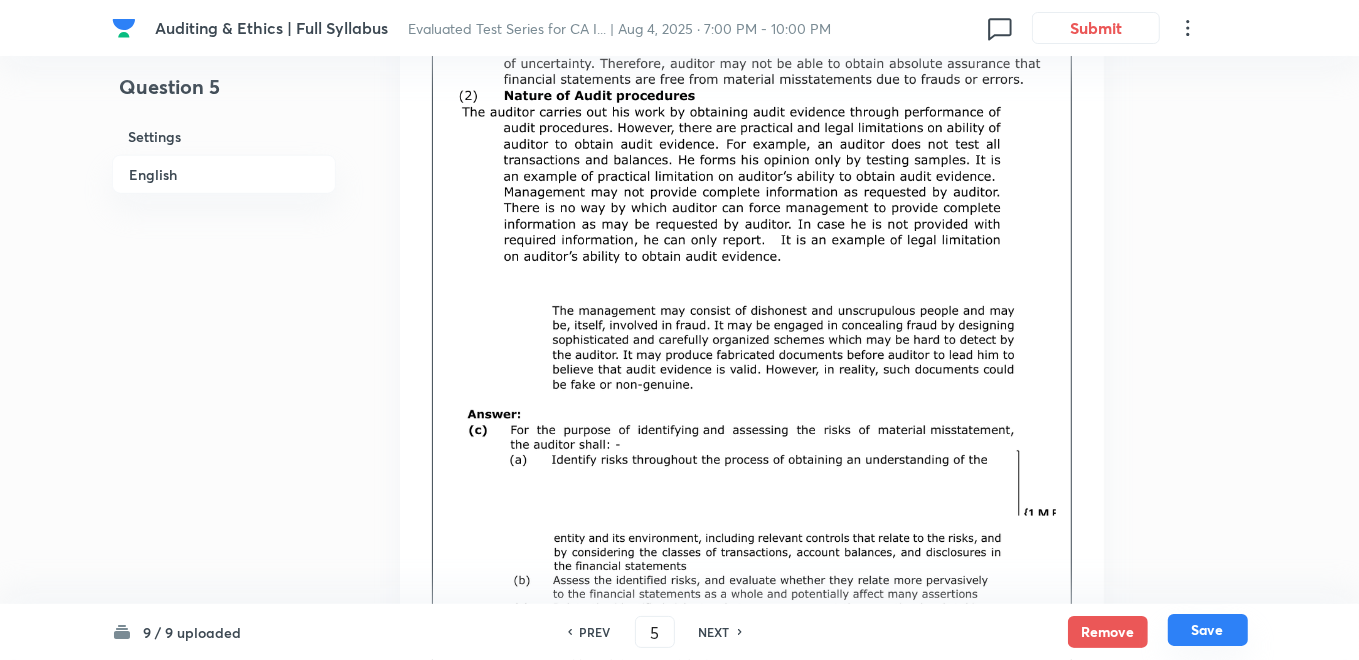 scroll, scrollTop: 953, scrollLeft: 0, axis: vertical 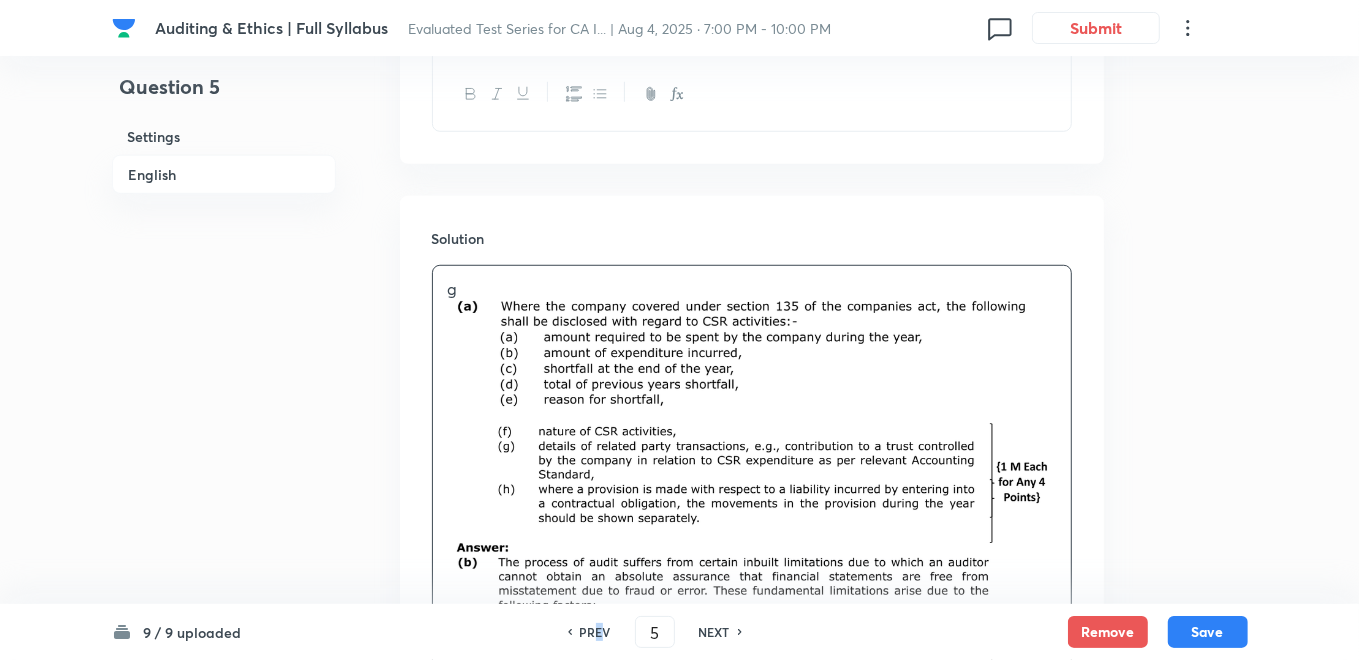click on "PREV" at bounding box center [595, 632] 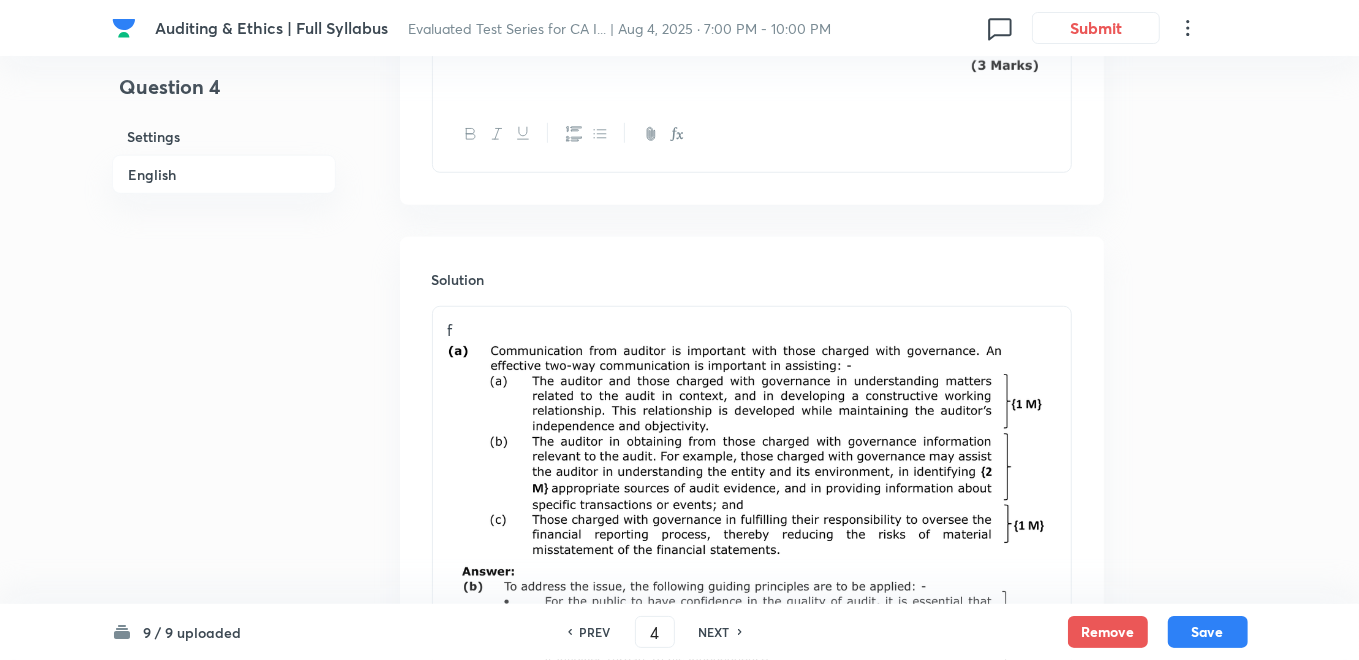 click on "PREV" at bounding box center [595, 632] 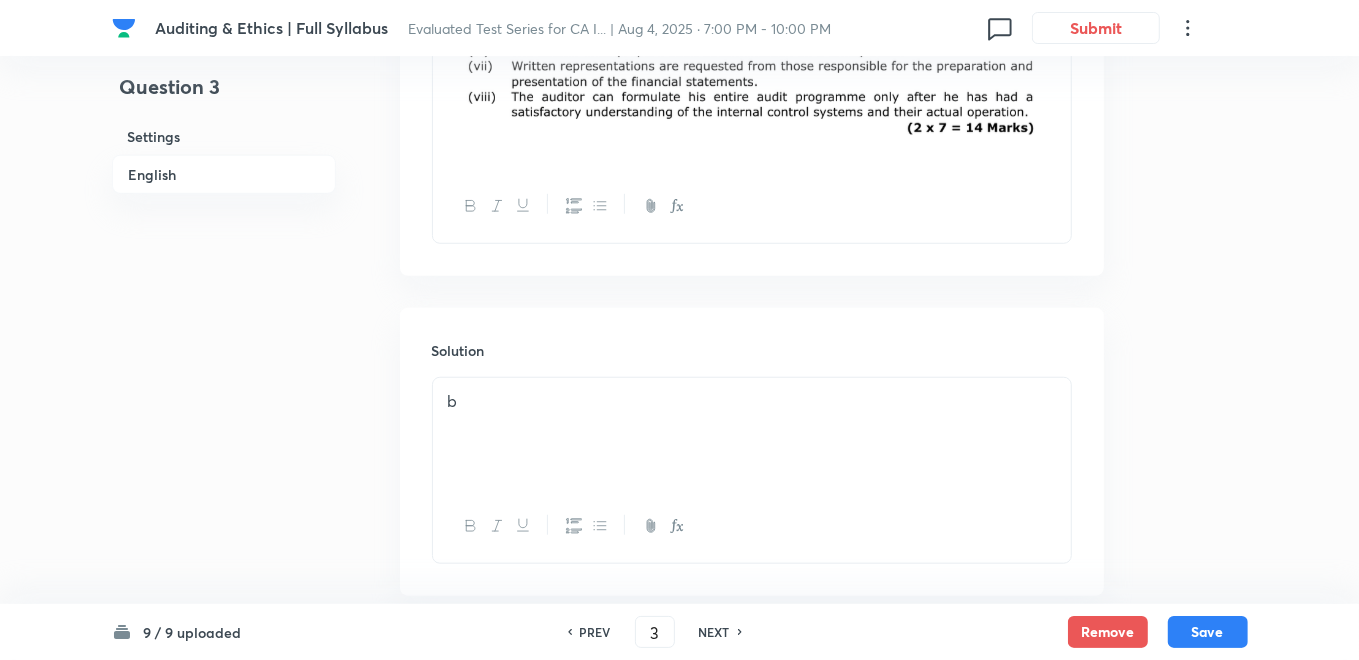 scroll, scrollTop: 1064, scrollLeft: 0, axis: vertical 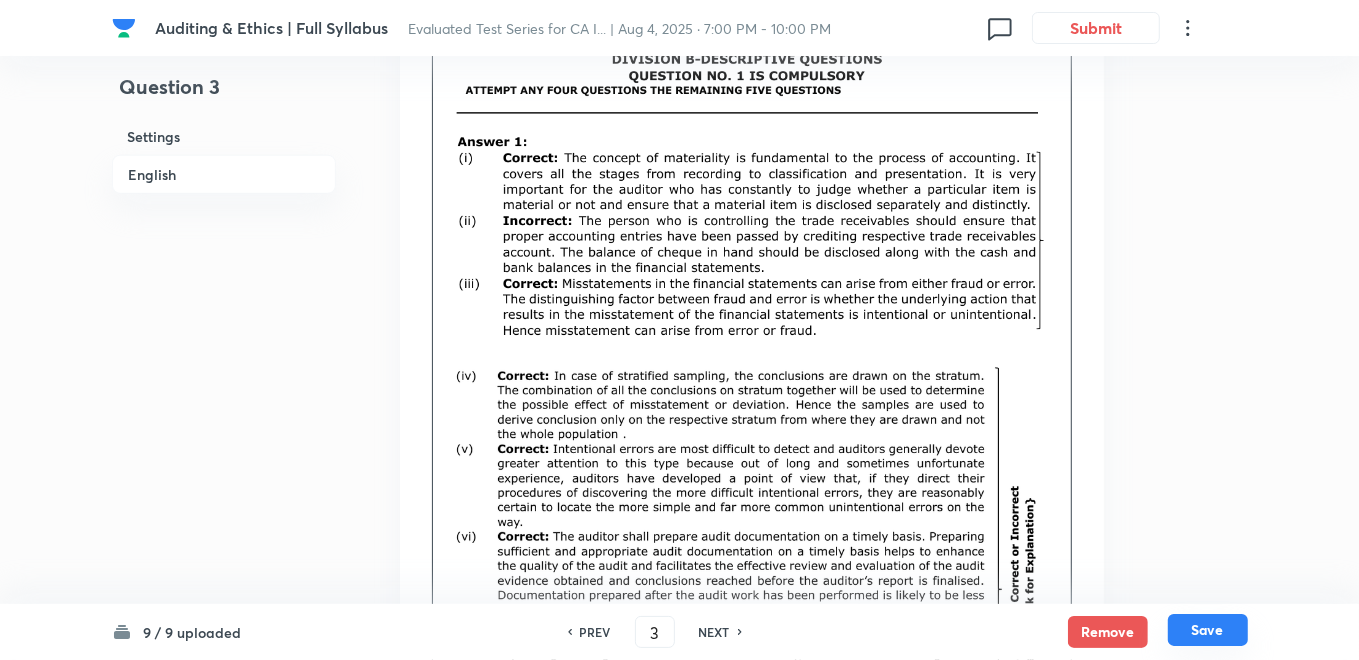 click on "Save" at bounding box center (1208, 630) 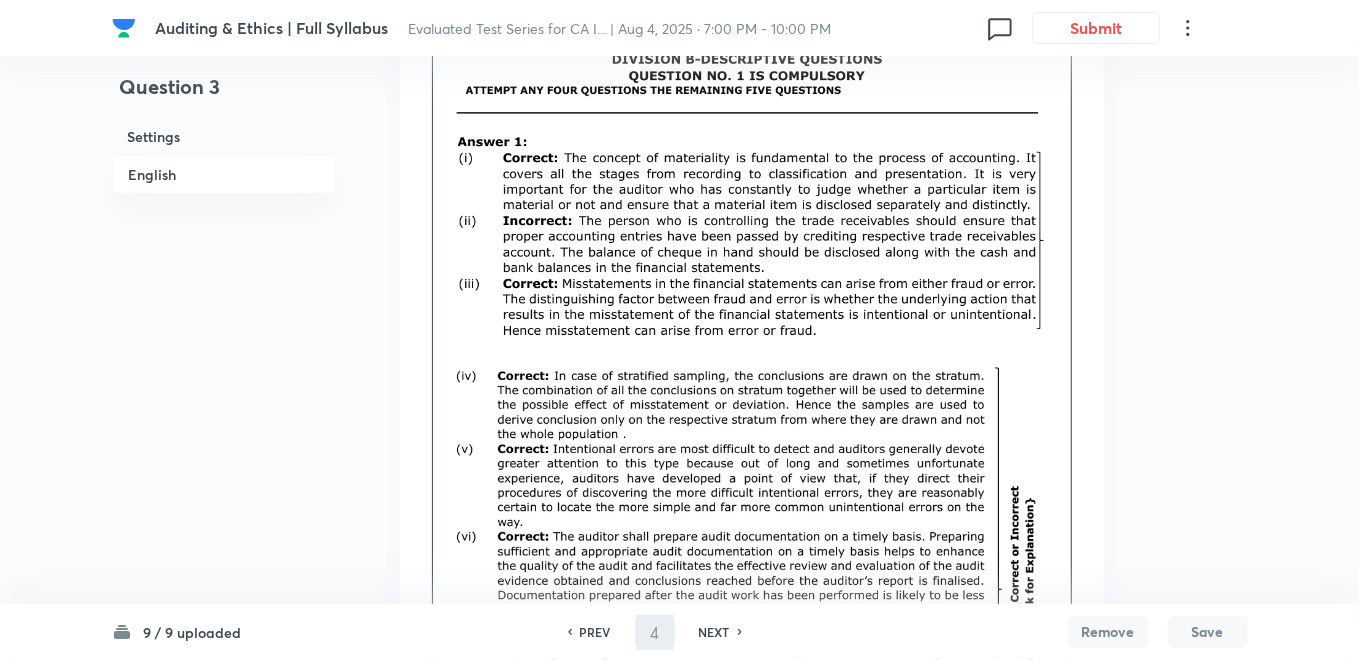 scroll, scrollTop: 993, scrollLeft: 0, axis: vertical 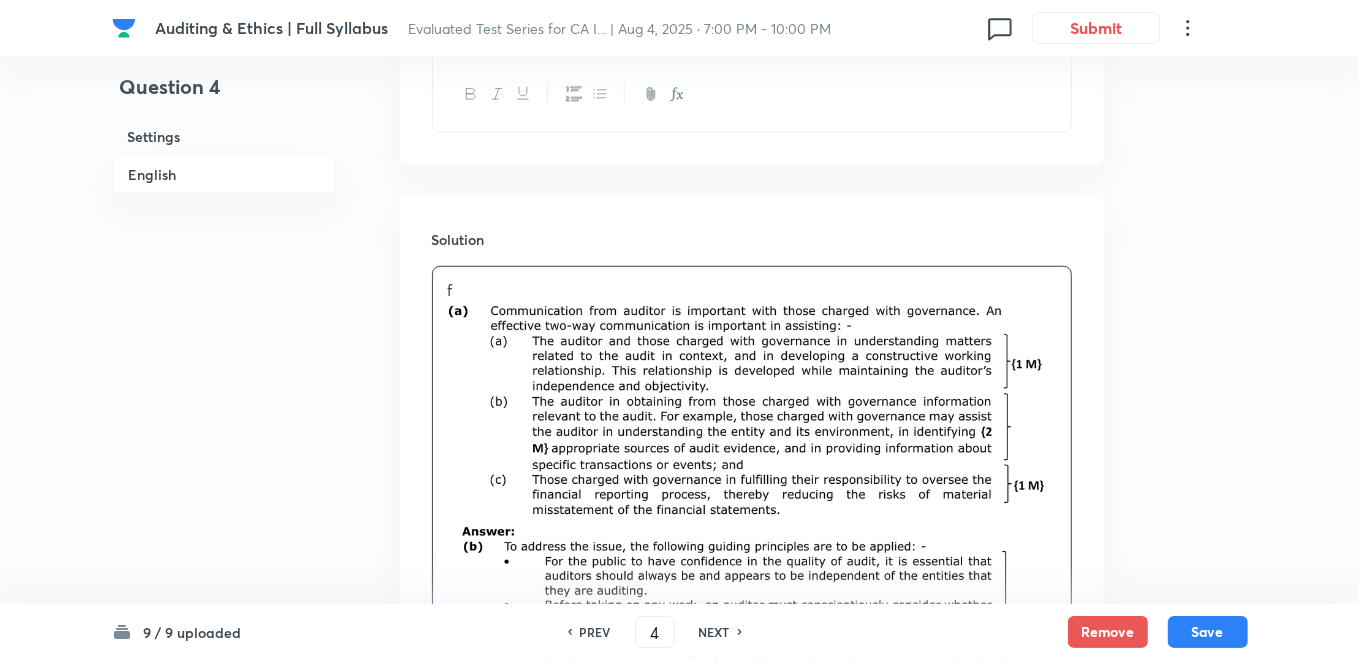 click on "PREV" at bounding box center (595, 632) 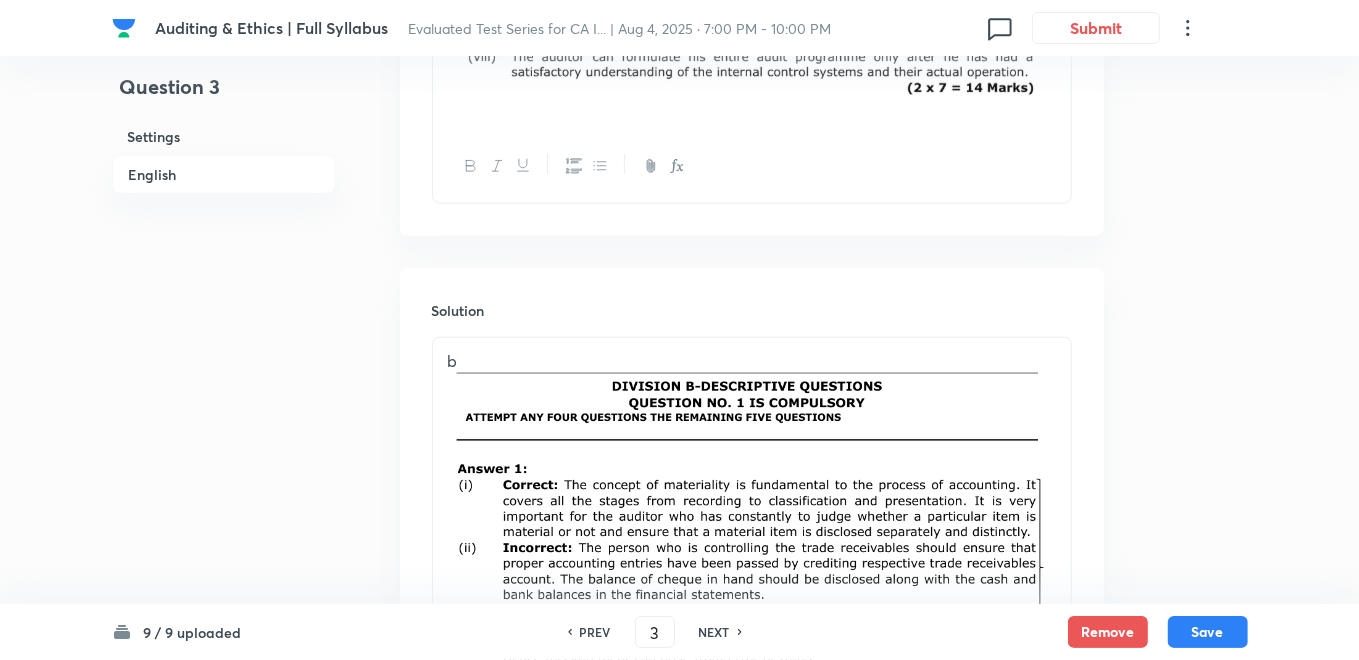 click on "PREV" at bounding box center [595, 632] 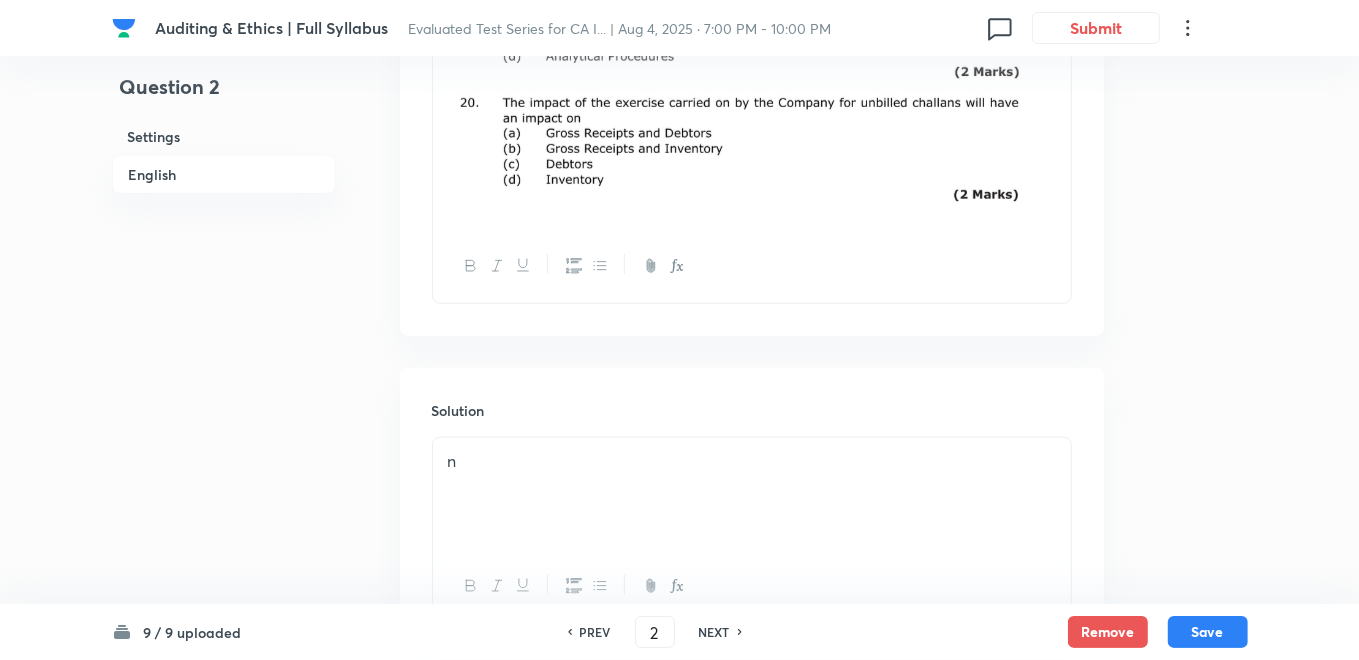 scroll, scrollTop: 1548, scrollLeft: 0, axis: vertical 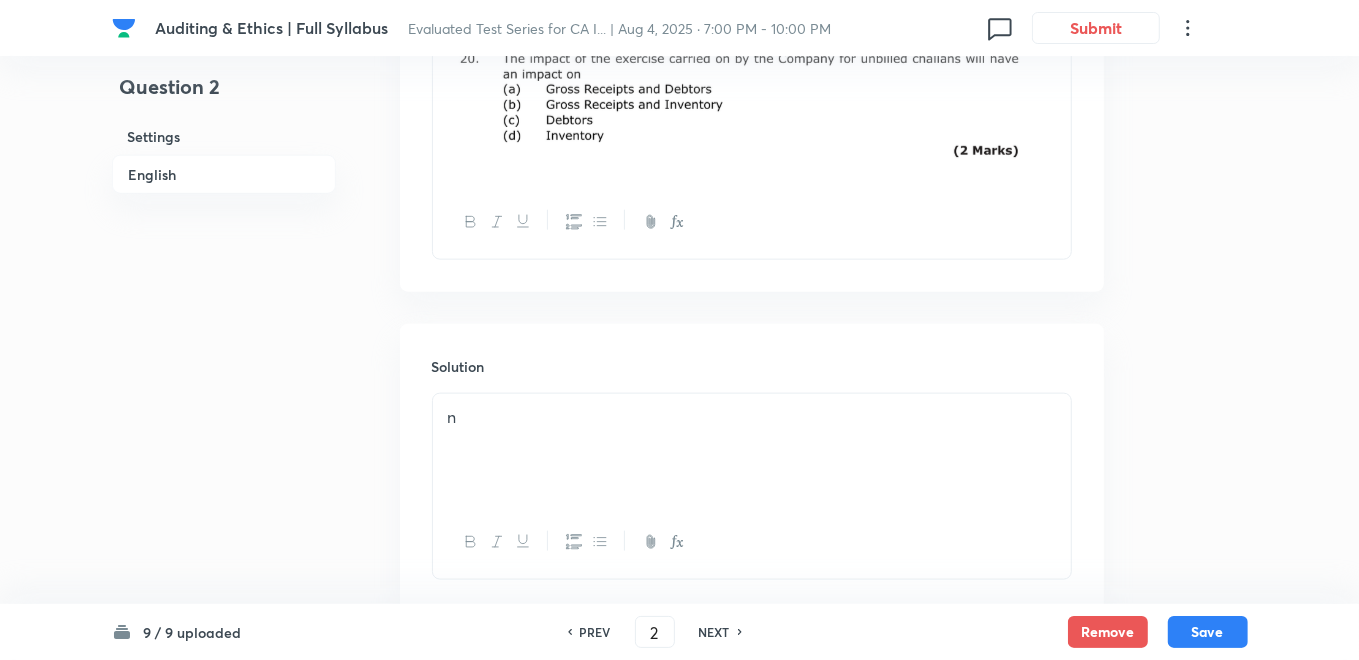 click on "n" at bounding box center (752, 450) 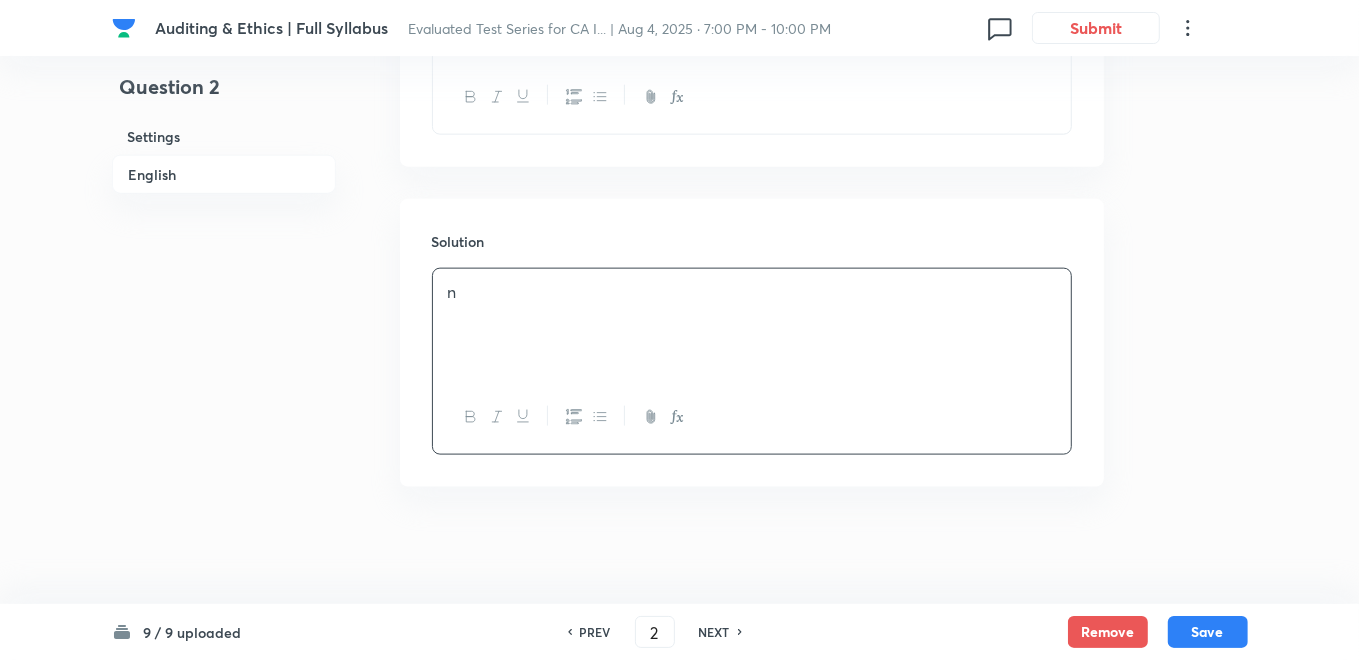 scroll, scrollTop: 1675, scrollLeft: 0, axis: vertical 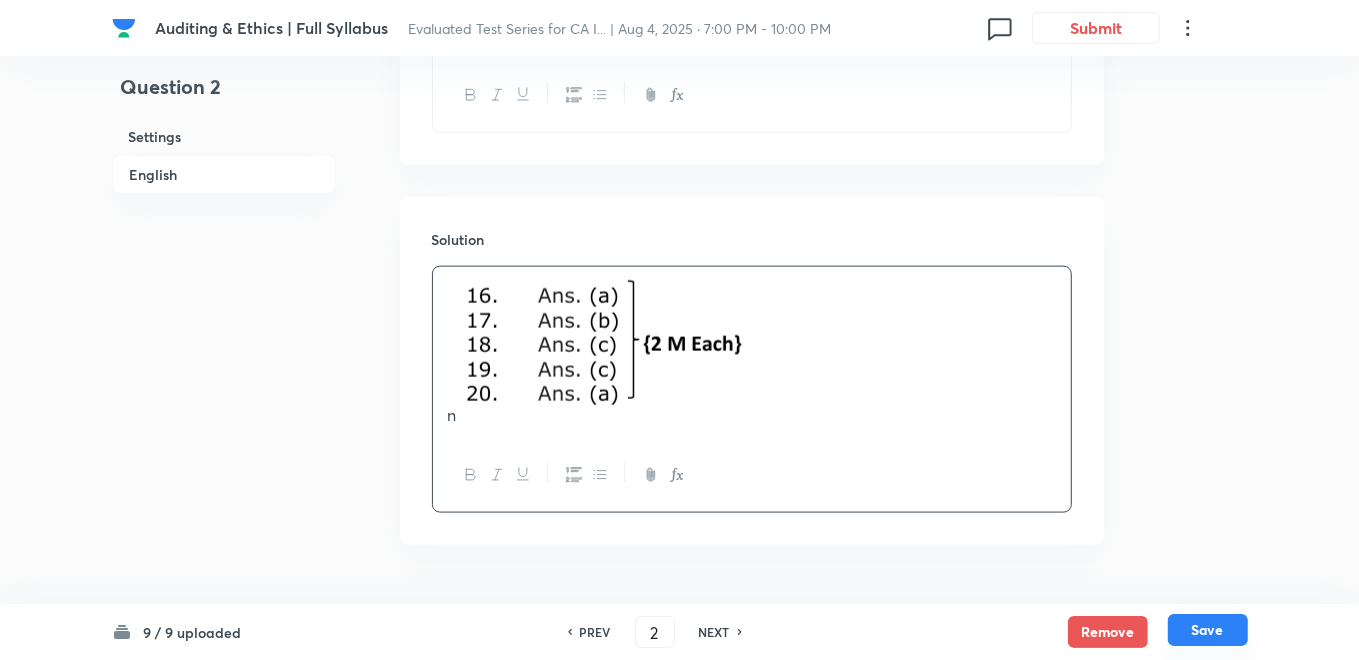 click on "Save" at bounding box center (1208, 630) 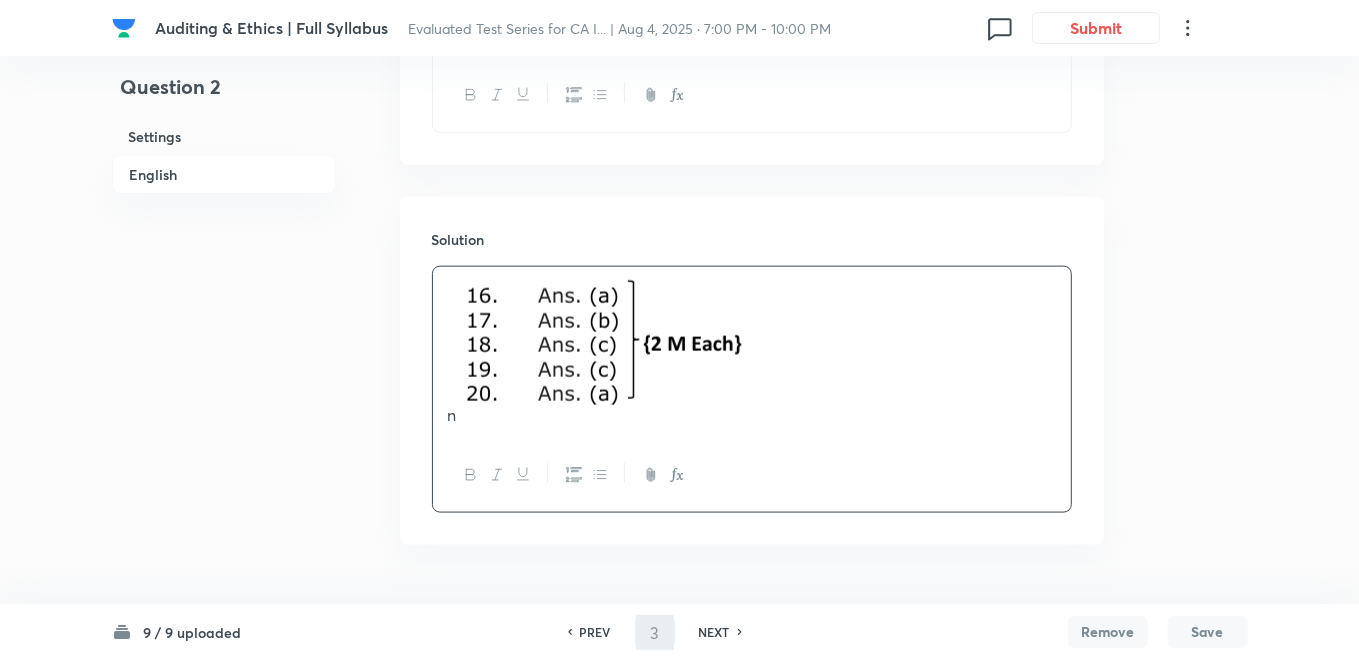 scroll, scrollTop: 1064, scrollLeft: 0, axis: vertical 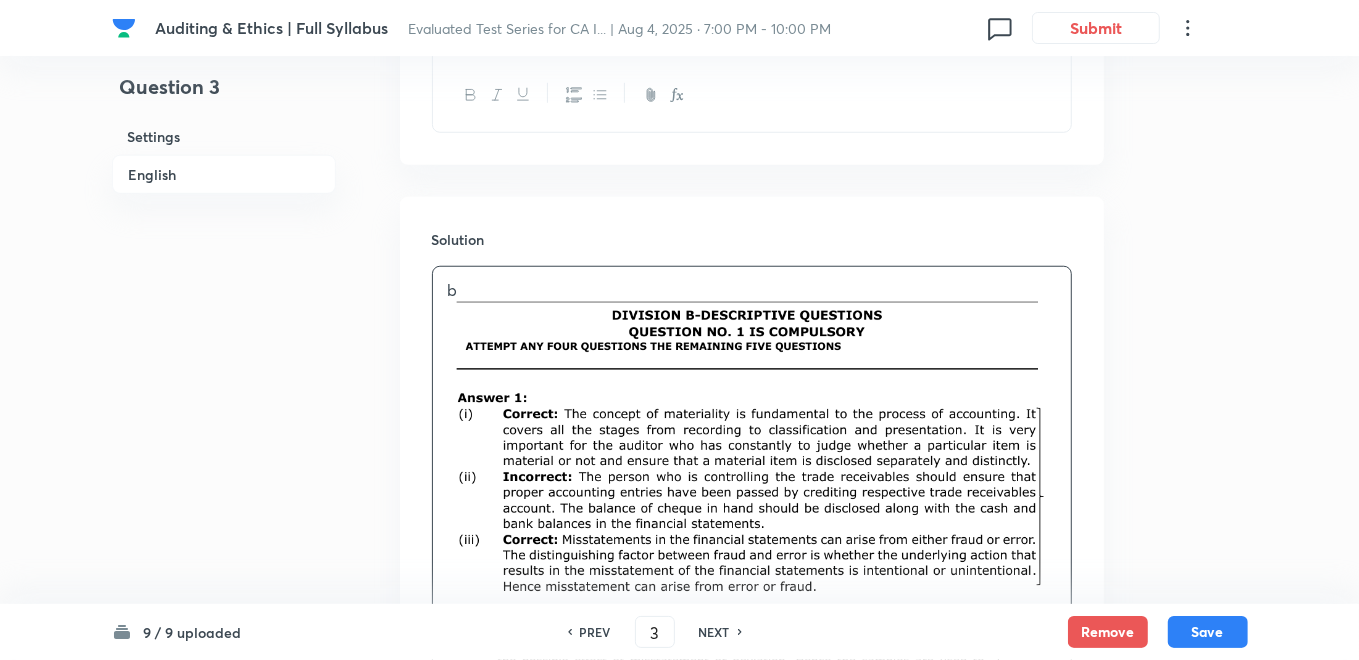 click on "PREV" at bounding box center (595, 632) 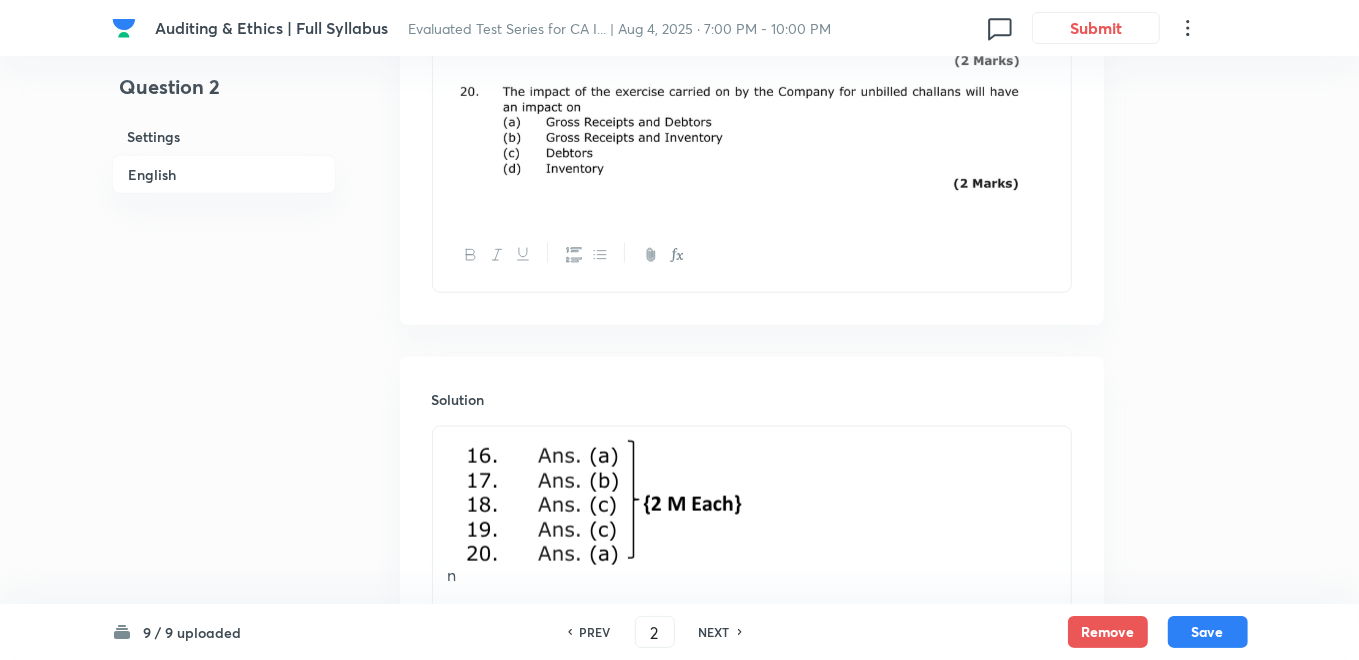 scroll, scrollTop: 1731, scrollLeft: 0, axis: vertical 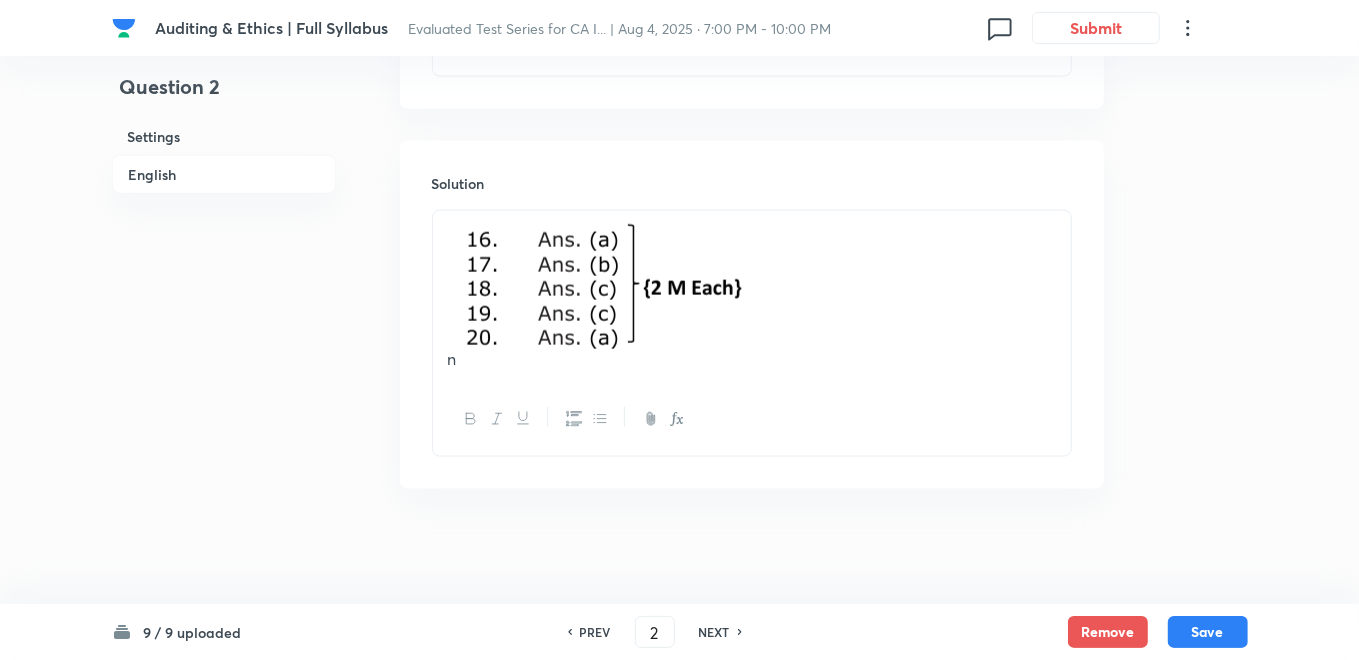click on "9 / 9 uploaded
PREV 2 ​ NEXT Remove Save" at bounding box center [680, 632] 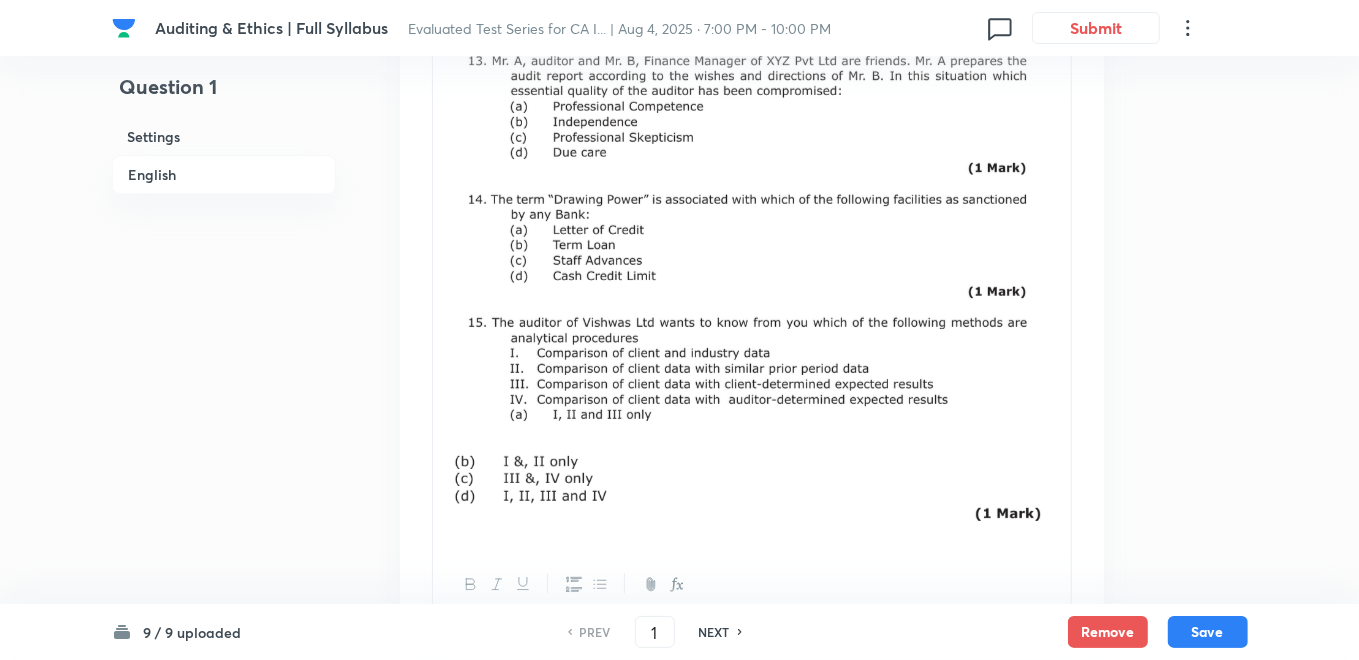 scroll, scrollTop: 3620, scrollLeft: 0, axis: vertical 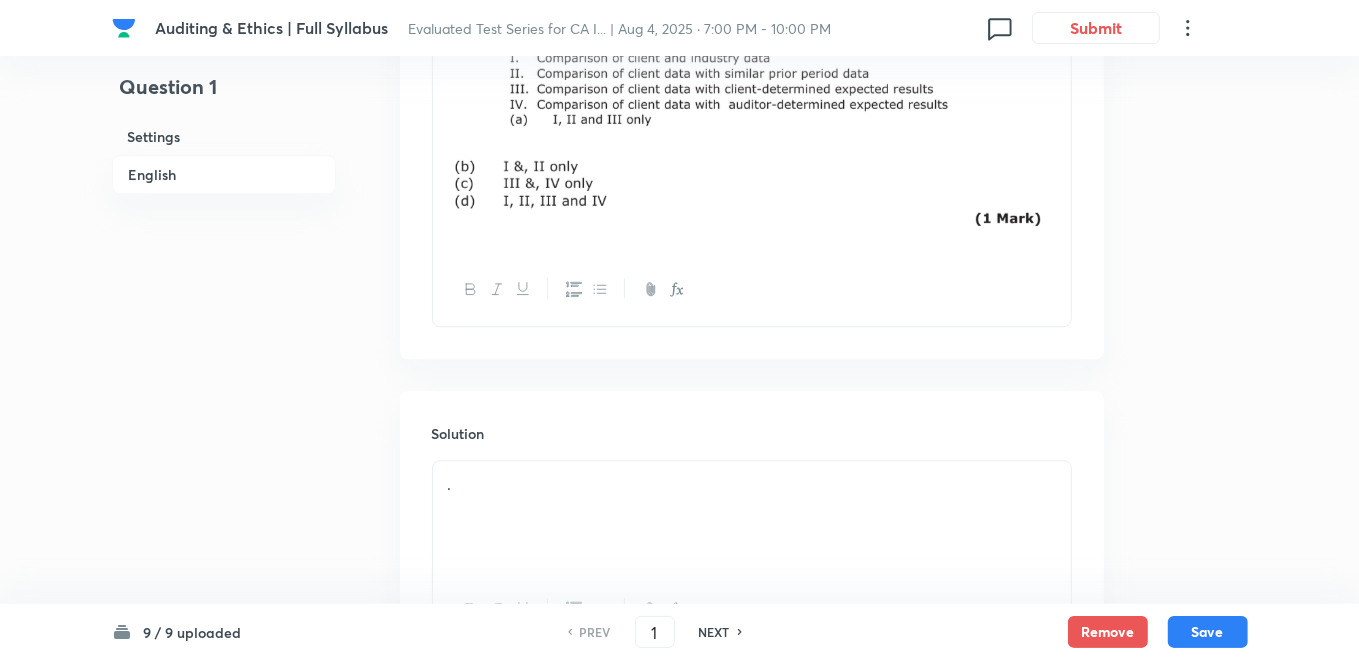 click on "." at bounding box center [752, 517] 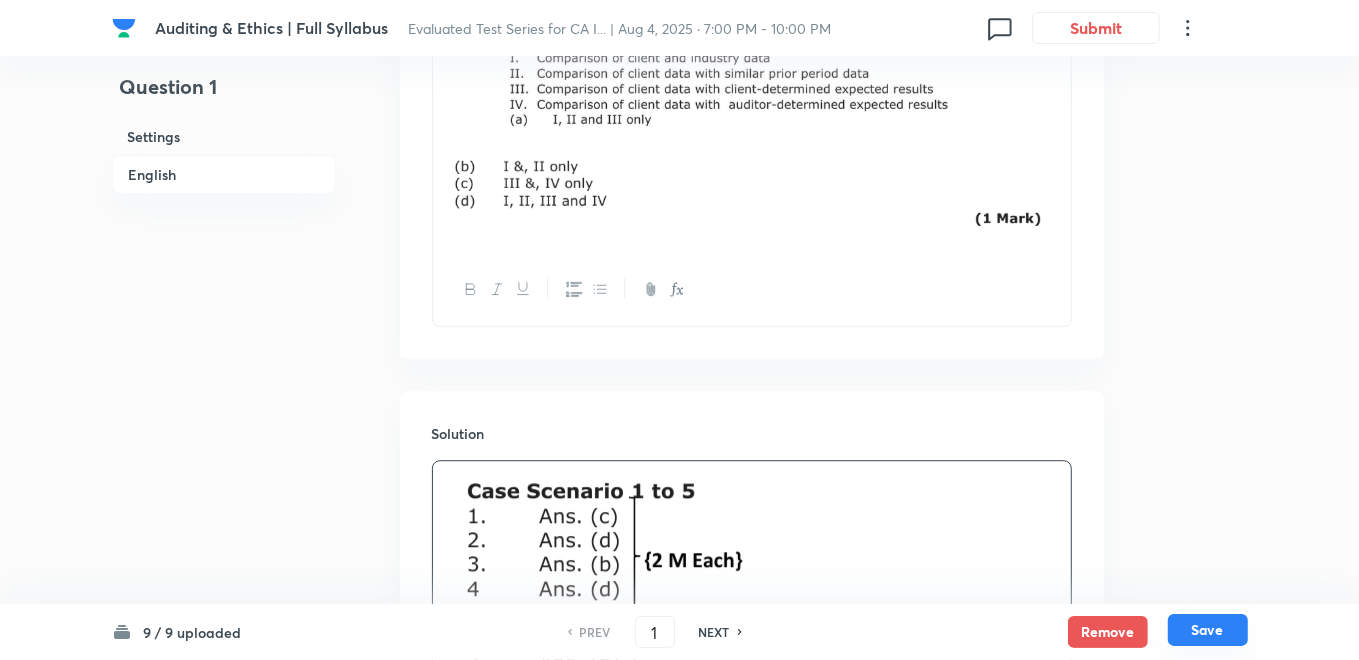 click on "Save" at bounding box center (1208, 630) 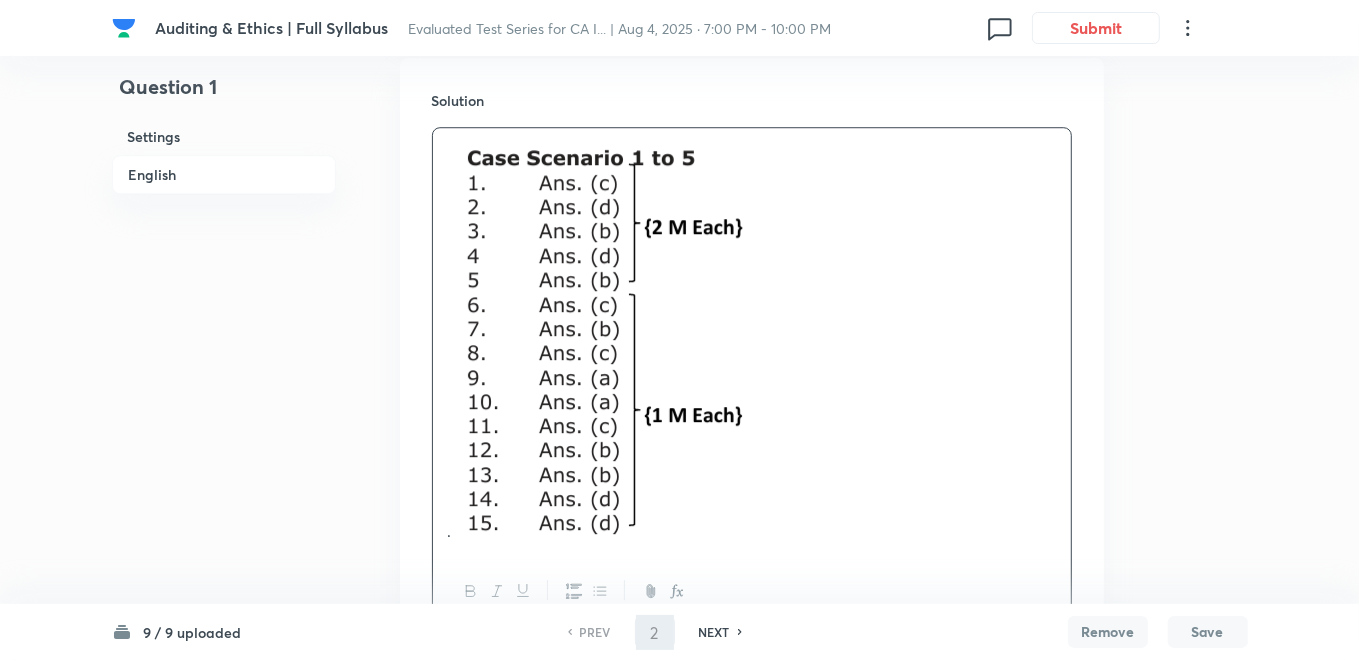 scroll, scrollTop: 1675, scrollLeft: 0, axis: vertical 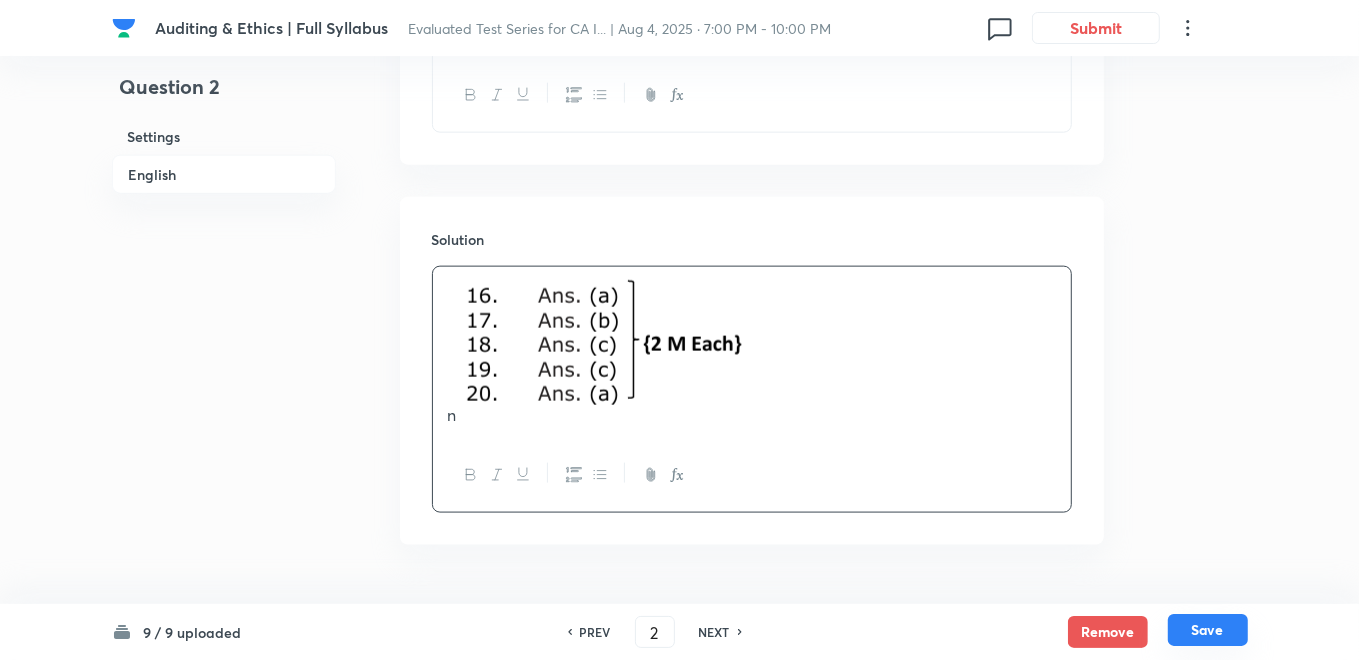 click on "Save" at bounding box center (1208, 630) 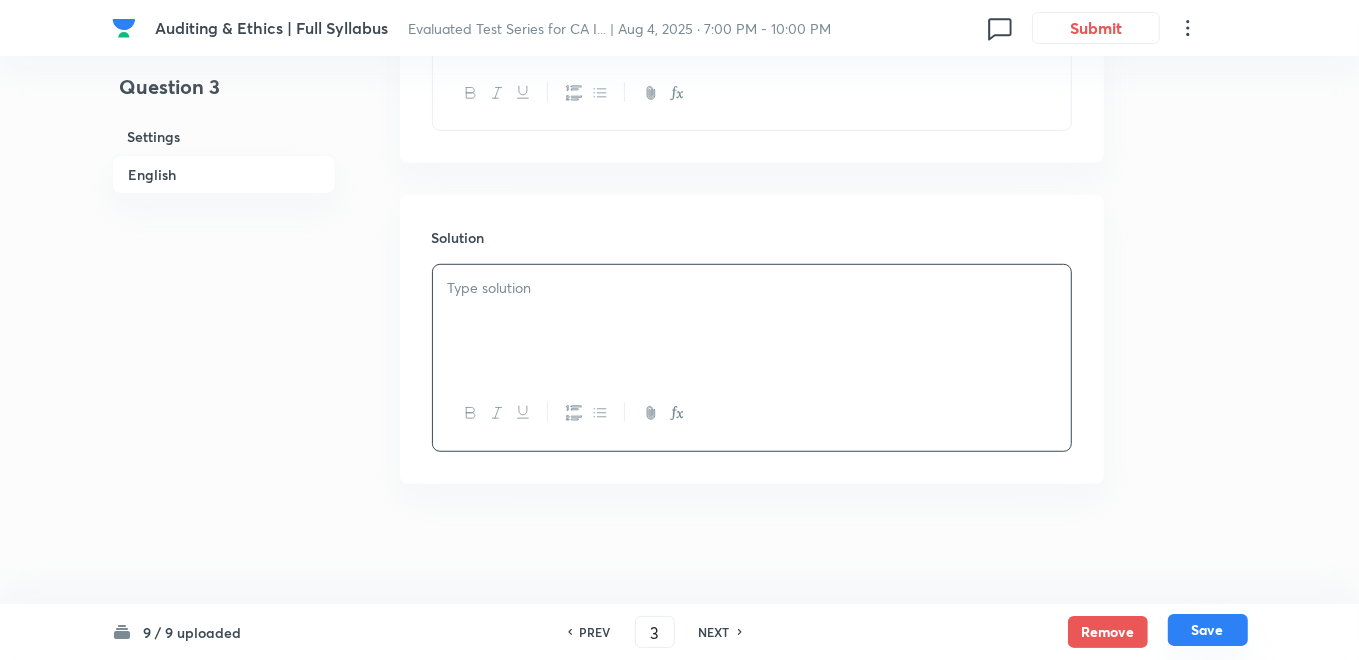 scroll, scrollTop: 1064, scrollLeft: 0, axis: vertical 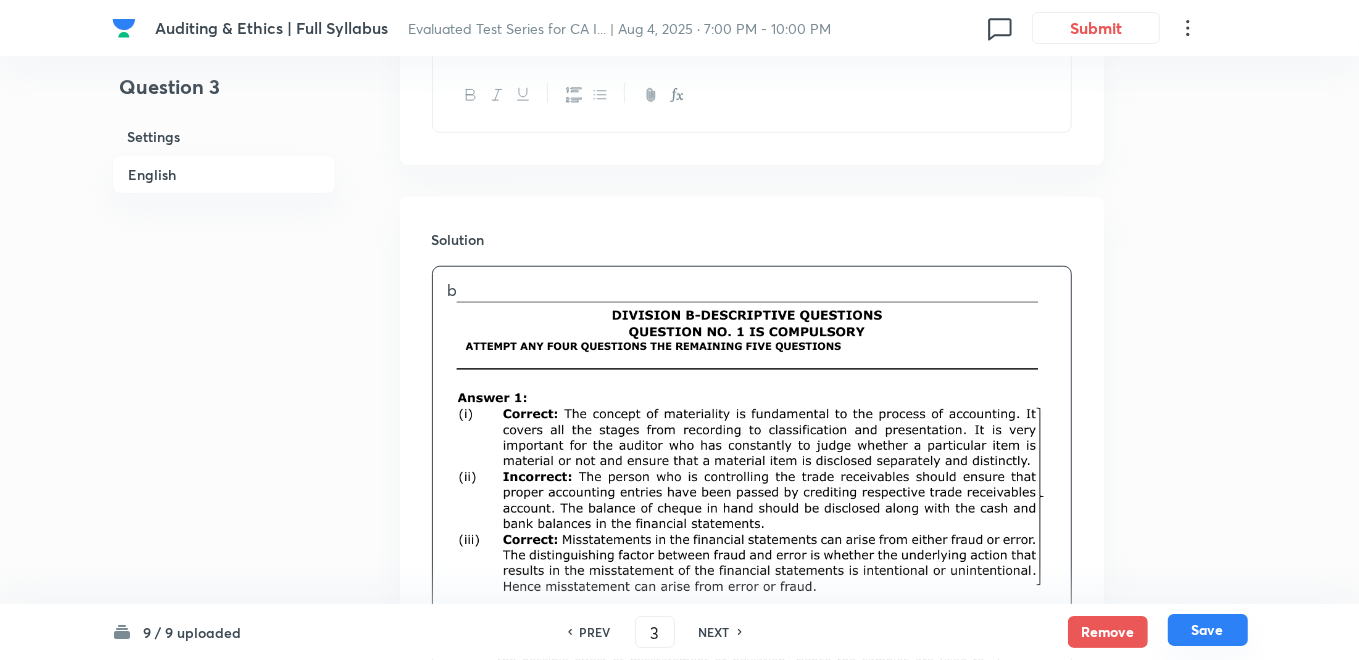 click on "Save" at bounding box center [1208, 630] 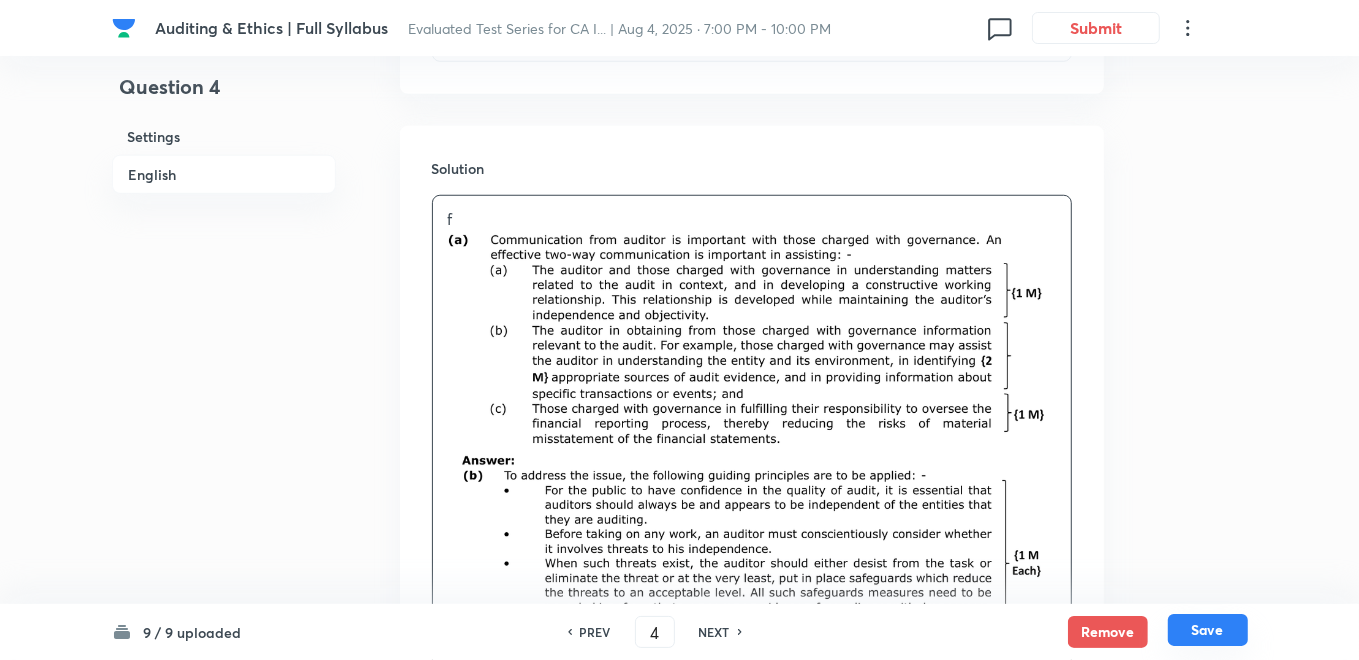 scroll, scrollTop: 993, scrollLeft: 0, axis: vertical 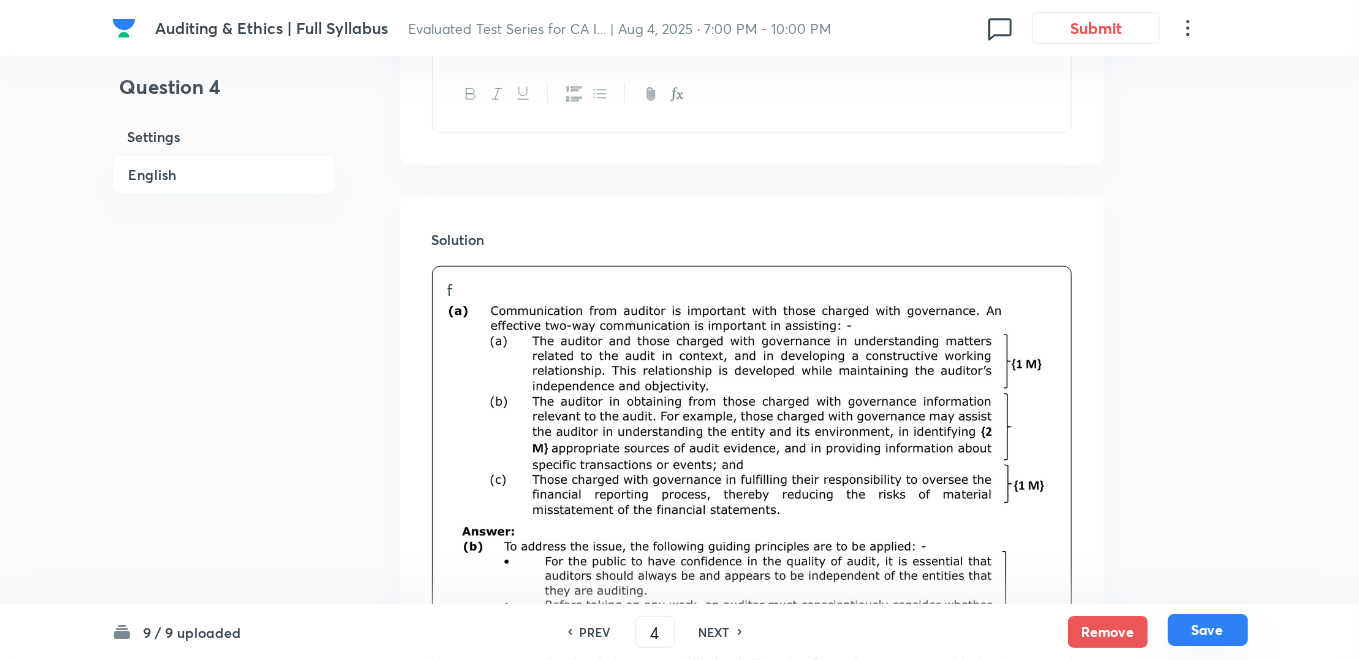 click on "Save" at bounding box center [1208, 630] 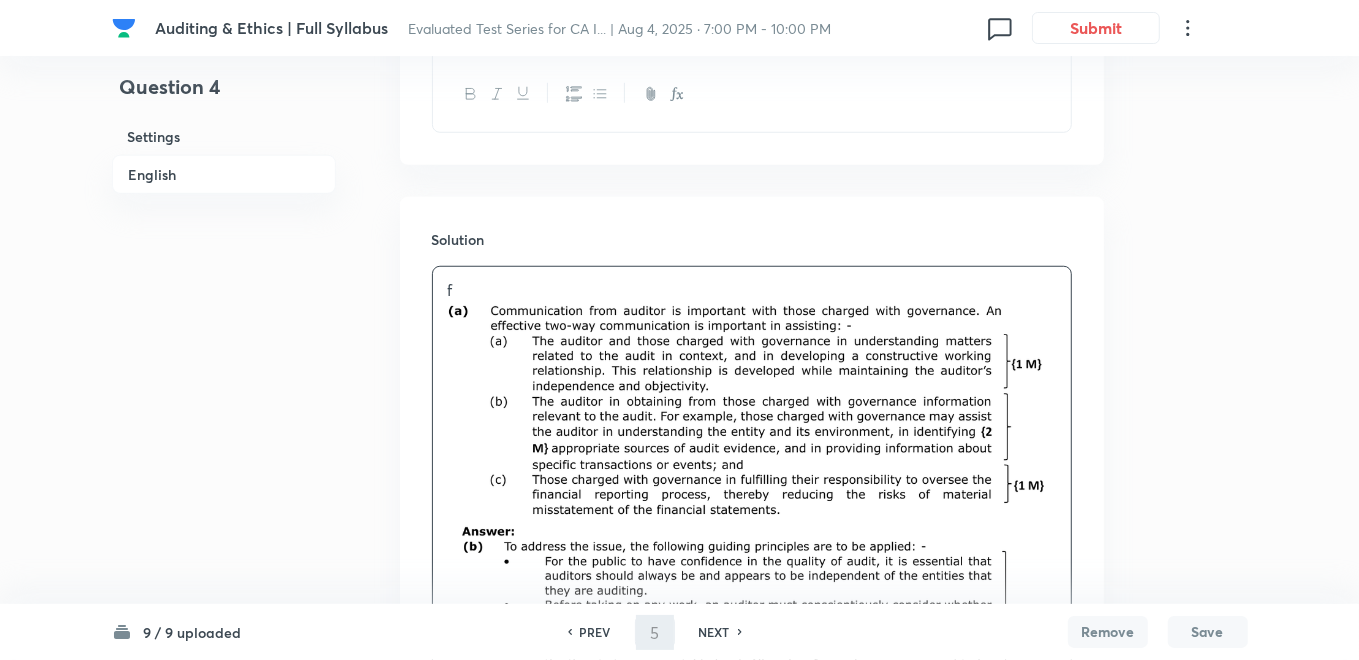scroll, scrollTop: 977, scrollLeft: 0, axis: vertical 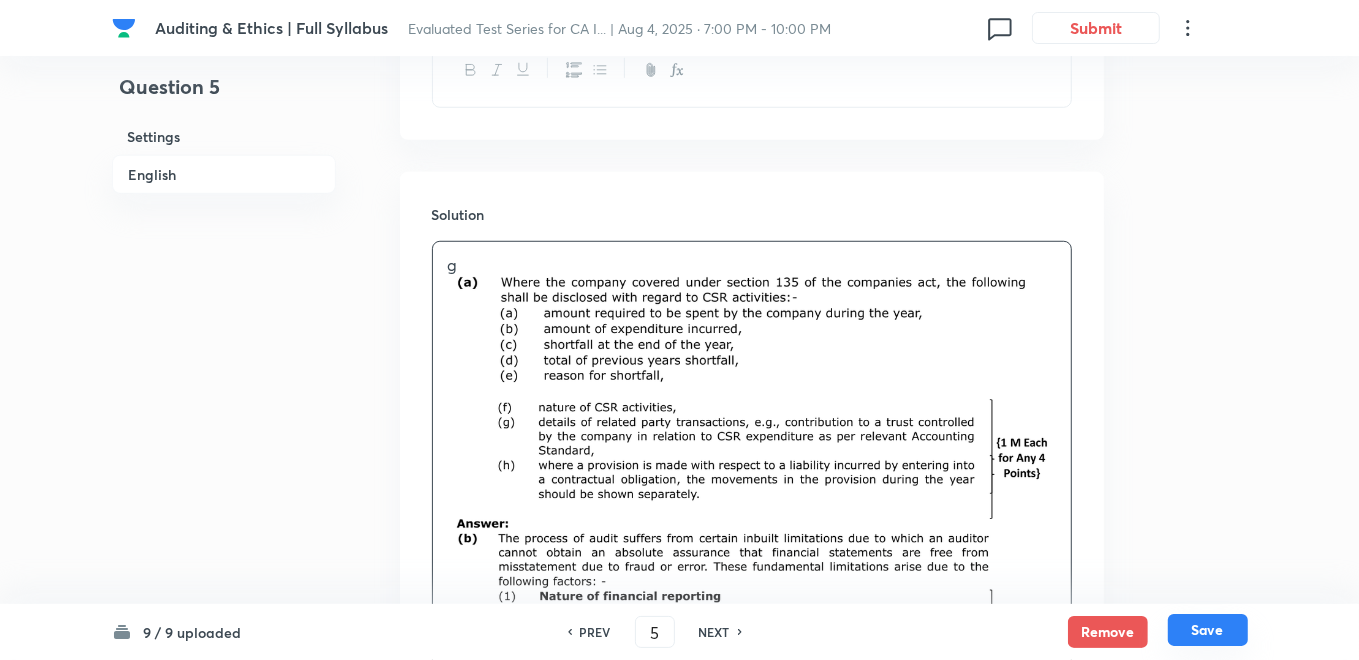 click on "Save" at bounding box center [1208, 630] 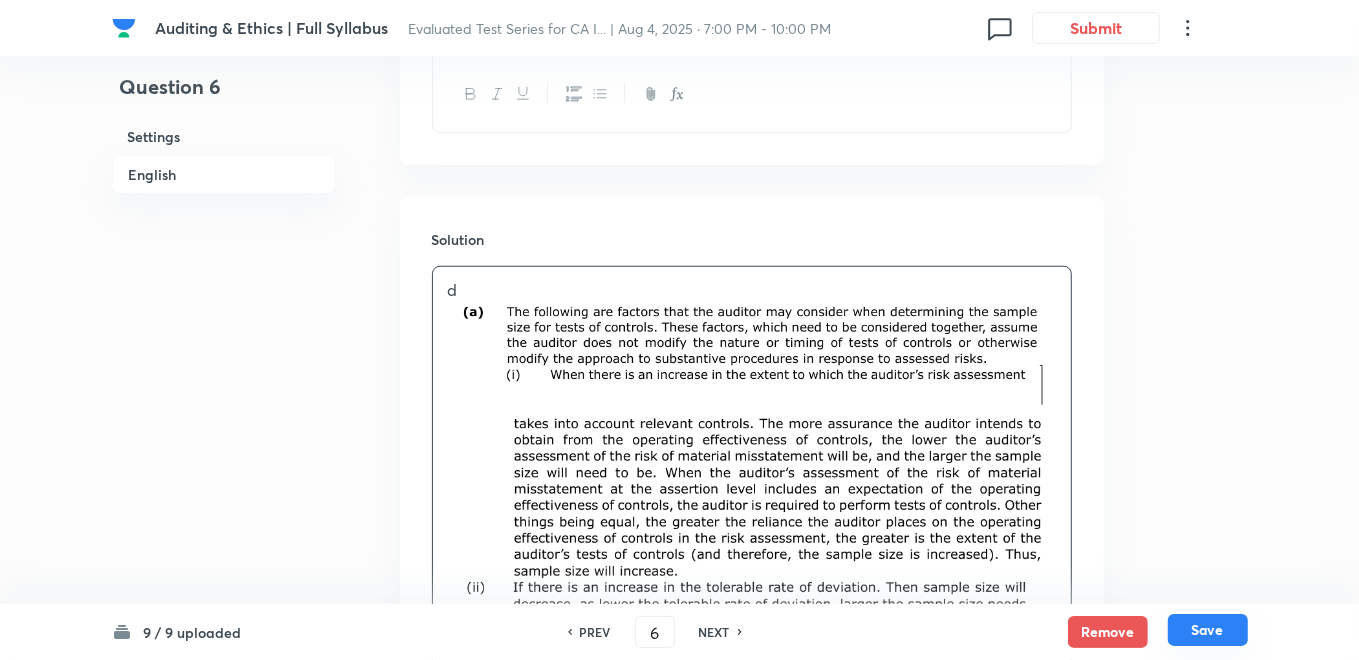 click on "Save" at bounding box center [1208, 630] 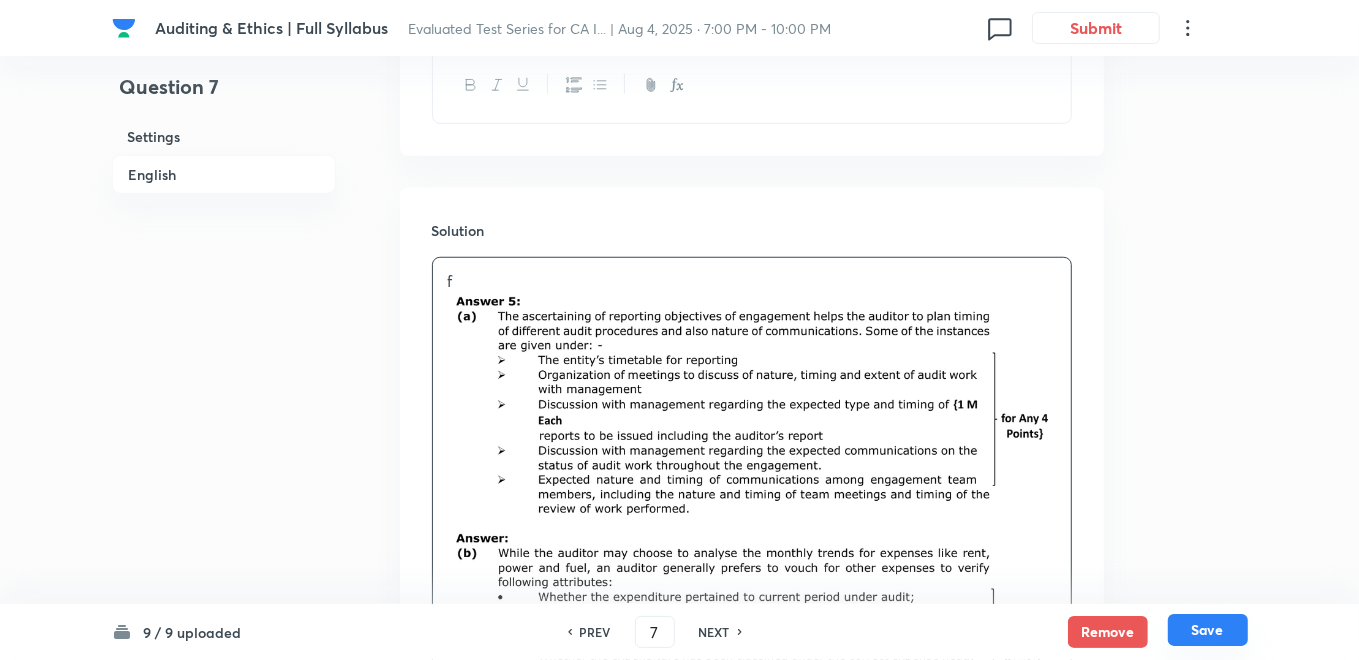 scroll, scrollTop: 968, scrollLeft: 0, axis: vertical 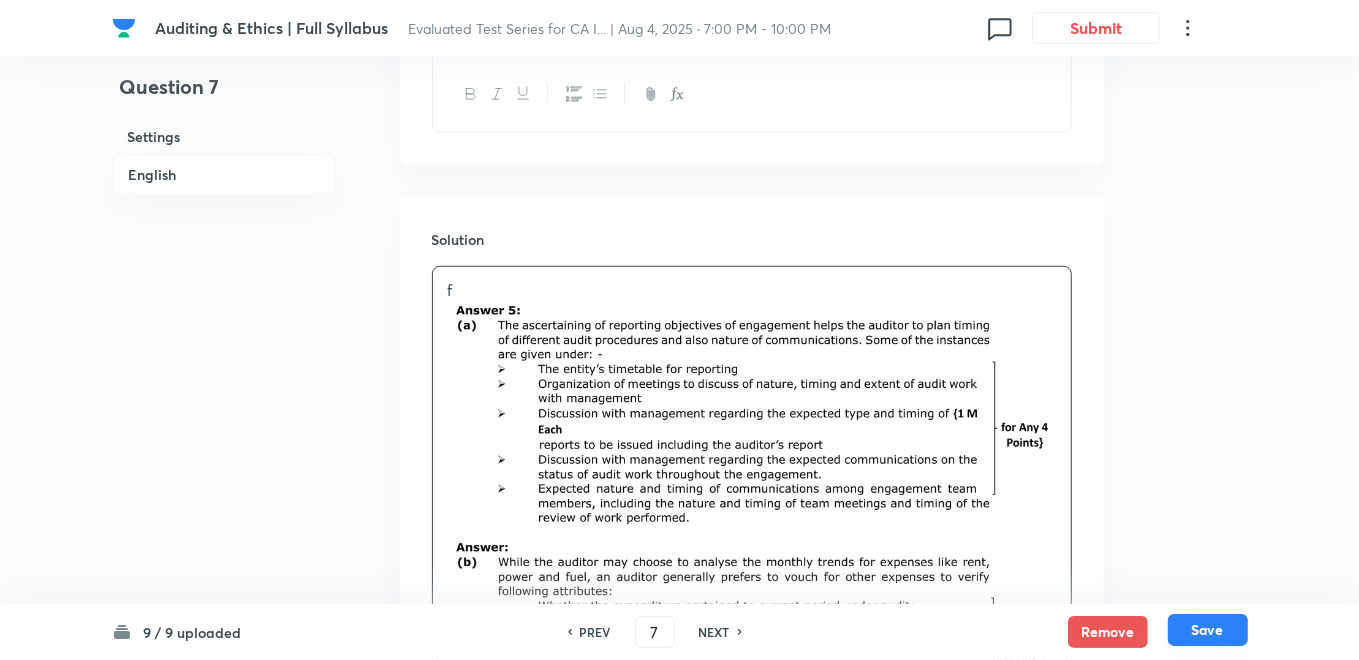 click on "Save" at bounding box center [1208, 630] 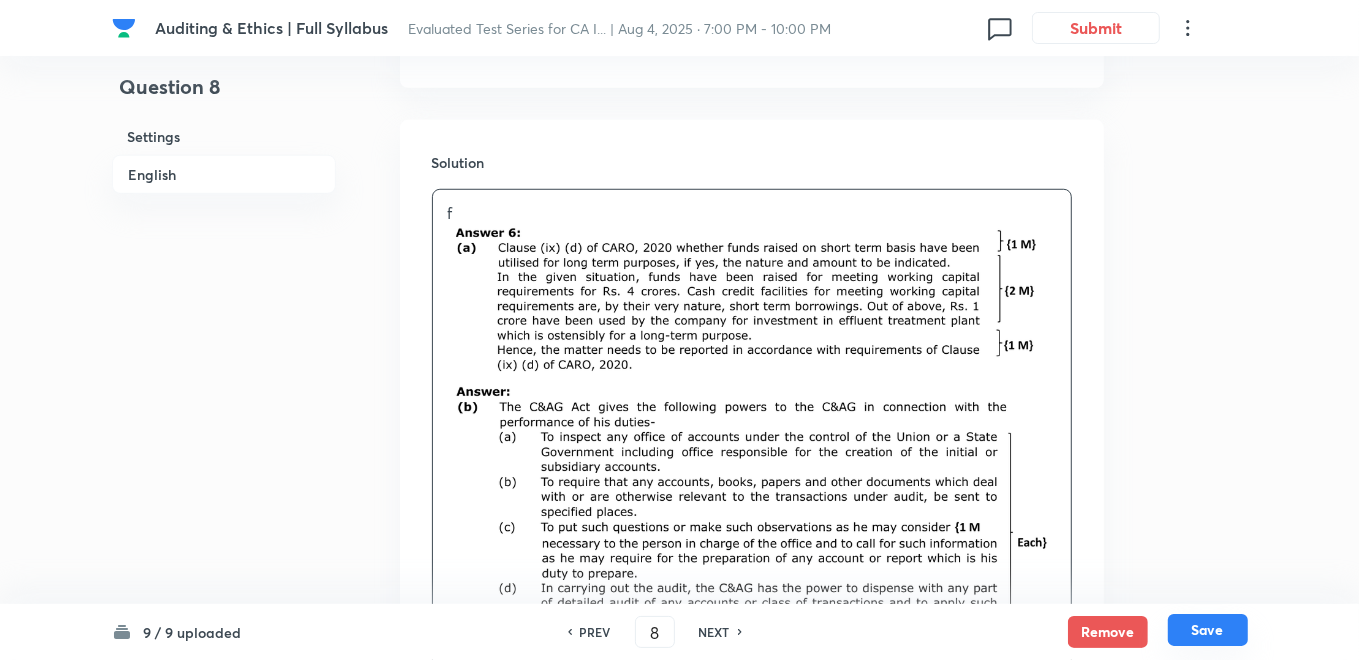 scroll, scrollTop: 891, scrollLeft: 0, axis: vertical 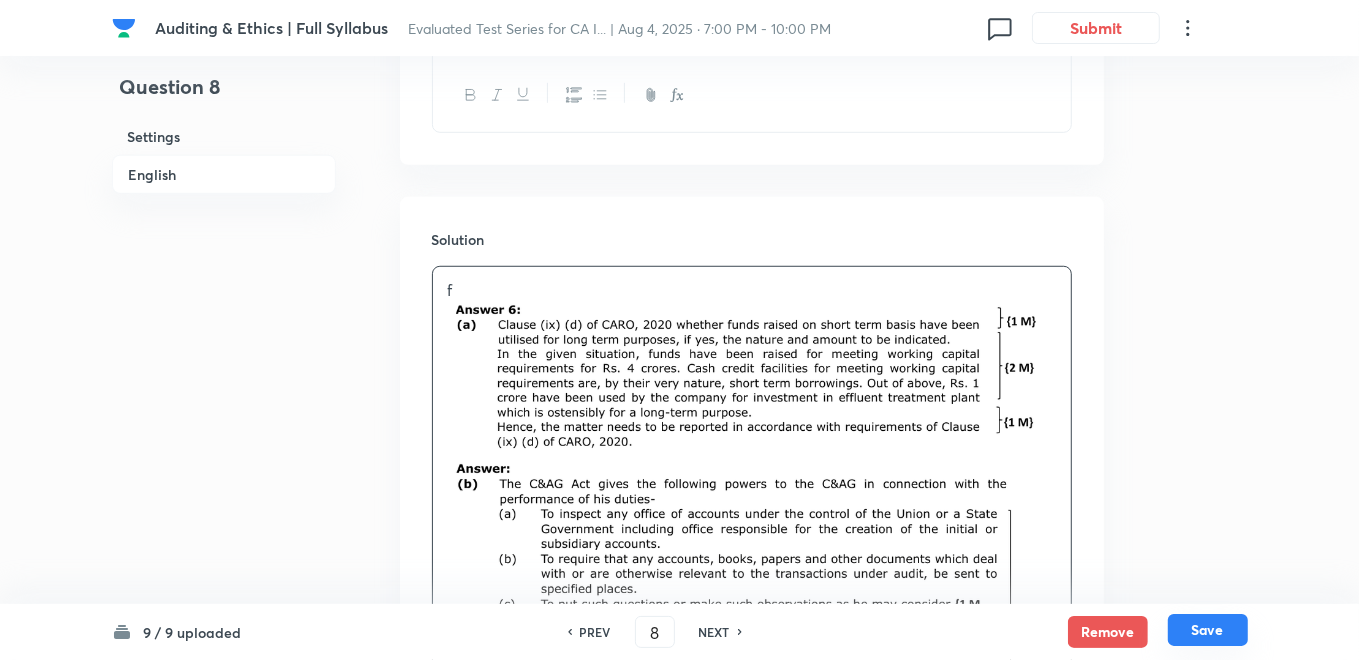 click on "Save" at bounding box center [1208, 630] 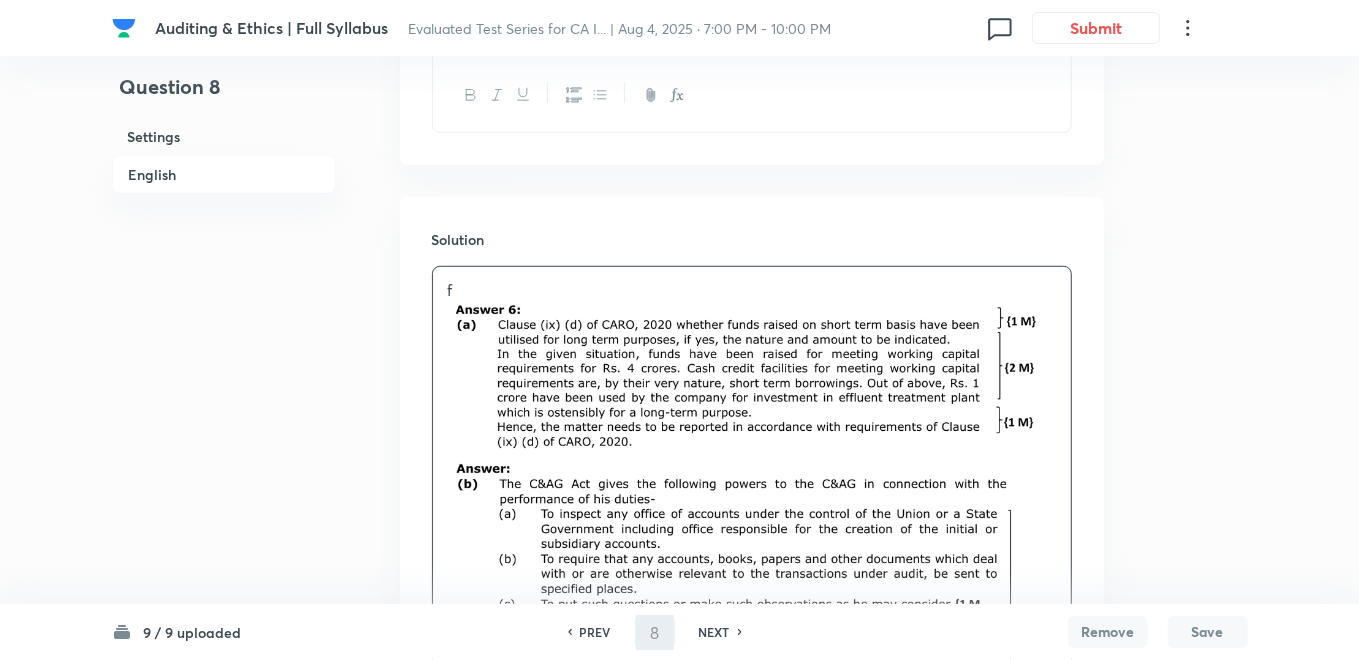 type on "9" 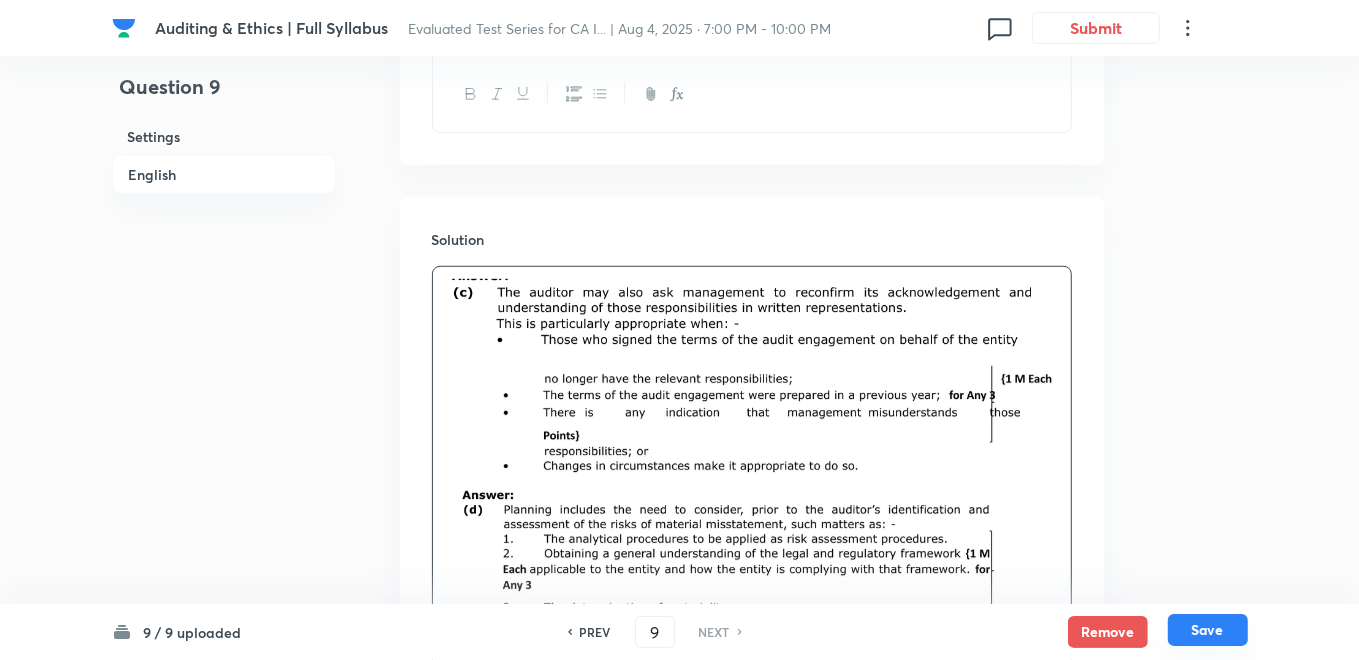 scroll, scrollTop: 825, scrollLeft: 0, axis: vertical 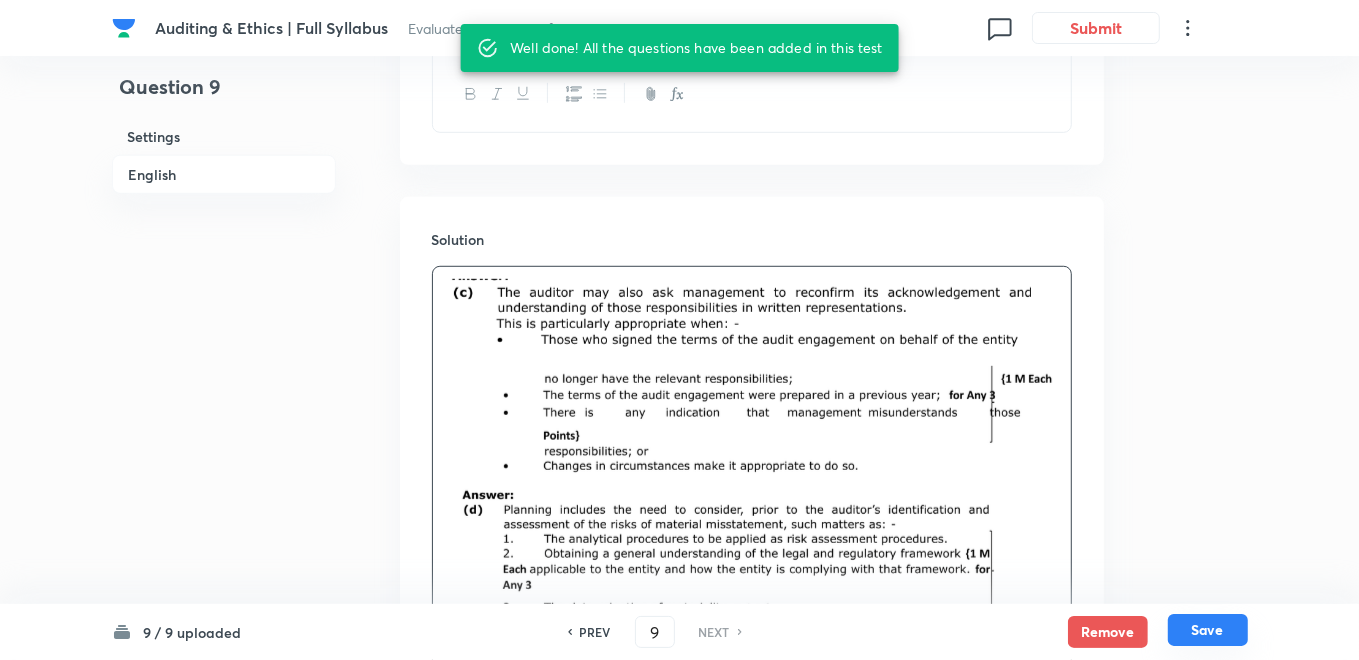 click on "Save" at bounding box center (1208, 630) 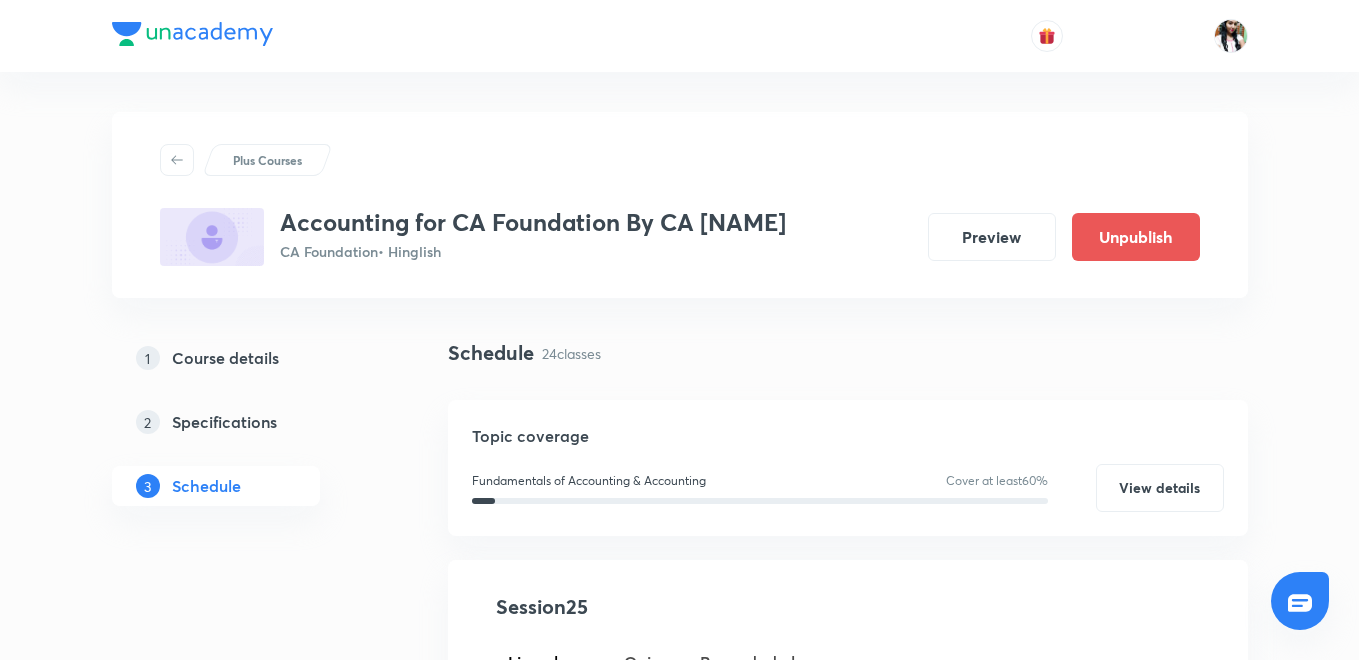 scroll, scrollTop: 400, scrollLeft: 0, axis: vertical 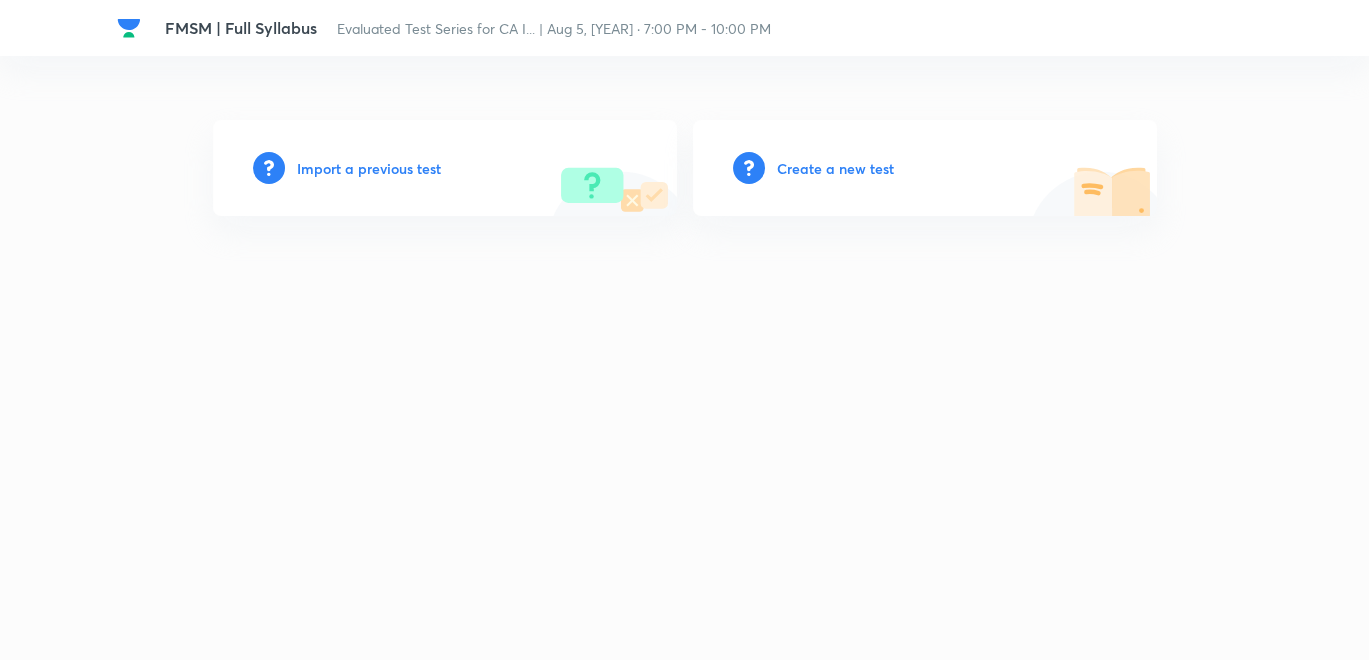 click on "Create a new test" at bounding box center [835, 168] 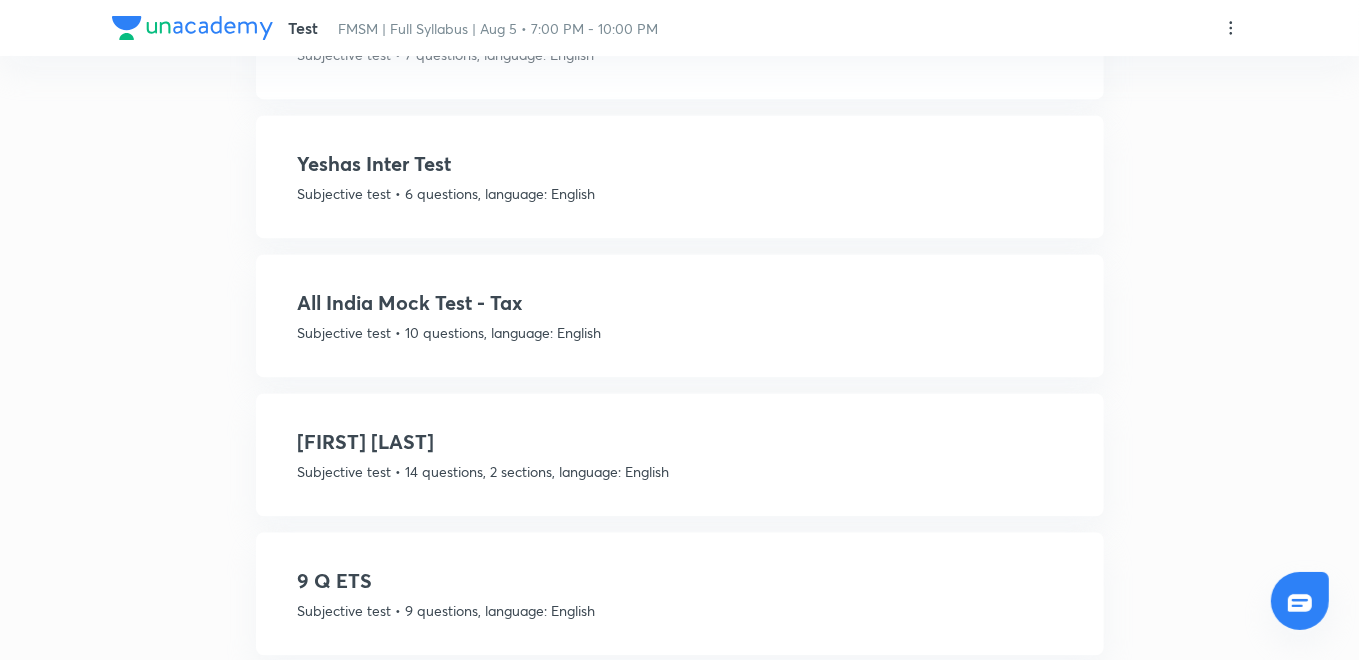 scroll, scrollTop: 2921, scrollLeft: 0, axis: vertical 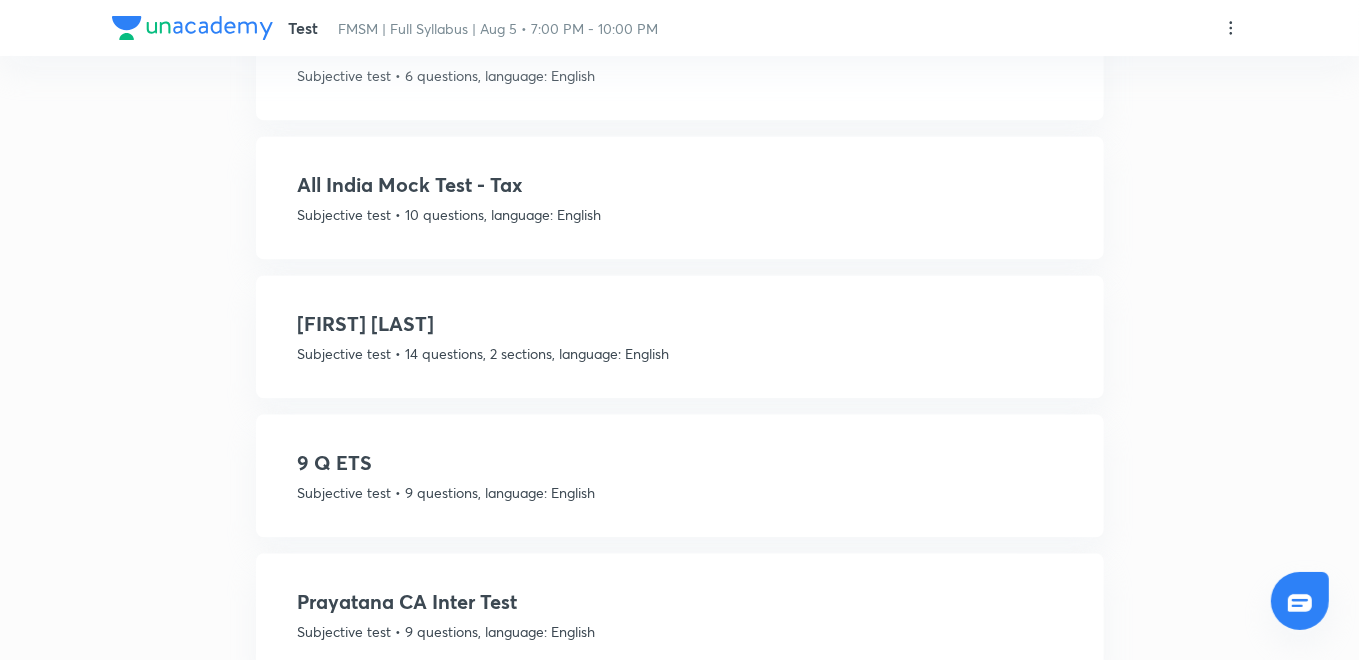 click on "Subjective test •  10 questions, language: English" at bounding box center (680, 214) 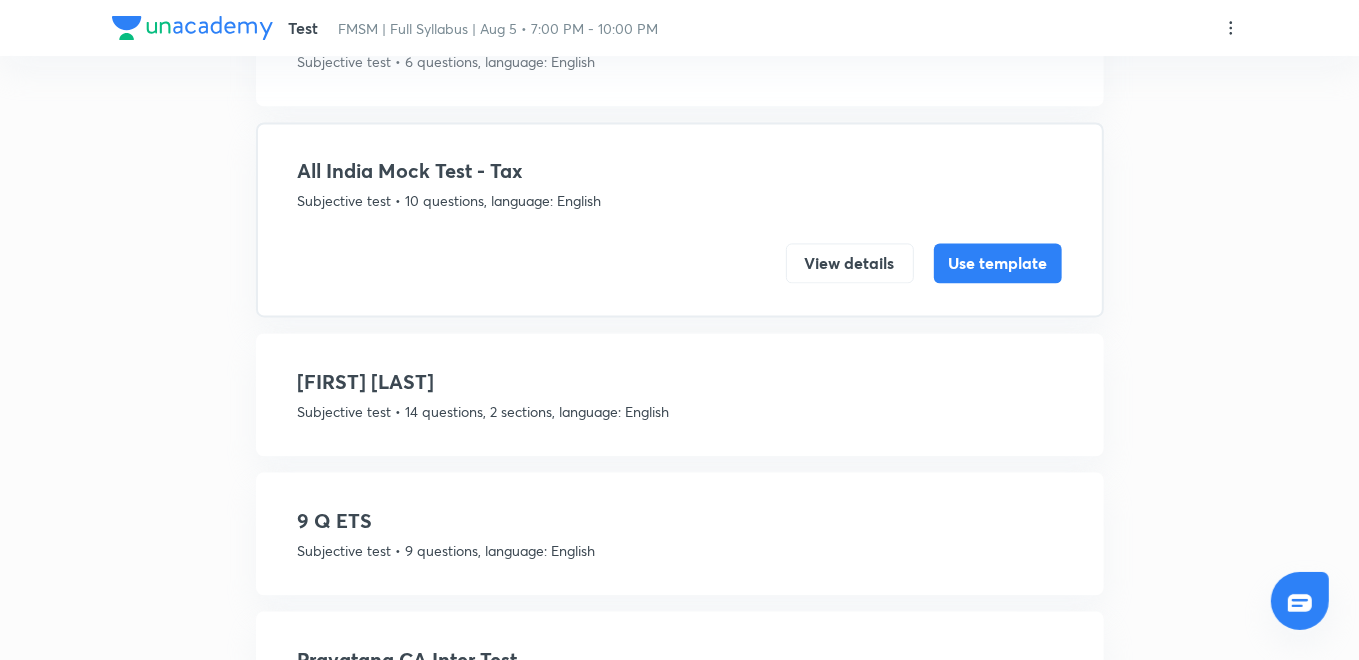 scroll, scrollTop: 2849, scrollLeft: 0, axis: vertical 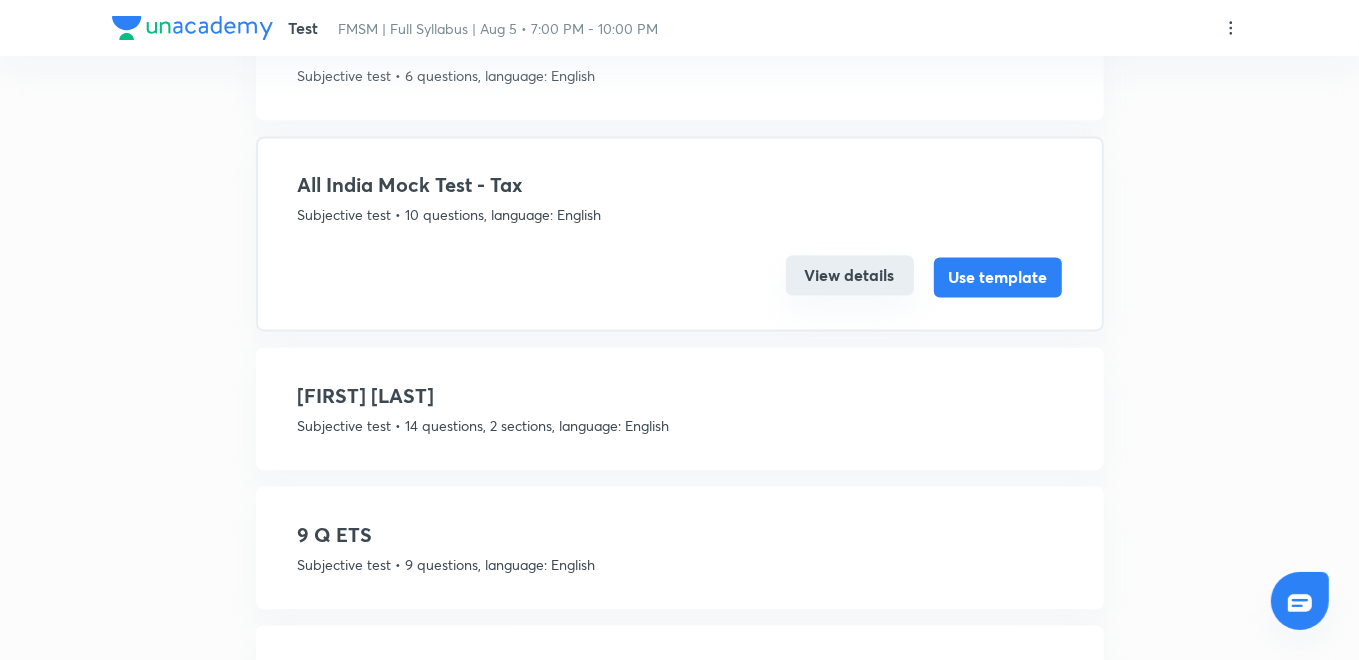 click on "View details" at bounding box center [850, 275] 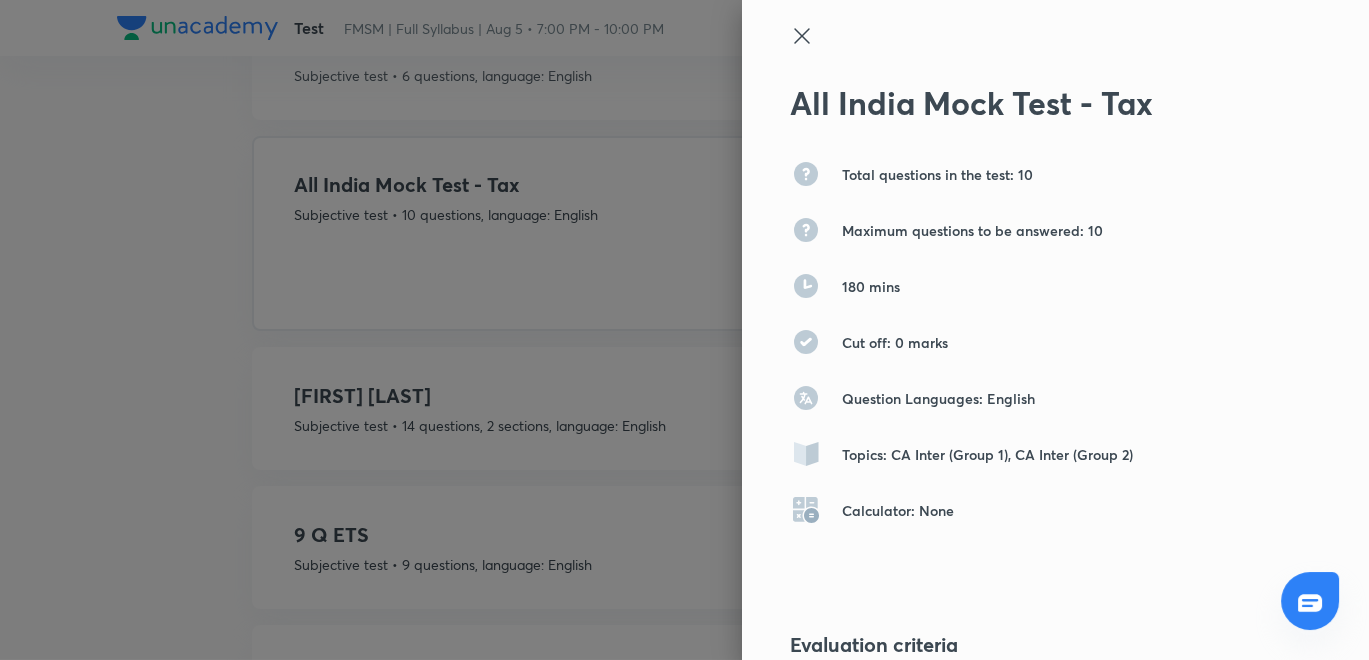 click at bounding box center (684, 330) 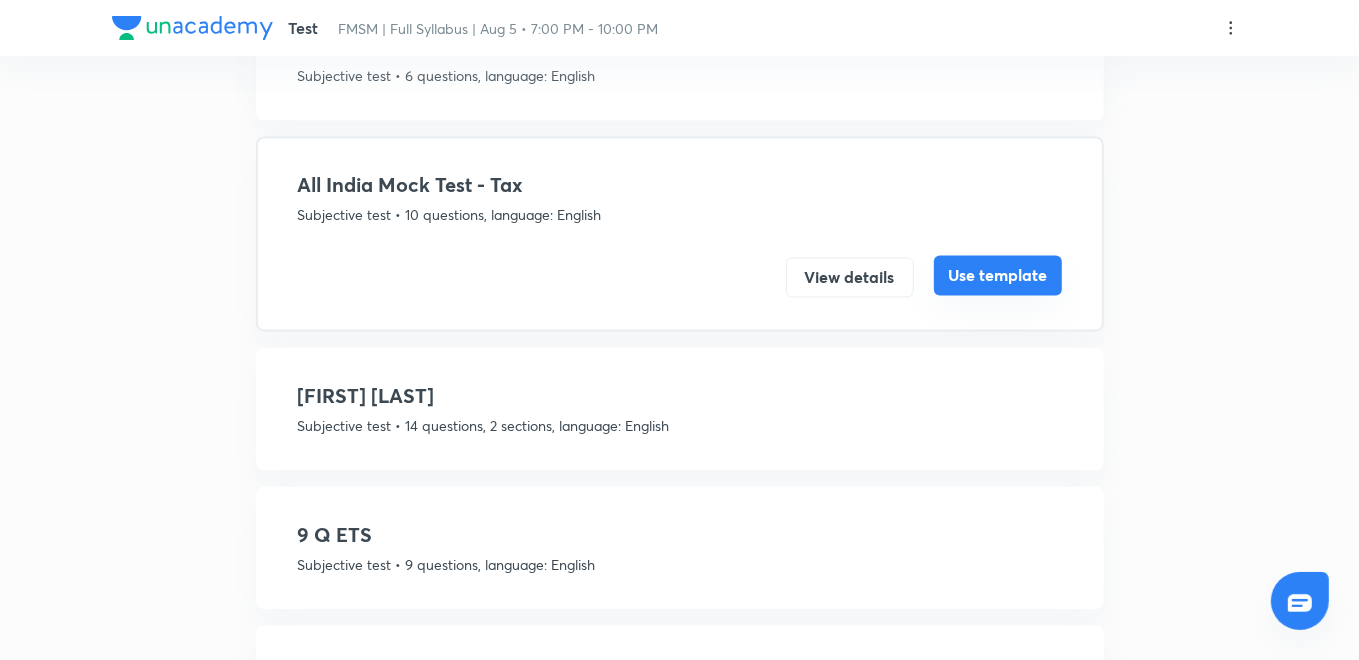 click on "Use template" at bounding box center (998, 275) 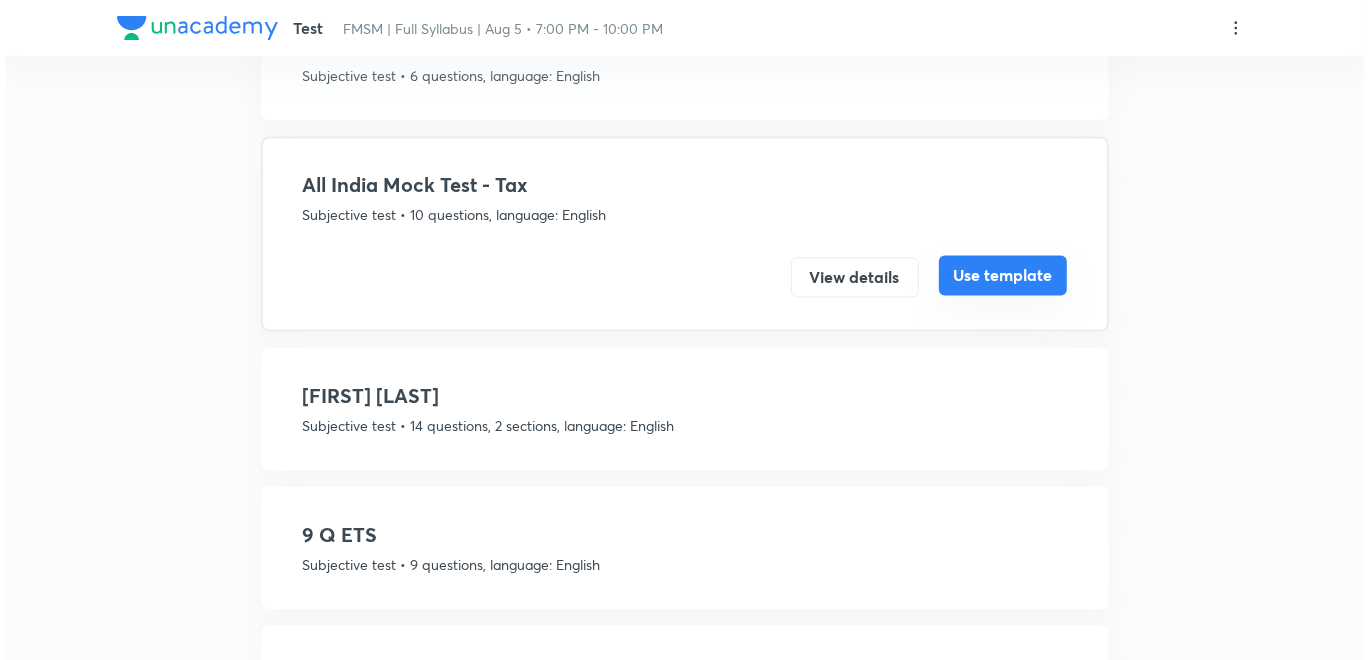 scroll, scrollTop: 0, scrollLeft: 0, axis: both 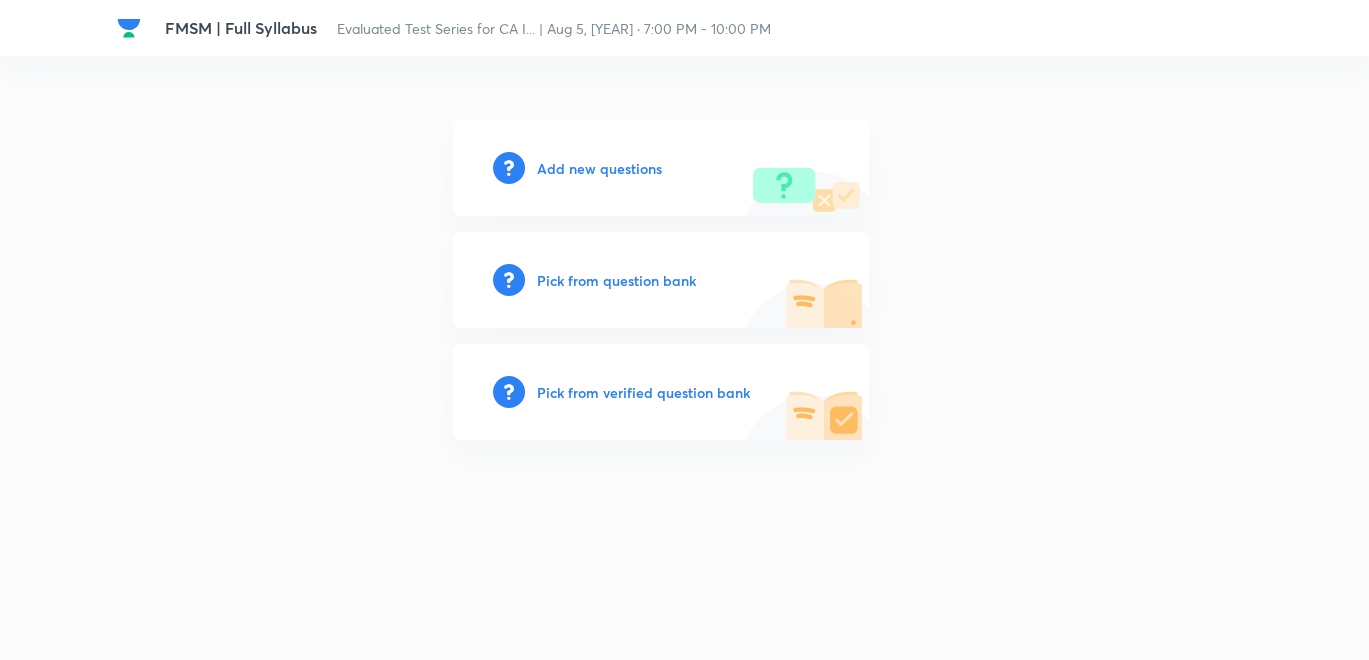 click on "Add new questions" at bounding box center (599, 168) 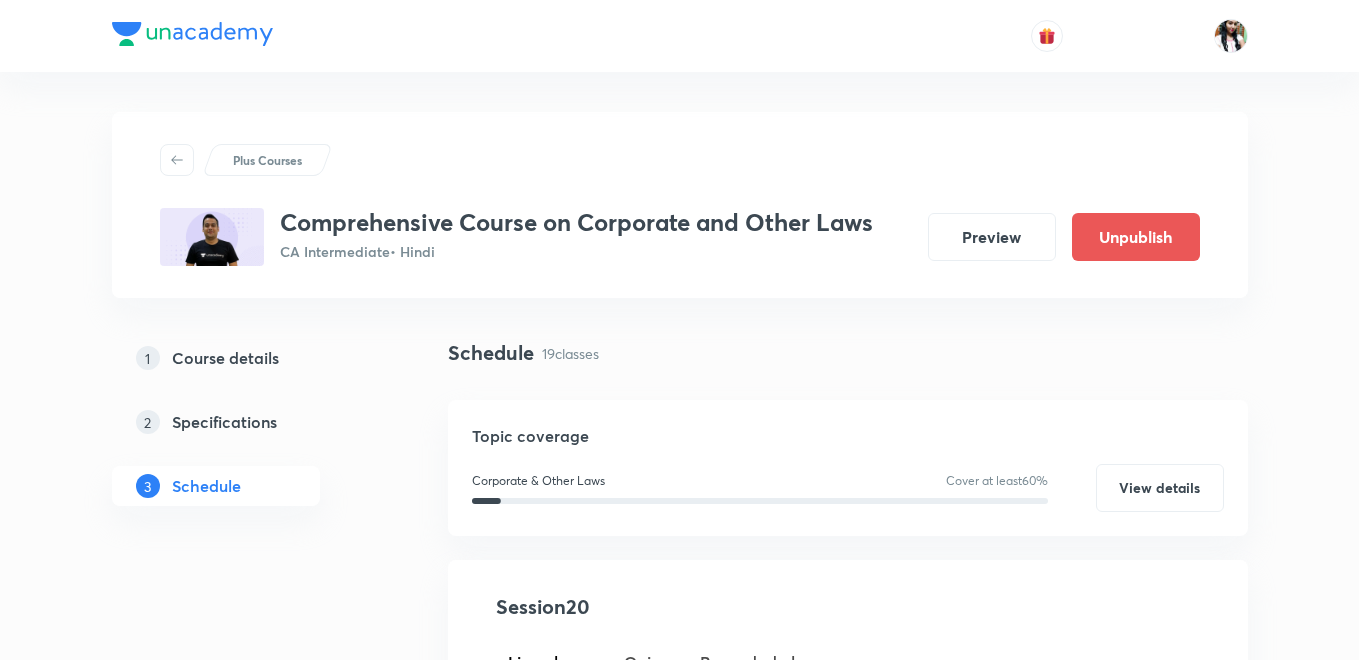 scroll, scrollTop: 3199, scrollLeft: 0, axis: vertical 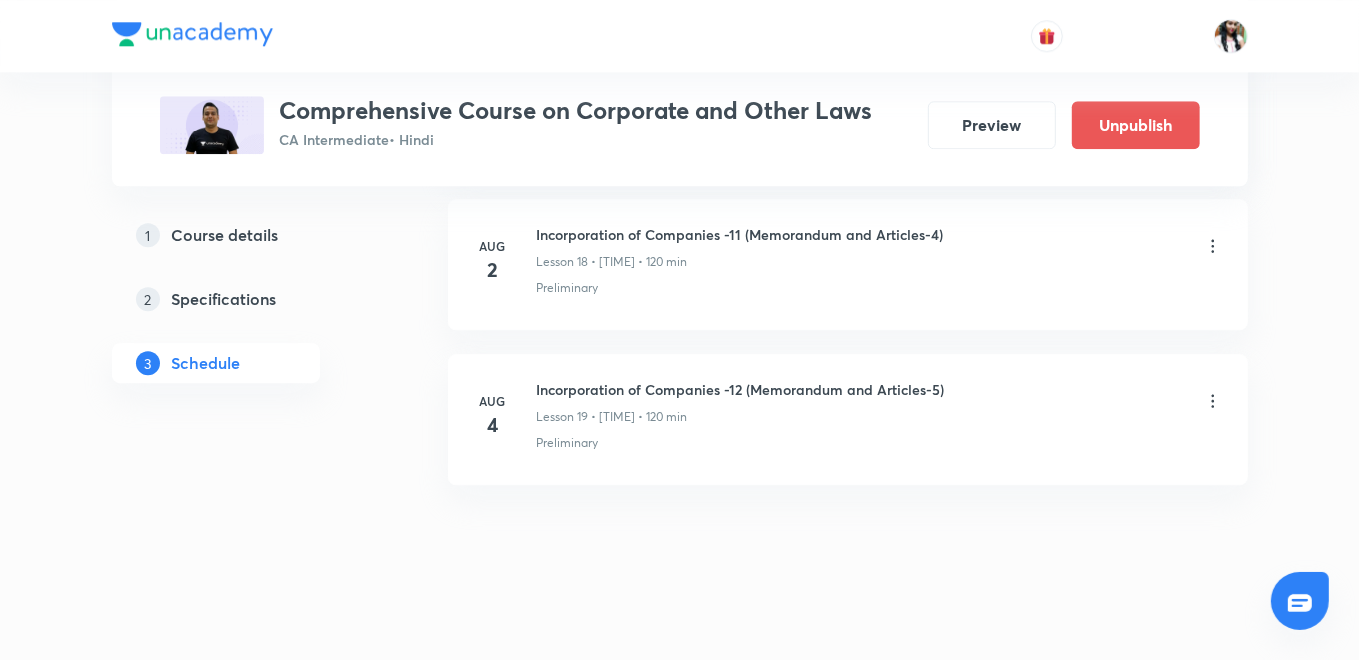 click 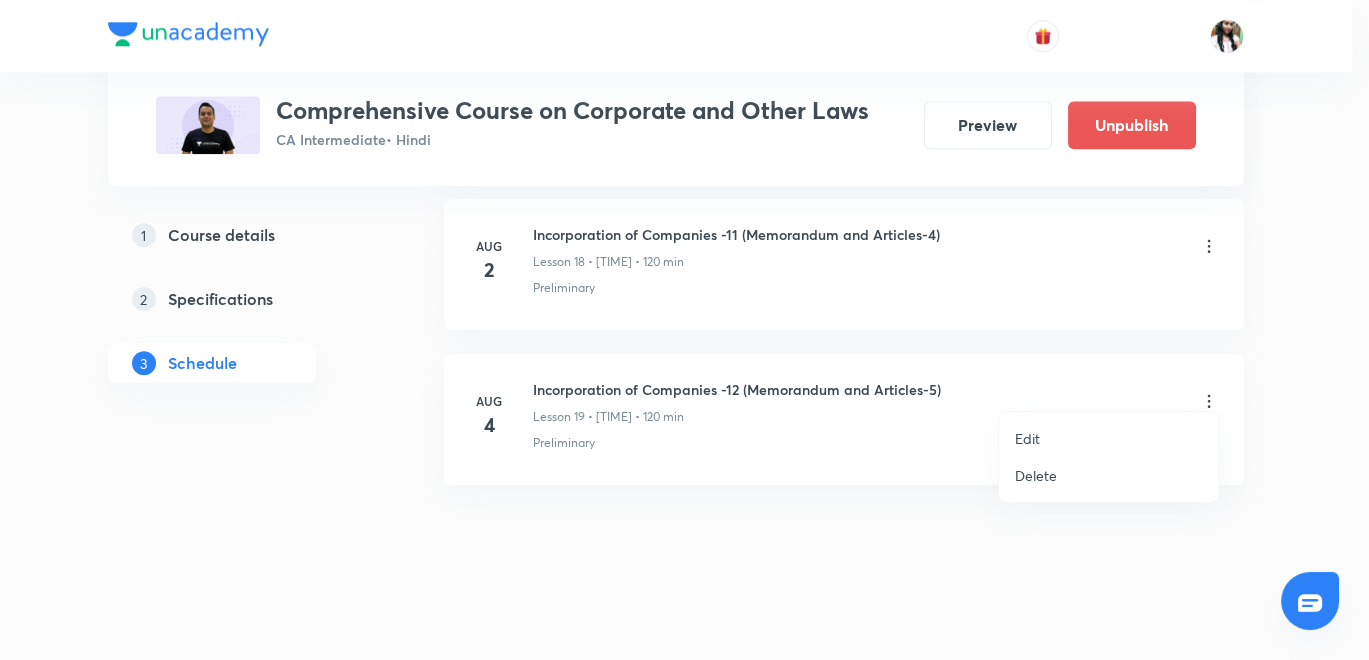 click on "Edit" at bounding box center (1108, 438) 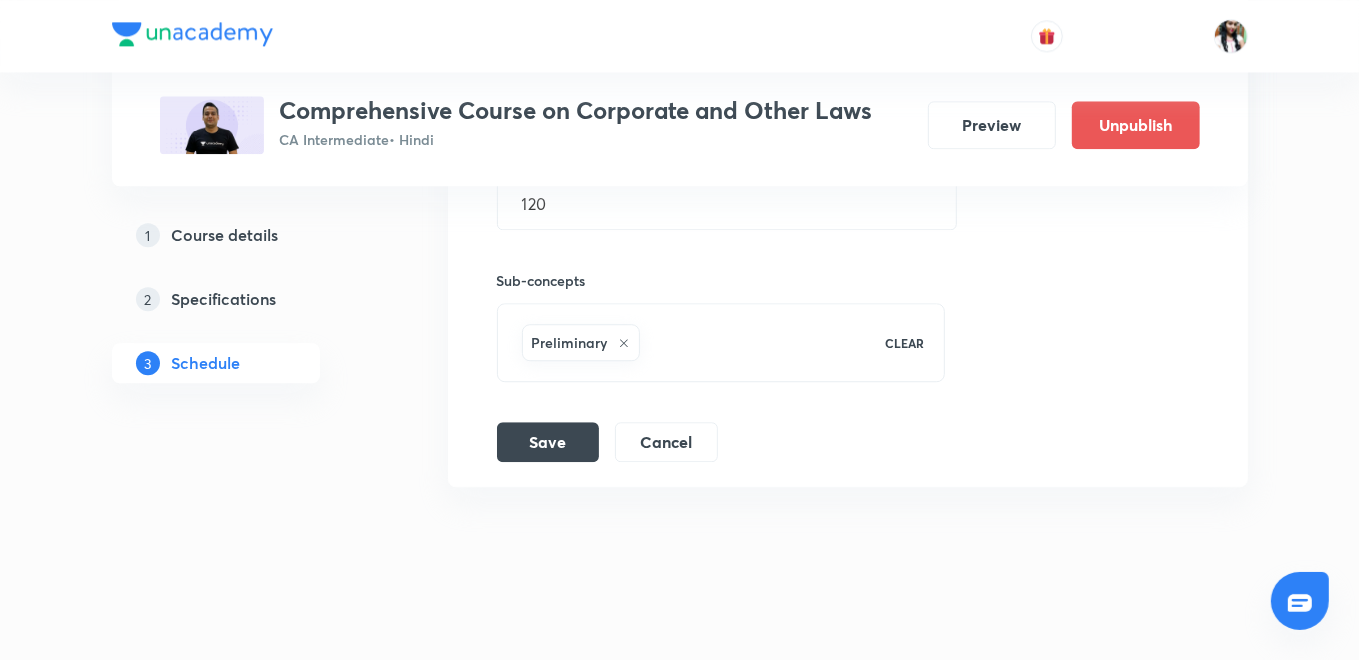 scroll, scrollTop: 3178, scrollLeft: 0, axis: vertical 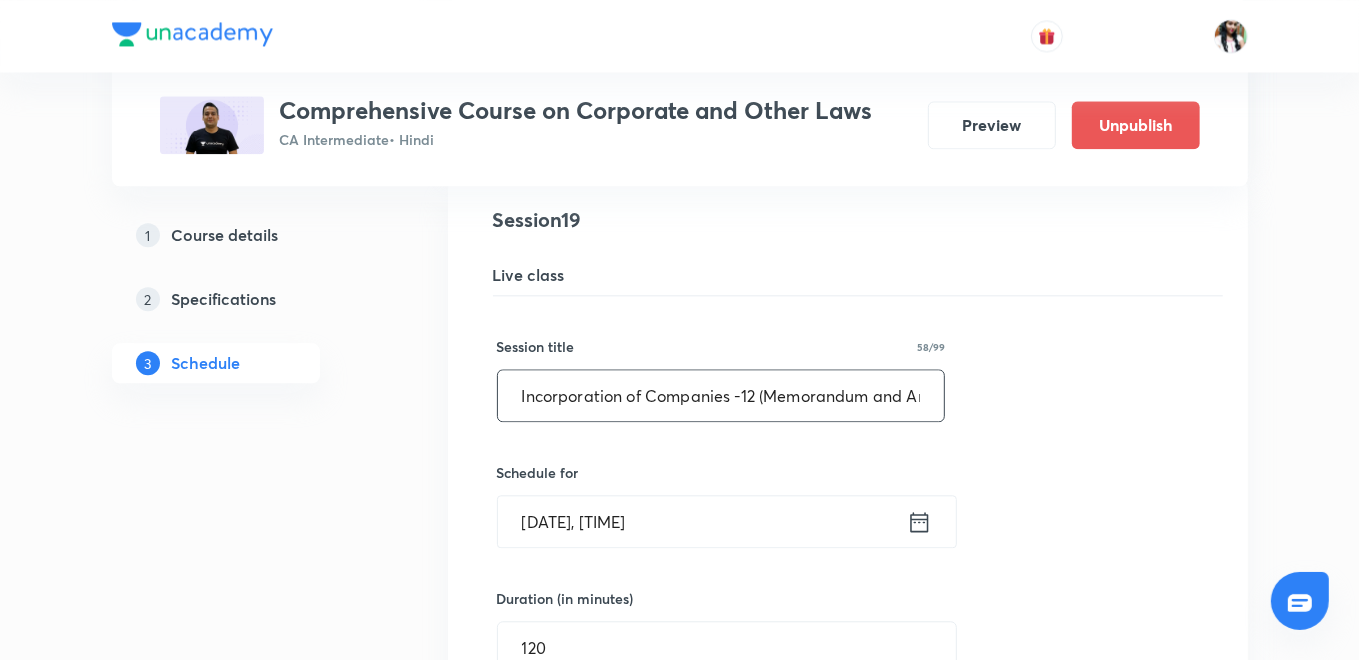 click on "Incorporation of Companies -12 (Memorandum and Articles-5)" at bounding box center [721, 395] 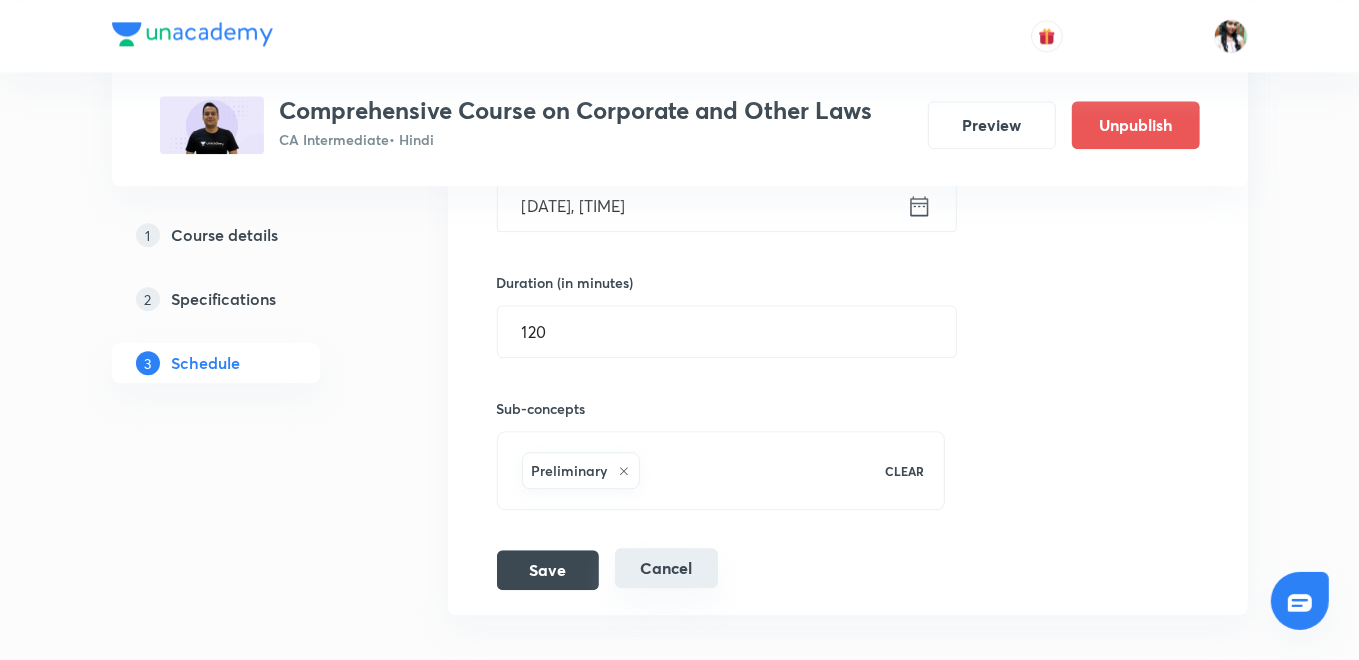 scroll, scrollTop: 3511, scrollLeft: 0, axis: vertical 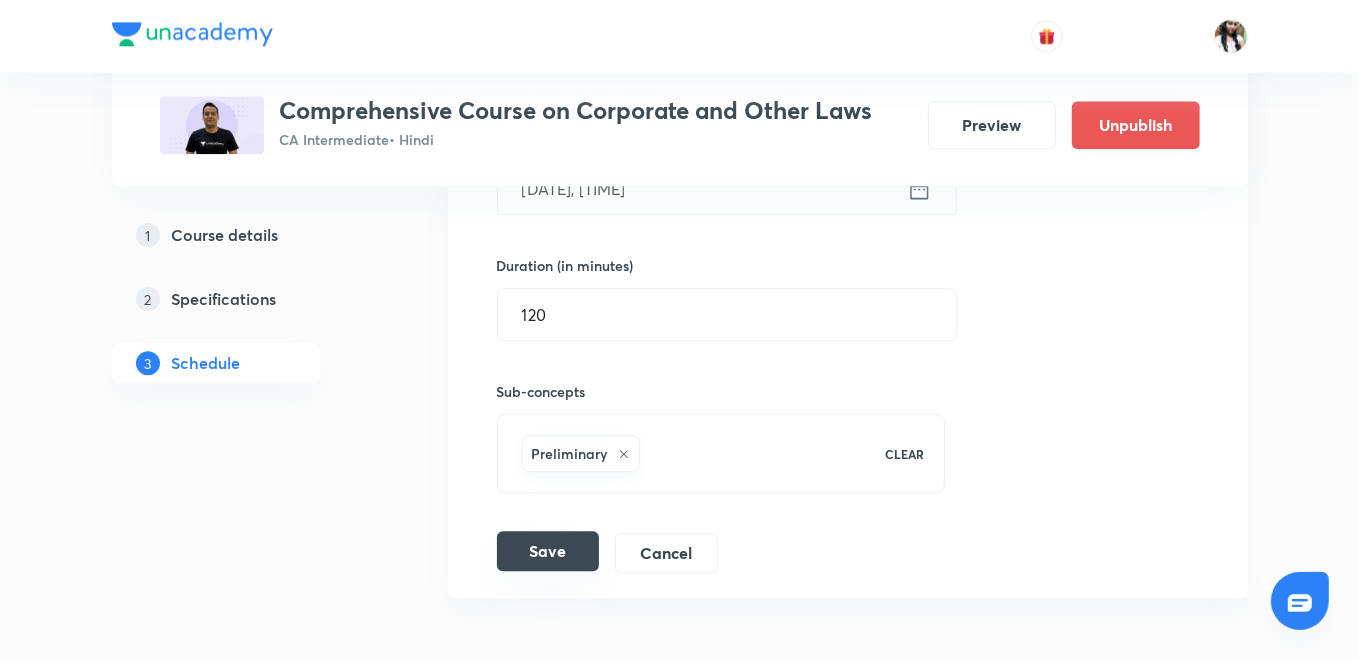 type on "Prospectus and Allotment of Securities Part-1" 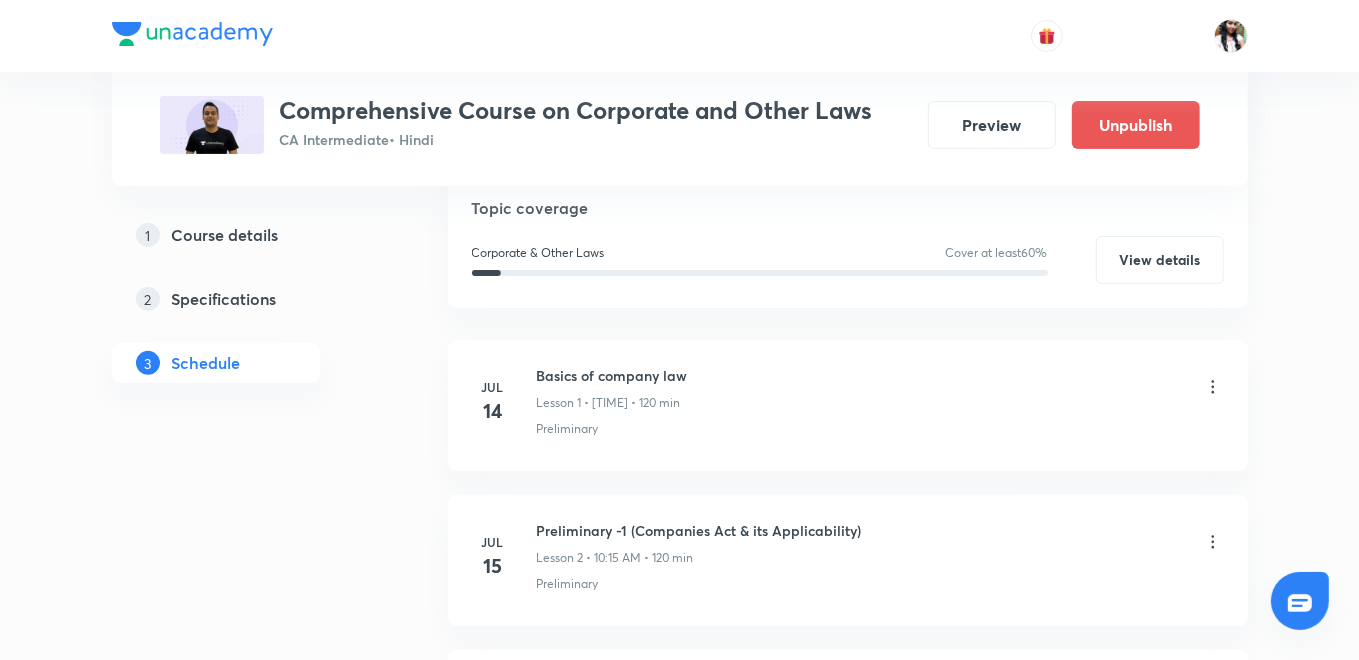 scroll, scrollTop: 0, scrollLeft: 0, axis: both 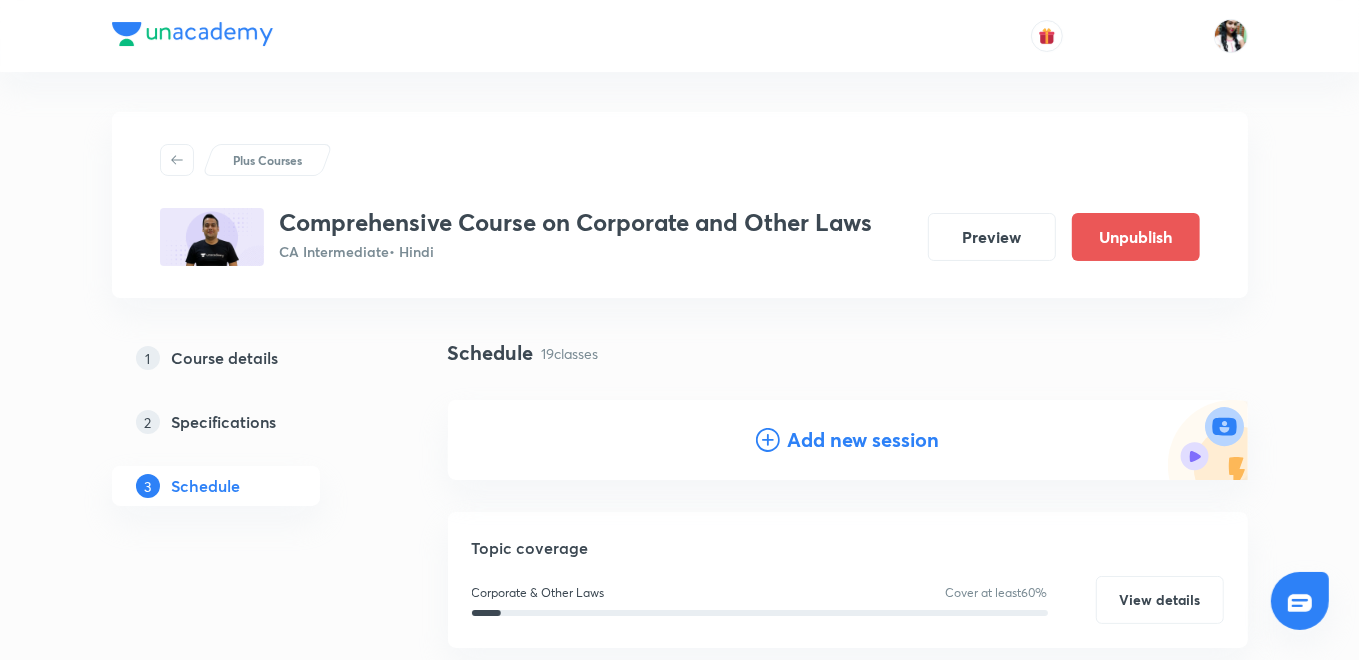 click on "Add new session" at bounding box center [864, 440] 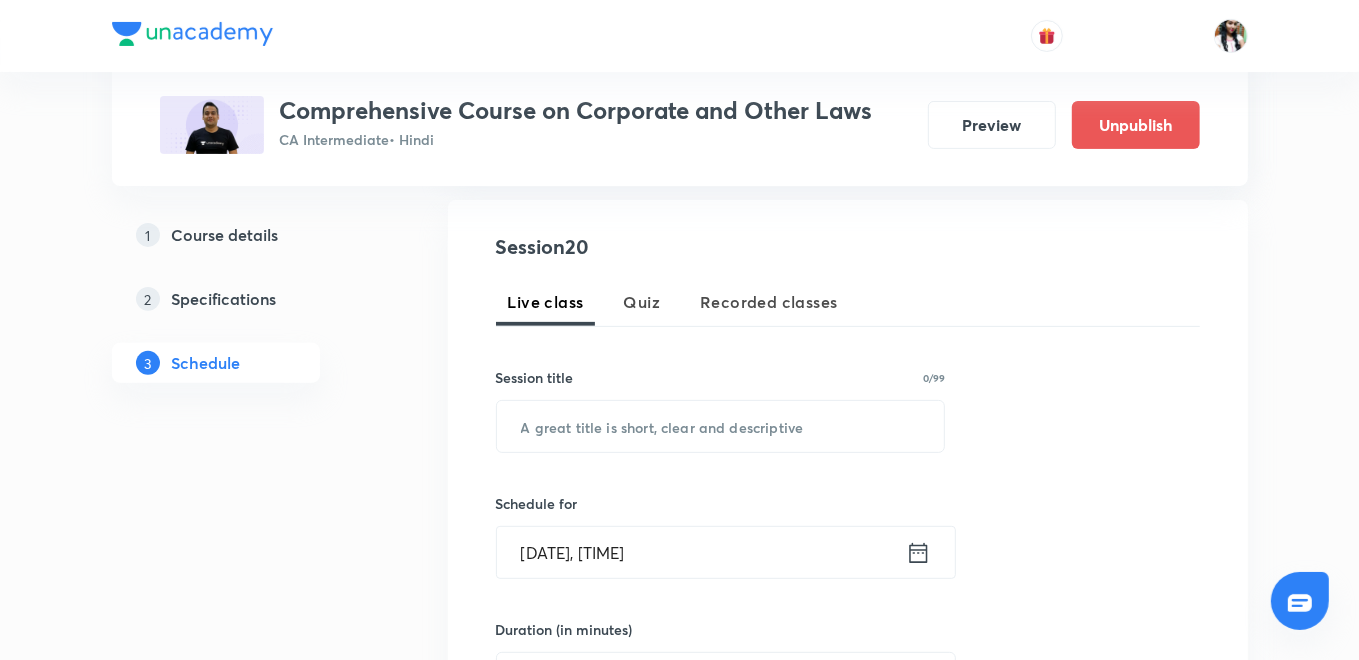 scroll, scrollTop: 444, scrollLeft: 0, axis: vertical 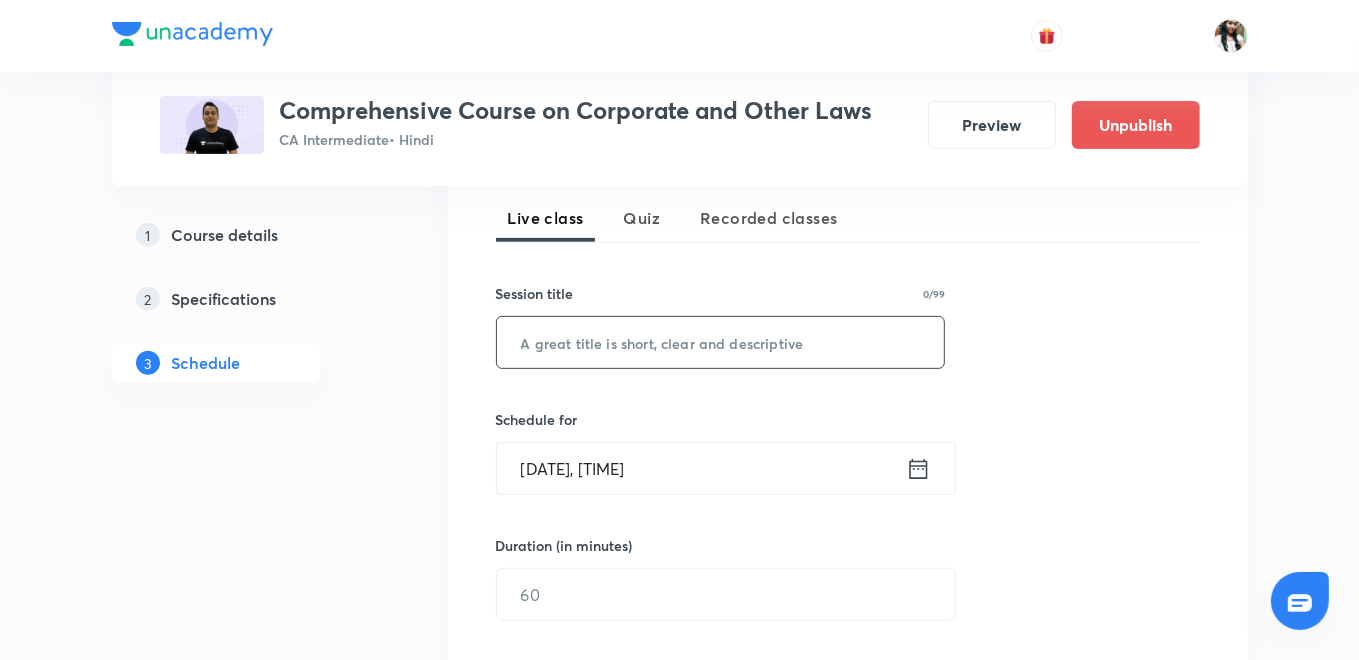 paste on "Prospectus and Allotment of Securities Part-2" 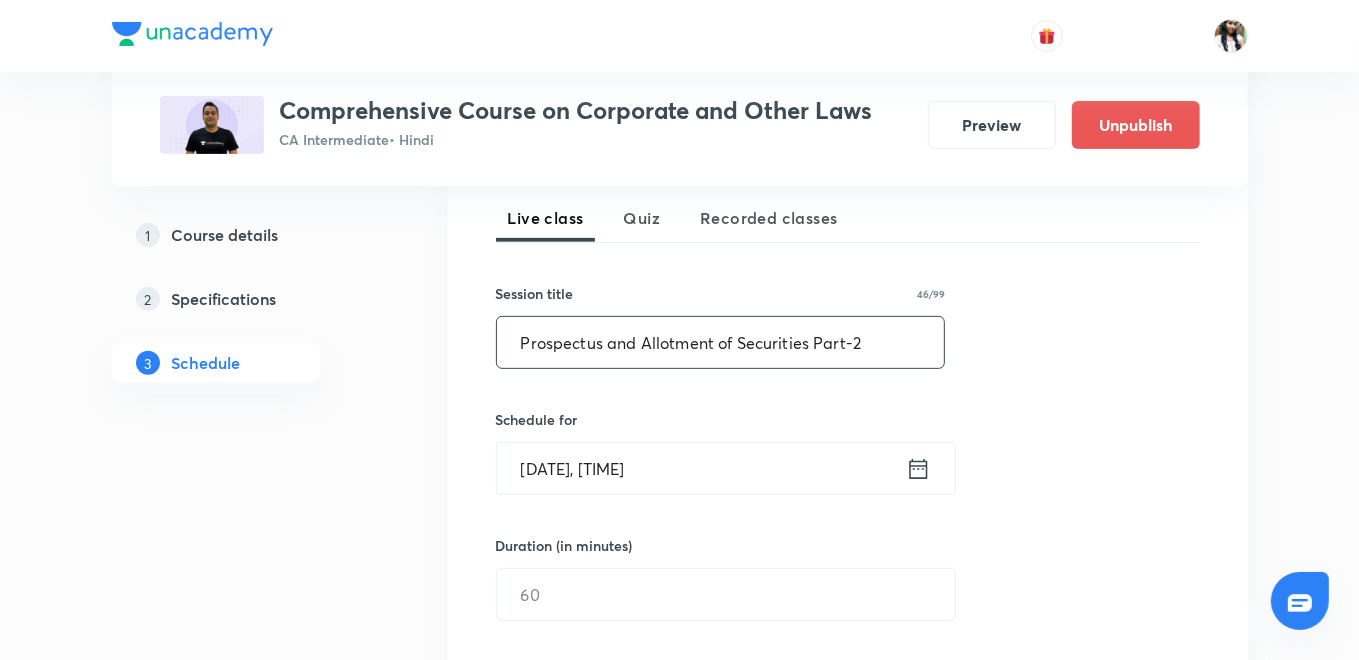 type on "Prospectus and Allotment of Securities Part-2" 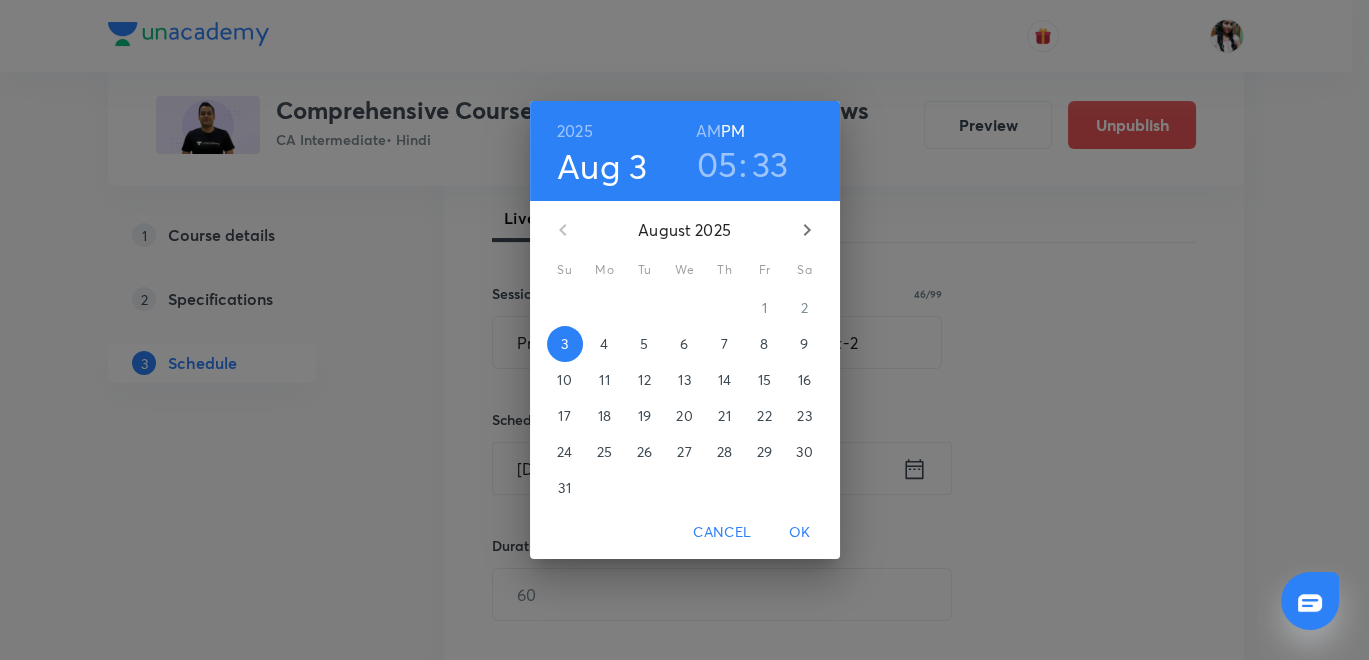 click on "5" at bounding box center [645, 344] 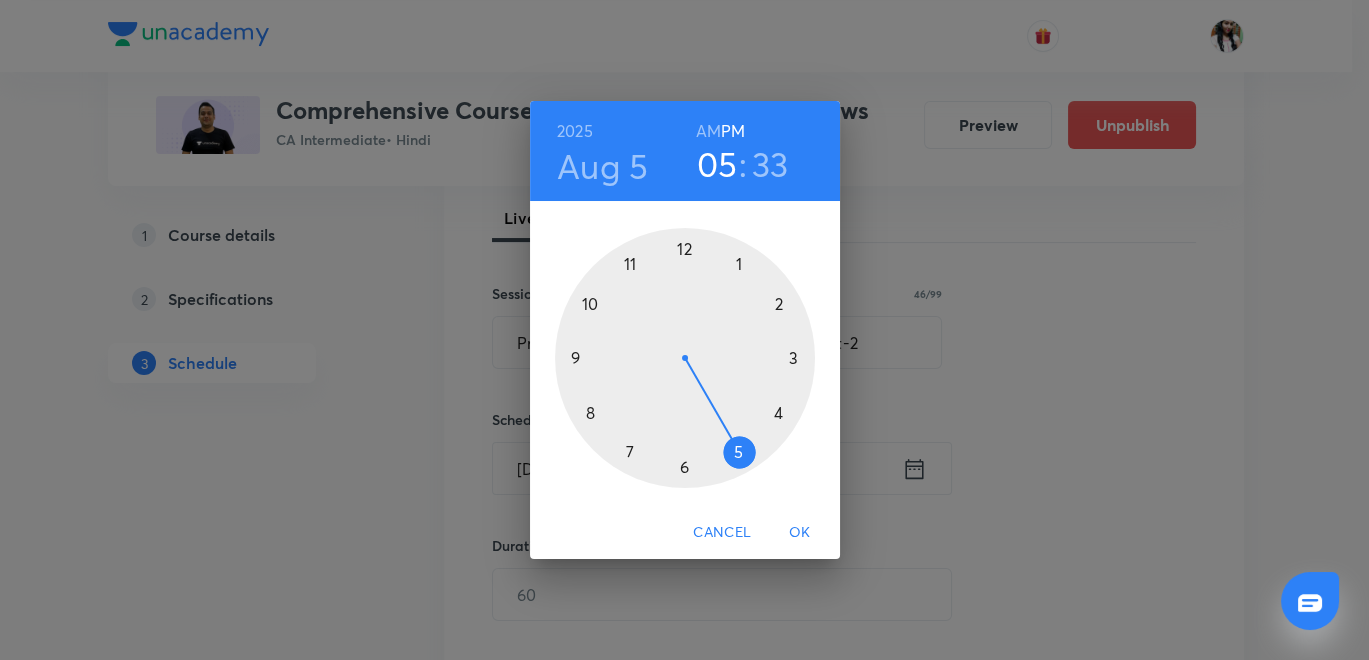 click on "AM" at bounding box center (708, 131) 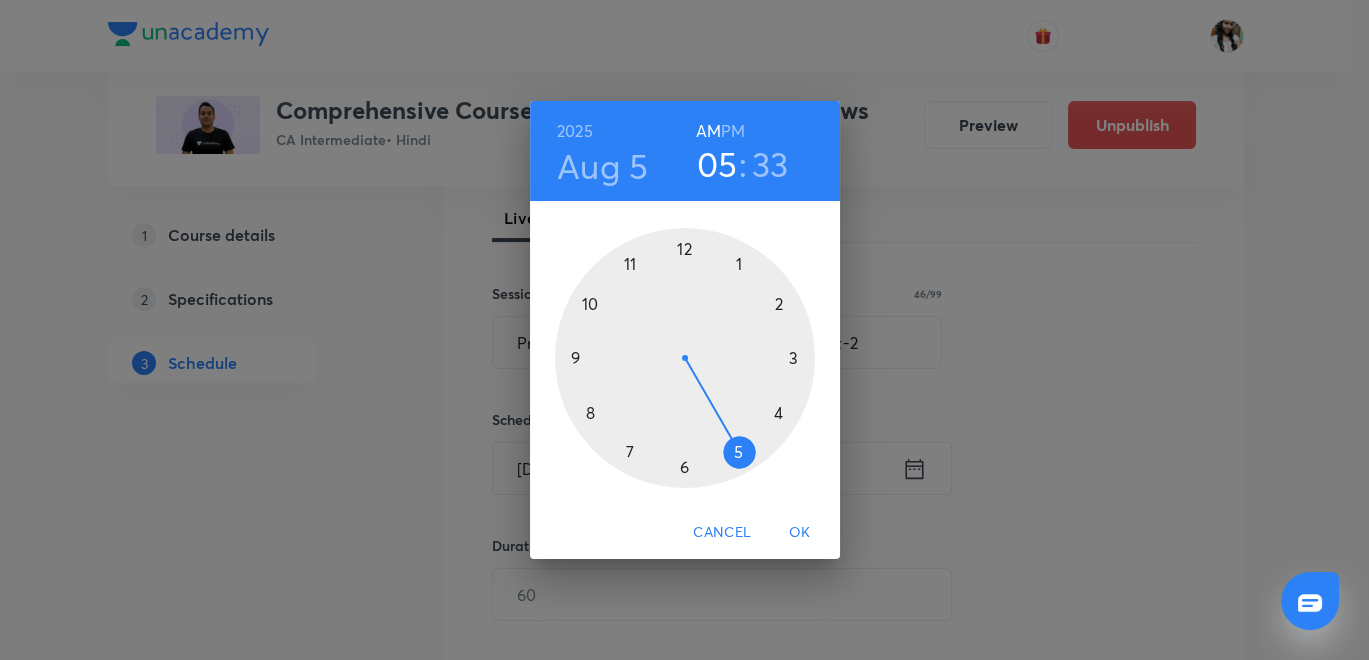 click at bounding box center (685, 358) 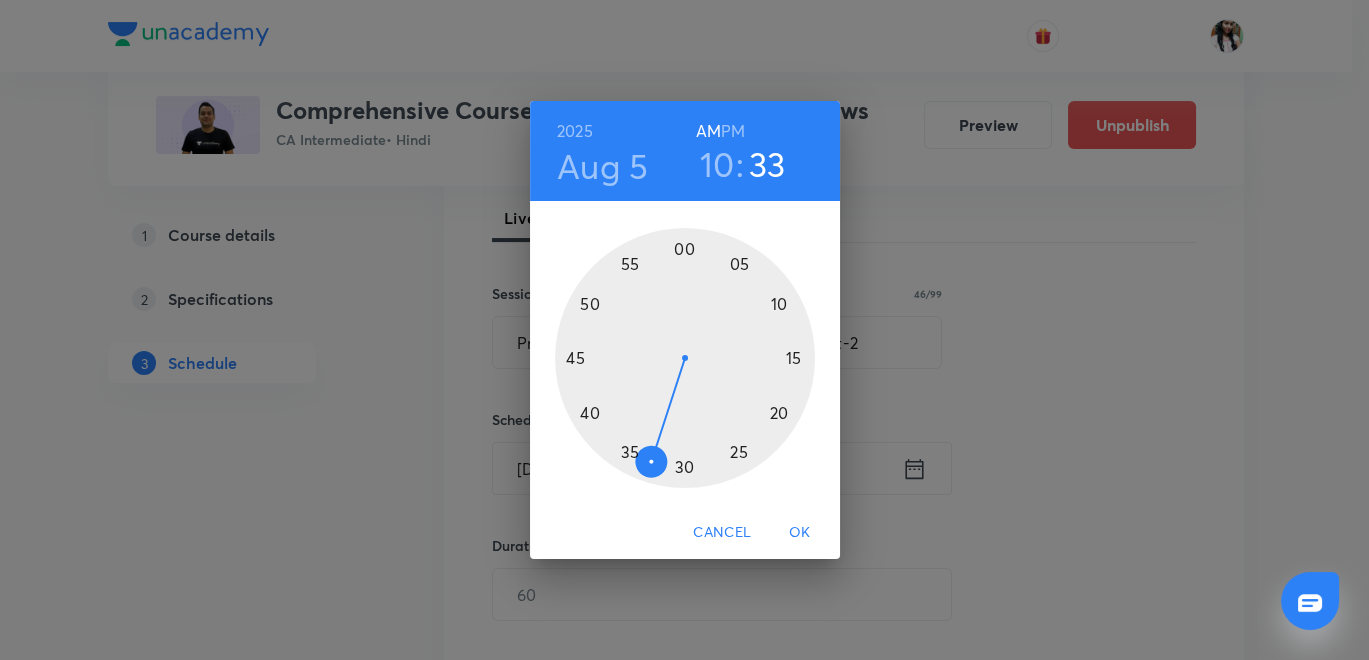 click at bounding box center (685, 358) 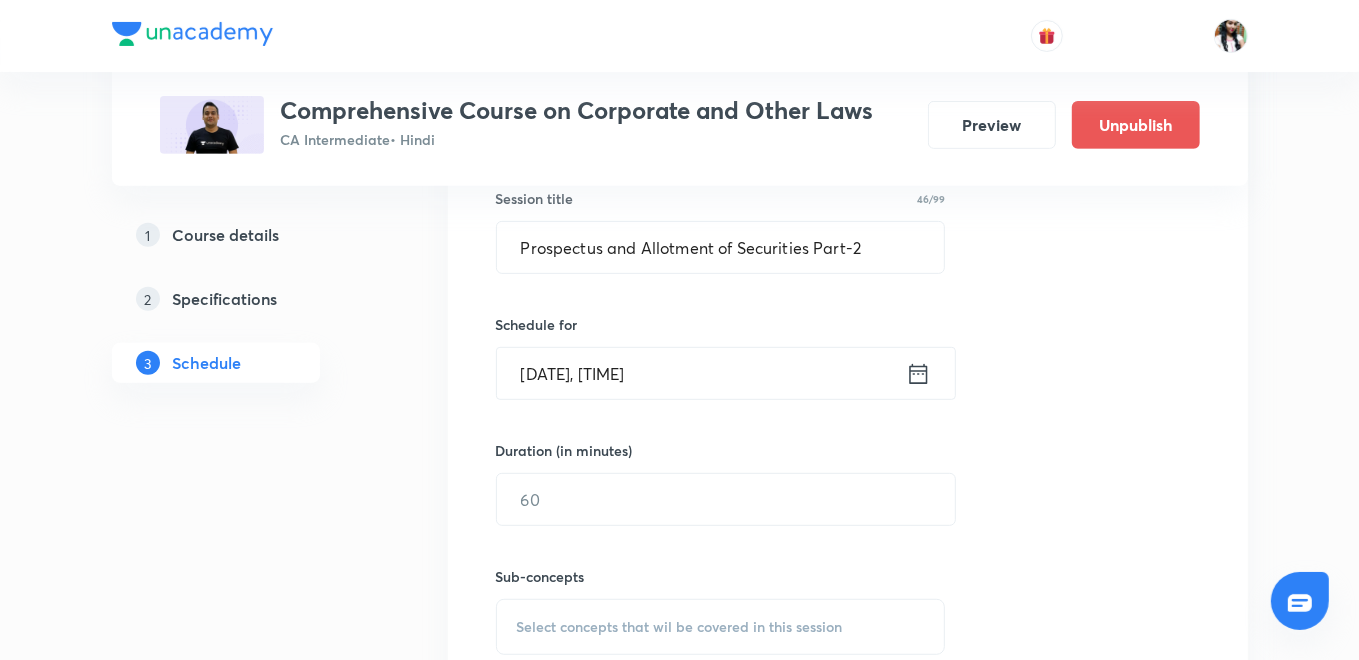 scroll, scrollTop: 666, scrollLeft: 0, axis: vertical 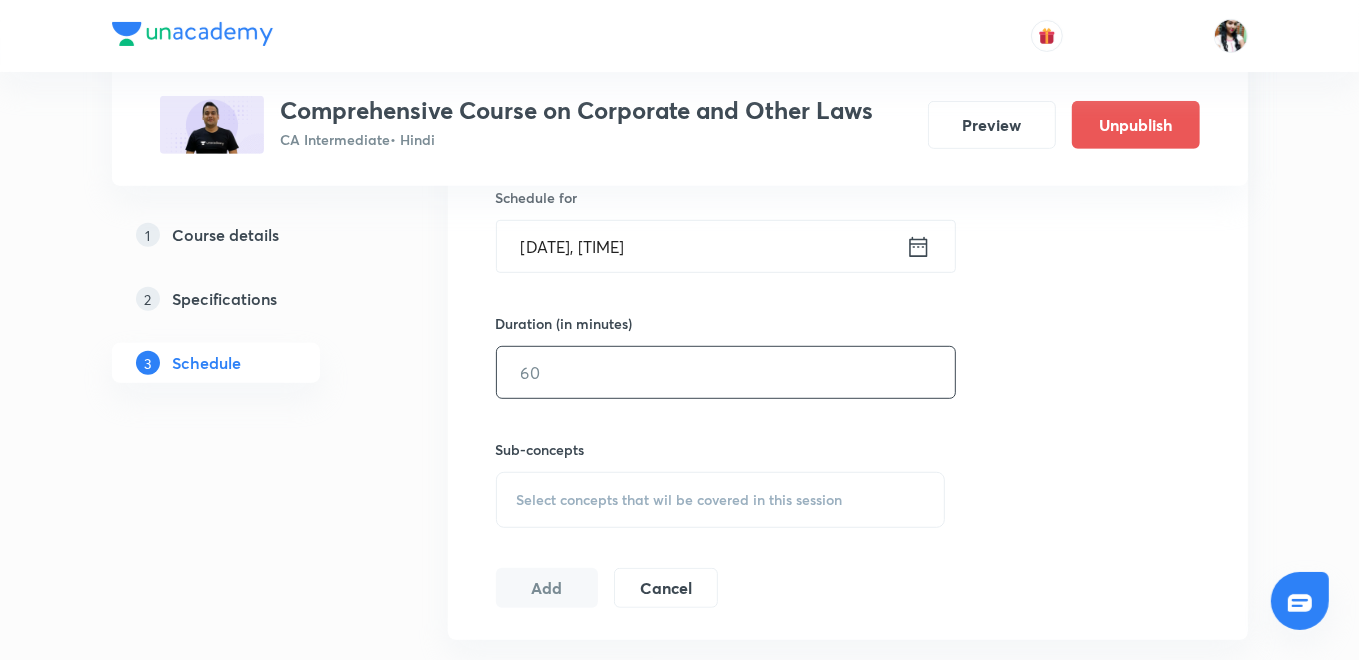 drag, startPoint x: 568, startPoint y: 374, endPoint x: 528, endPoint y: 311, distance: 74.62573 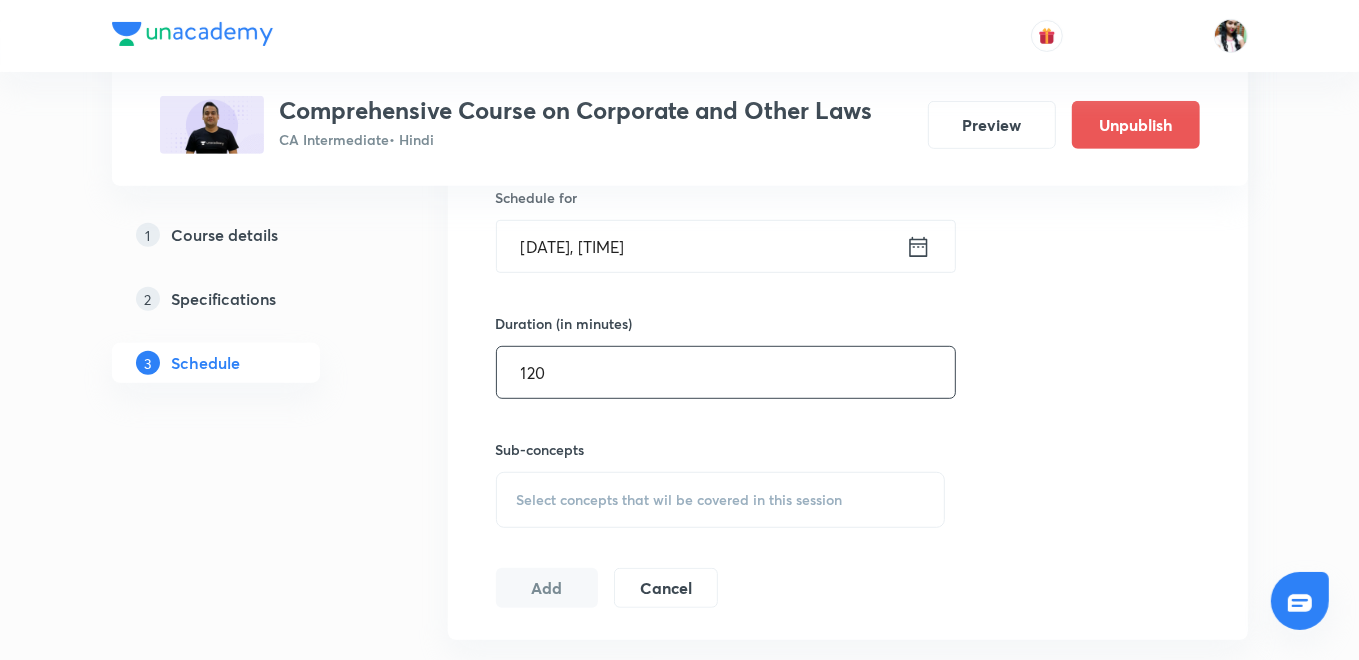 scroll, scrollTop: 888, scrollLeft: 0, axis: vertical 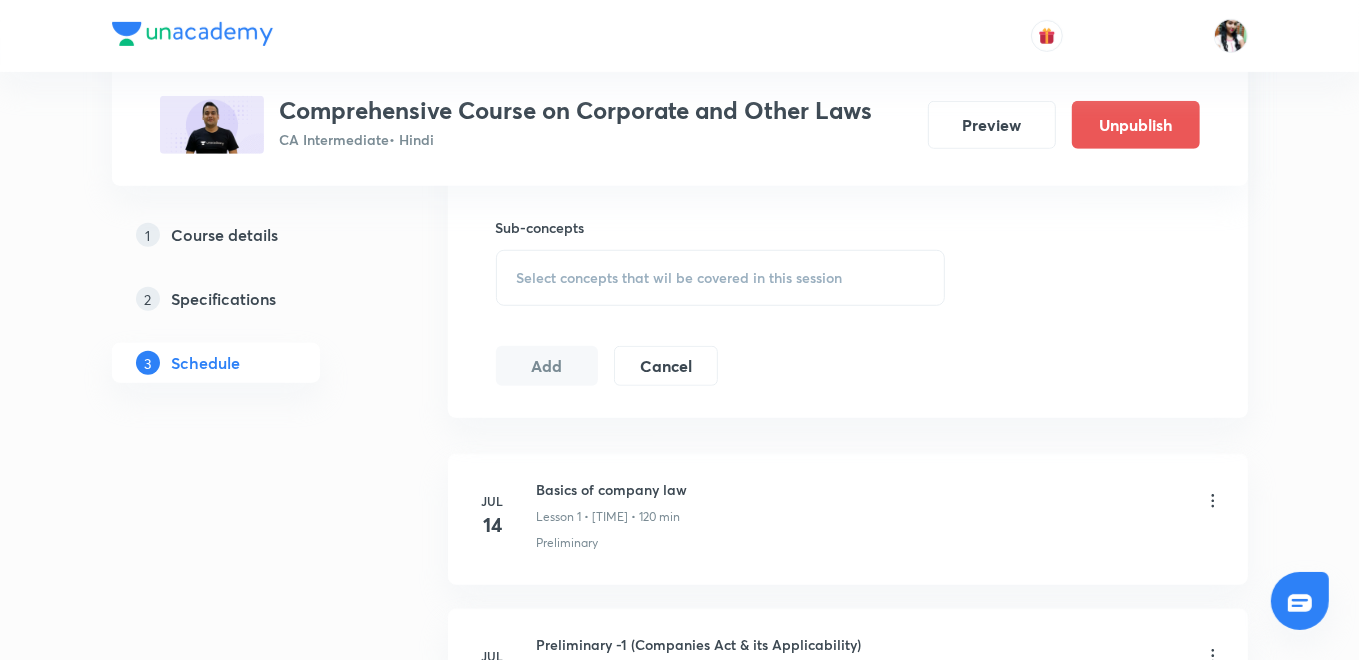 type on "120" 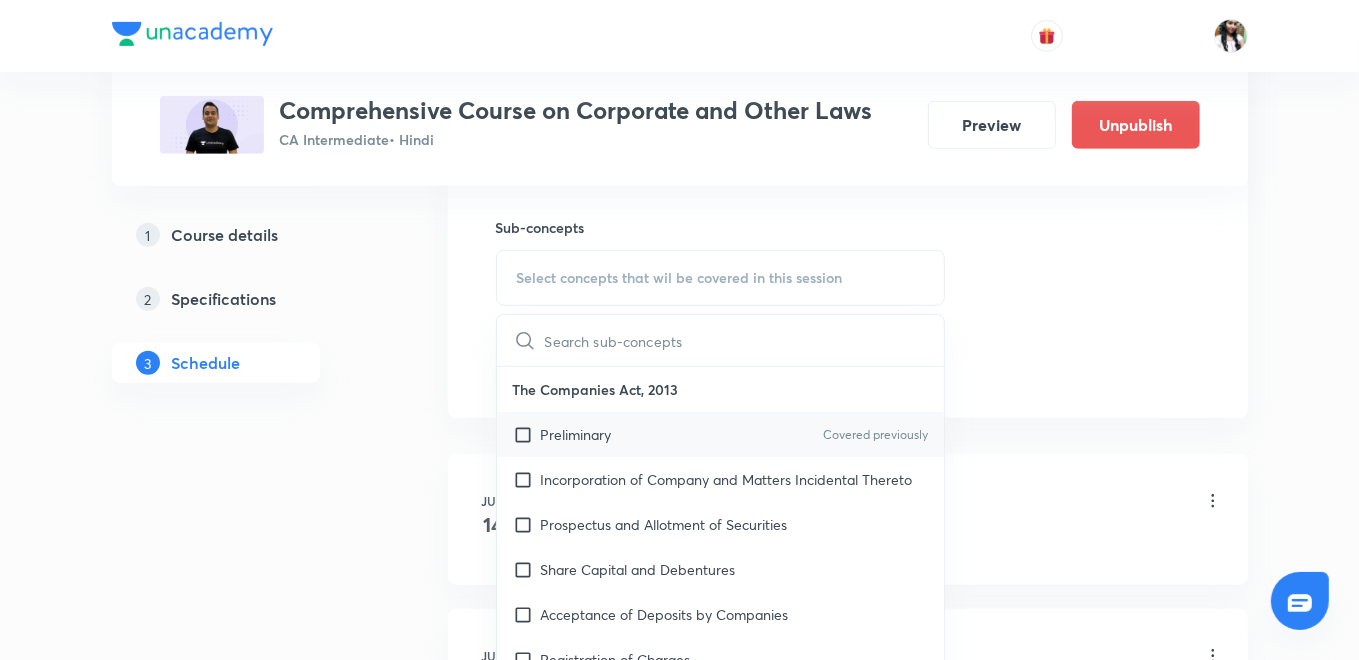 click on "Preliminary" at bounding box center (576, 434) 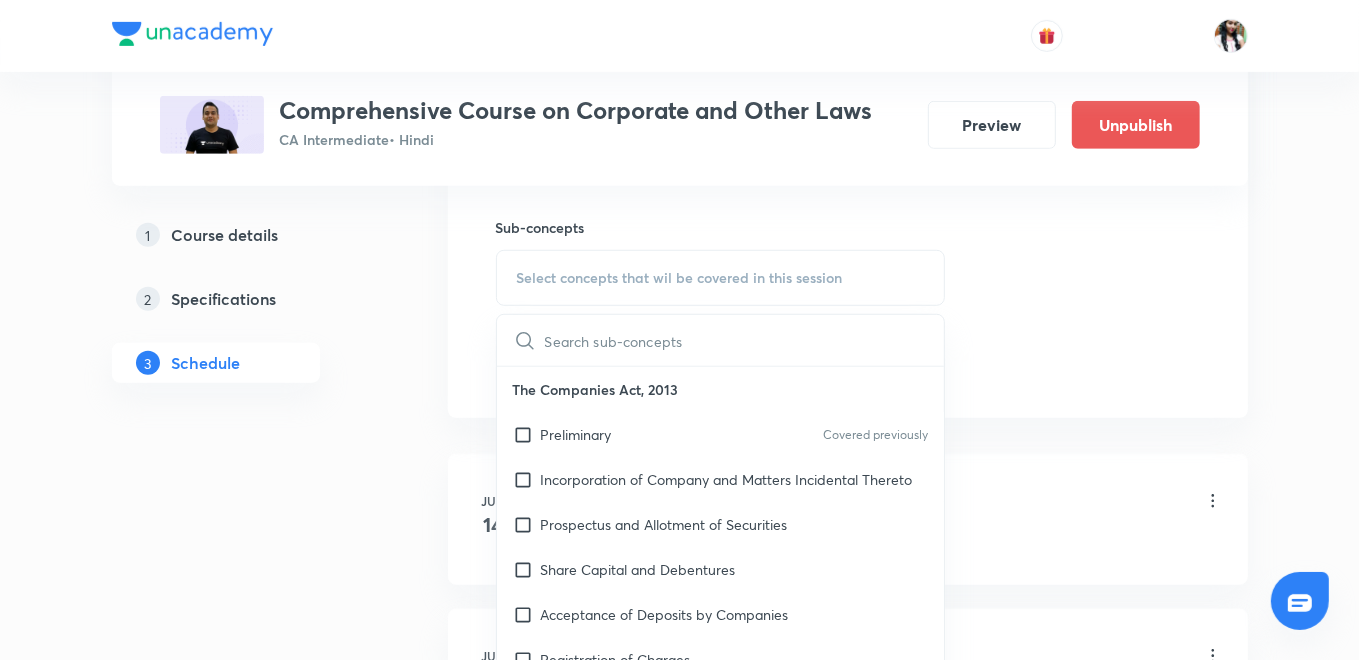 checkbox on "true" 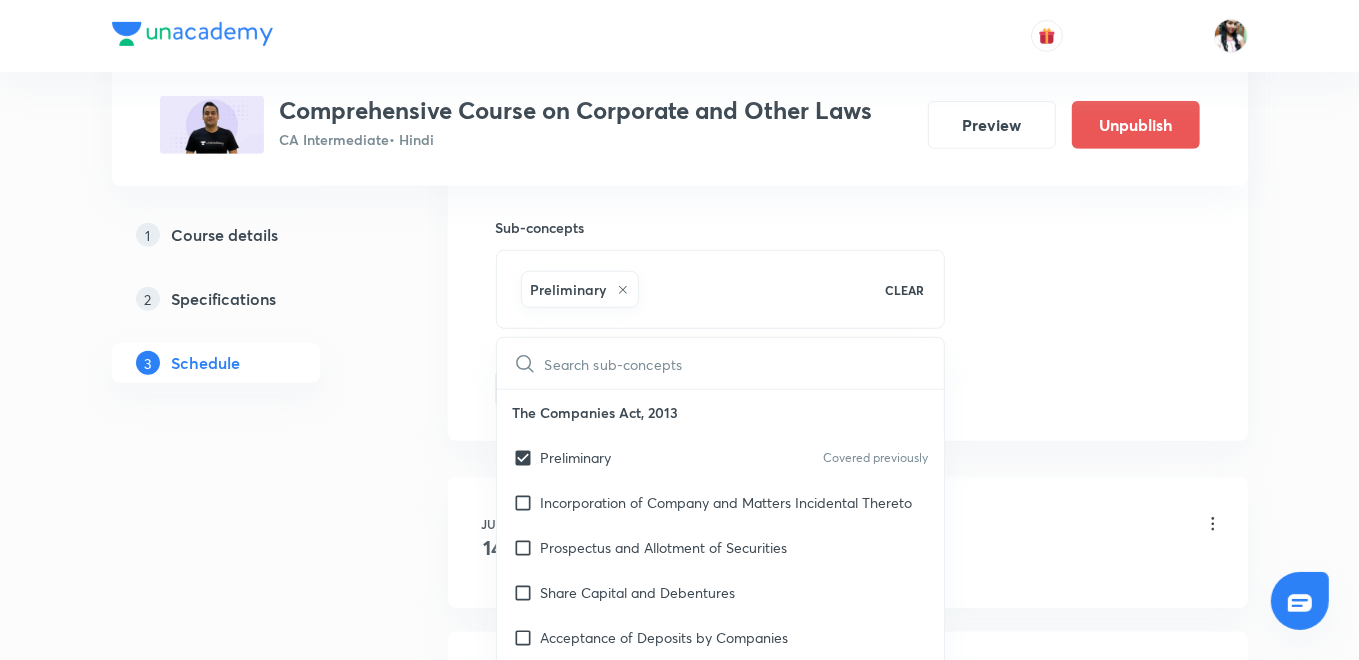 click on "Plus Courses Comprehensive Course on Corporate and Other Laws CA Intermediate  • Hindi Preview Unpublish 1 Course details 2 Specifications 3 Schedule Schedule 19  classes Topic coverage Corporate & Other Laws Cover at least  60 % View details Session  20 Live class Quiz Recorded classes Session title 46/99 Prospectus and Allotment of Securities Part-2 ​ Schedule for Aug 5, 2025, 10:15 AM ​ Duration (in minutes) 120 ​ Sub-concepts Preliminary CLEAR ​ The Companies Act, 2013 Preliminary Covered previously Incorporation of Company and Matters Incidental Thereto Prospectus and Allotment of Securities Share Capital and Debentures Acceptance of Deposits by Companies Registration of Charges Management and Administration Declaration and Payment of Dividend Accounts of Companies Audit and Auditors The Indian Contract Act, 1872 The Indian Contract Act, 1872 The Negotiable Instruments Act The Negotiable Instruments Act The General Clauses Act, 1897 Important Definitions Extent and Applicability Miscellaneous 1" at bounding box center (680, 1387) 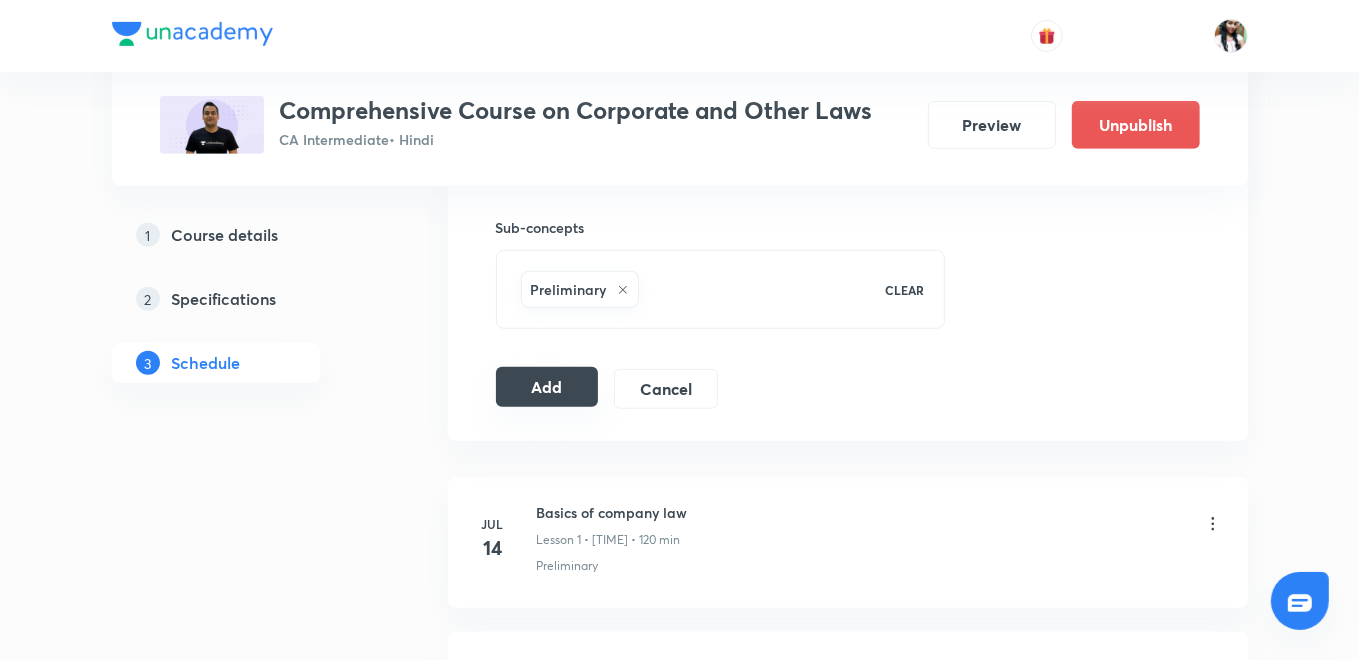click on "Add" at bounding box center (547, 387) 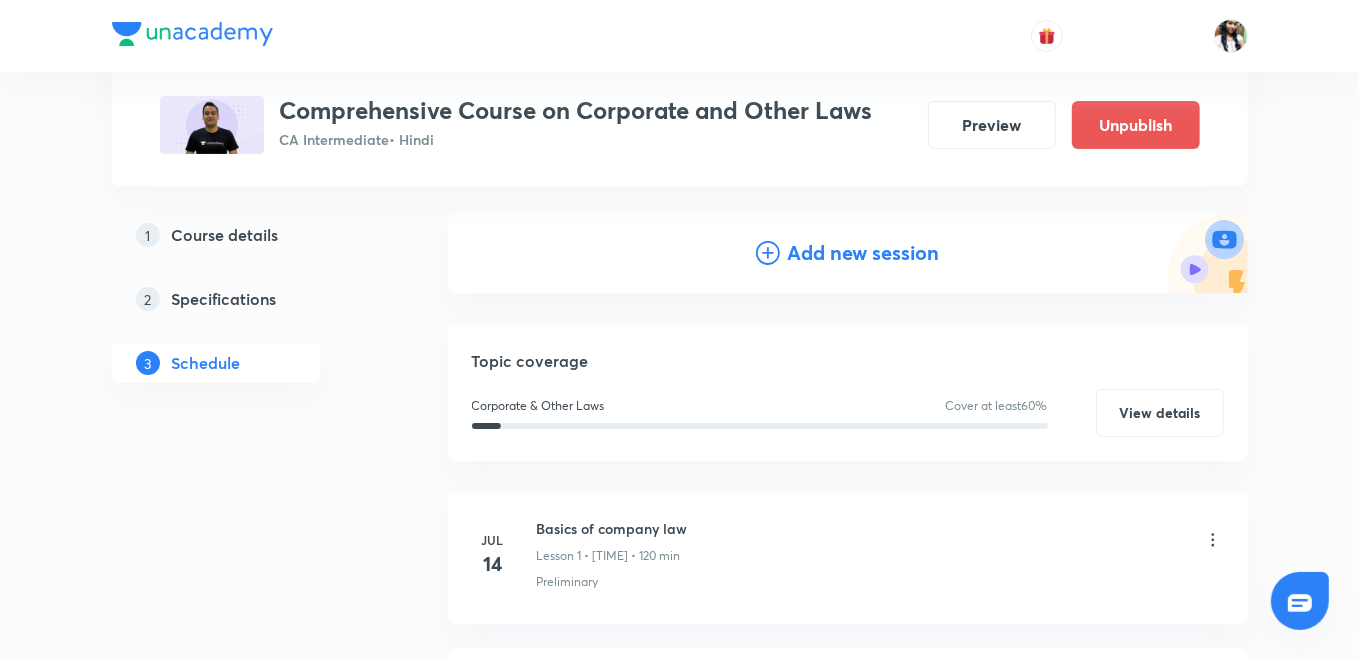 scroll, scrollTop: 0, scrollLeft: 0, axis: both 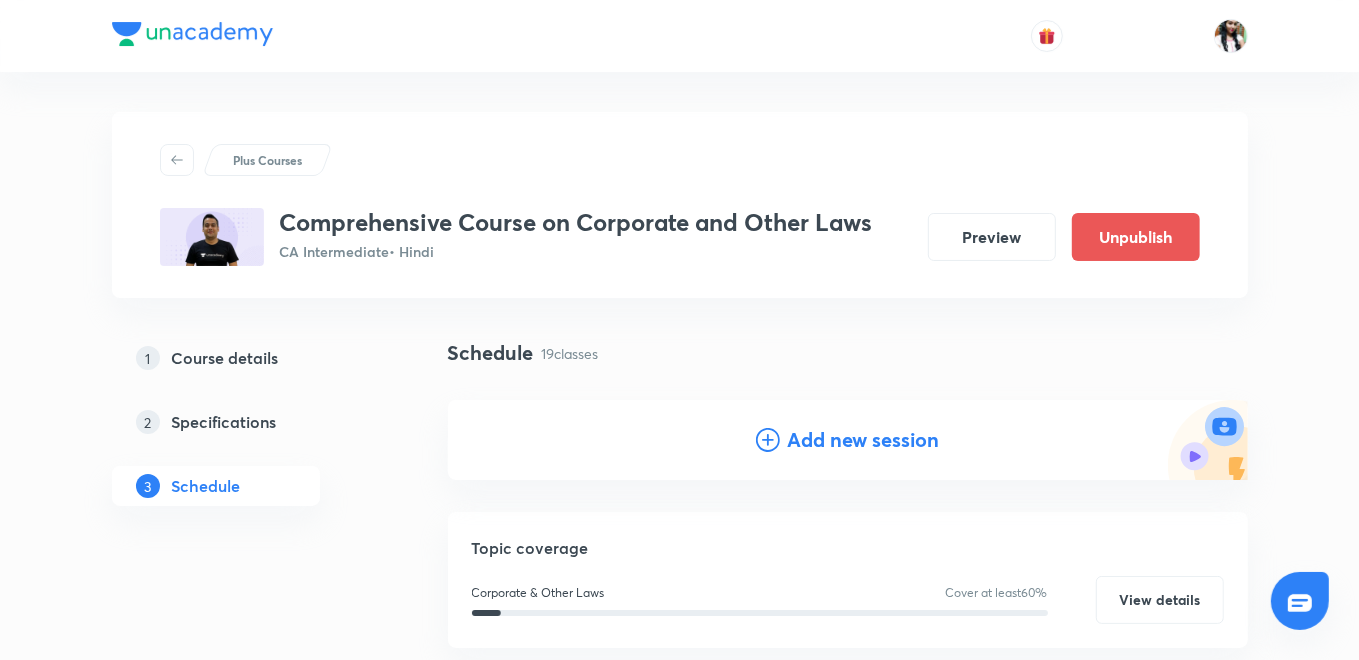 click on "Add new session" at bounding box center [864, 440] 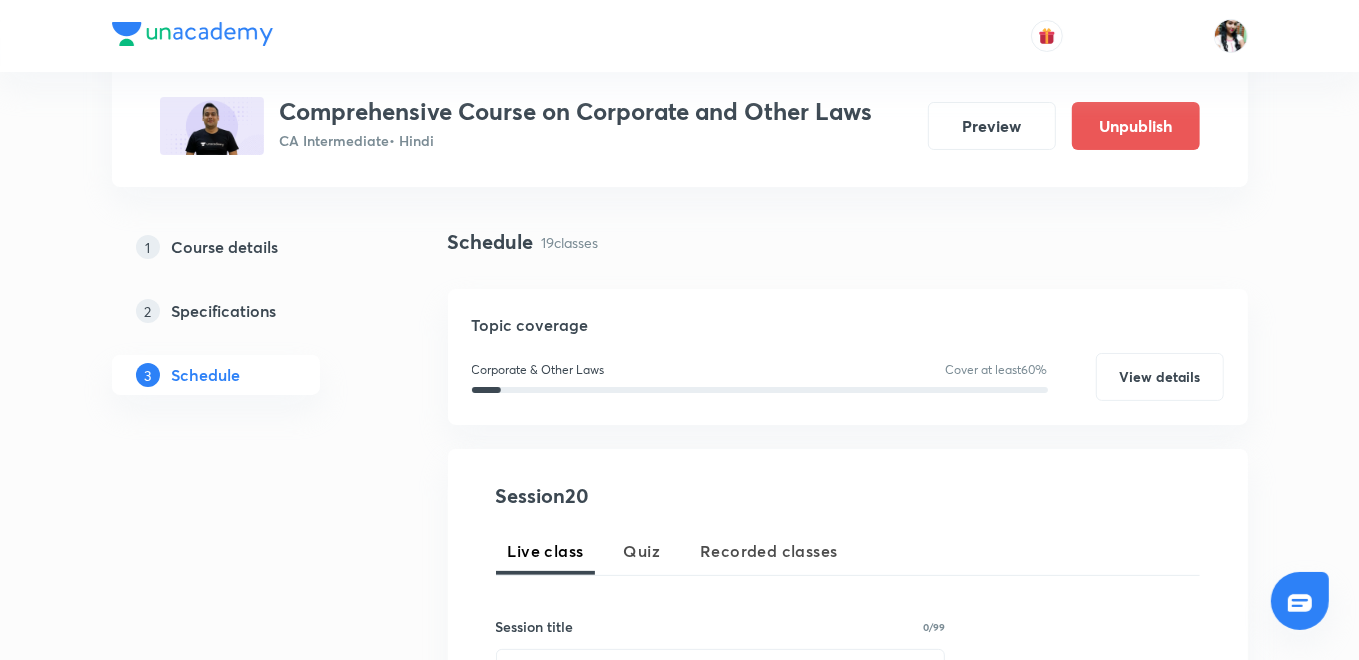 scroll, scrollTop: 333, scrollLeft: 0, axis: vertical 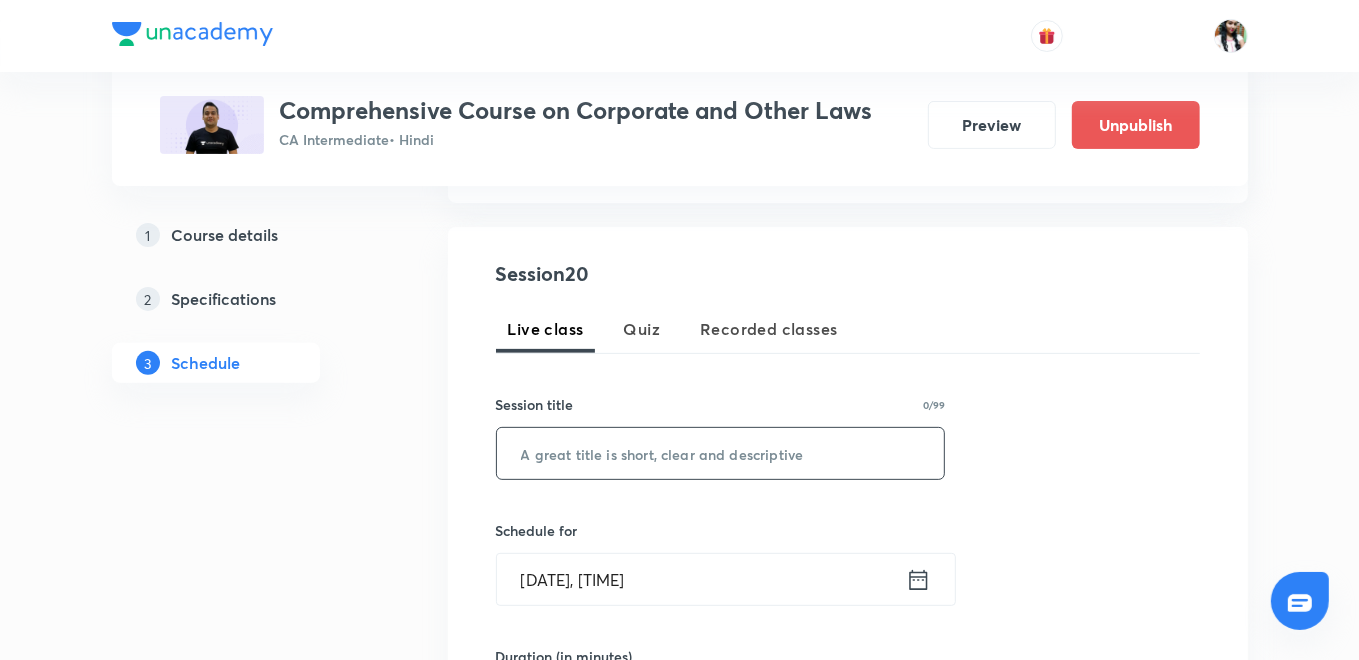 paste on "Prospectus and Allotment of Securities Part-3" 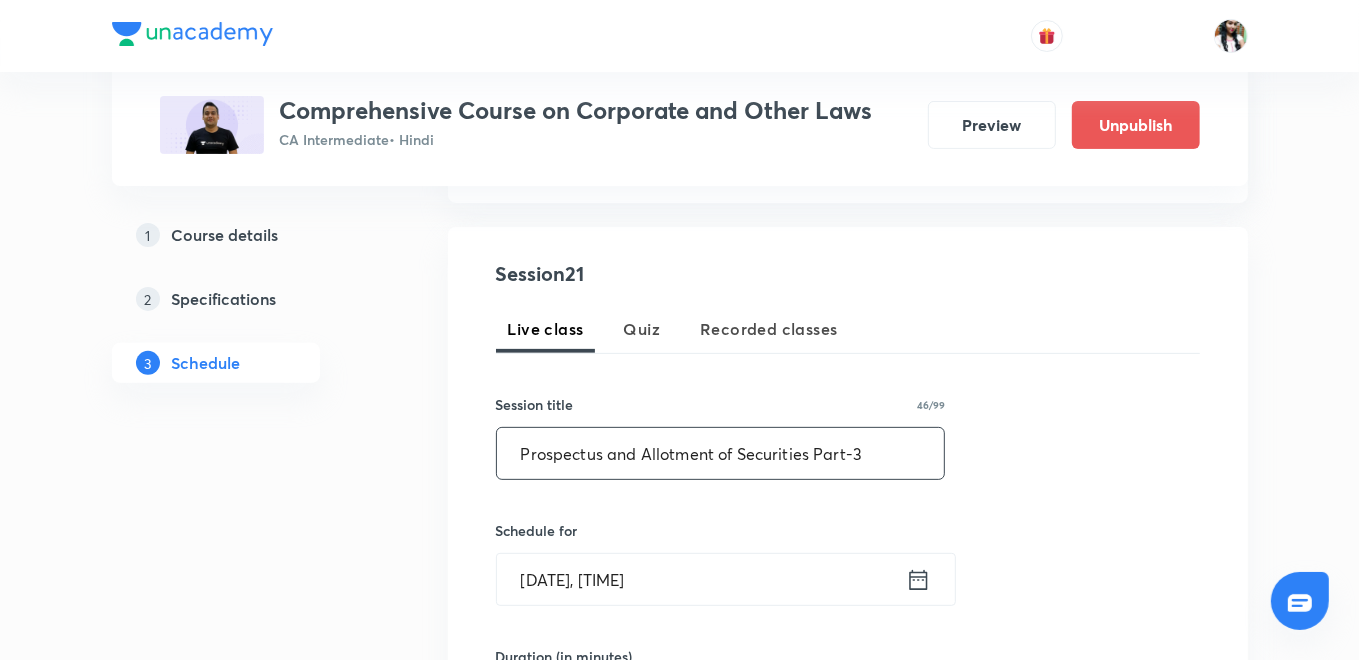 type on "Prospectus and Allotment of Securities Part-3" 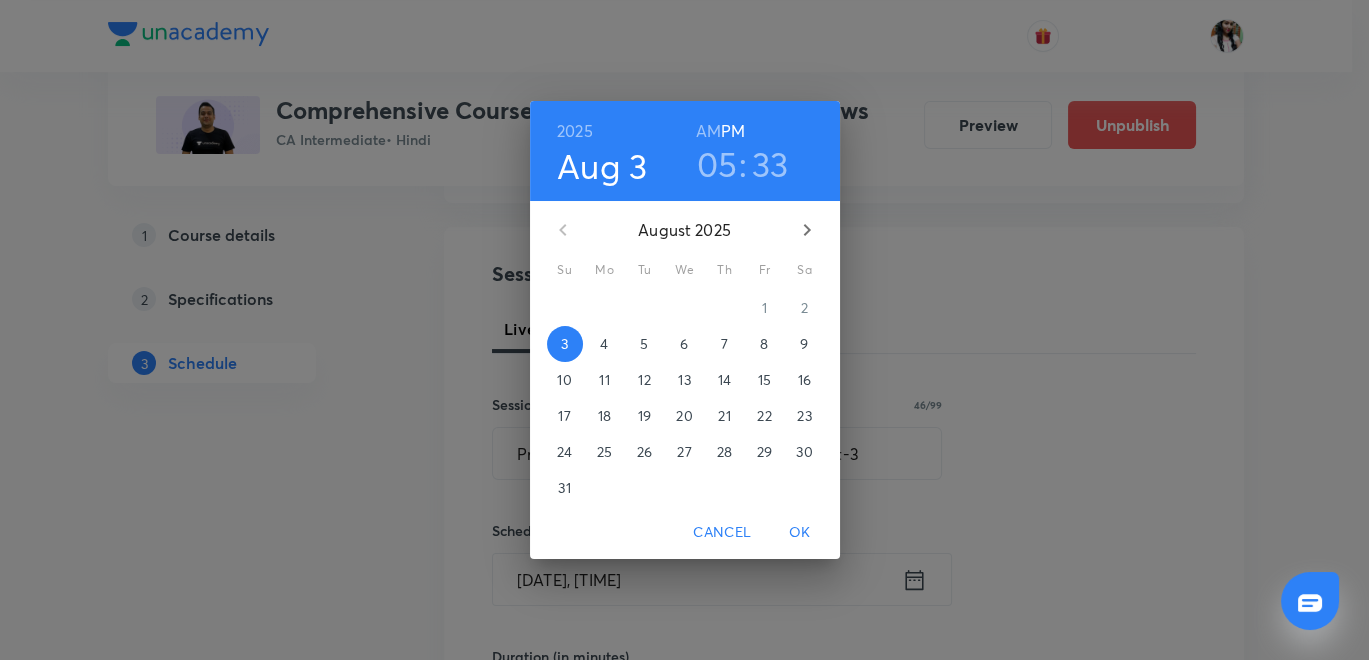 click on "6" at bounding box center (684, 344) 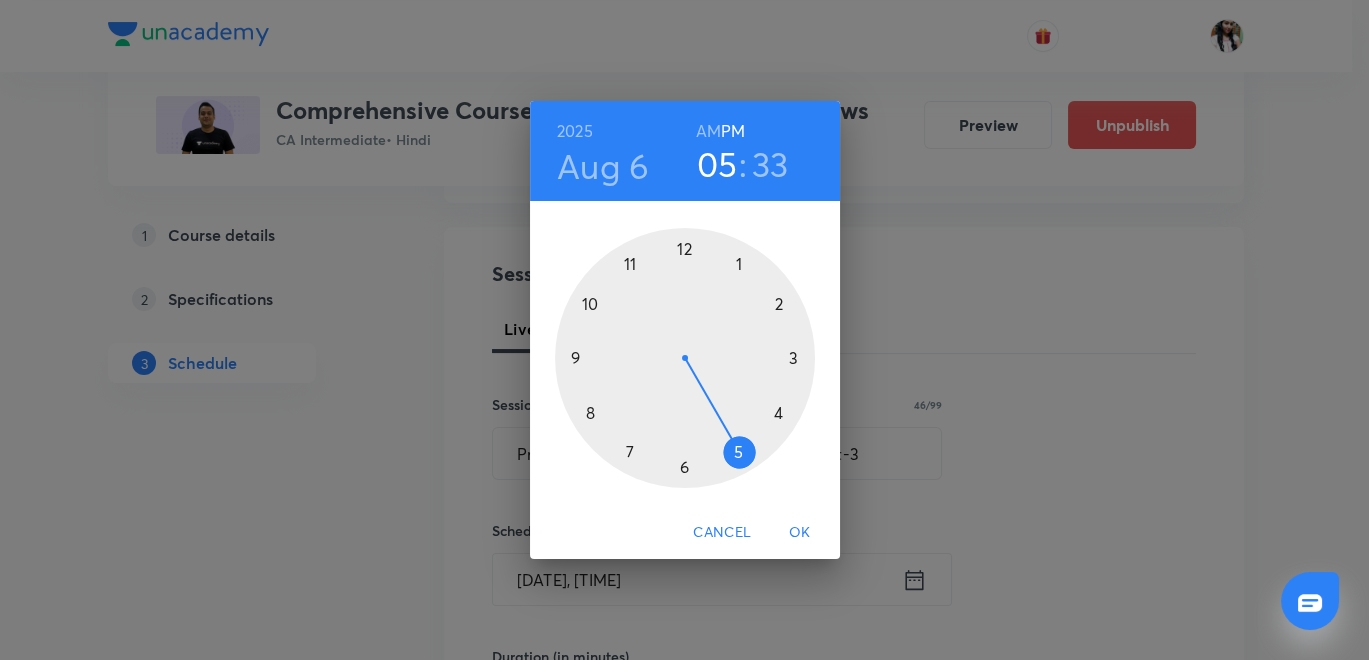 click on "AM" at bounding box center [708, 131] 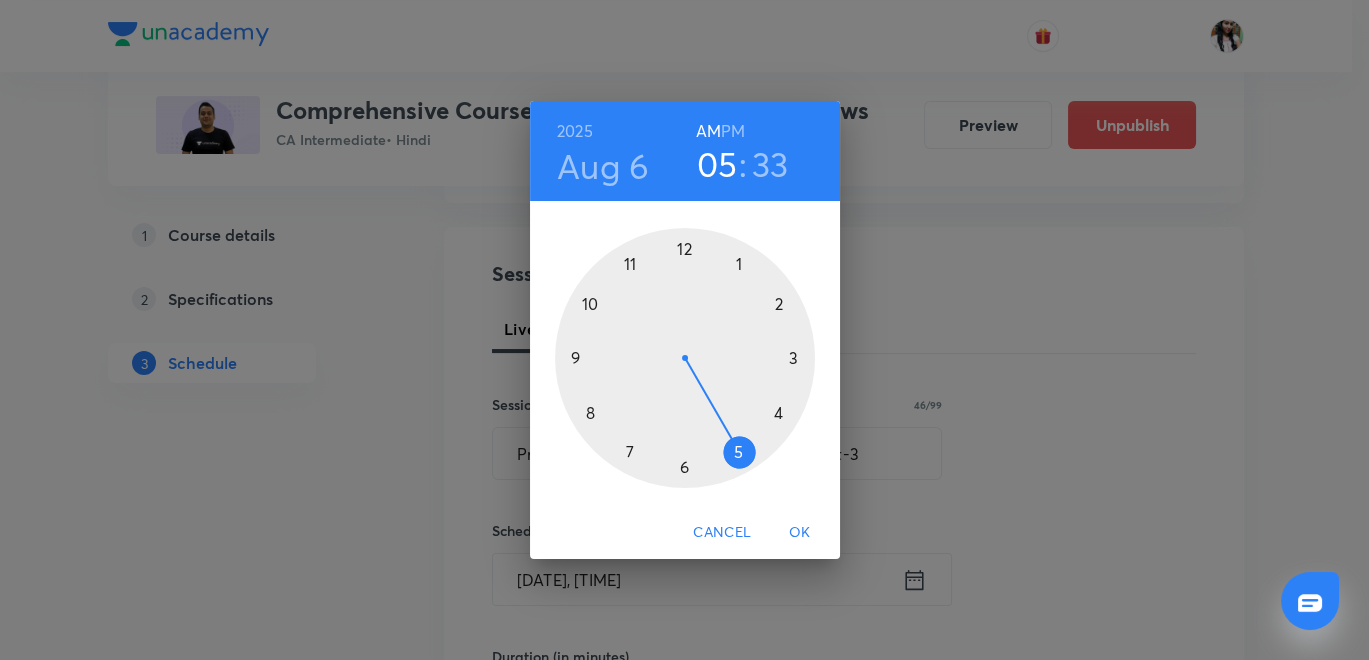 click at bounding box center [685, 358] 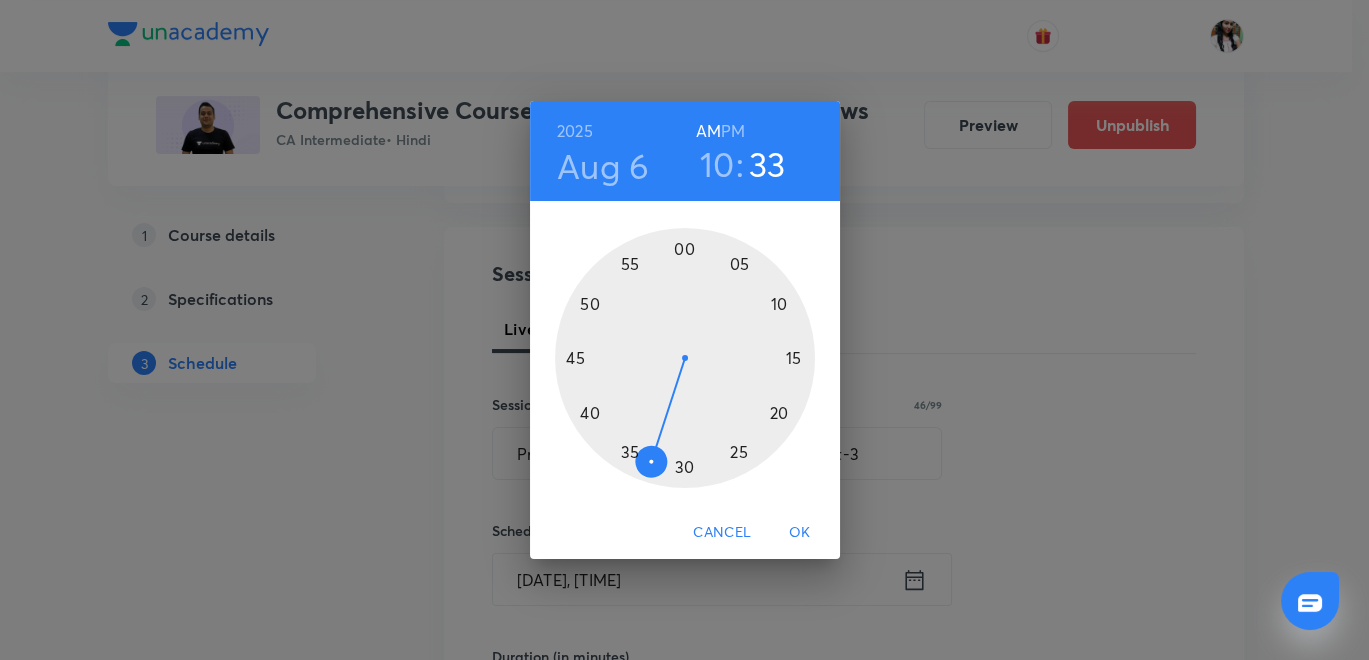 click at bounding box center [685, 358] 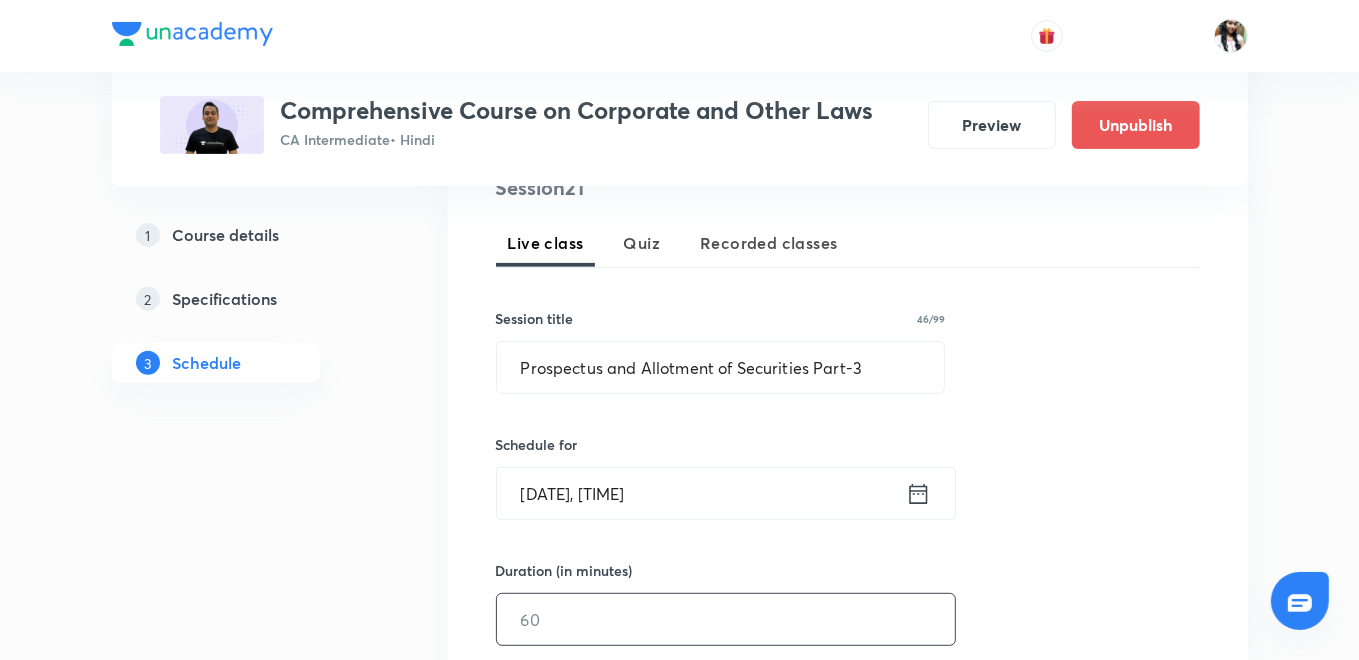scroll, scrollTop: 555, scrollLeft: 0, axis: vertical 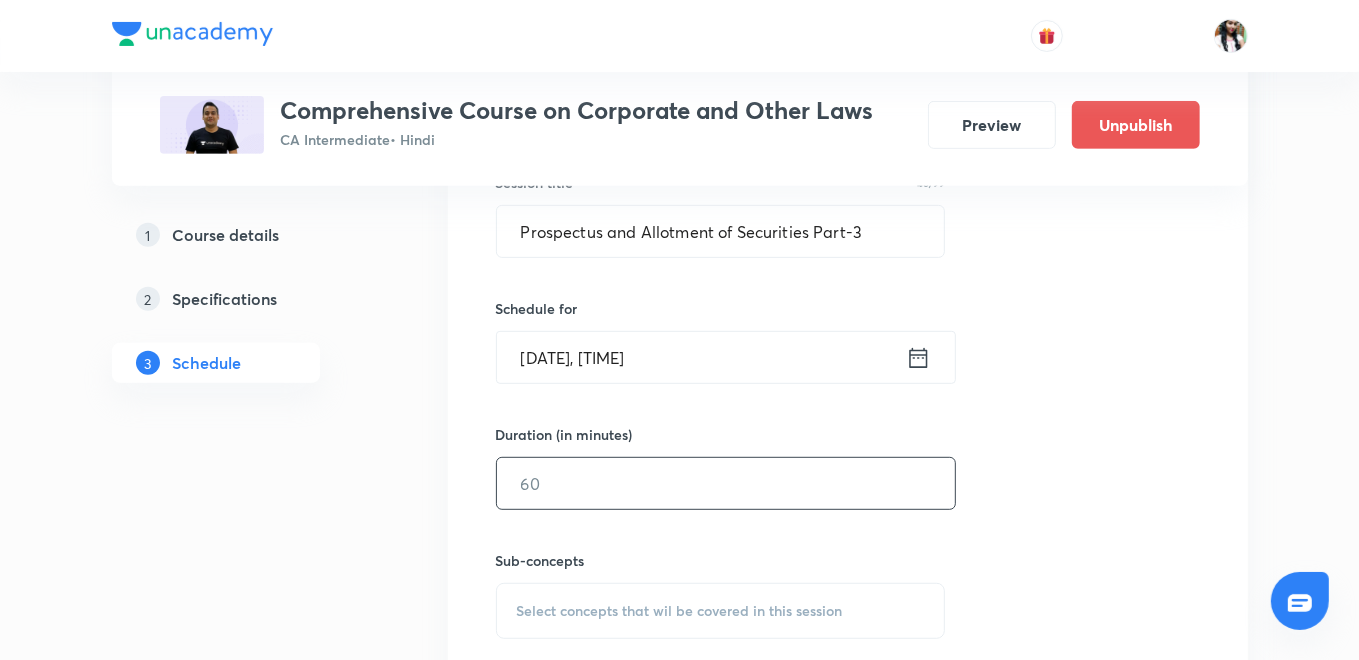 click at bounding box center (726, 483) 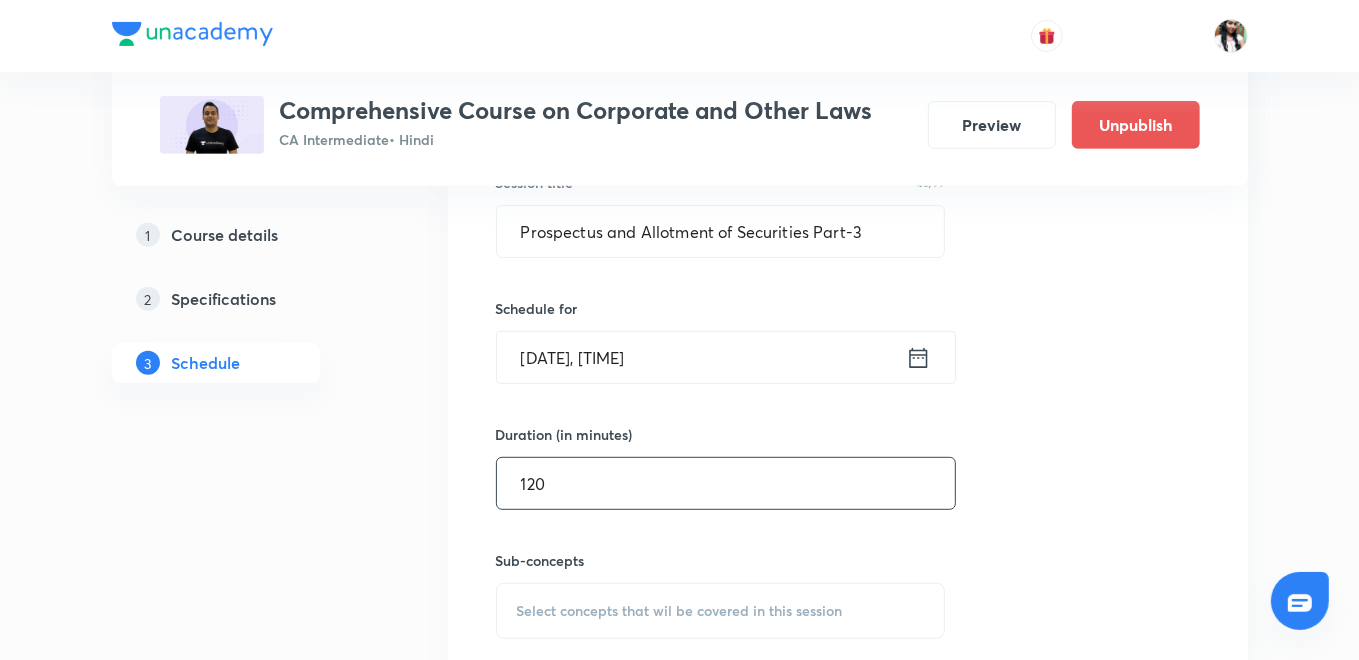 scroll, scrollTop: 777, scrollLeft: 0, axis: vertical 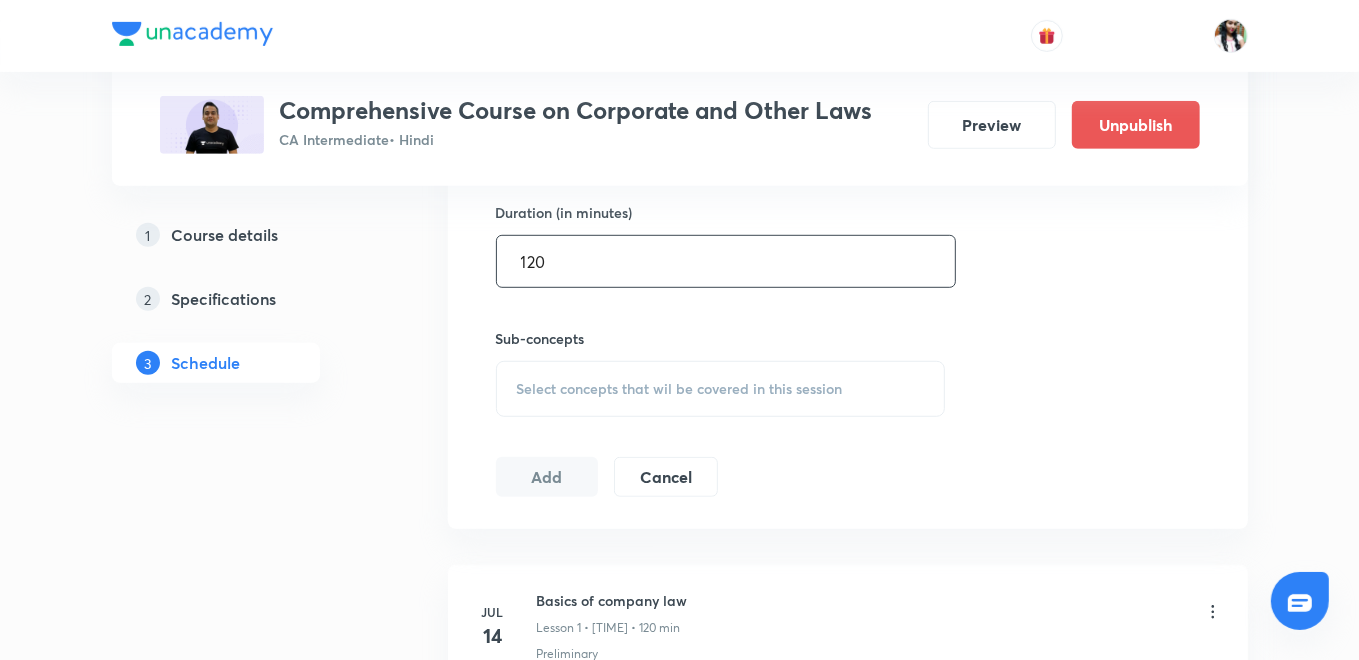 type on "120" 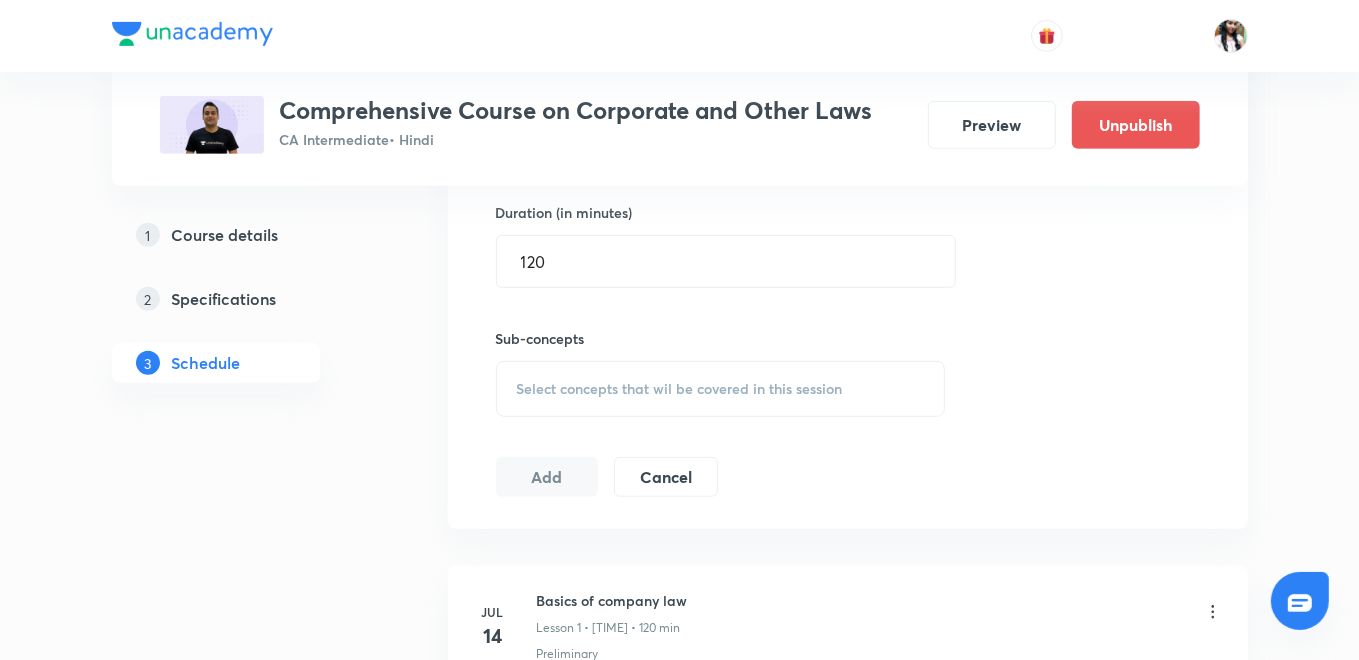click on "Select concepts that wil be covered in this session" at bounding box center (721, 389) 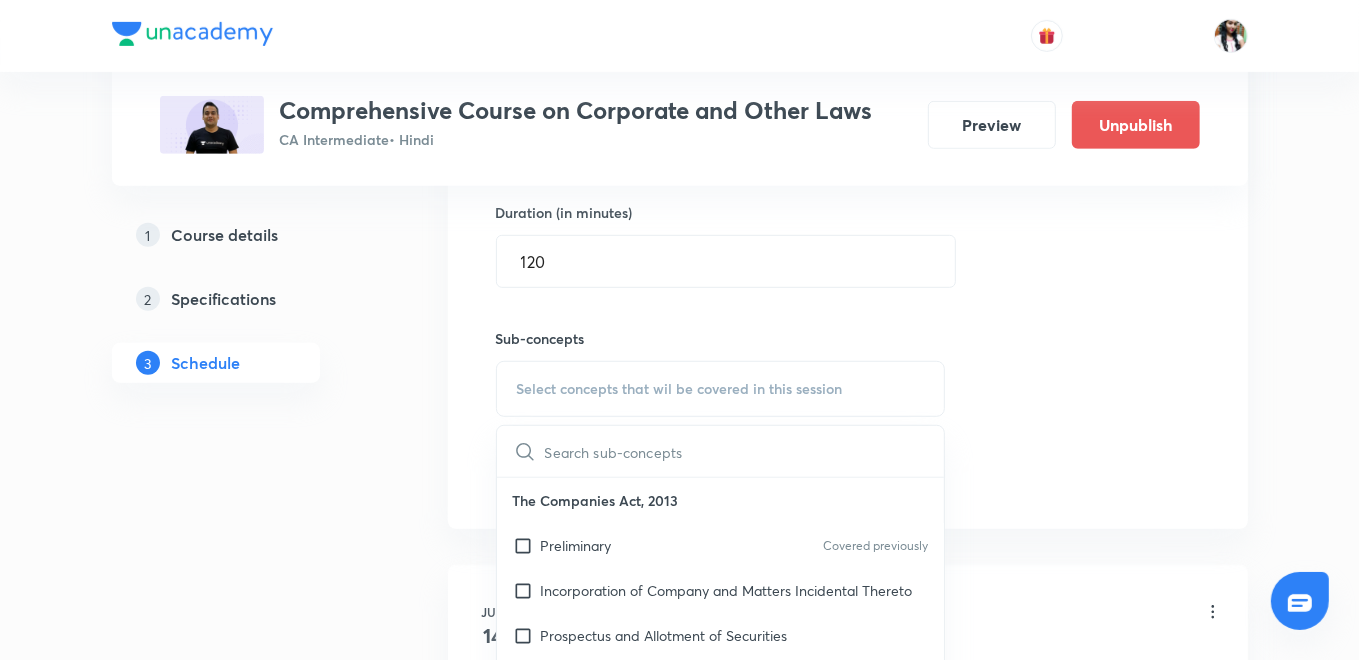 click on "The Companies Act, 2013" at bounding box center [721, 500] 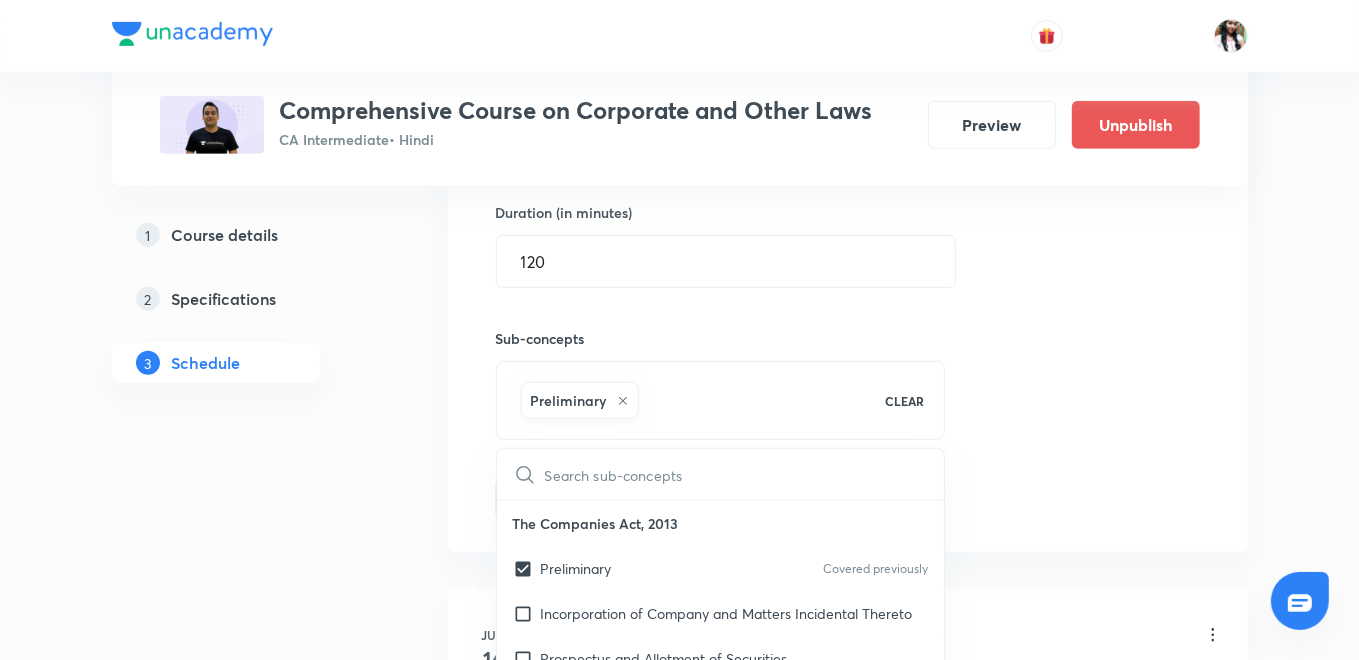 click on "Session  21 Live class Quiz Recorded classes Session title 46/99 Prospectus and Allotment of Securities Part-3 ​ Schedule for Aug 6, 2025, 10:15 AM ​ Duration (in minutes) 120 ​ Sub-concepts Preliminary CLEAR ​ The Companies Act, 2013 Preliminary Covered previously Incorporation of Company and Matters Incidental Thereto Prospectus and Allotment of Securities Share Capital and Debentures Acceptance of Deposits by Companies Registration of Charges Management and Administration Declaration and Payment of Dividend Accounts of Companies Audit and Auditors The Indian Contract Act, 1872 The Indian Contract Act, 1872 The Negotiable Instruments Act The Negotiable Instruments Act The General Clauses Act, 1897 Important Definitions Extent and Applicability General Rules of Construction Powers and Functionaries Provisions as to Orders, Rules, Etc. Made Under Enactments Miscellaneous Interpretation of Statuses Rules of Interpretation of Statutes Aids to Interpretation Add Cancel" at bounding box center [848, 167] 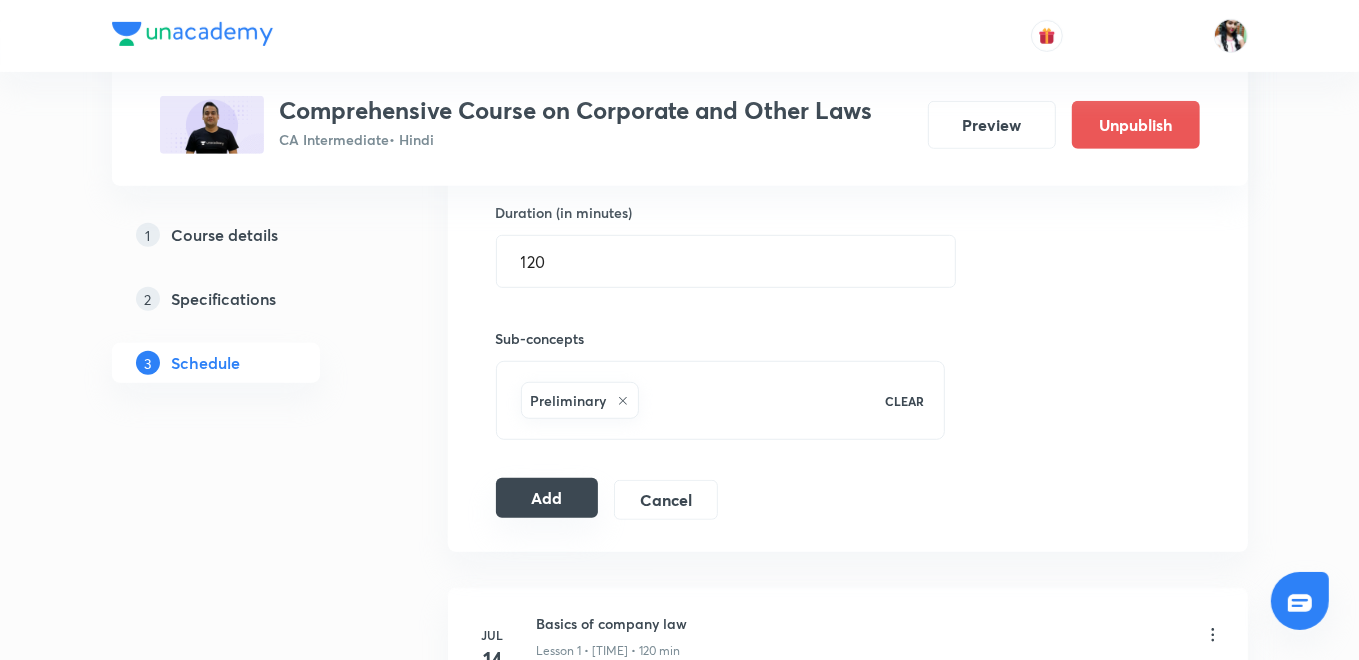 click on "Add" at bounding box center [547, 498] 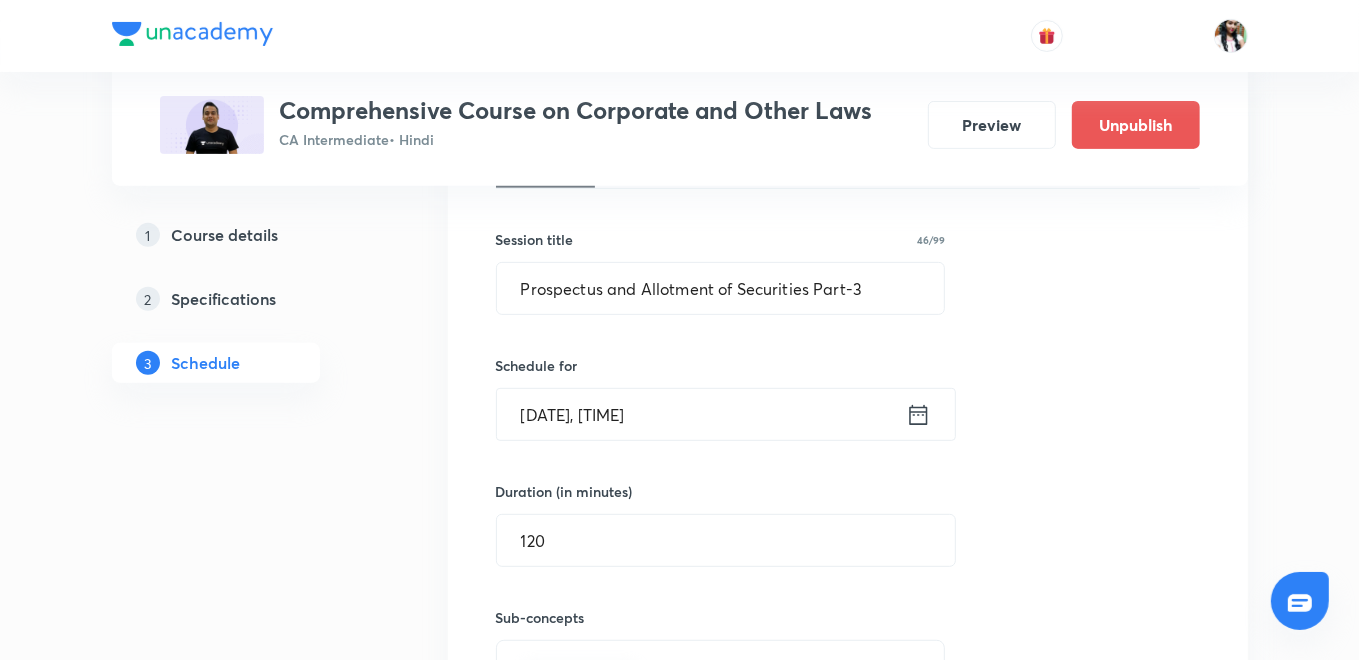 scroll, scrollTop: 666, scrollLeft: 0, axis: vertical 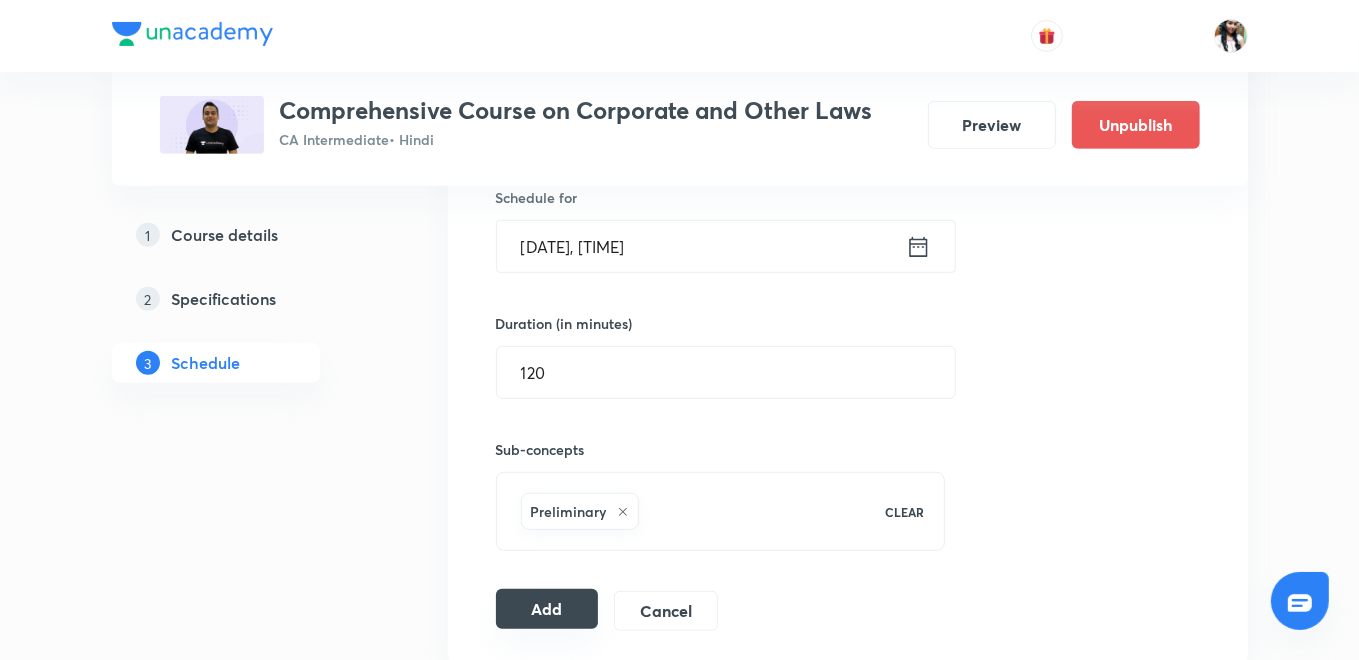 click on "Add" at bounding box center [547, 609] 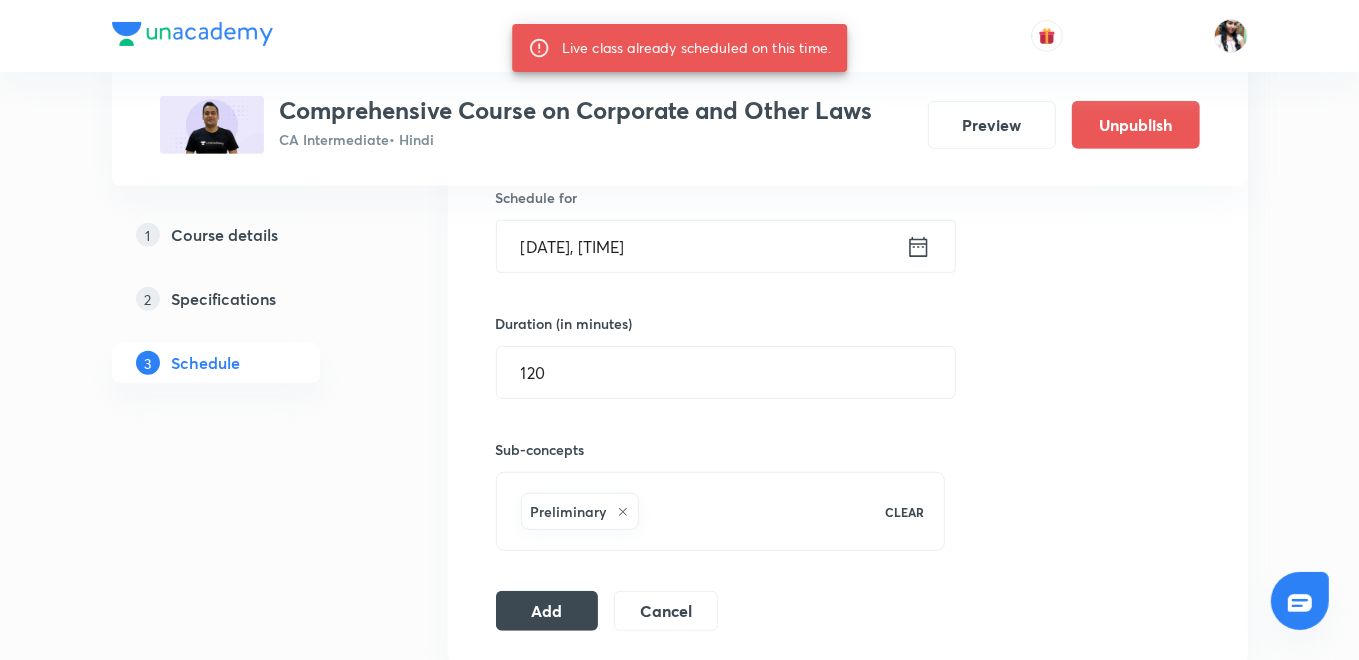 scroll, scrollTop: 555, scrollLeft: 0, axis: vertical 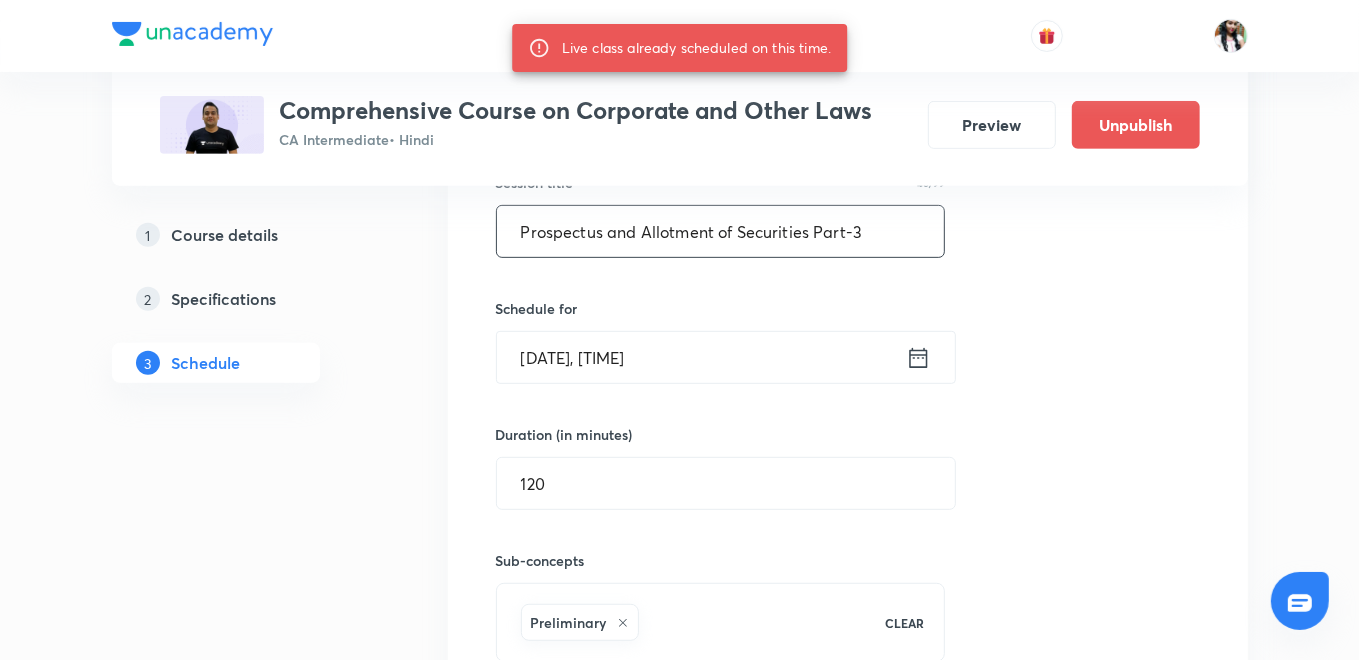 click on "Prospectus and Allotment of Securities Part-3" at bounding box center (721, 231) 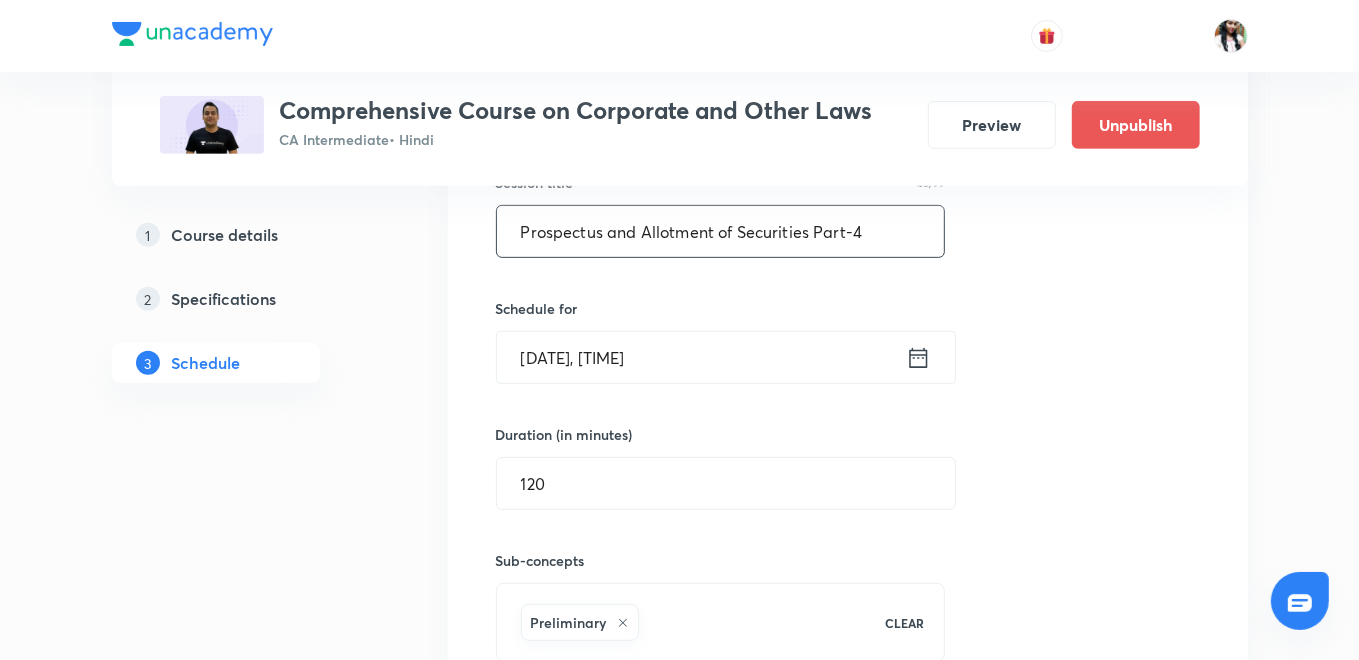 type on "Prospectus and Allotment of Securities Part-4" 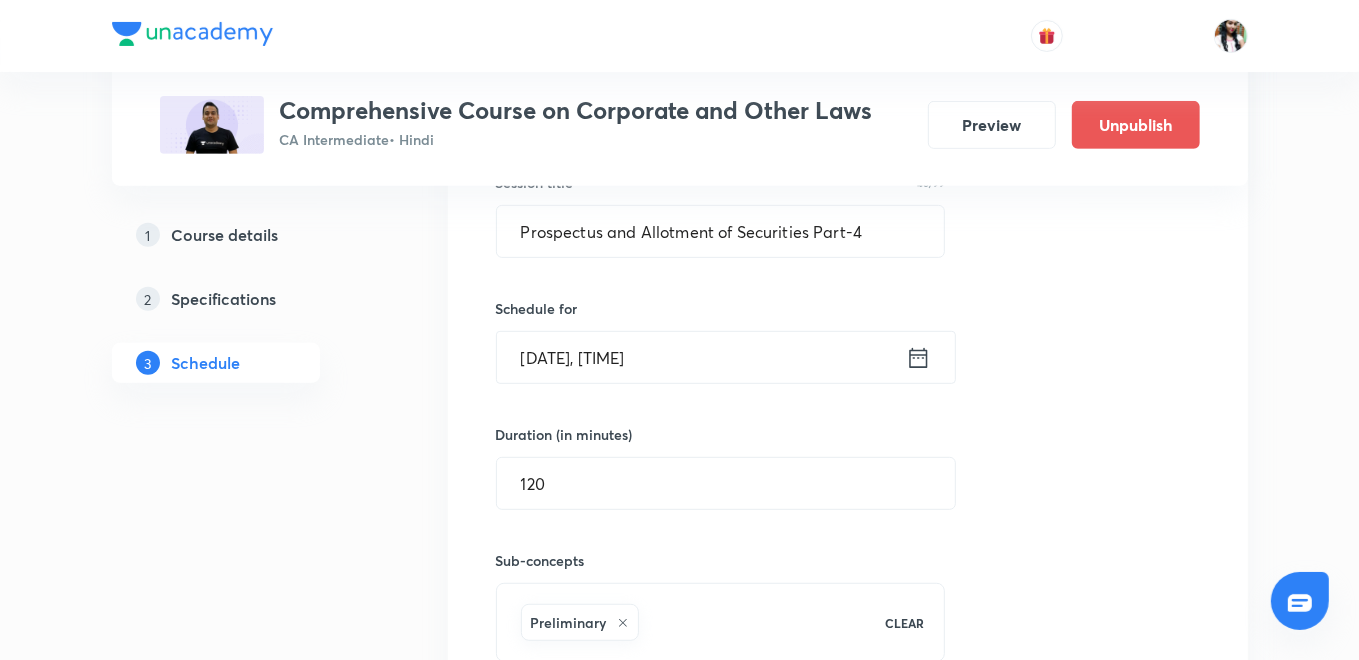 click 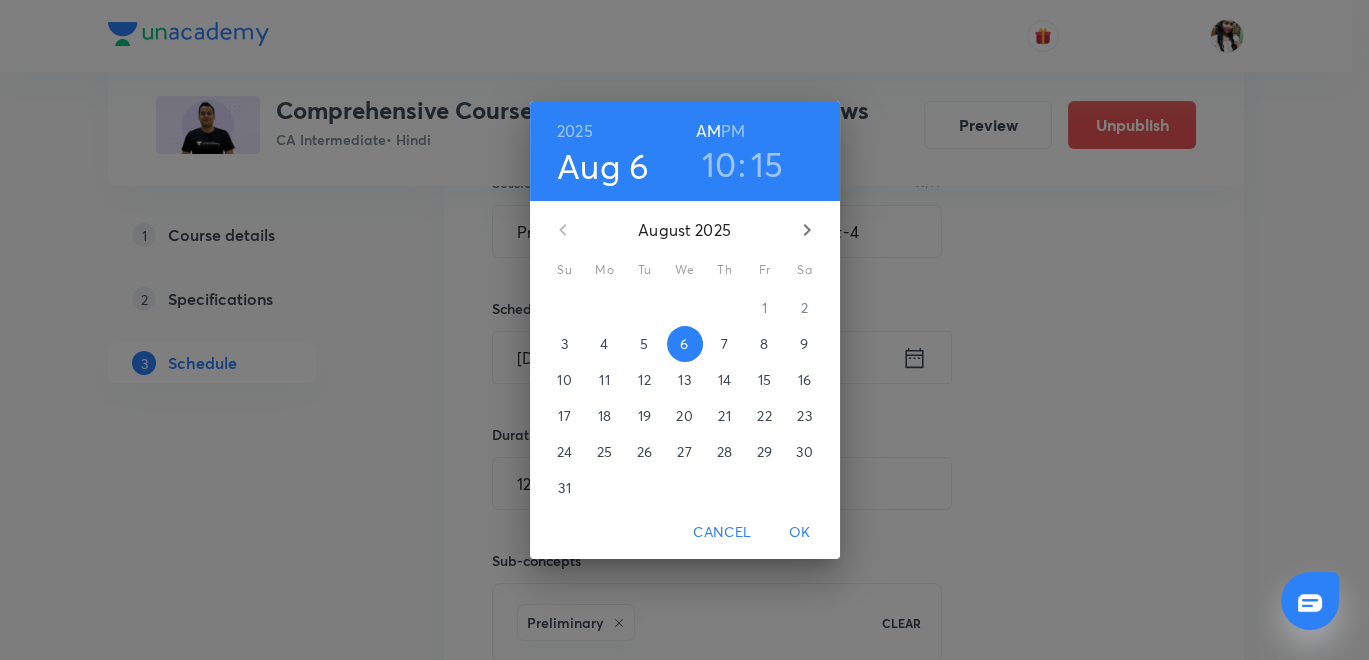 click on "7" at bounding box center [725, 344] 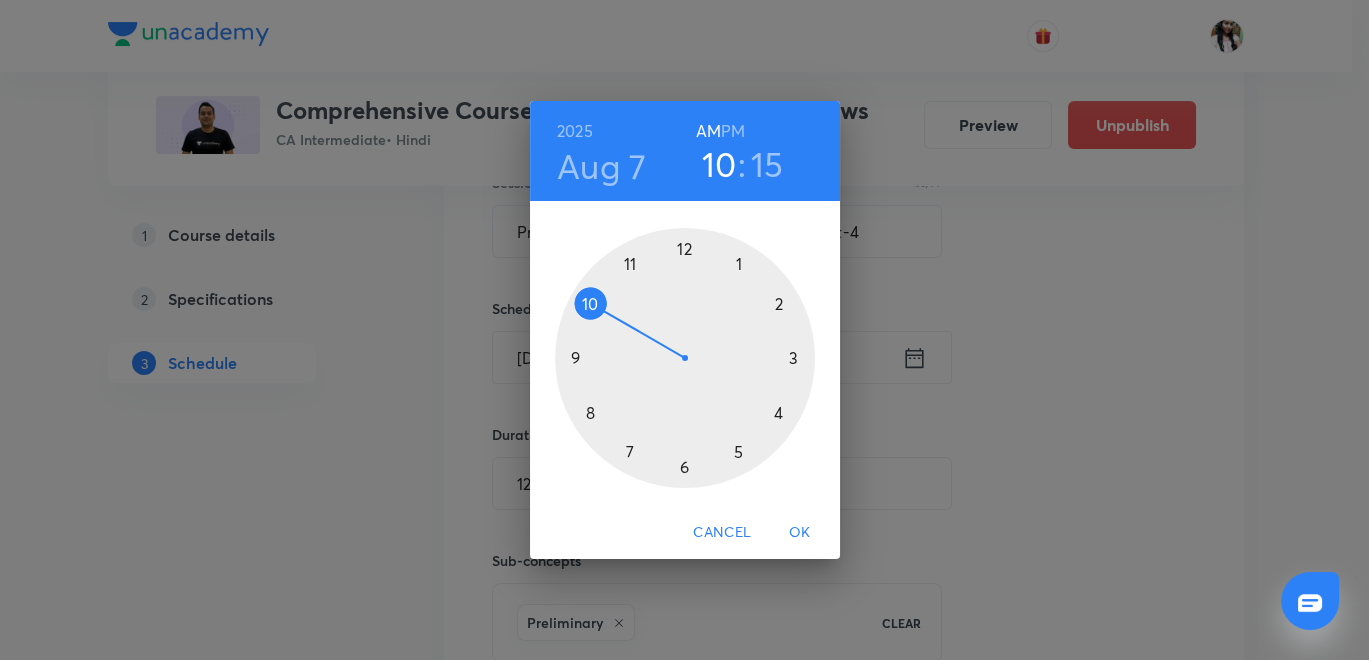click on "OK" at bounding box center [800, 532] 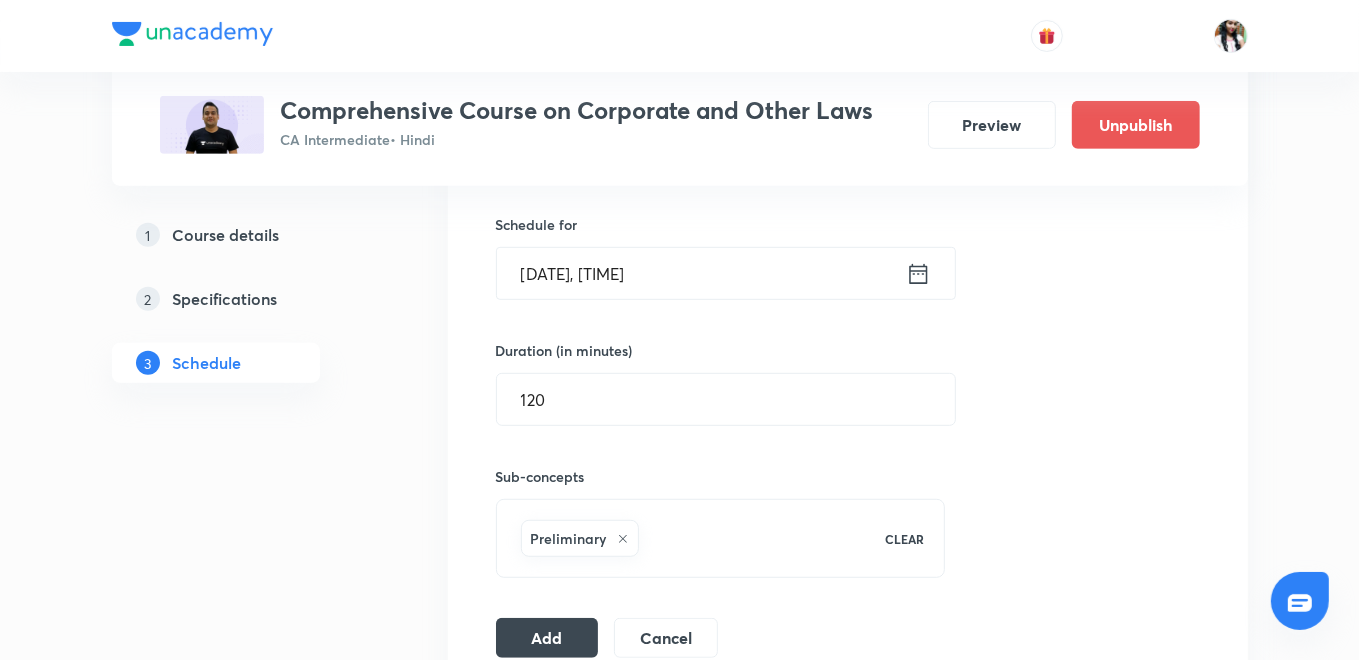 scroll, scrollTop: 777, scrollLeft: 0, axis: vertical 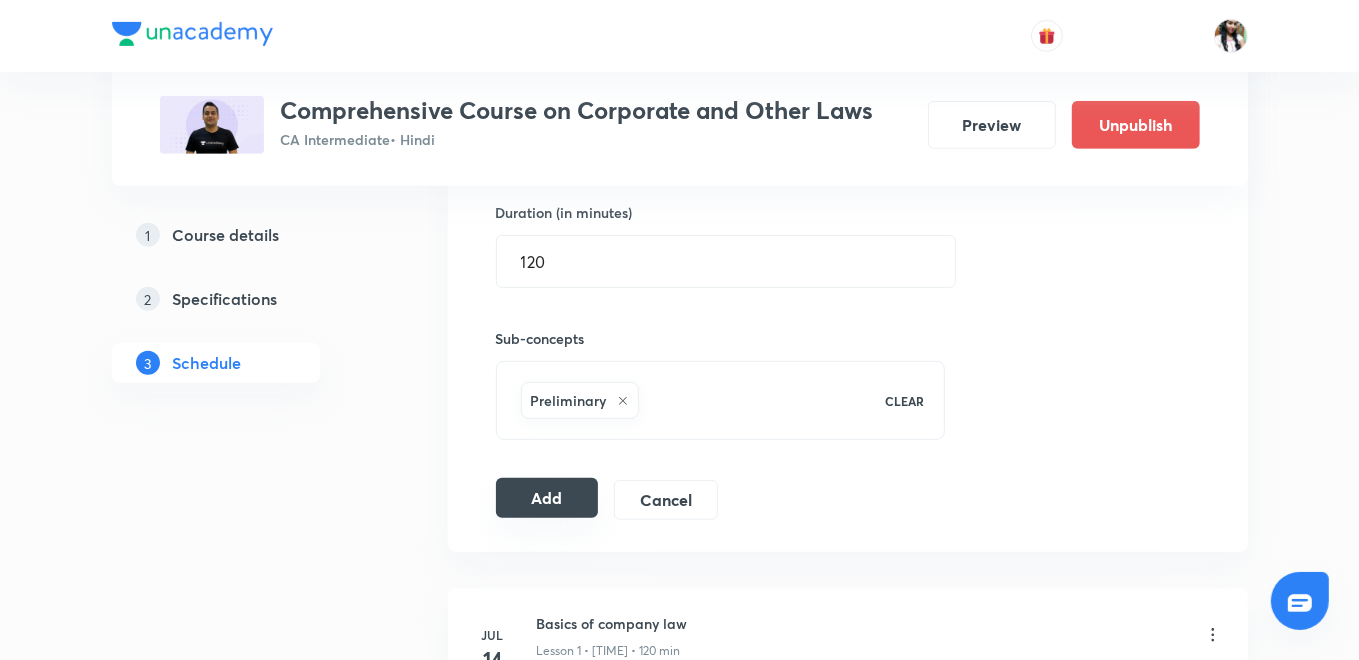 click on "Add" at bounding box center (547, 498) 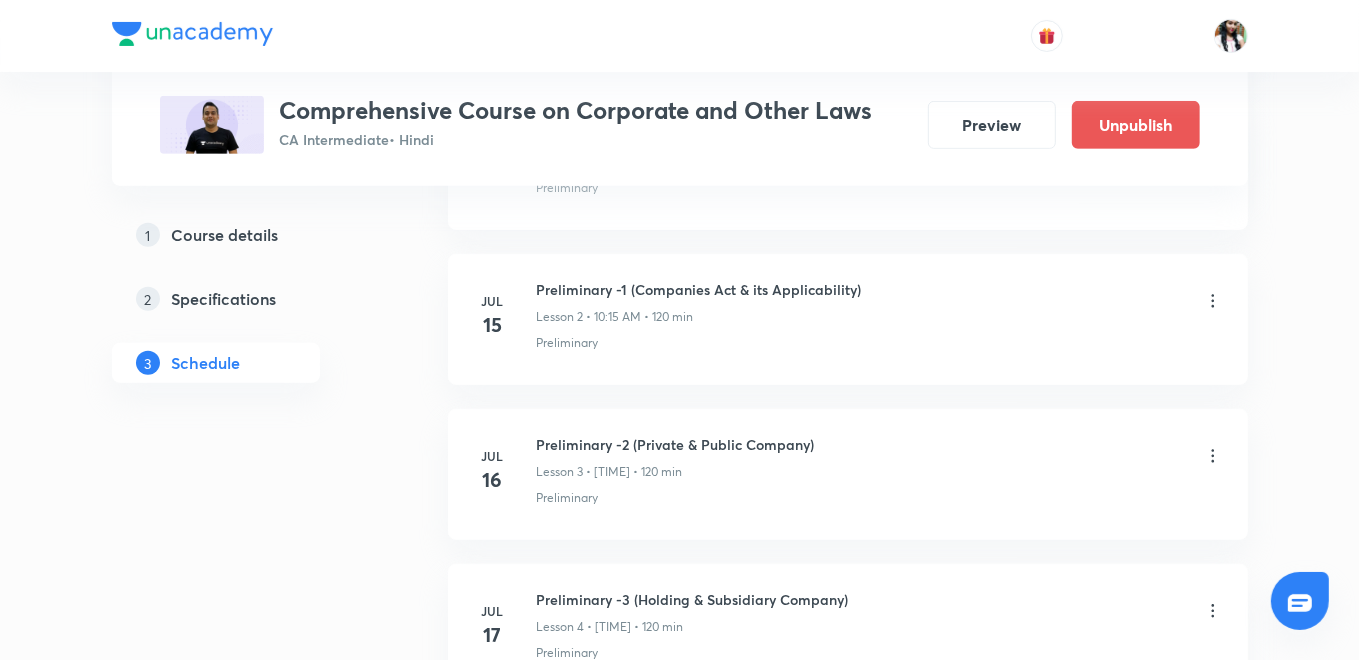 scroll, scrollTop: 0, scrollLeft: 0, axis: both 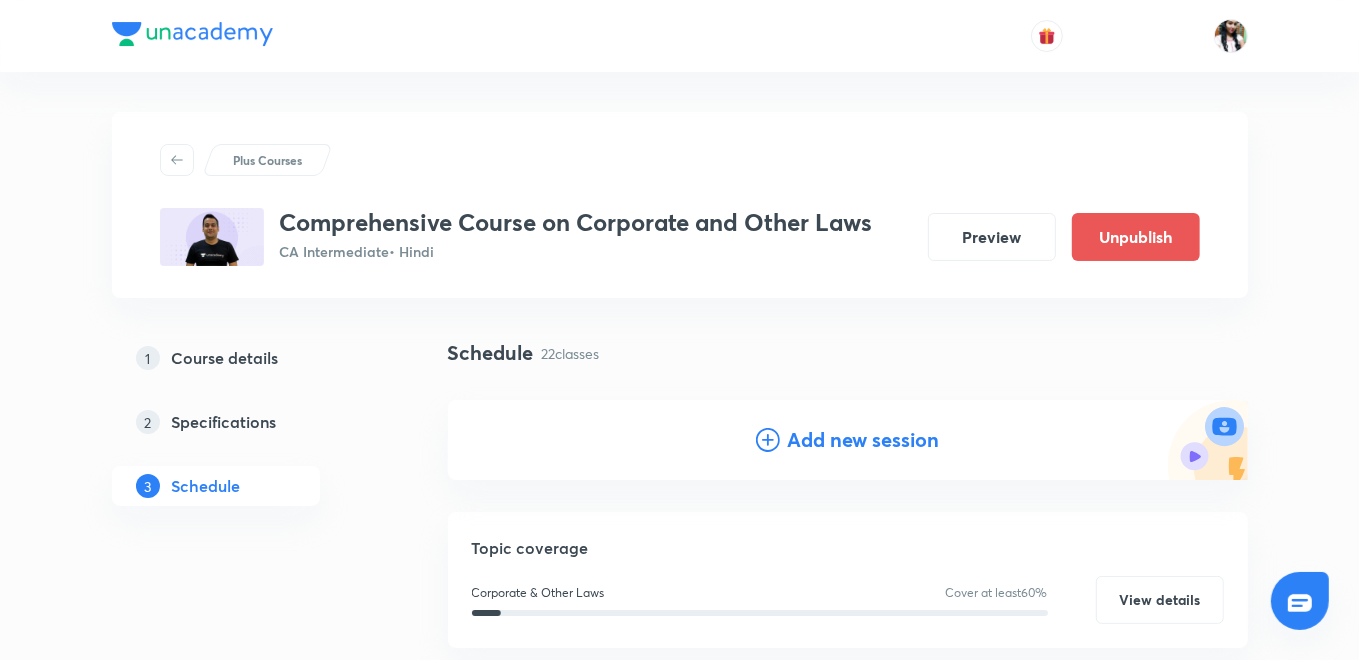 click on "Add new session" at bounding box center (848, 440) 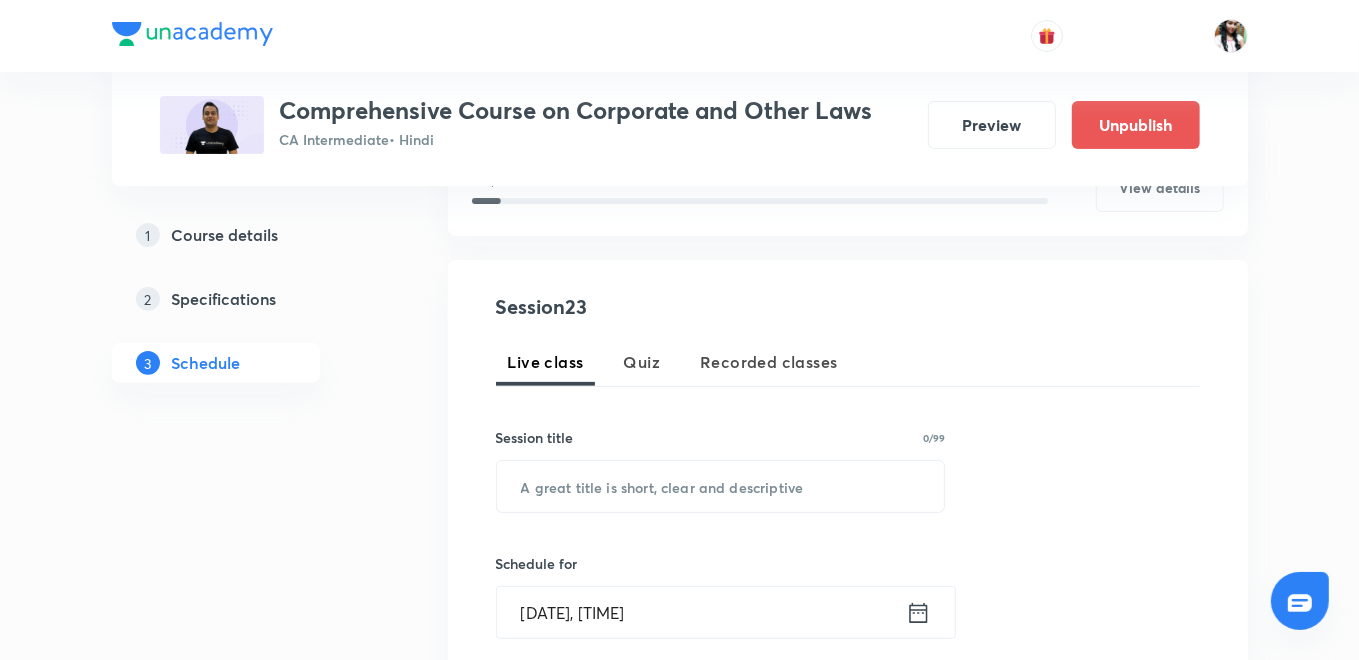scroll, scrollTop: 444, scrollLeft: 0, axis: vertical 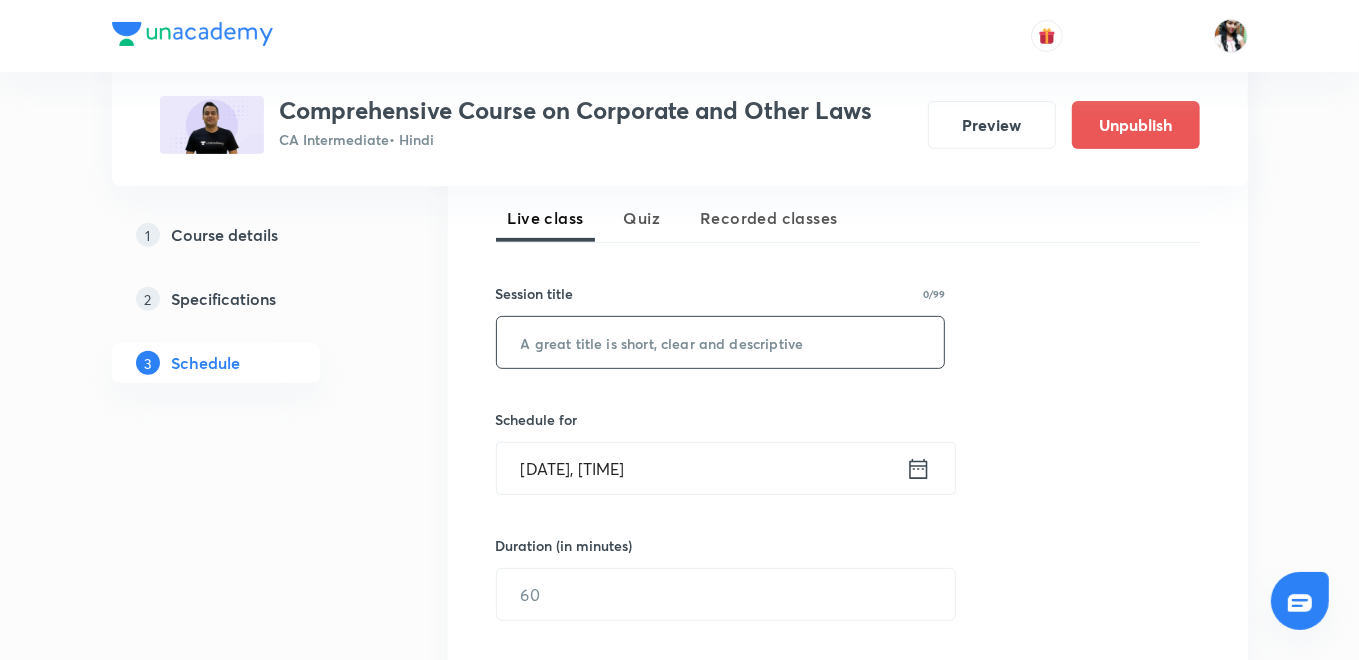 click at bounding box center (721, 342) 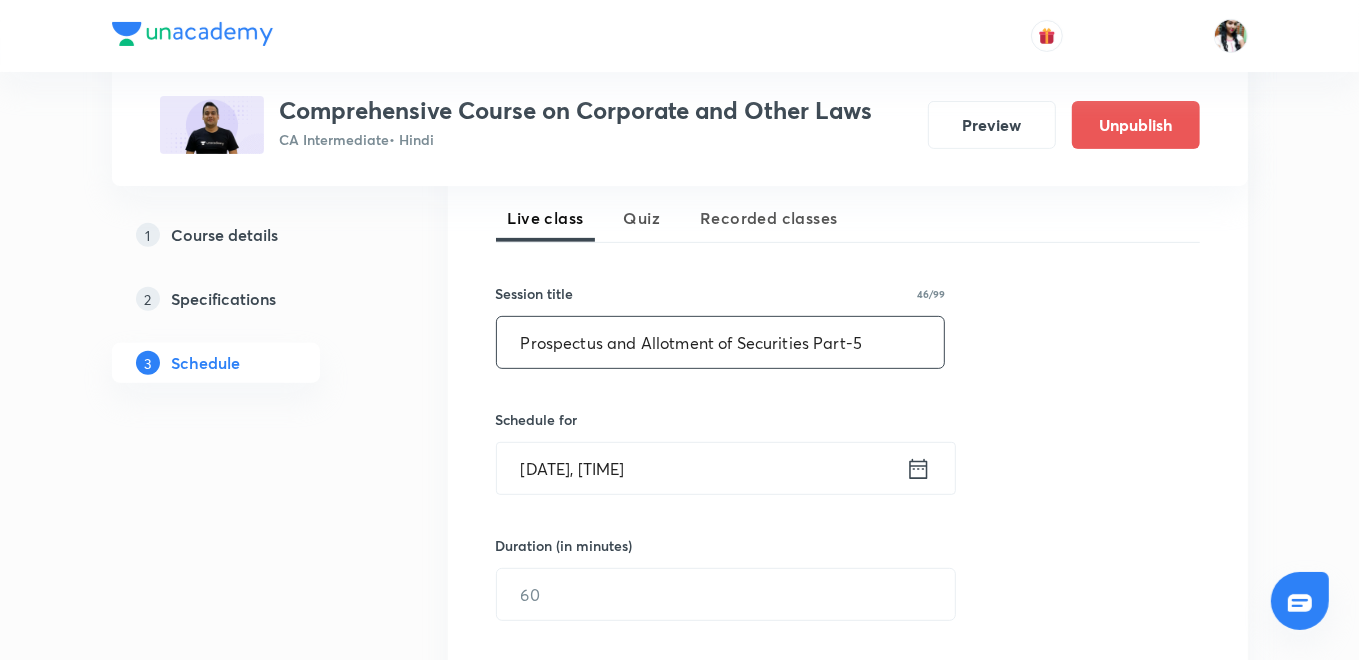 type on "Prospectus and Allotment of Securities Part-5" 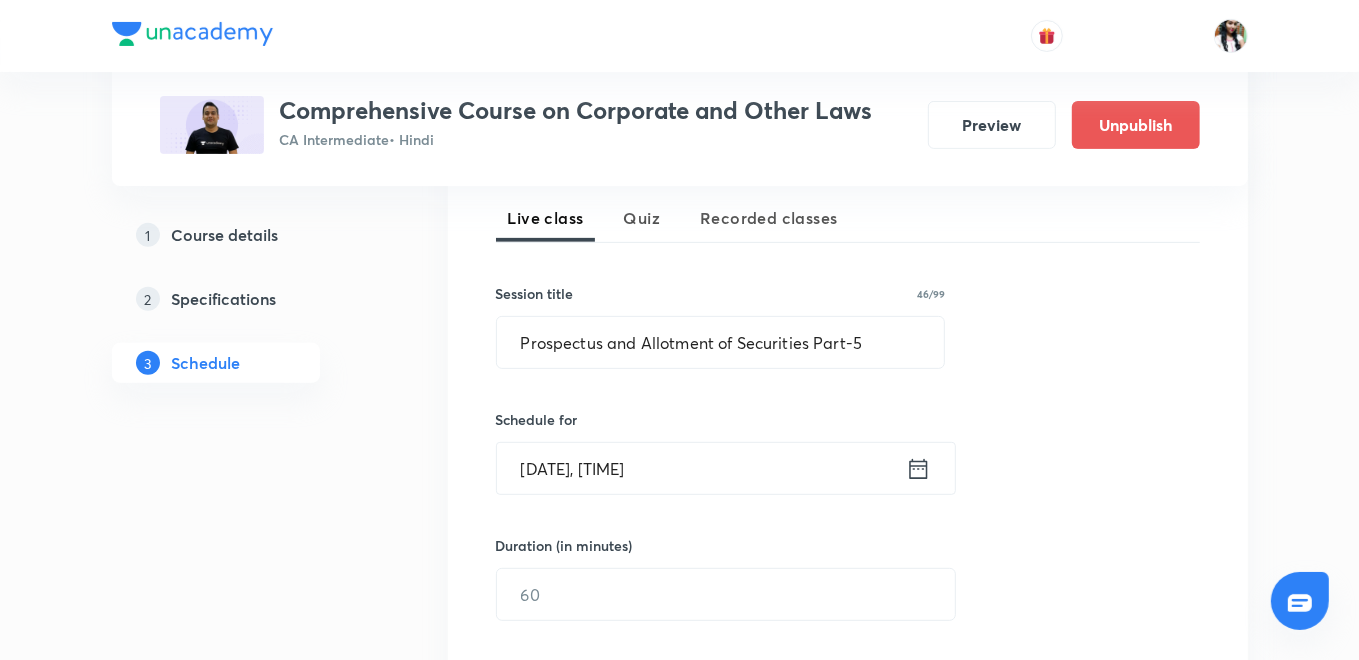 click 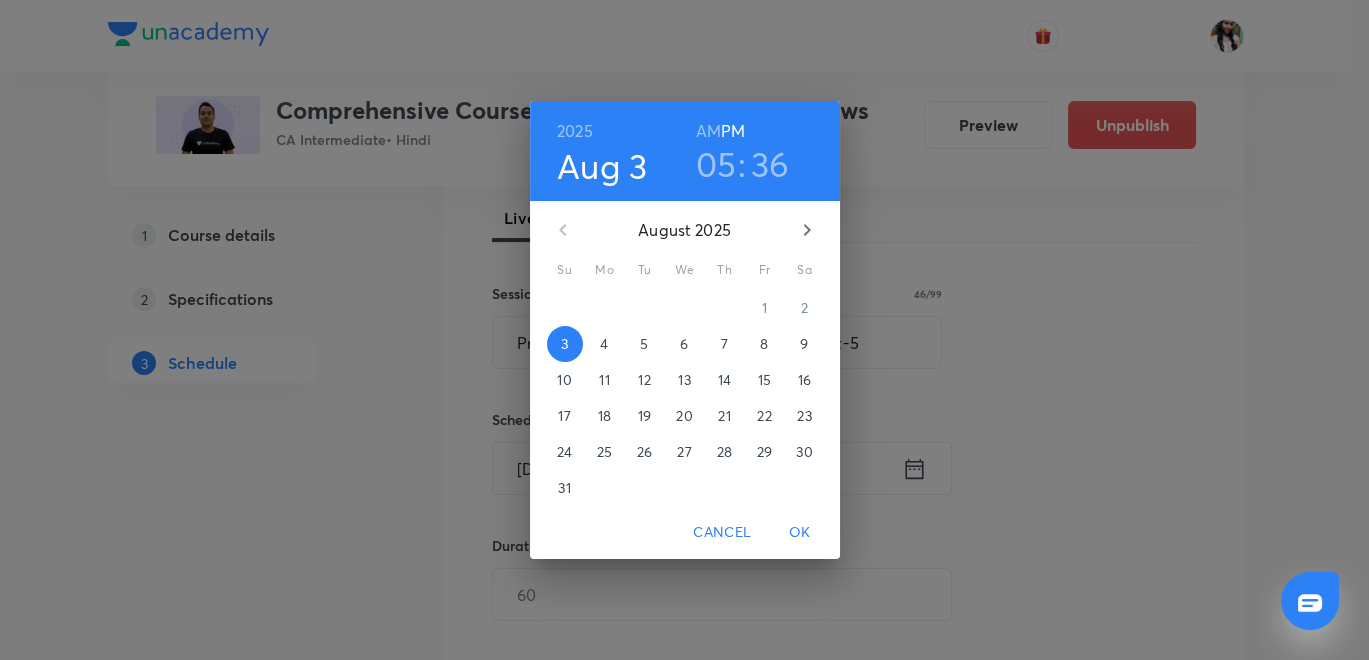 click on "8" at bounding box center (765, 344) 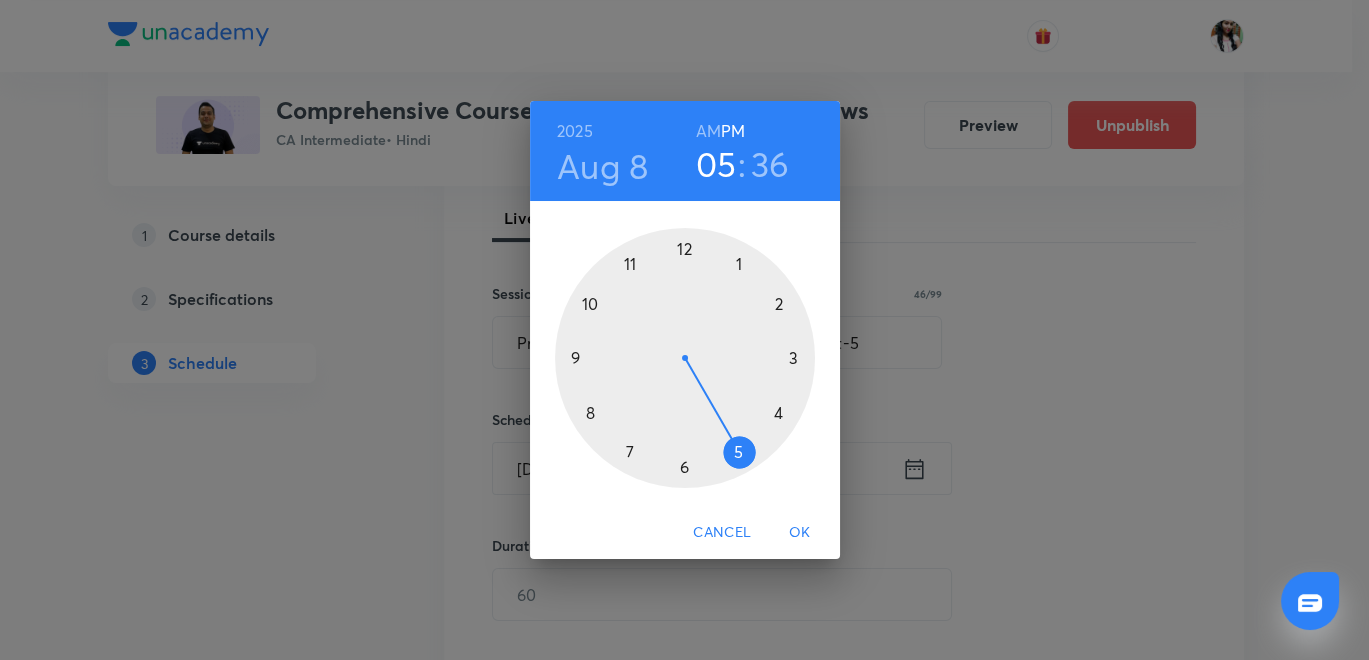 click on "AM" at bounding box center [708, 131] 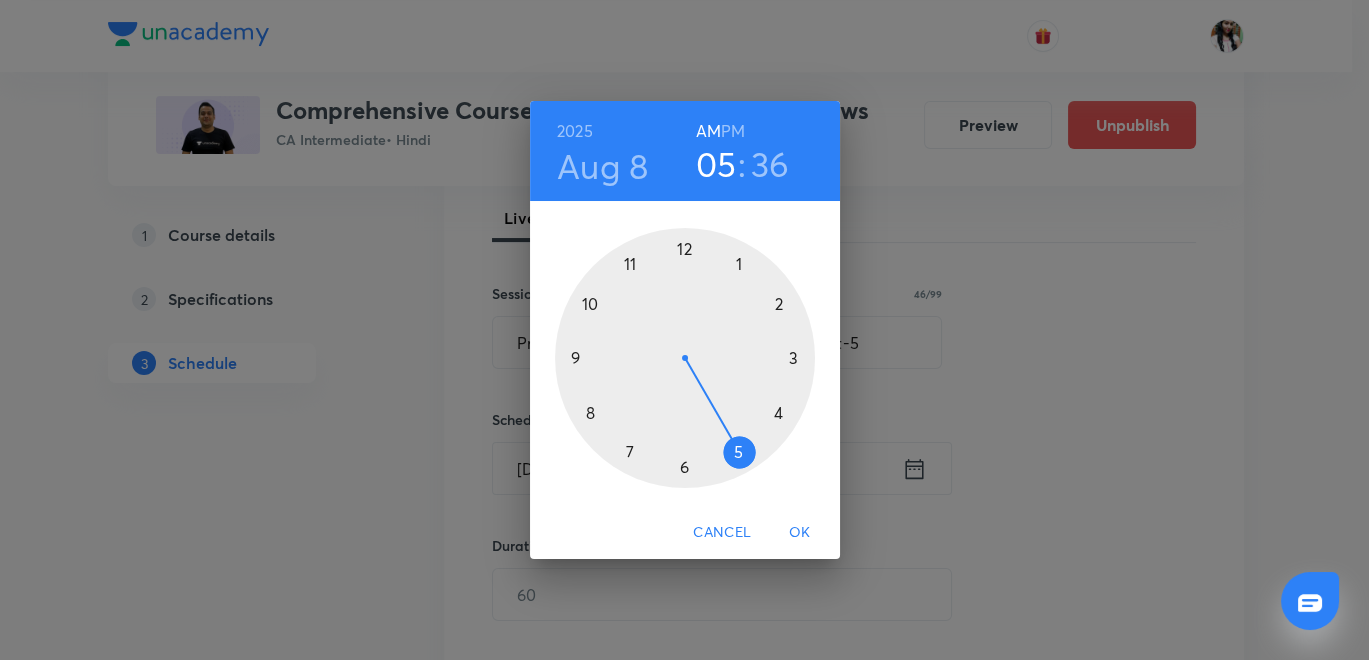 click at bounding box center [685, 358] 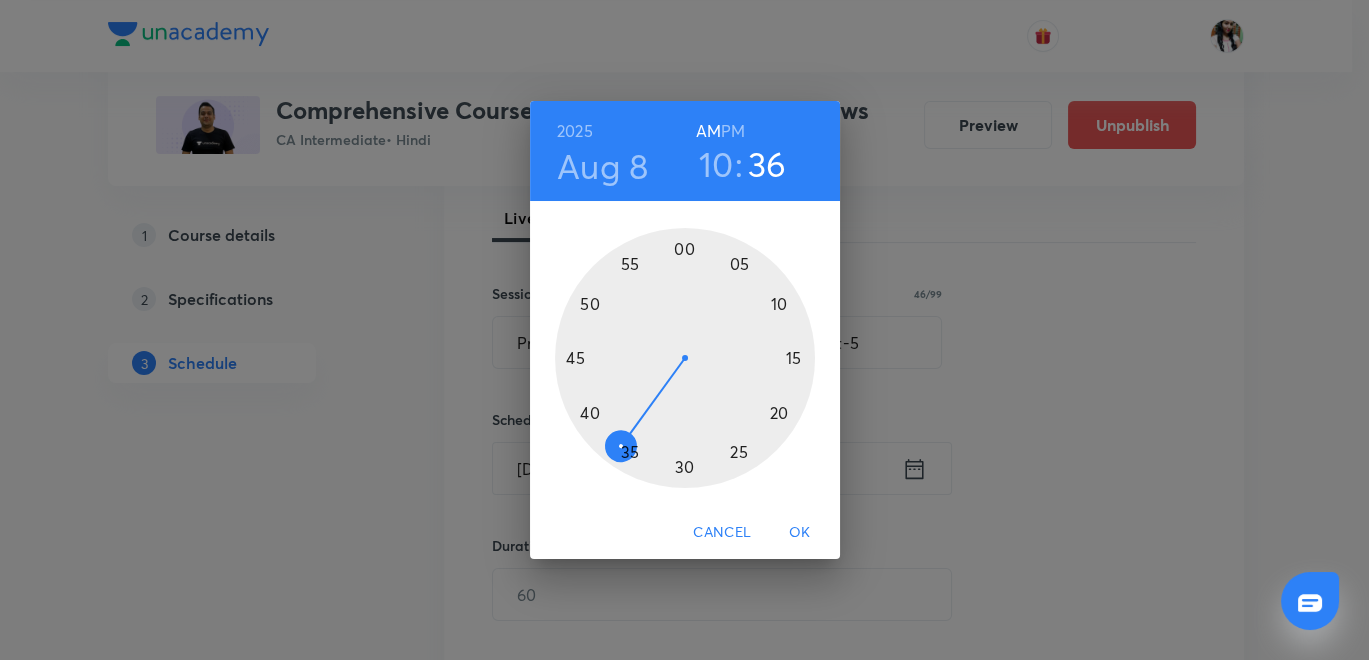 click at bounding box center [685, 358] 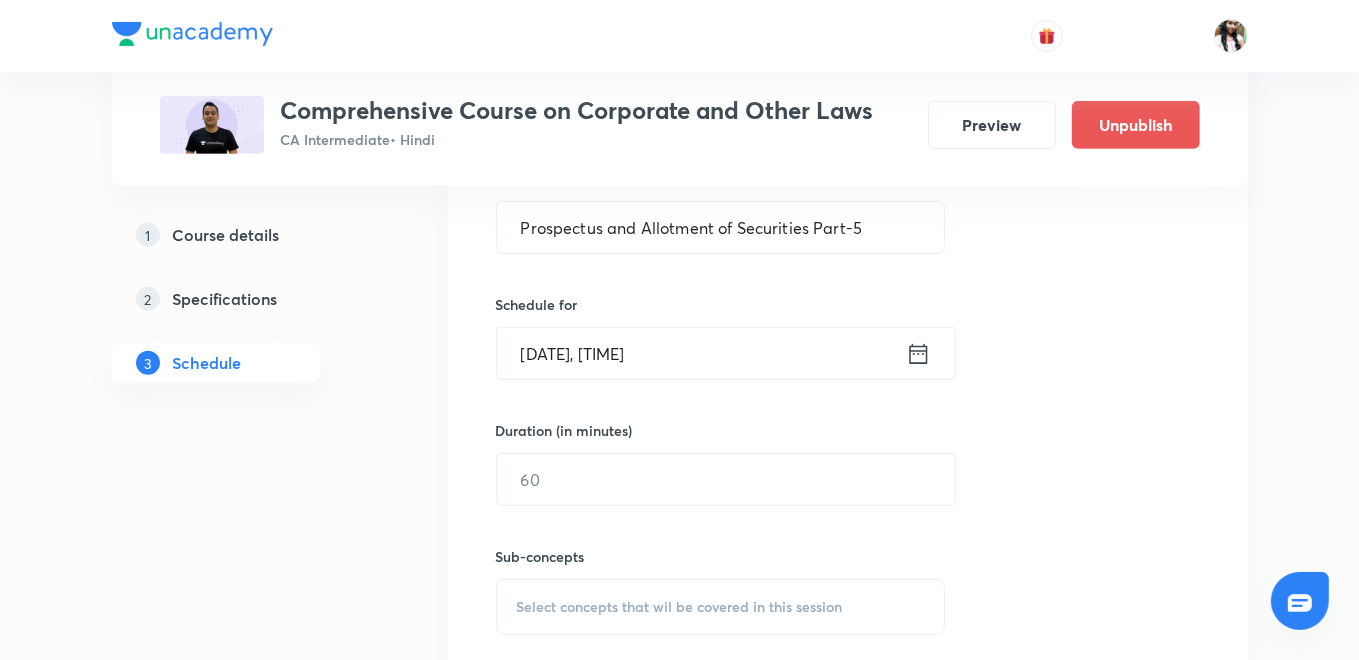 scroll, scrollTop: 666, scrollLeft: 0, axis: vertical 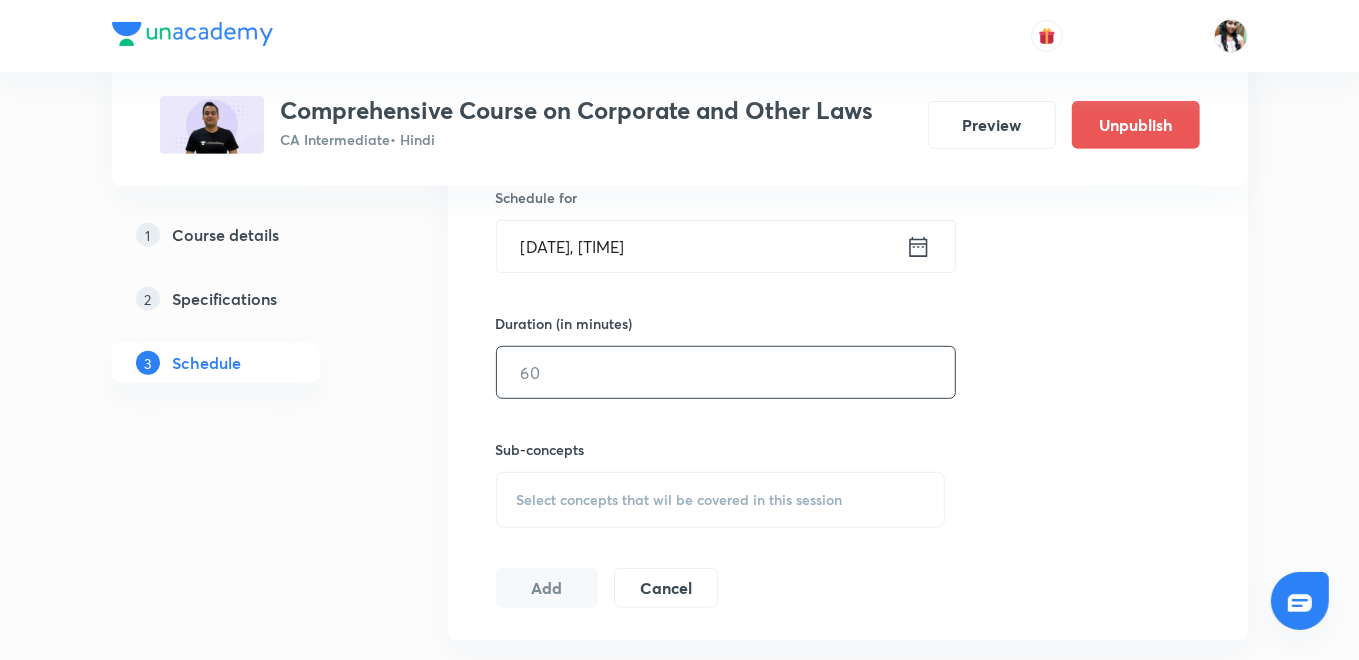 click at bounding box center [726, 372] 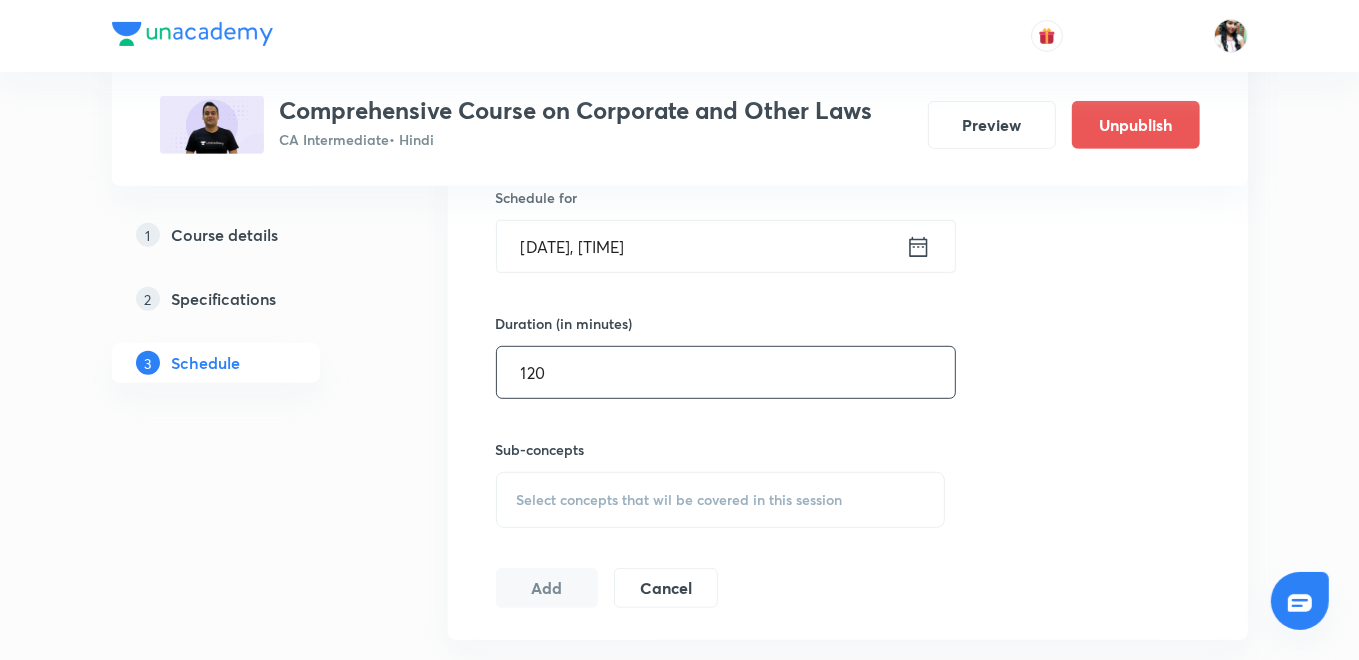type on "120" 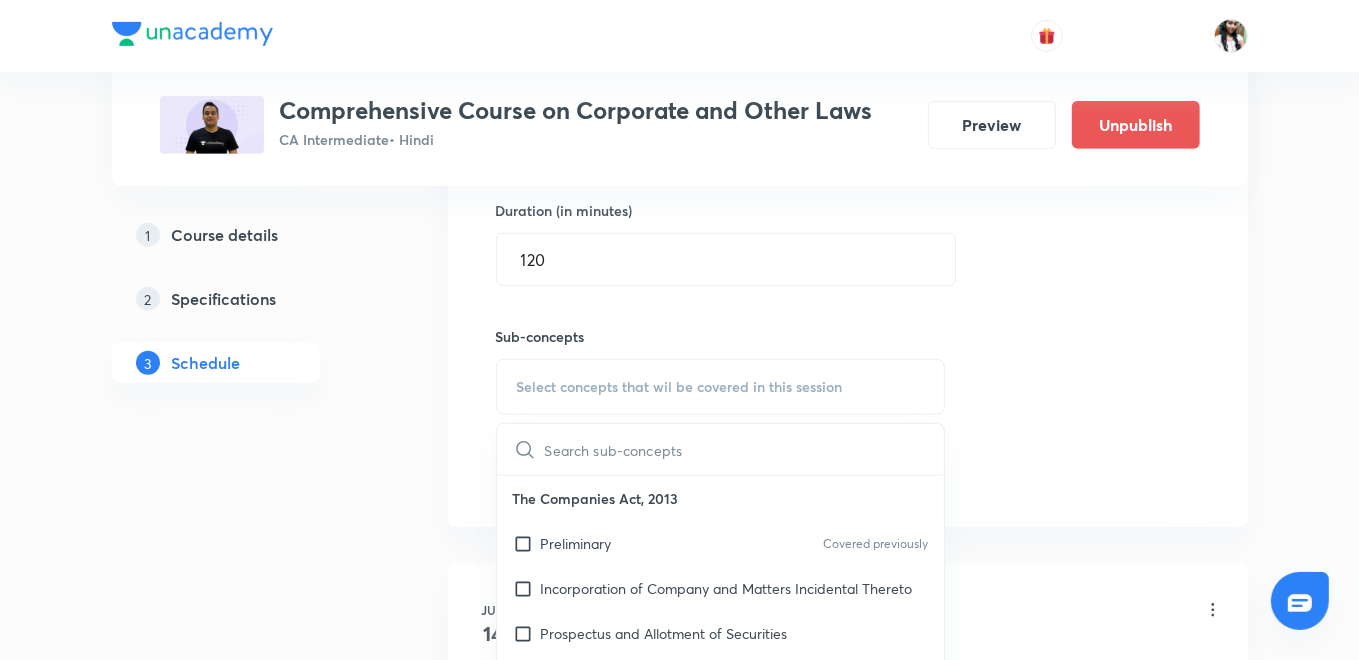 scroll, scrollTop: 888, scrollLeft: 0, axis: vertical 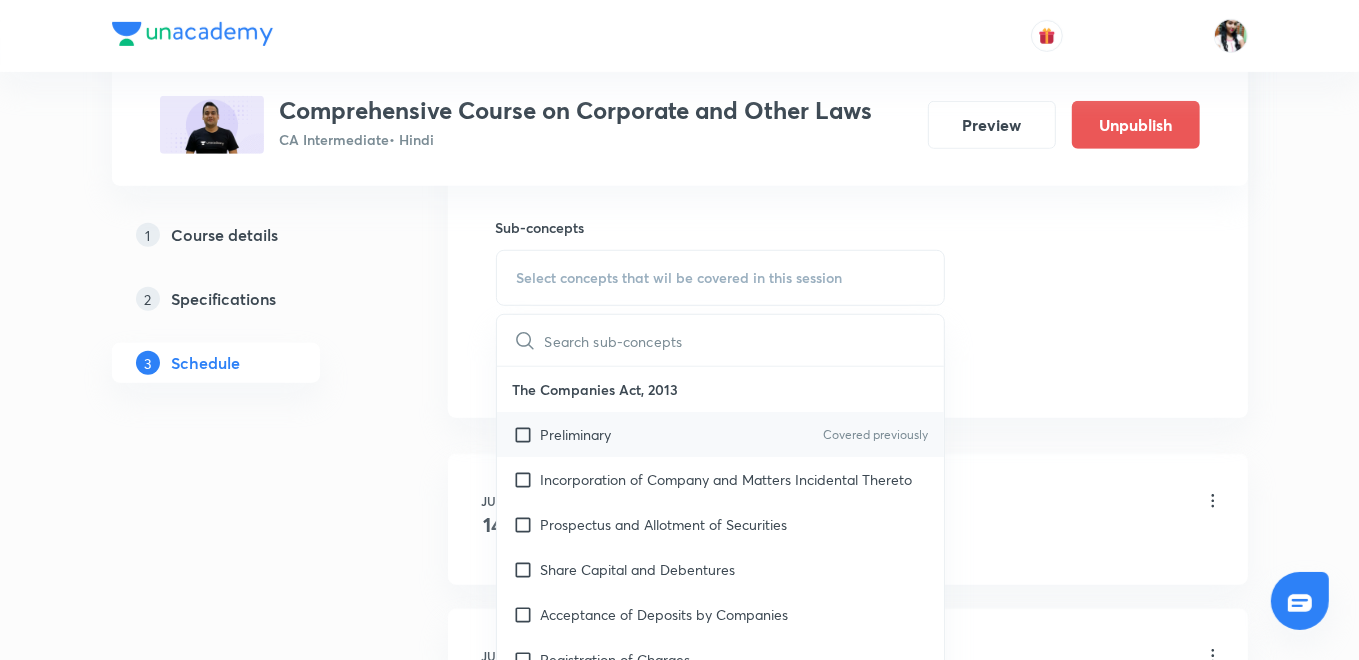 click on "Preliminary Covered previously" at bounding box center [721, 434] 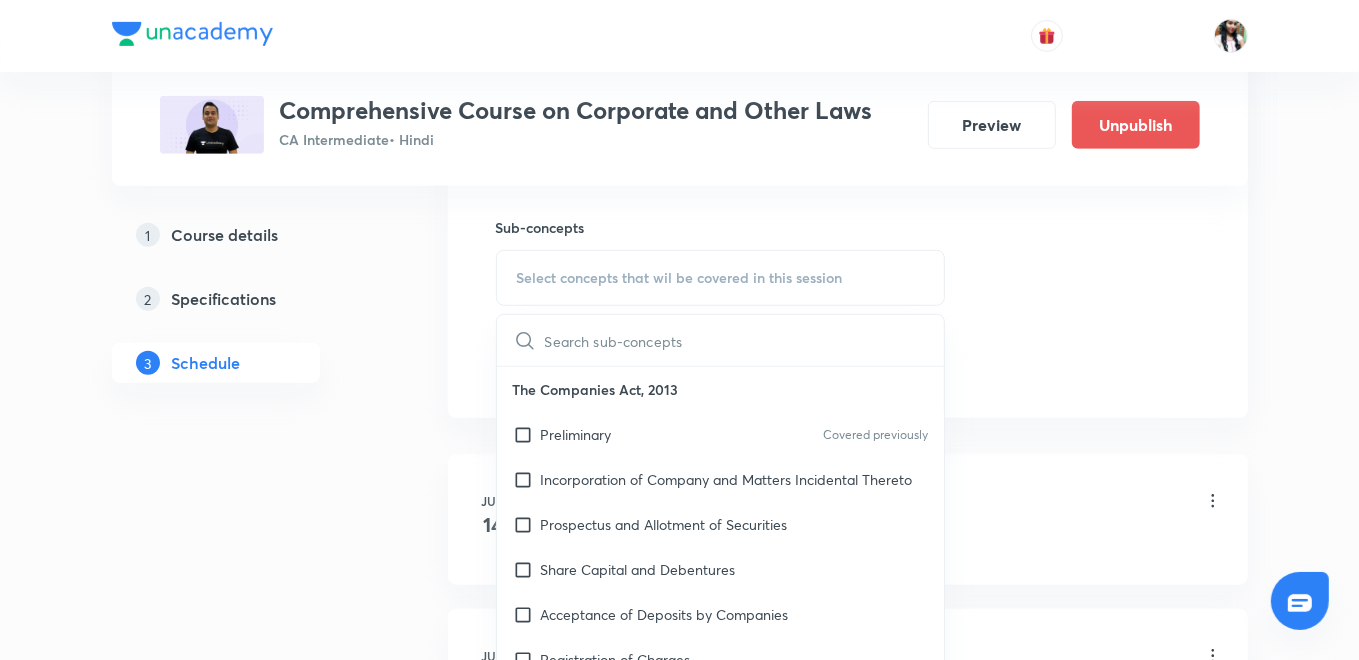 checkbox on "true" 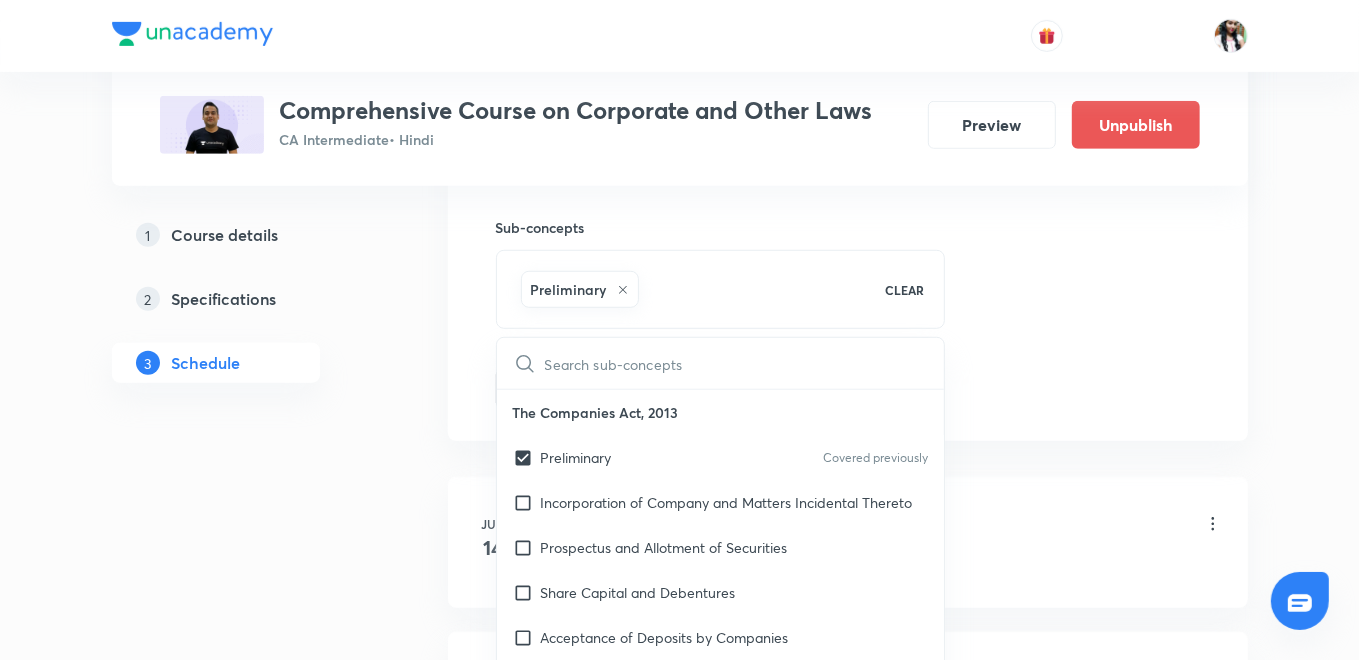 click on "Session  23 Live class Quiz Recorded classes Session title 46/99 Prospectus and Allotment of Securities Part-5 ​ Schedule for Aug 8, 2025, 10:15 AM ​ Duration (in minutes) 120 ​ Sub-concepts Preliminary CLEAR ​ The Companies Act, 2013 Preliminary Covered previously Incorporation of Company and Matters Incidental Thereto Prospectus and Allotment of Securities Share Capital and Debentures Acceptance of Deposits by Companies Registration of Charges Management and Administration Declaration and Payment of Dividend Accounts of Companies Audit and Auditors The Indian Contract Act, 1872 The Indian Contract Act, 1872 The Negotiable Instruments Act The Negotiable Instruments Act The General Clauses Act, 1897 Important Definitions Extent and Applicability General Rules of Construction Powers and Functionaries Provisions as to Orders, Rules, Etc. Made Under Enactments Miscellaneous Interpretation of Statuses Rules of Interpretation of Statutes Aids to Interpretation Add Cancel" at bounding box center [848, 56] 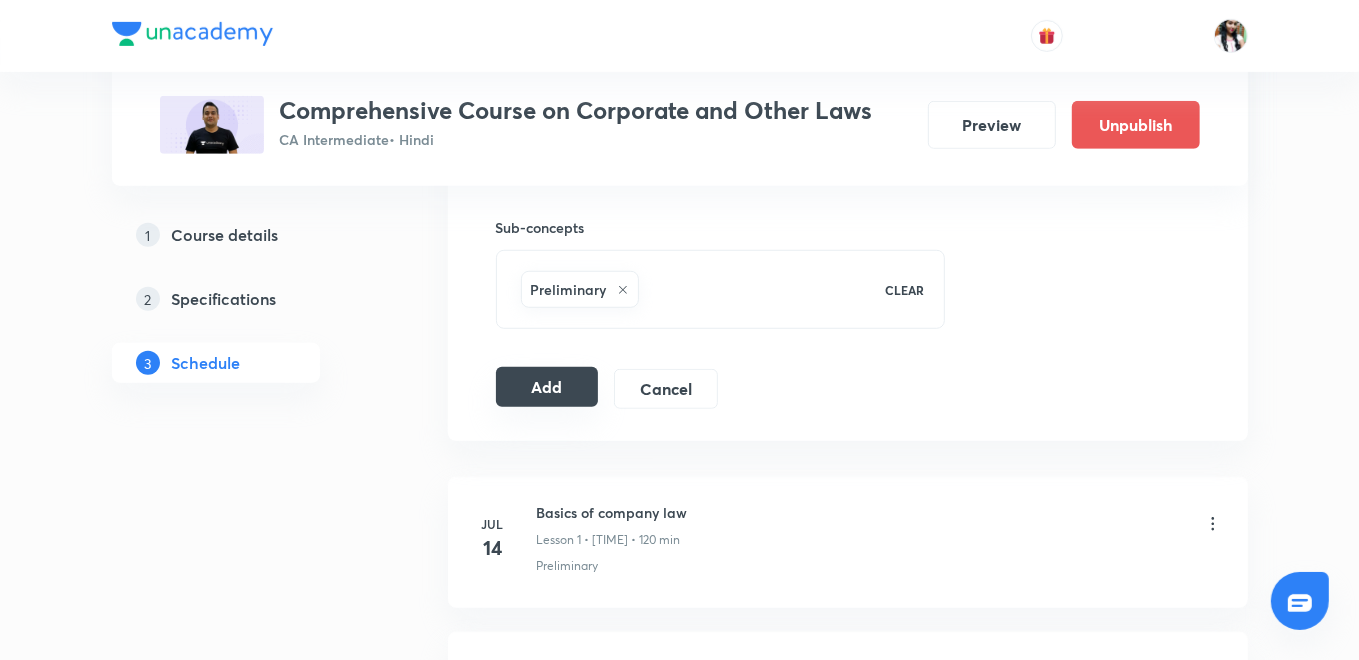 click on "Add" at bounding box center (547, 387) 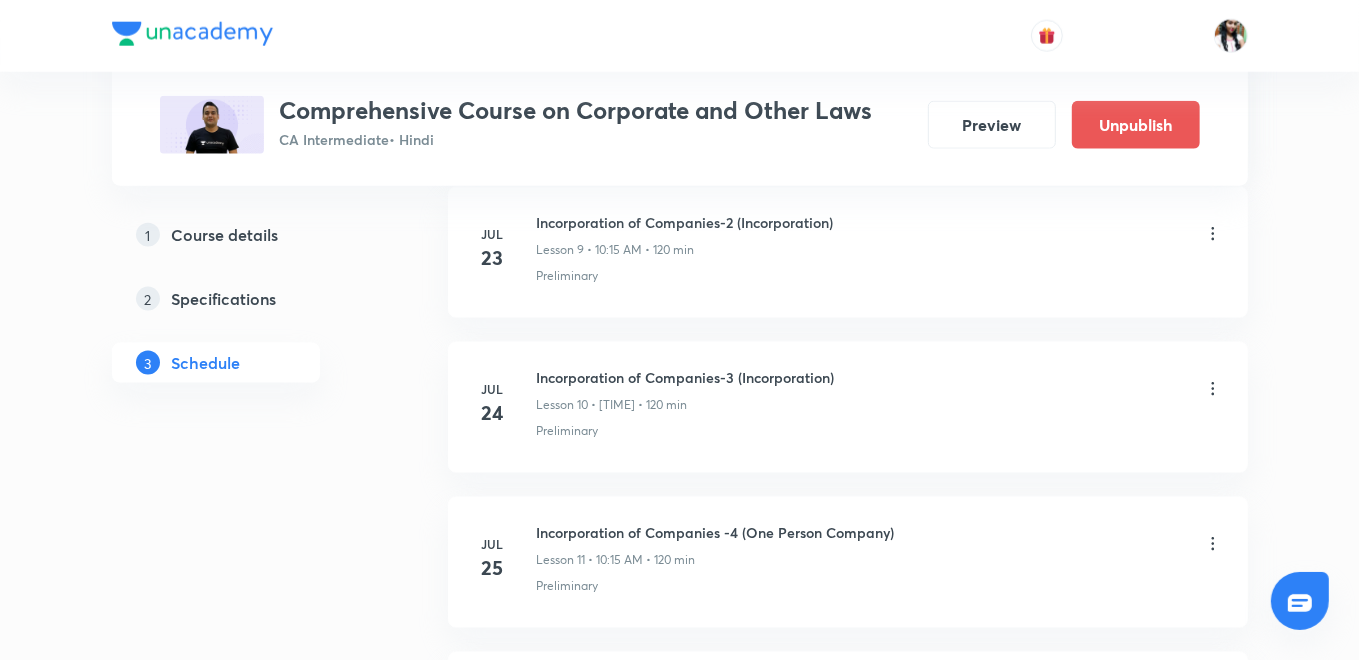 scroll, scrollTop: 1888, scrollLeft: 0, axis: vertical 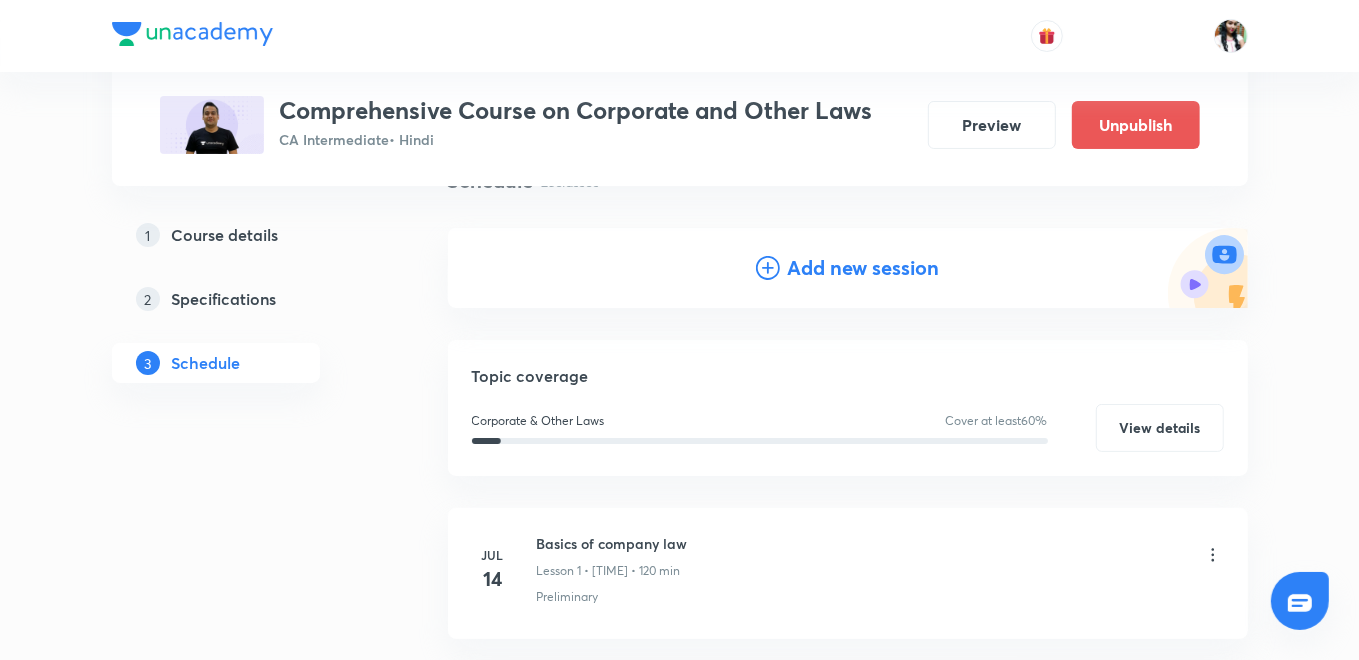 click on "Add new session" at bounding box center (864, 268) 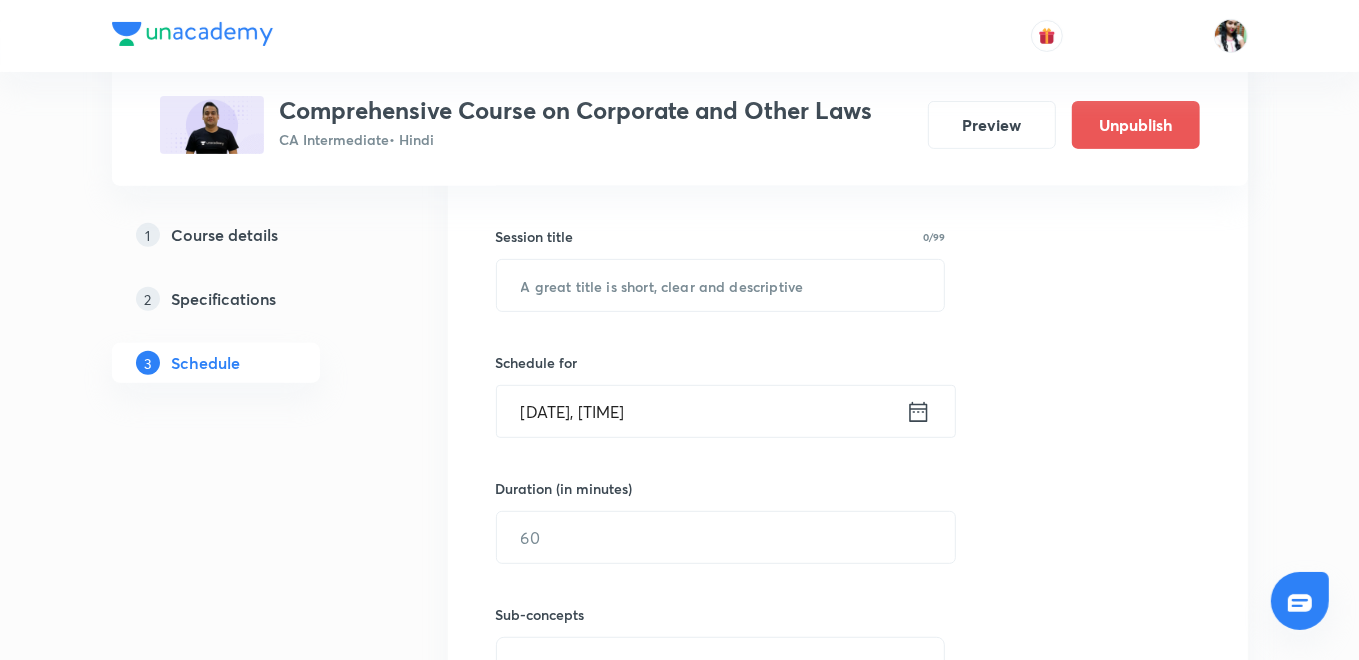 scroll, scrollTop: 394, scrollLeft: 0, axis: vertical 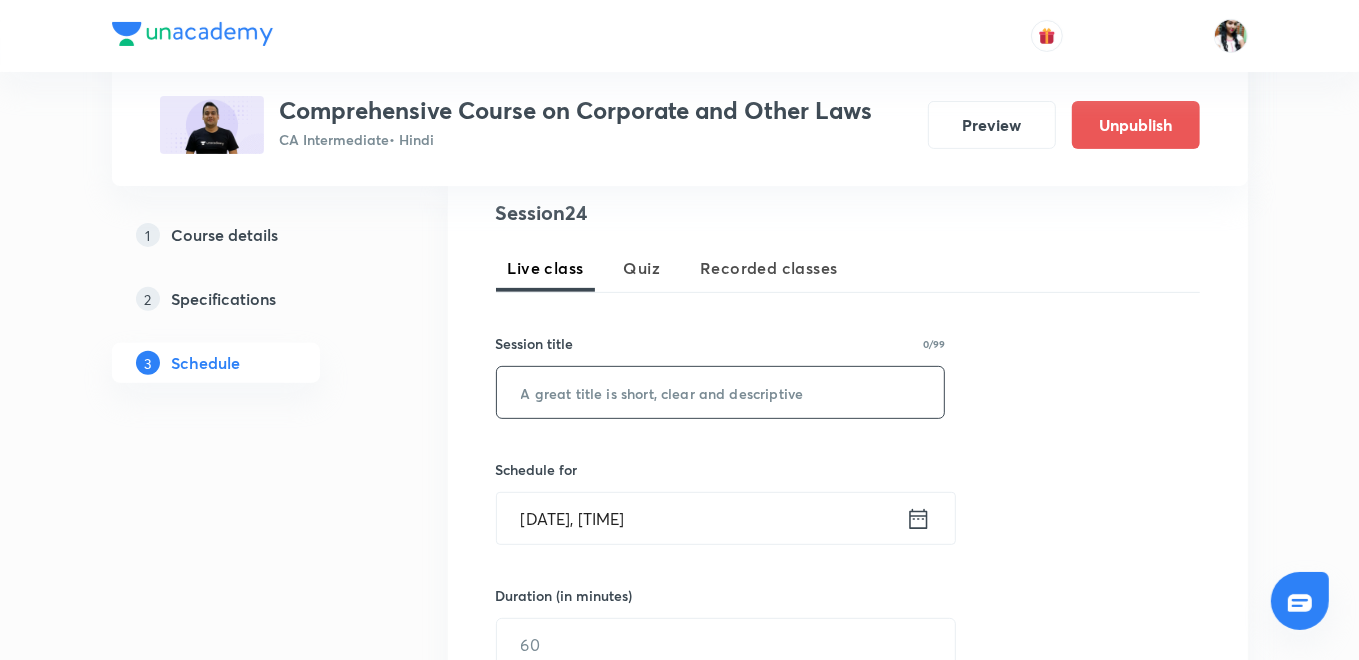 click at bounding box center (721, 392) 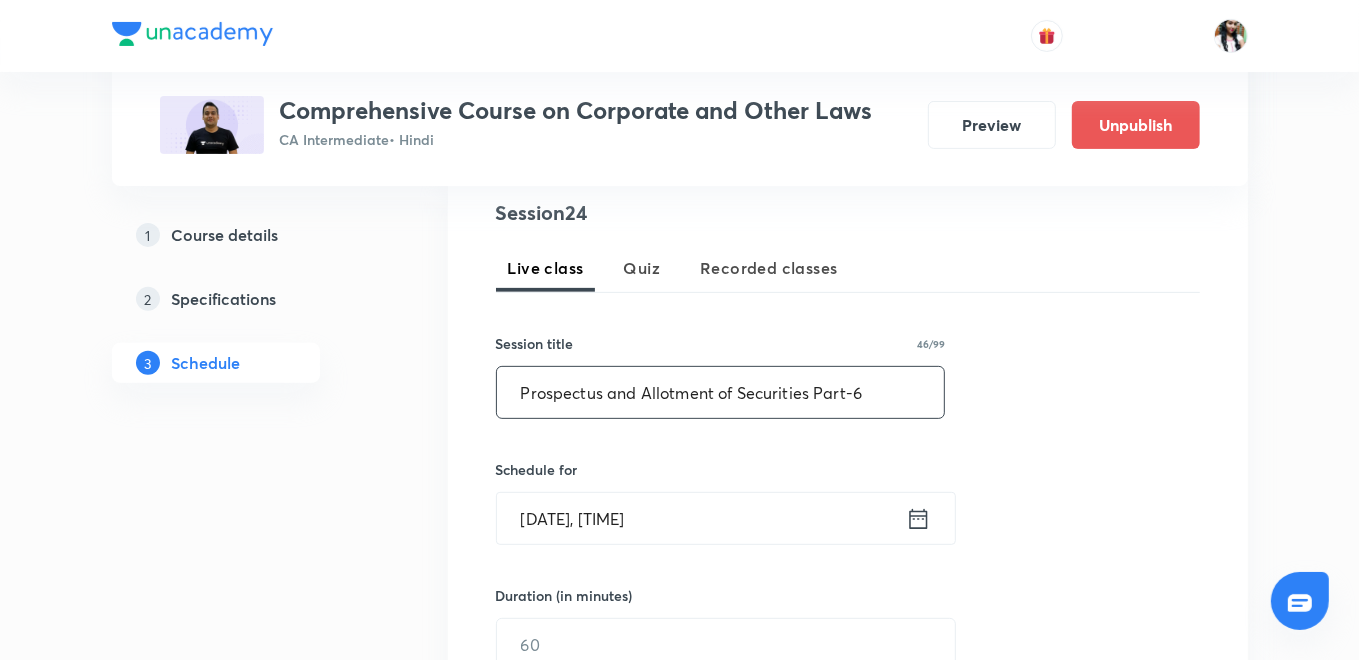 scroll, scrollTop: 505, scrollLeft: 0, axis: vertical 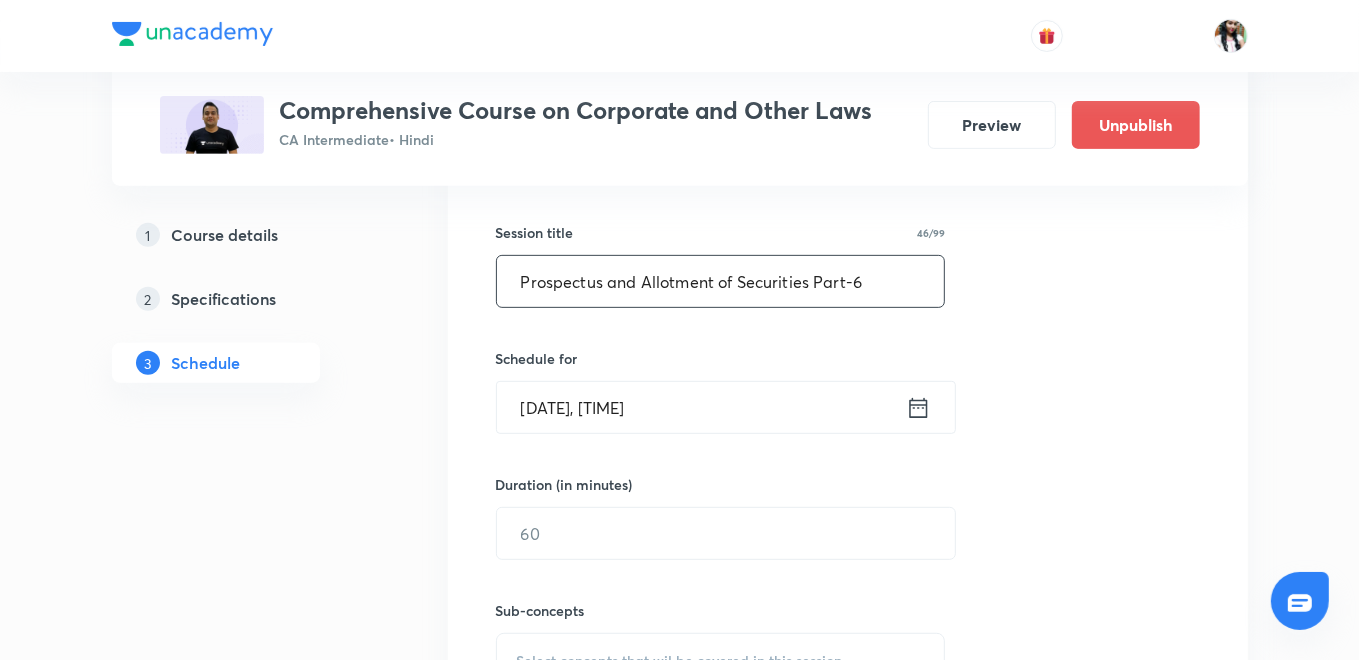 type on "Prospectus and Allotment of Securities Part-6" 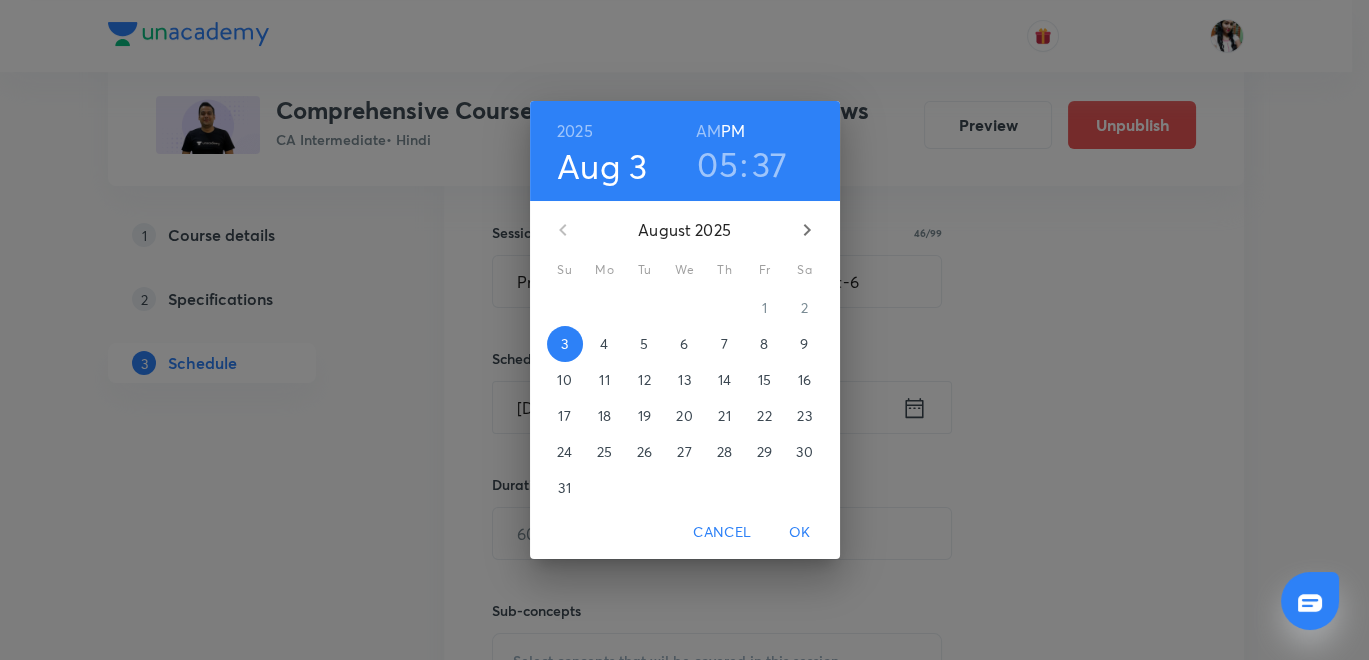 click on "9" at bounding box center [804, 344] 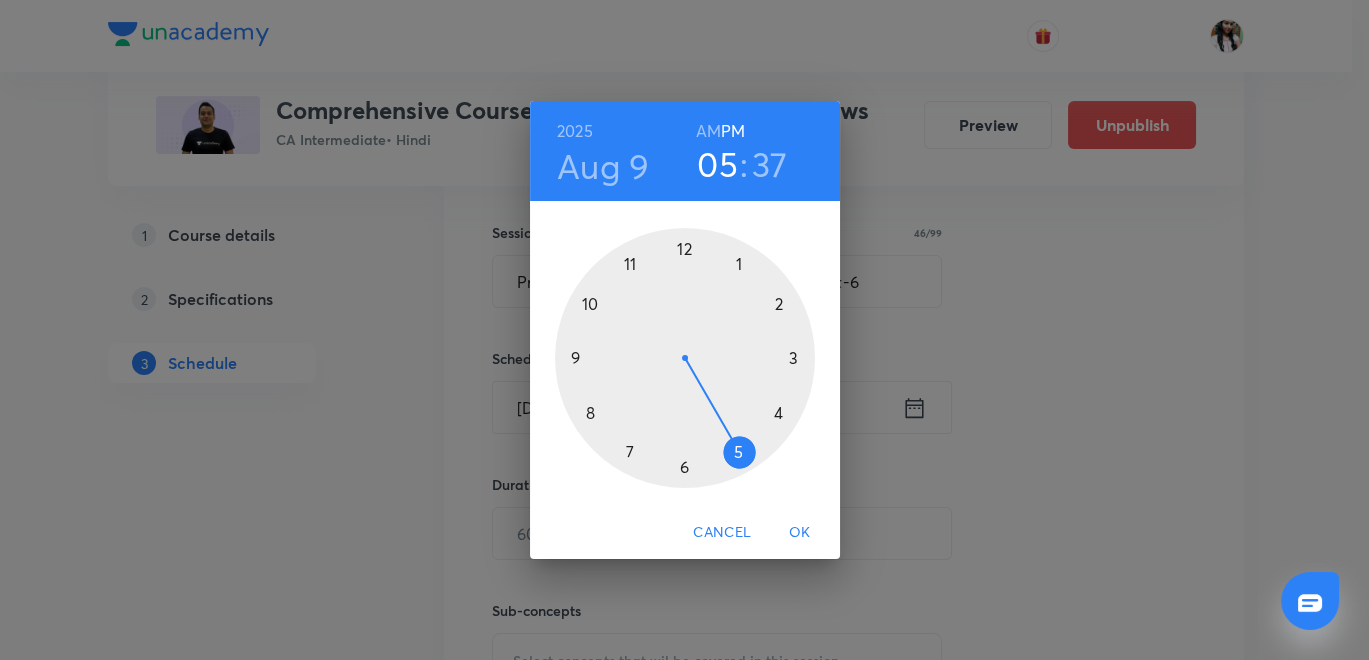 click on "AM" at bounding box center [708, 131] 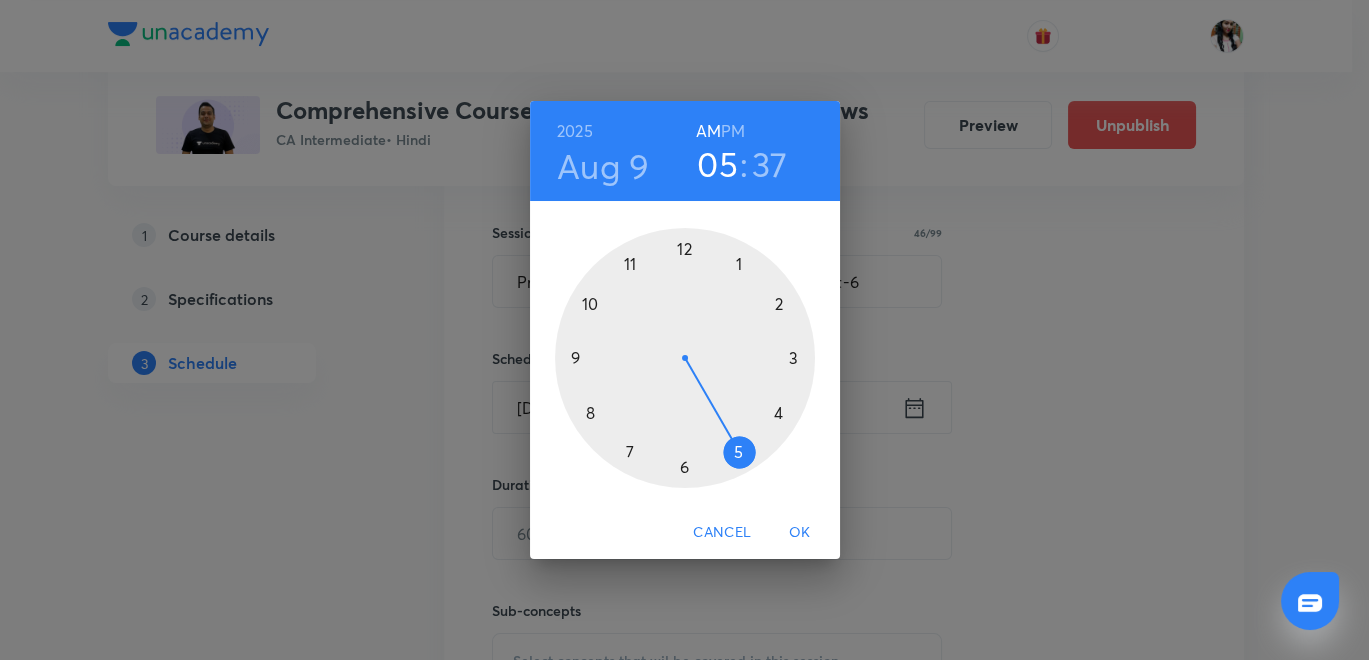 click at bounding box center [685, 358] 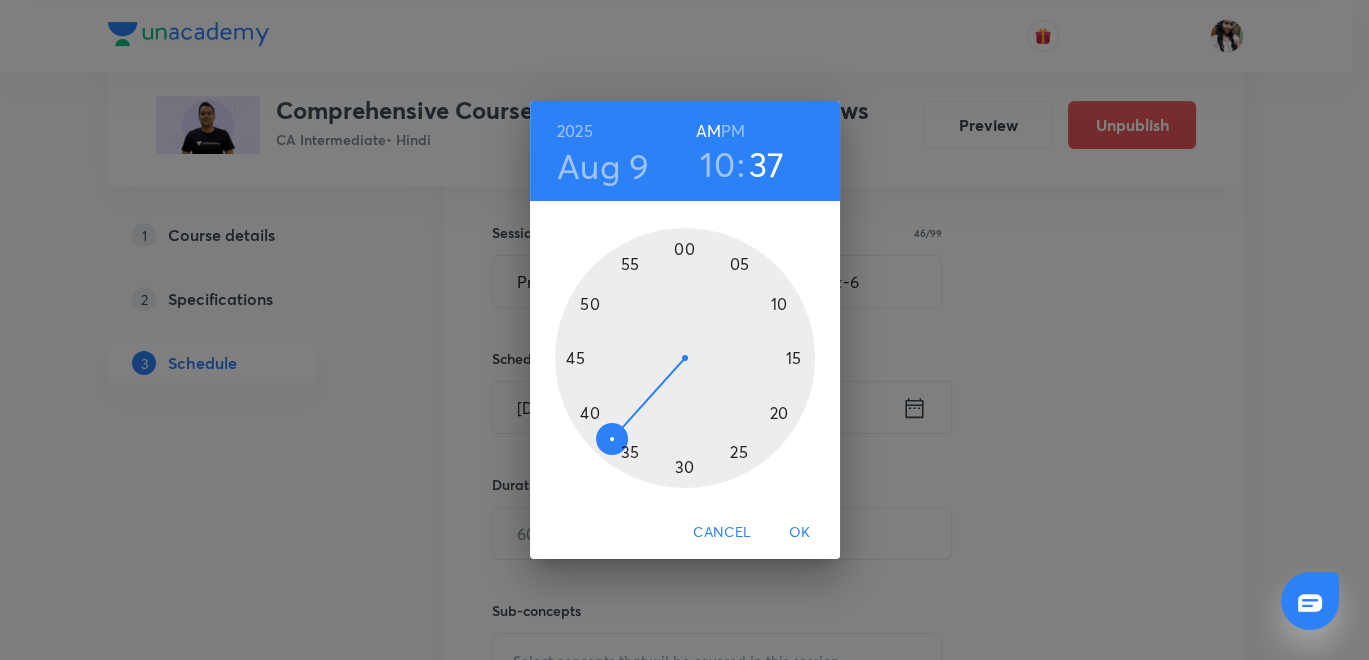 click at bounding box center [685, 358] 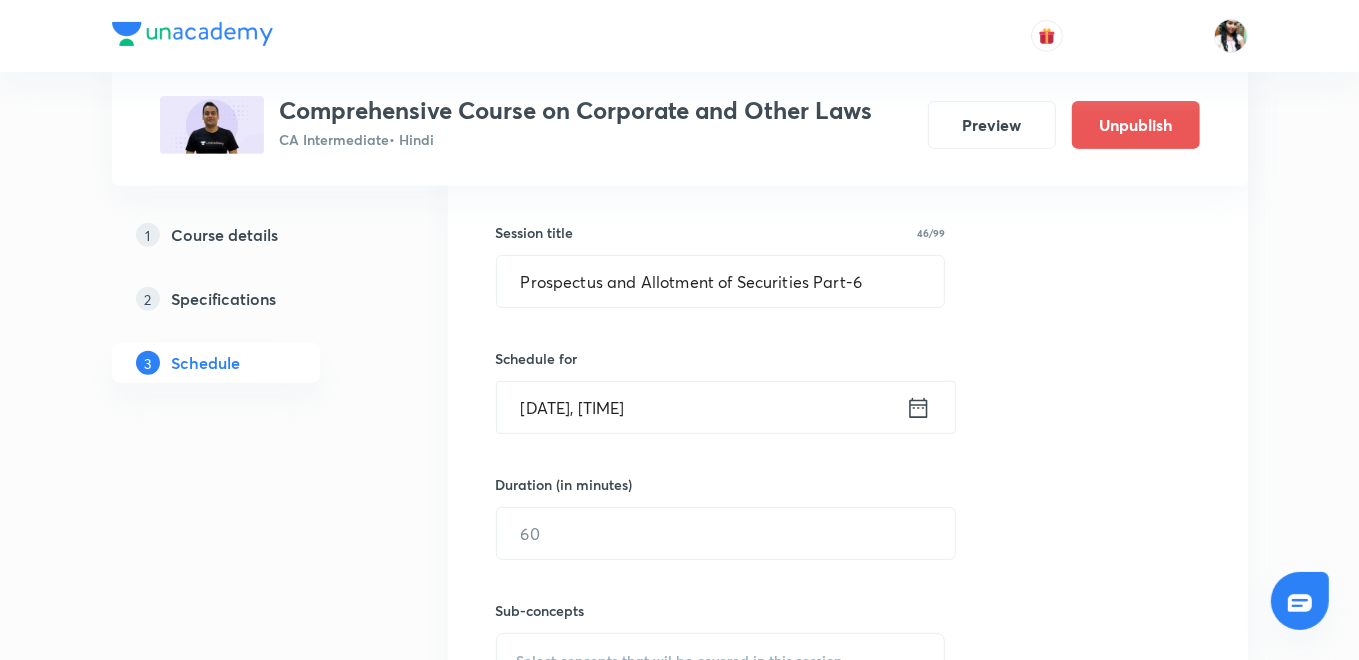 click 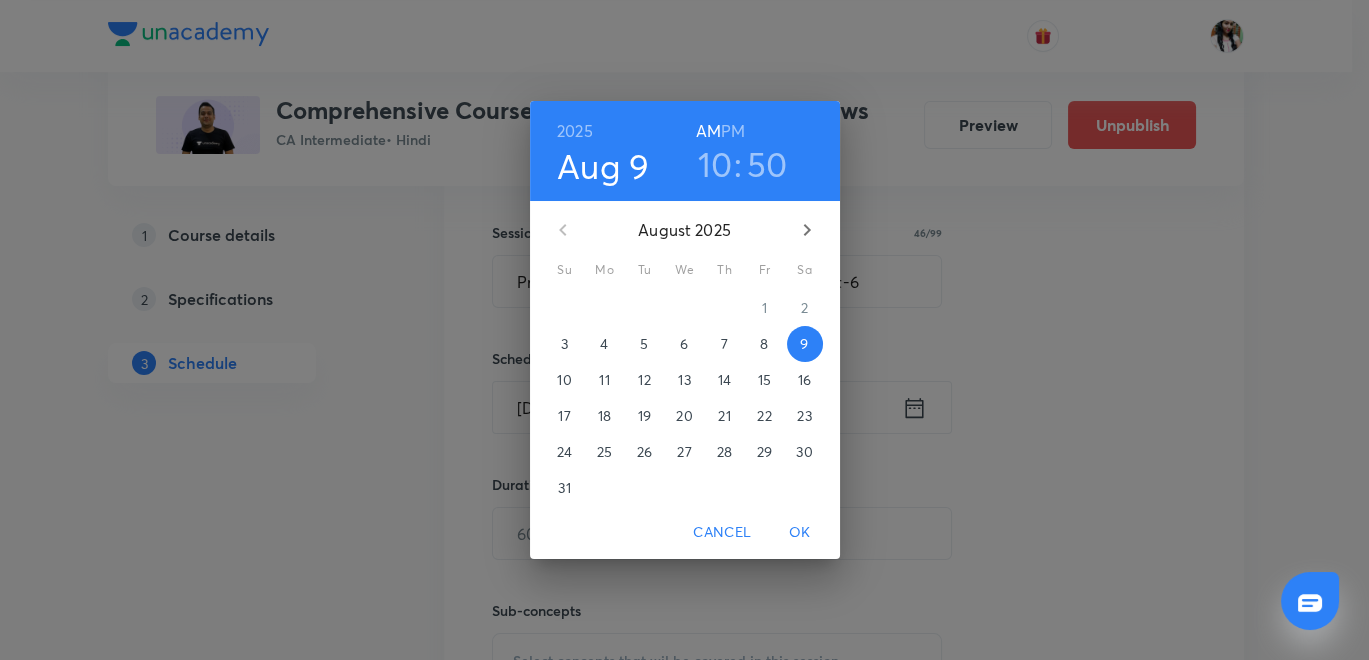 click on "50" at bounding box center [767, 164] 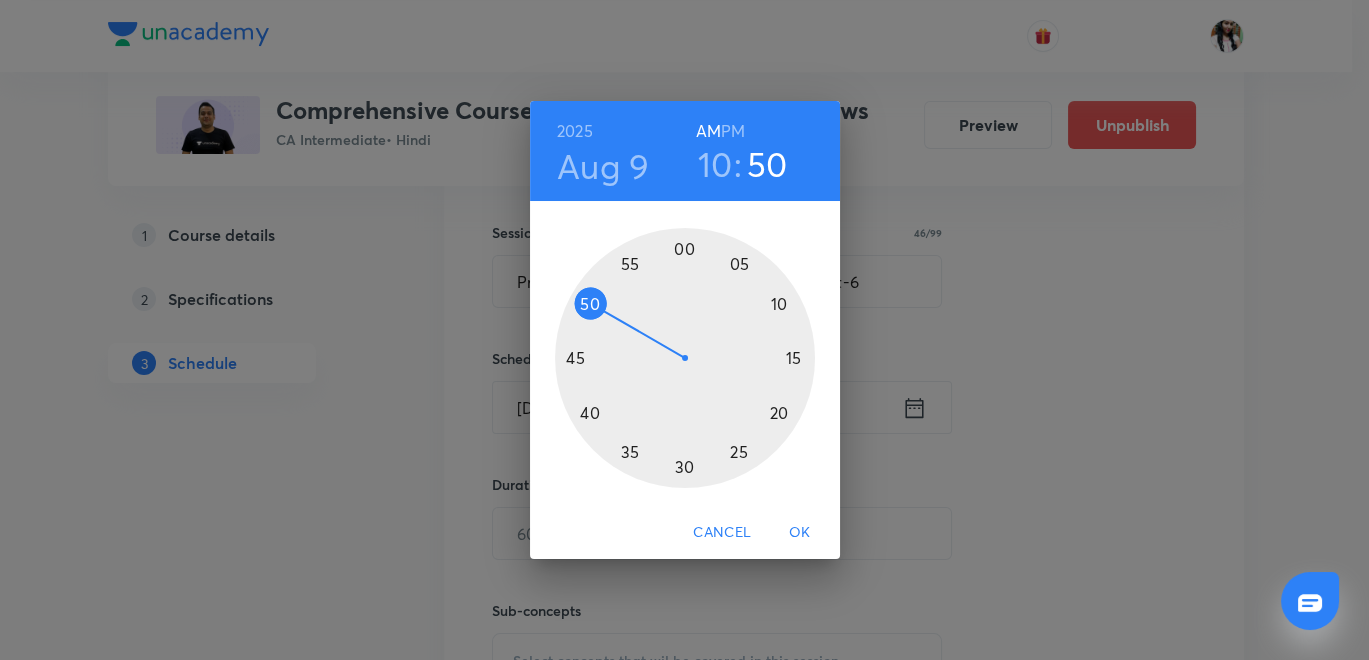 click at bounding box center (685, 358) 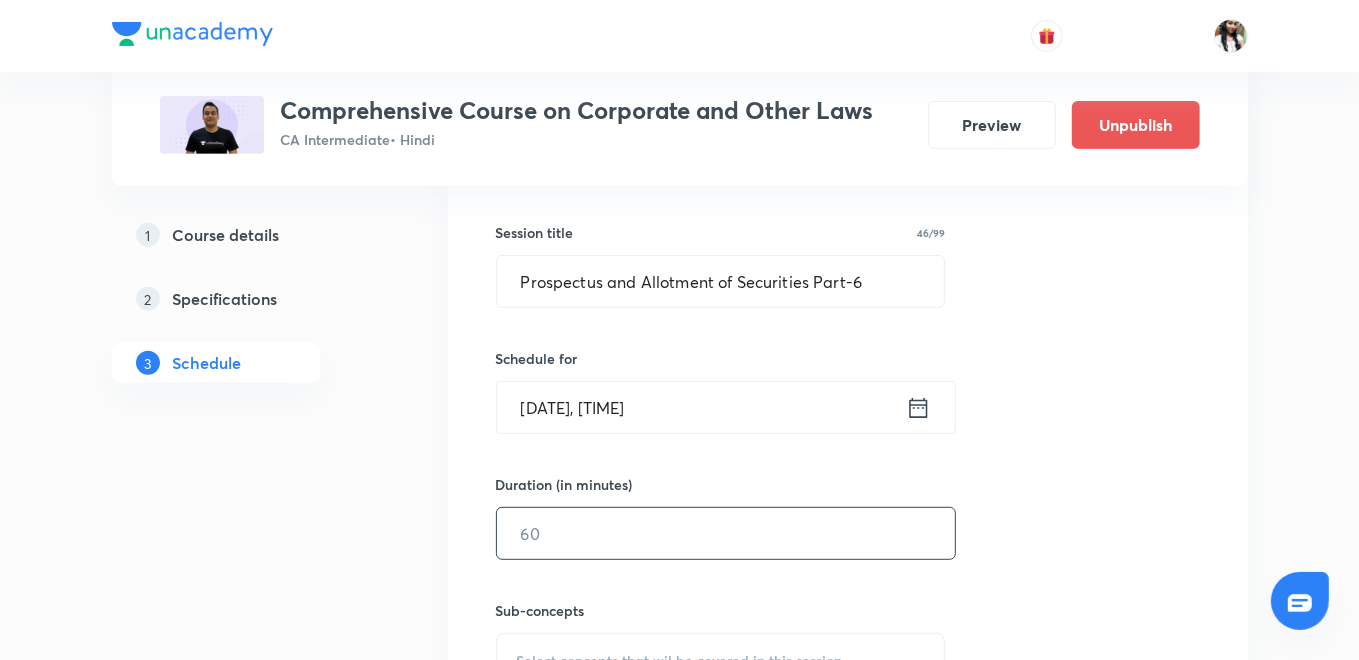 click at bounding box center (726, 533) 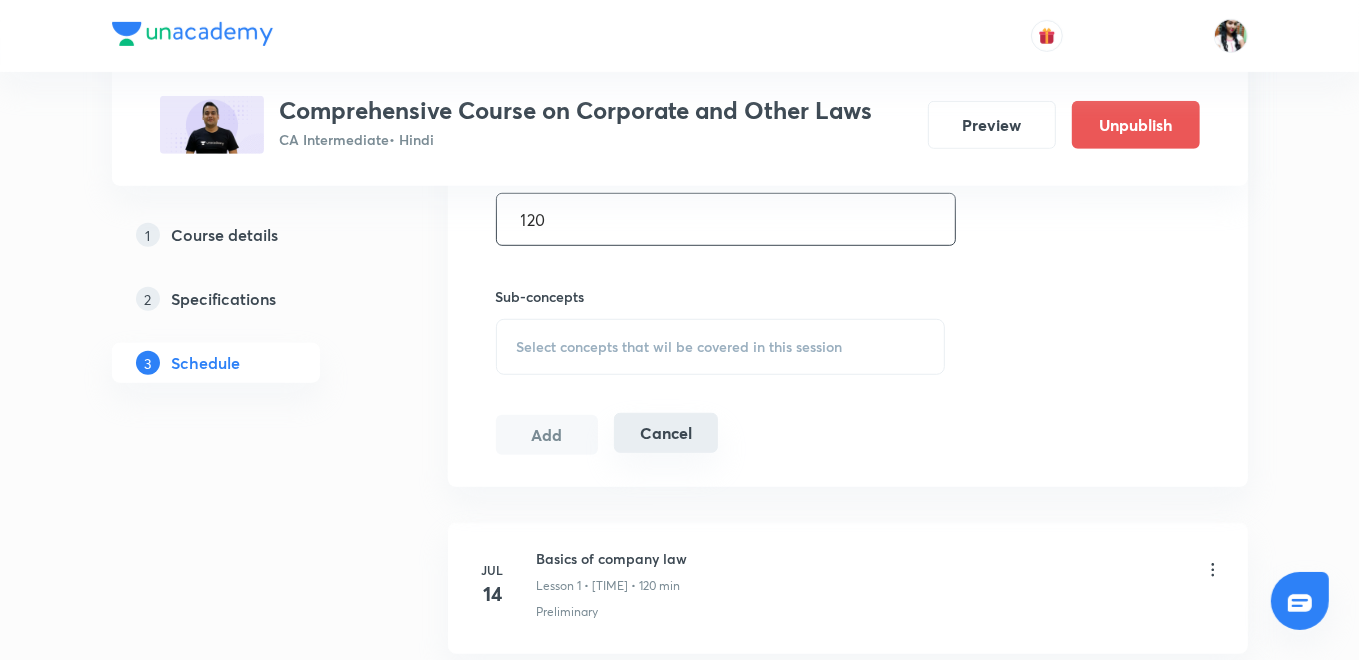 scroll, scrollTop: 839, scrollLeft: 0, axis: vertical 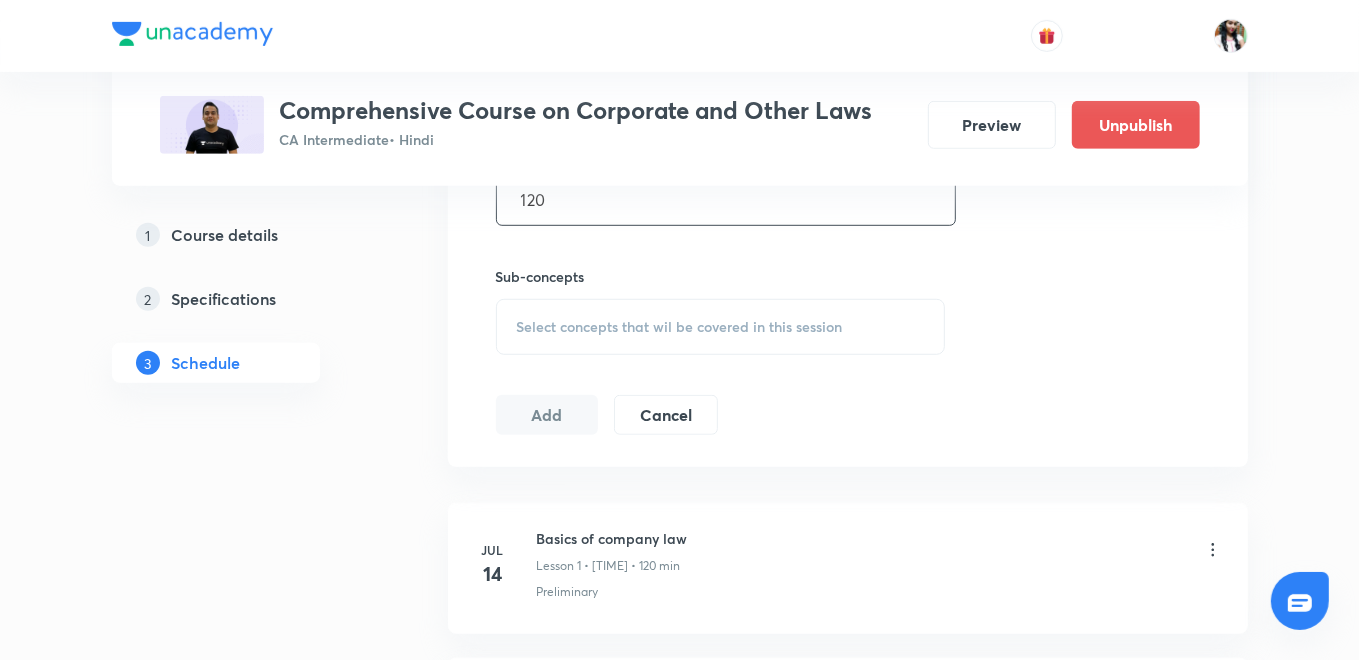 type on "120" 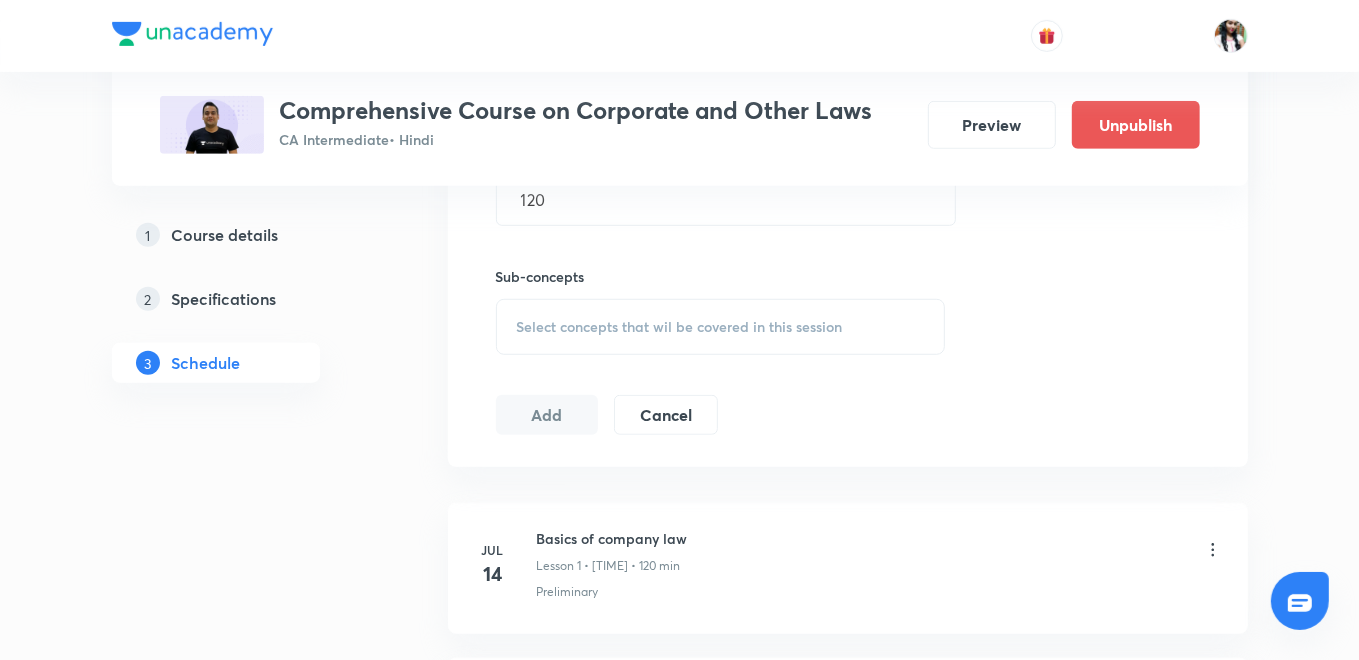click on "Select concepts that wil be covered in this session" at bounding box center (721, 327) 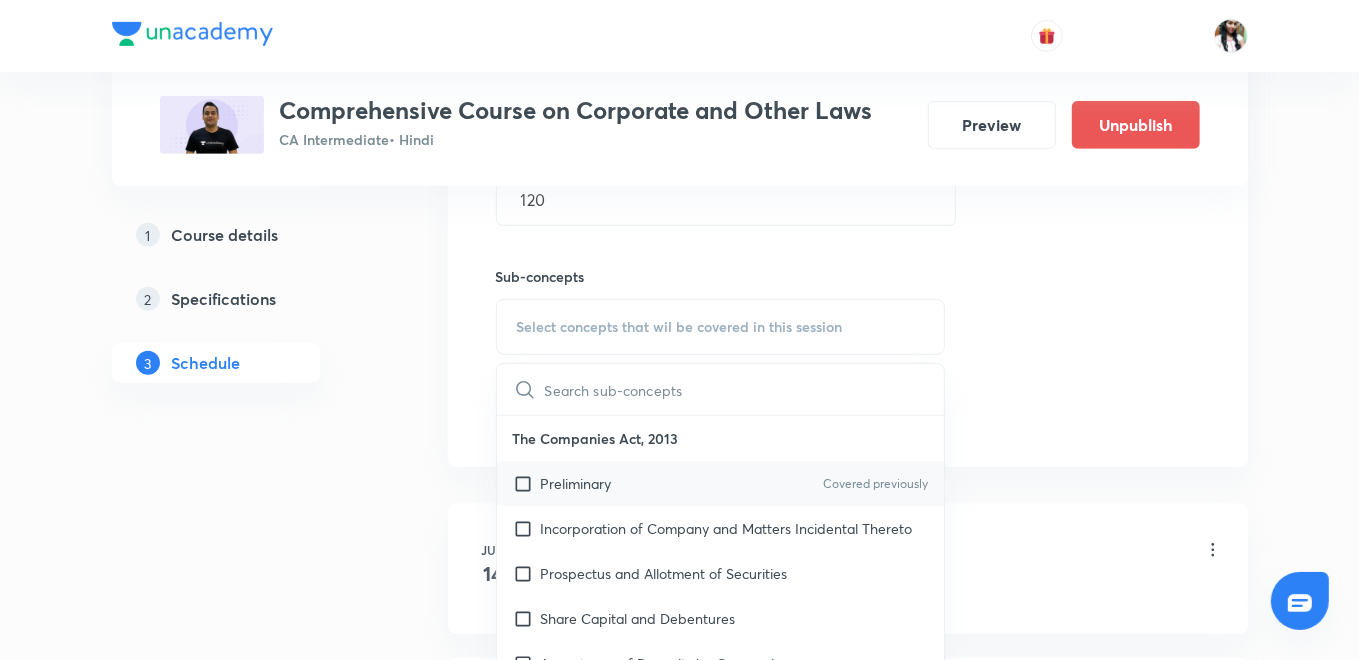click on "Preliminary" at bounding box center (576, 483) 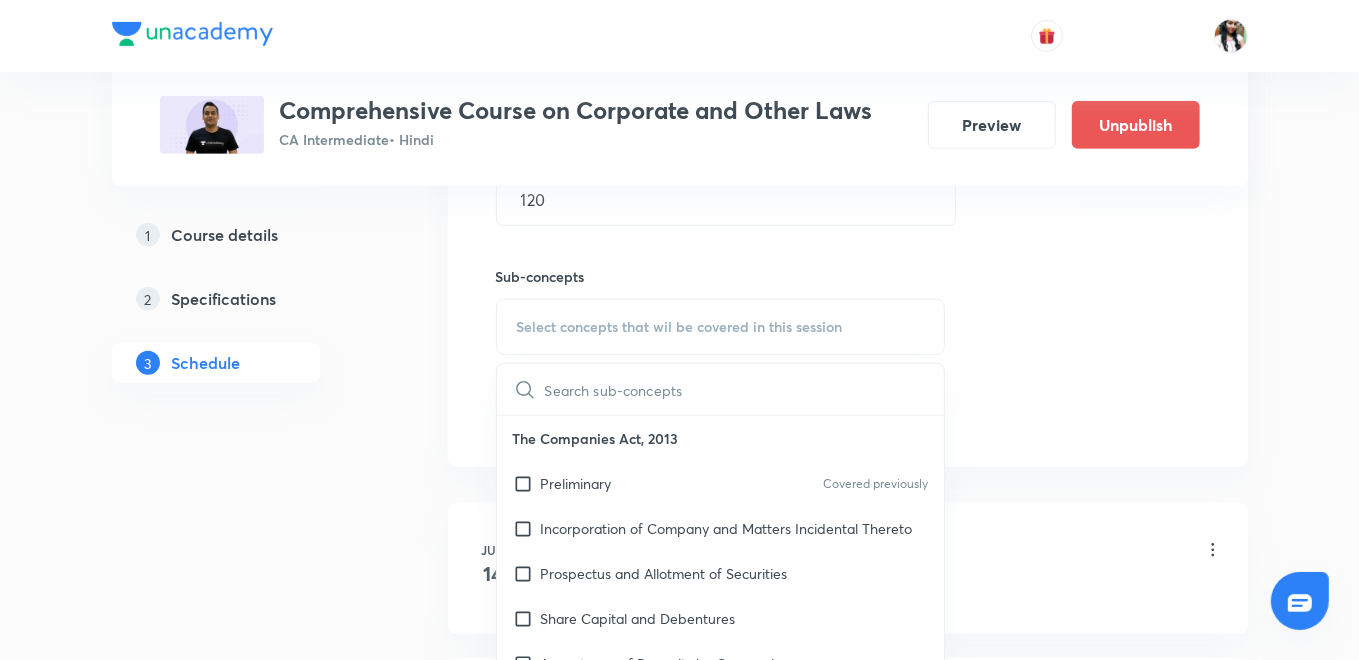 checkbox on "true" 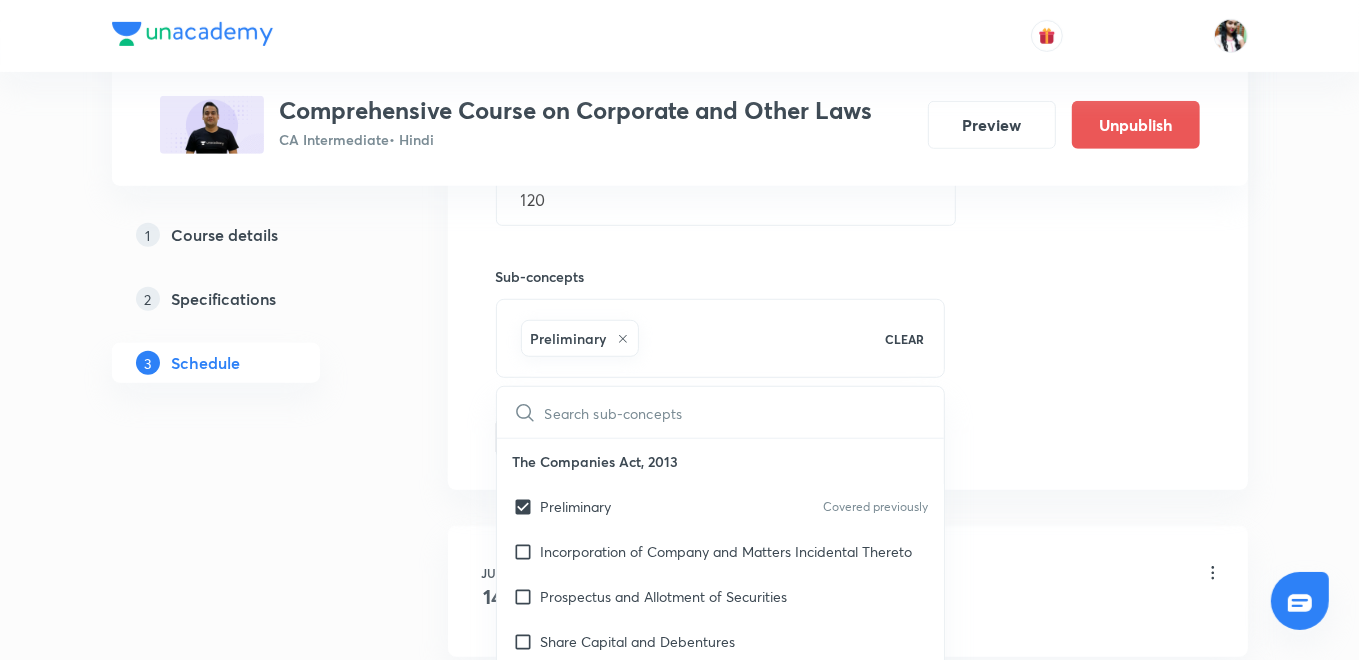 click on "Plus Courses Comprehensive Course on Corporate and Other Laws CA Intermediate  • Hindi Preview Unpublish 1 Course details 2 Specifications 3 Schedule Schedule 23  classes Topic coverage Corporate & Other Laws Cover at least  60 % View details Session  24 Live class Quiz Recorded classes Session title 46/99 Prospectus and Allotment of Securities Part-6 ​ Schedule for Aug 9, 2025, 10:15 AM ​ Duration (in minutes) 120 ​ Sub-concepts Preliminary CLEAR ​ The Companies Act, 2013 Preliminary Covered previously Incorporation of Company and Matters Incidental Thereto Prospectus and Allotment of Securities Share Capital and Debentures Acceptance of Deposits by Companies Registration of Charges Management and Administration Declaration and Payment of Dividend Accounts of Companies Audit and Auditors The Indian Contract Act, 1872 The Indian Contract Act, 1872 The Negotiable Instruments Act The Negotiable Instruments Act The General Clauses Act, 1897 Important Definitions Extent and Applicability Miscellaneous 1" at bounding box center (680, 1746) 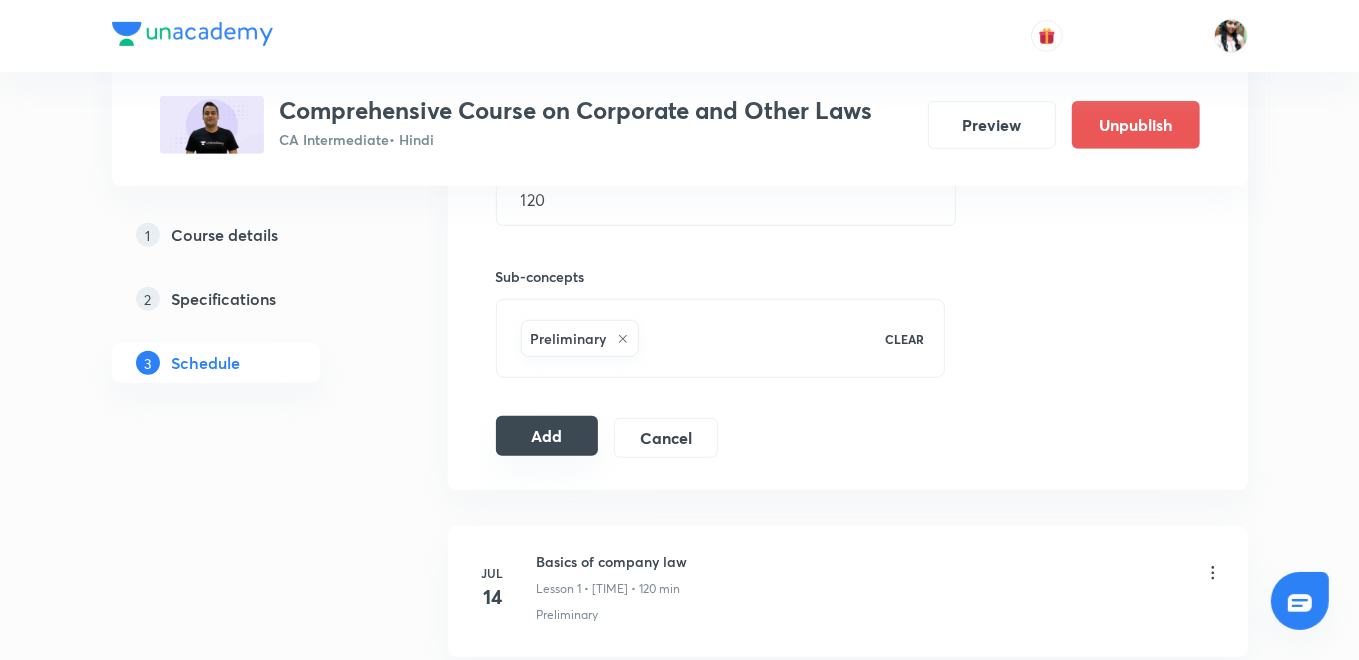 click on "Add" at bounding box center (547, 436) 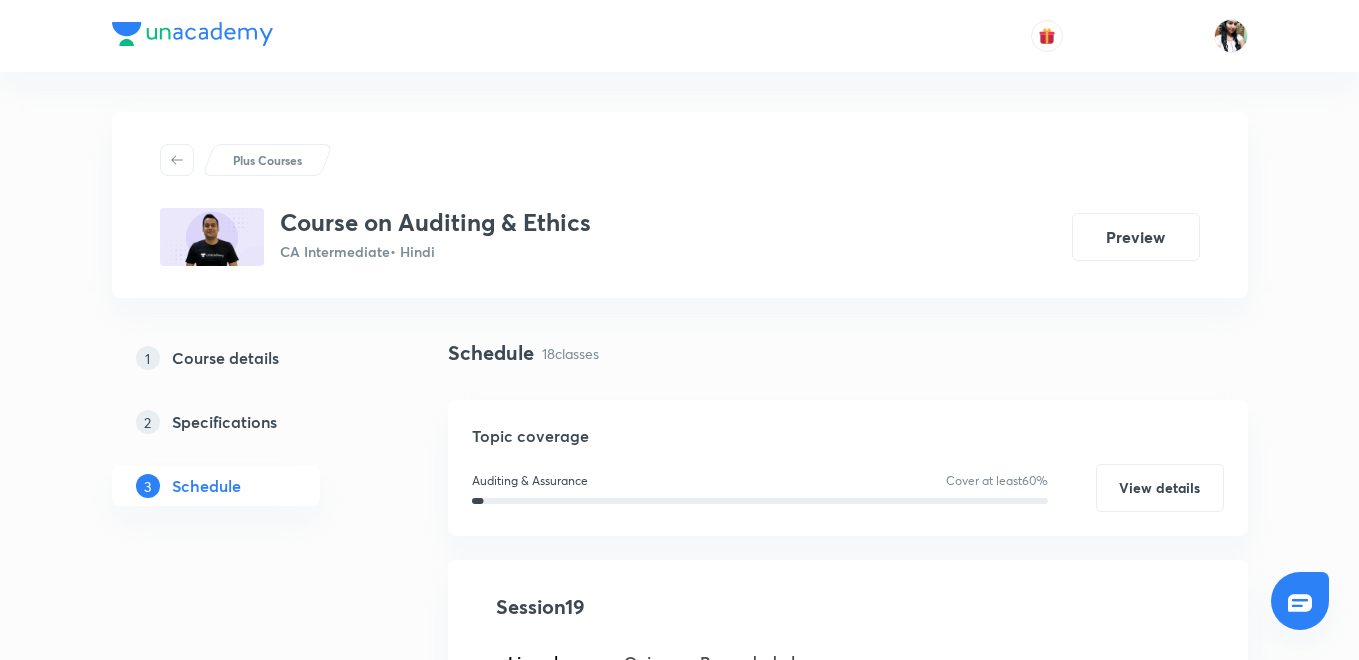 scroll, scrollTop: 3623, scrollLeft: 0, axis: vertical 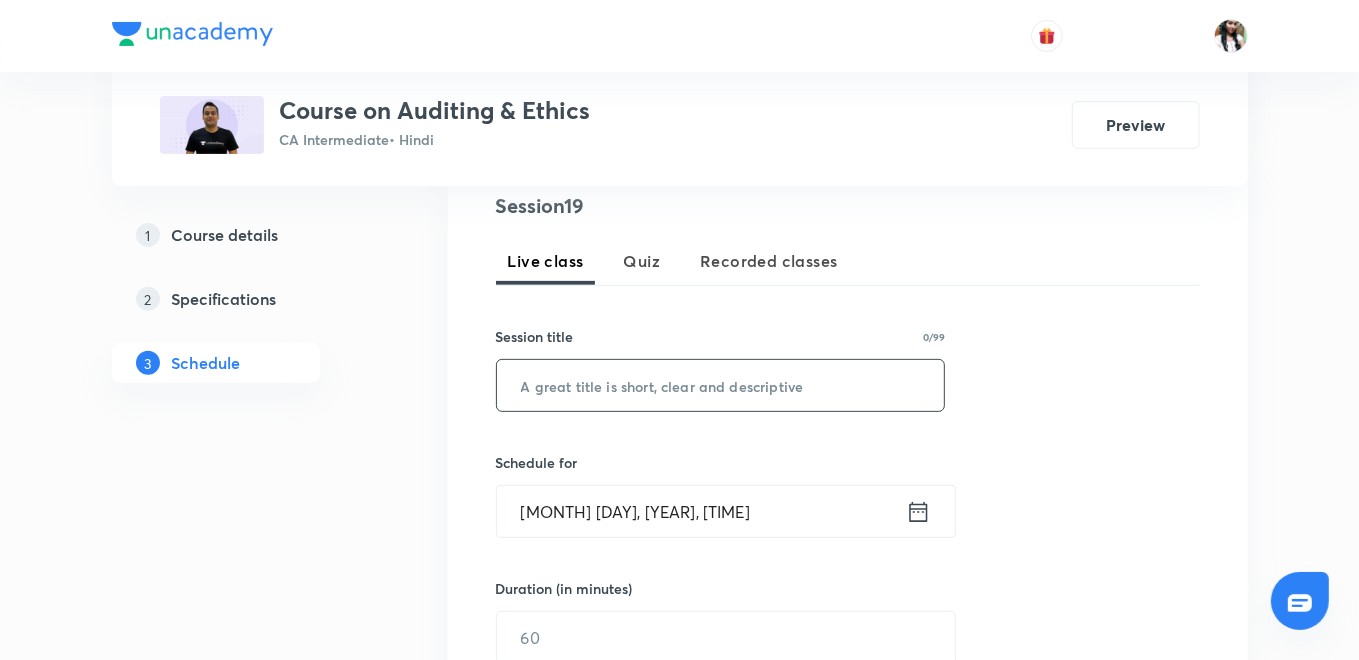 click at bounding box center (721, 385) 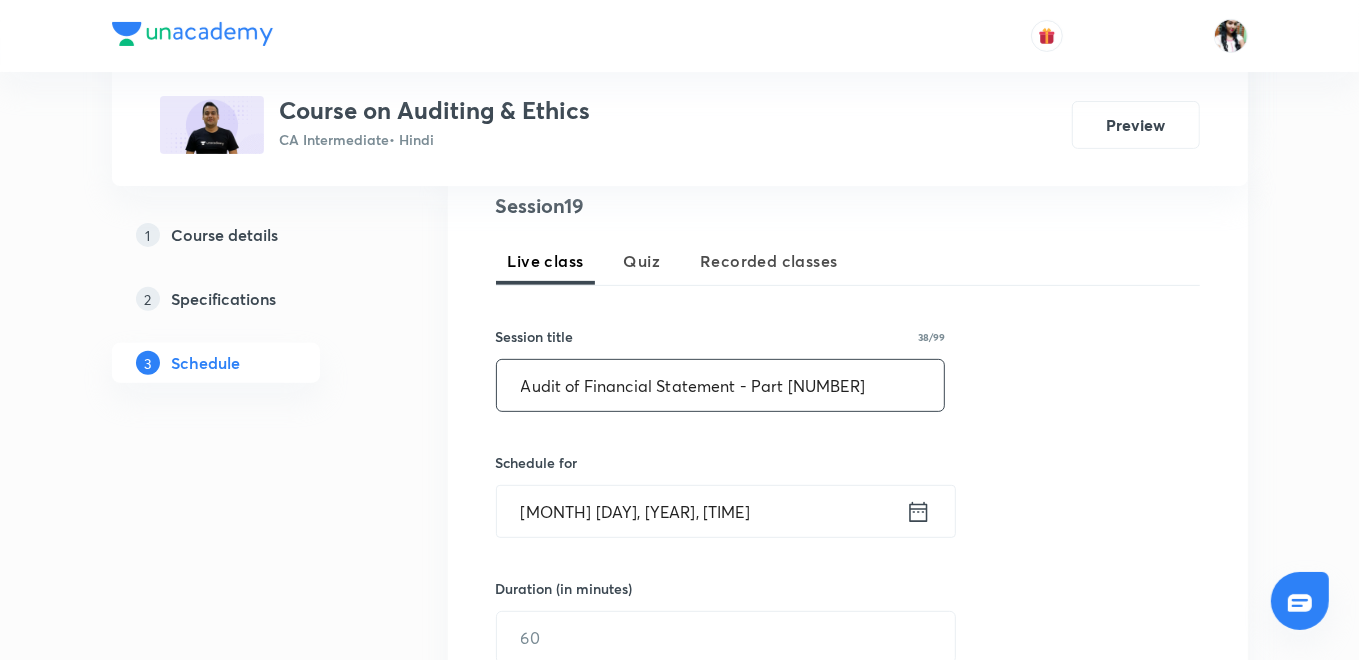 type on "Audit of Financial Statement - Part [NUMBER]" 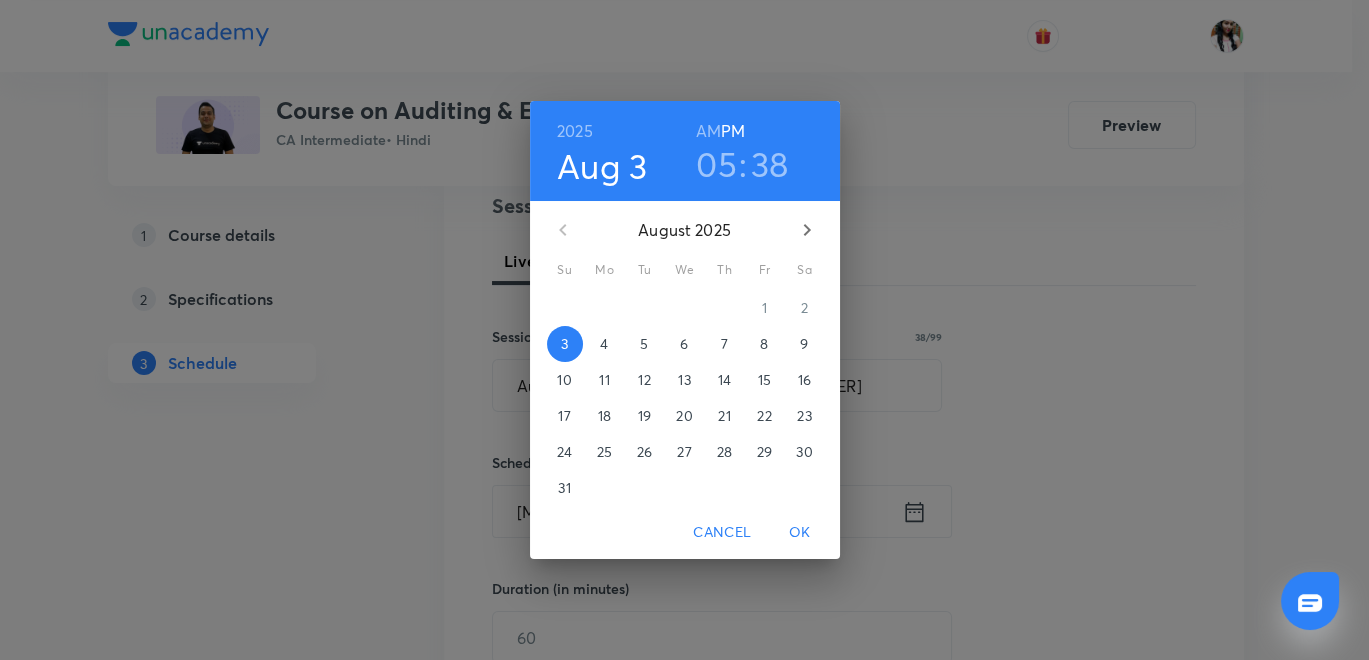 click on "4" at bounding box center [604, 344] 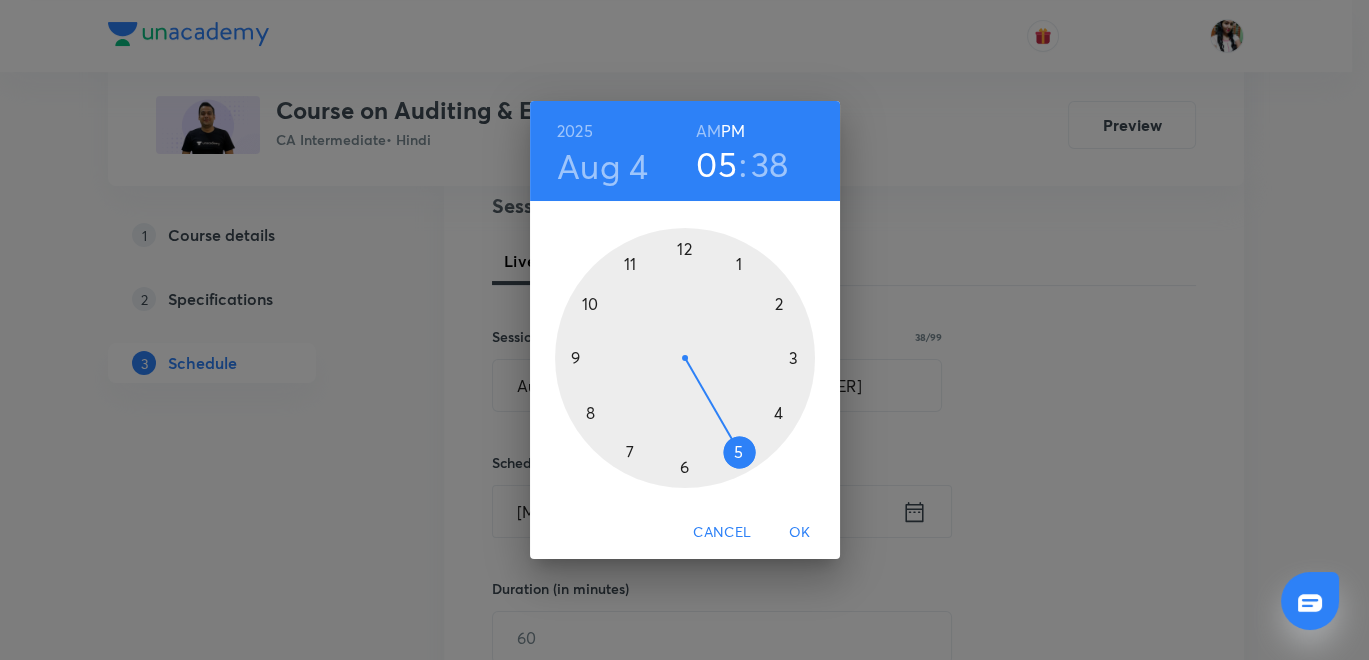 click on "38" at bounding box center [770, 164] 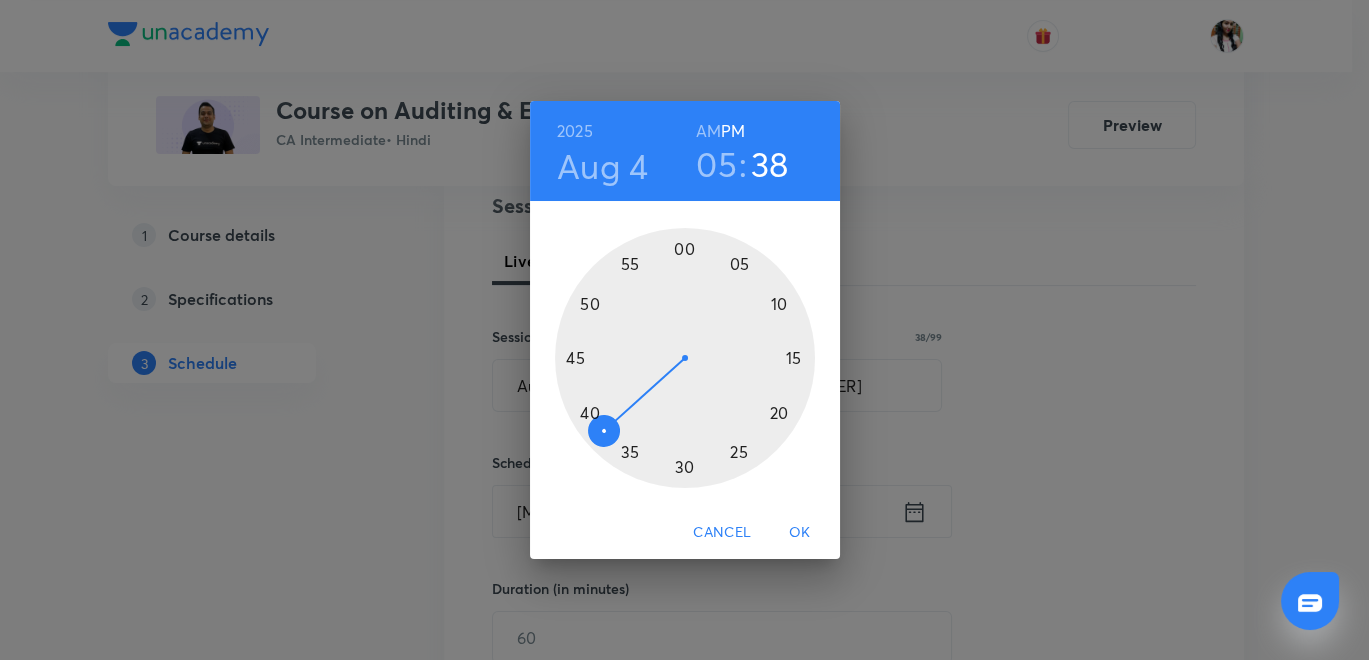 click at bounding box center [685, 358] 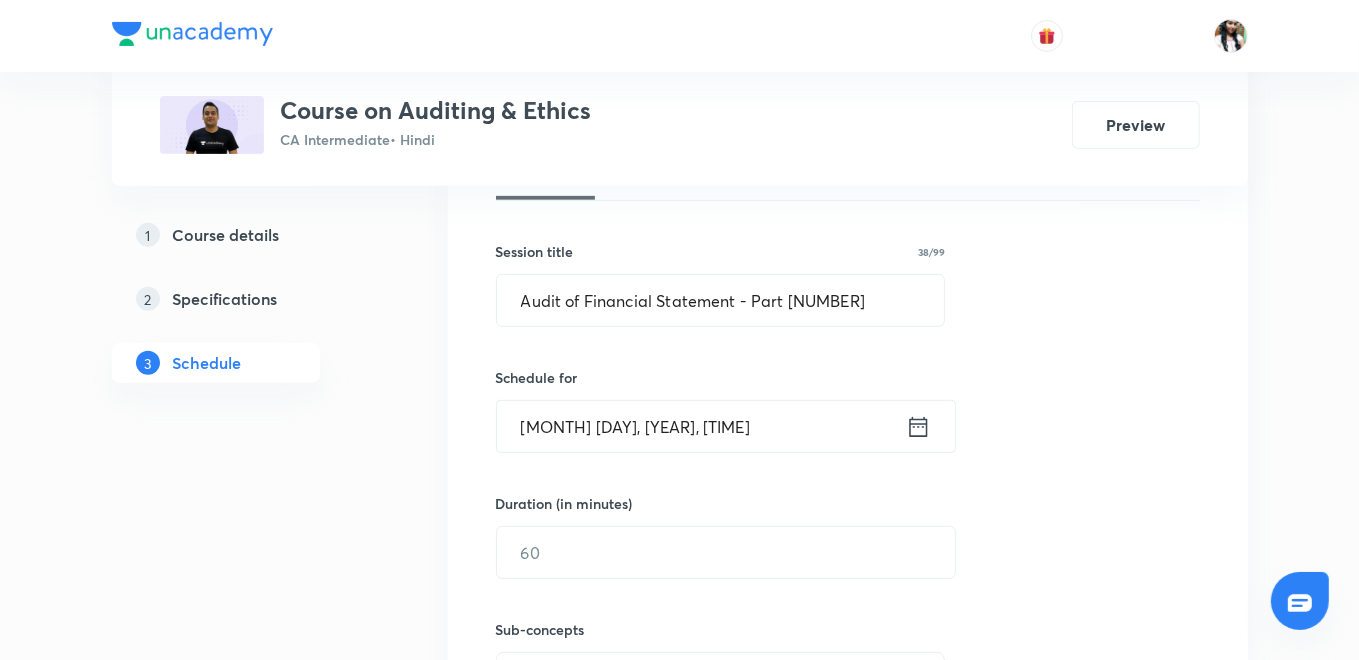 scroll, scrollTop: 623, scrollLeft: 0, axis: vertical 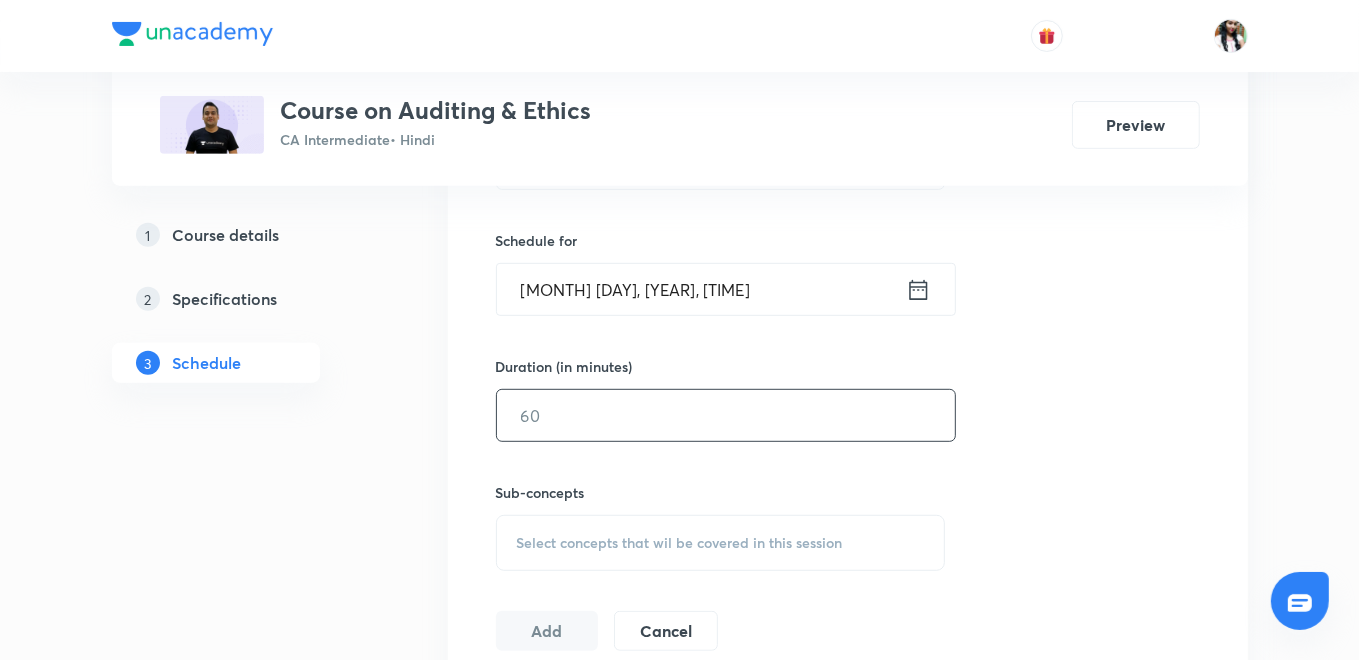 click at bounding box center (726, 415) 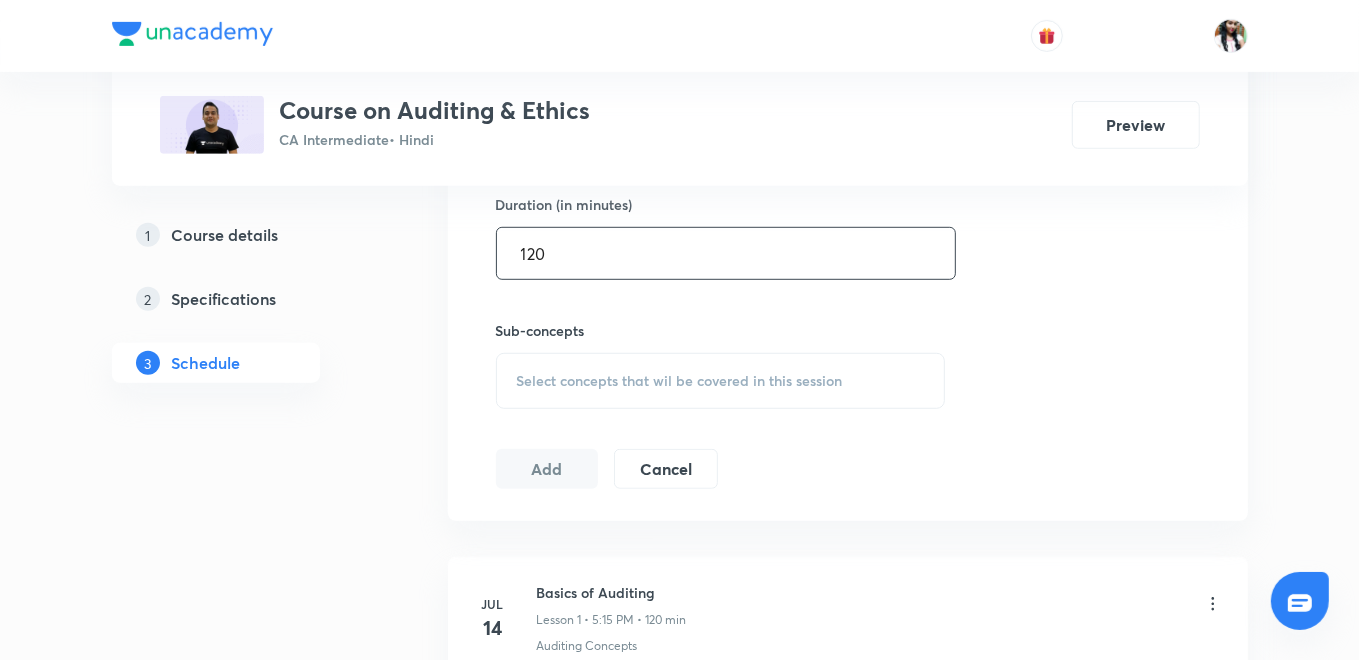 scroll, scrollTop: 845, scrollLeft: 0, axis: vertical 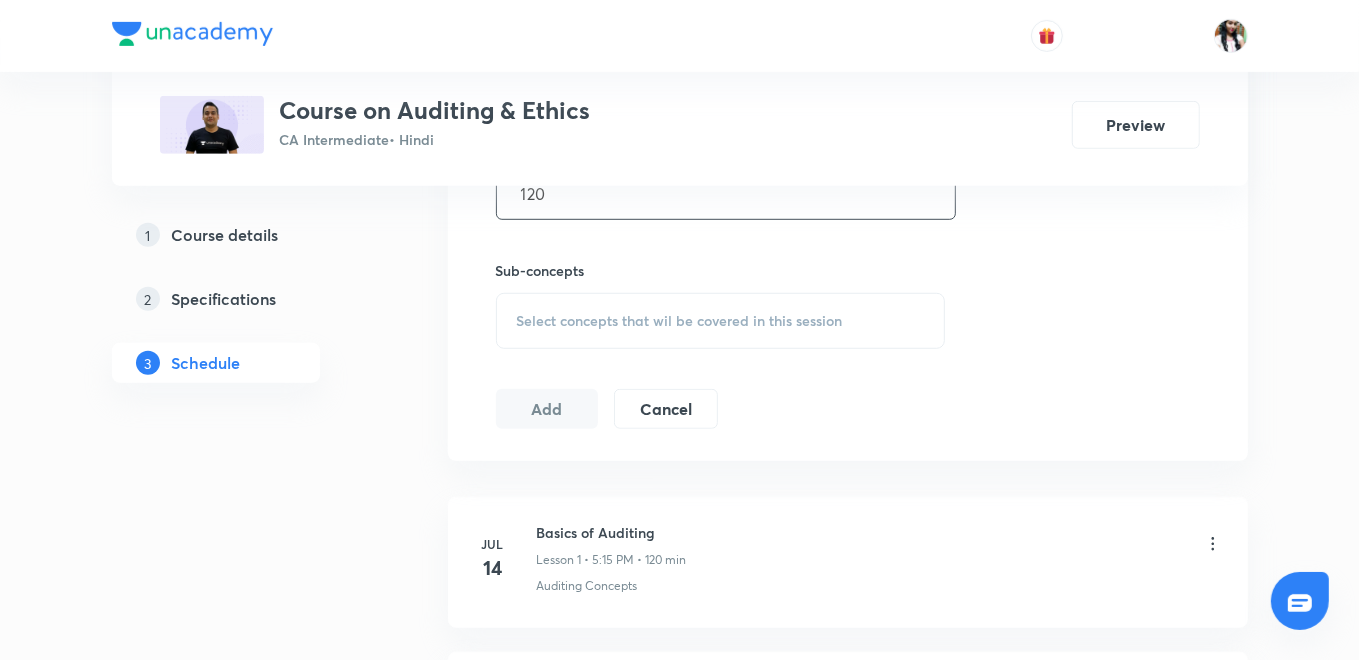 type on "120" 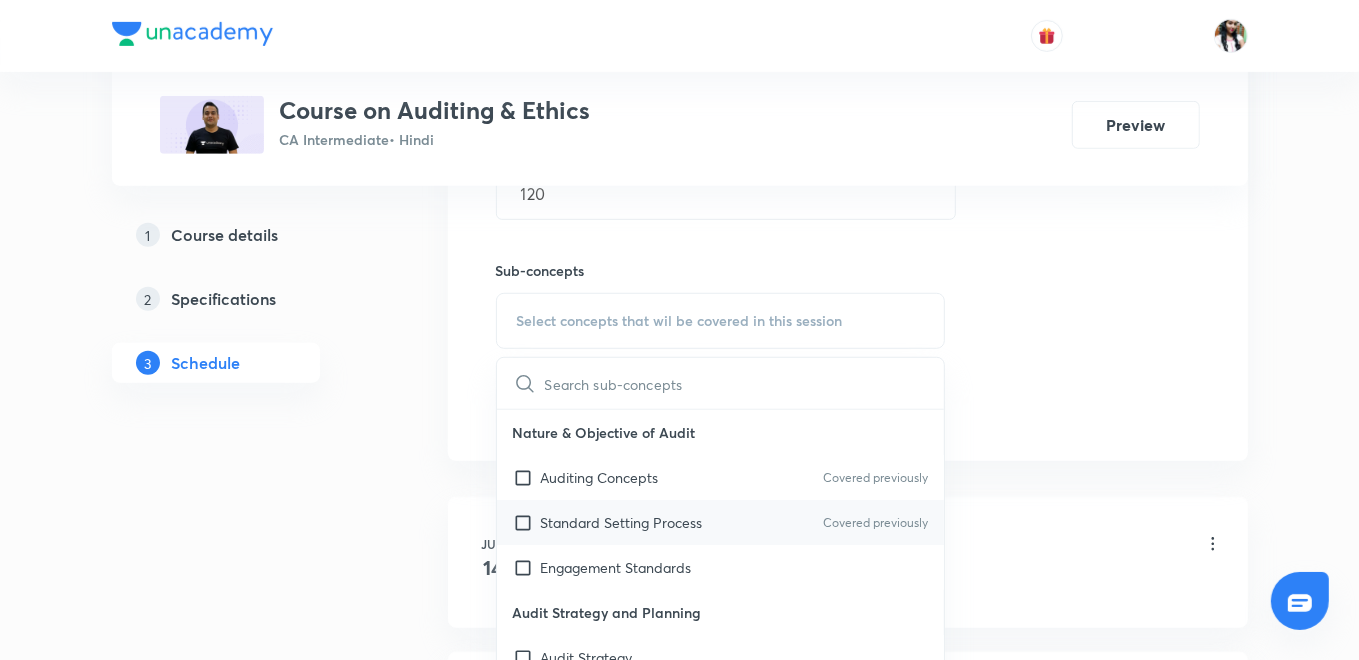 click on "Standard Setting Process Covered previously" at bounding box center (721, 522) 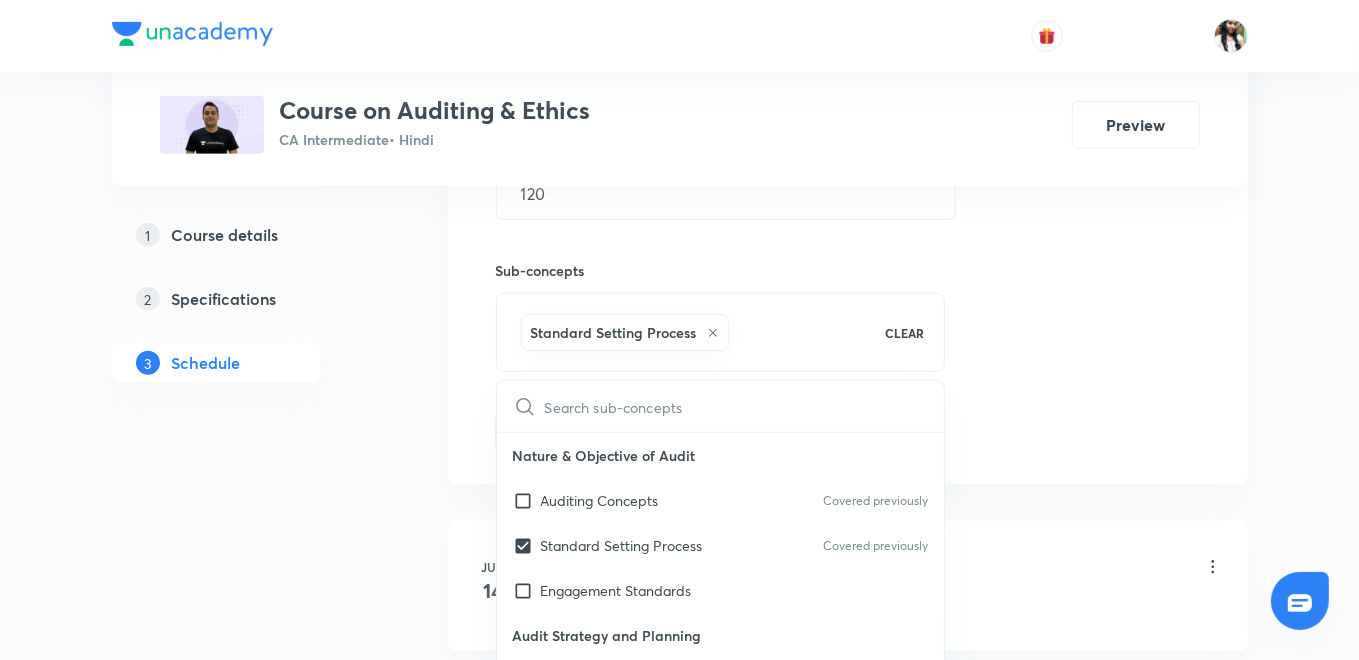 click on "Session [NUMBER] Live class Quiz Recorded classes Session title 38/99 Audit of Financial Statement - Part [NUMBER] ​ Schedule for [MONTH] [DAY], [YEAR], [TIME] ​ Duration (in minutes) [NUMBER] ​ Sub-concepts Standard Setting Process CLEAR ​ Nature & Objective of Audit Auditing Concepts Covered previously Standard Setting Process Covered previously Engagement Standards Audit Strategy and Planning Audit Strategy Audit Planning (SA [NUMBER]) Audit Programme Development of Audit Plan and Programme Control of Quality of Audit Work Delegation and Supervision of Audit Work Materiality and Audit Plan Revision of Materiality Documenting the Materiality Performance Materiality (SA [NUMBER] Materiality in Planning and Performing an Audit) Audit Documentation & Evidence Audit Procedure to Identify Litigation & Claims (SA [NUMBER] Audit Evidence - Specific Considerations for Audit Procedures When Events or Conditions Are Identified (SA [NUMBER] Going Concern) Events or Conditions That May Cast Doubt About Going Concern Assumption Meaning of Related Party Add" at bounding box center (848, 99) 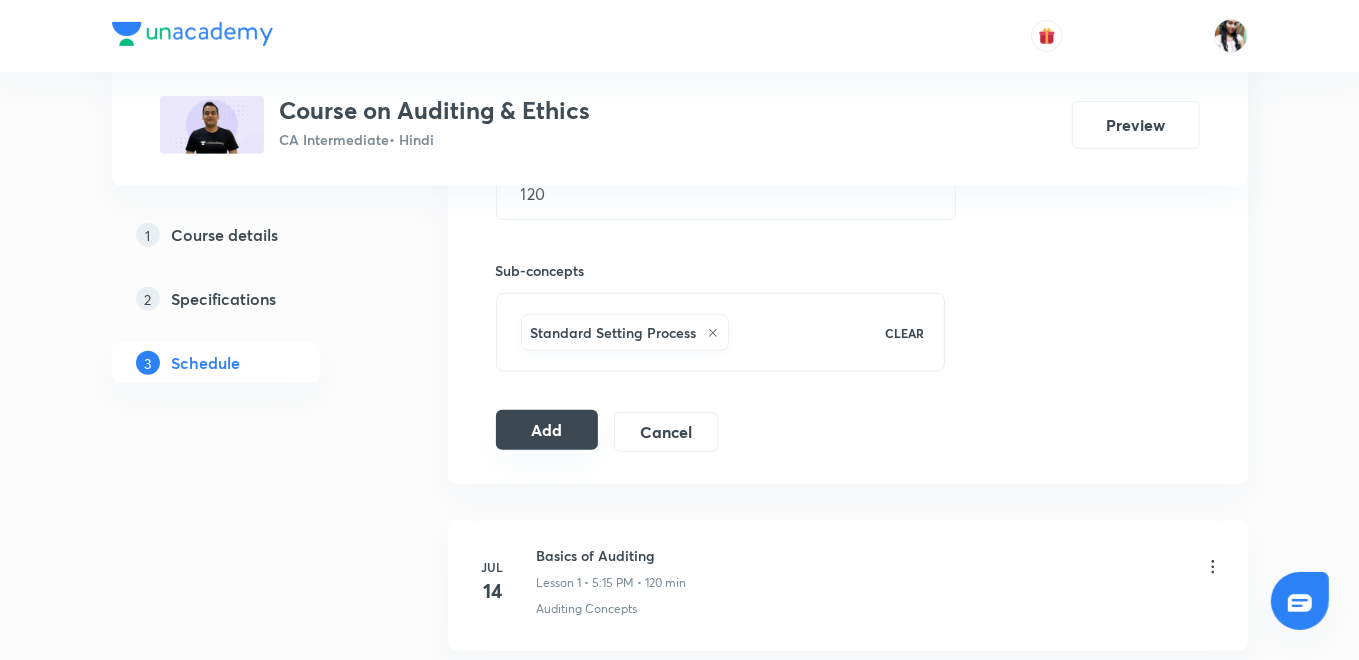 click on "Add" at bounding box center [547, 430] 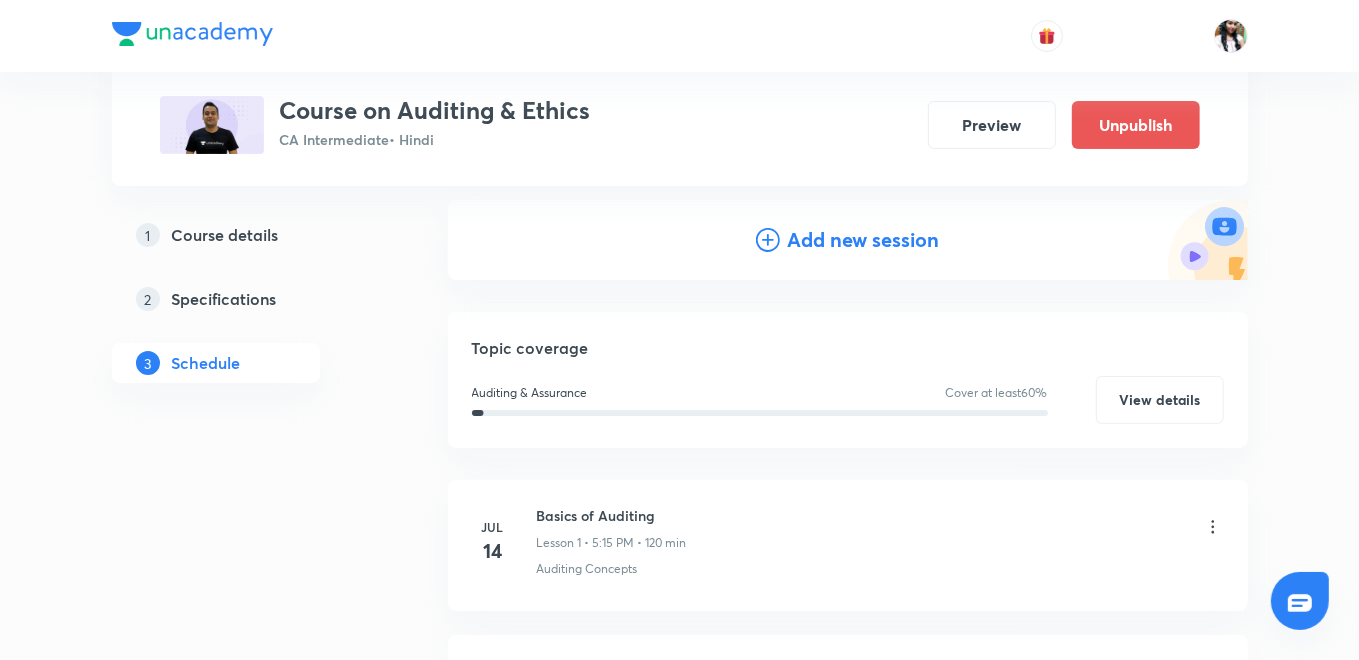 scroll, scrollTop: 68, scrollLeft: 0, axis: vertical 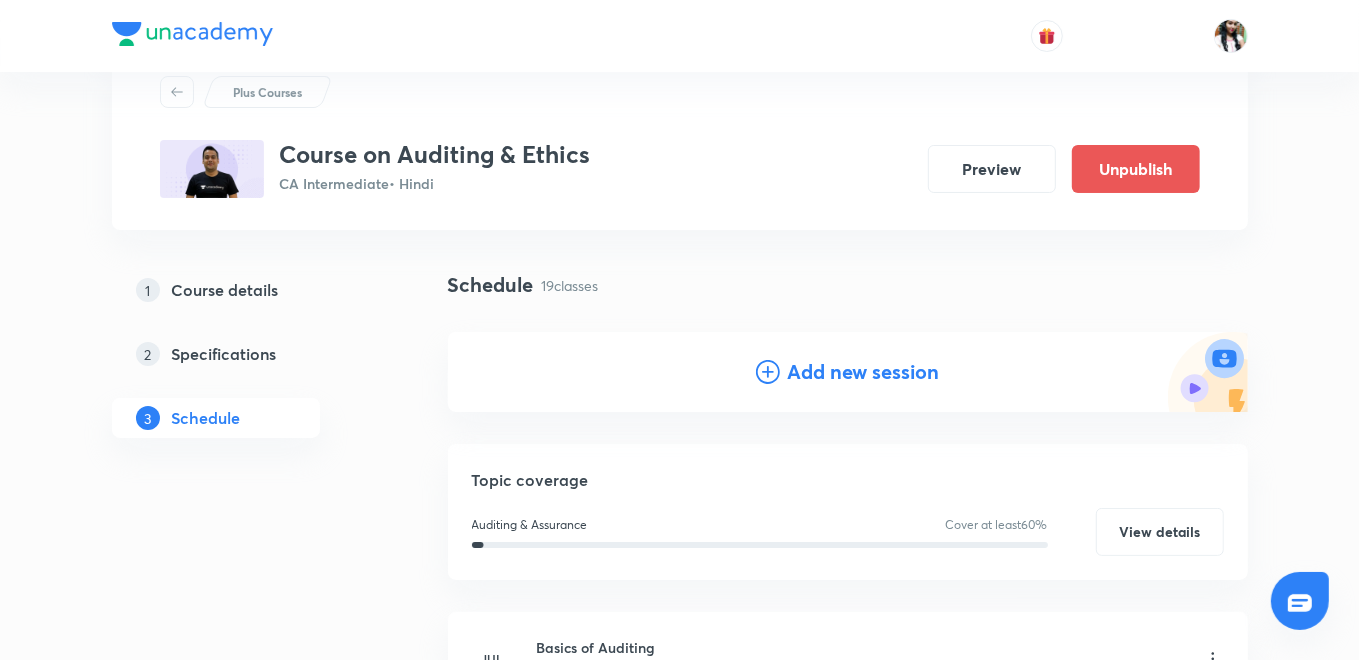click on "Add new session" at bounding box center [848, 372] 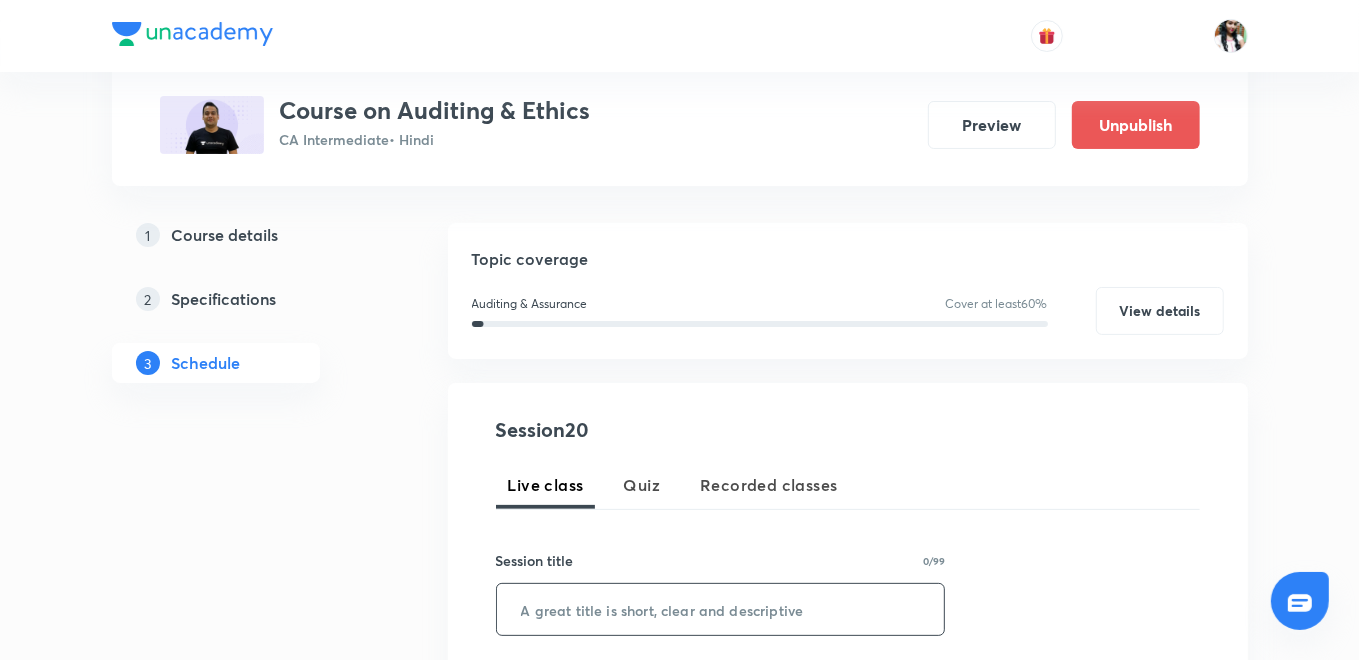 scroll, scrollTop: 401, scrollLeft: 0, axis: vertical 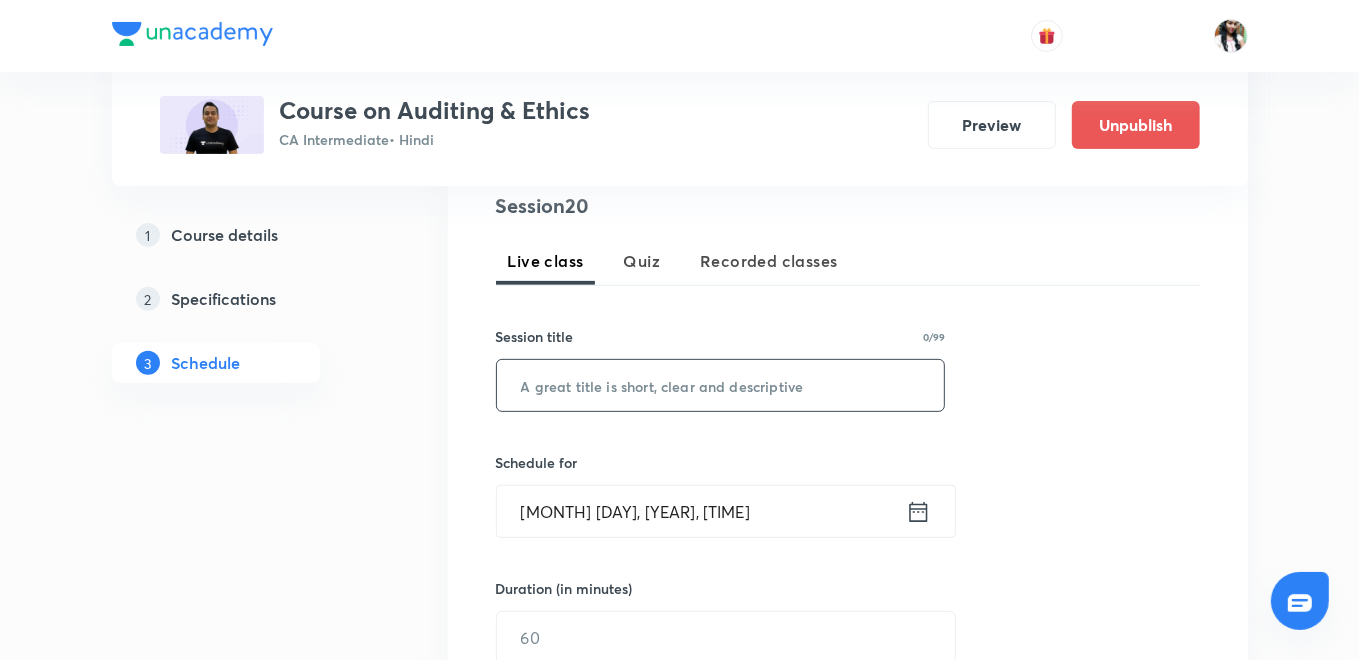 paste on "Audit of Financial Statement - Part 12" 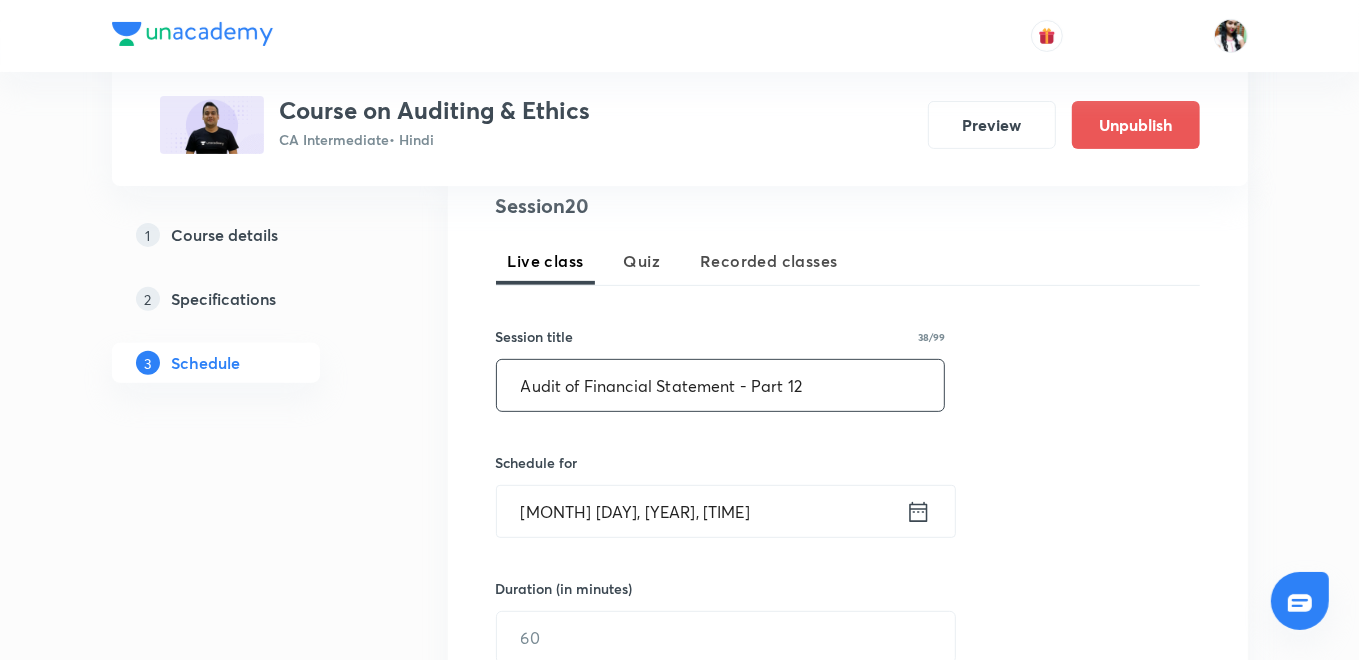 type on "Audit of Financial Statement - Part 12" 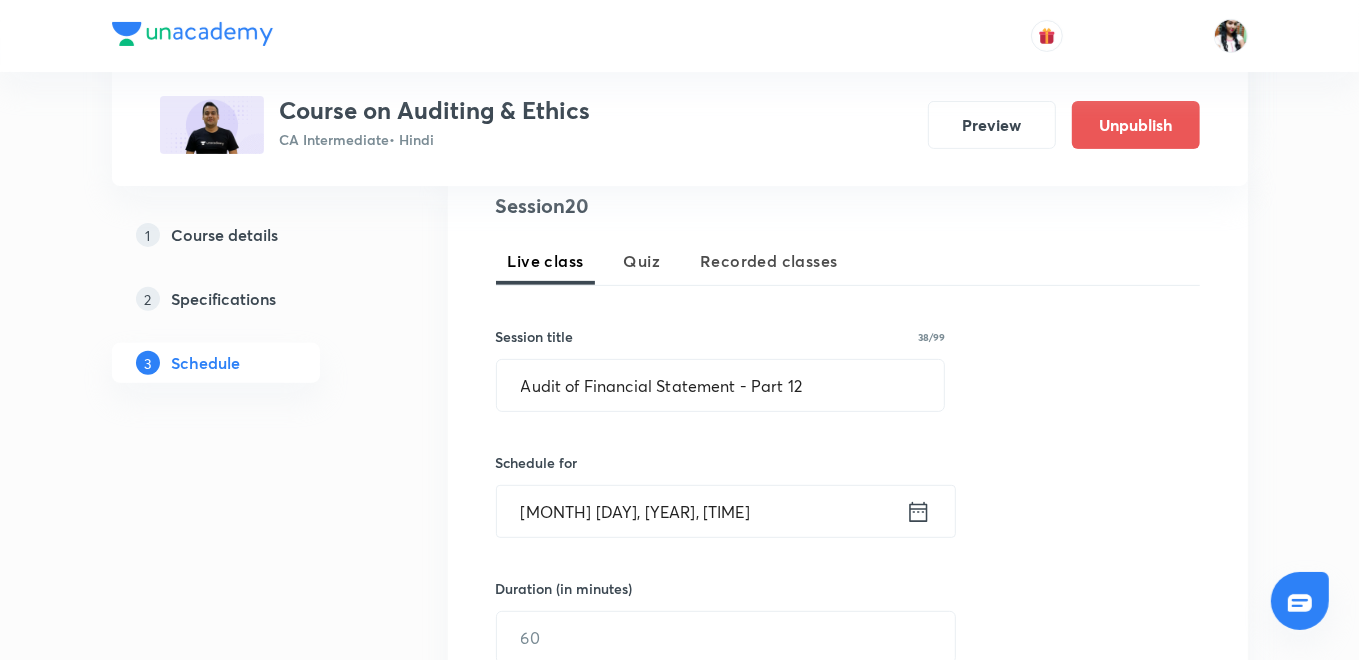 click 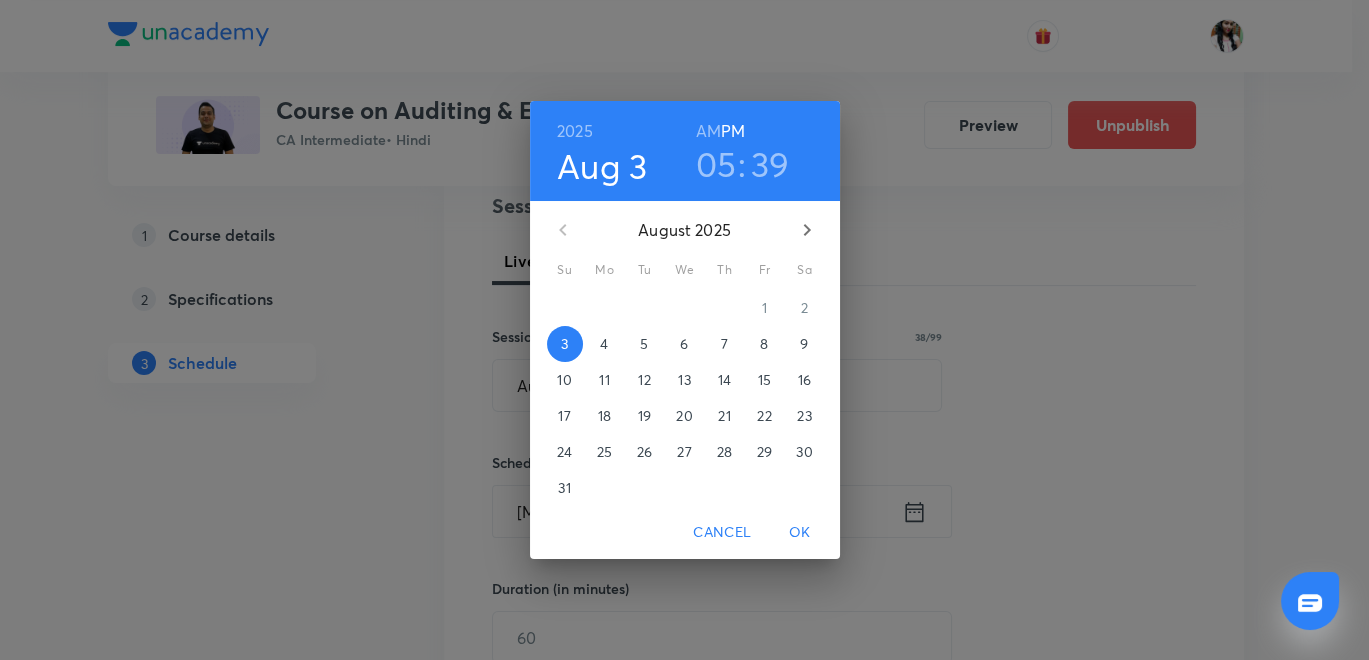 click on "5" at bounding box center [645, 344] 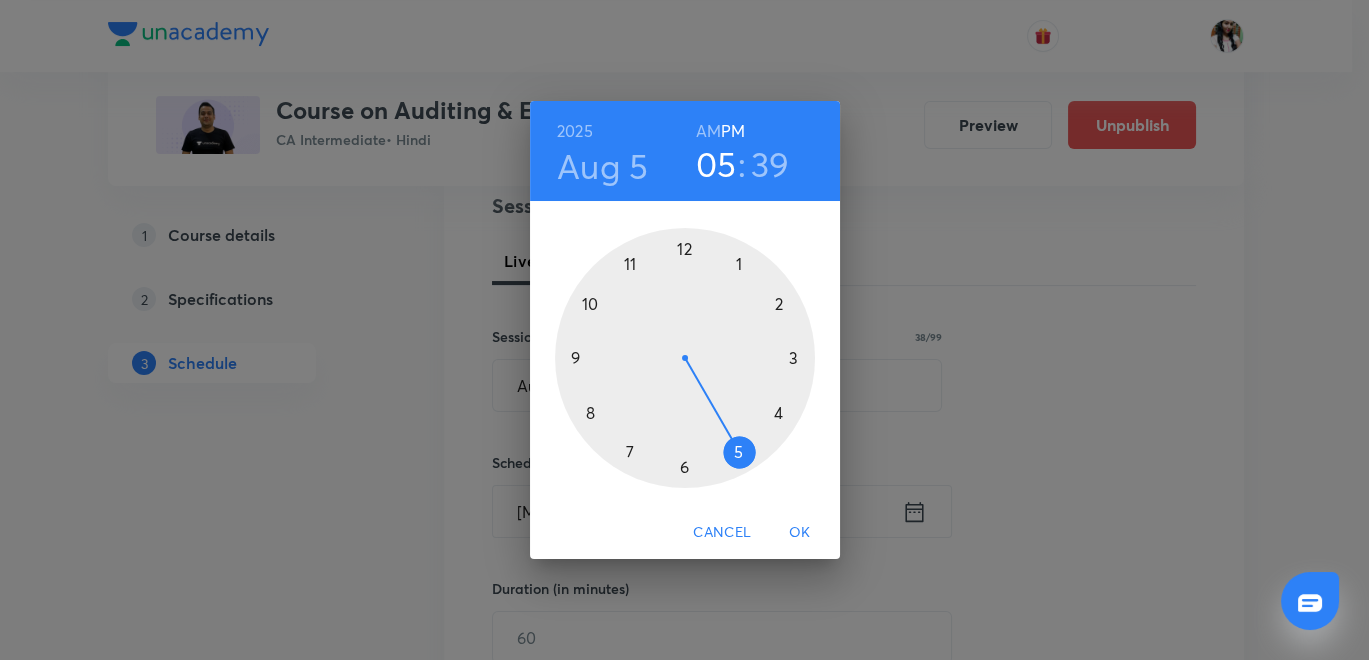 click on "39" at bounding box center [770, 164] 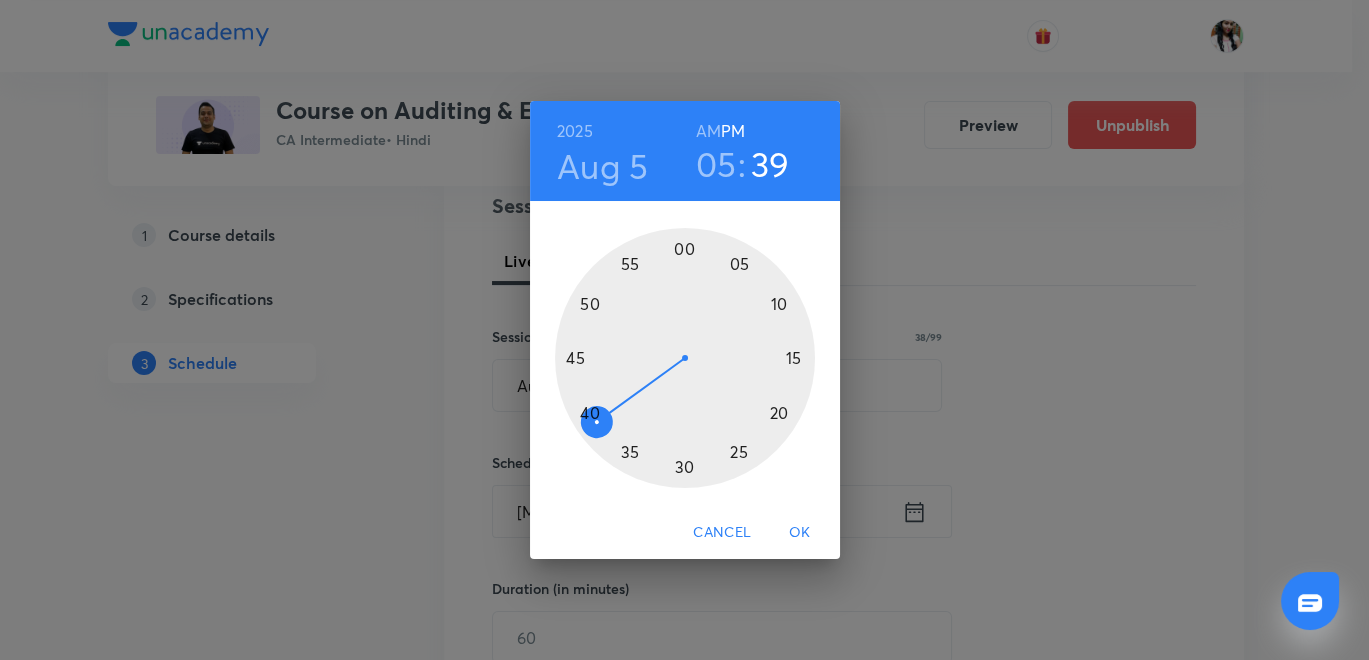 click at bounding box center [685, 358] 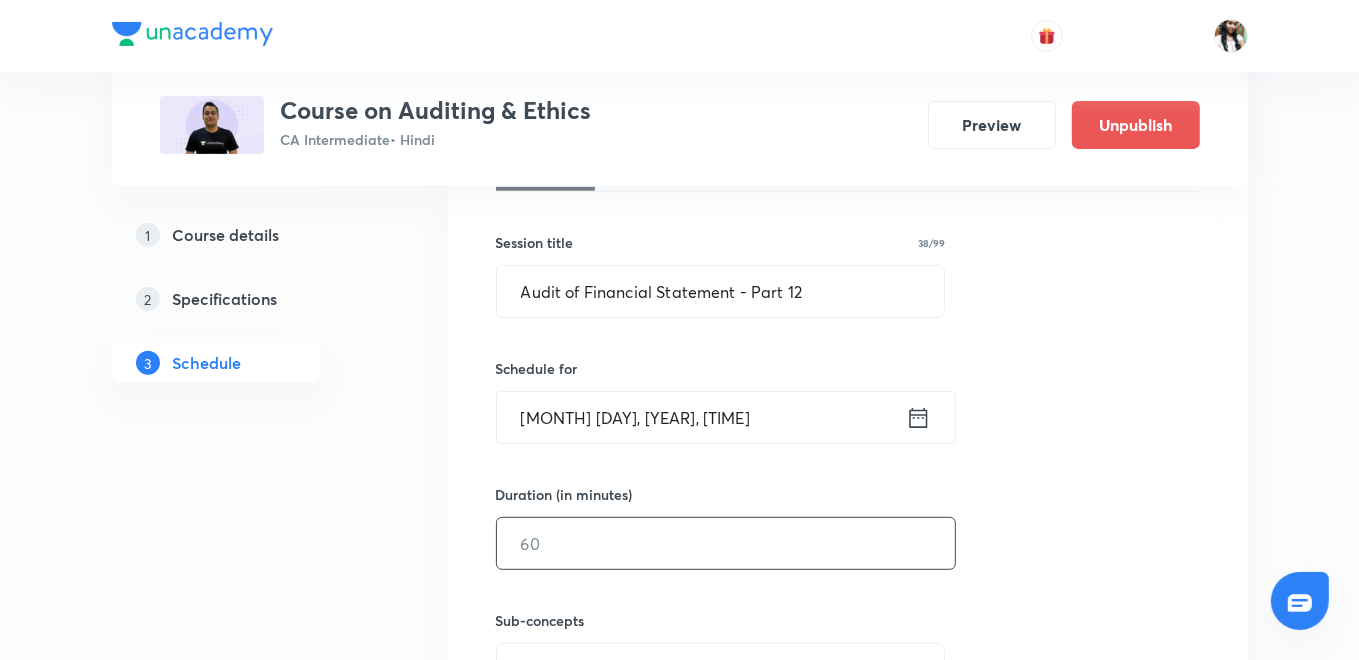 scroll, scrollTop: 623, scrollLeft: 0, axis: vertical 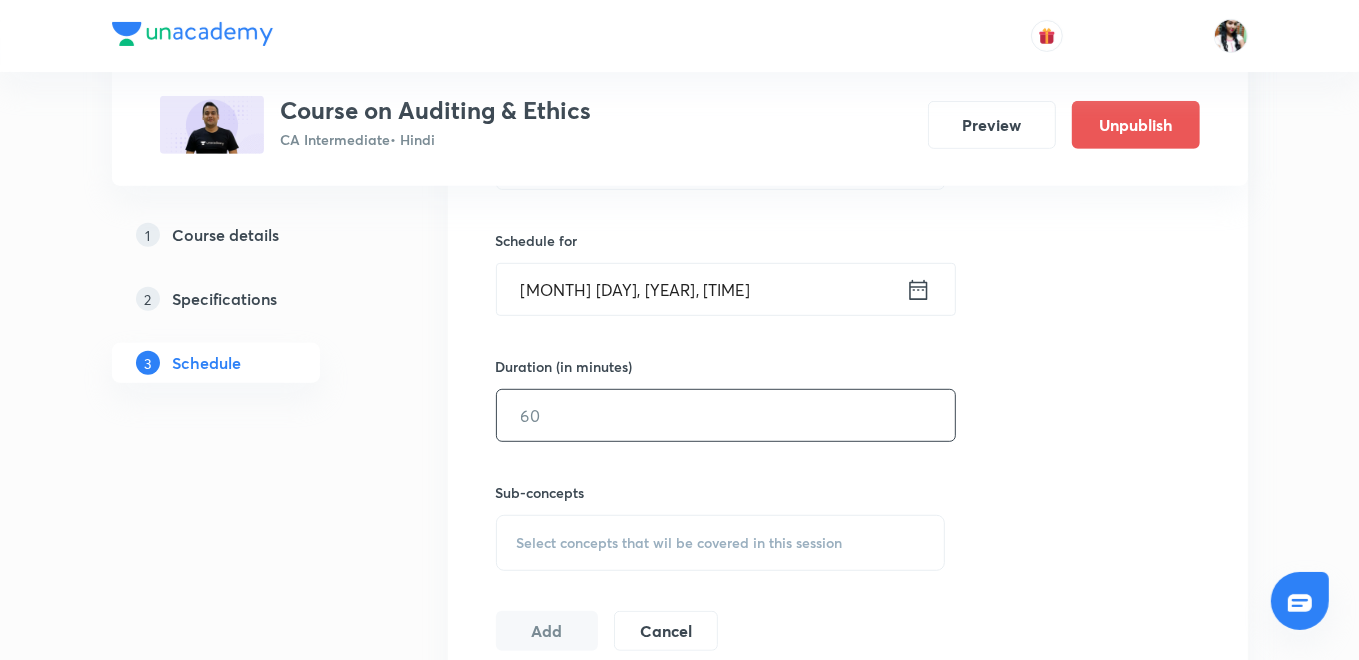 click at bounding box center [726, 415] 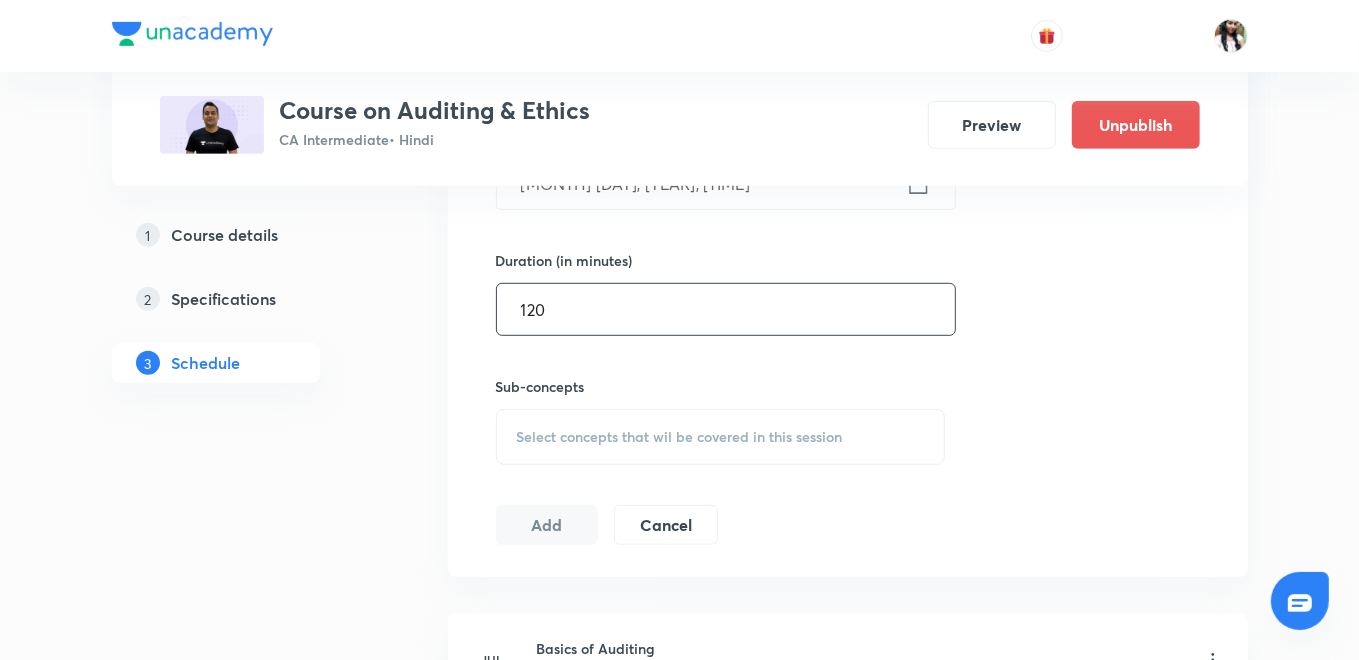 scroll, scrollTop: 845, scrollLeft: 0, axis: vertical 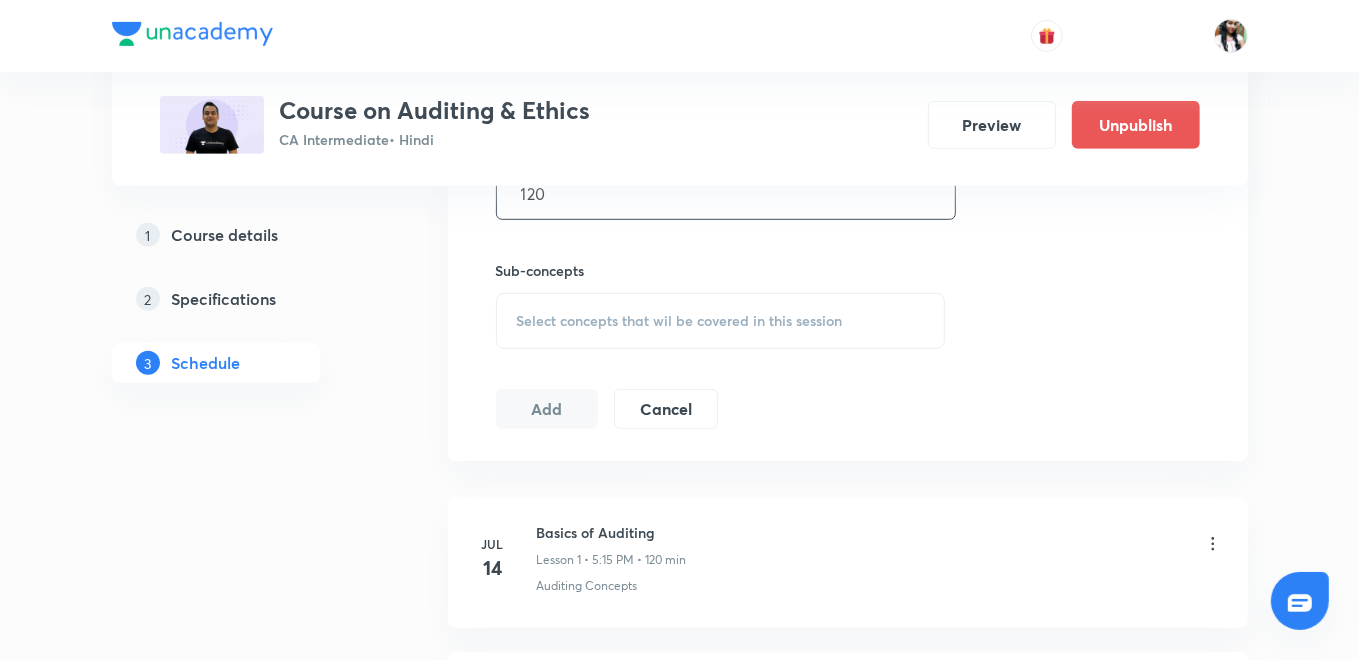 type on "120" 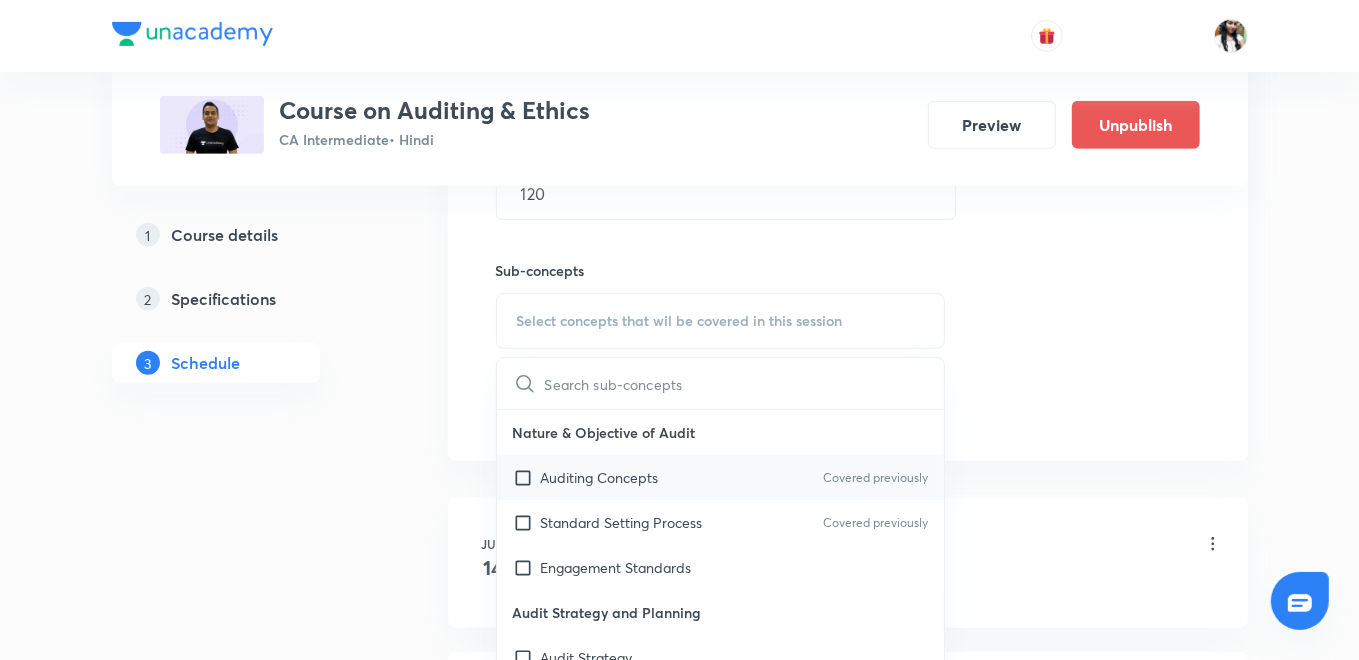 click on "Auditing Concepts" at bounding box center [600, 477] 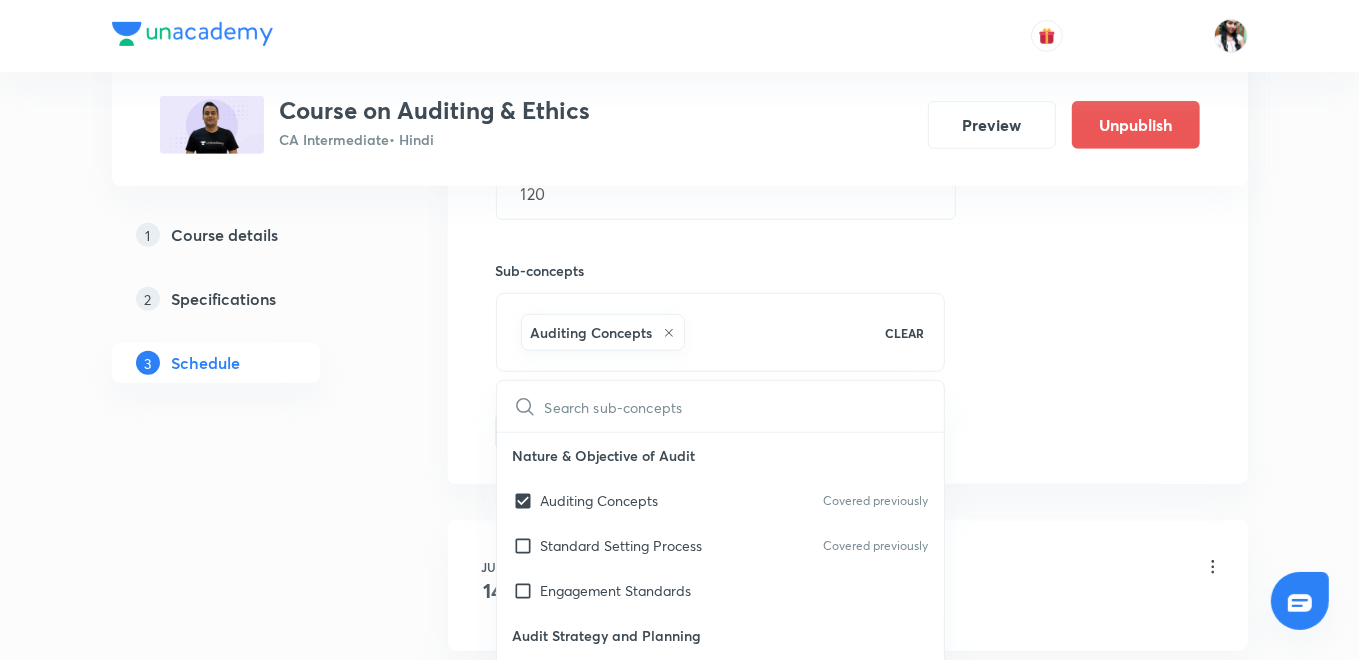 checkbox on "true" 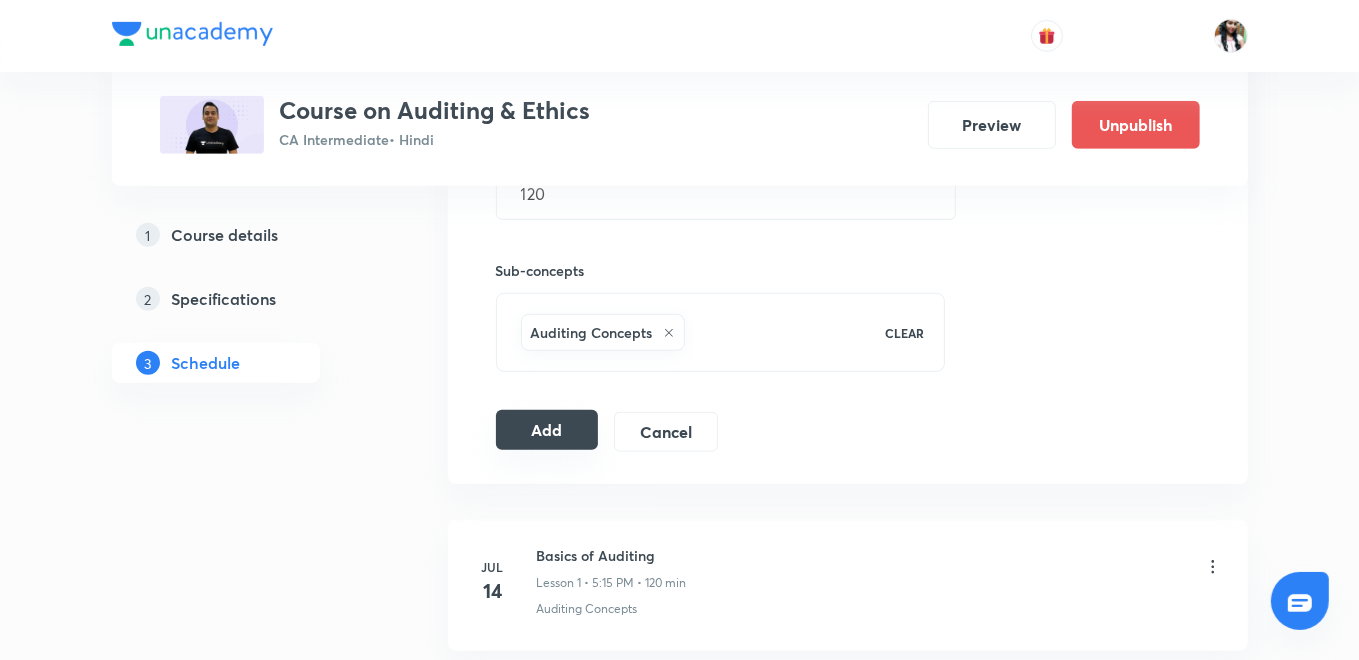 click on "Add" at bounding box center [547, 430] 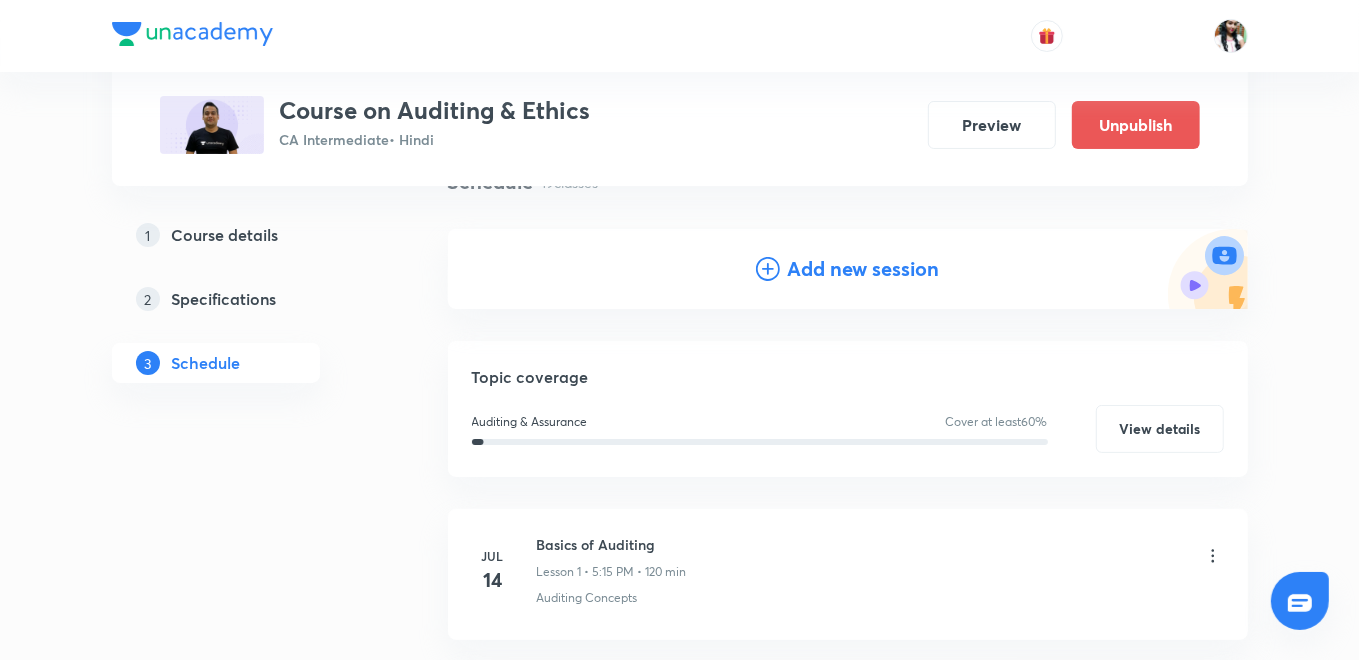 scroll, scrollTop: 0, scrollLeft: 0, axis: both 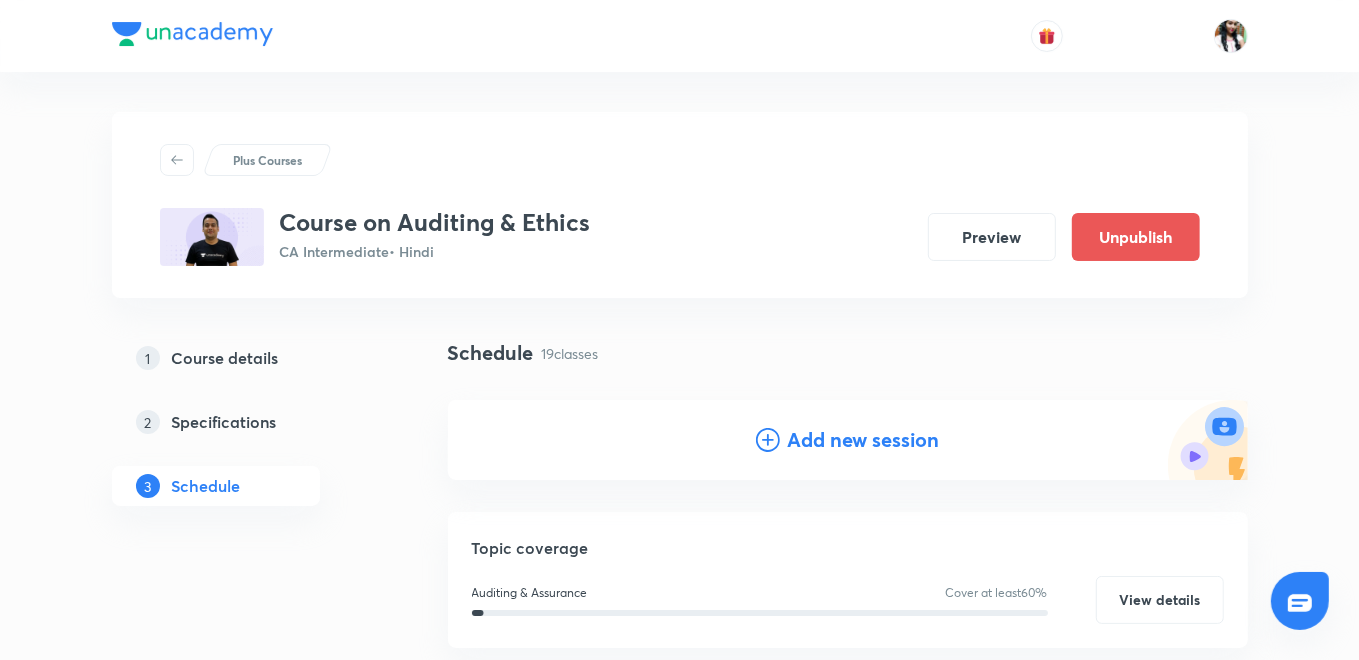 click 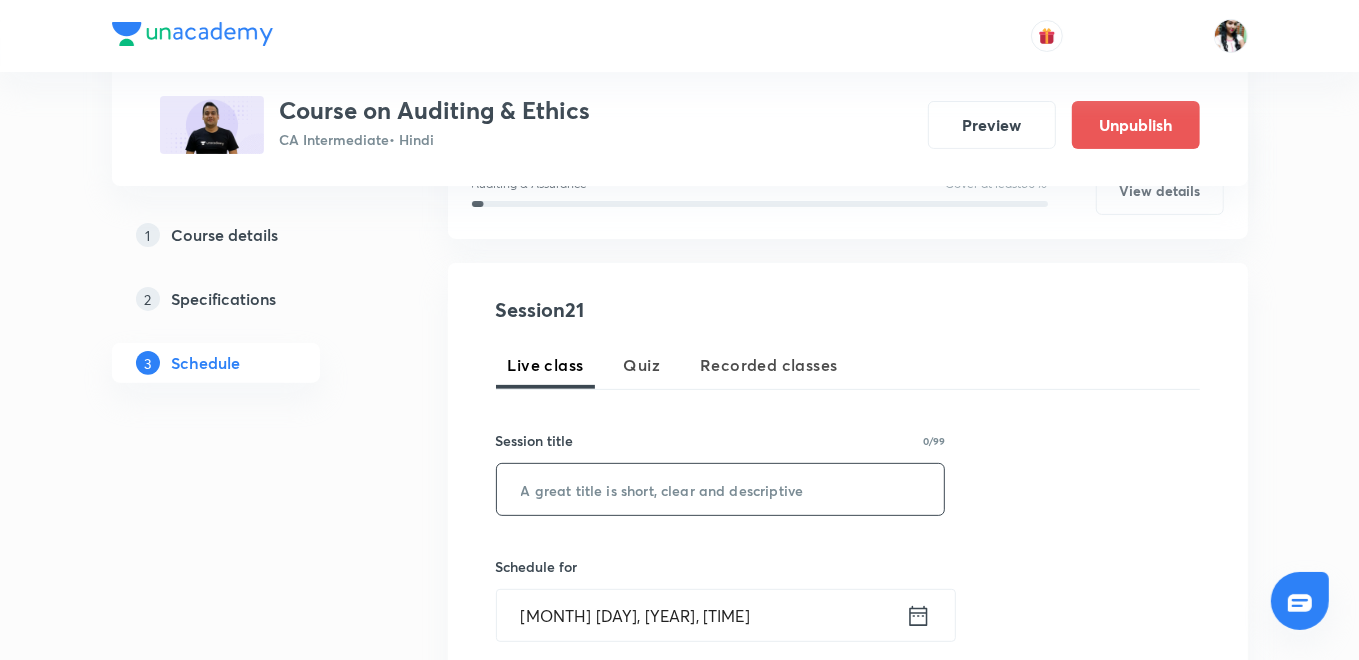 scroll, scrollTop: 333, scrollLeft: 0, axis: vertical 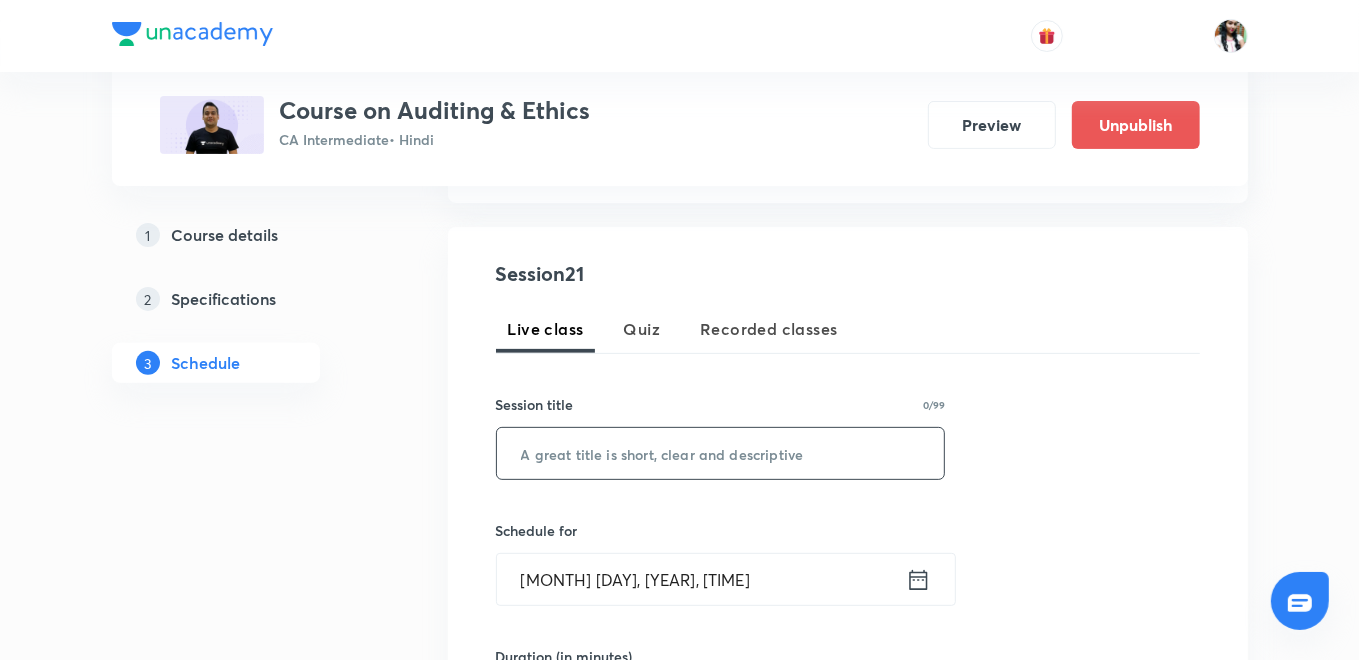 paste on "Audit of Financial Statement - Part [NUMBER]" 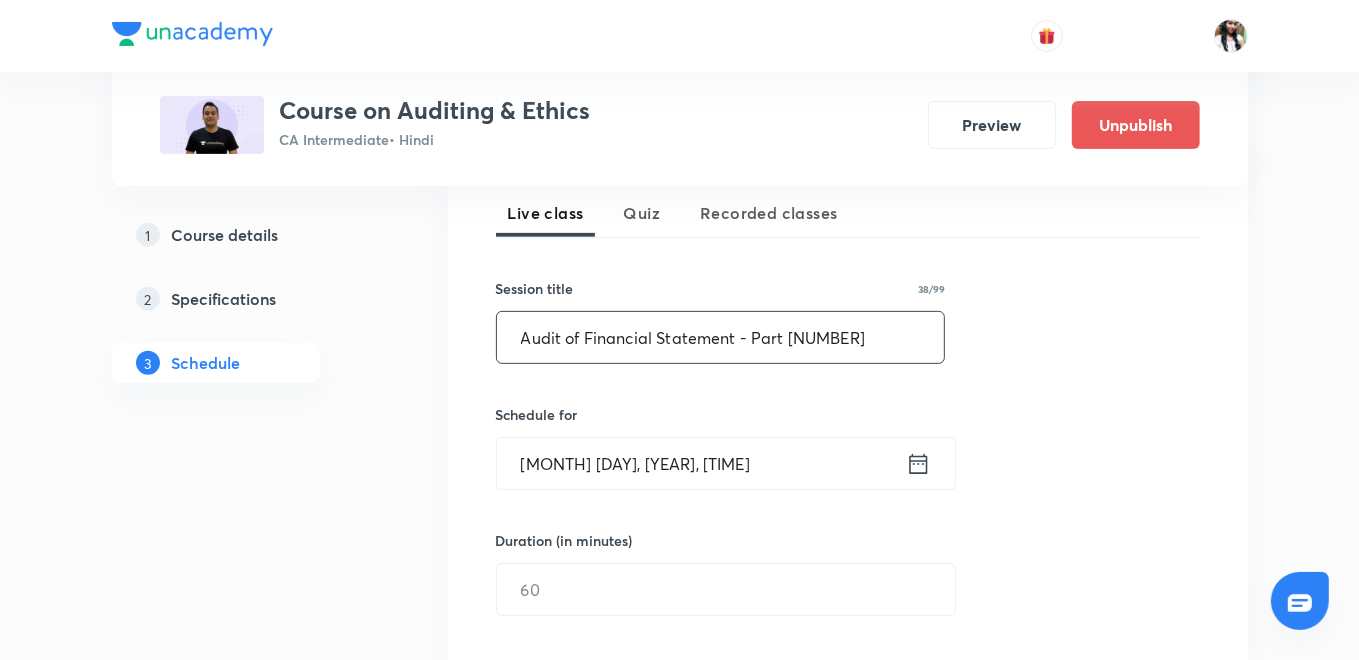 scroll, scrollTop: 555, scrollLeft: 0, axis: vertical 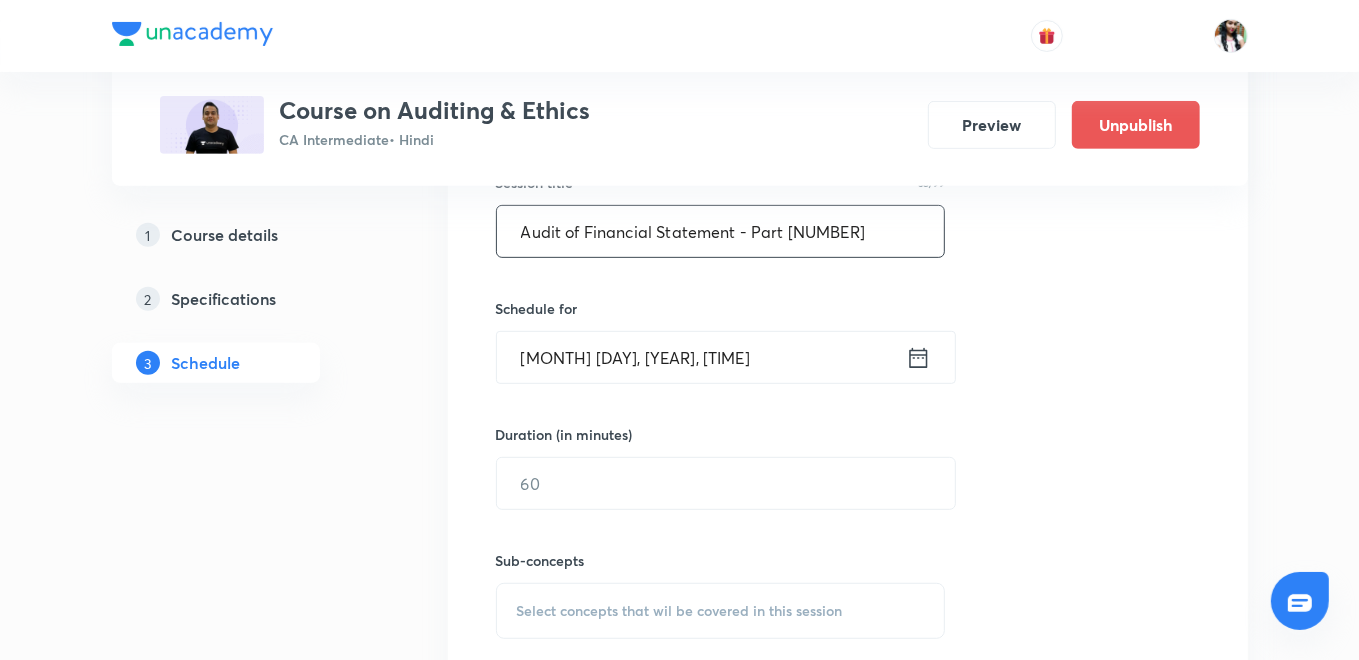 type on "Audit of Financial Statement - Part [NUMBER]" 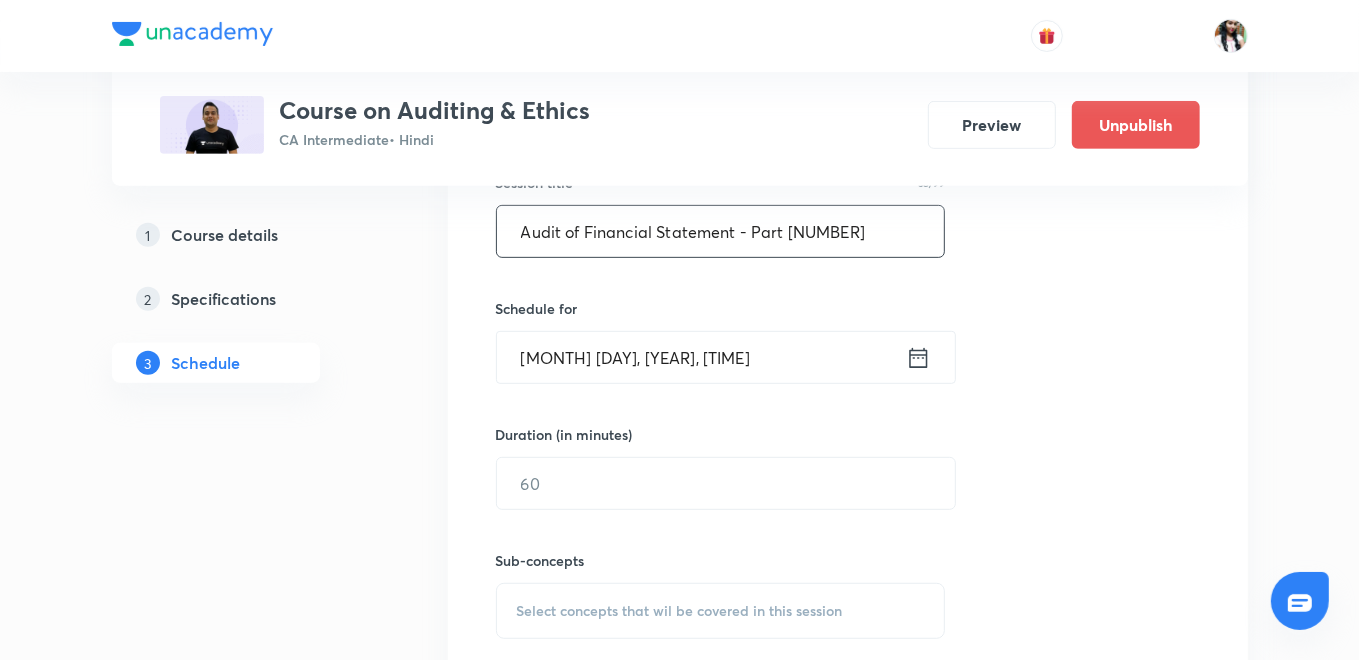 click 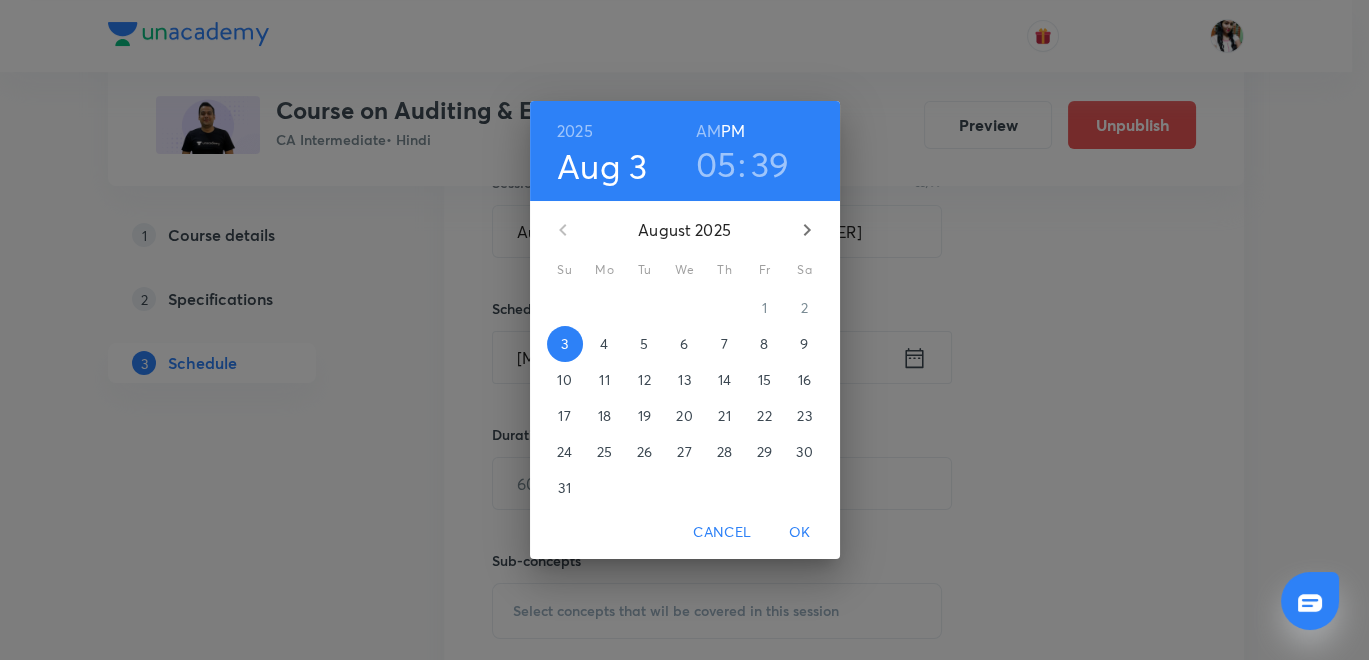 click on "6" at bounding box center [684, 344] 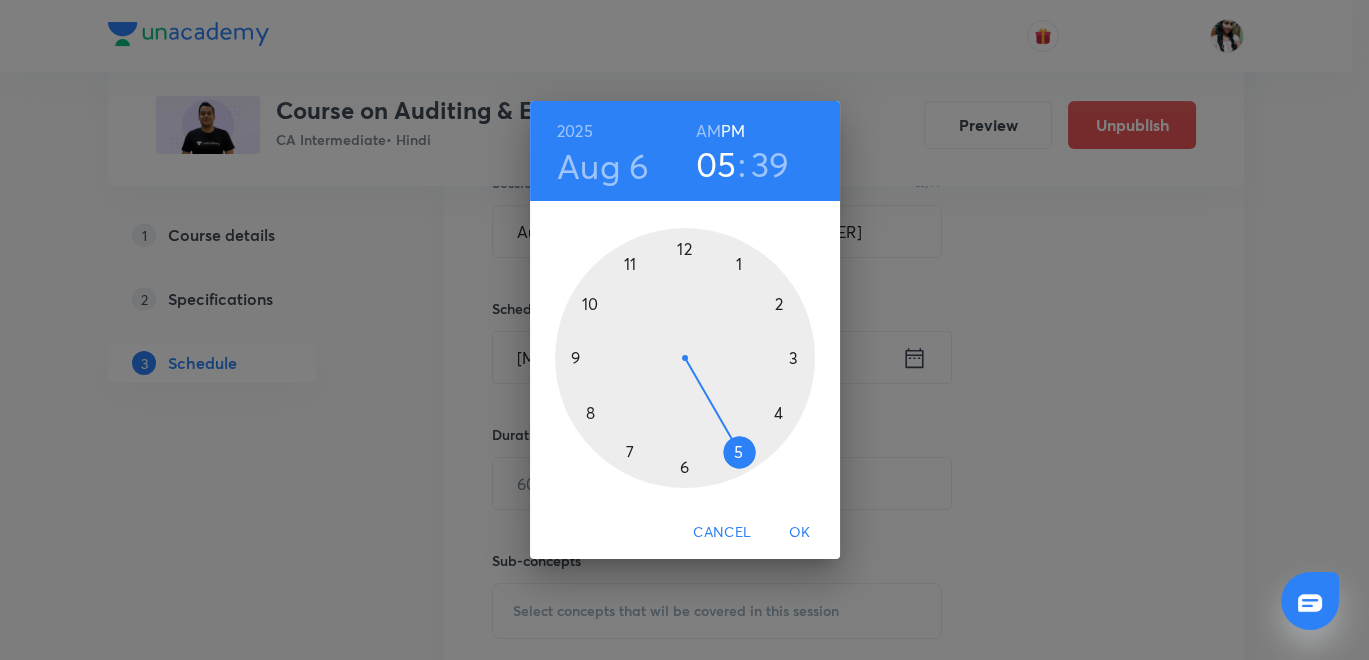 click on "39" at bounding box center (770, 164) 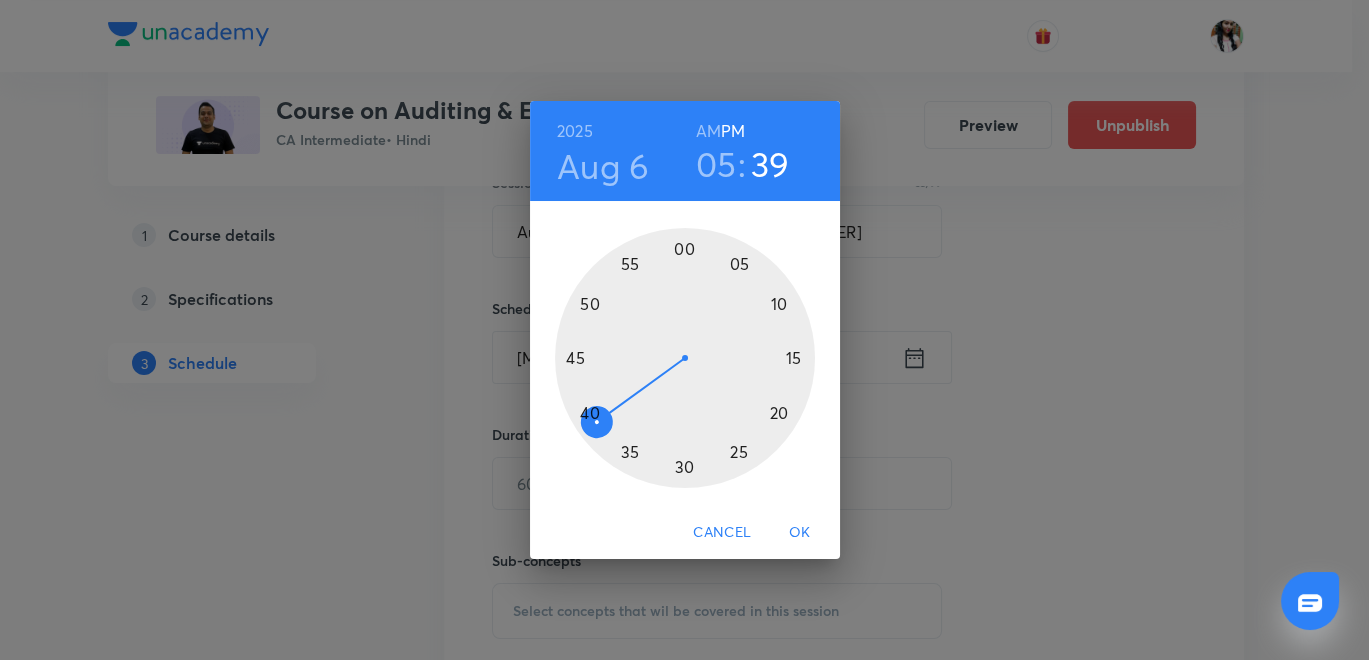 click at bounding box center [685, 358] 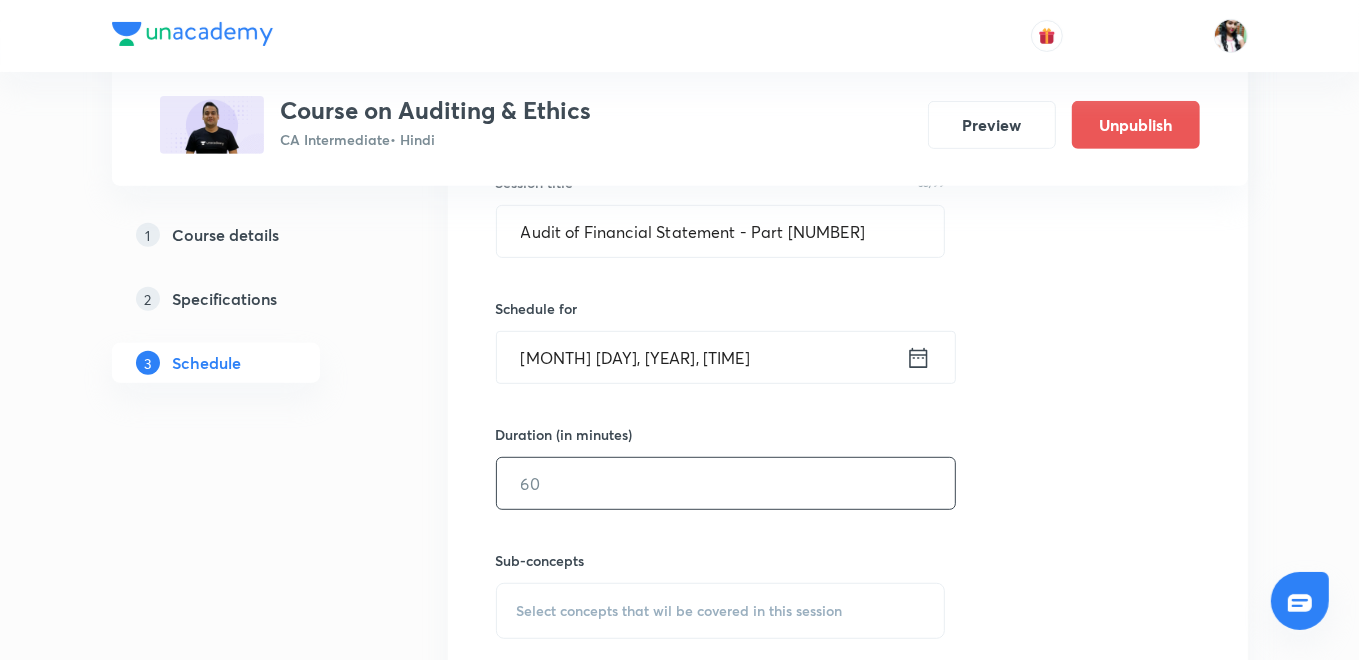 click at bounding box center (726, 483) 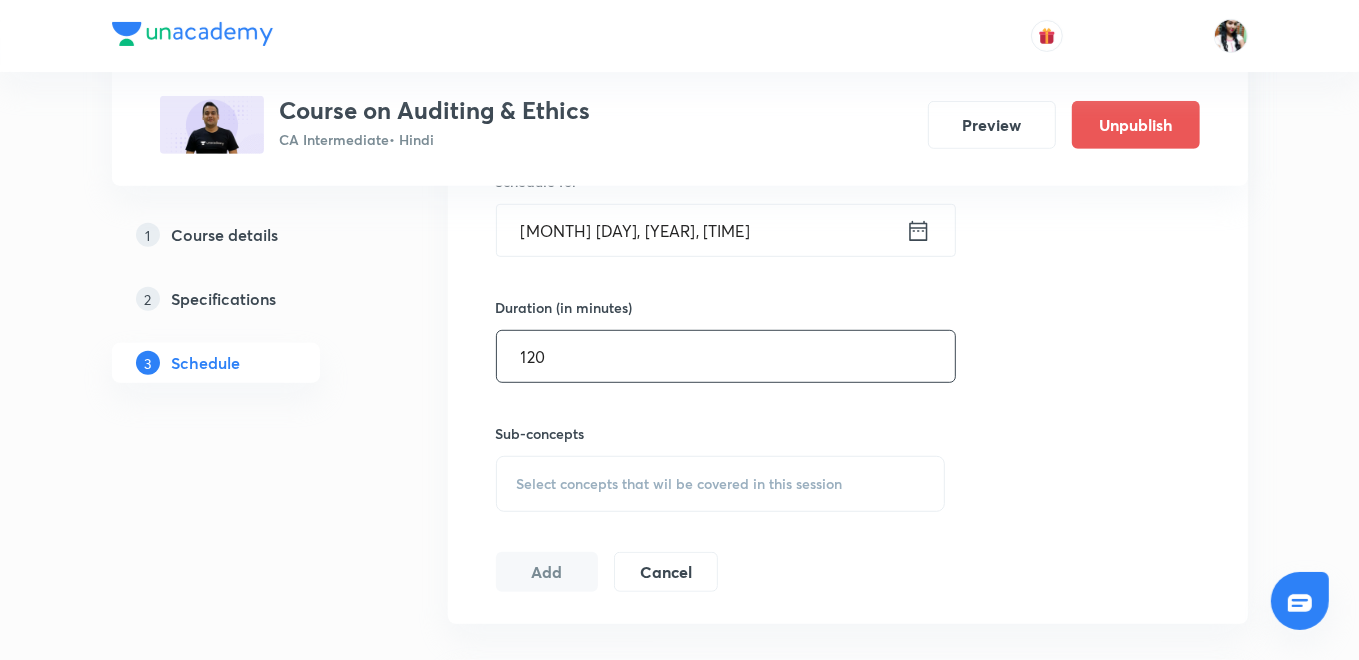 scroll, scrollTop: 888, scrollLeft: 0, axis: vertical 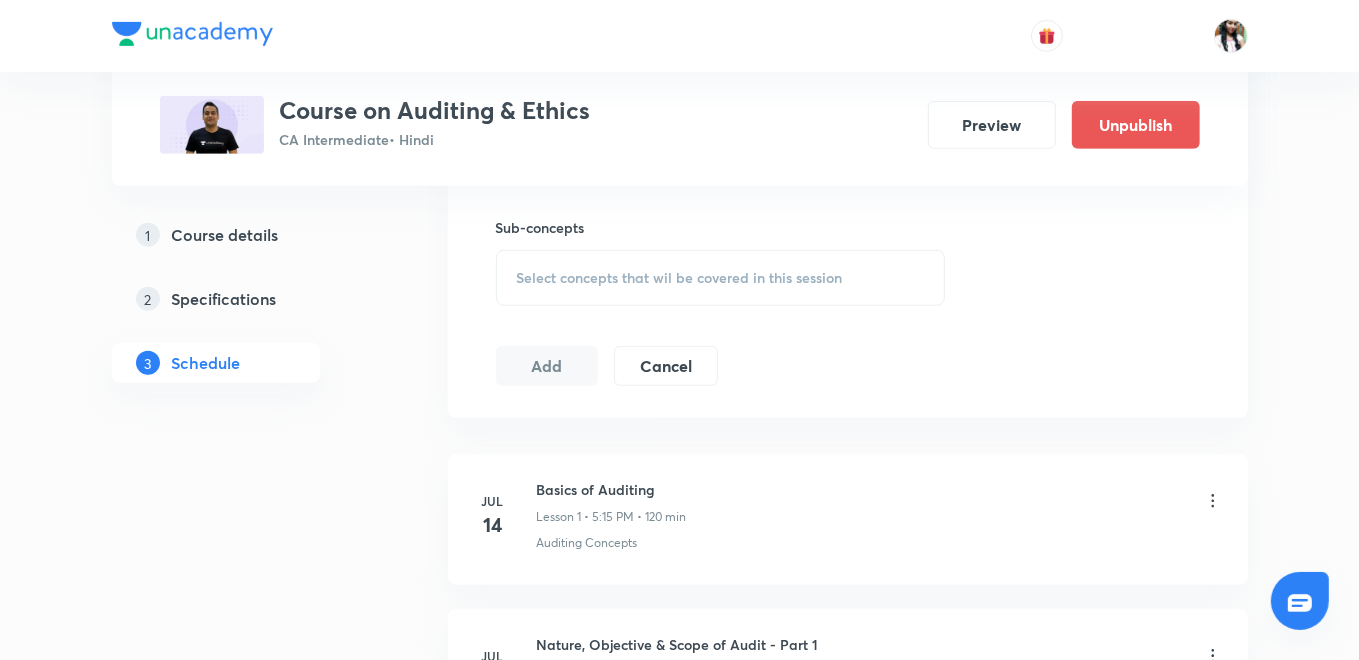 type on "120" 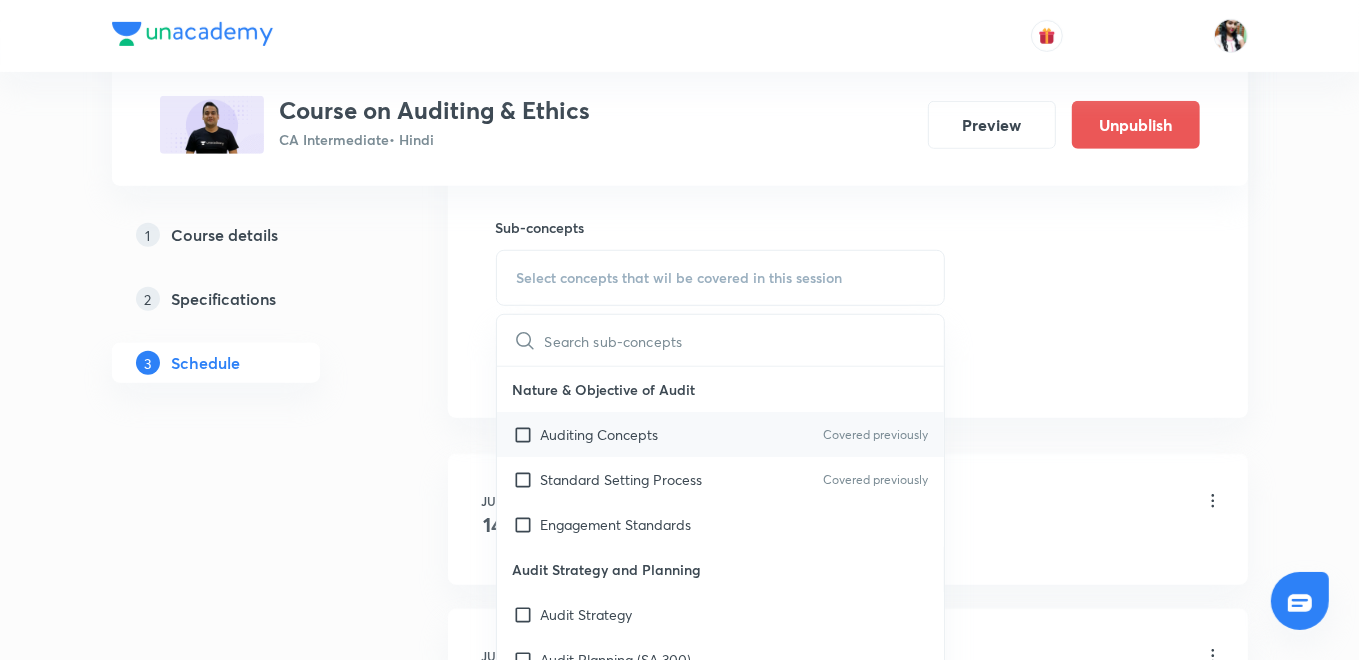 click on "Auditing Concepts" at bounding box center (600, 434) 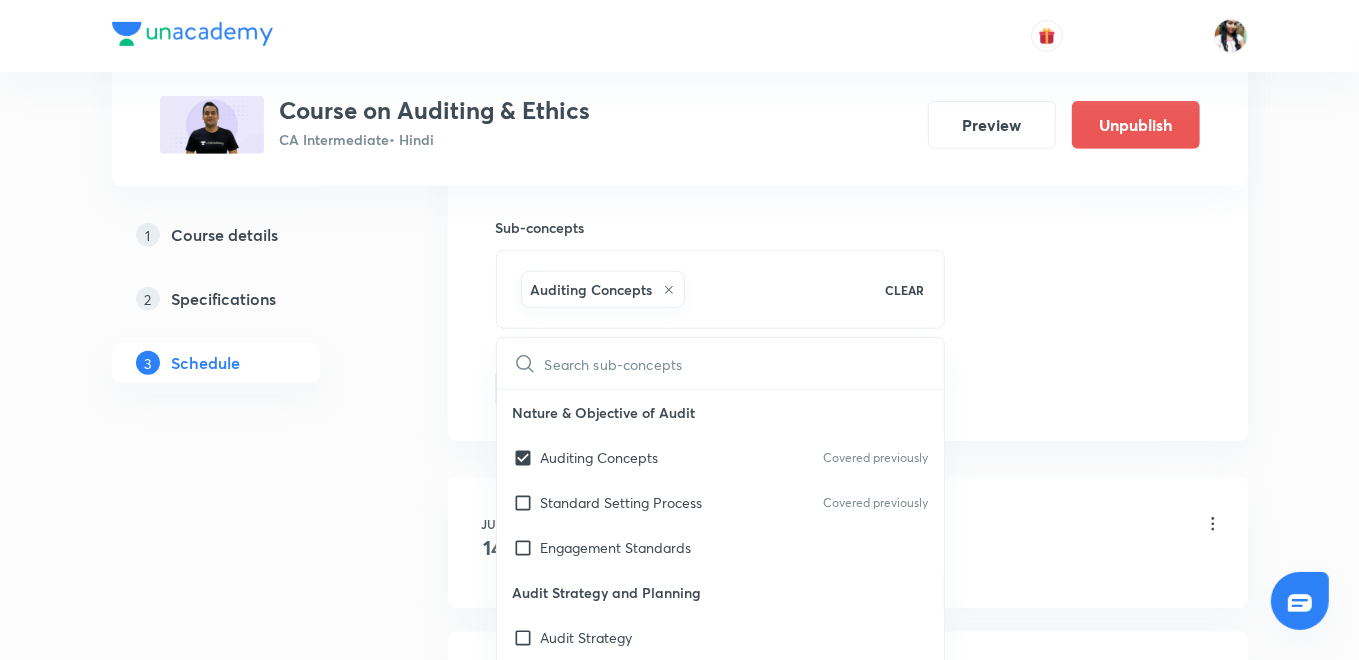 click on "Schedule for [MONTH] [DAY], [YEAR], [TIME] ​ Duration (in minutes) [NUMBER] ​ Sub-concepts Auditing Concepts CLEAR ​ Nature & Objective of Audit Auditing Concepts Covered previously Standard Setting Process Covered previously Engagement Standards Audit Strategy and Planning Audit Strategy Audit Planning (SA [NUMBER]) Audit Programme Development of Audit Plan and Programme Control of Quality of Audit Work Delegation and Supervision of Audit Work Materiality and Audit Plan Revision of Materiality Documenting the Materiality Performance Materiality (SA [NUMBER] Materiality in Planning and Performing an Audit) Audit Documentation & Evidence Objectives of the Auditor Regarding Going Concern Audit Risk Nature" at bounding box center (680, 1464) 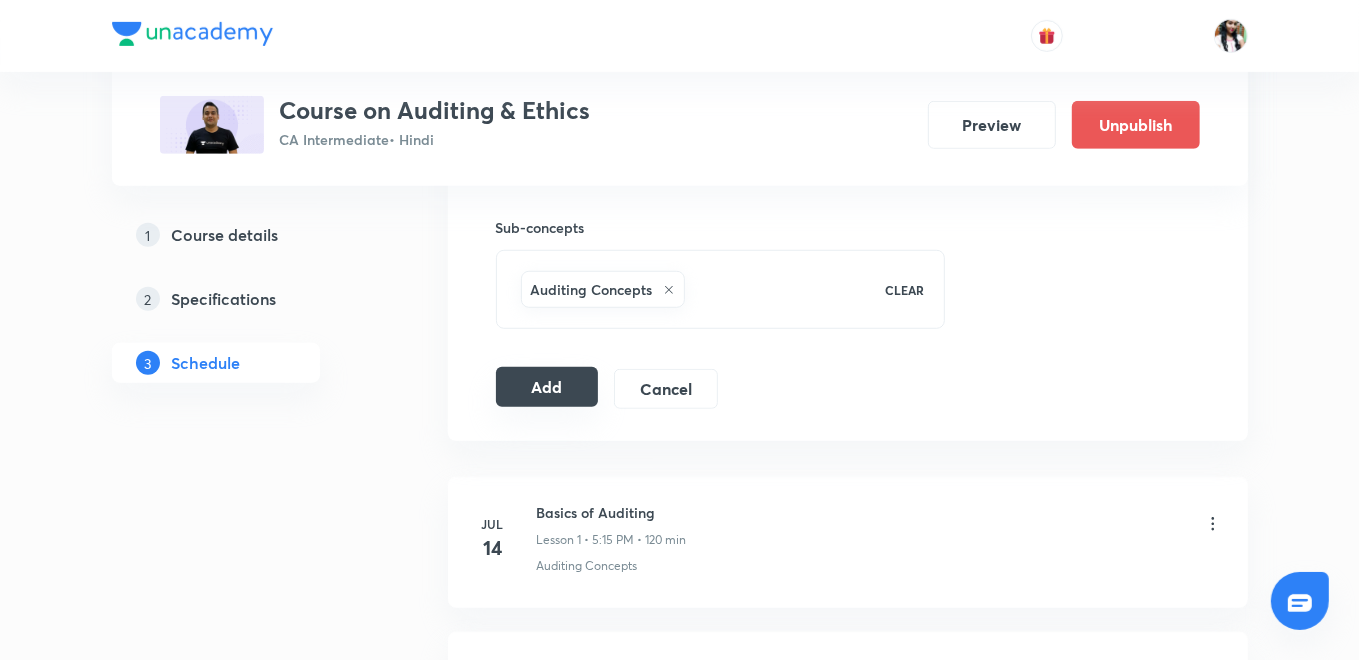 click on "Add" at bounding box center [547, 387] 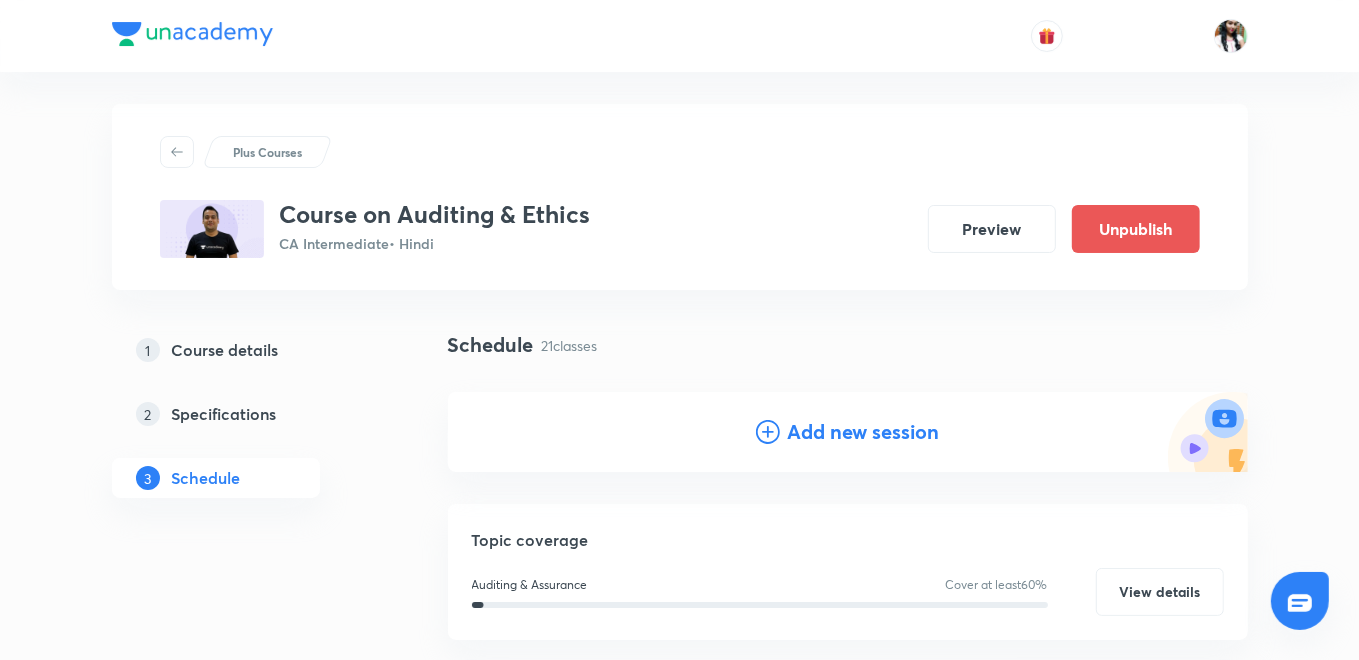 scroll, scrollTop: 0, scrollLeft: 0, axis: both 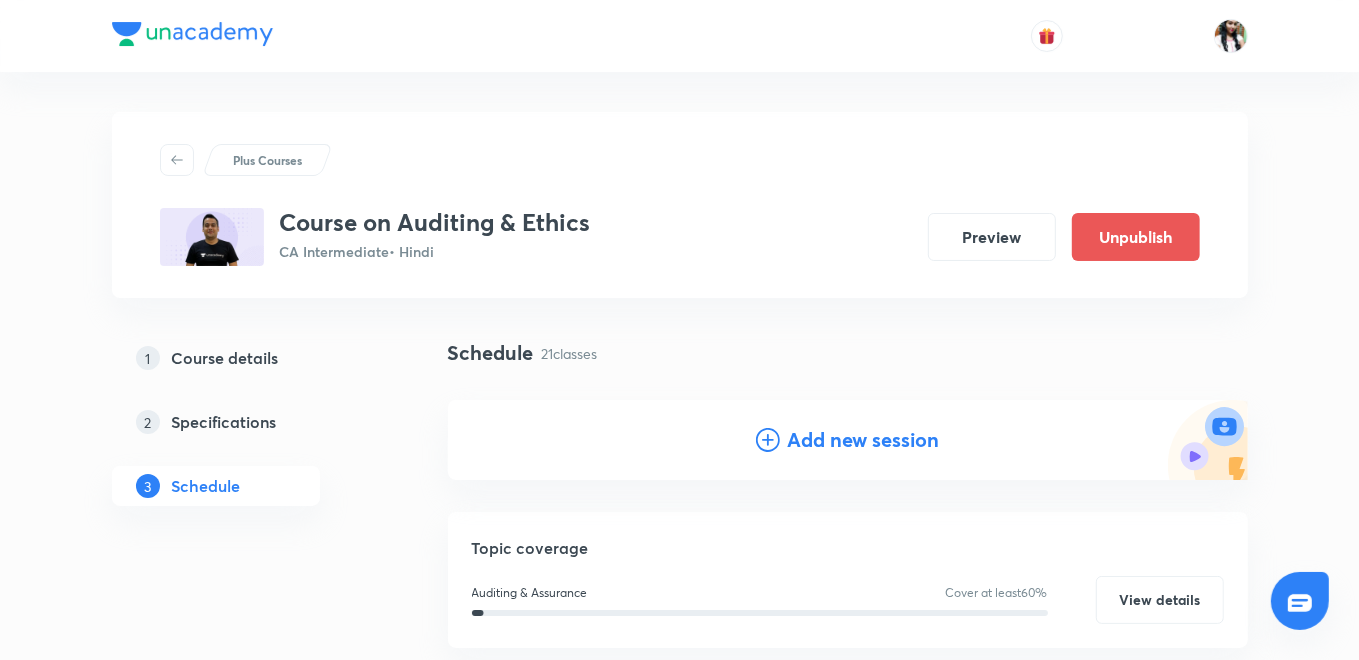 click on "Add new session" at bounding box center [848, 440] 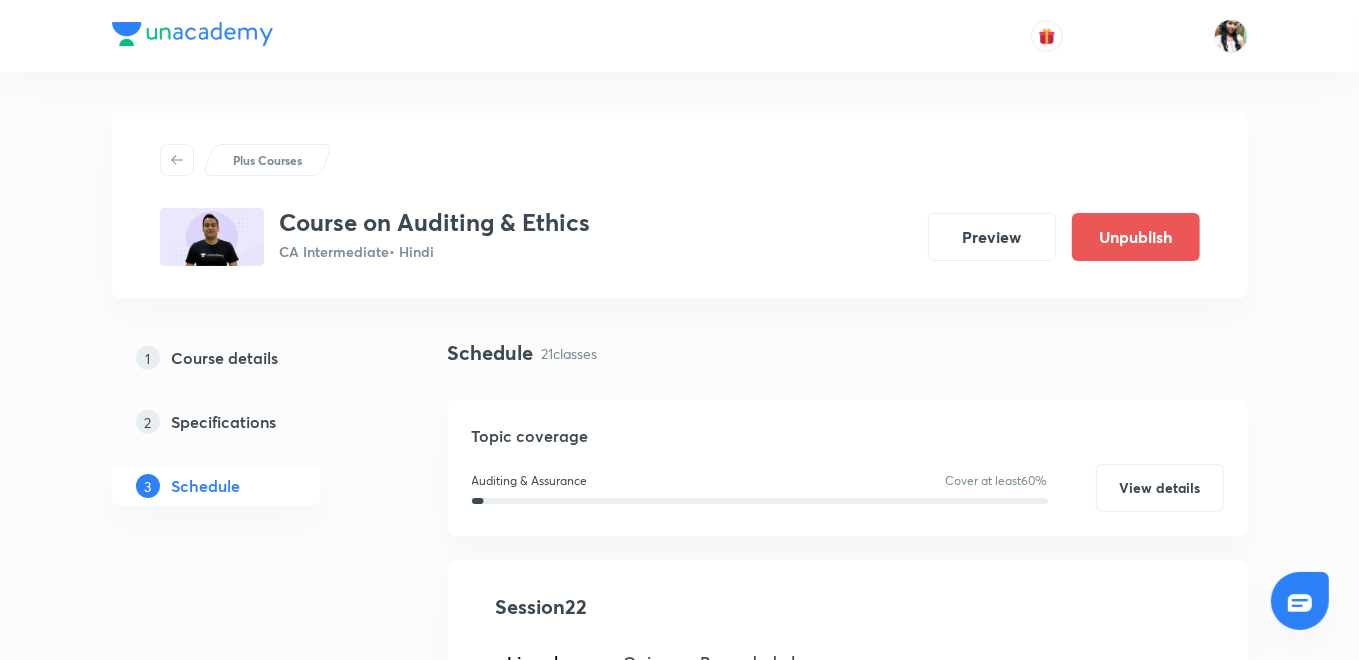 scroll, scrollTop: 333, scrollLeft: 0, axis: vertical 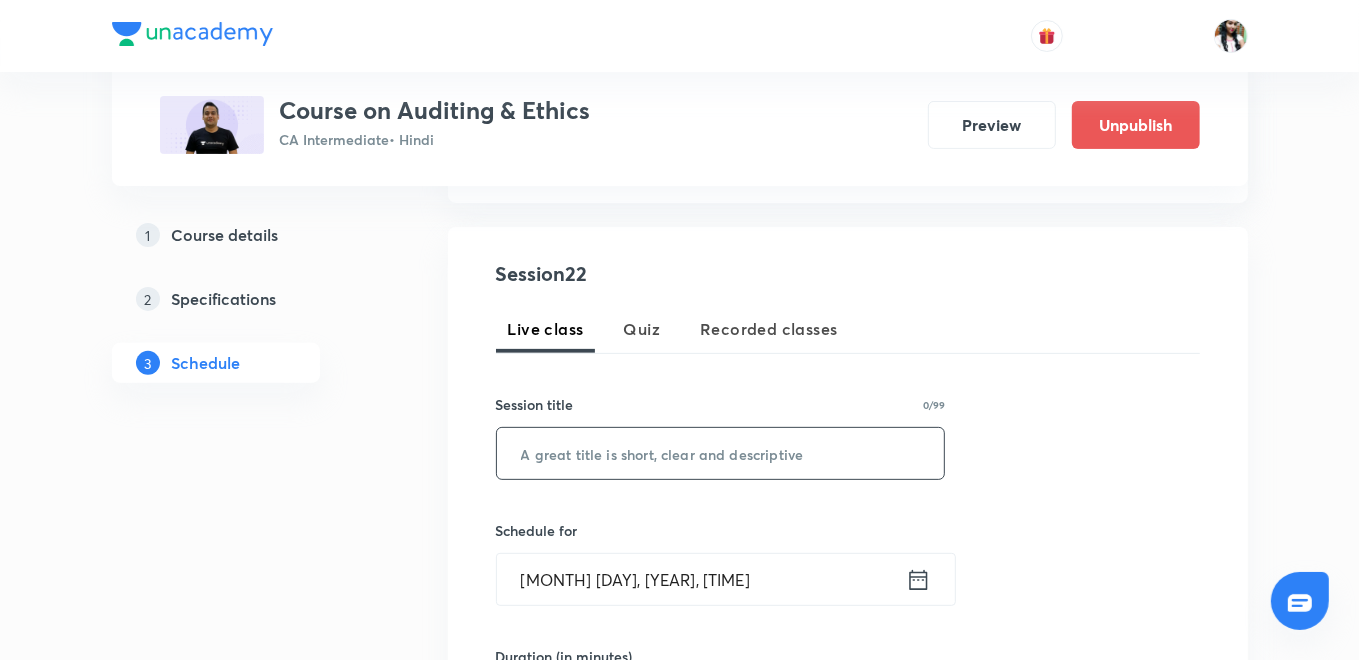 paste on "Audit of Financial Statement - Part 14" 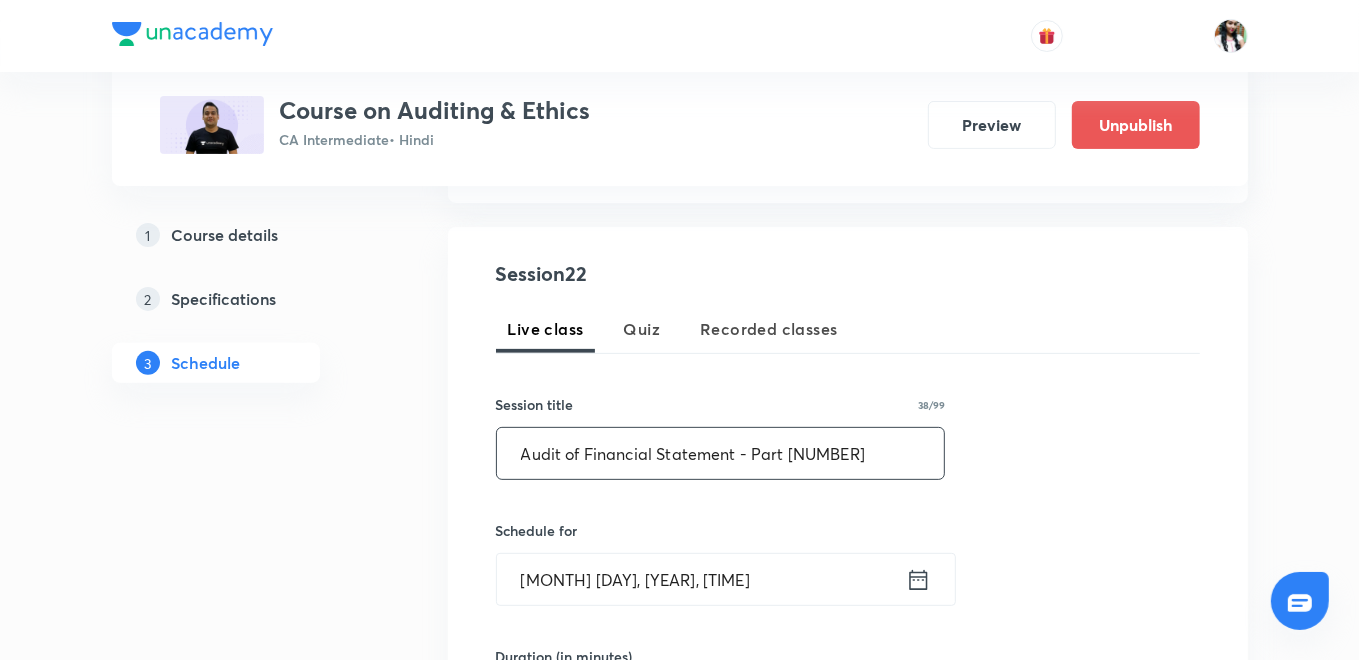 type on "Audit of Financial Statement - Part 14" 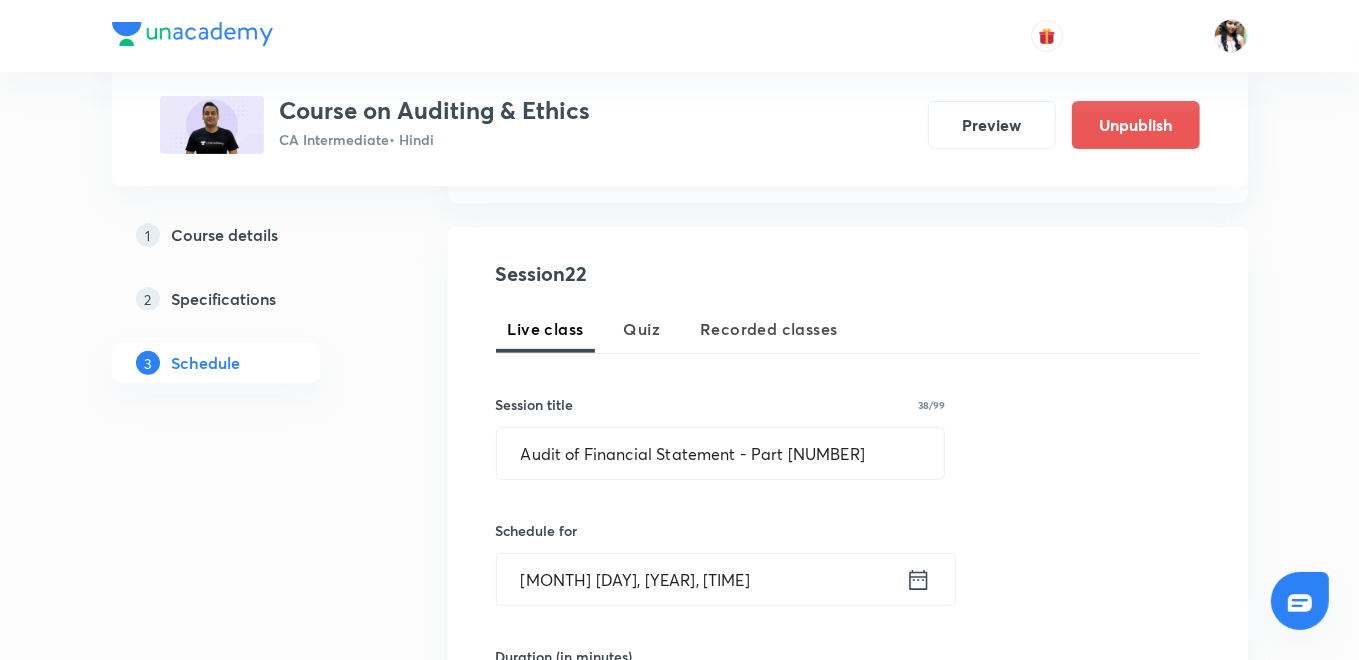 click 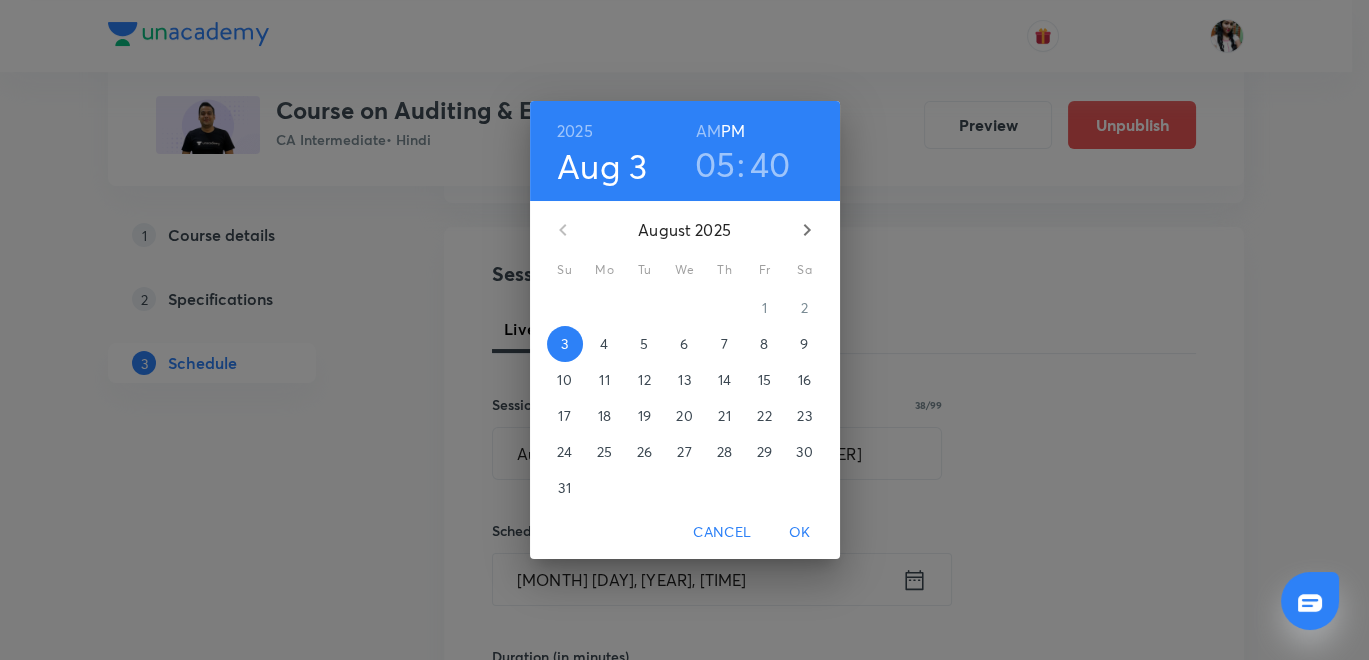click on "7" at bounding box center (725, 344) 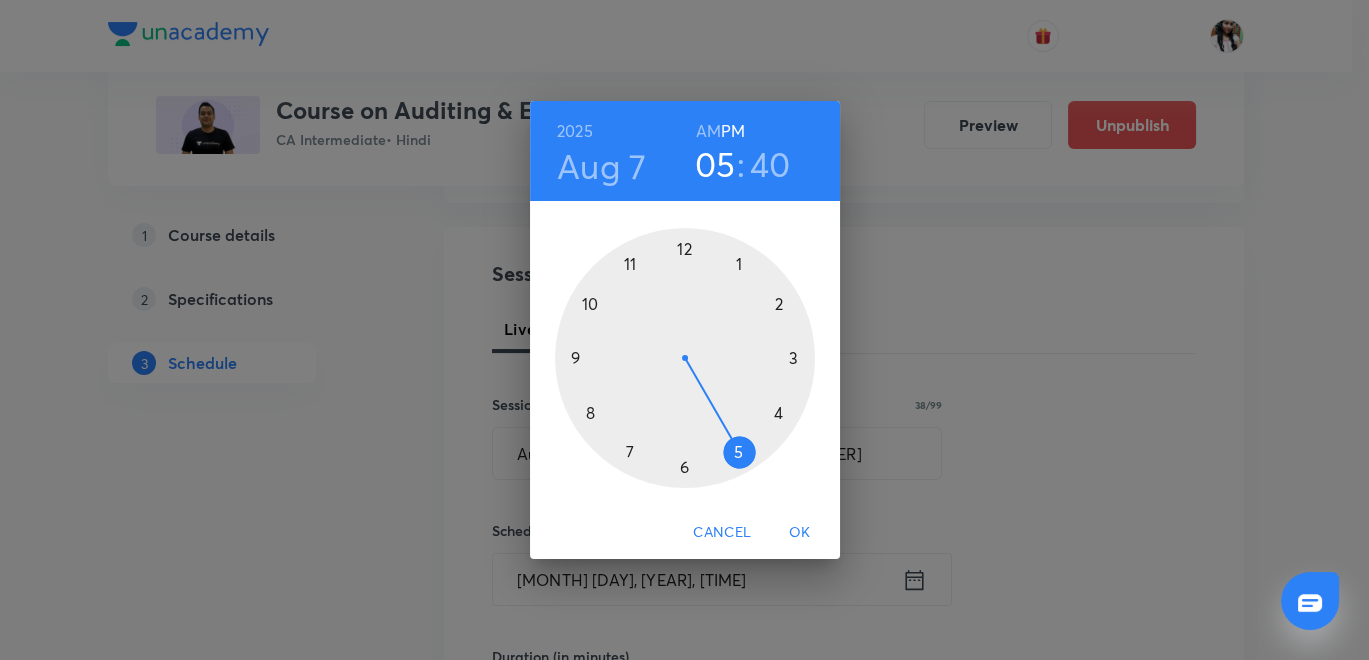 click on "AM" at bounding box center (708, 131) 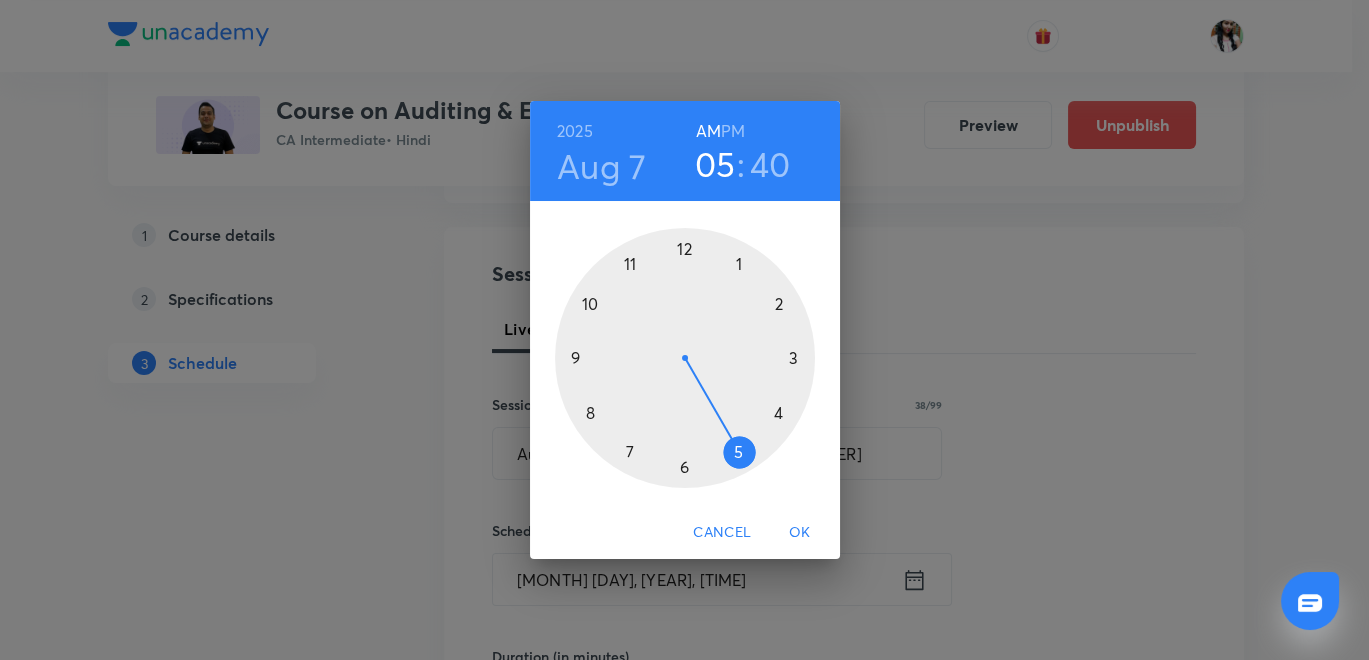 click at bounding box center (685, 358) 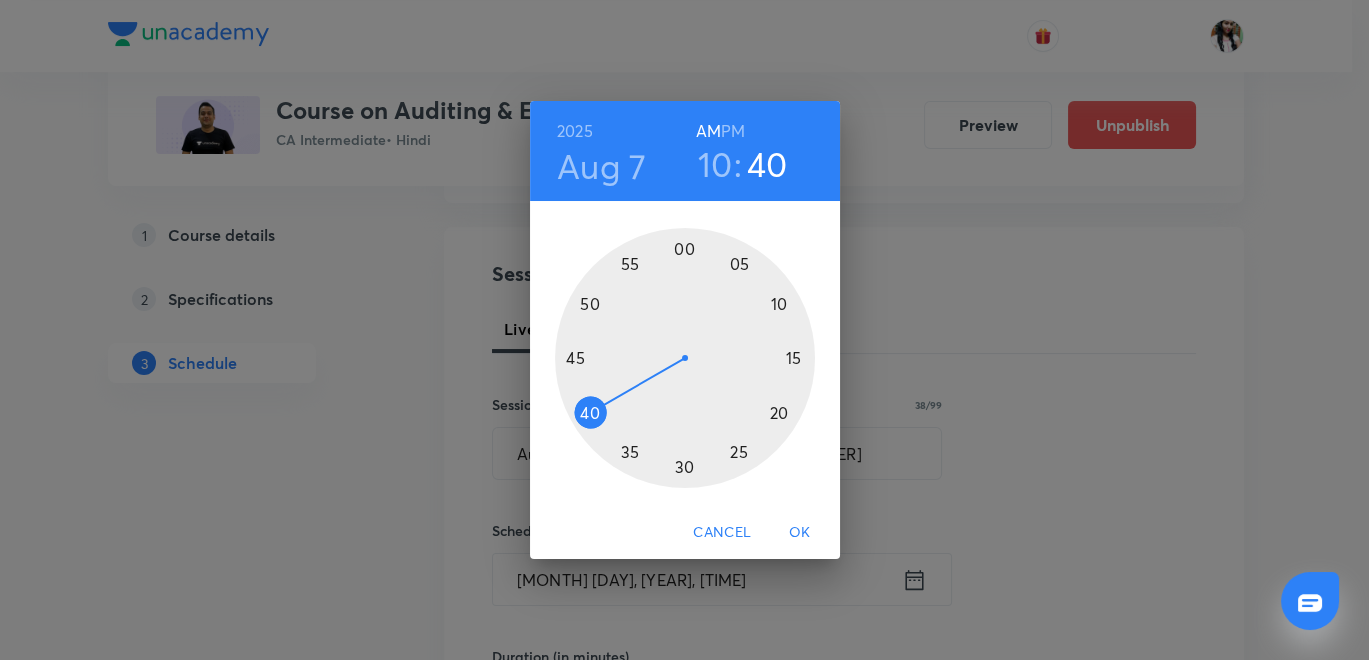 click at bounding box center [685, 358] 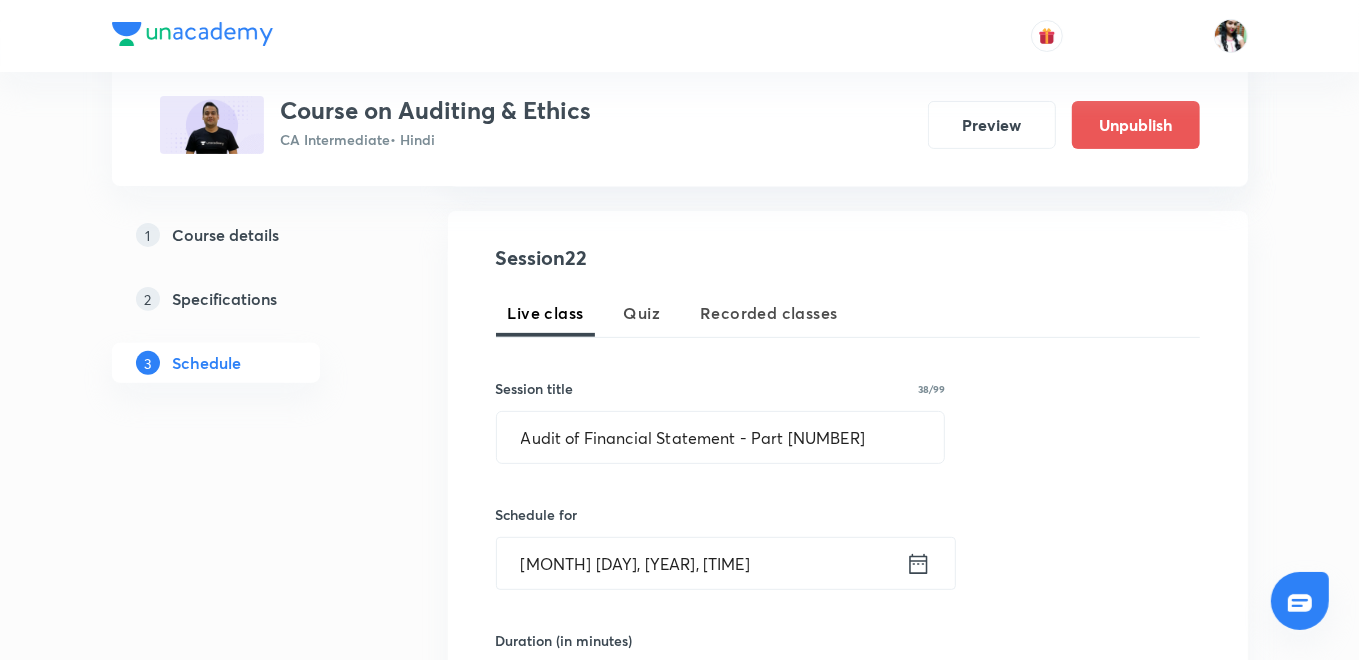 scroll, scrollTop: 555, scrollLeft: 0, axis: vertical 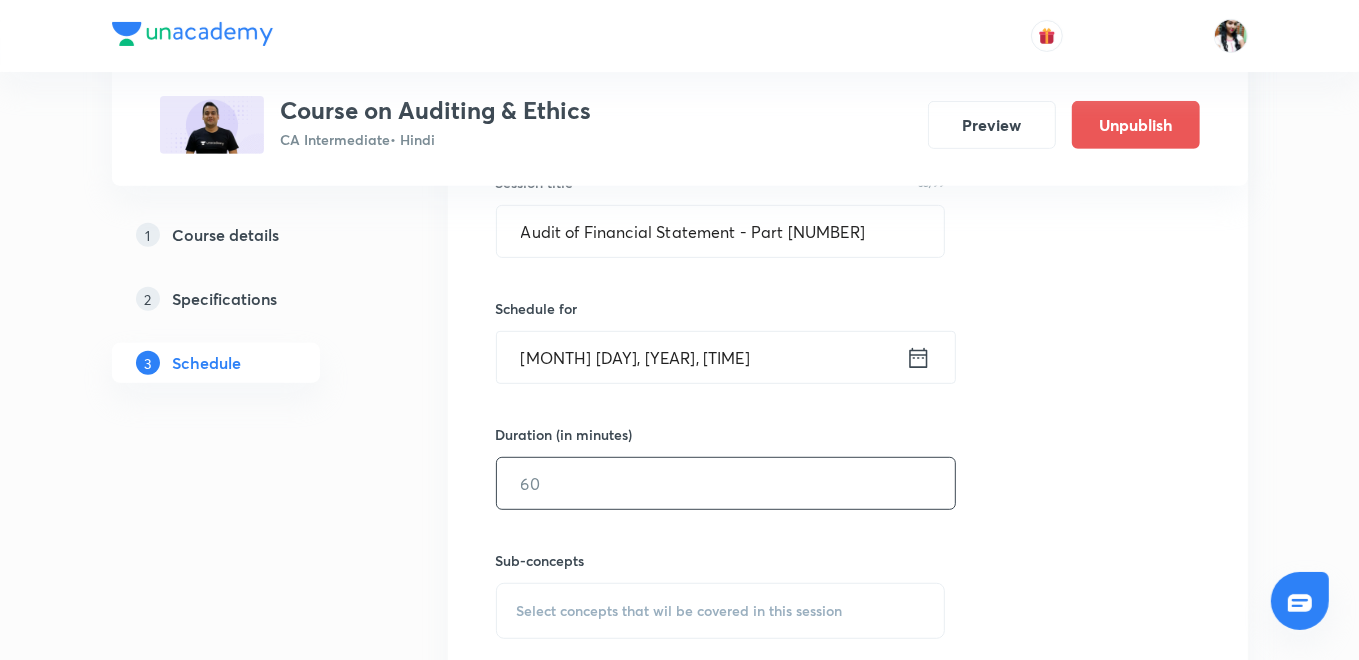 click at bounding box center [726, 483] 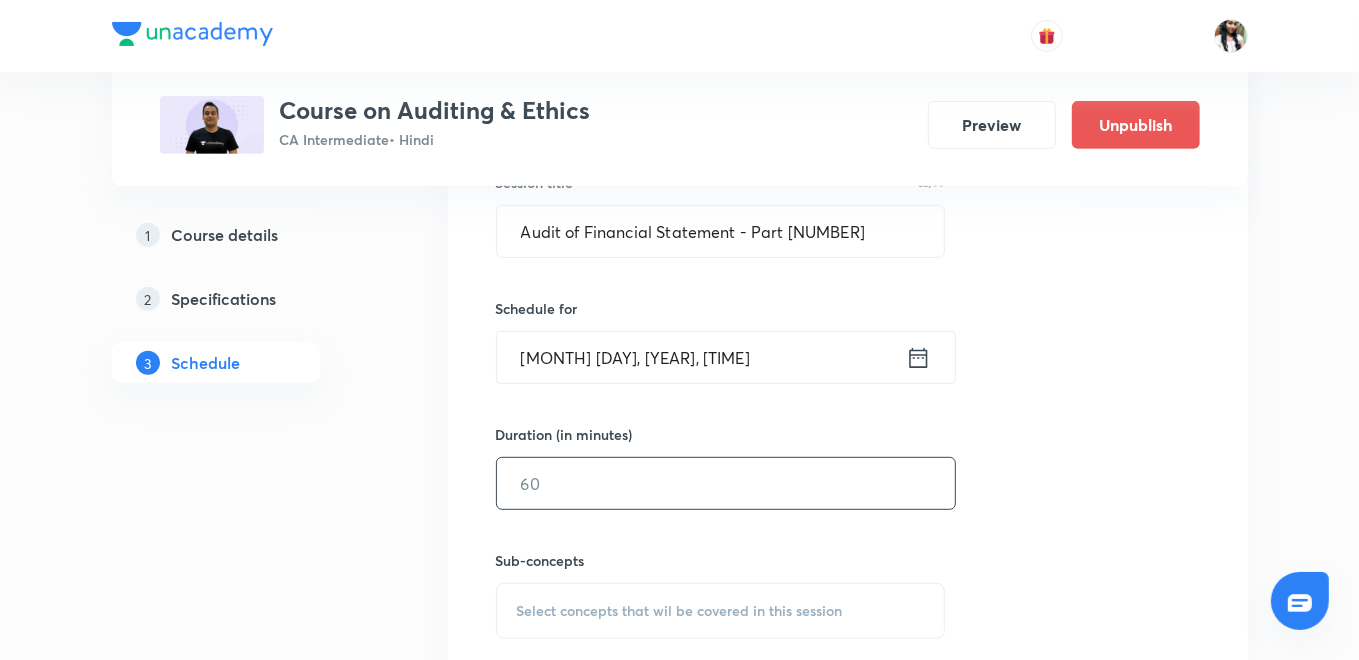 click 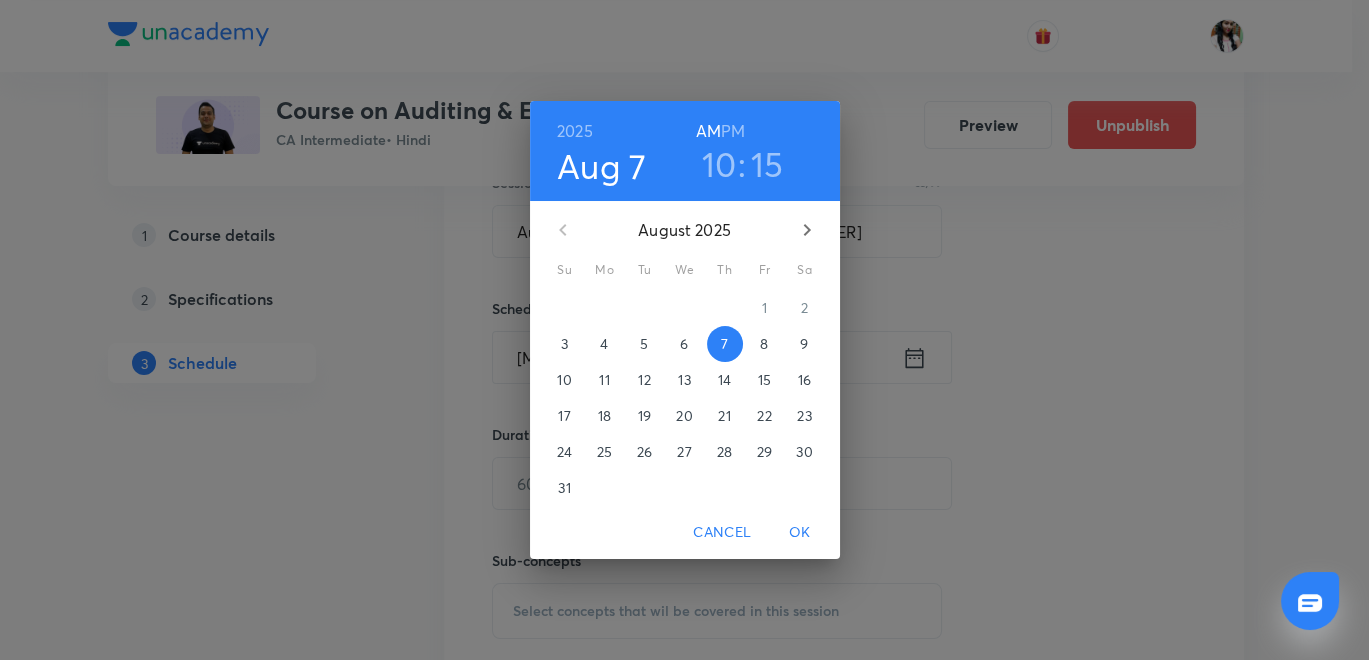 click on "PM" at bounding box center [733, 131] 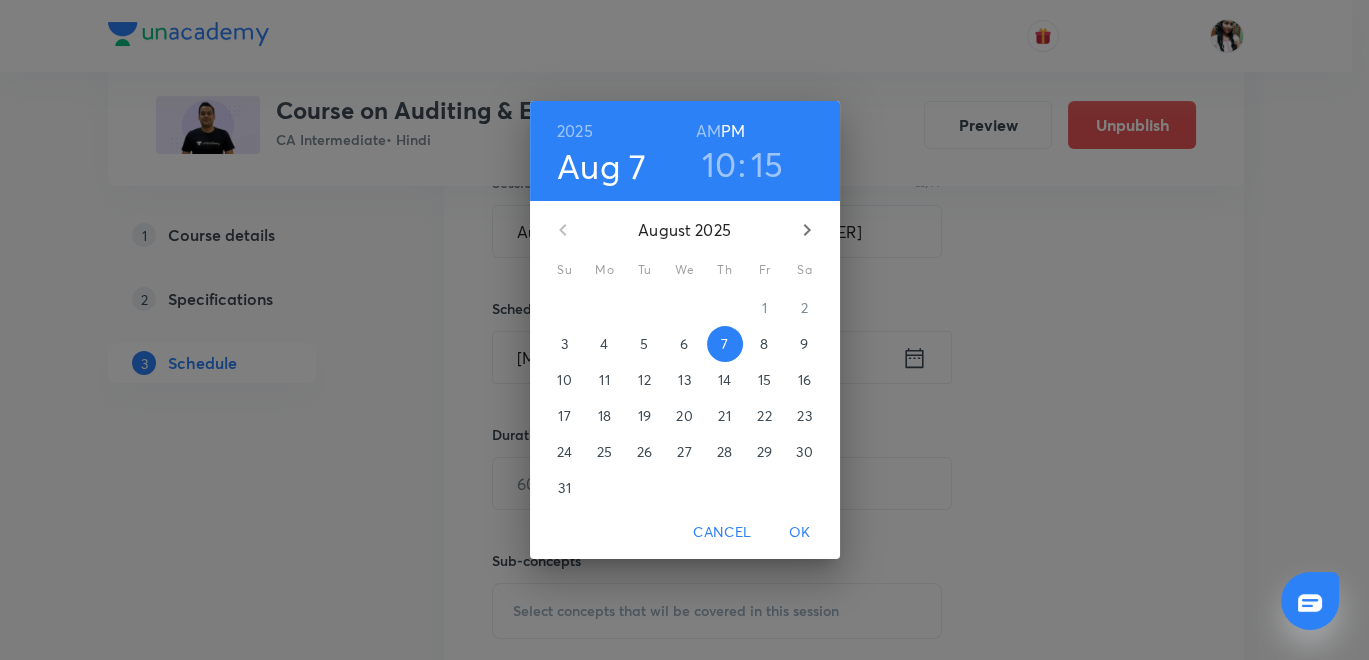 click on "10" at bounding box center [719, 164] 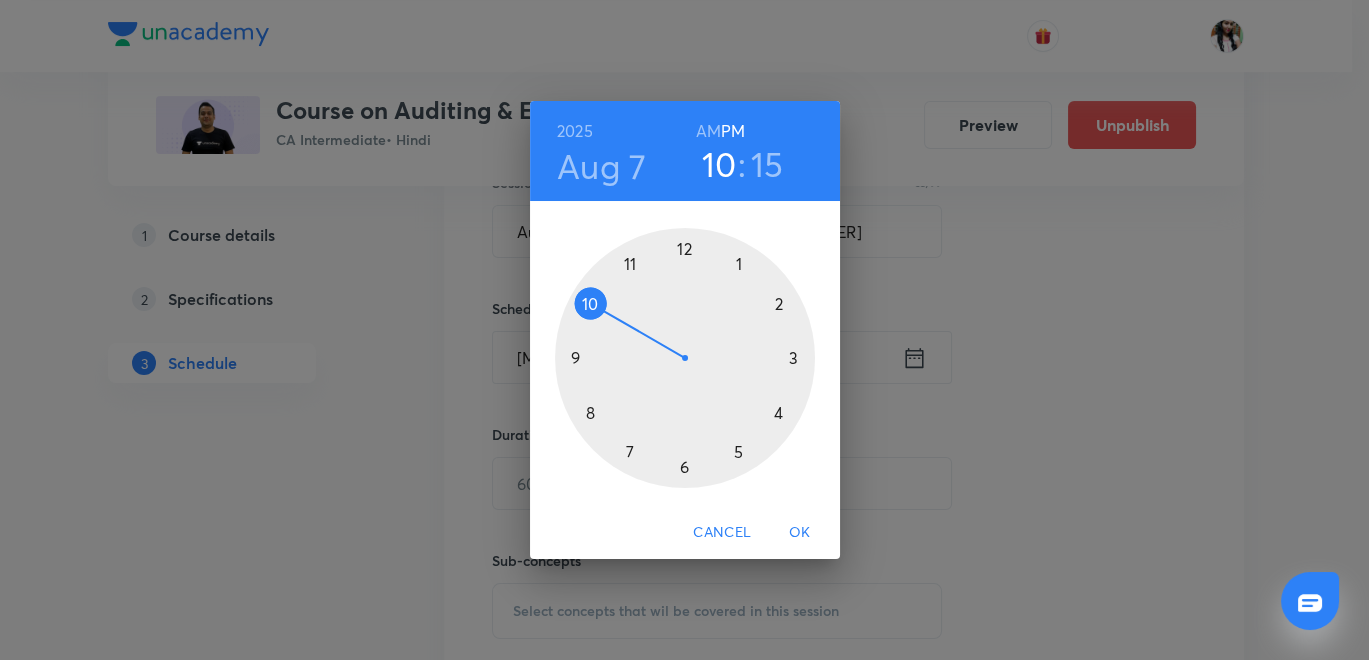 click at bounding box center (685, 358) 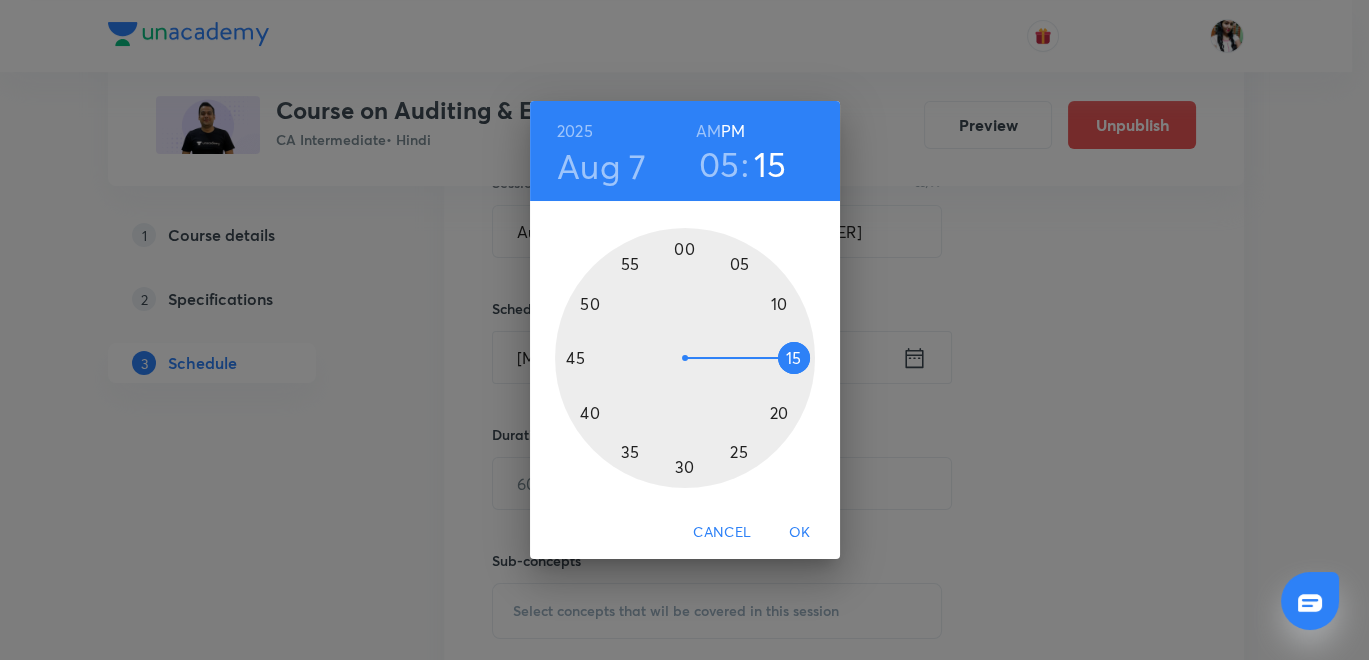 click on "OK" at bounding box center (800, 532) 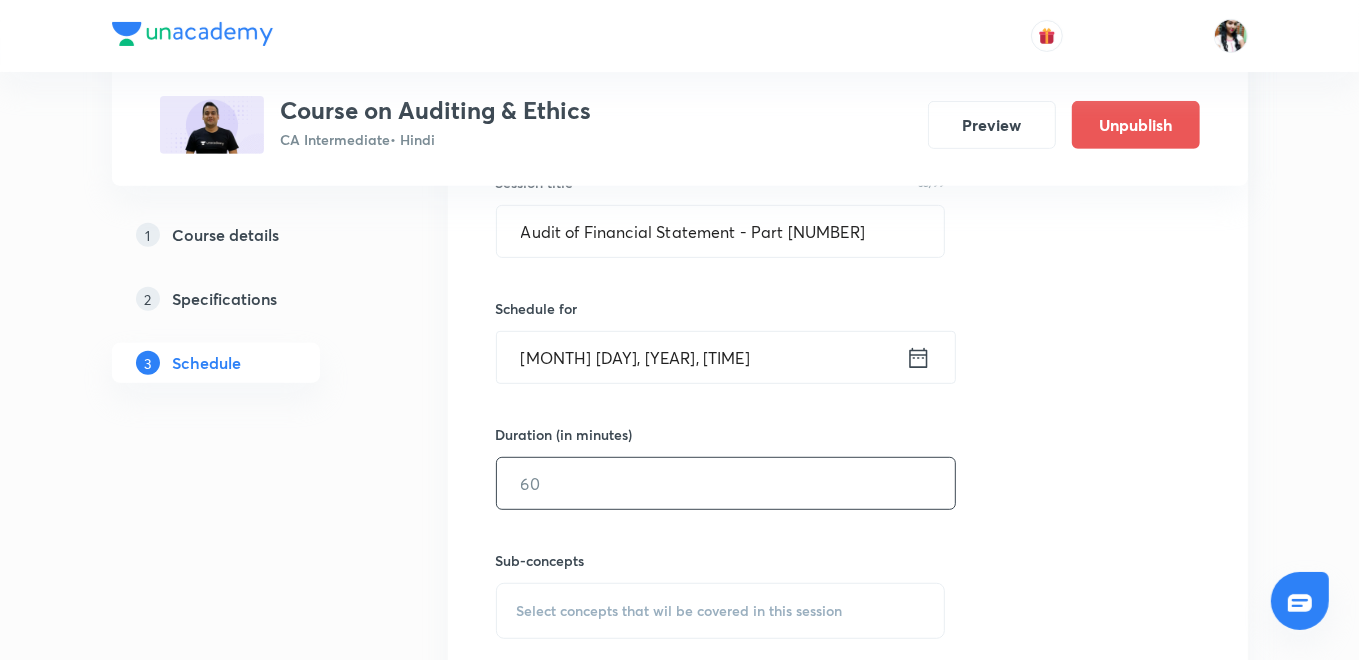 click at bounding box center (726, 483) 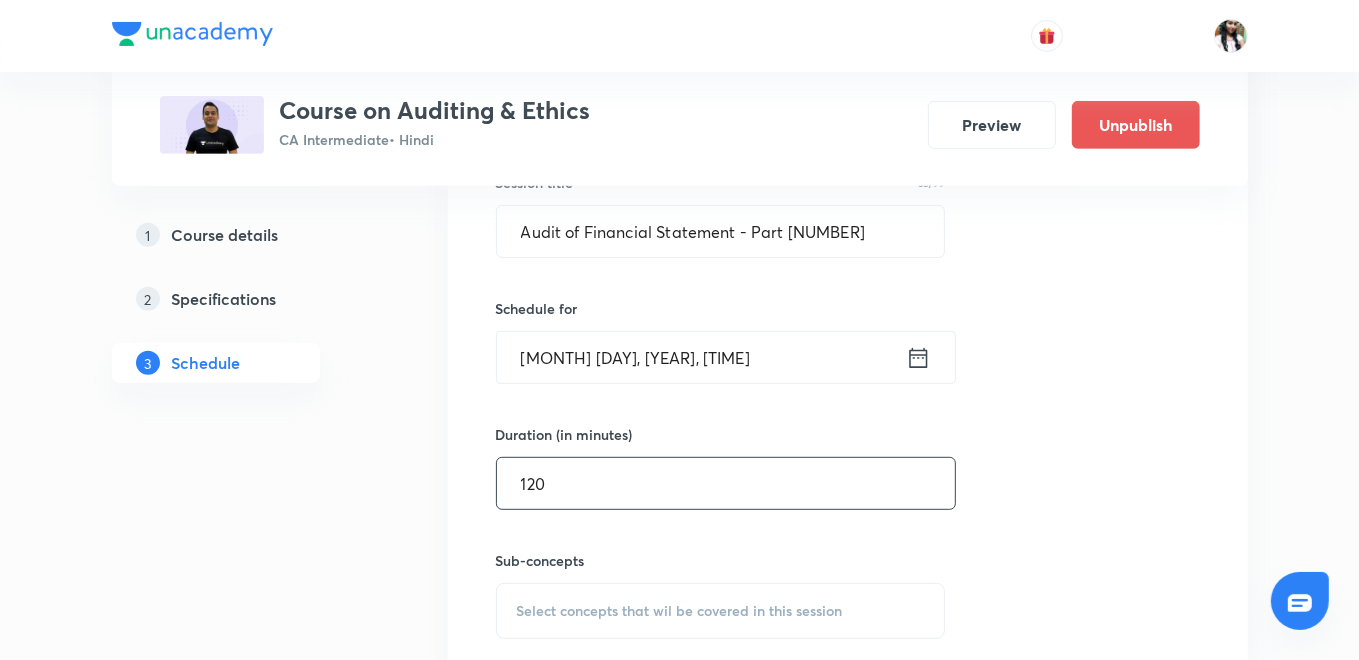 scroll, scrollTop: 777, scrollLeft: 0, axis: vertical 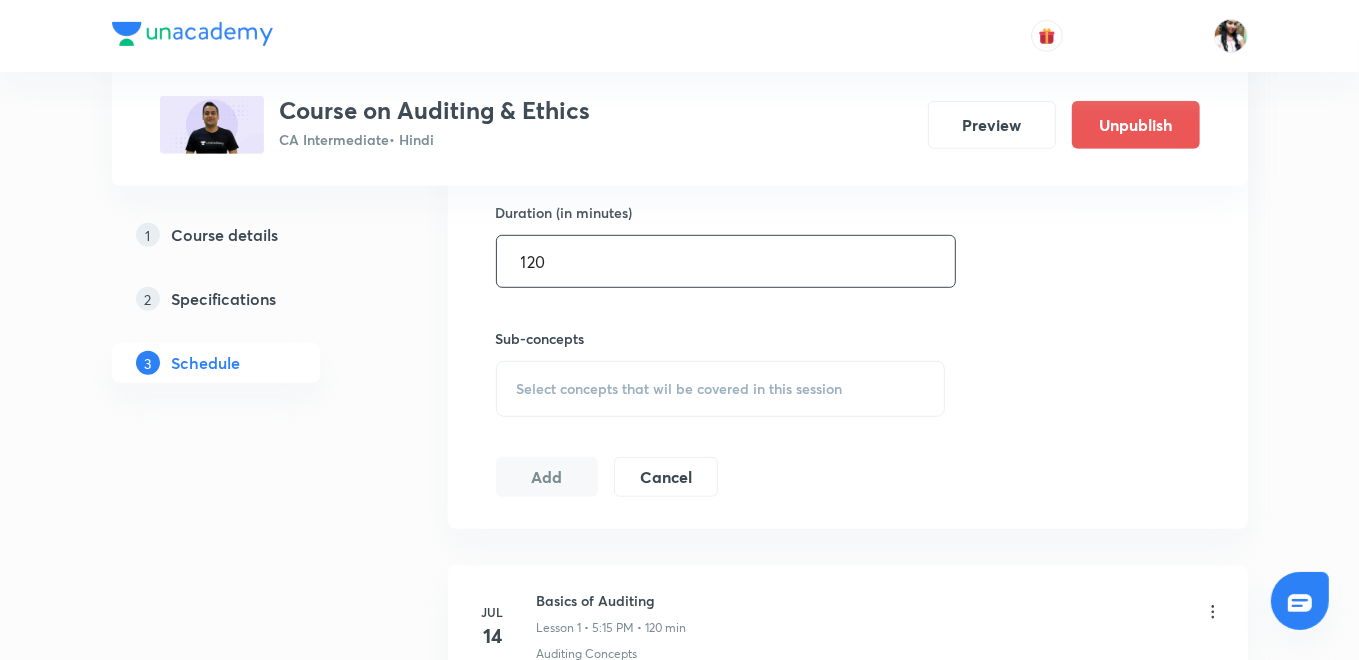 type on "120" 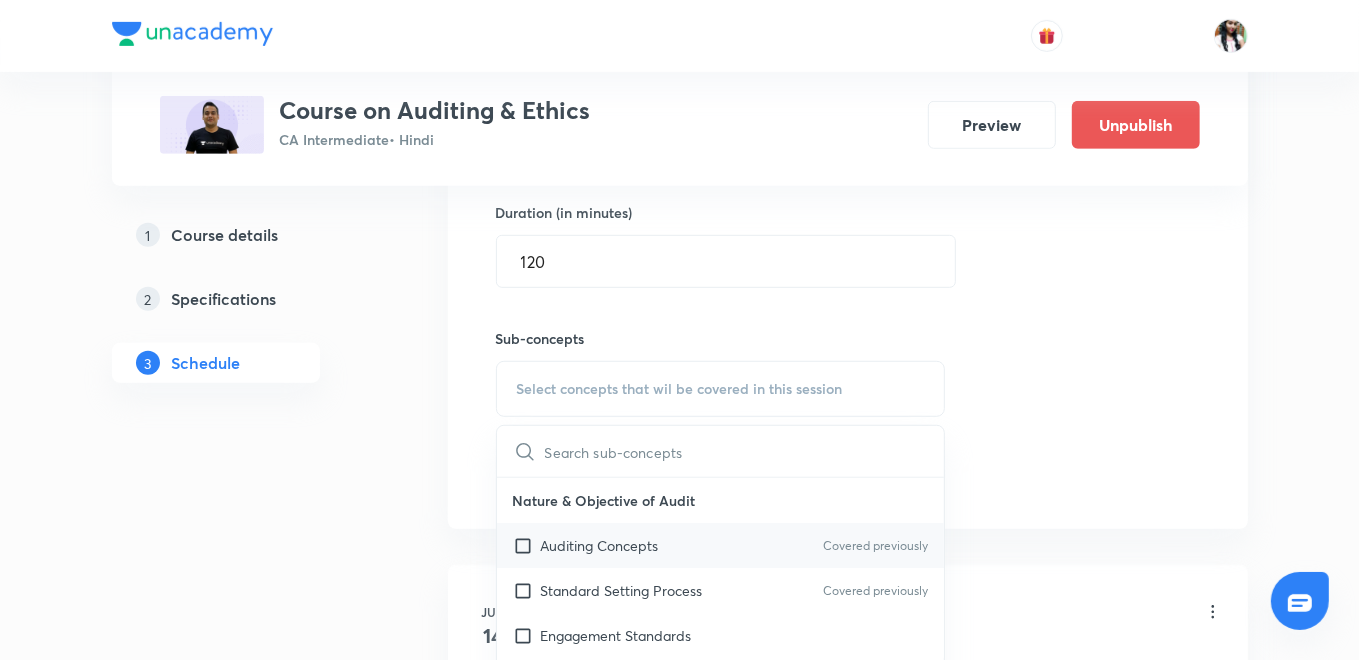 click on "Auditing Concepts" at bounding box center [600, 545] 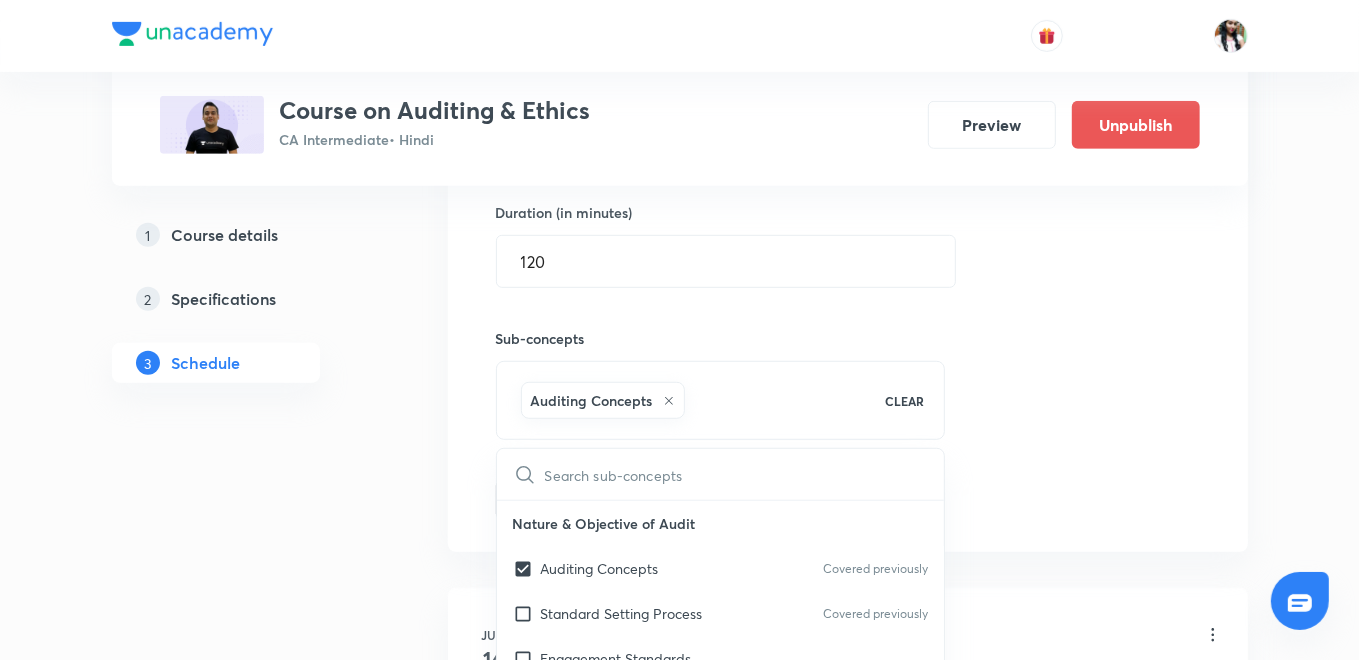 checkbox on "true" 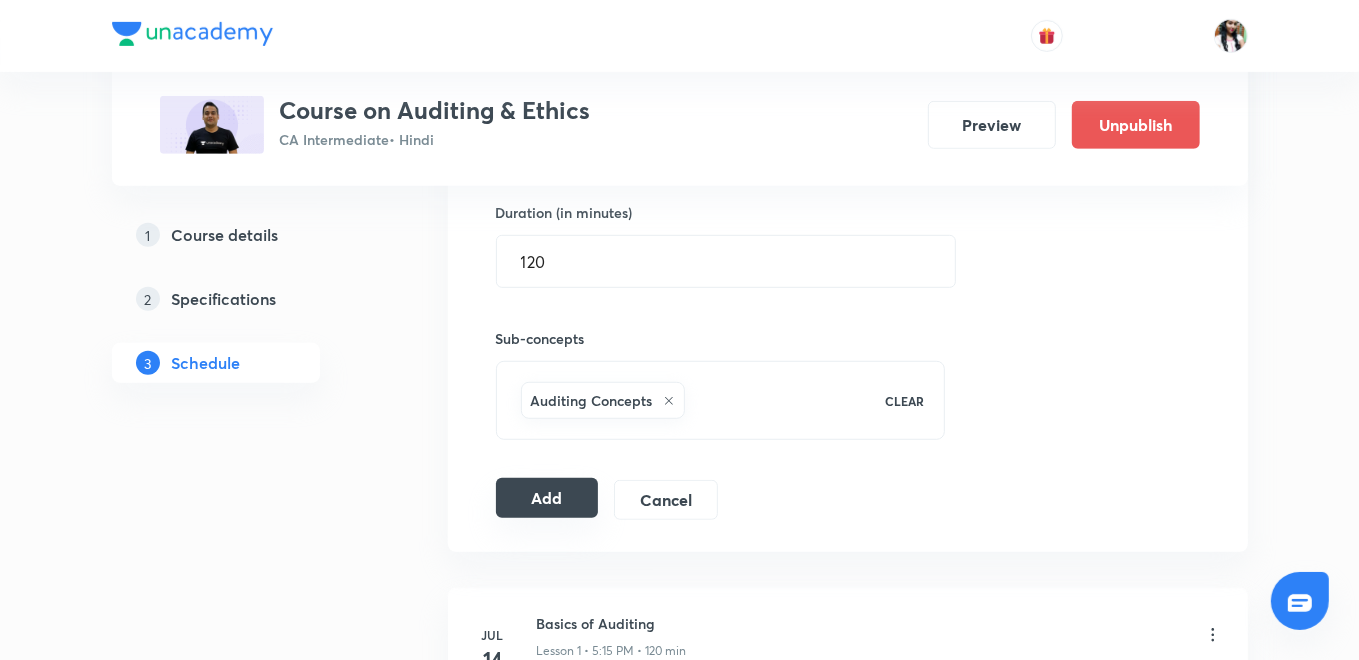 click on "Add" at bounding box center (547, 498) 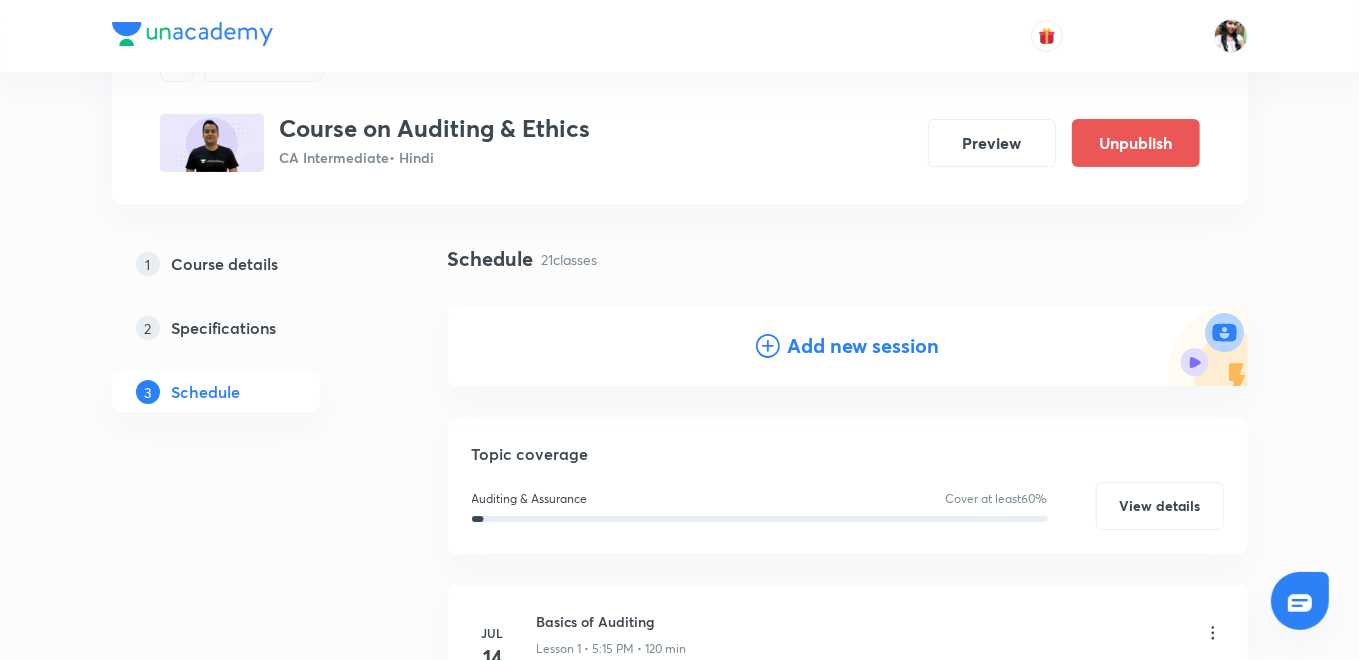 scroll, scrollTop: 0, scrollLeft: 0, axis: both 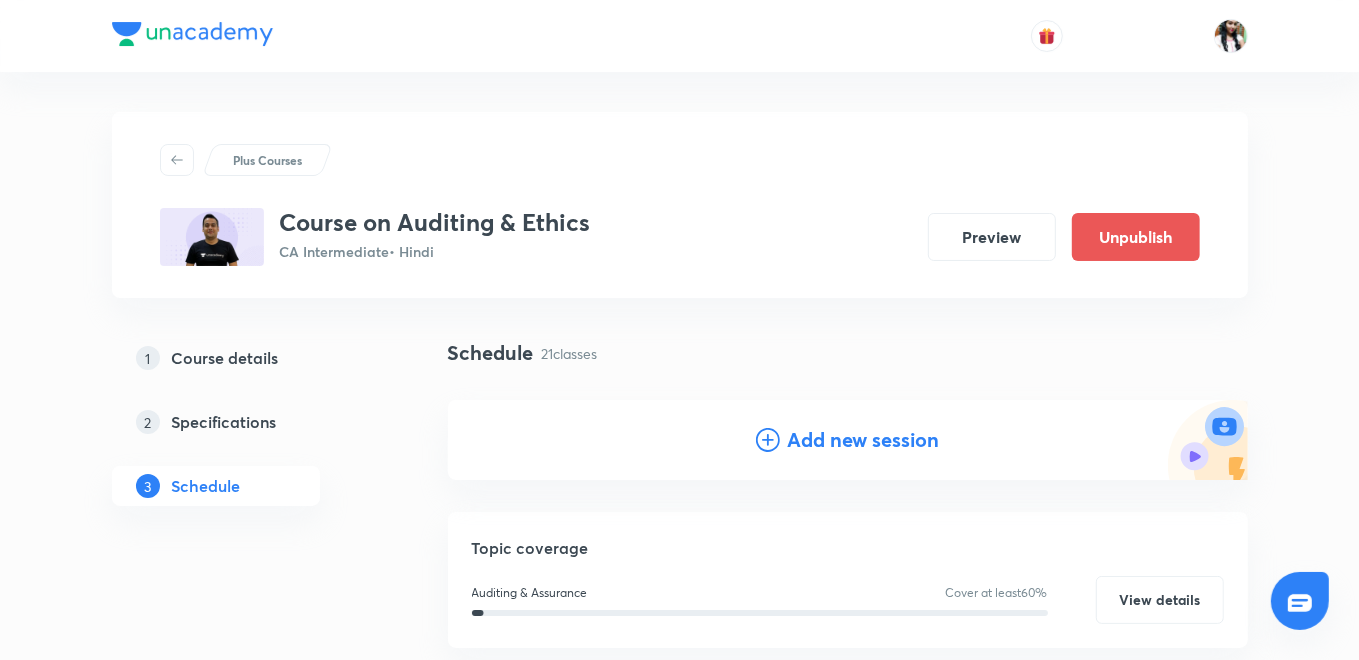 click on "Add new session" at bounding box center (848, 440) 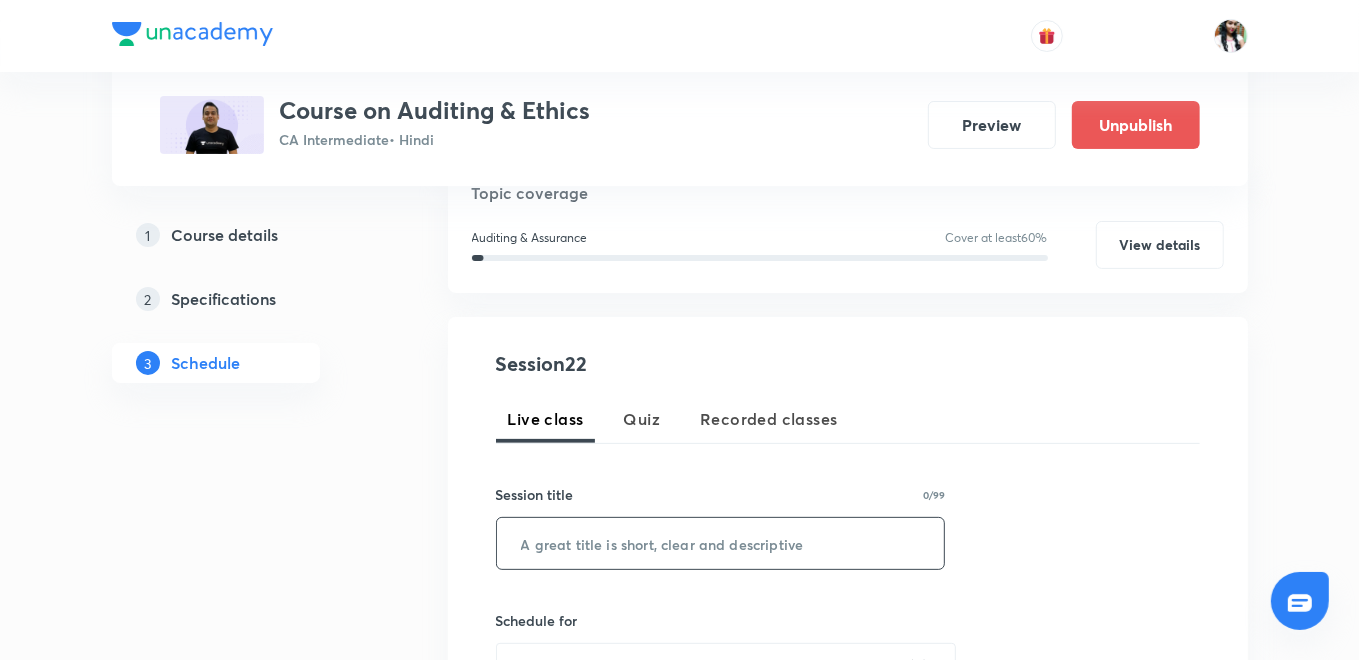 scroll, scrollTop: 333, scrollLeft: 0, axis: vertical 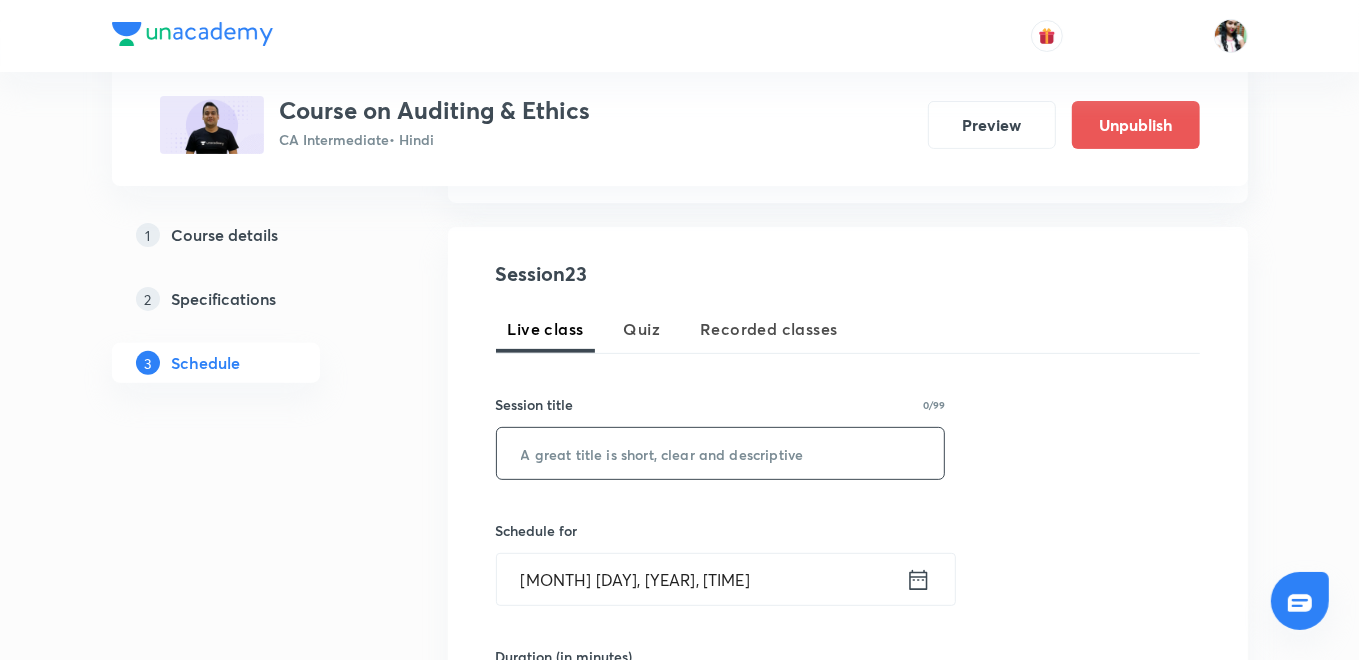 paste on "Audit of Financial Statement - Part 15" 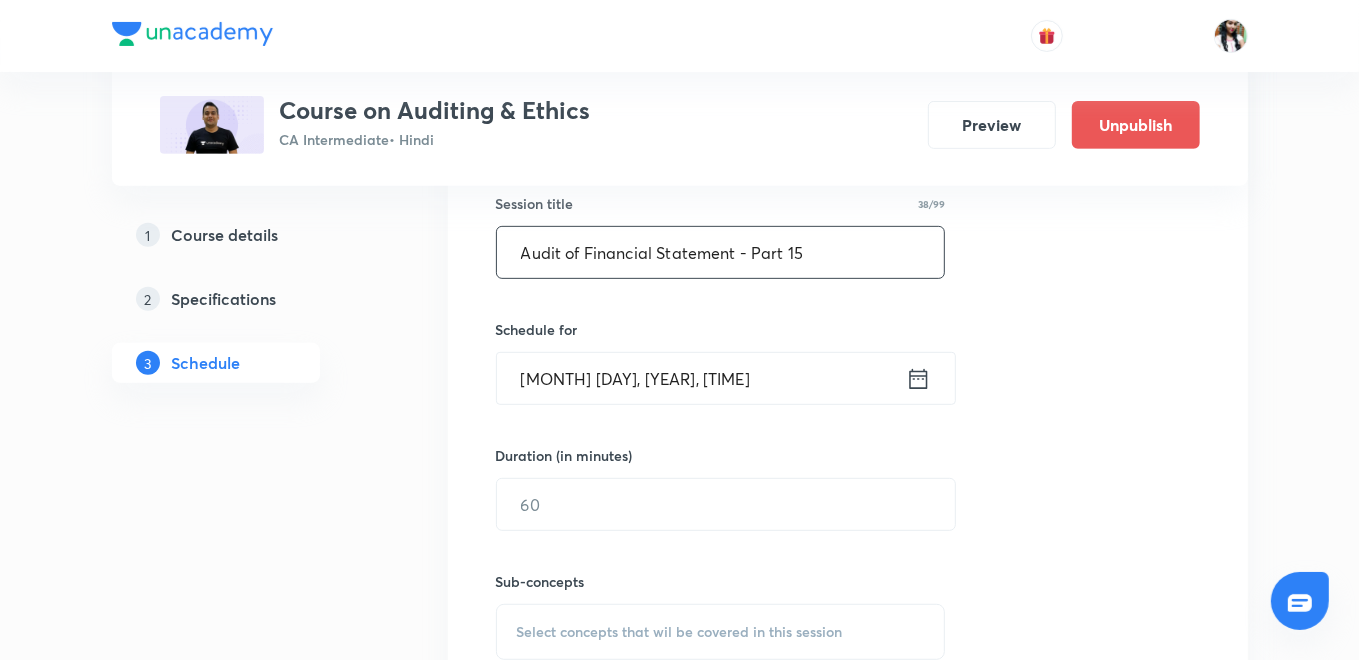 scroll, scrollTop: 555, scrollLeft: 0, axis: vertical 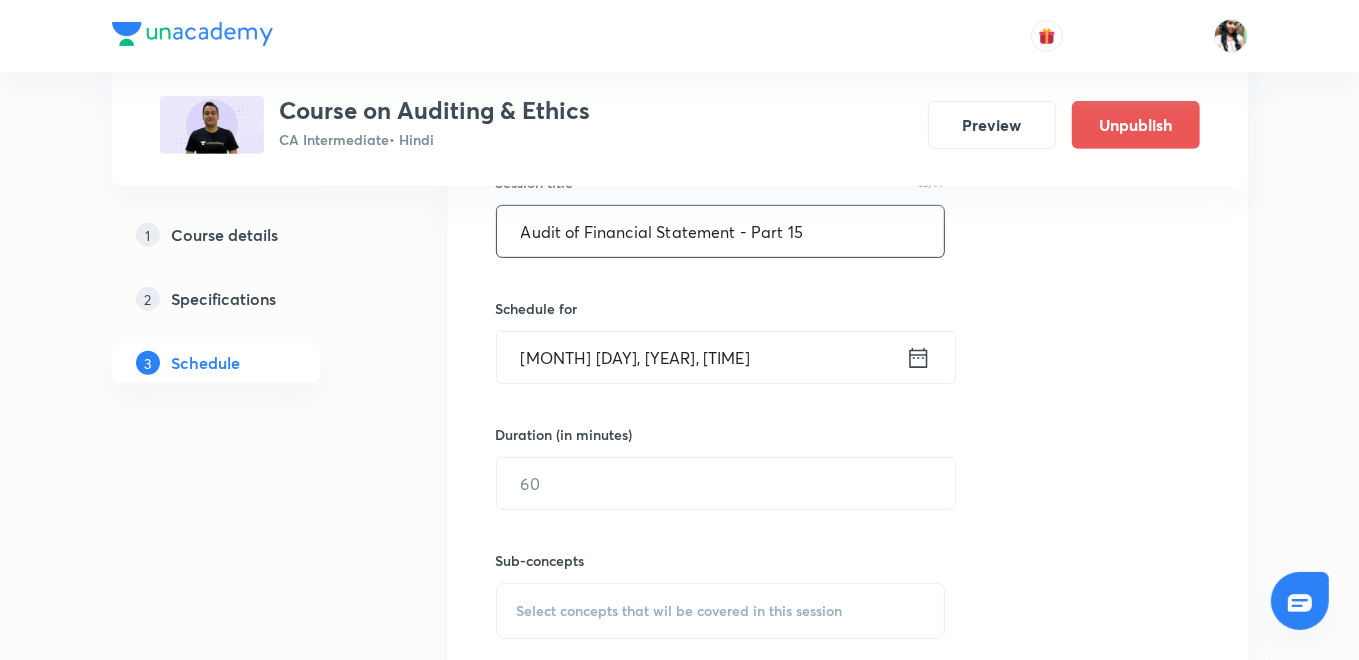 type on "Audit of Financial Statement - Part 15" 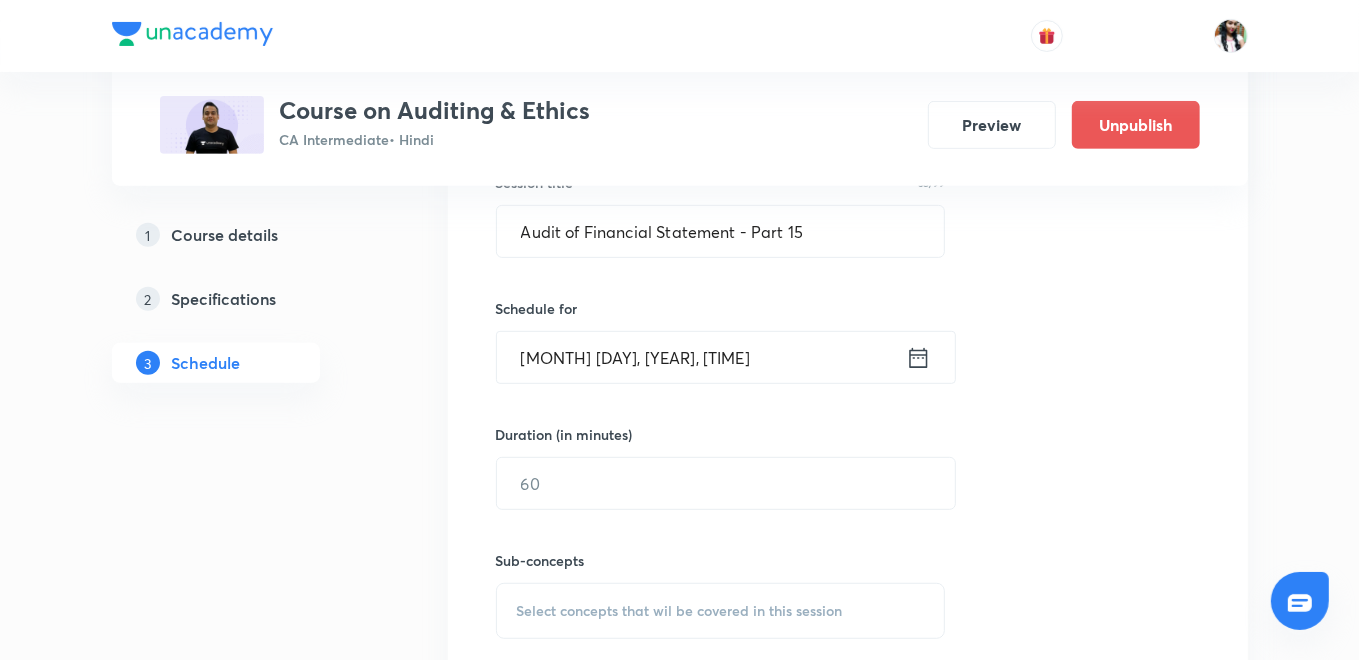 click 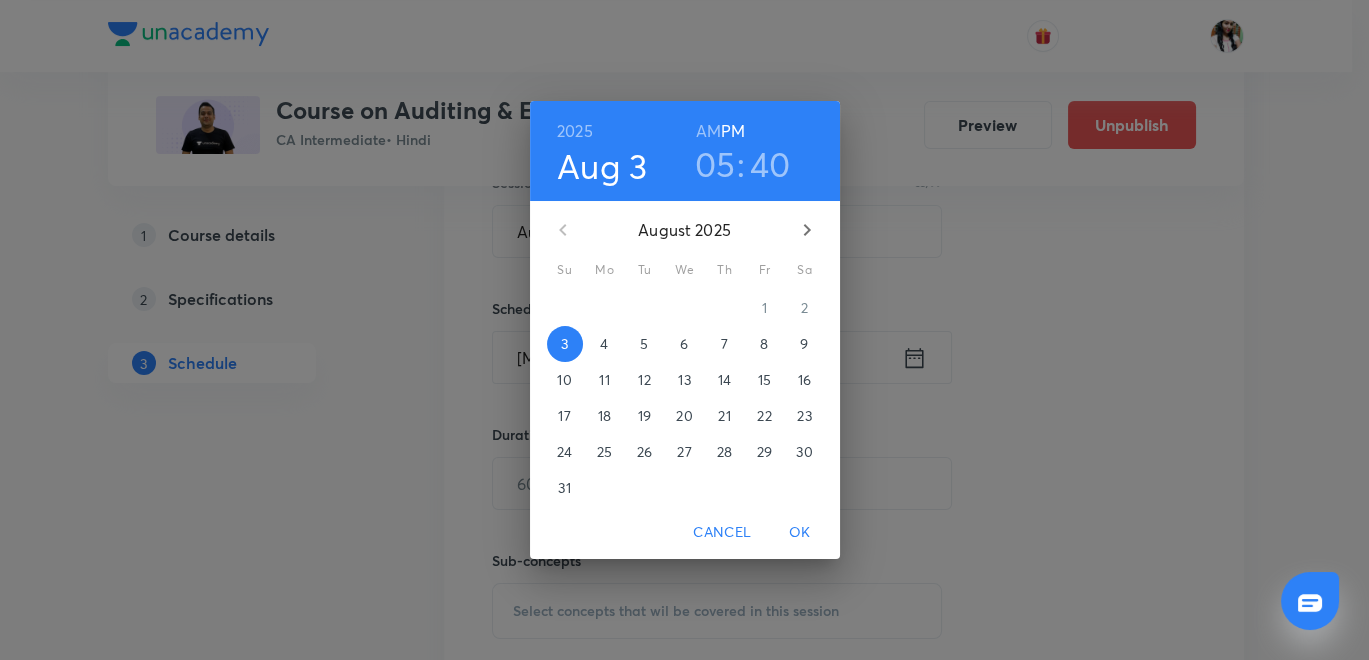 click on "8" at bounding box center (764, 344) 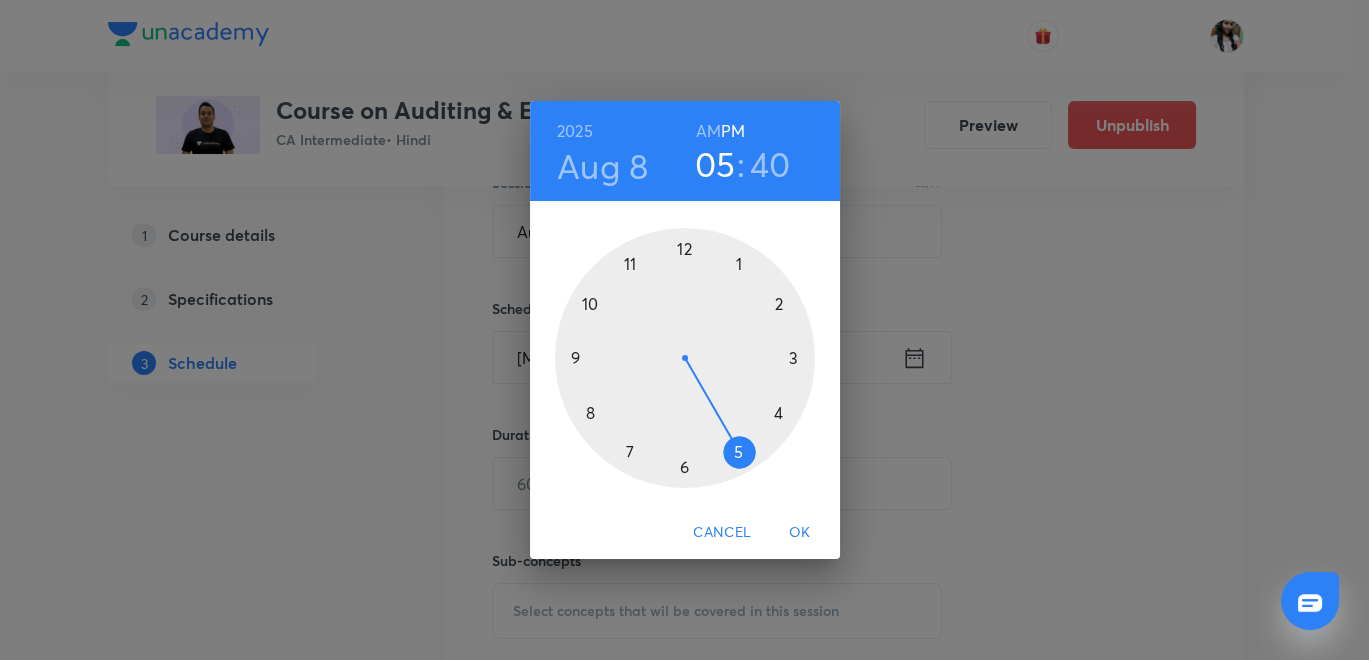 click on "05 : 40" at bounding box center [742, 164] 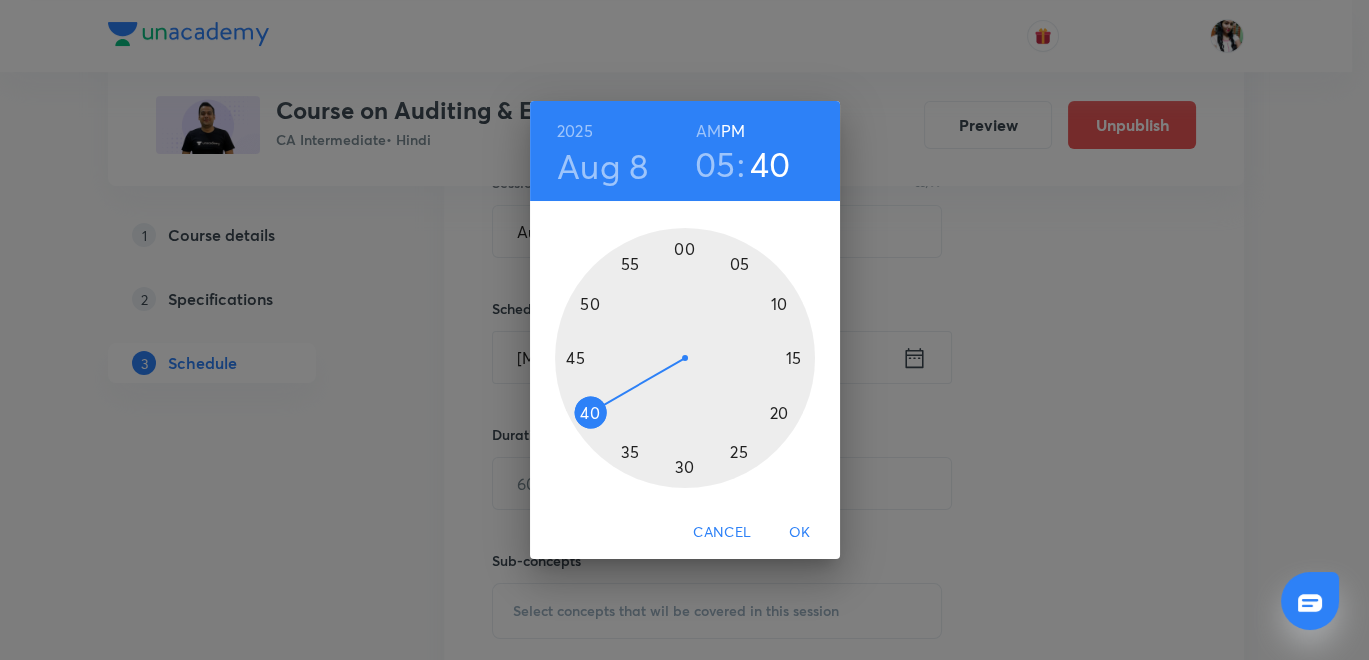 click at bounding box center (685, 358) 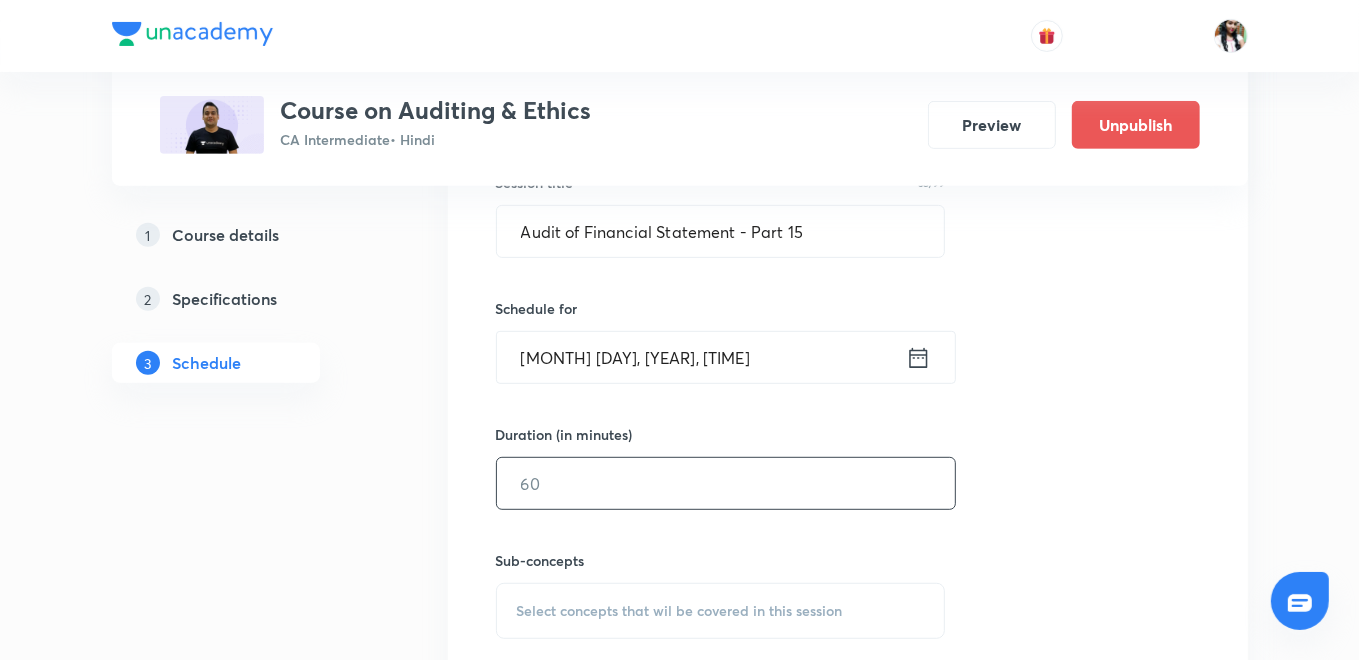 click at bounding box center [726, 483] 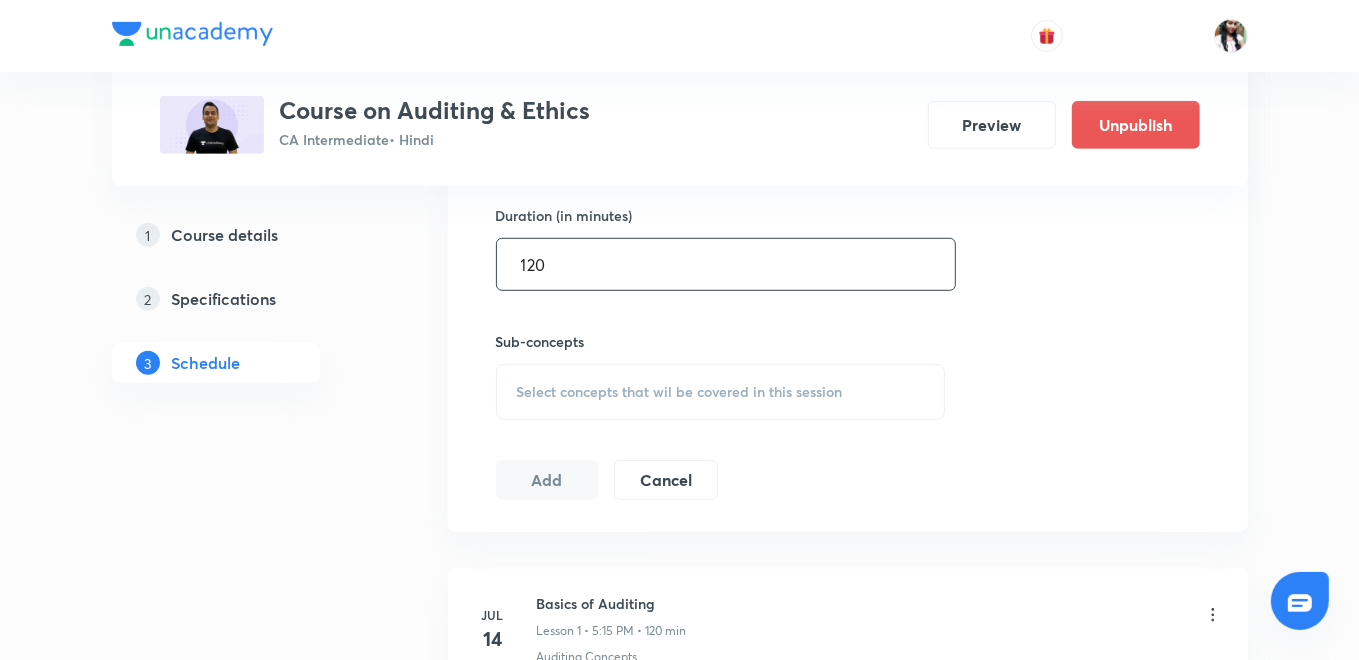 scroll, scrollTop: 777, scrollLeft: 0, axis: vertical 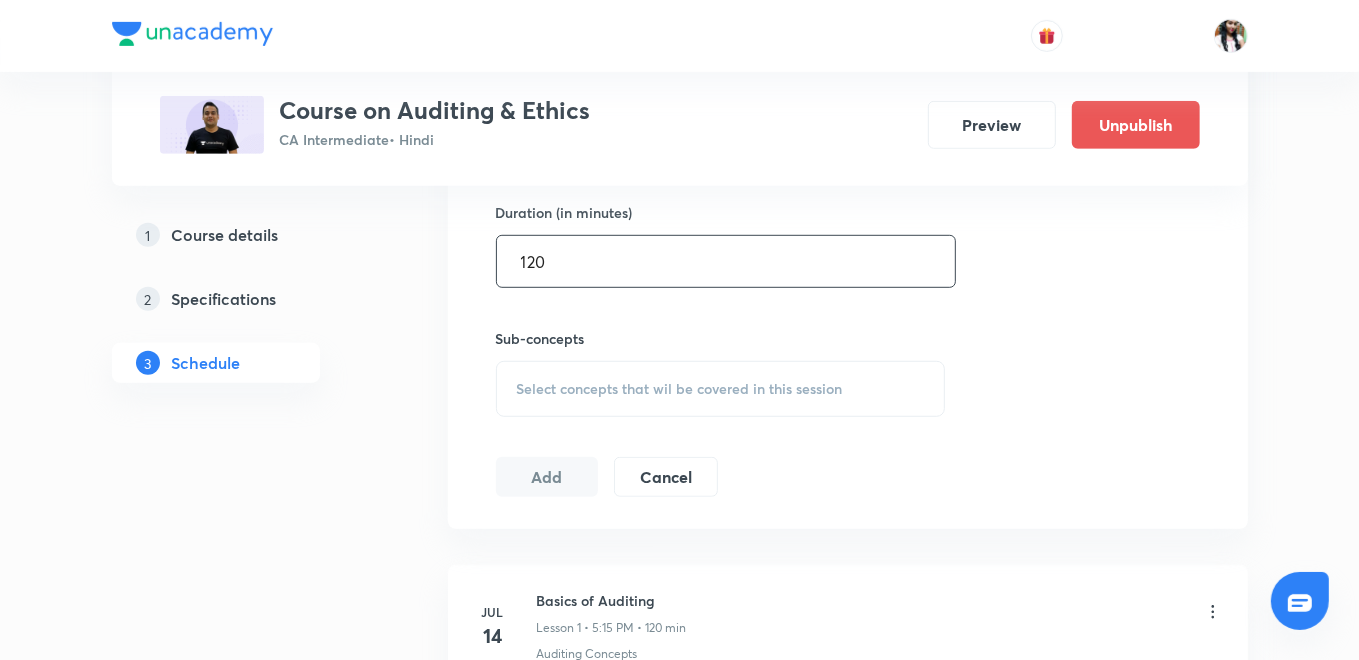type on "120" 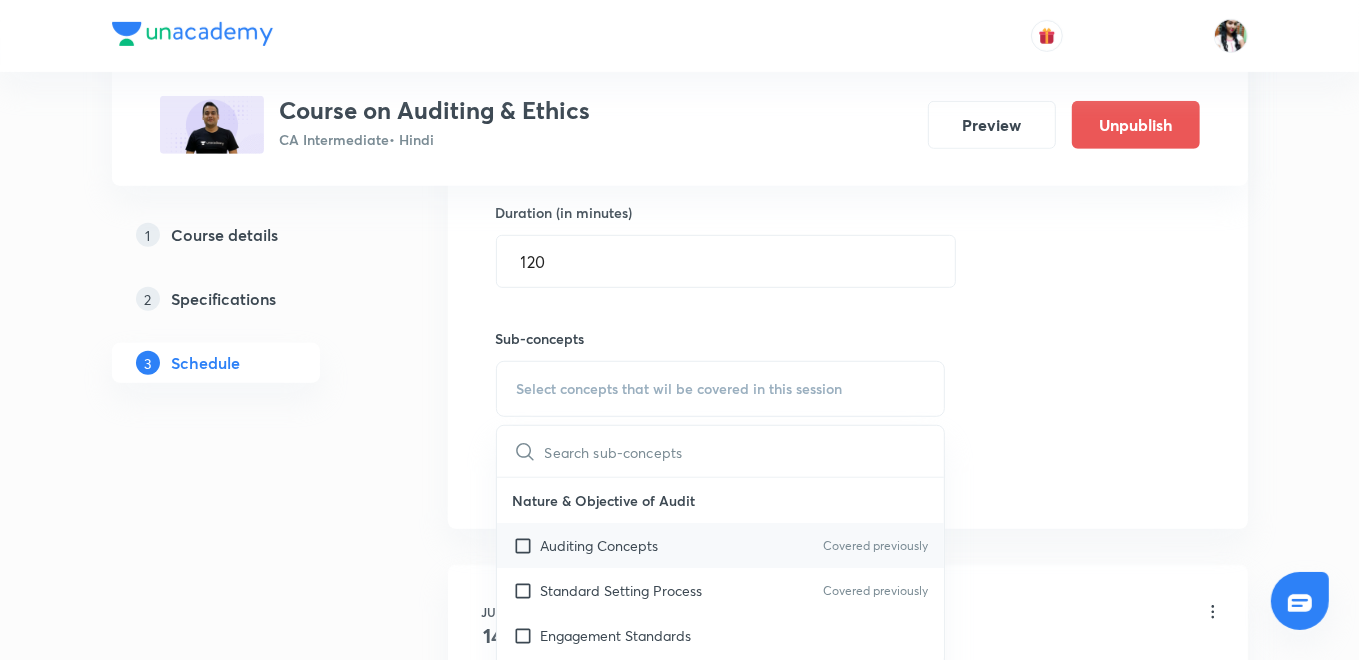click on "Auditing Concepts Covered previously" at bounding box center [721, 545] 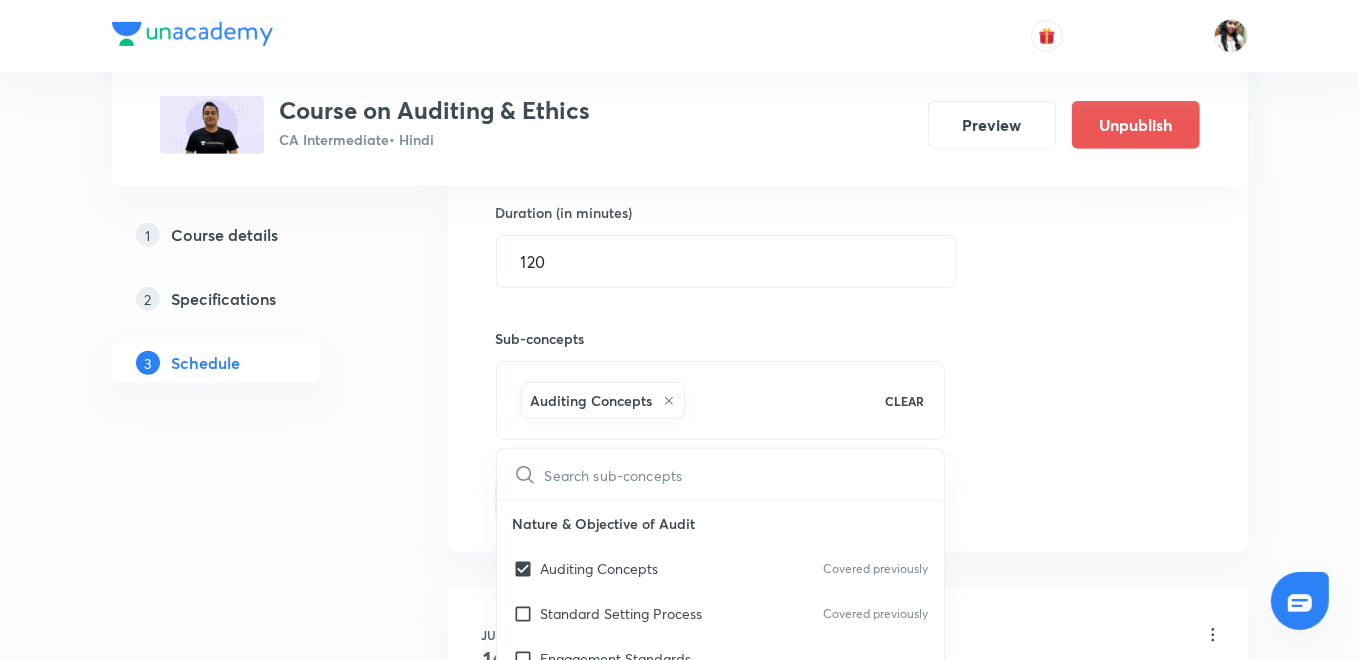 click on "Plus Courses Course on Auditing & Ethics CA Intermediate  • Hindi Preview Unpublish 1 Course details 2 Specifications 3 Schedule Schedule 22  classes Topic coverage Auditing & Assurance Cover at least  60 % View details Session  23 Live class Quiz Recorded classes Session title 38/99 Audit of Financial Statement - Part 15 ​ Schedule for Aug 8, 2025, 5:15 PM ​ Duration (in minutes) 120 ​ Sub-concepts Auditing Concepts CLEAR ​ Nature & Objective of Audit Auditing Concepts Covered previously Standard Setting Process Covered previously Engagement Standards Audit Strategy and Planning Audit Strategy Audit Planning (SA 300) Audit Programme Development of Audit Plan and Programme Control of Quality of Audit Work Delegation and Supervision of Audit Work Materiality and Audit Plan Revision of Materiality Documenting the Materiality Performance Materiality (SA 320 Materiality in Planning and Performing an Audit) Audit Documentation & Evidence Objectives of the Auditor Regarding Going Concern Audit Risk Nature" at bounding box center (680, 1730) 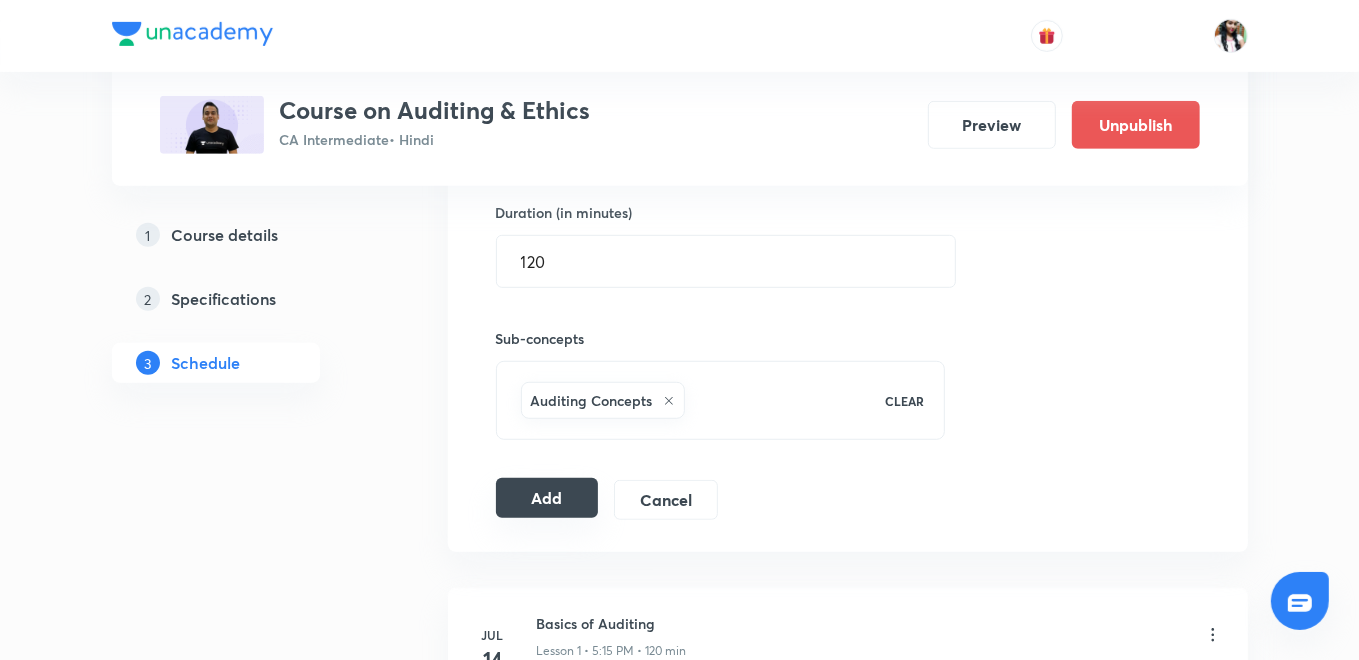 click on "Add" at bounding box center [547, 498] 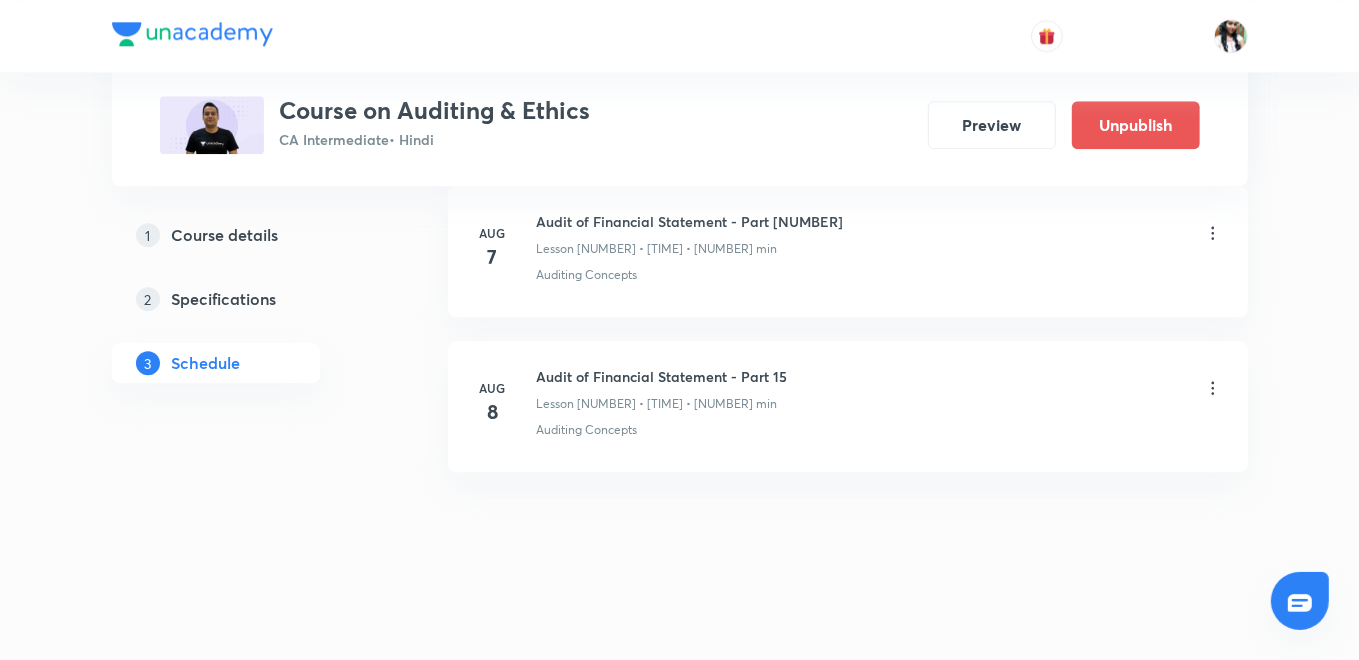 scroll, scrollTop: 3581, scrollLeft: 0, axis: vertical 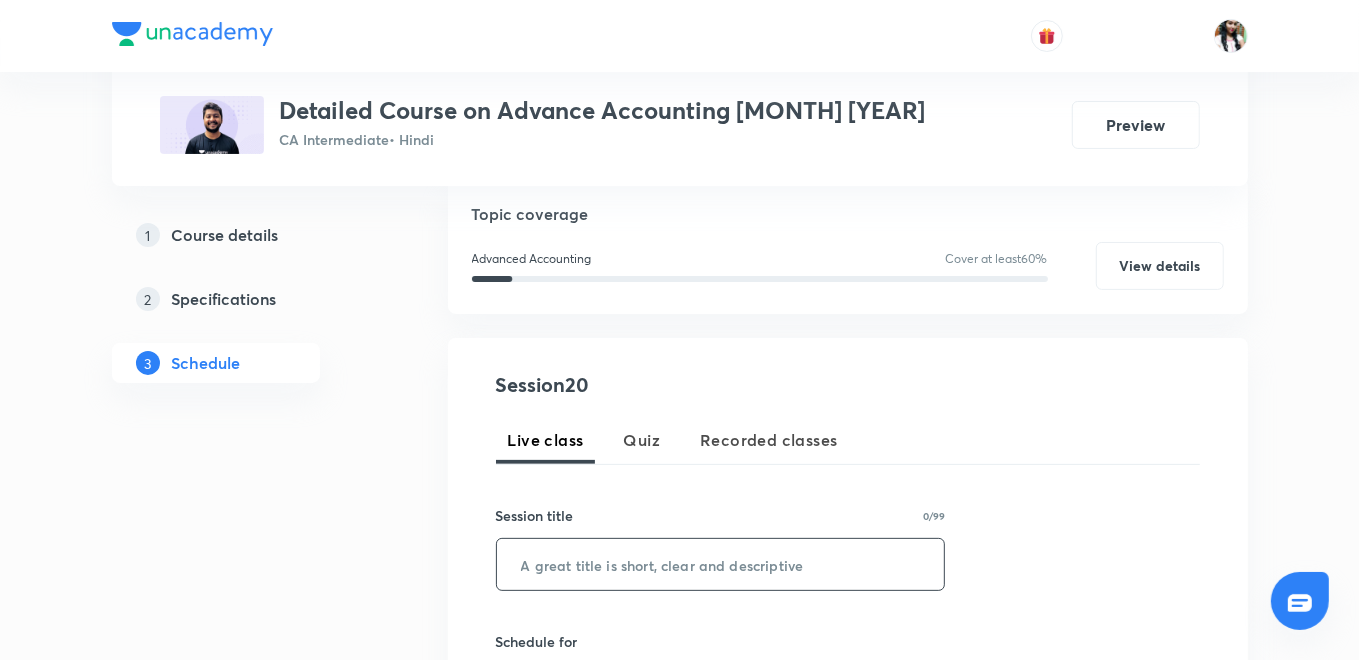paste on "Accounting Standard 13 Last Class" 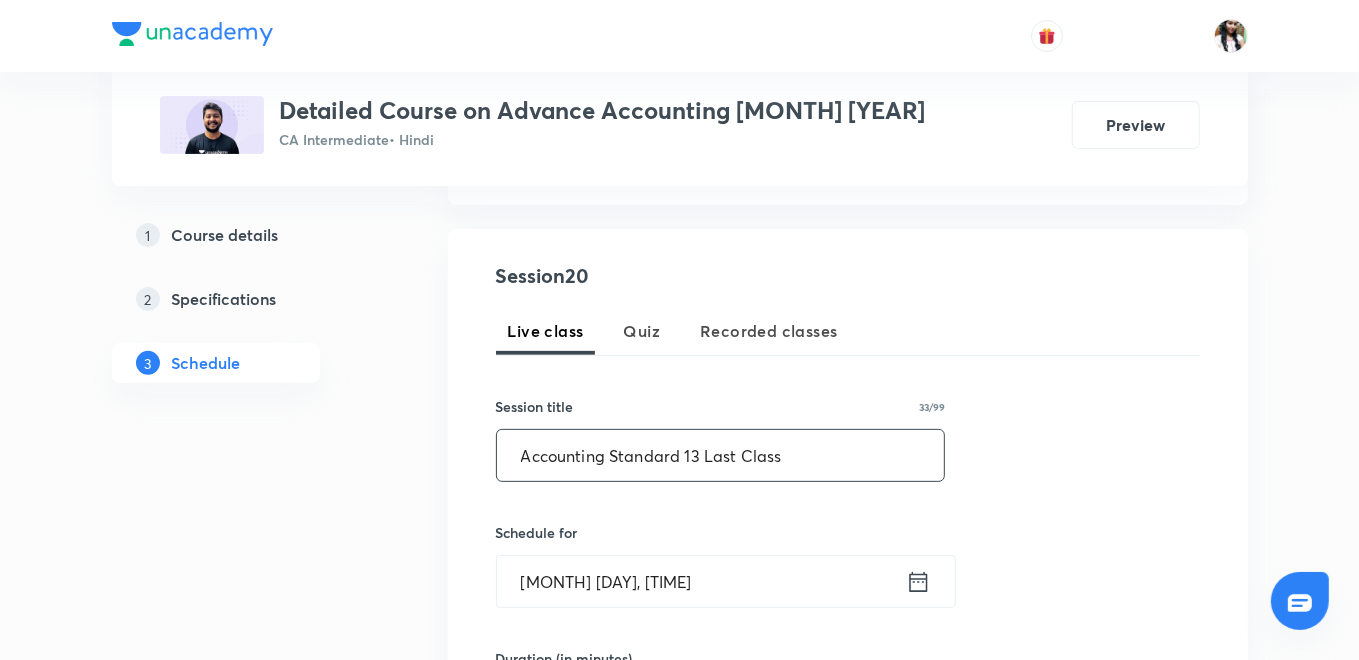 scroll, scrollTop: 445, scrollLeft: 0, axis: vertical 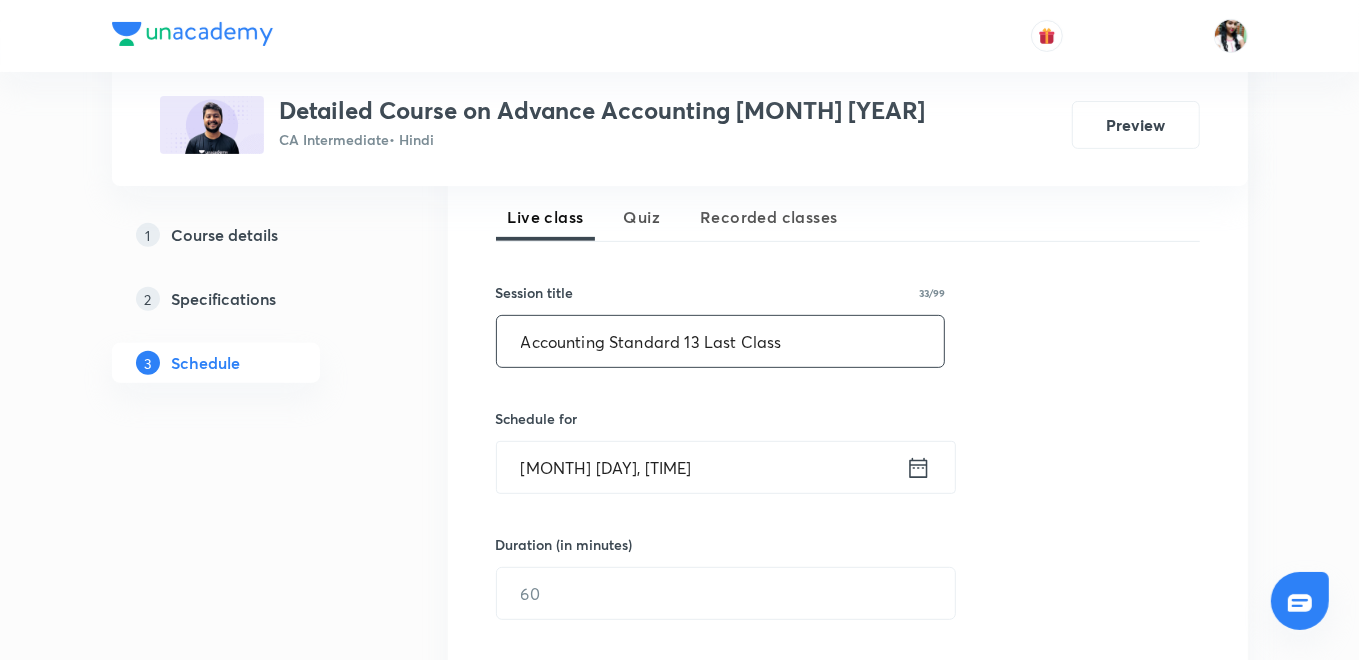 type on "Accounting Standard 13 Last Class" 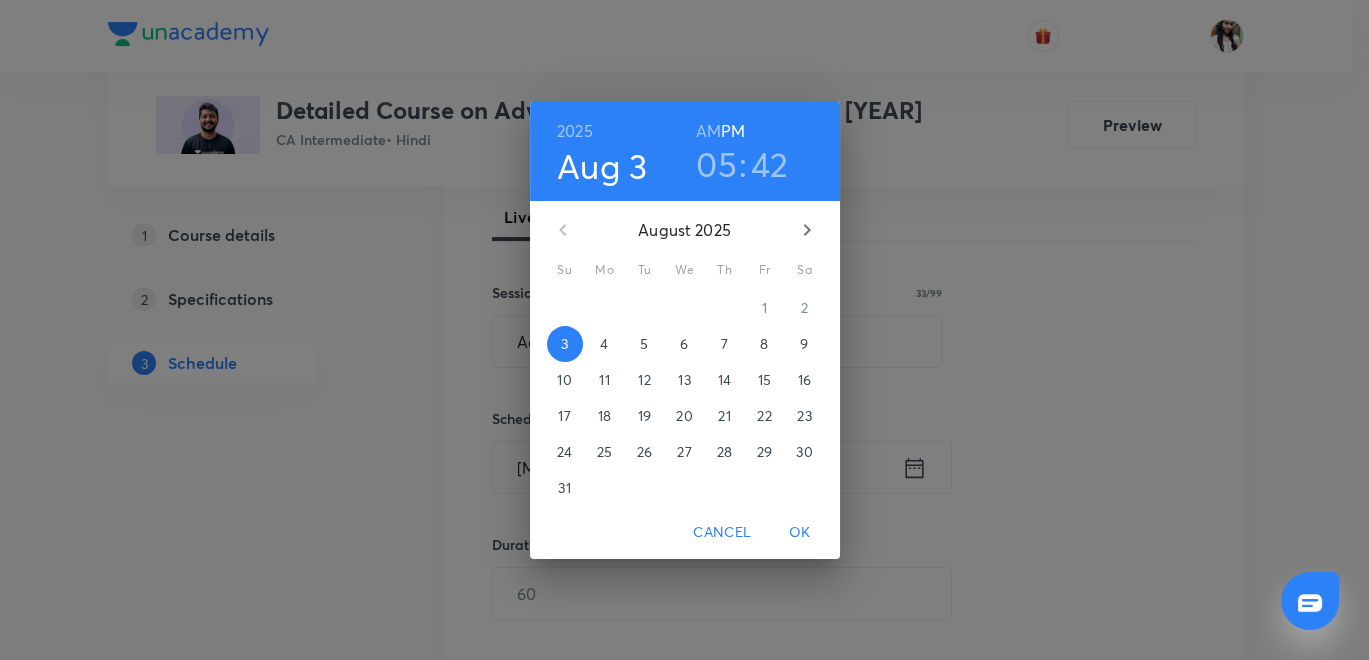 click on "4" at bounding box center (604, 344) 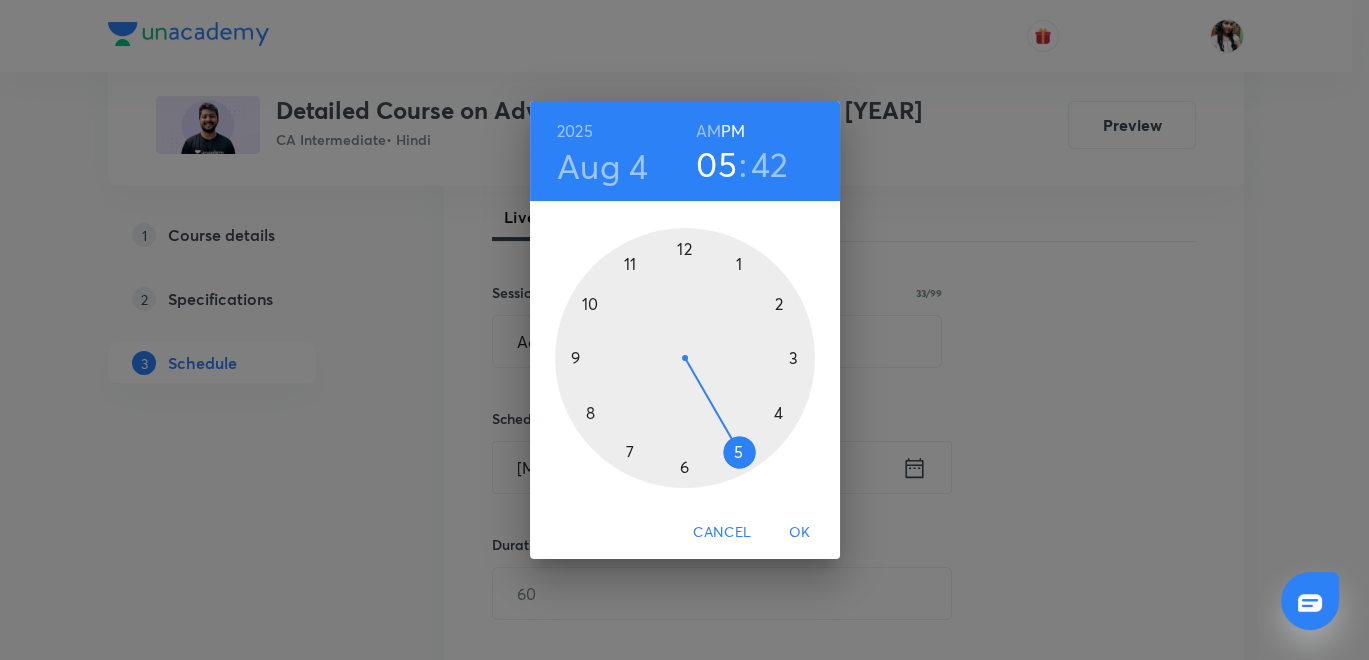 click on "AM" at bounding box center (708, 131) 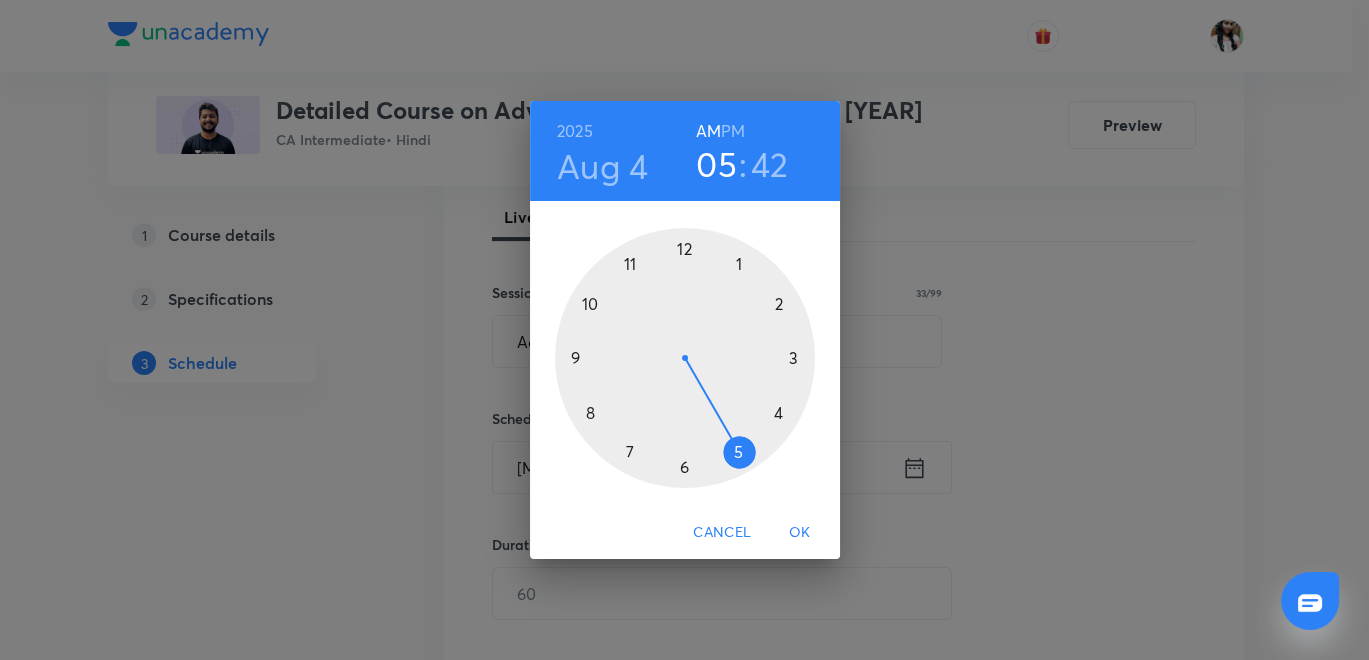click at bounding box center (685, 358) 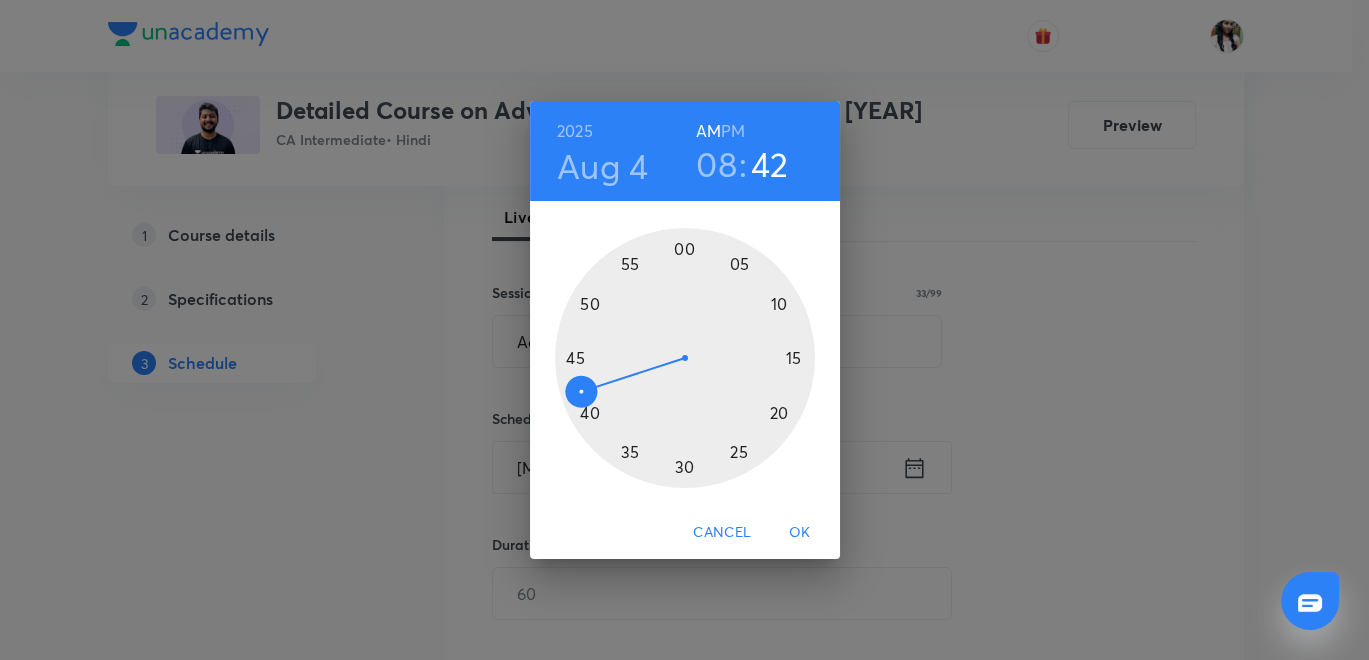 click at bounding box center (685, 358) 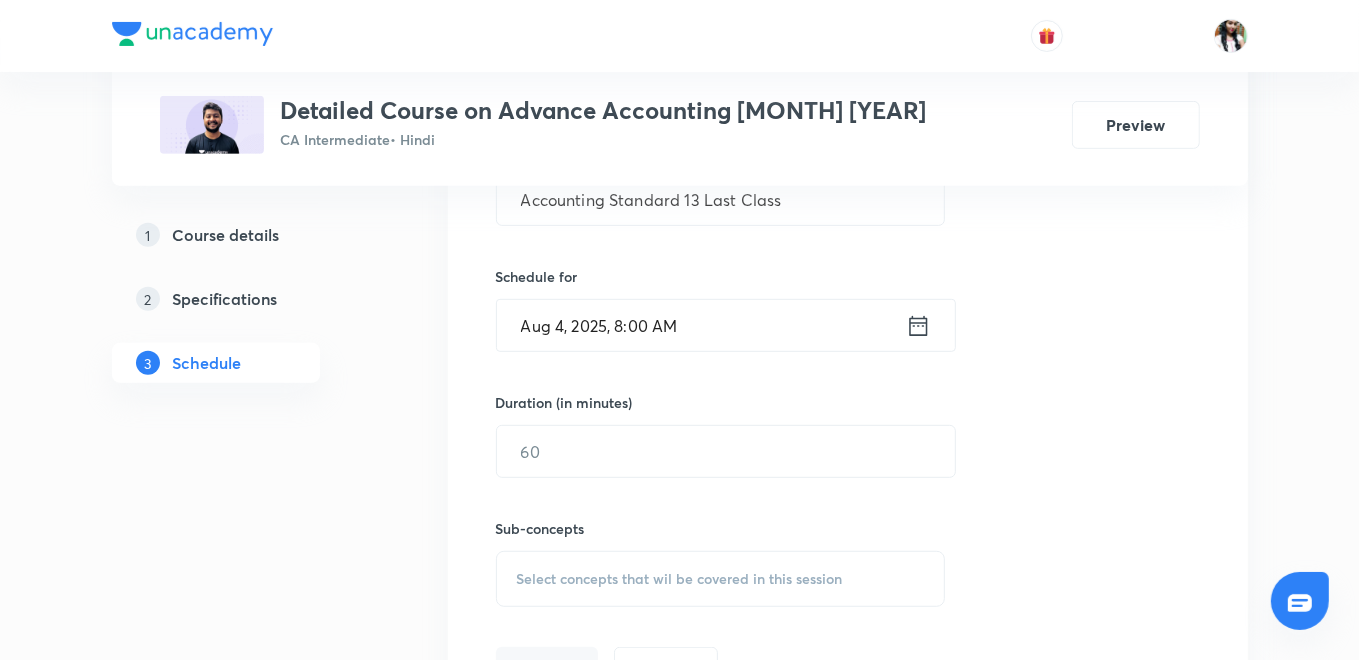 scroll, scrollTop: 667, scrollLeft: 0, axis: vertical 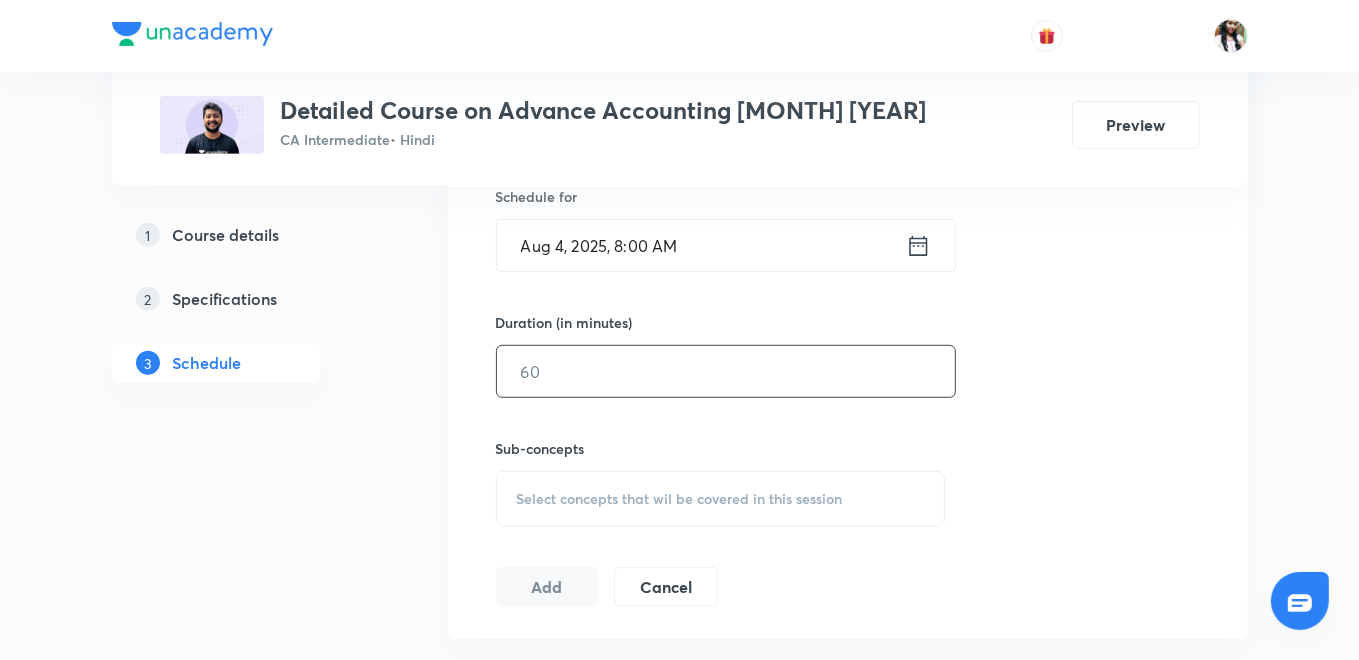 click at bounding box center [726, 371] 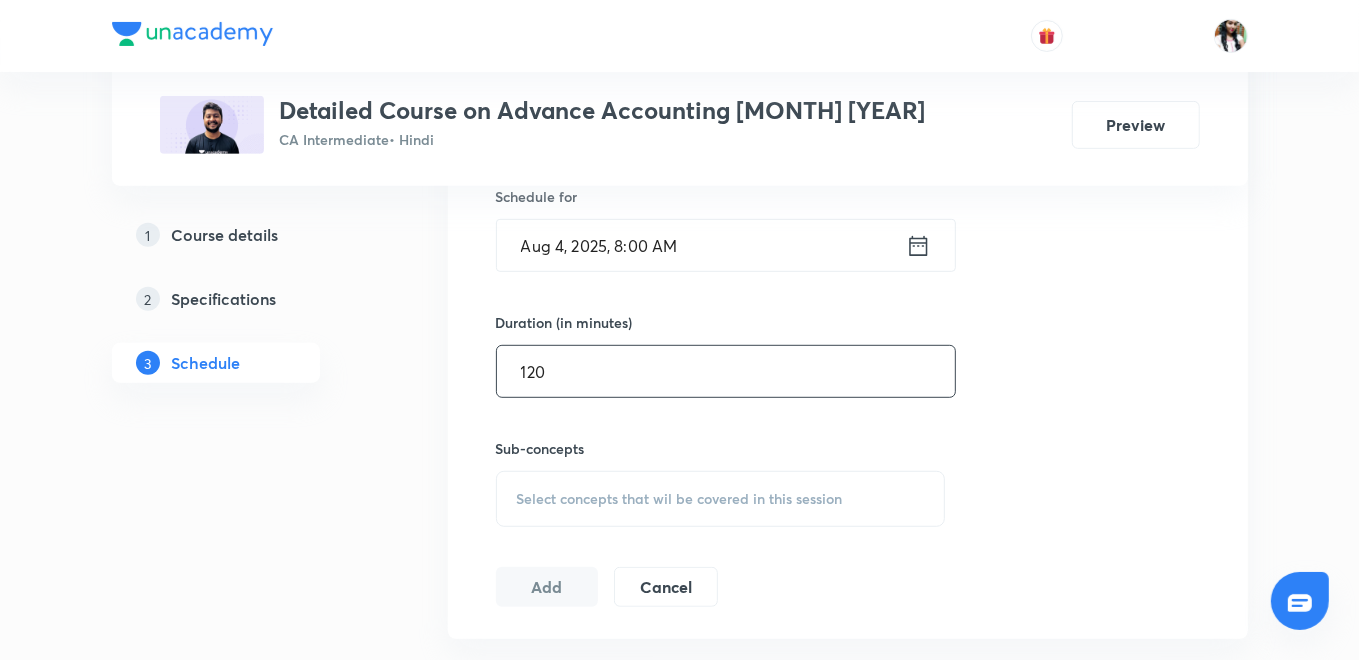 type on "120" 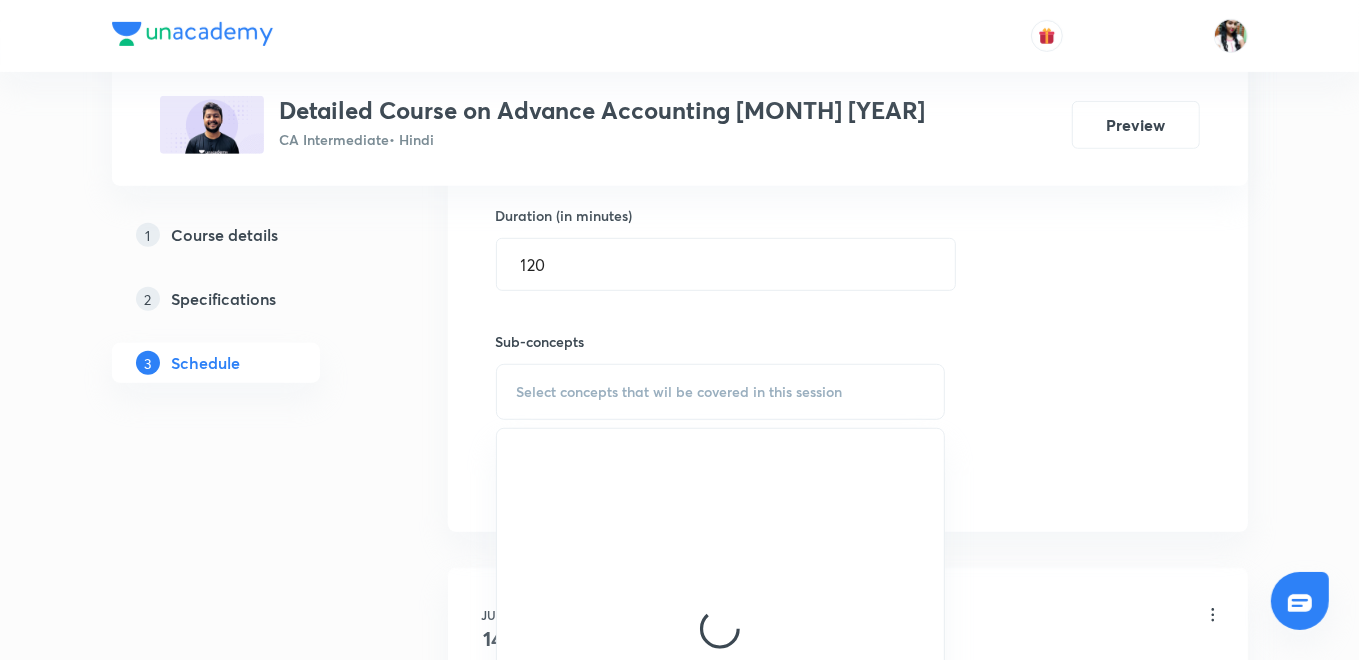 scroll, scrollTop: 889, scrollLeft: 0, axis: vertical 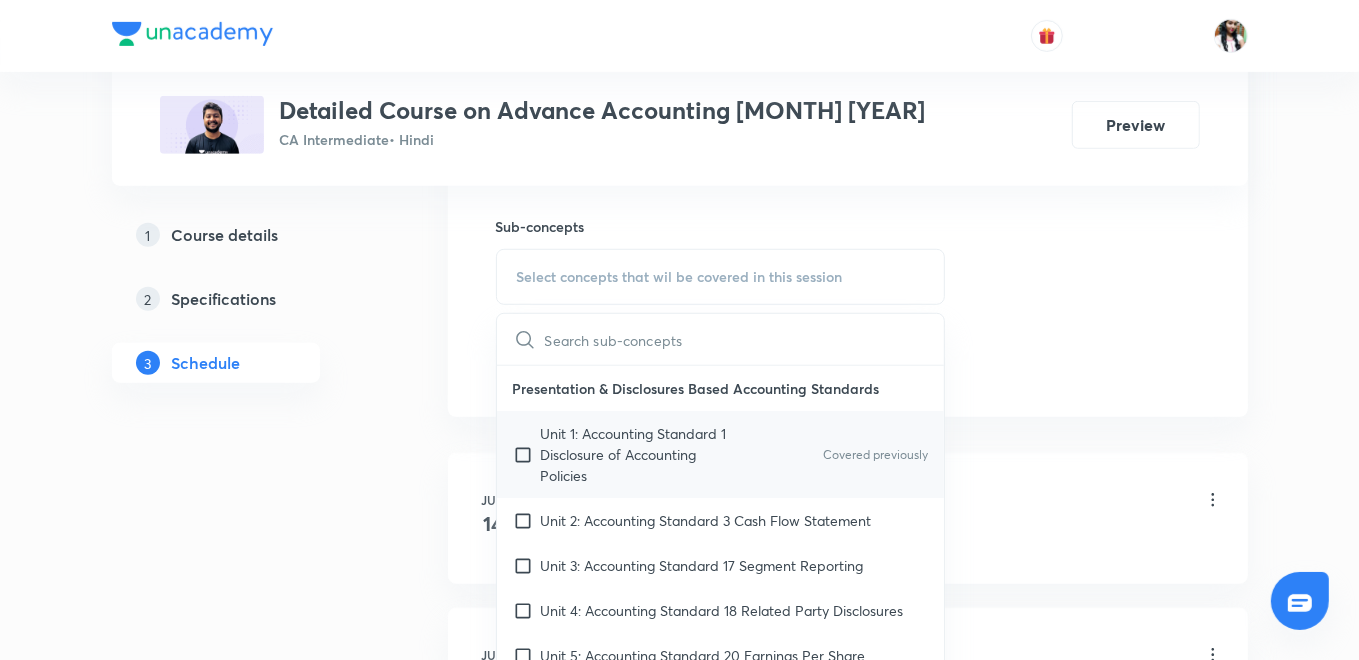 click on "Unit 1: Accounting Standard 1 Disclosure of Accounting Policies" at bounding box center [642, 454] 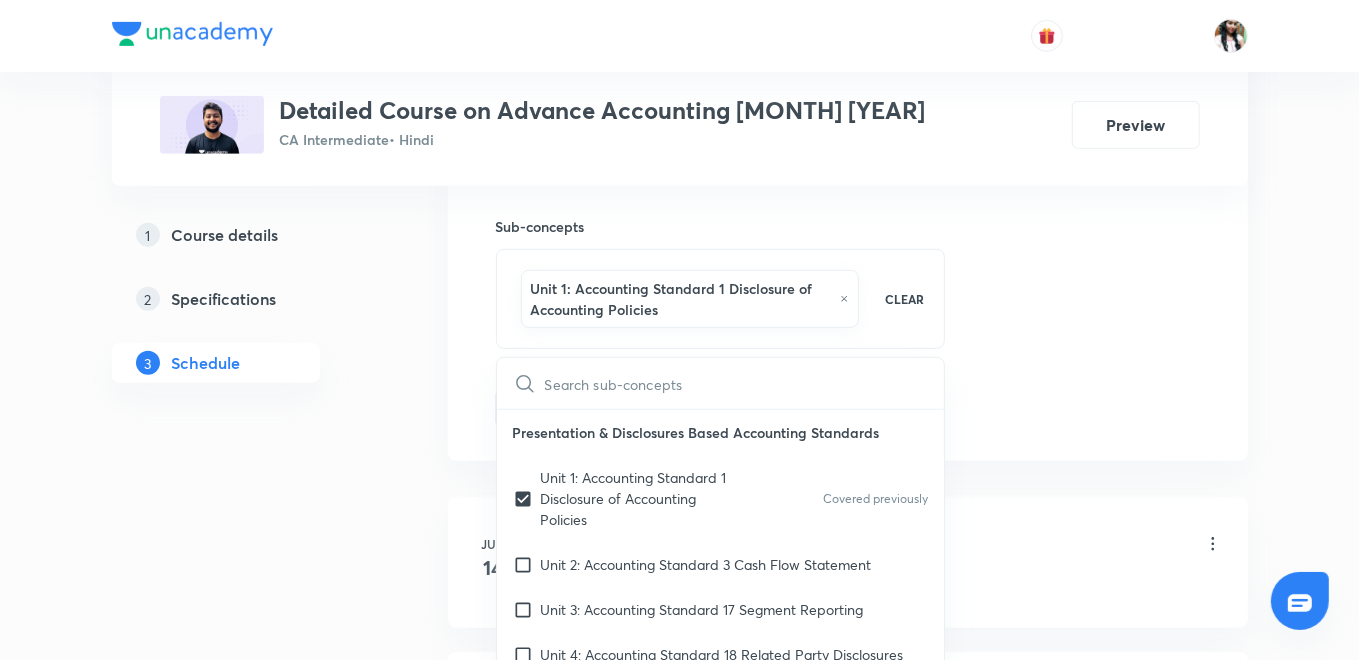 click on "Session  20 Live class Quiz Recorded classes Session title 33/99 Accounting Standard 13 Last Class ​ Schedule for Aug 4, 2025, 8:00 AM ​ Duration (in minutes) 120 ​ Sub-concepts Unit 1: Accounting Standard 1 Disclosure of Accounting Policies CLEAR ​  Presentation & Disclosures Based Accounting Standards Unit 1: Accounting Standard 1 Disclosure of Accounting Policies Covered previously Unit 2: Accounting Standard 3 Cash Flow Statement Unit 3: Accounting Standard 17 Segment Reporting Unit 4: Accounting Standard 18 Related Party Disclosures Unit 5: Accounting Standard 20 Earnings Per Share Unit 6: Accounting Standard 24 Discontinuing Operations Unit 7: Accounting Standard 25 Interim Financial Reporting Assets Based Accounting Standards Unit 1: Accounting Standard 2 Valuation of Inventory Unit 2: Accounting Standard 10 Property, Plant and Equipment Unit 3: Accounting Standard 13 Accounting for Investments Unit 4: Accounting Standard 16 Borrowing Costs Unit 5: Accounting Standard 19 Leases Add Cancel" at bounding box center [848, 66] 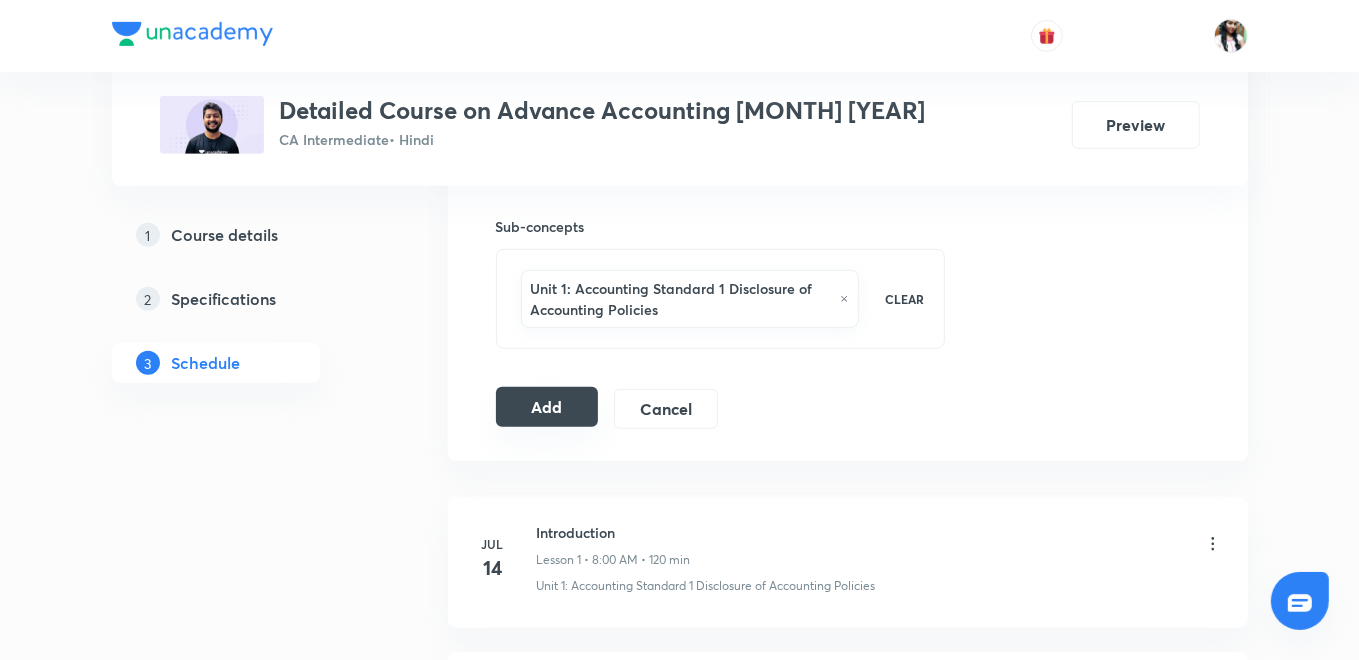click on "Add" at bounding box center [547, 407] 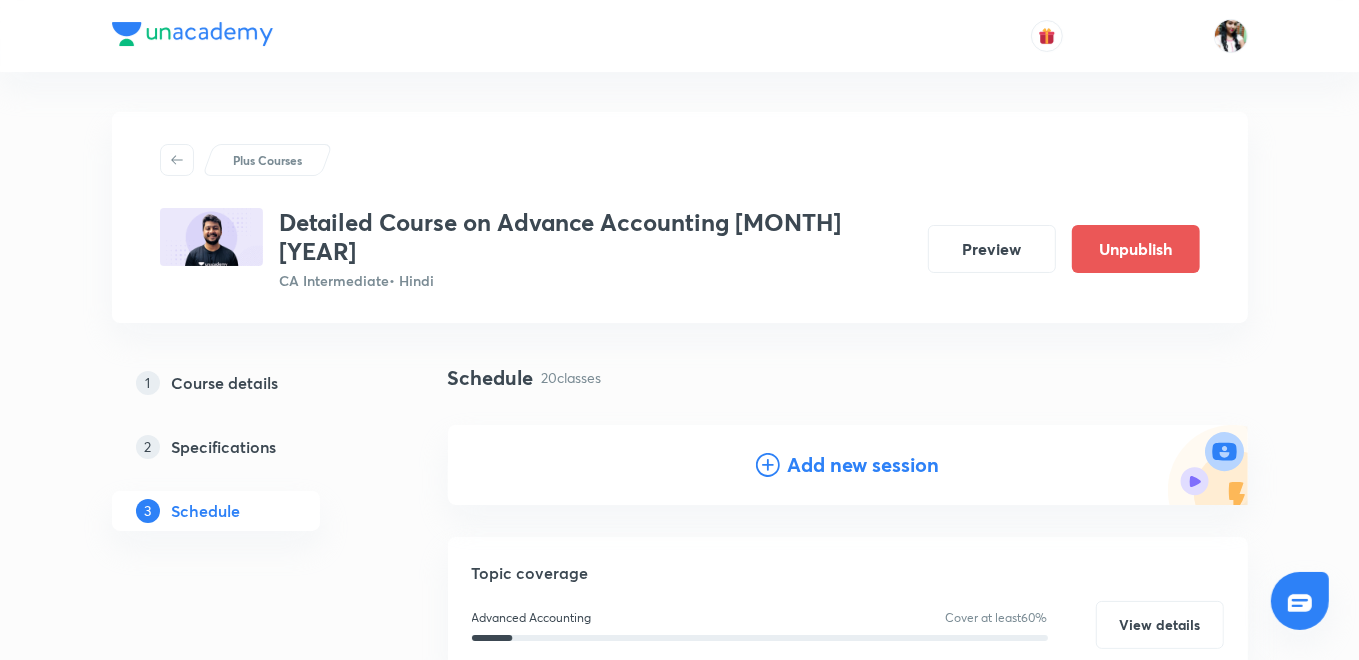 scroll, scrollTop: 0, scrollLeft: 0, axis: both 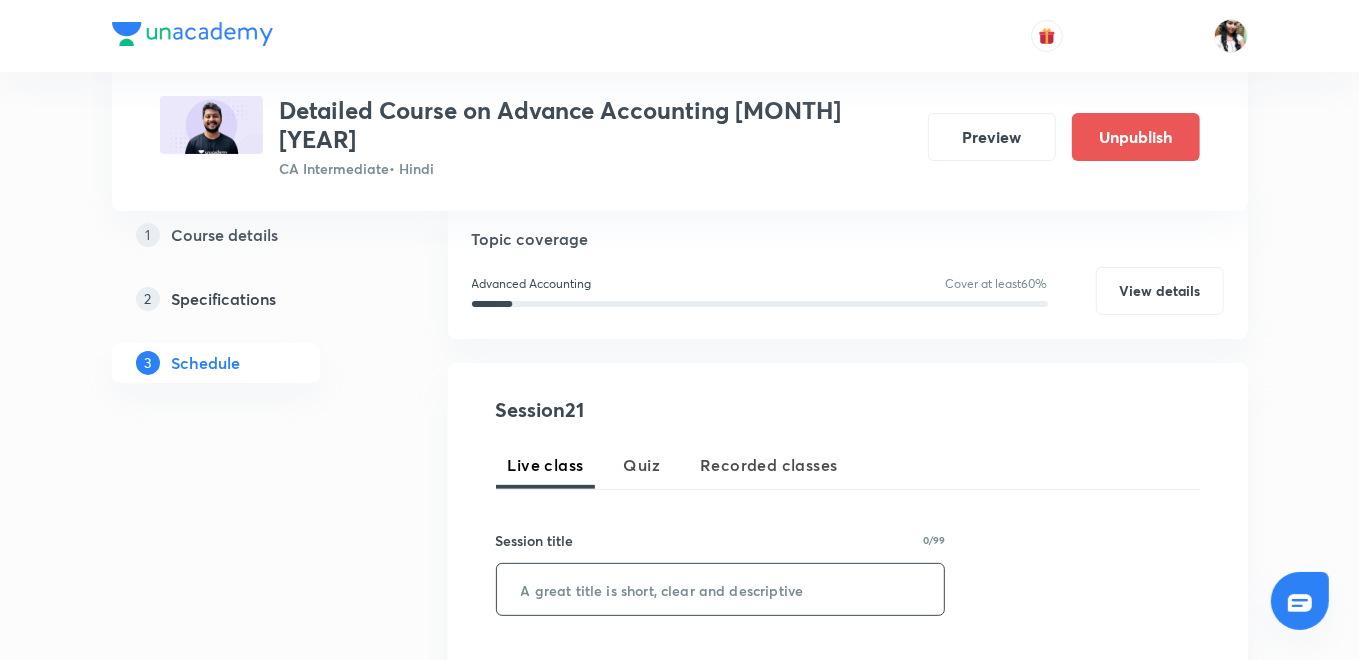 paste on "Accounting Standard 10" 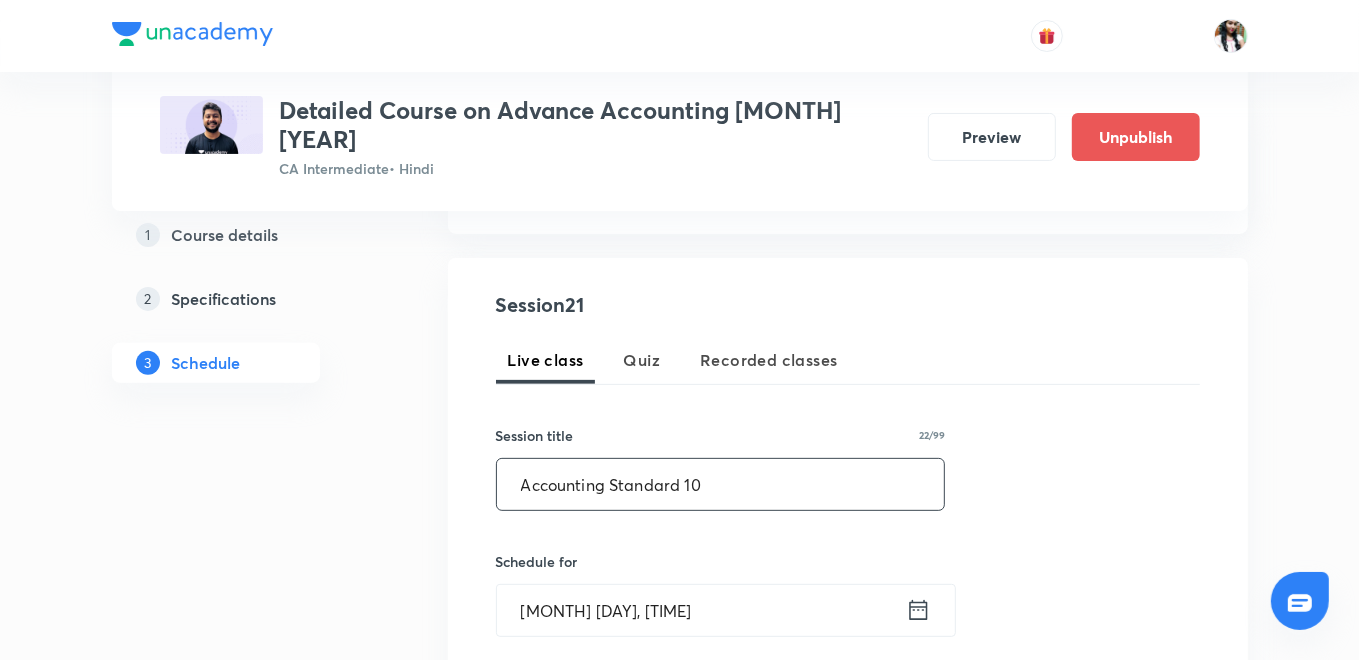 scroll, scrollTop: 444, scrollLeft: 0, axis: vertical 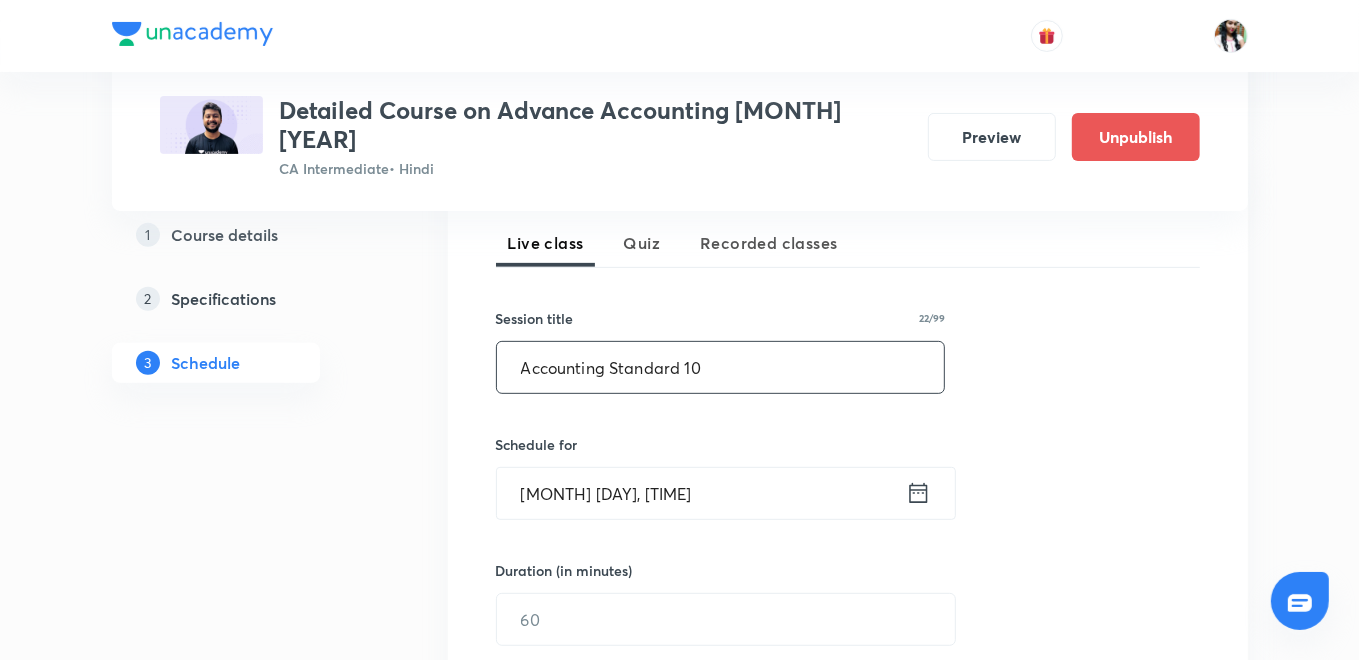 type on "Accounting Standard 10" 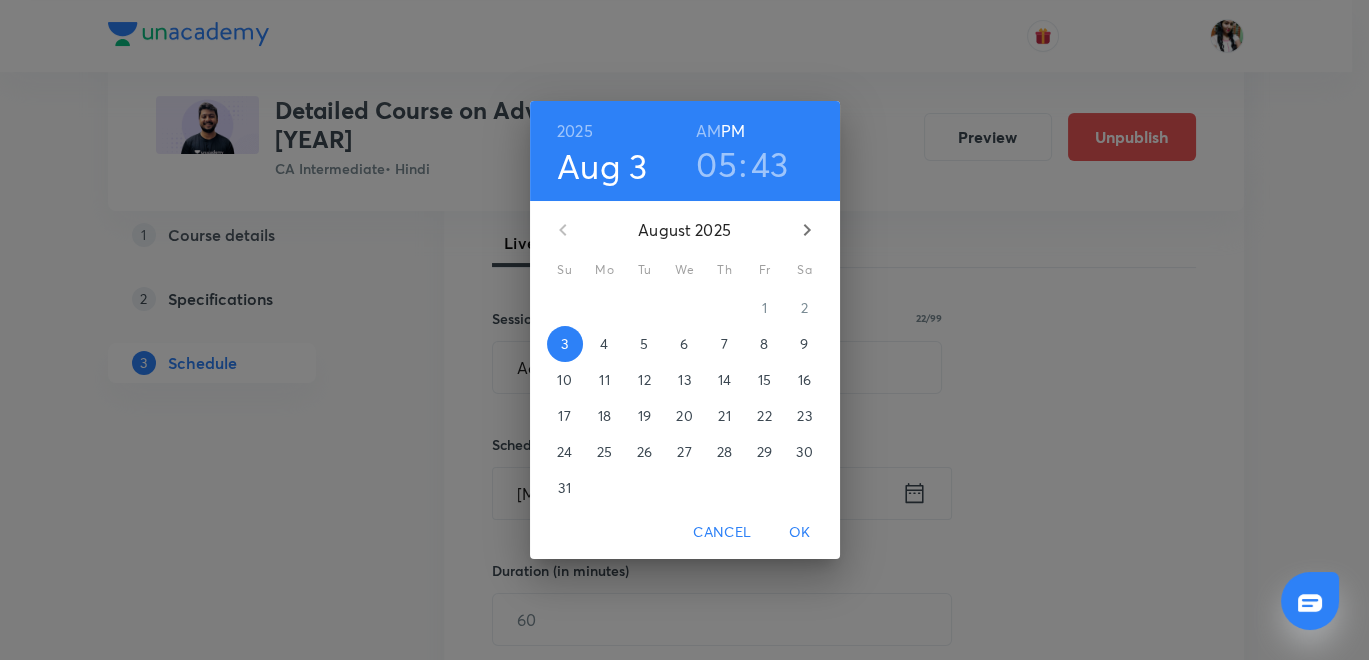 click on "5" at bounding box center (644, 344) 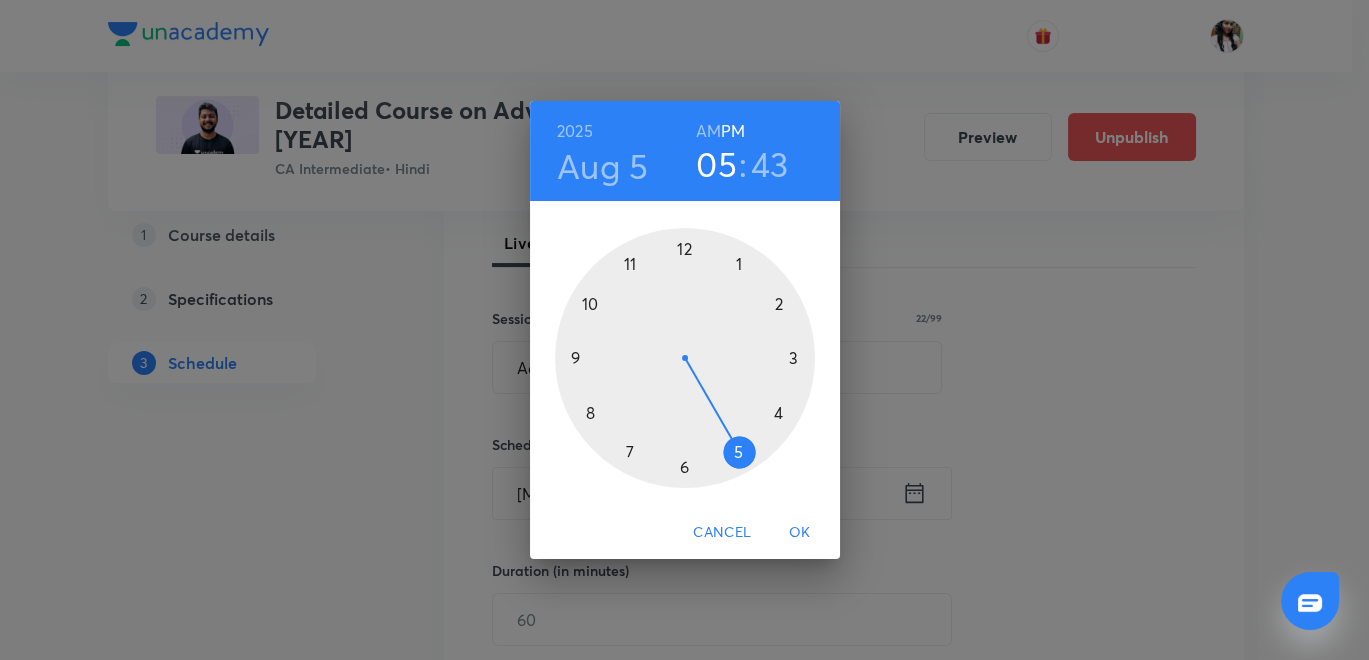click on "AM" at bounding box center [708, 131] 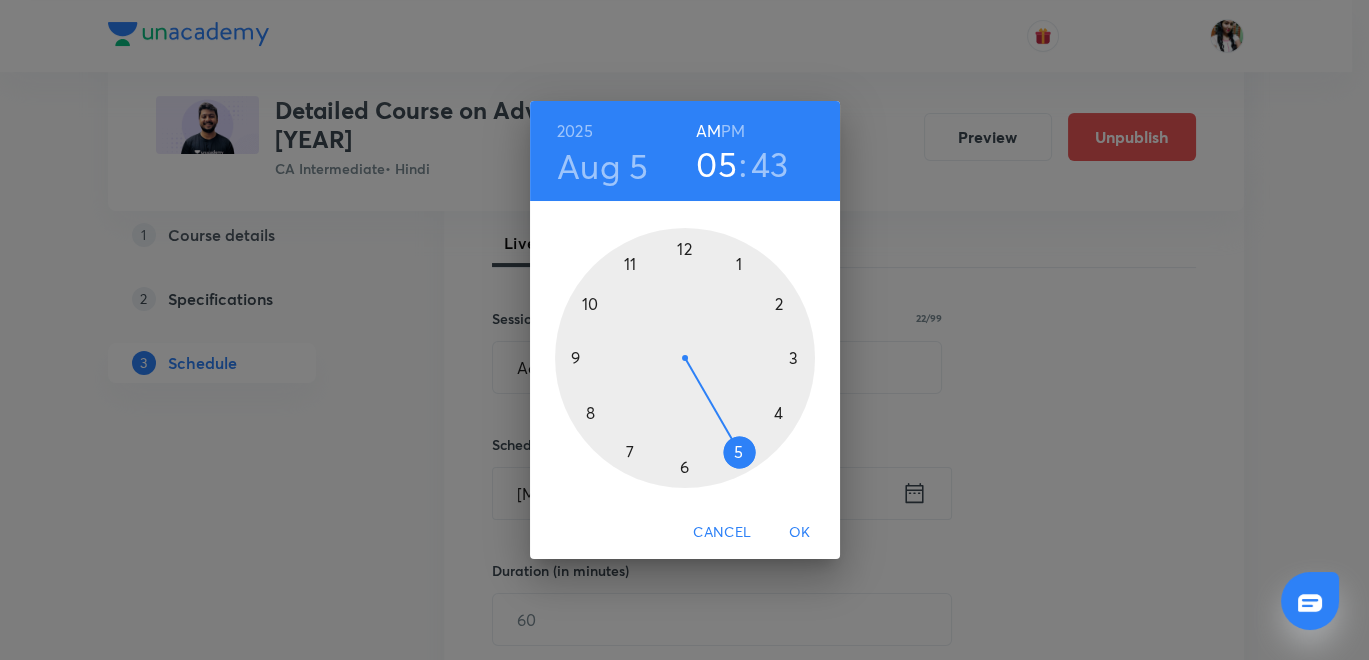 drag, startPoint x: 592, startPoint y: 411, endPoint x: 600, endPoint y: 386, distance: 26.24881 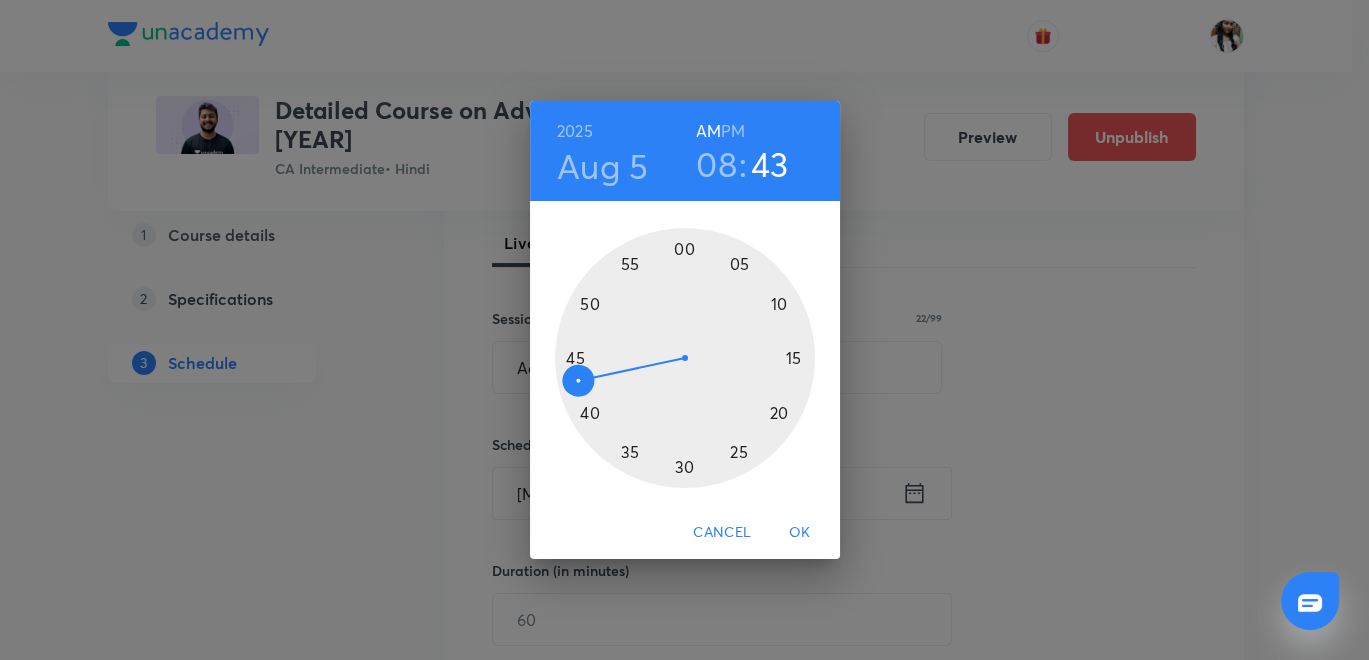 click at bounding box center (685, 358) 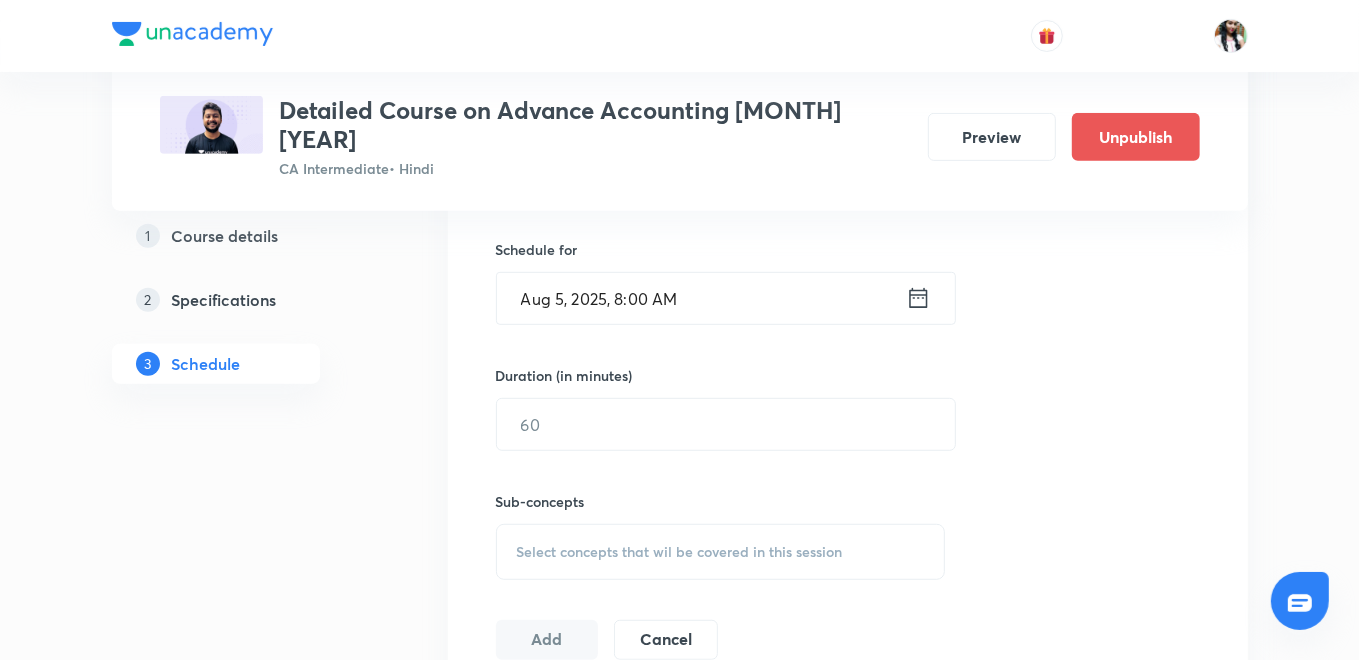 scroll, scrollTop: 666, scrollLeft: 0, axis: vertical 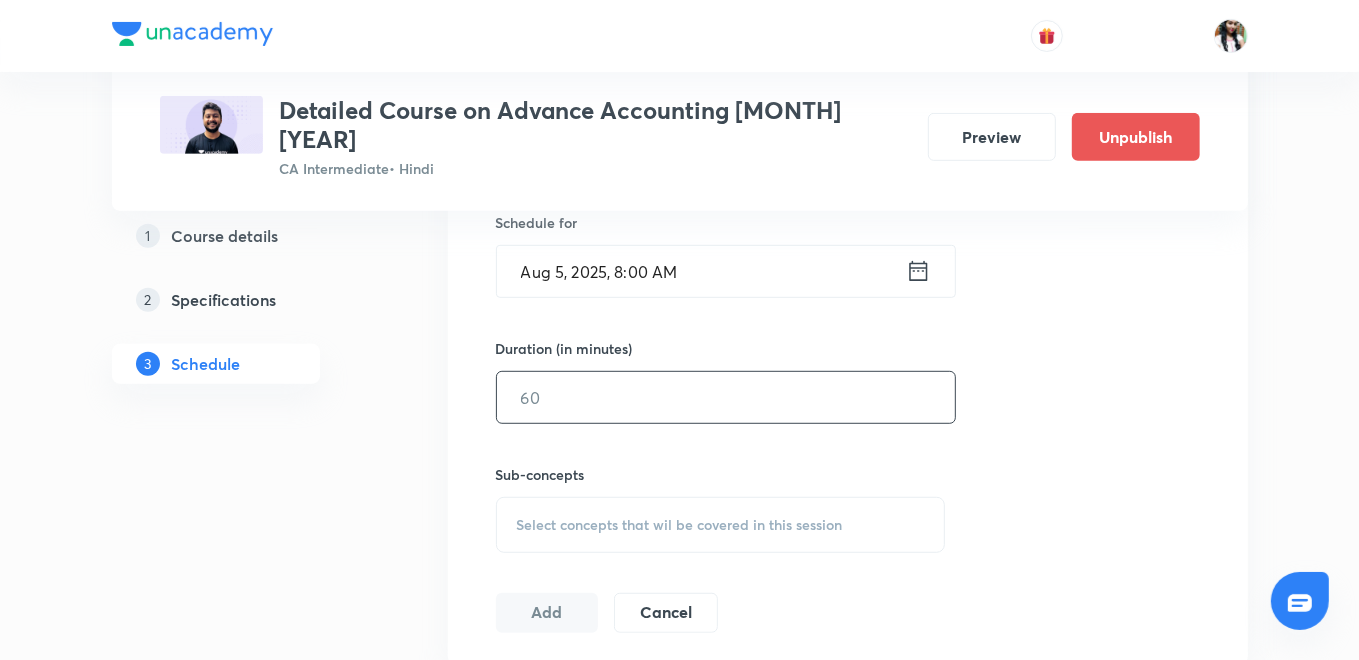 click at bounding box center [726, 397] 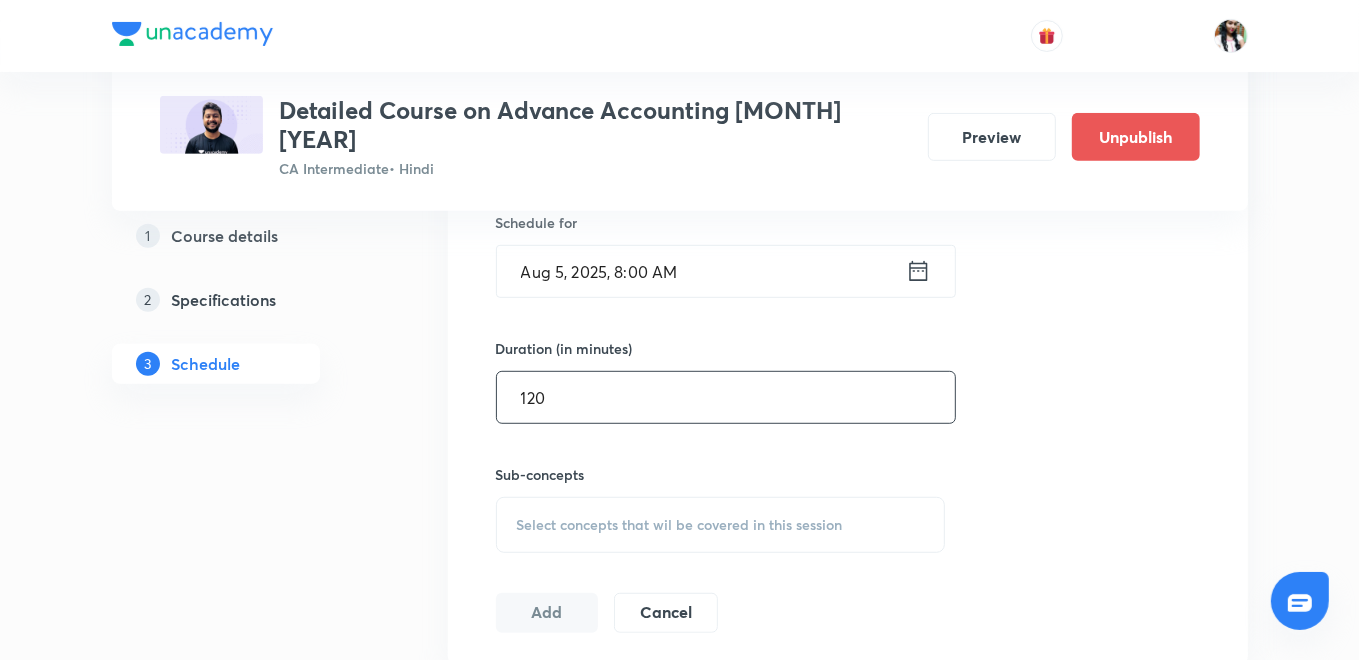 type on "120" 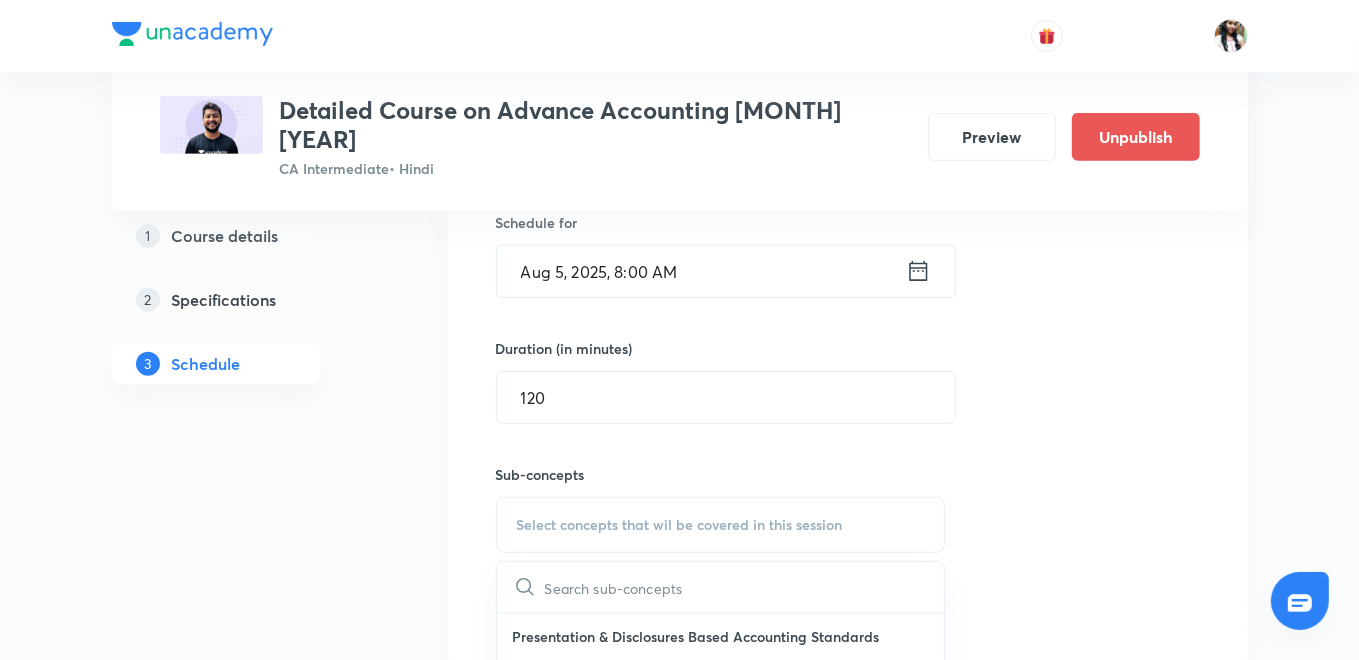 scroll, scrollTop: 888, scrollLeft: 0, axis: vertical 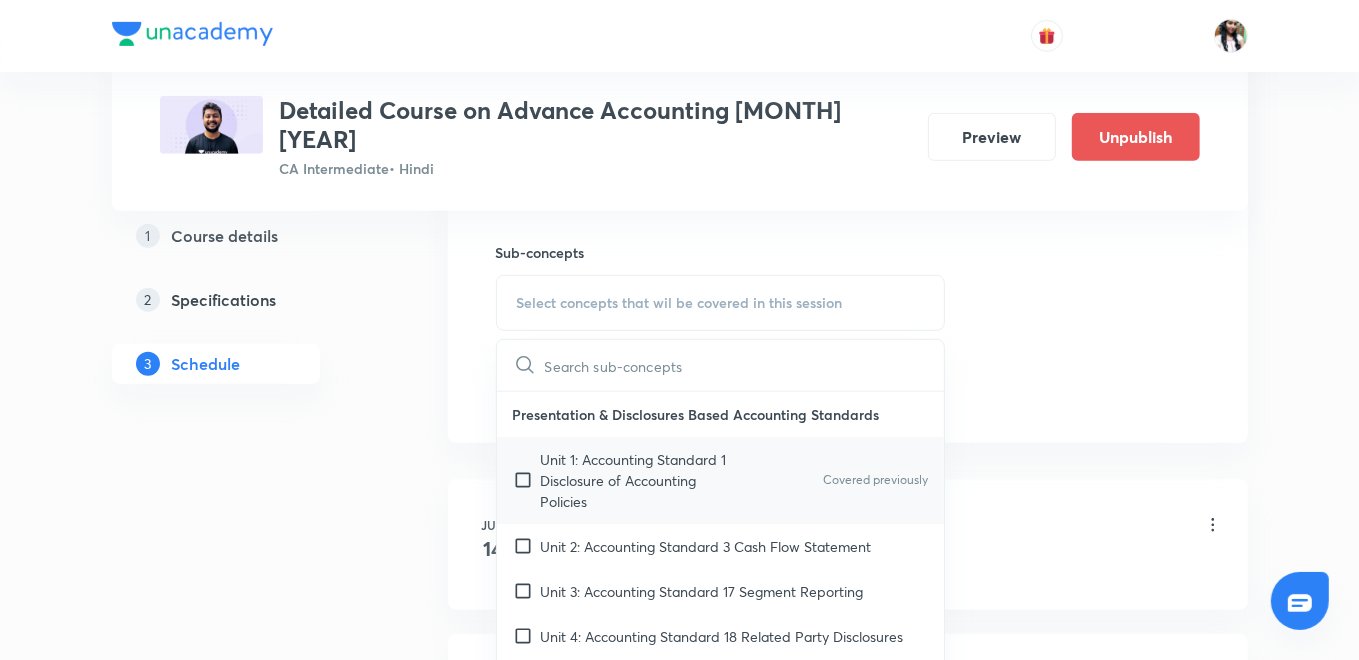 click on "Unit 1: Accounting Standard 1 Disclosure of Accounting Policies" at bounding box center (642, 480) 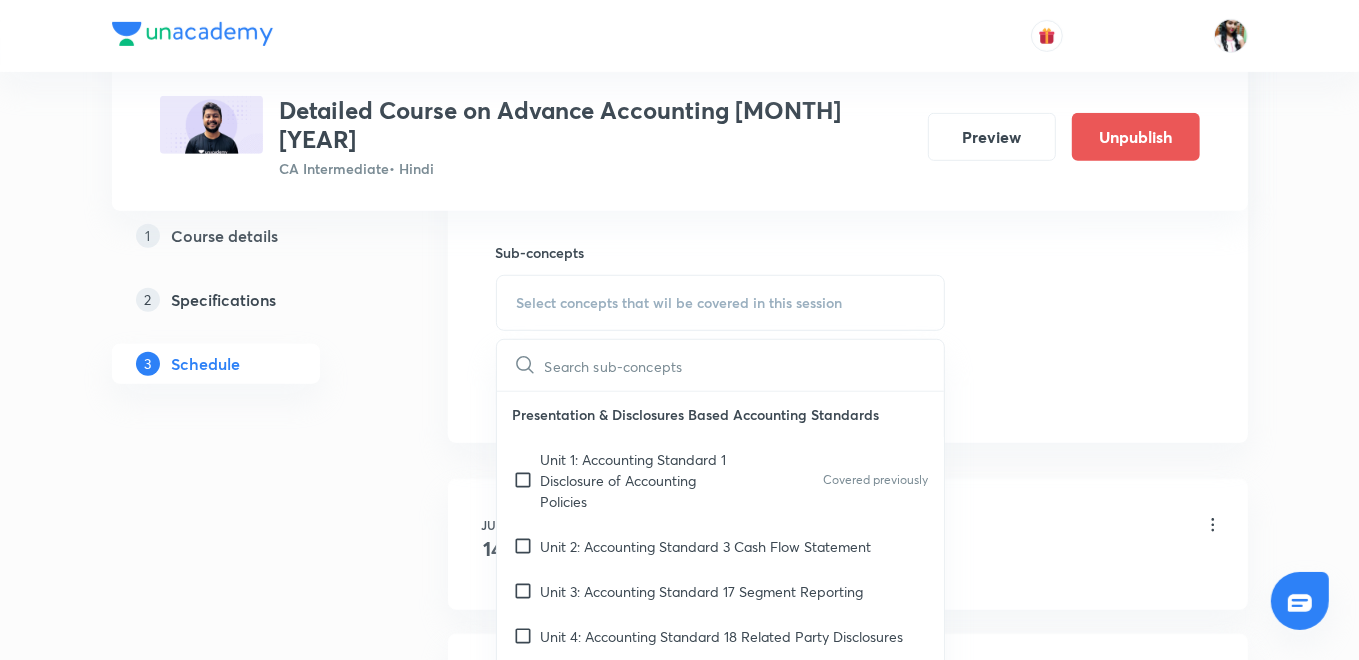 checkbox on "true" 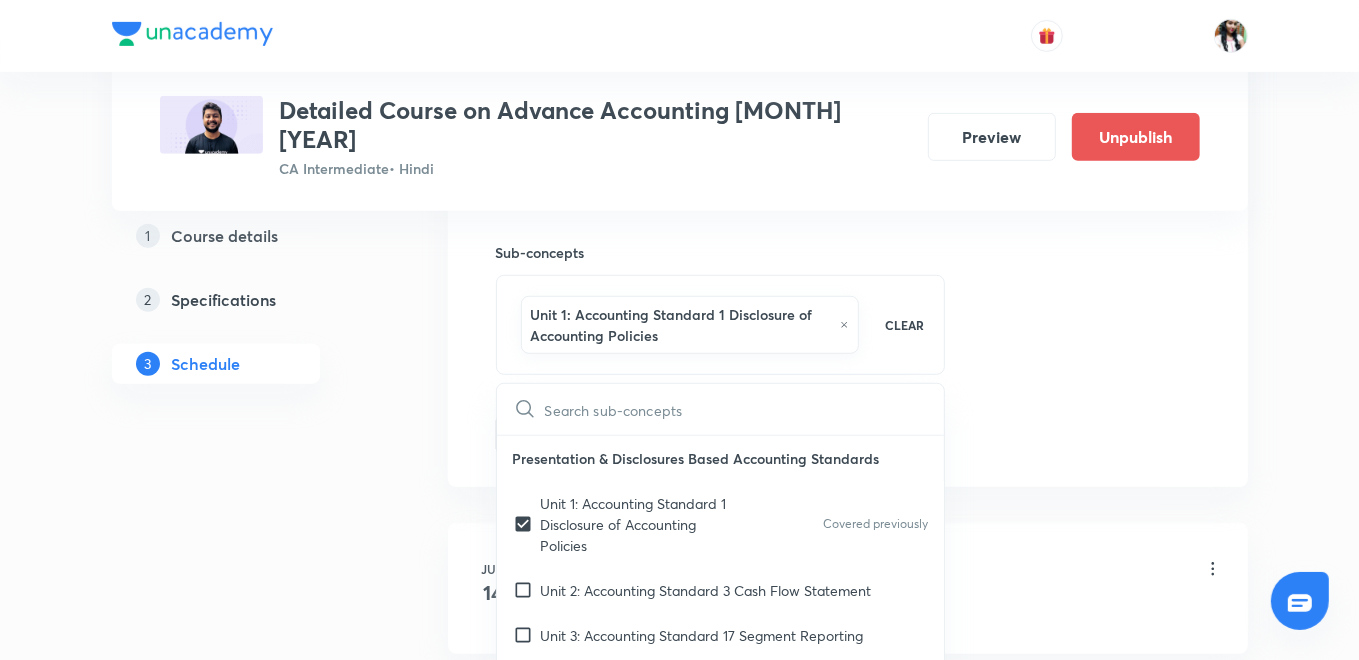 click on "Session  21 Live class Quiz Recorded classes Session title 22/99 Accounting Standard 10 ​ Schedule for Aug 5, 2025, 8:00 AM ​ Duration (in minutes) 120 ​ Sub-concepts Unit 1: Accounting Standard 1 Disclosure of Accounting Policies CLEAR ​  Presentation & Disclosures Based Accounting Standards Unit 1: Accounting Standard 1 Disclosure of Accounting Policies Covered previously Unit 2: Accounting Standard 3 Cash Flow Statement Unit 3: Accounting Standard 17 Segment Reporting Unit 4: Accounting Standard 18 Related Party Disclosures Unit 5: Accounting Standard 20 Earnings Per Share Unit 6: Accounting Standard 24 Discontinuing Operations Unit 7: Accounting Standard 25 Interim Financial Reporting Assets Based Accounting Standards Unit 1: Accounting Standard 2 Valuation of Inventory Unit 2: Accounting Standard 10 Property, Plant and Equipment Unit 3: Accounting Standard 13 Accounting for Investments Unit 4: Accounting Standard 16 Borrowing Costs Unit 5: Accounting Standard 19 Leases Covered previously Add" at bounding box center (848, 92) 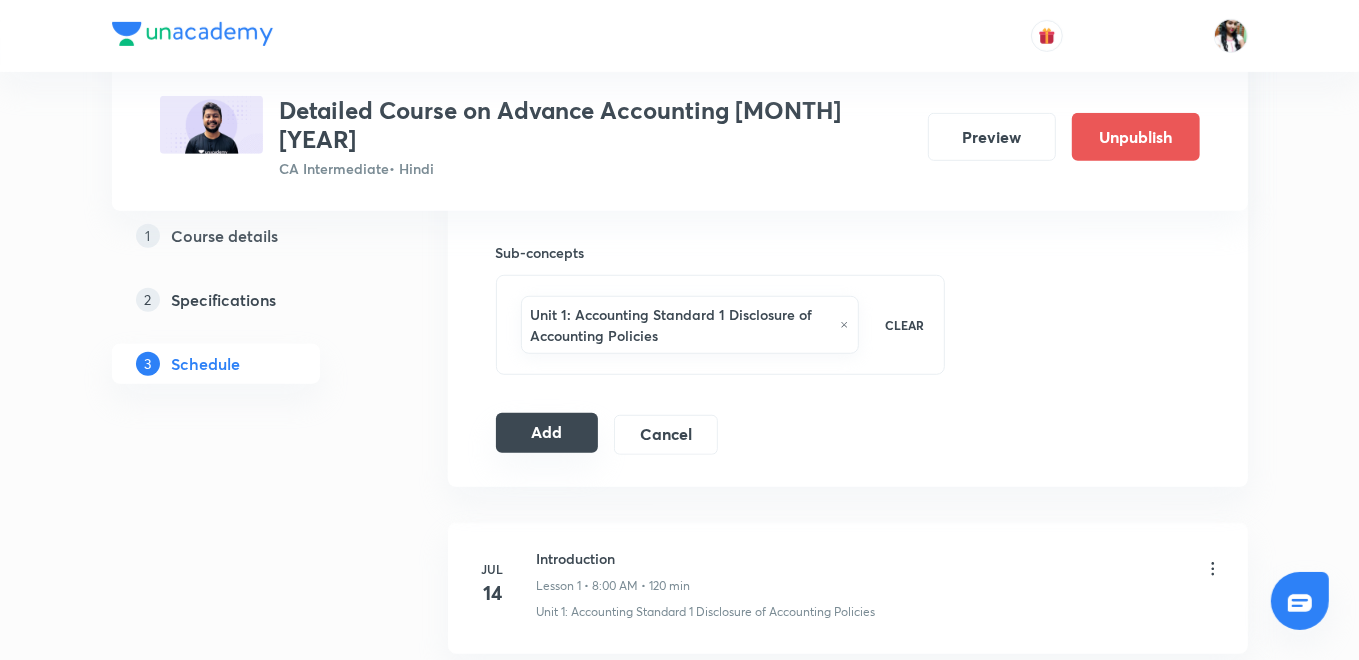 click on "Add" at bounding box center [547, 433] 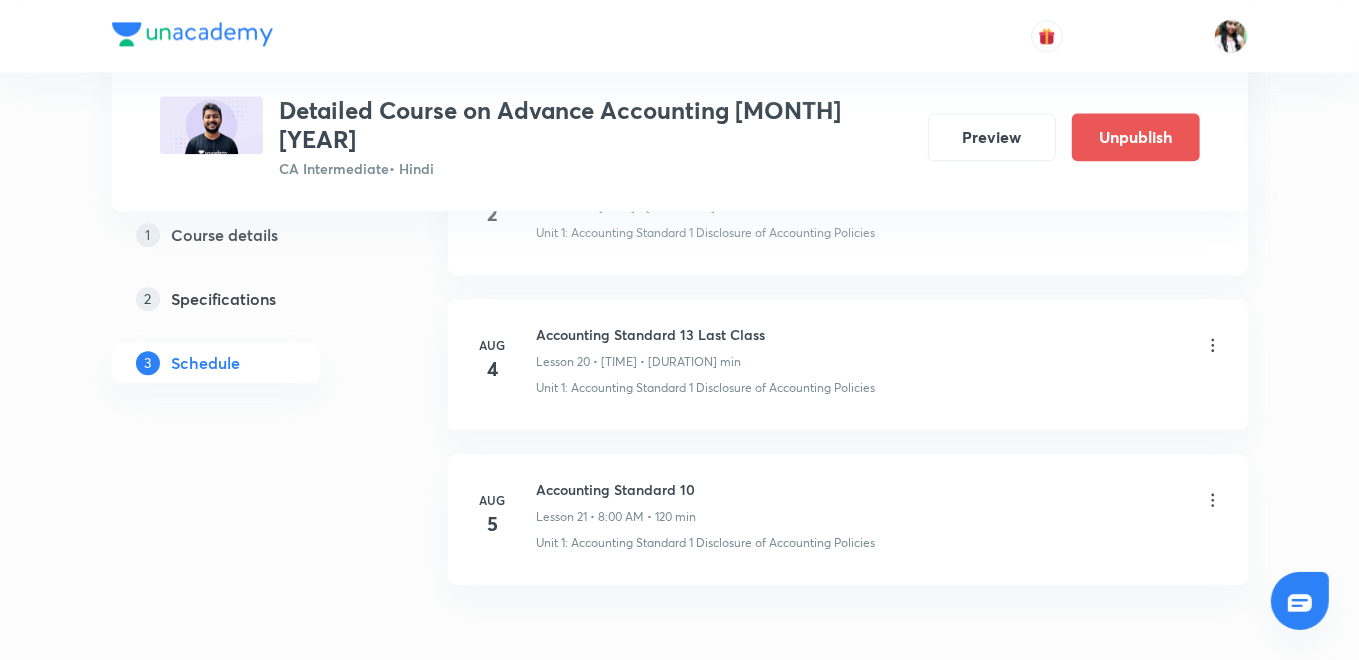 scroll, scrollTop: 3427, scrollLeft: 0, axis: vertical 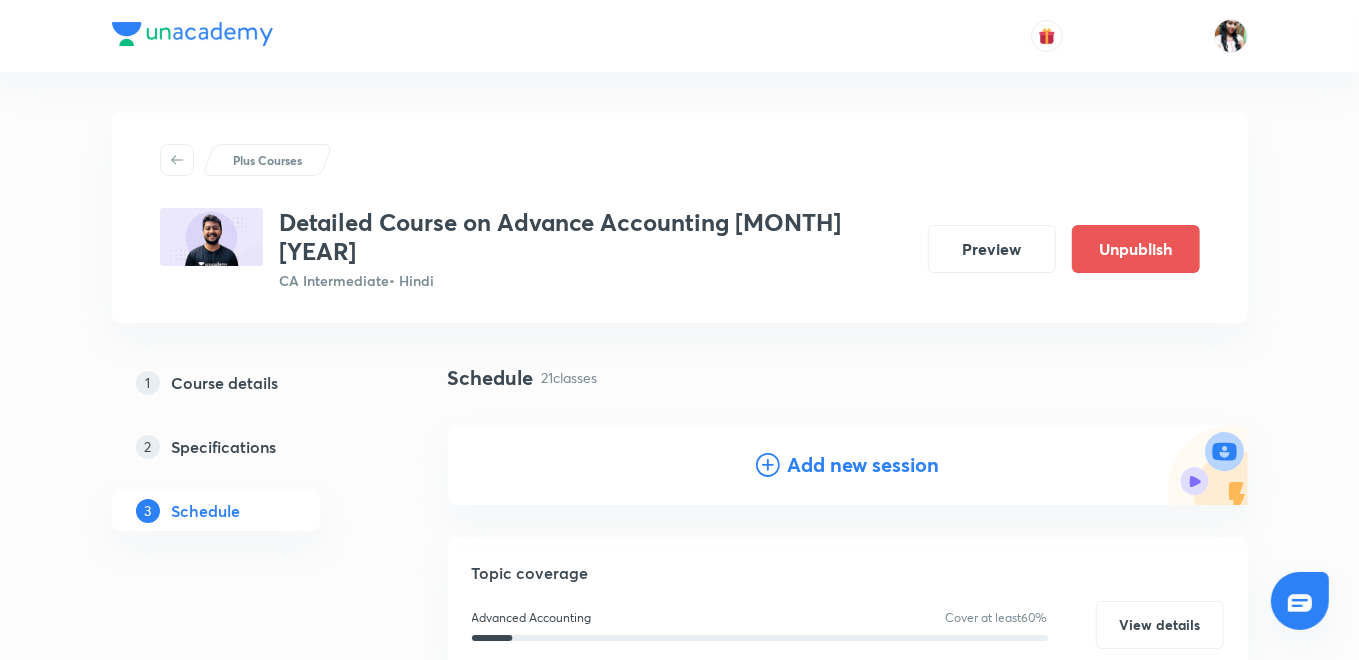 click on "Add new session" at bounding box center [864, 465] 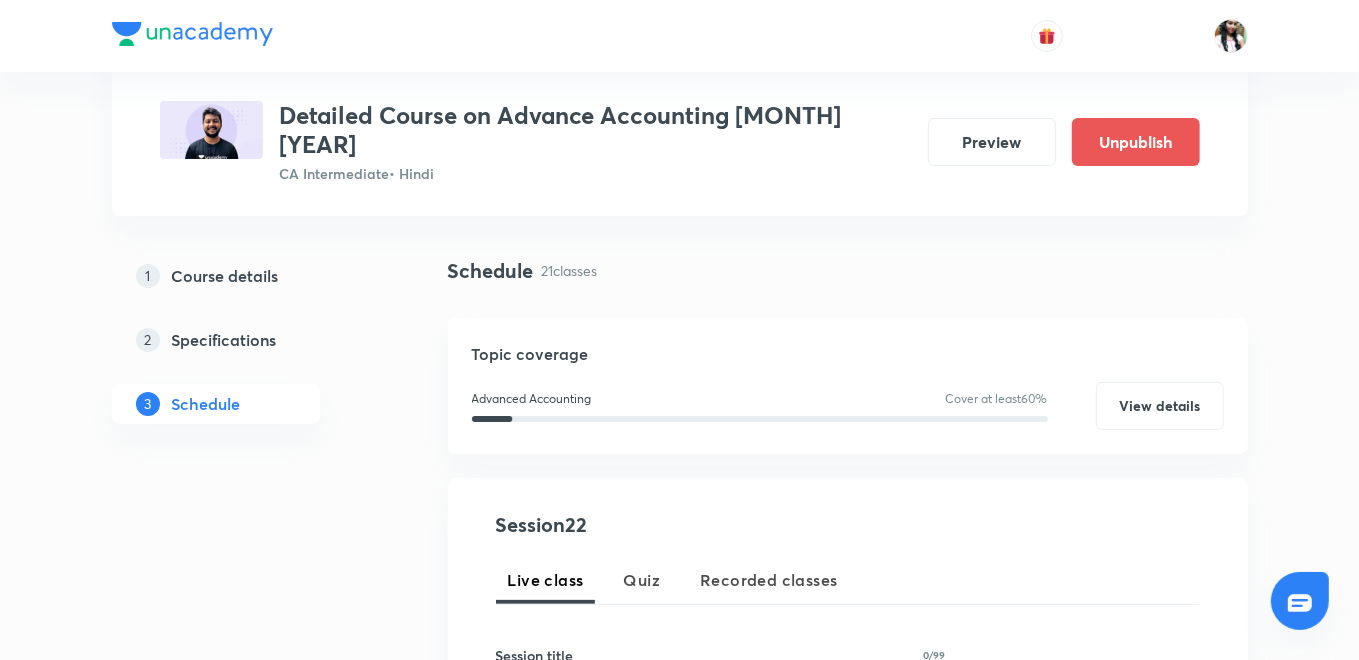 scroll, scrollTop: 555, scrollLeft: 0, axis: vertical 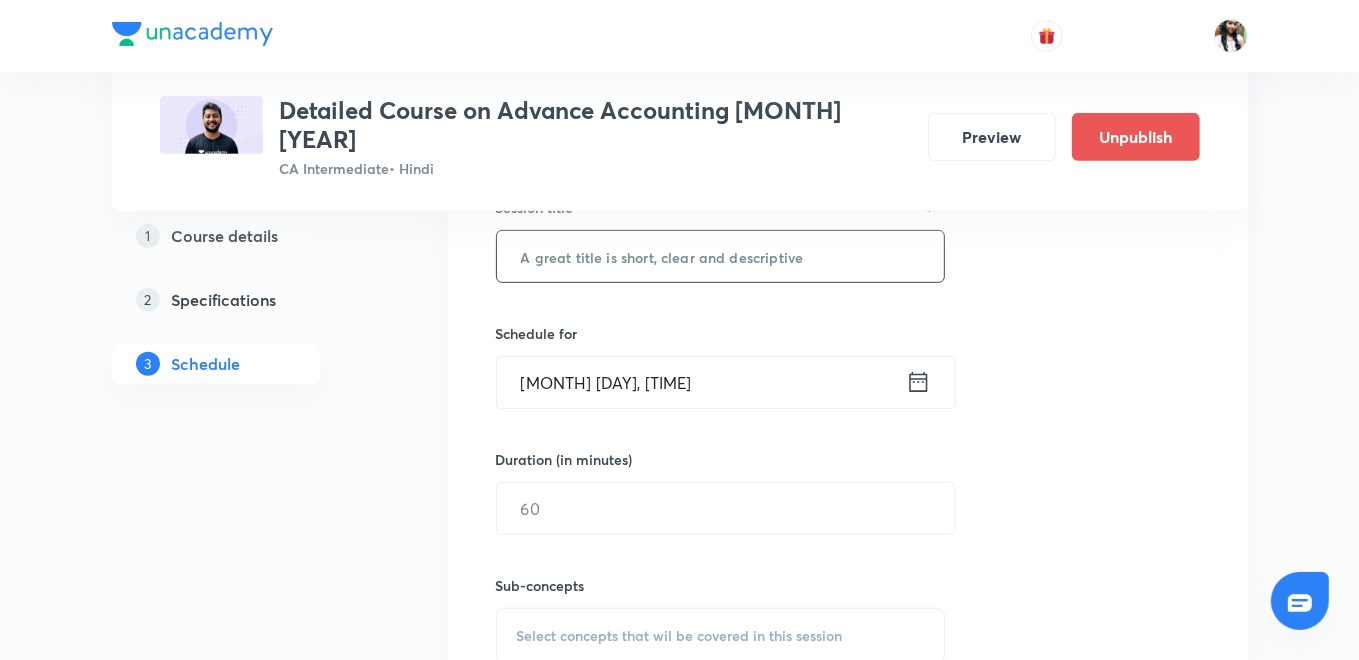 paste on "Accounting Standard 10" 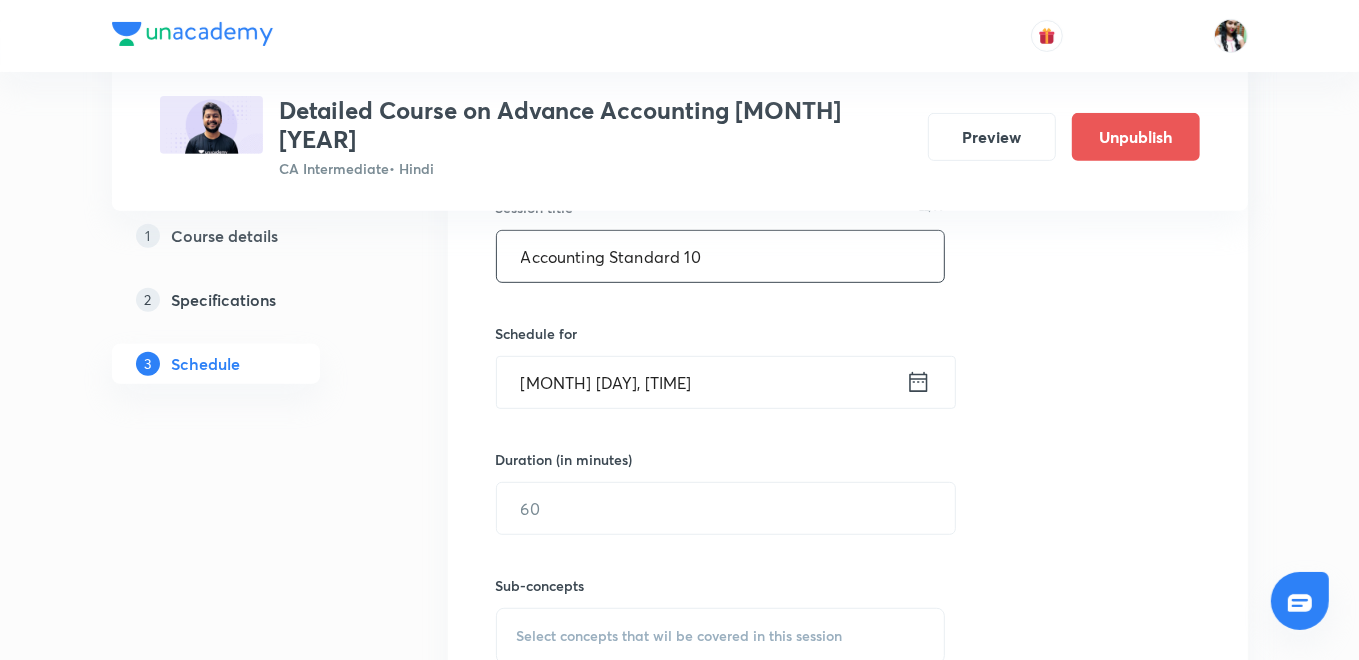 type on "Accounting Standard 10" 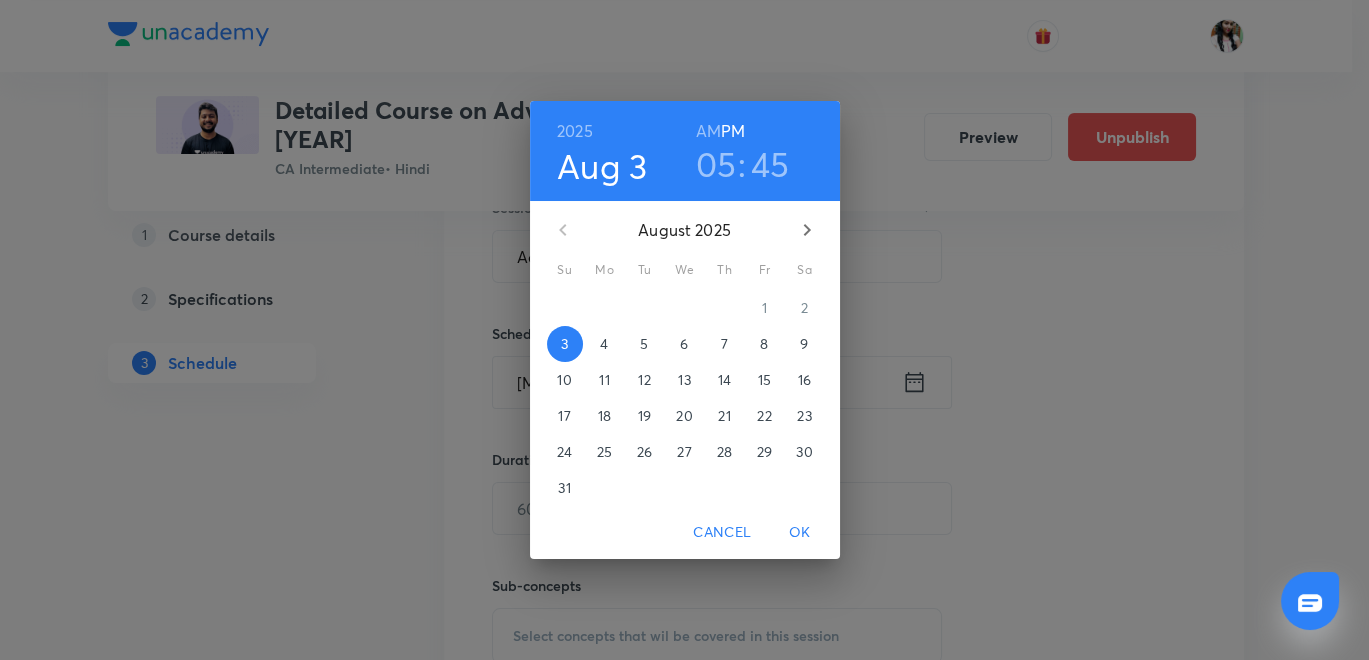 click on "6" at bounding box center (685, 344) 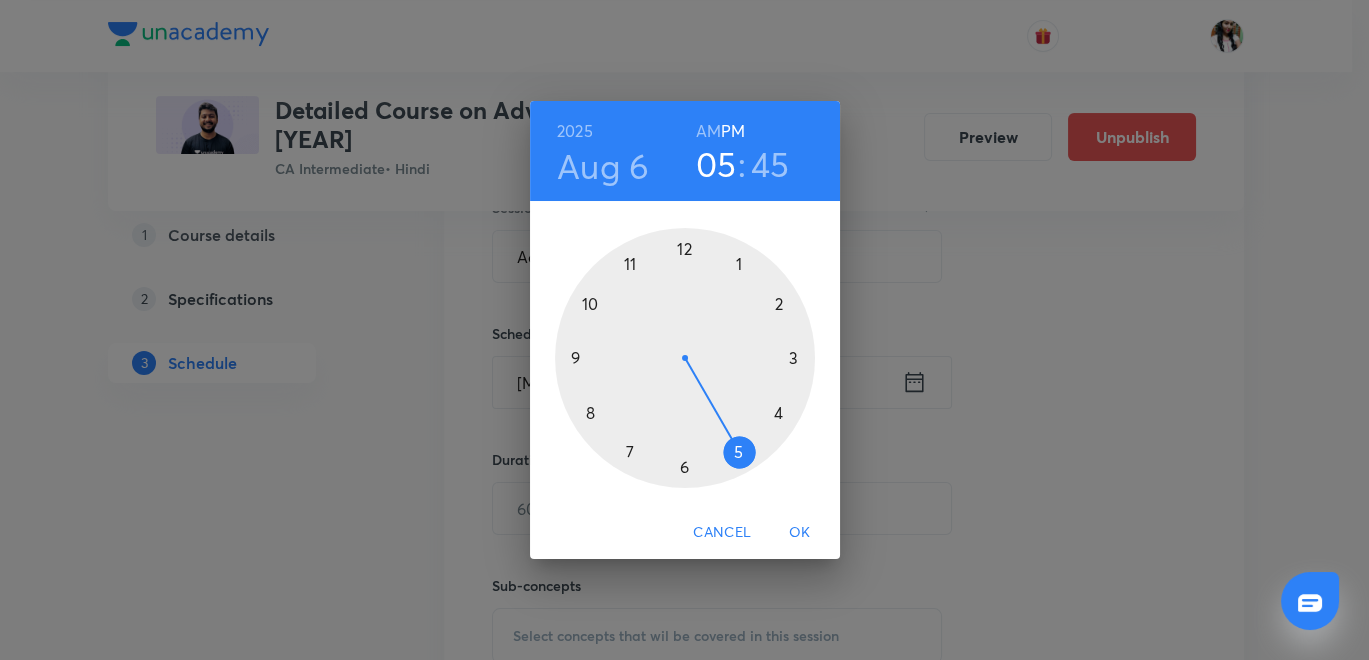click on "AM" at bounding box center (708, 131) 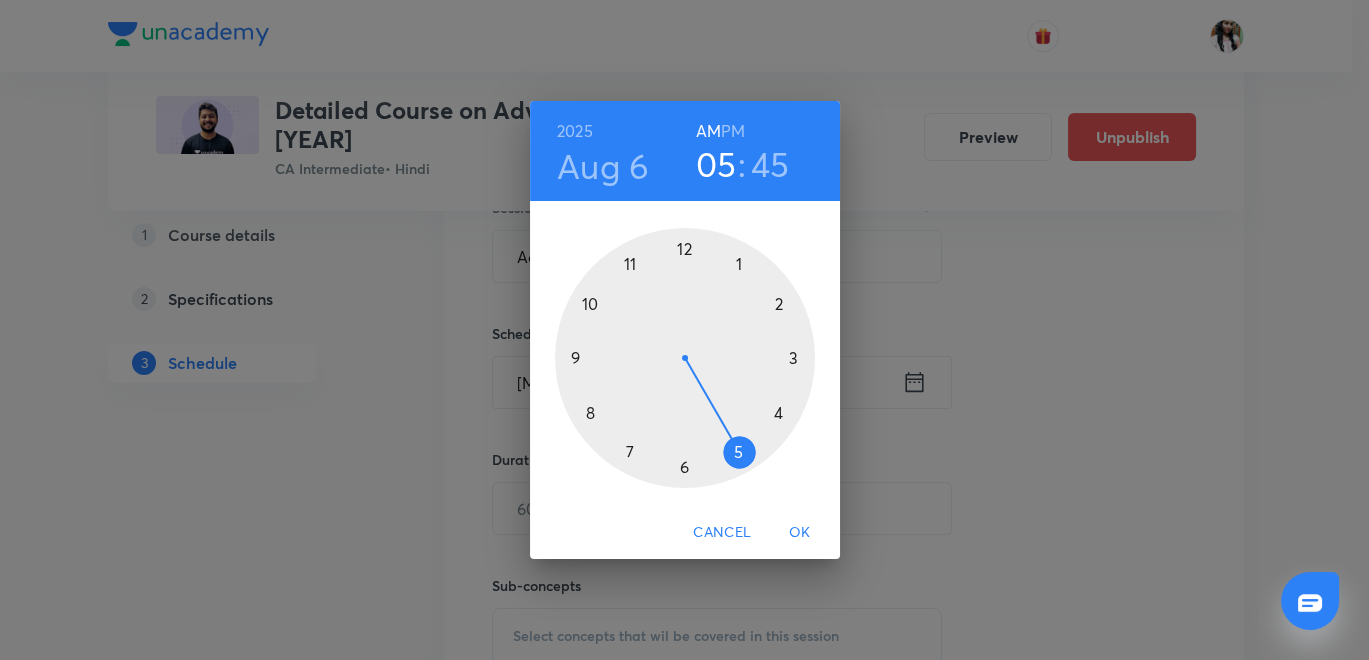 click at bounding box center (685, 358) 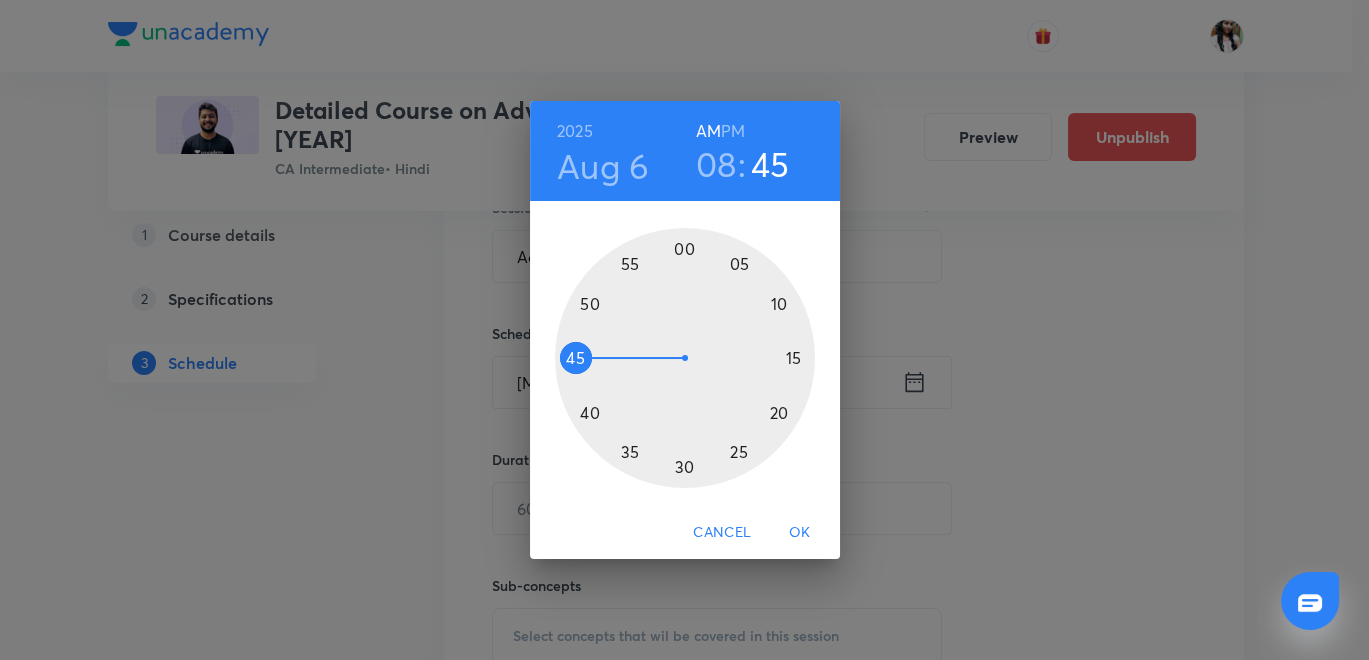 click at bounding box center (685, 358) 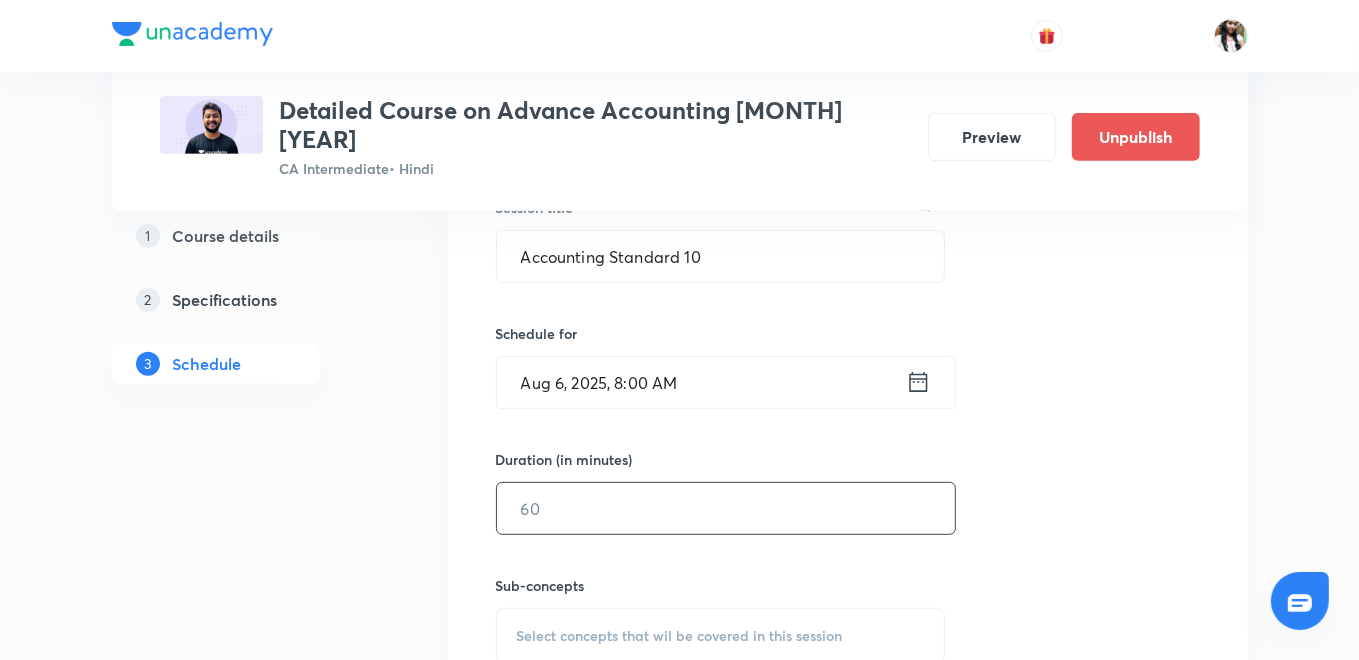 click at bounding box center [726, 508] 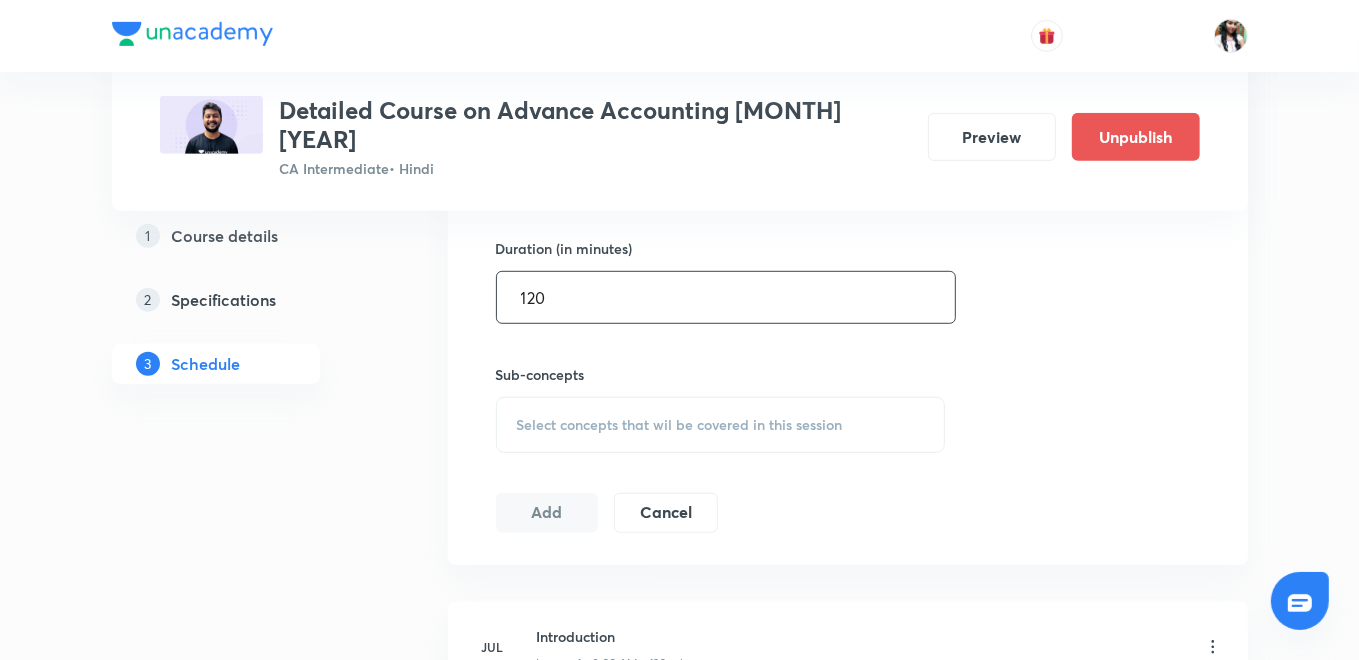 scroll, scrollTop: 888, scrollLeft: 0, axis: vertical 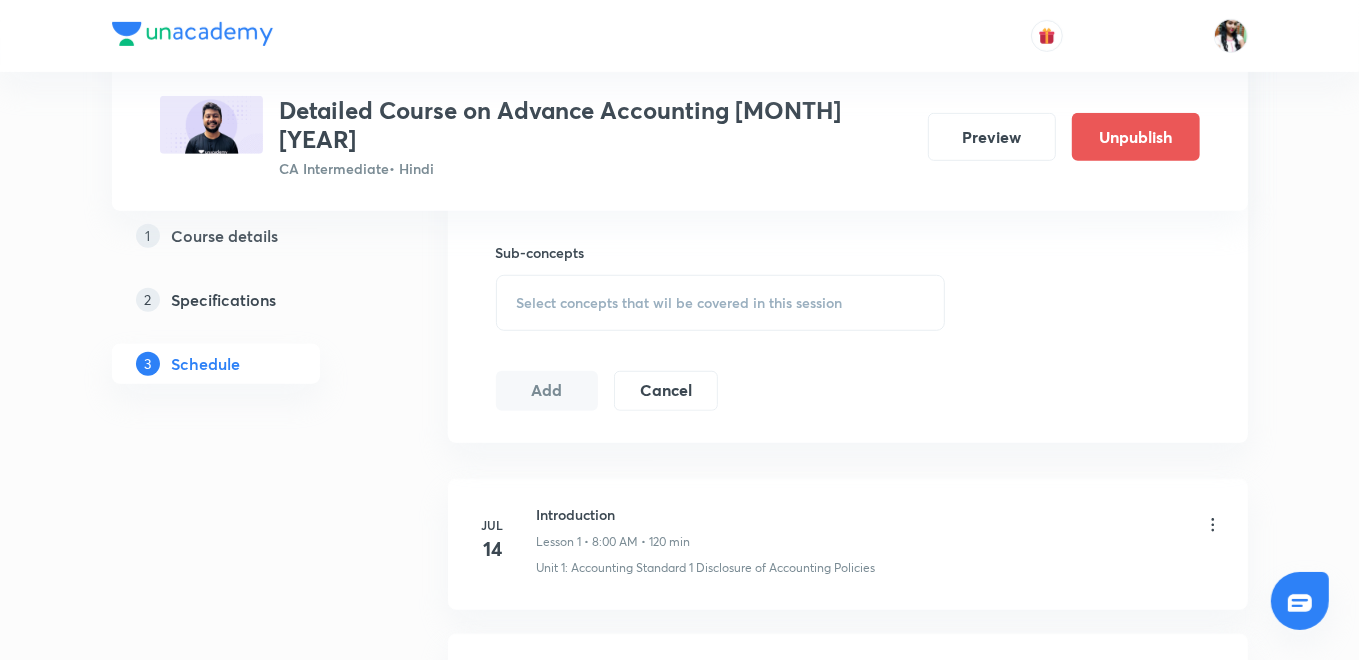 type on "120" 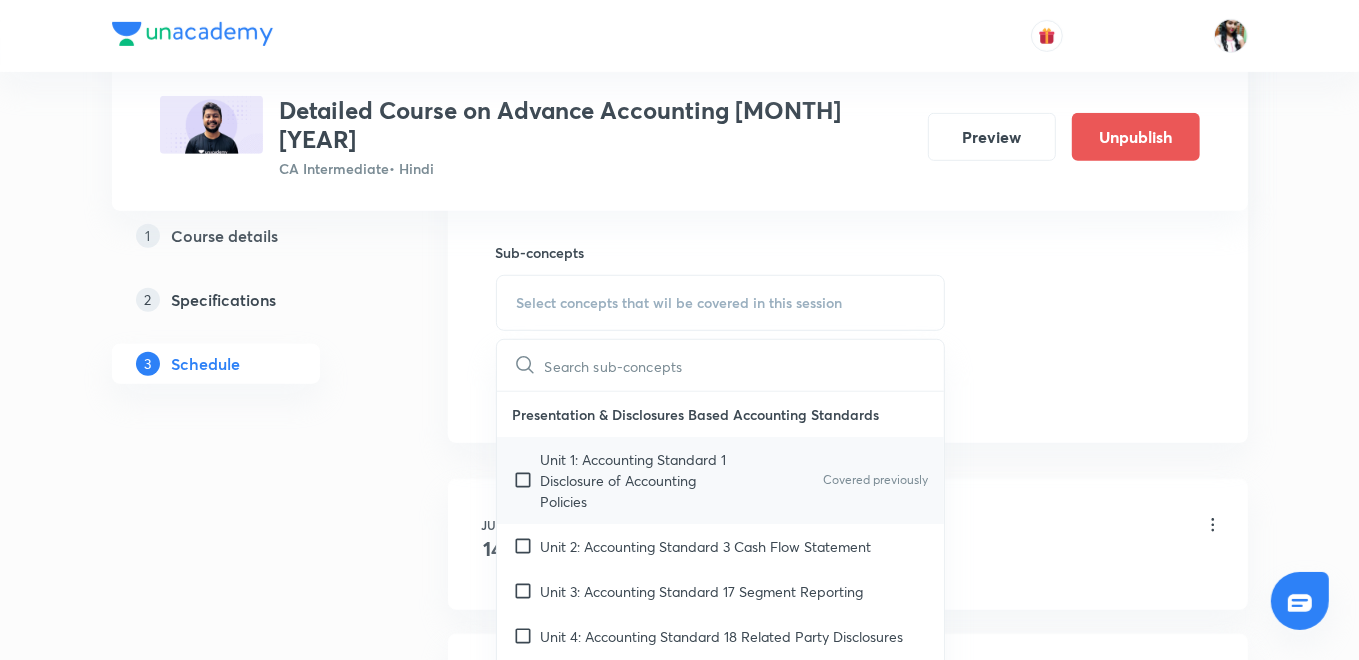 click on "Unit 1: Accounting Standard 1 Disclosure of Accounting Policies" at bounding box center [642, 480] 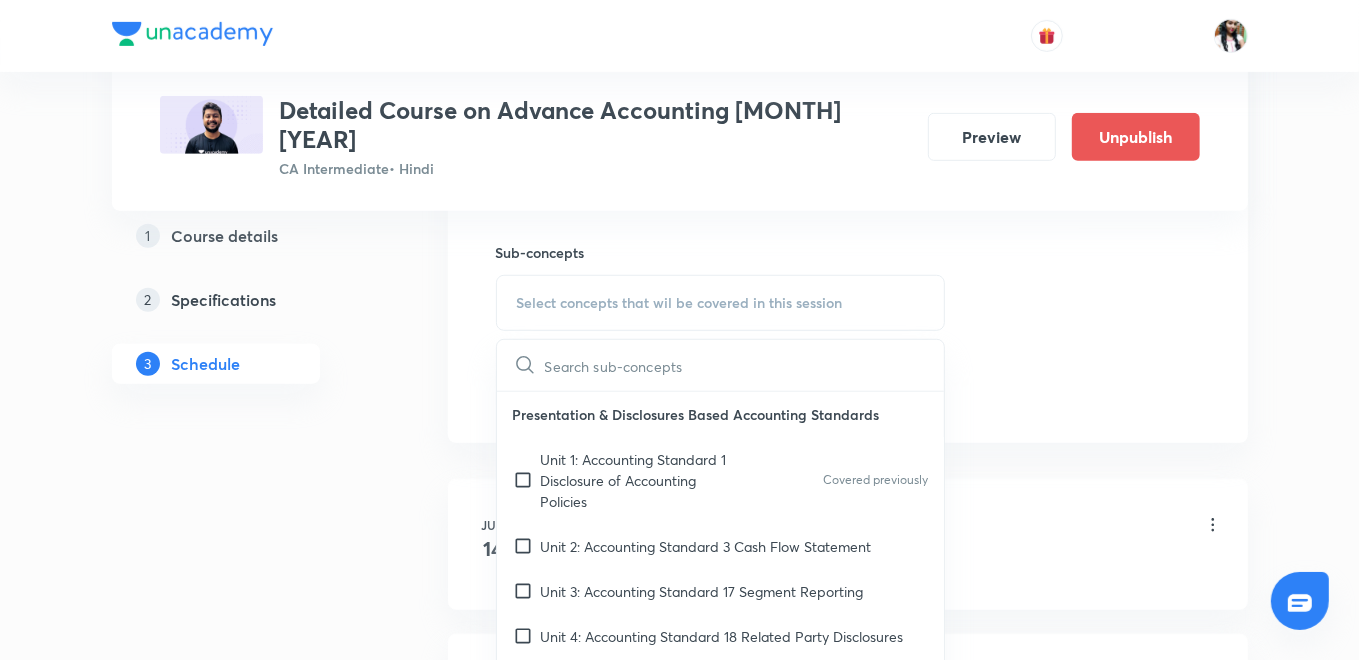 checkbox on "true" 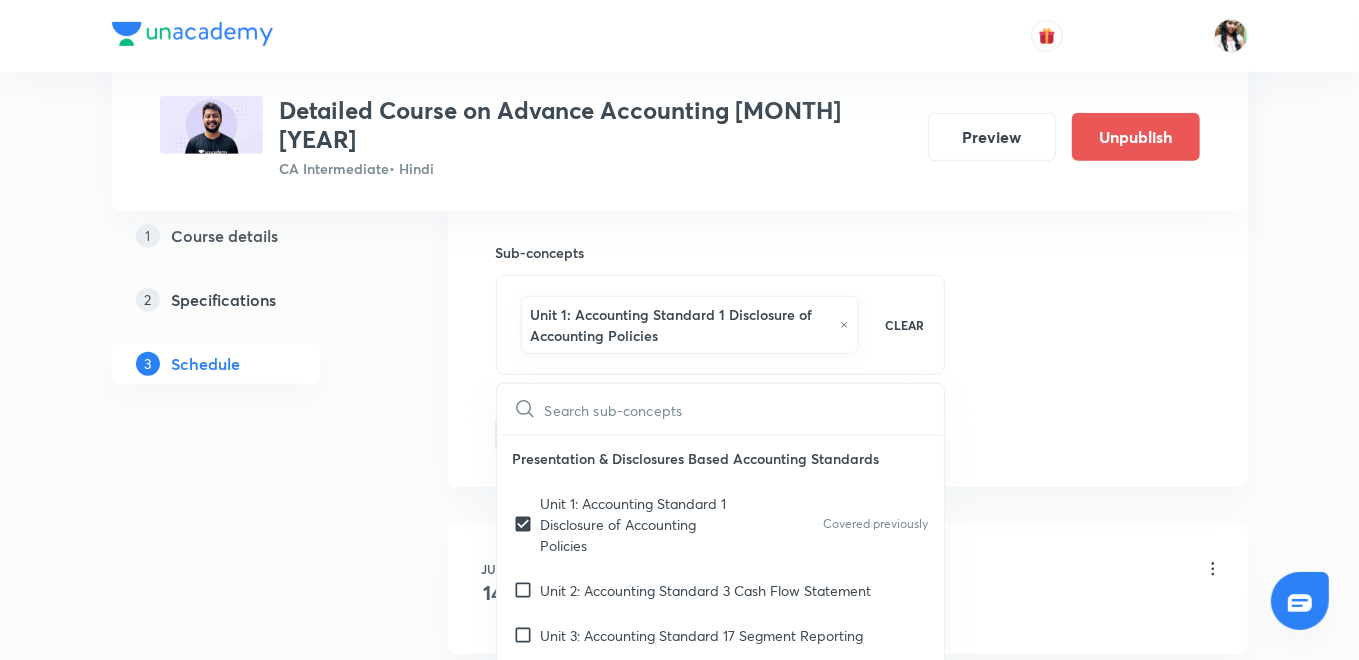 click on "Plus Courses Detailed Course on Advance Accounting May 2026 CA Intermediate  • Hindi Preview Unpublish 1 Course details 2 Specifications 3 Schedule Schedule 21  classes Topic coverage Advanced Accounting Cover at least  60 % View details Session  22 Live class Quiz Recorded classes Session title 22/99 Accounting Standard 10 ​ Schedule for Aug 6, 2025, 8:00 AM ​ Duration (in minutes) 120 ​ Sub-concepts Unit 1: Accounting Standard 1 Disclosure of Accounting Policies CLEAR ​  Presentation & Disclosures Based Accounting Standards Unit 1: Accounting Standard 1 Disclosure of Accounting Policies Covered previously Unit 2: Accounting Standard 3 Cash Flow Statement Unit 3: Accounting Standard 17 Segment Reporting Unit 4: Accounting Standard 18 Related Party Disclosures Unit 5: Accounting Standard 20 Earnings Per Share Unit 6: Accounting Standard 24 Discontinuing Operations Unit 7: Accounting Standard 25 Interim Financial Reporting Assets Based Accounting Standards Unit 5: Accounting Standard 19 Leases Add 14" at bounding box center [680, 1565] 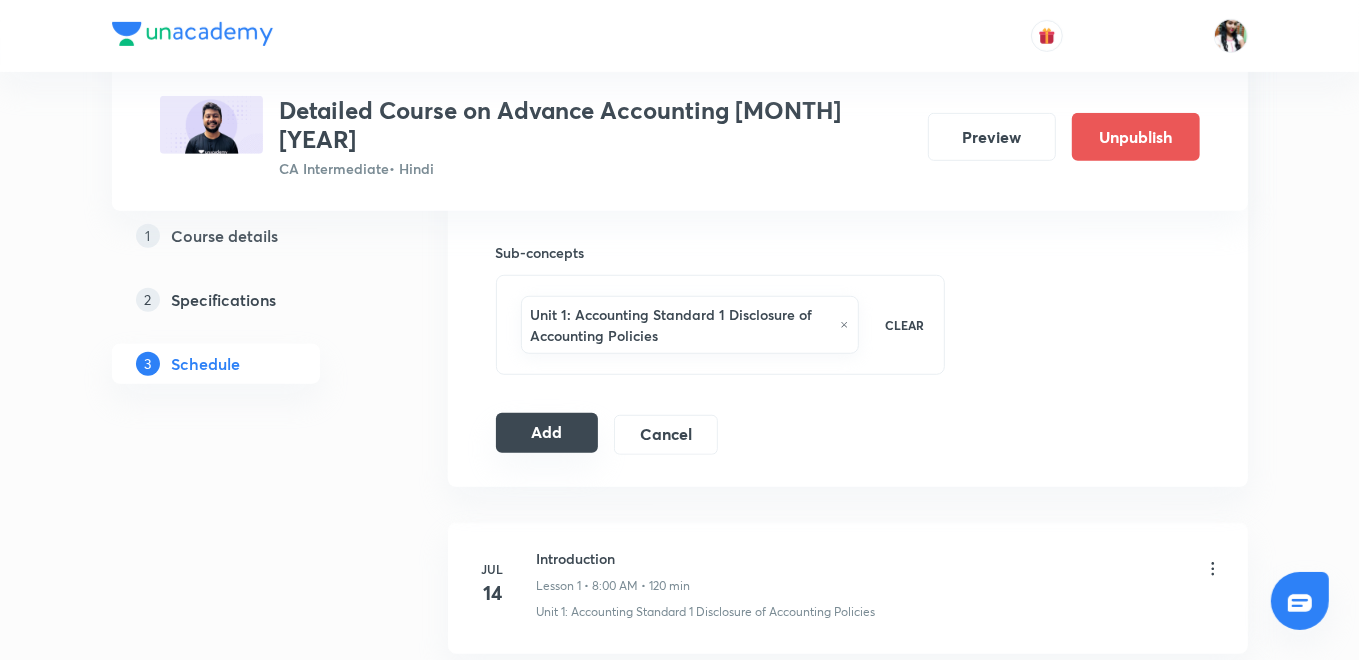 click on "Add" at bounding box center [547, 433] 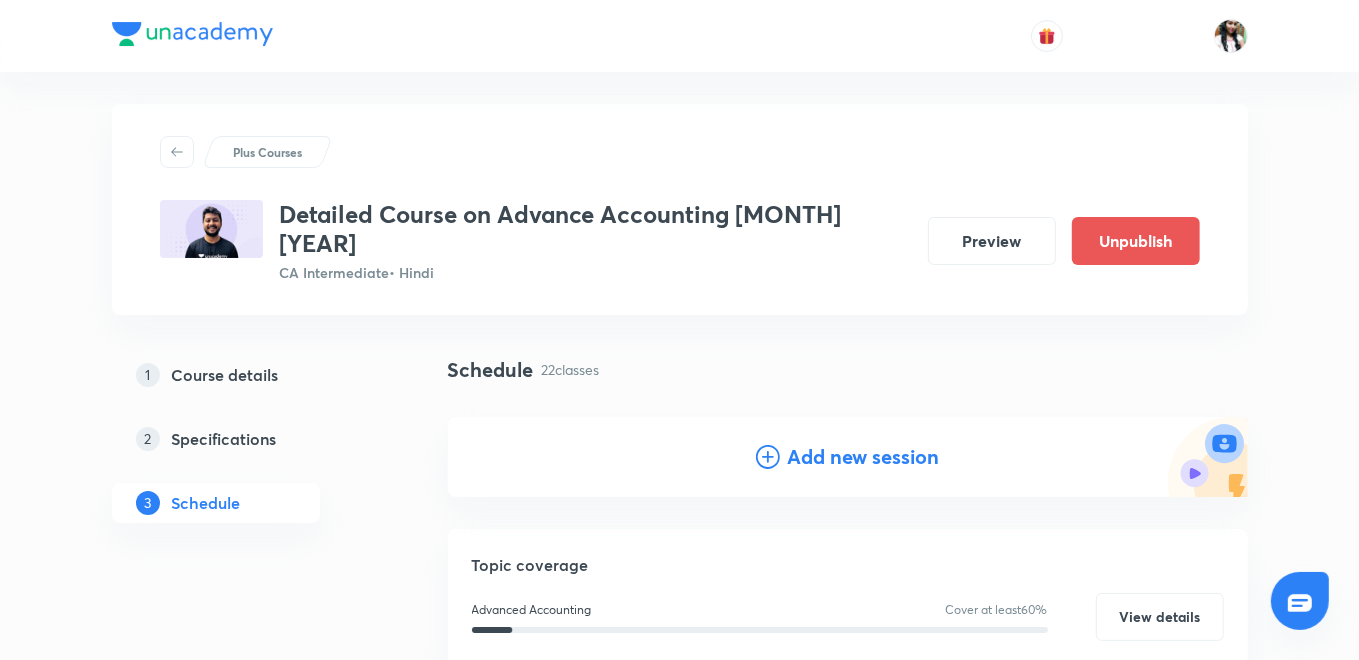 scroll, scrollTop: 0, scrollLeft: 0, axis: both 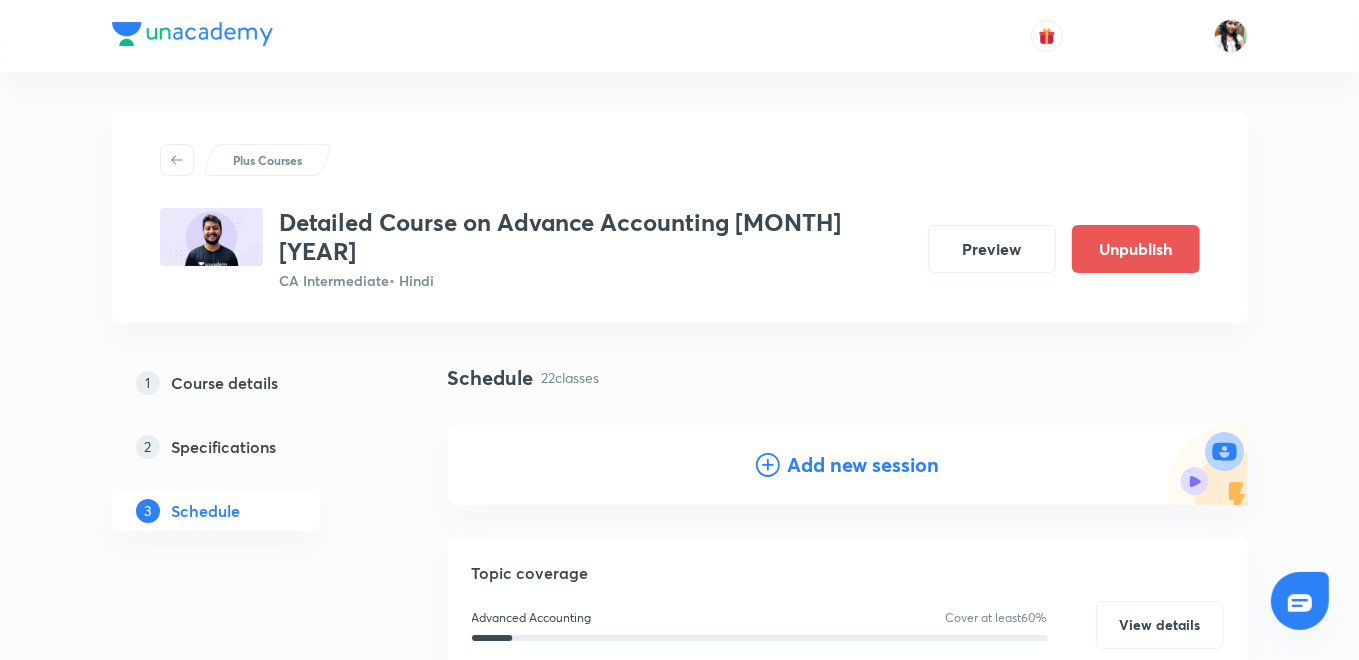 click on "Add new session" at bounding box center [864, 465] 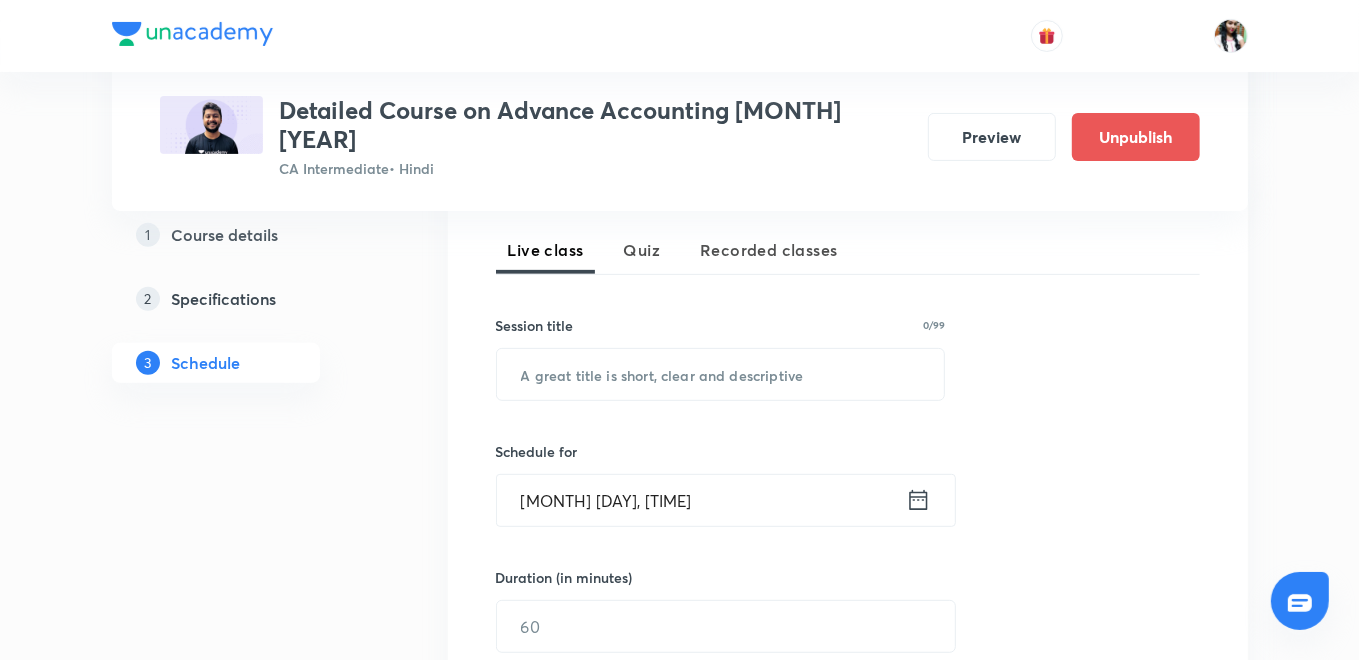 scroll, scrollTop: 444, scrollLeft: 0, axis: vertical 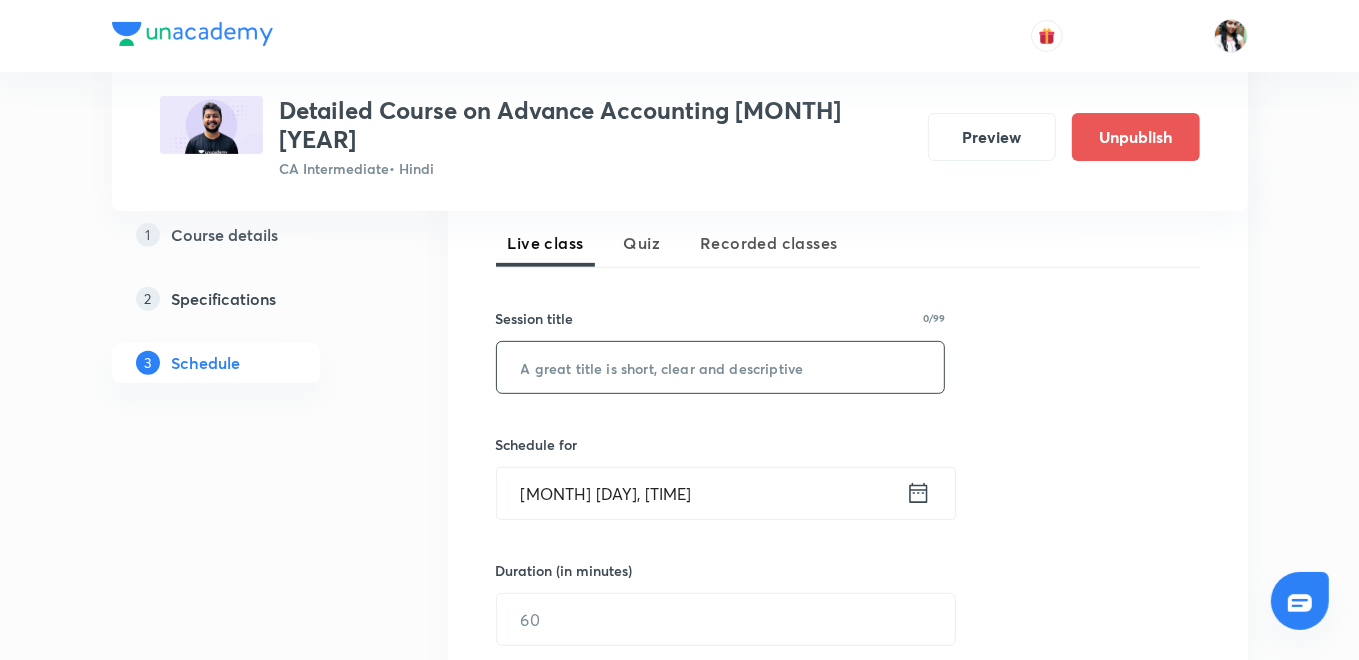 paste on "Accounting Standard 10" 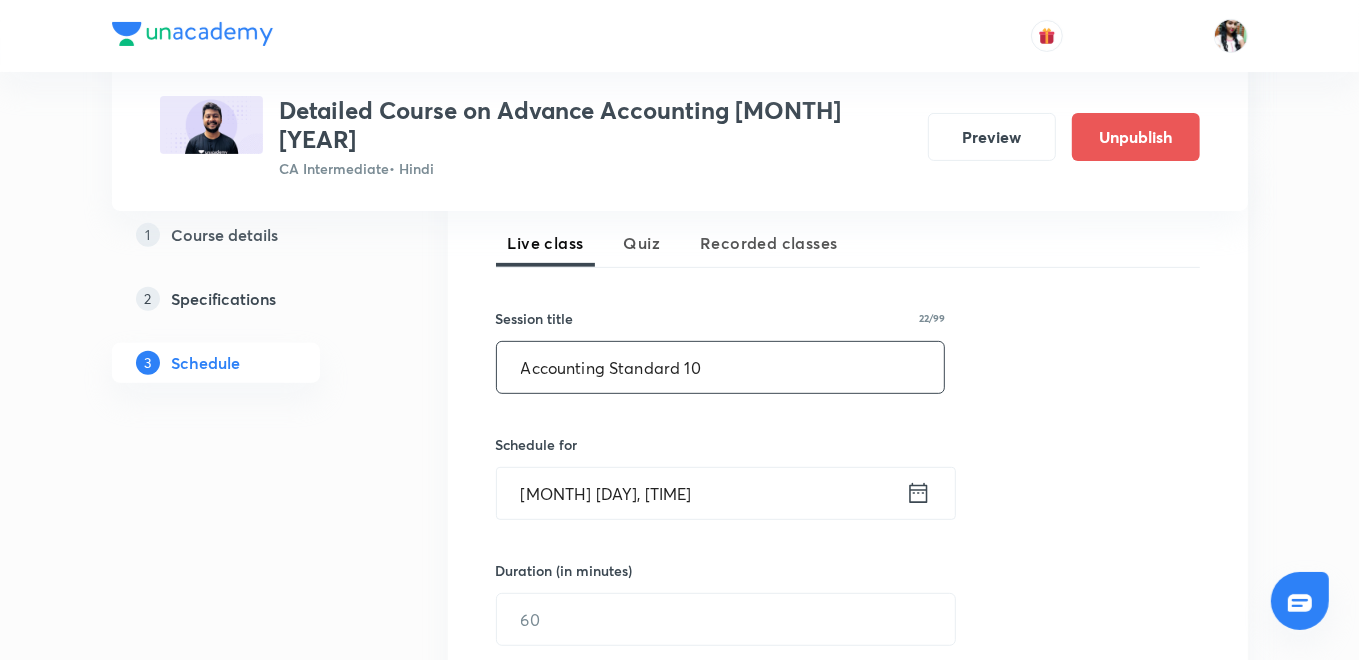 type on "Accounting Standard 10" 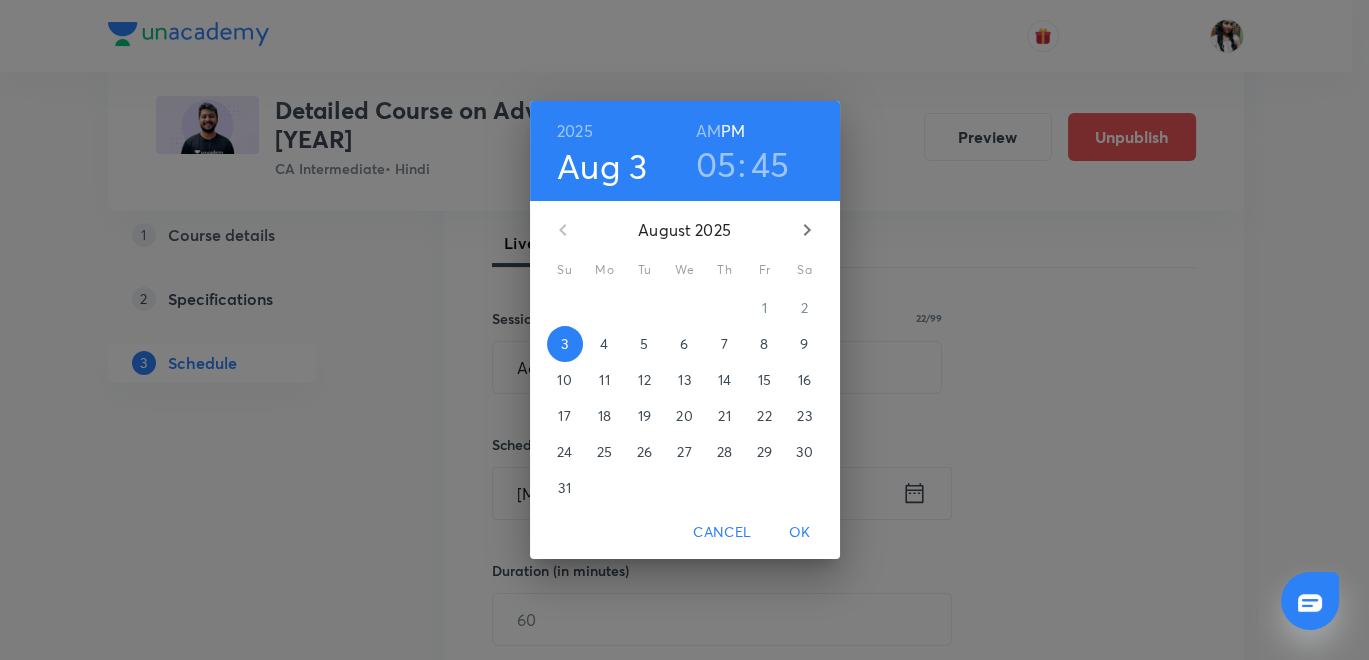 click on "7" at bounding box center [725, 344] 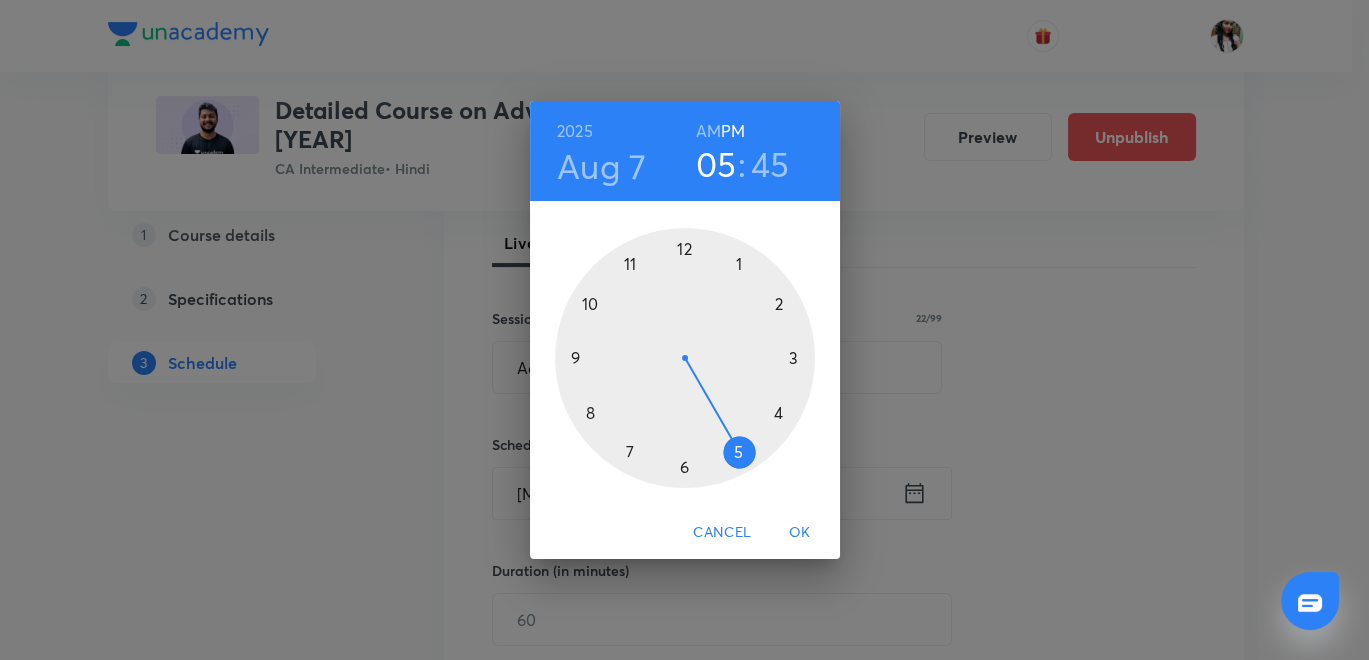 click on "AM" at bounding box center (708, 131) 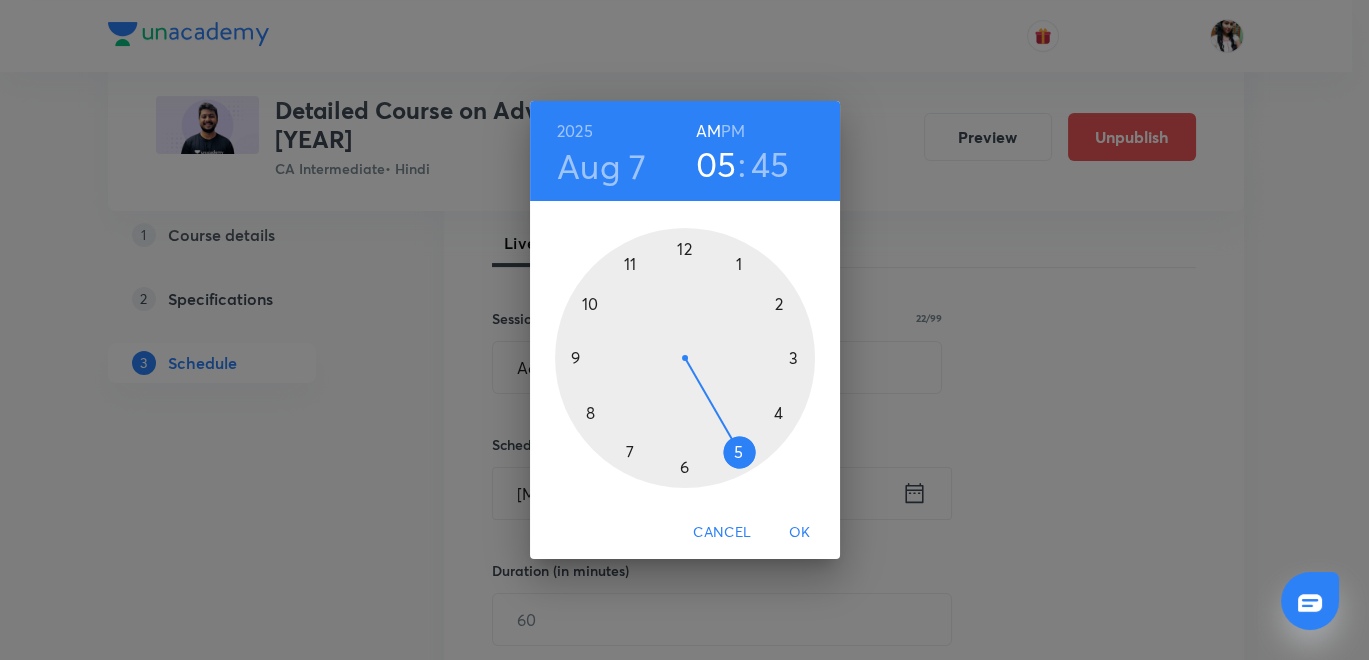 click at bounding box center [685, 358] 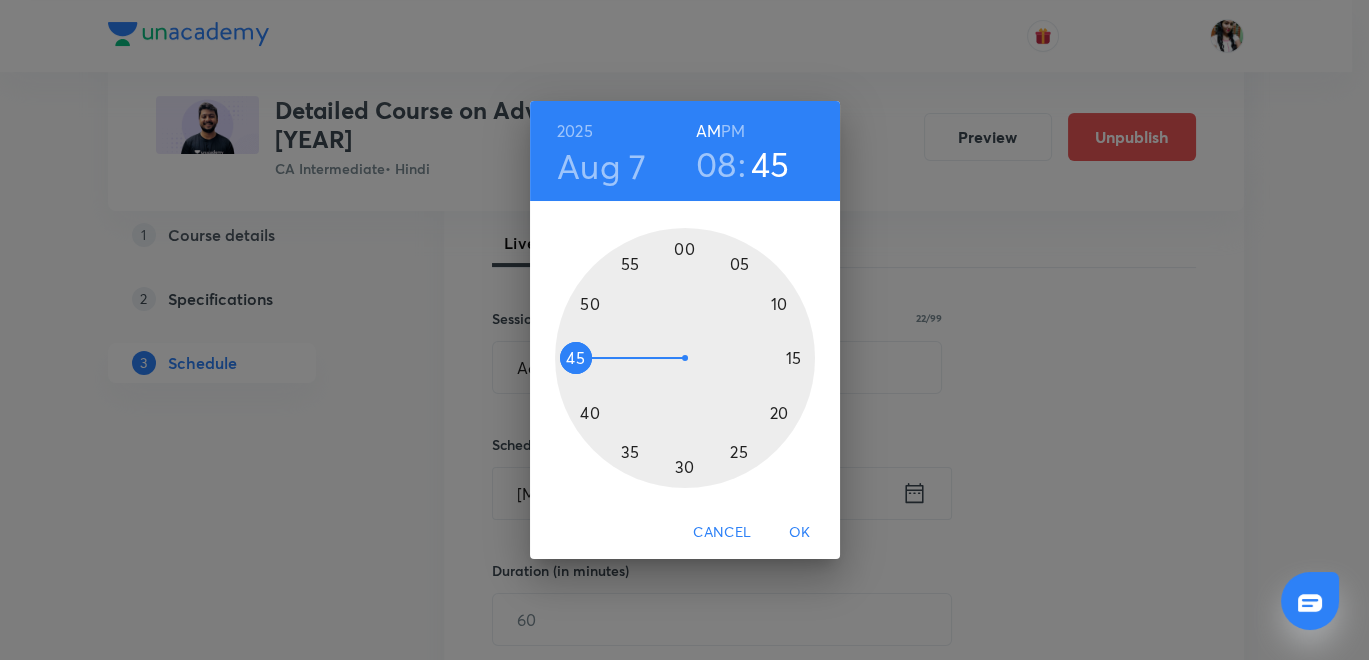 click at bounding box center [685, 358] 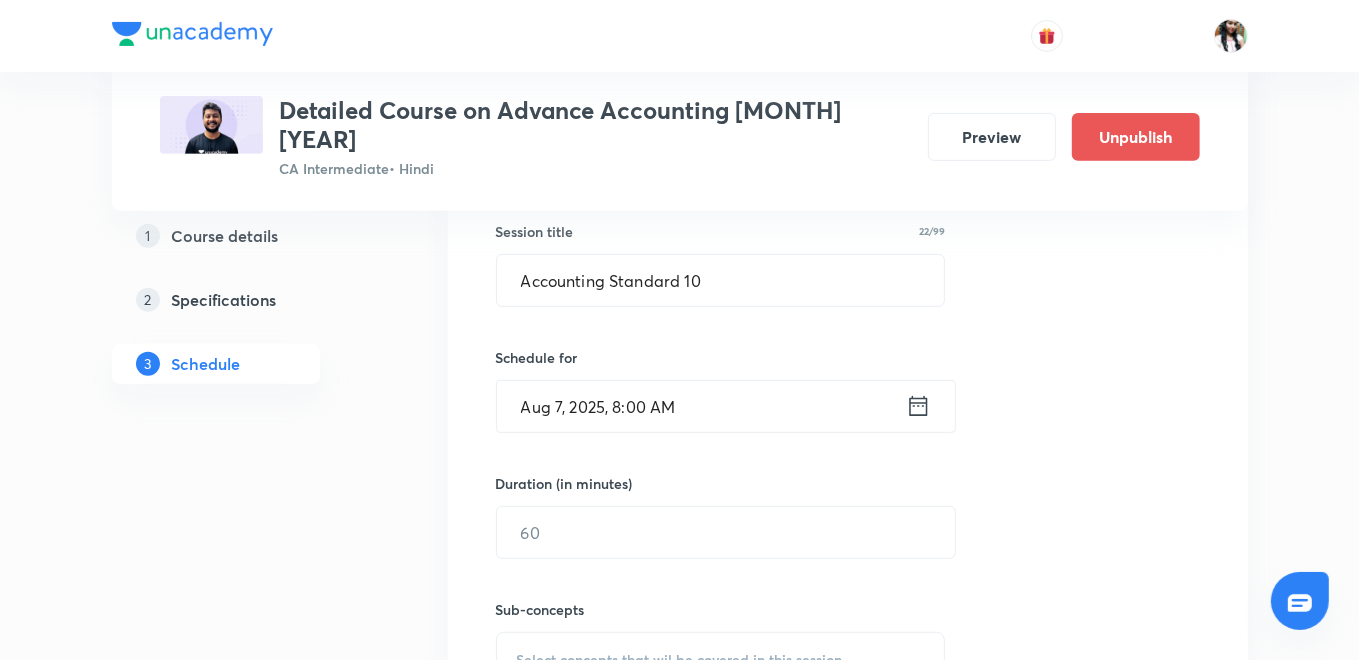 scroll, scrollTop: 666, scrollLeft: 0, axis: vertical 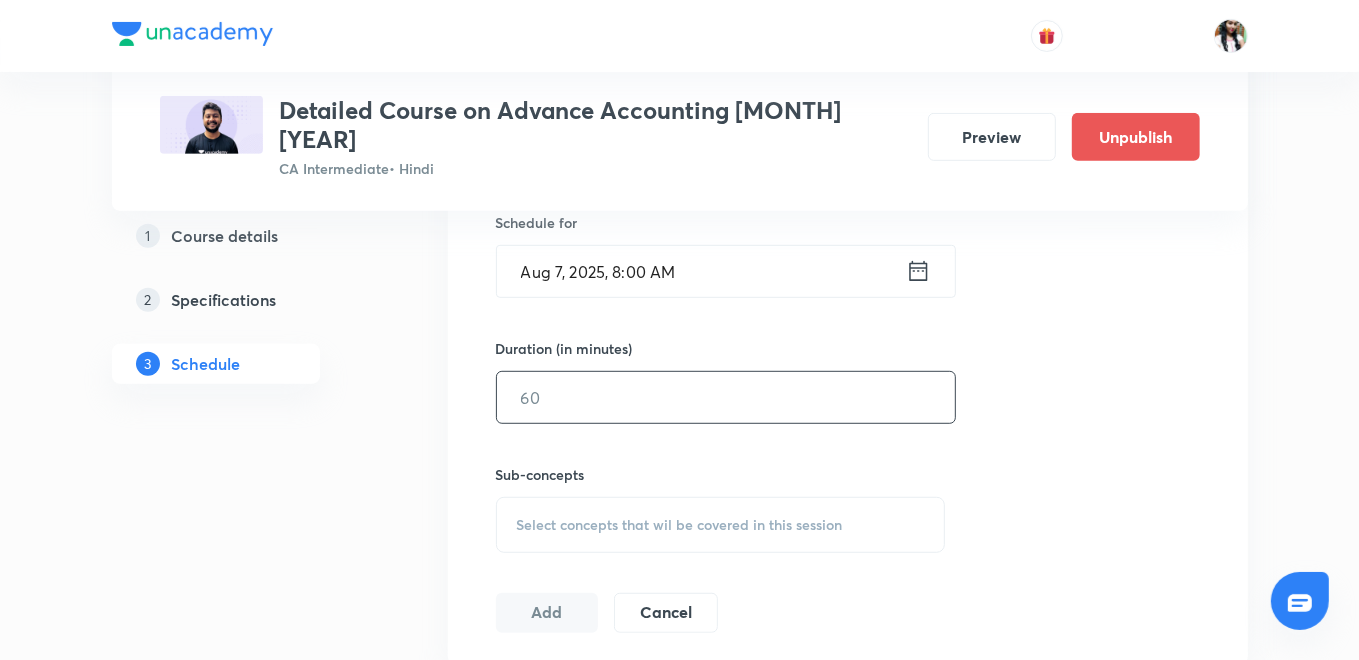 click at bounding box center [726, 397] 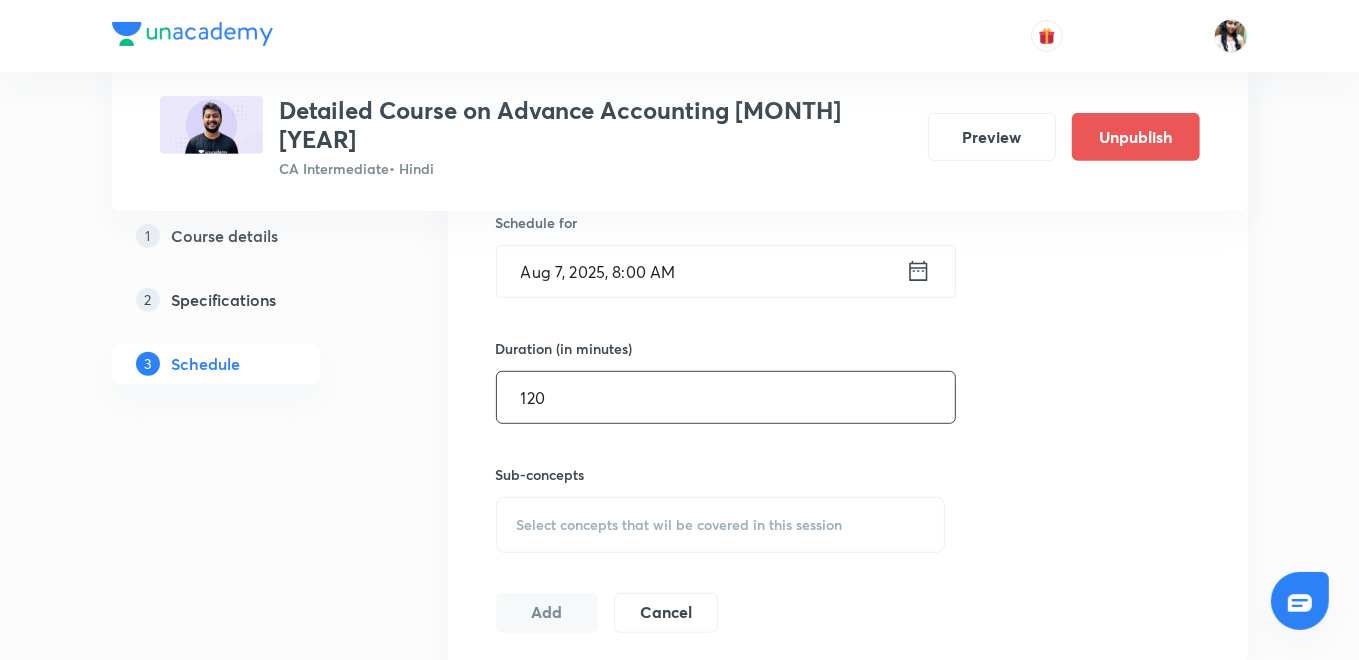 type on "120" 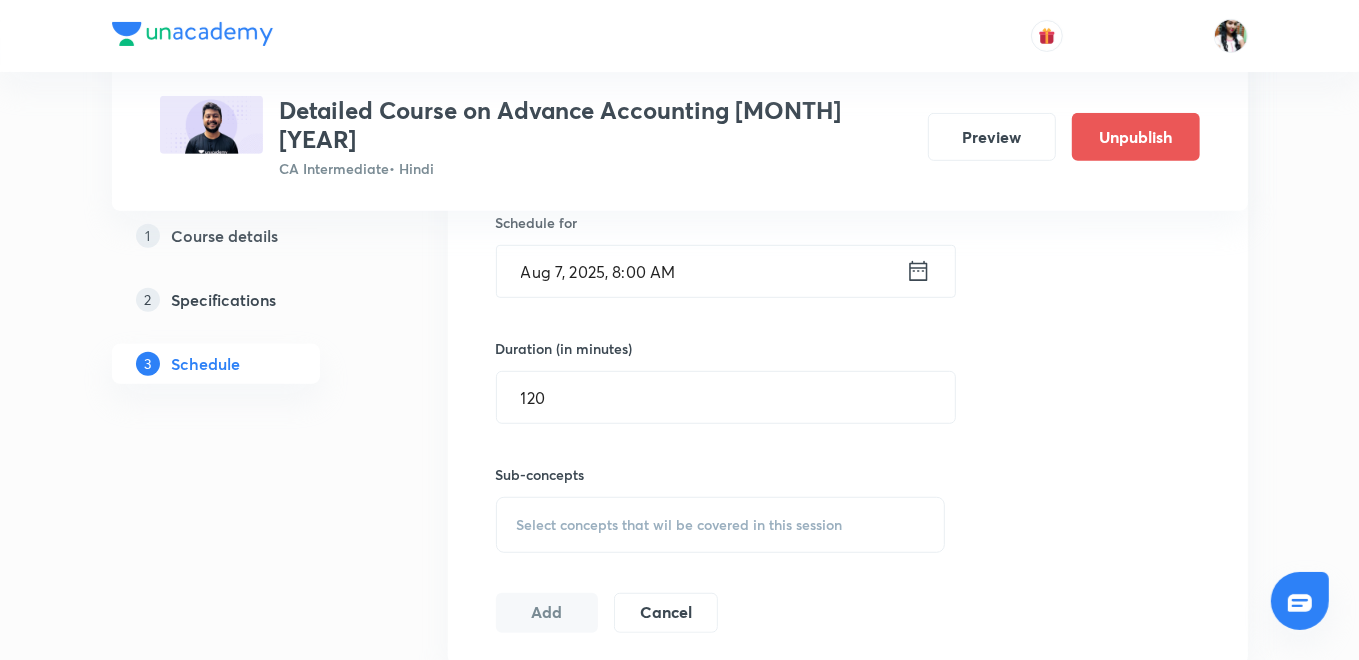 drag, startPoint x: 635, startPoint y: 492, endPoint x: 640, endPoint y: 468, distance: 24.5153 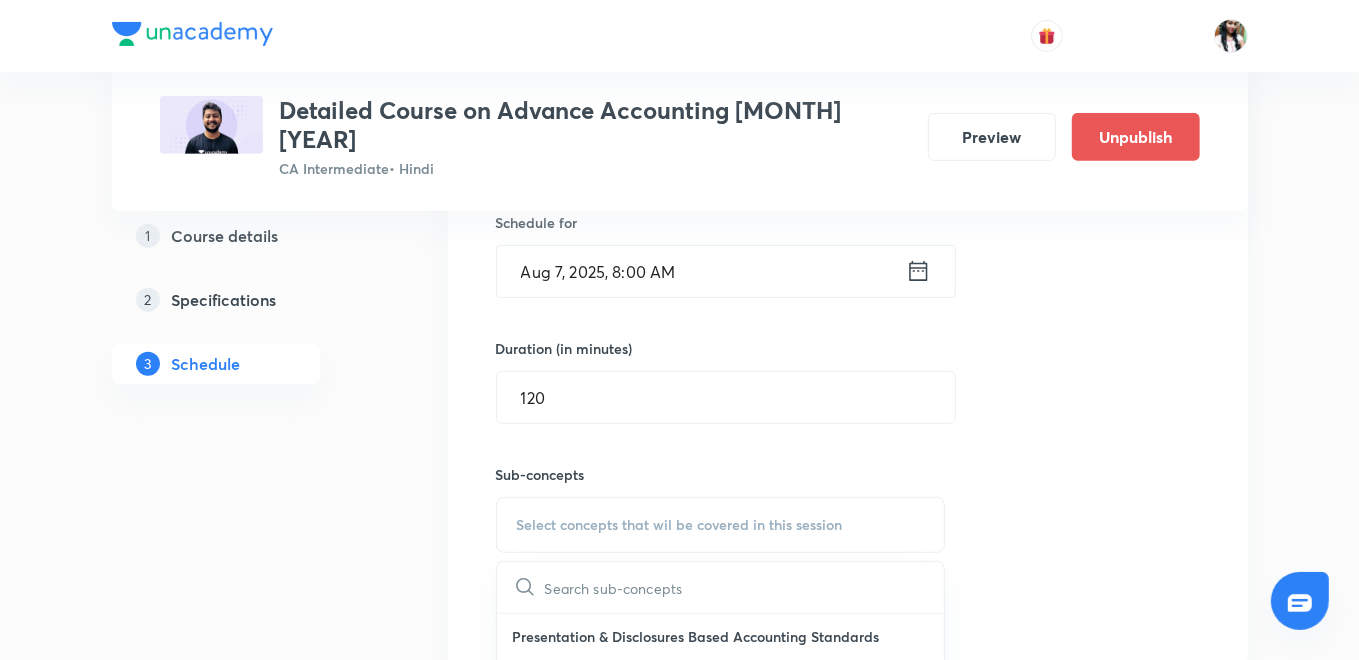 scroll, scrollTop: 777, scrollLeft: 0, axis: vertical 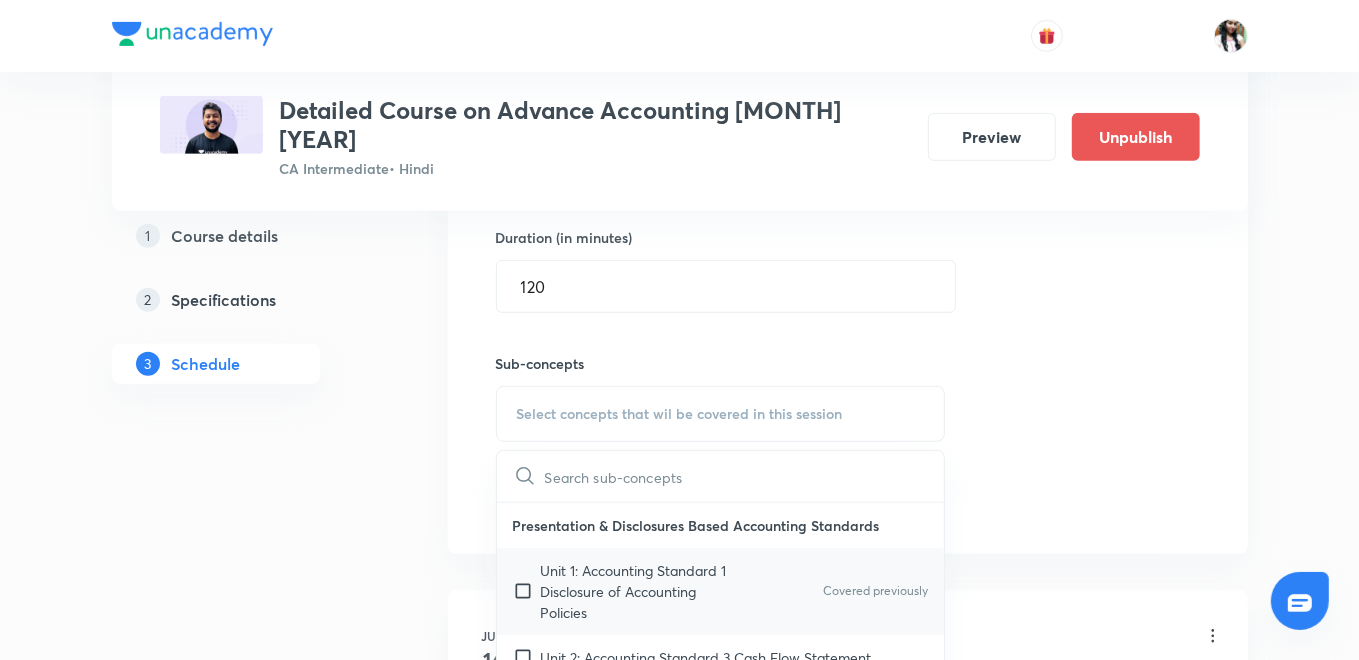 click on "Unit 1: Accounting Standard 1 Disclosure of Accounting Policies" at bounding box center (642, 591) 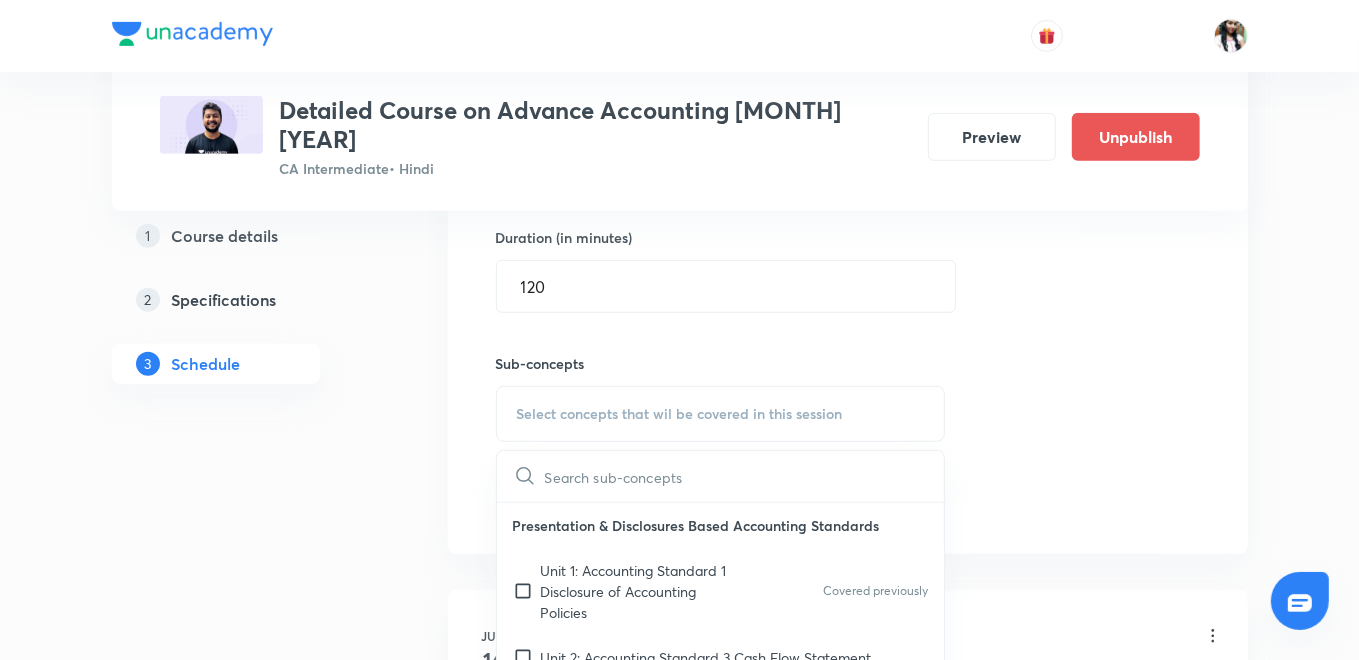 checkbox on "true" 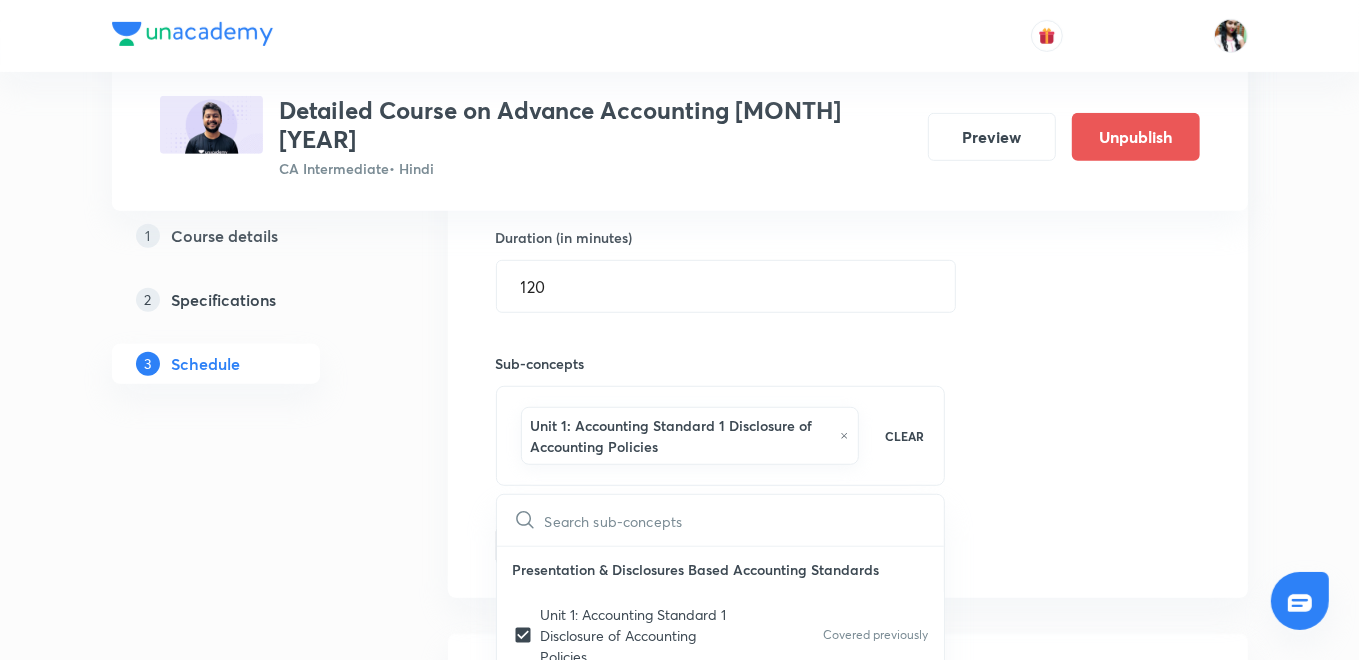 click on "Session  23 Live class Quiz Recorded classes Session title 22/99 Accounting Standard 10 ​ Schedule for Aug 7, 2025, 8:00 AM ​ Duration (in minutes) 120 ​ Sub-concepts Unit 1: Accounting Standard 1 Disclosure of Accounting Policies CLEAR ​  Presentation & Disclosures Based Accounting Standards Unit 1: Accounting Standard 1 Disclosure of Accounting Policies Covered previously Unit 2: Accounting Standard 3 Cash Flow Statement Unit 3: Accounting Standard 17 Segment Reporting Unit 4: Accounting Standard 18 Related Party Disclosures Unit 5: Accounting Standard 20 Earnings Per Share Unit 6: Accounting Standard 24 Discontinuing Operations Unit 7: Accounting Standard 25 Interim Financial Reporting Assets Based Accounting Standards Unit 1: Accounting Standard 2 Valuation of Inventory Unit 2: Accounting Standard 10 Property, Plant and Equipment Unit 3: Accounting Standard 13 Accounting for Investments Unit 4: Accounting Standard 16 Borrowing Costs Unit 5: Accounting Standard 19 Leases Covered previously Add" at bounding box center (848, 203) 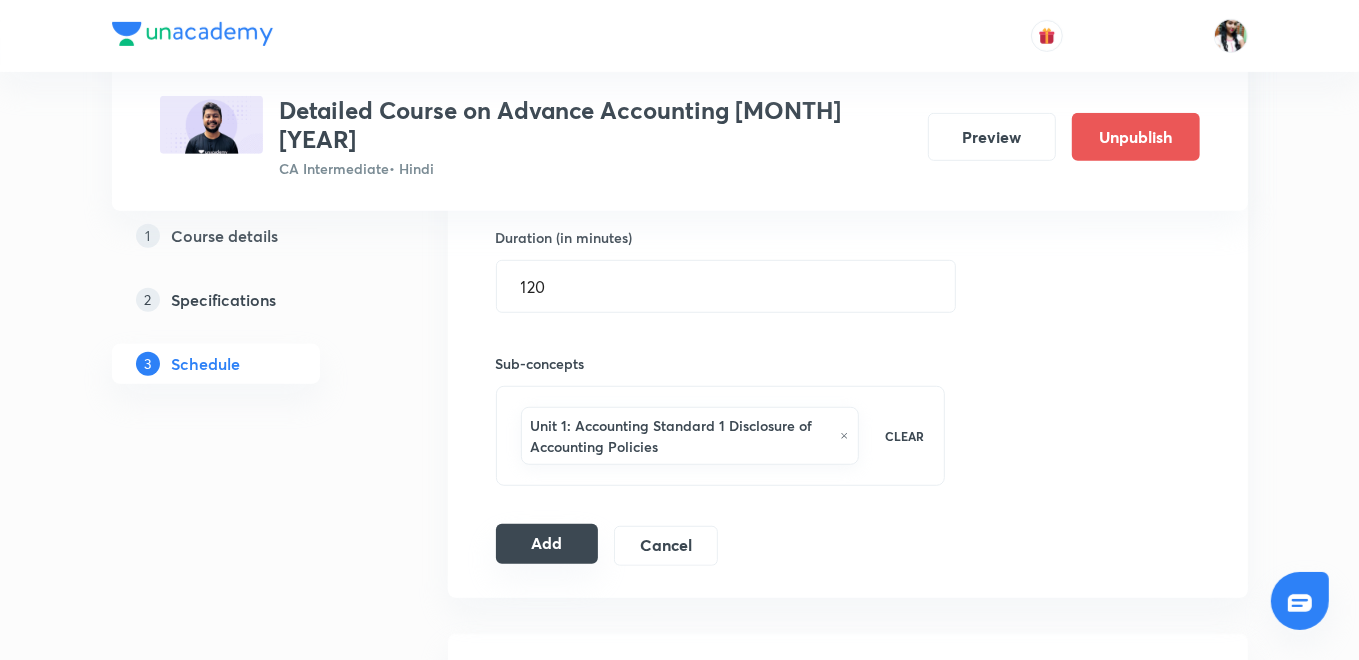 click on "Add" at bounding box center [547, 544] 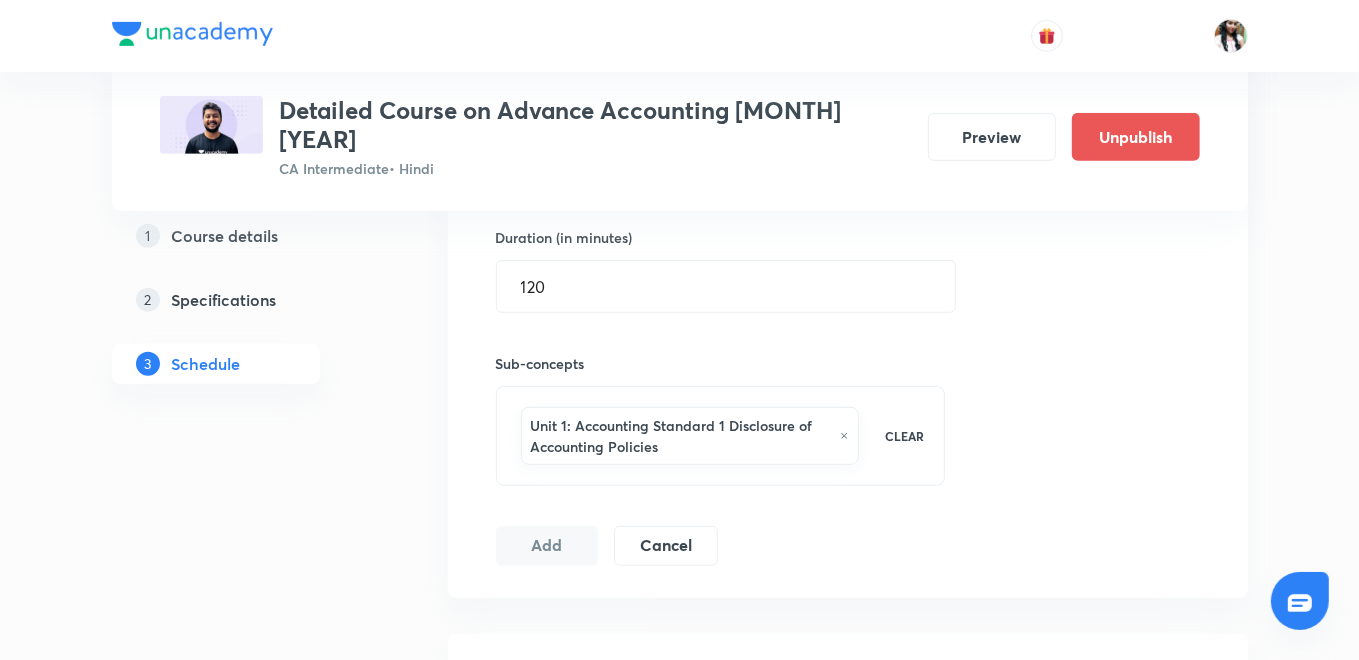 scroll, scrollTop: 555, scrollLeft: 0, axis: vertical 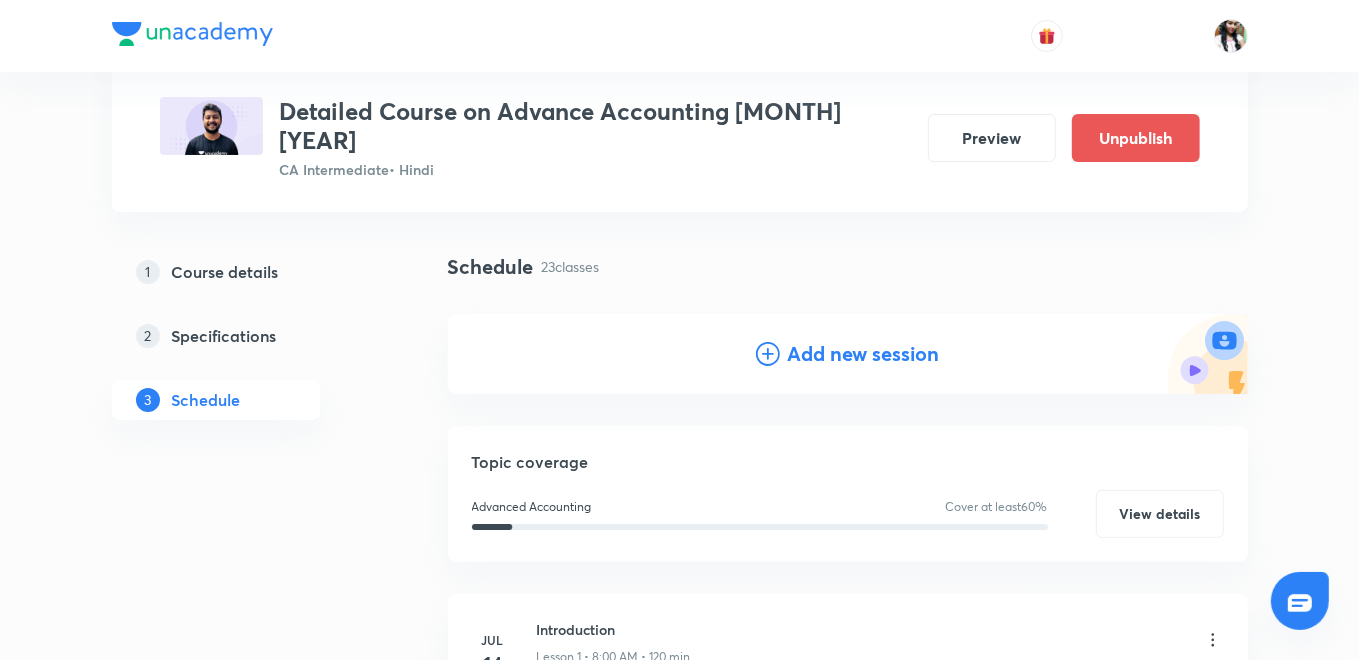 click on "Add new session" at bounding box center (864, 354) 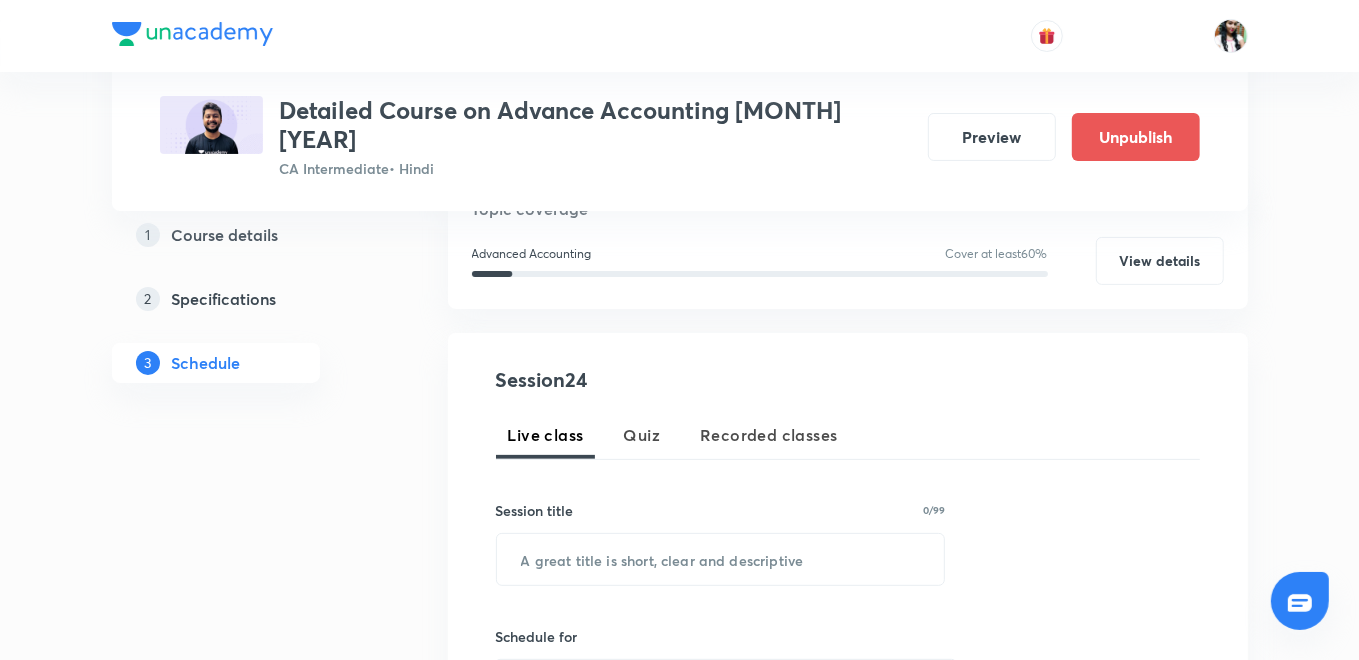 scroll, scrollTop: 333, scrollLeft: 0, axis: vertical 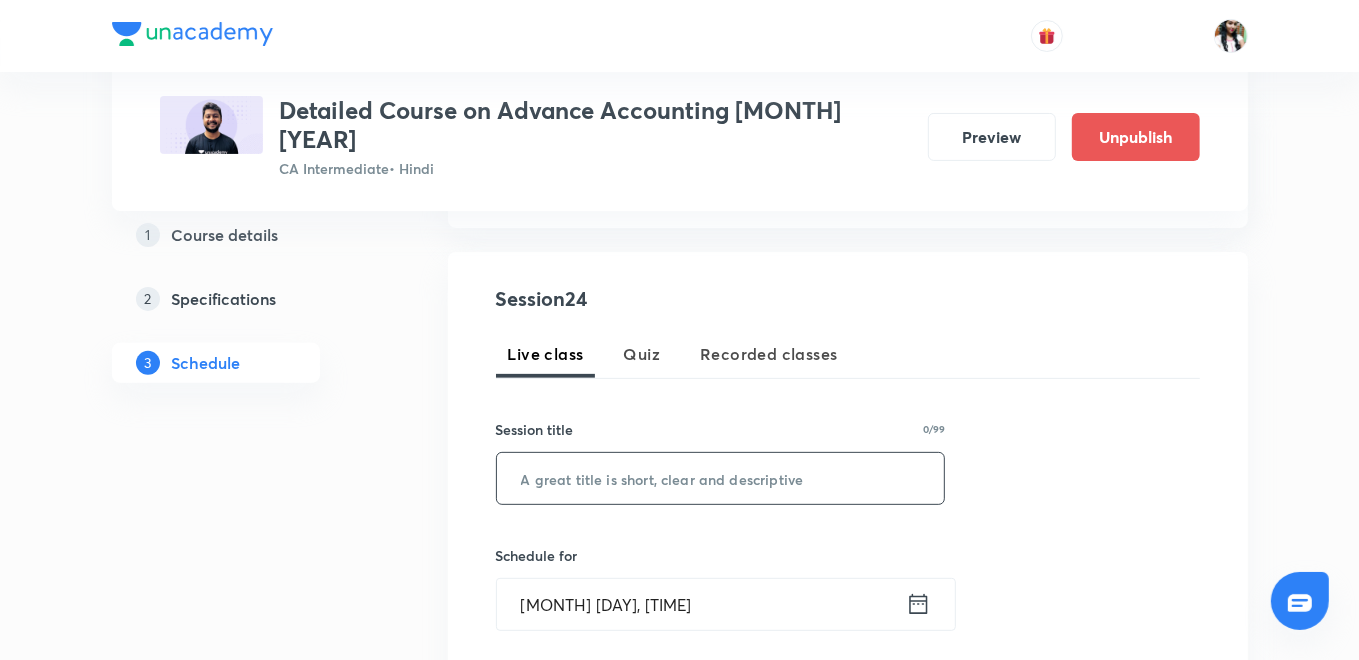 paste on "Accounting Standard 10" 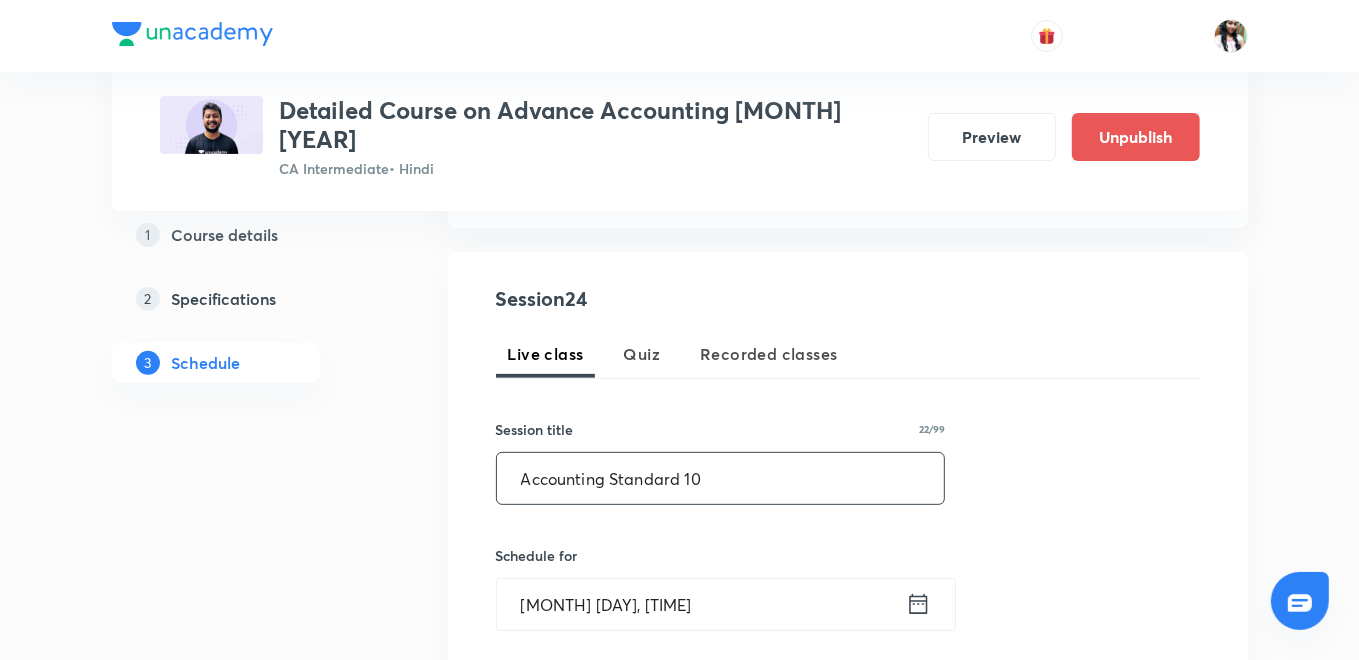 scroll, scrollTop: 555, scrollLeft: 0, axis: vertical 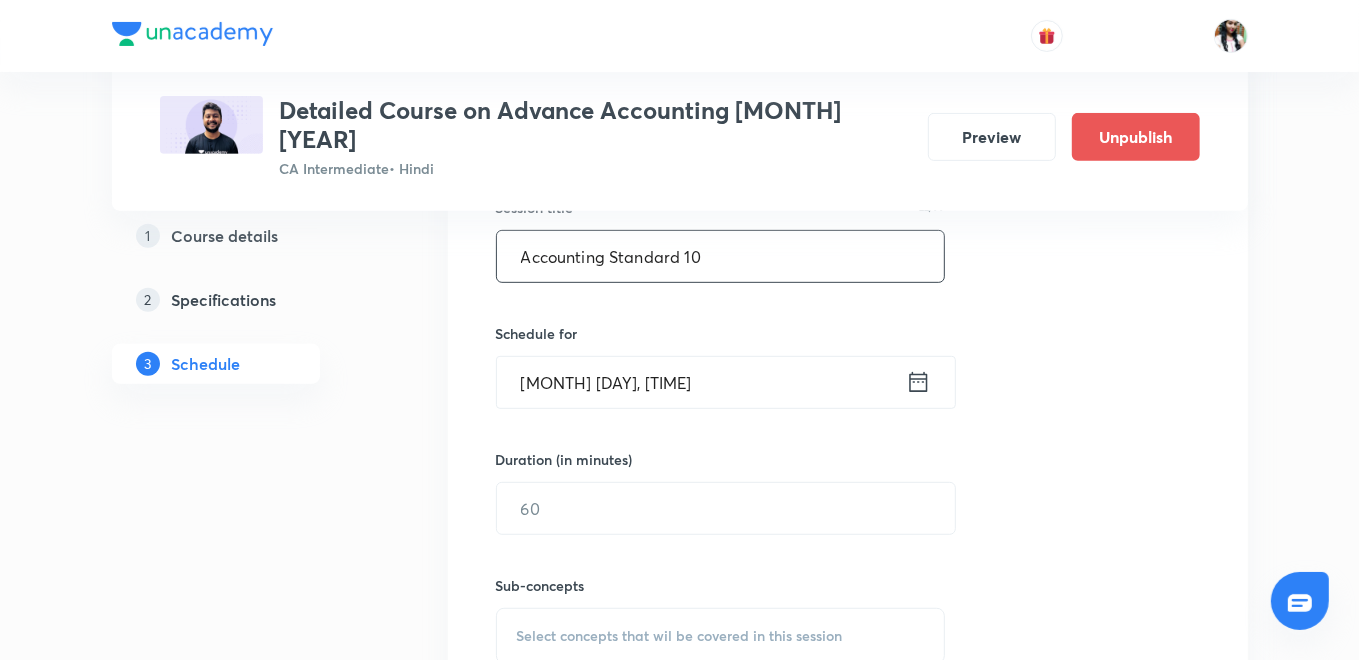 type on "Accounting Standard 10" 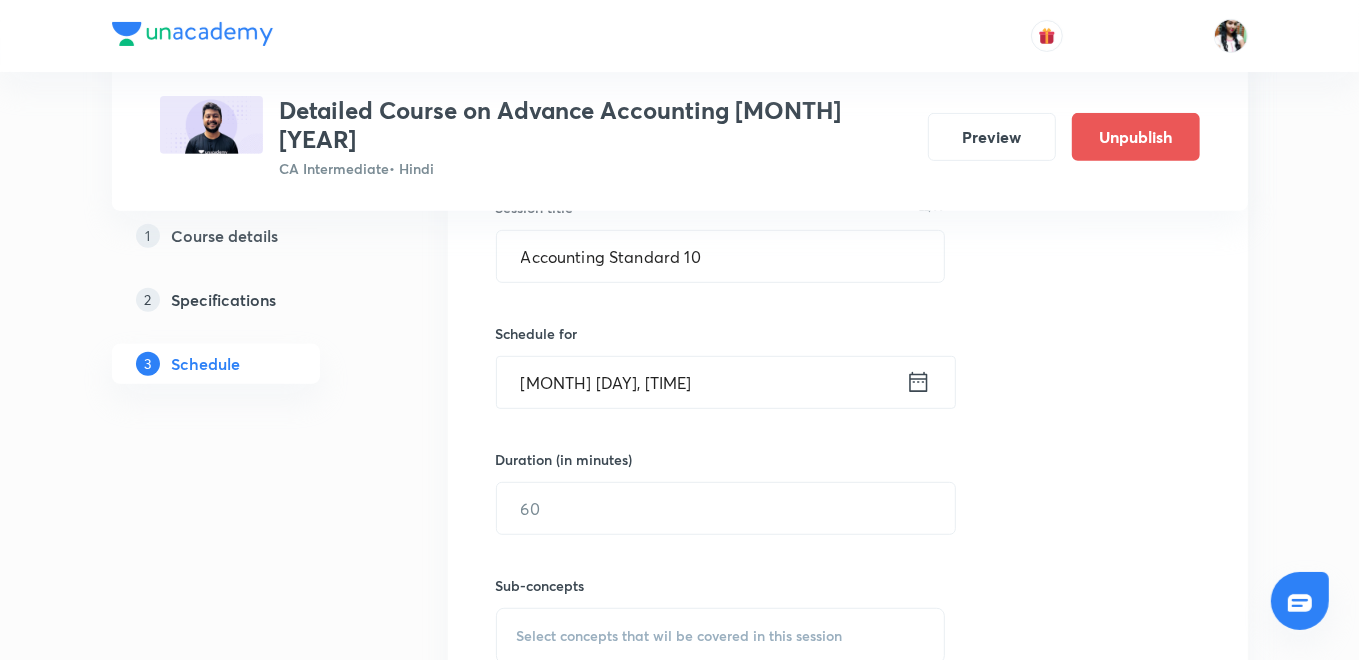click 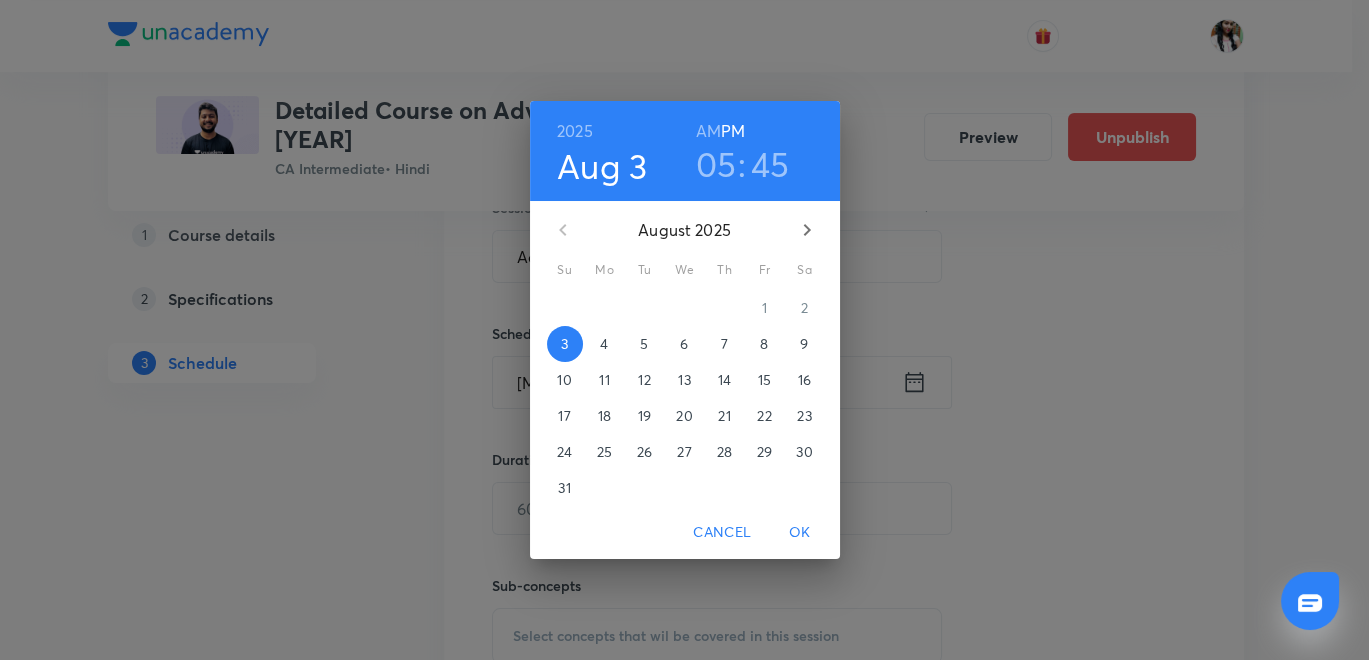 click on "8" at bounding box center (764, 344) 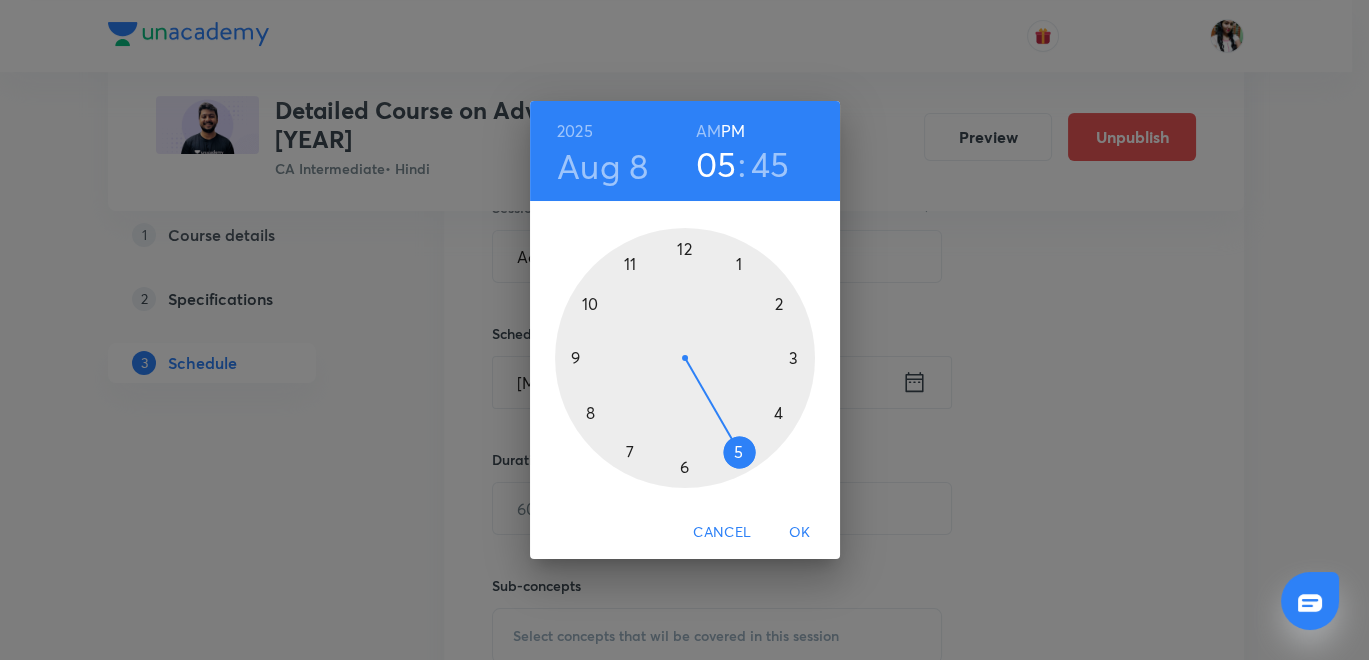 click on "AM" at bounding box center [708, 131] 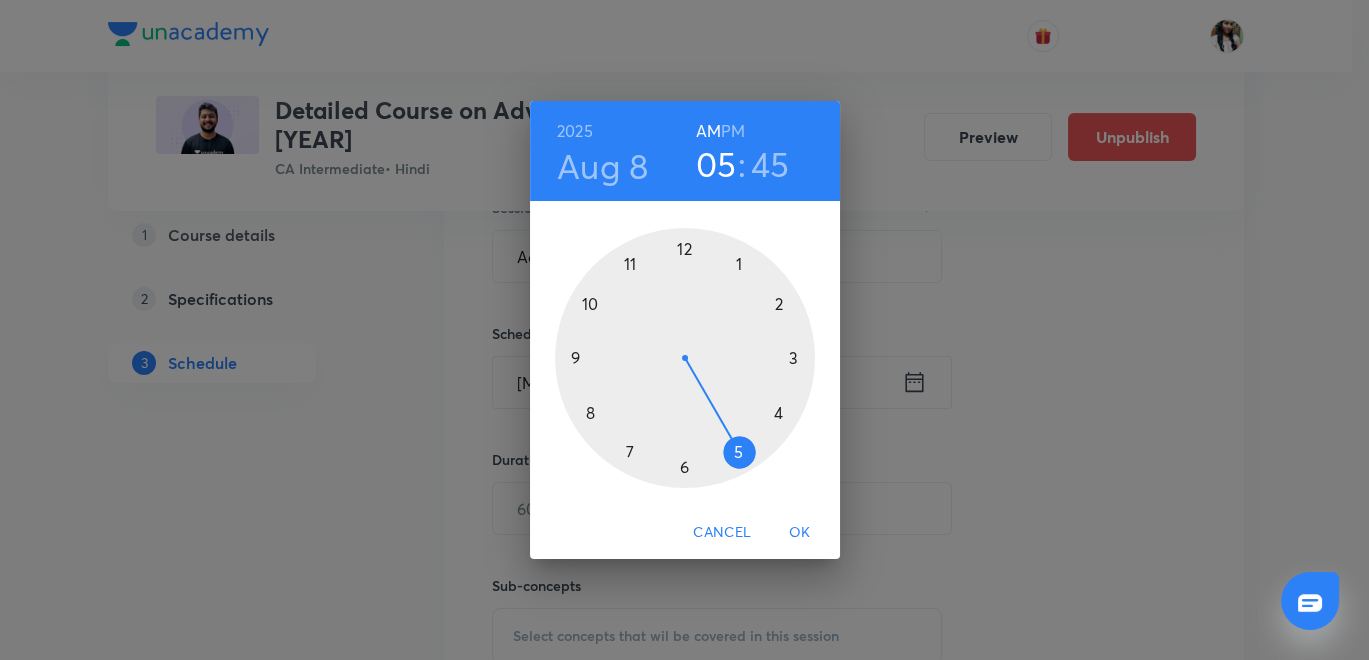 click at bounding box center [685, 358] 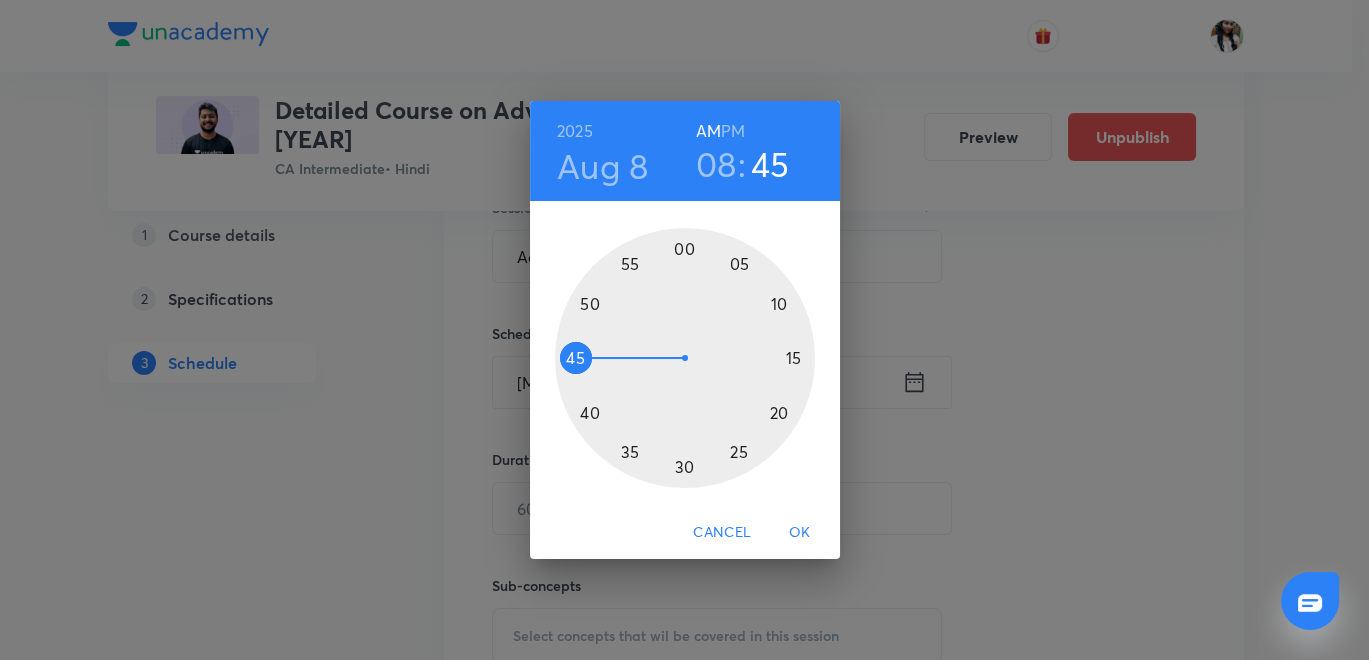 click at bounding box center [685, 358] 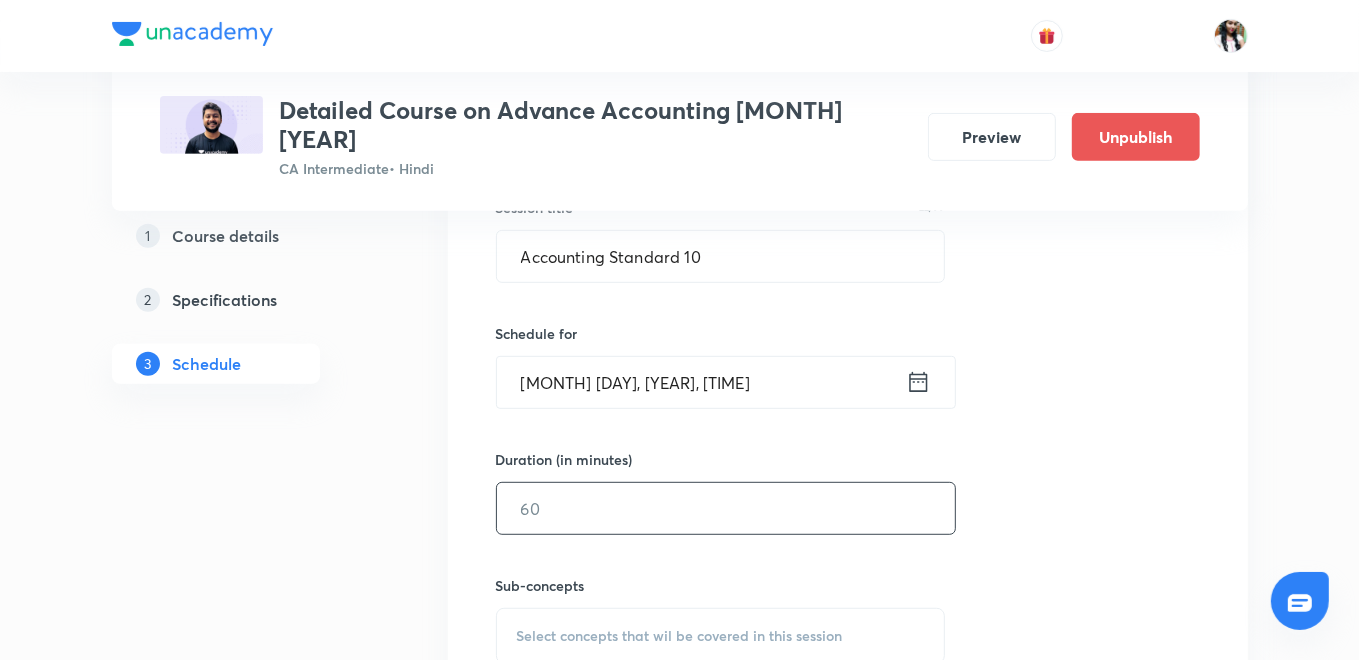 click at bounding box center [726, 508] 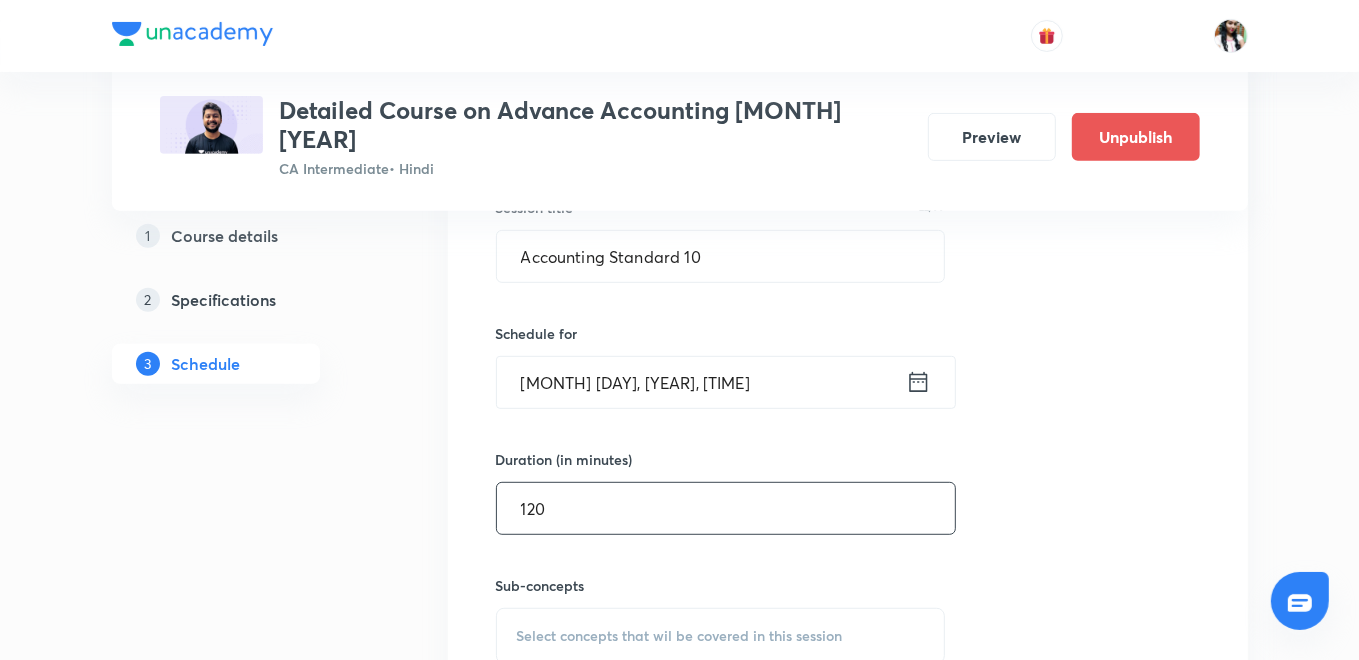 scroll, scrollTop: 777, scrollLeft: 0, axis: vertical 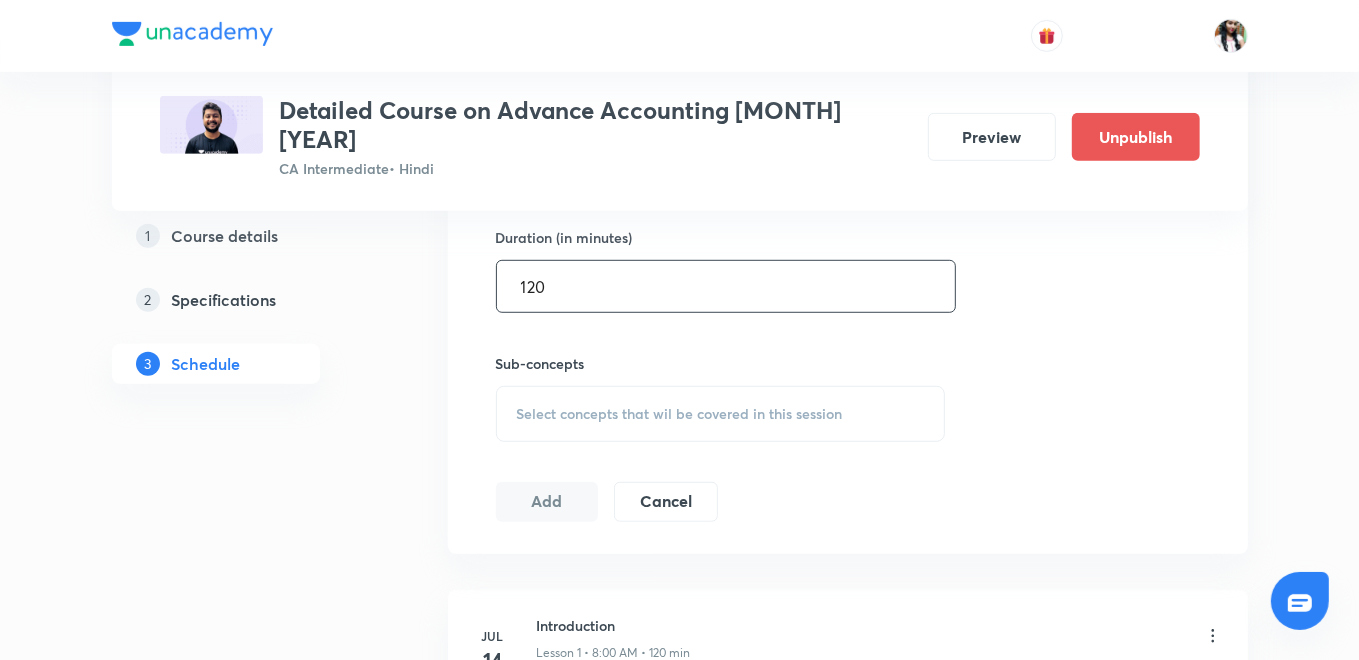 type on "120" 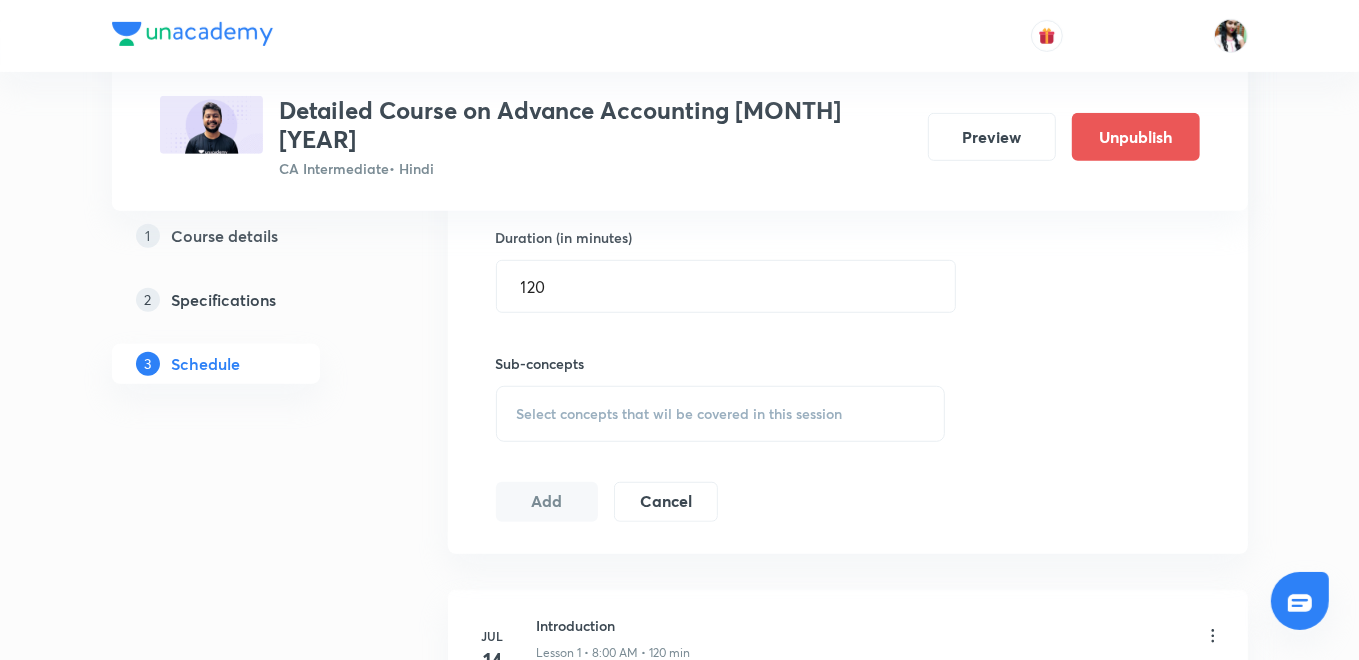 click on "Select concepts that wil be covered in this session" at bounding box center [721, 414] 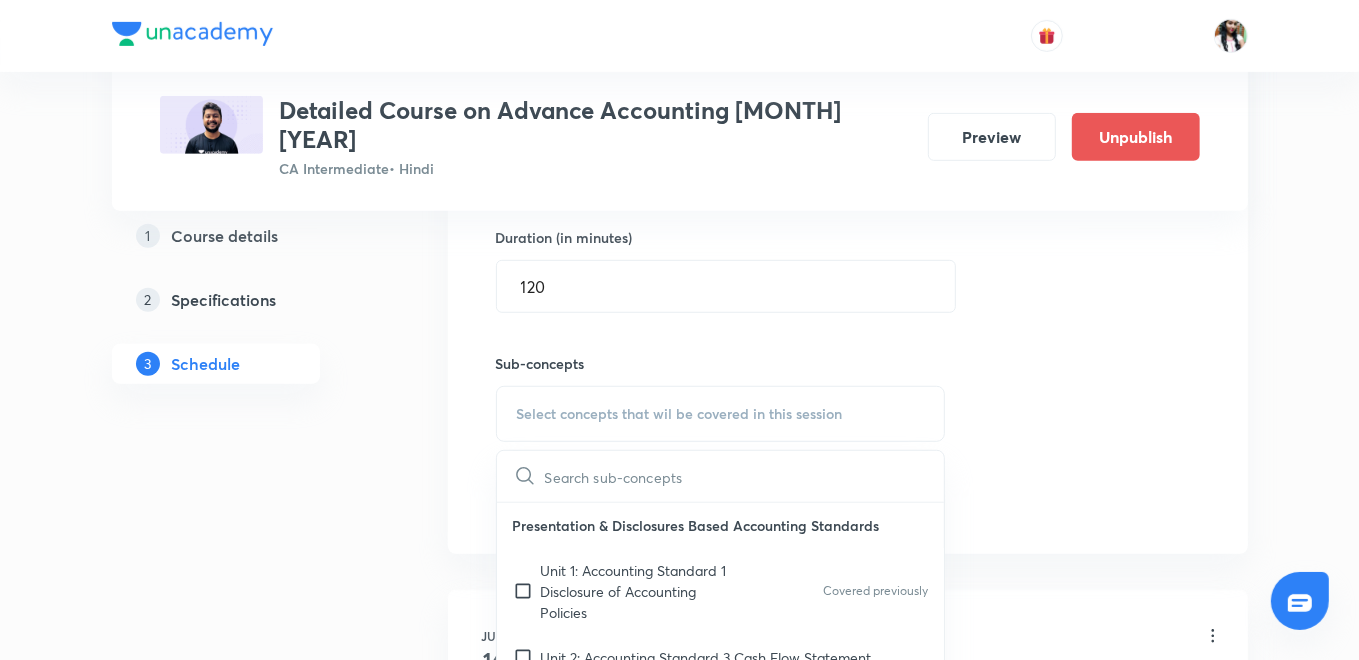 scroll, scrollTop: 888, scrollLeft: 0, axis: vertical 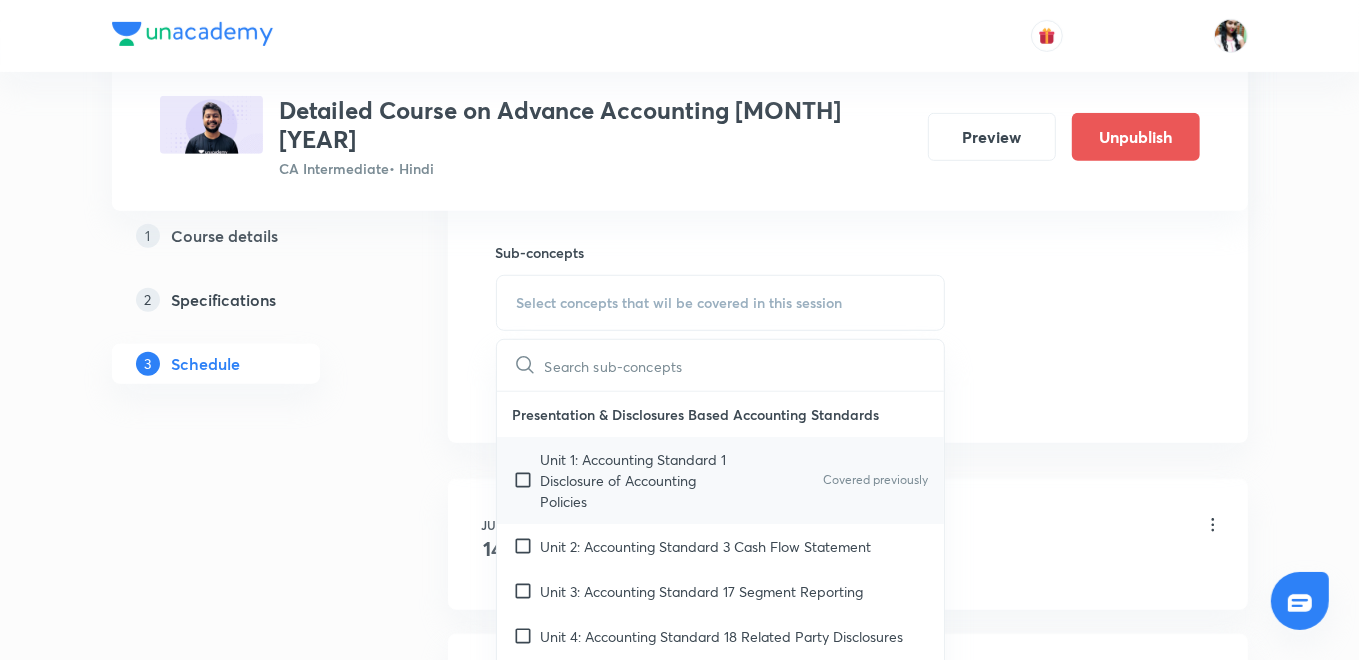 click on "Unit 1: Accounting Standard 1 Disclosure of Accounting Policies" at bounding box center (642, 480) 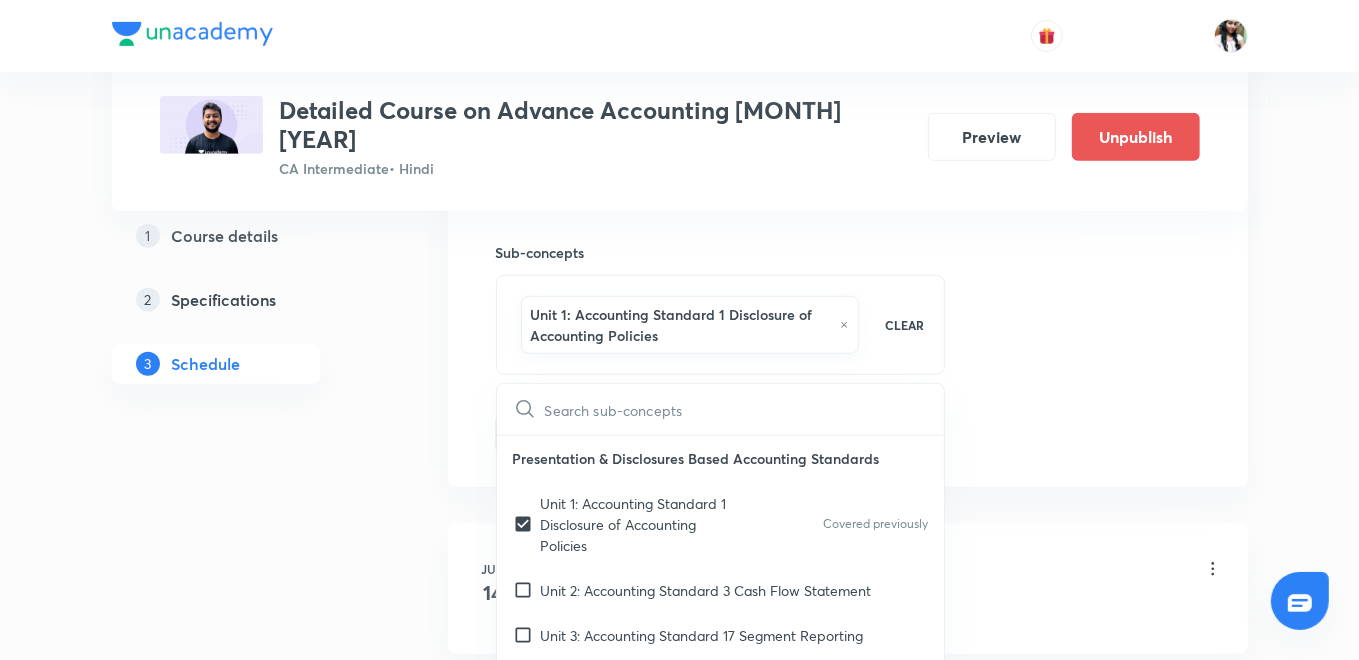 click on "Plus Courses Detailed Course on Advance Accounting May 2026 CA Intermediate  • Hindi Preview Unpublish 1 Course details 2 Specifications 3 Schedule Schedule 23  classes Topic coverage Advanced Accounting Cover at least  60 % View details Session  24 Live class Quiz Recorded classes Session title 22/99 Accounting Standard 10 ​ Schedule for Aug 8, 2025, 8:00 AM ​ Duration (in minutes) 120 ​ Sub-concepts Unit 1: Accounting Standard 1 Disclosure of Accounting Policies CLEAR ​  Presentation & Disclosures Based Accounting Standards Unit 1: Accounting Standard 1 Disclosure of Accounting Policies Covered previously Unit 2: Accounting Standard 3 Cash Flow Statement Unit 3: Accounting Standard 17 Segment Reporting Unit 4: Accounting Standard 18 Related Party Disclosures Unit 5: Accounting Standard 20 Earnings Per Share Unit 6: Accounting Standard 24 Discontinuing Operations Unit 7: Accounting Standard 25 Interim Financial Reporting Assets Based Accounting Standards Unit 5: Accounting Standard 19 Leases Add 14" at bounding box center [680, 1720] 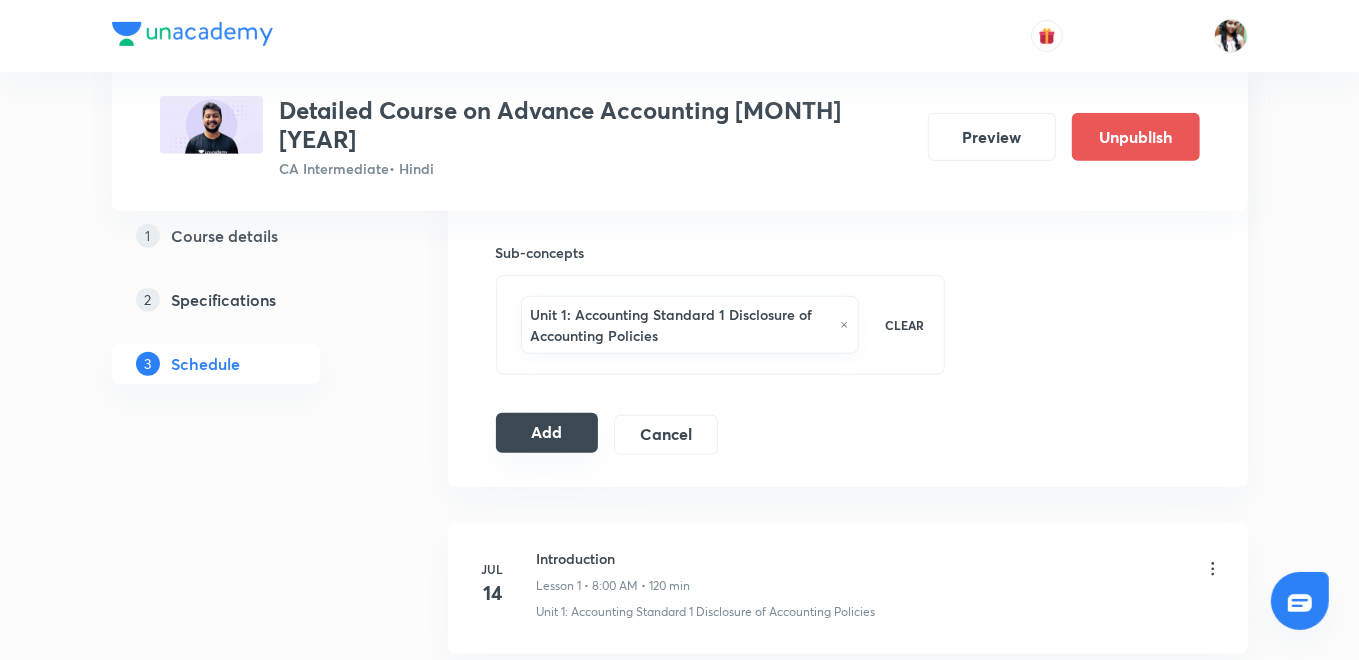 click on "Add" at bounding box center (547, 433) 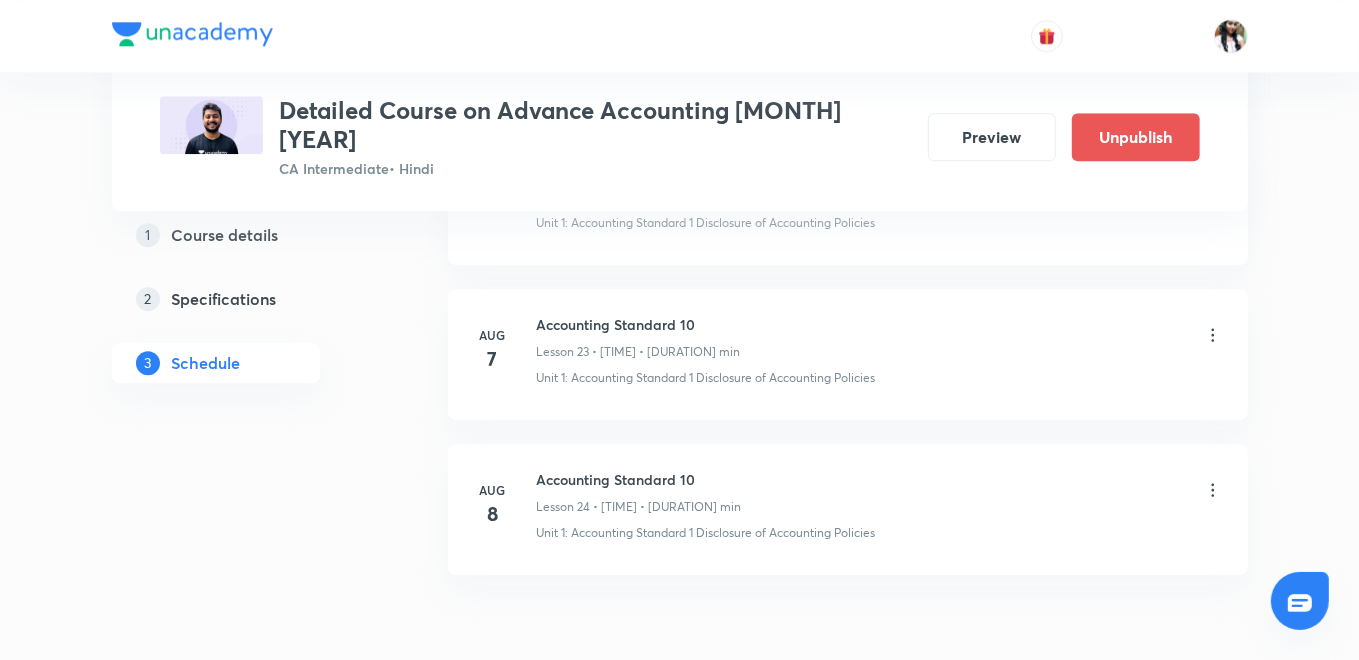 scroll, scrollTop: 3890, scrollLeft: 0, axis: vertical 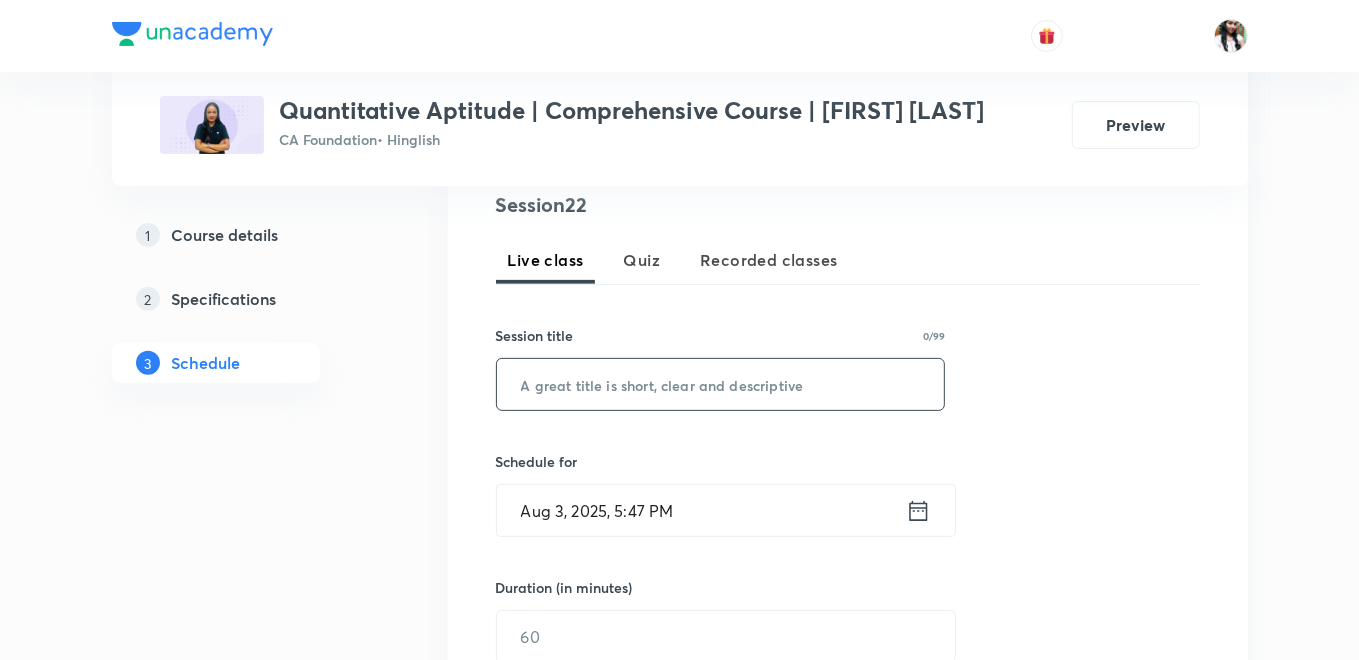paste on "Probability - V" 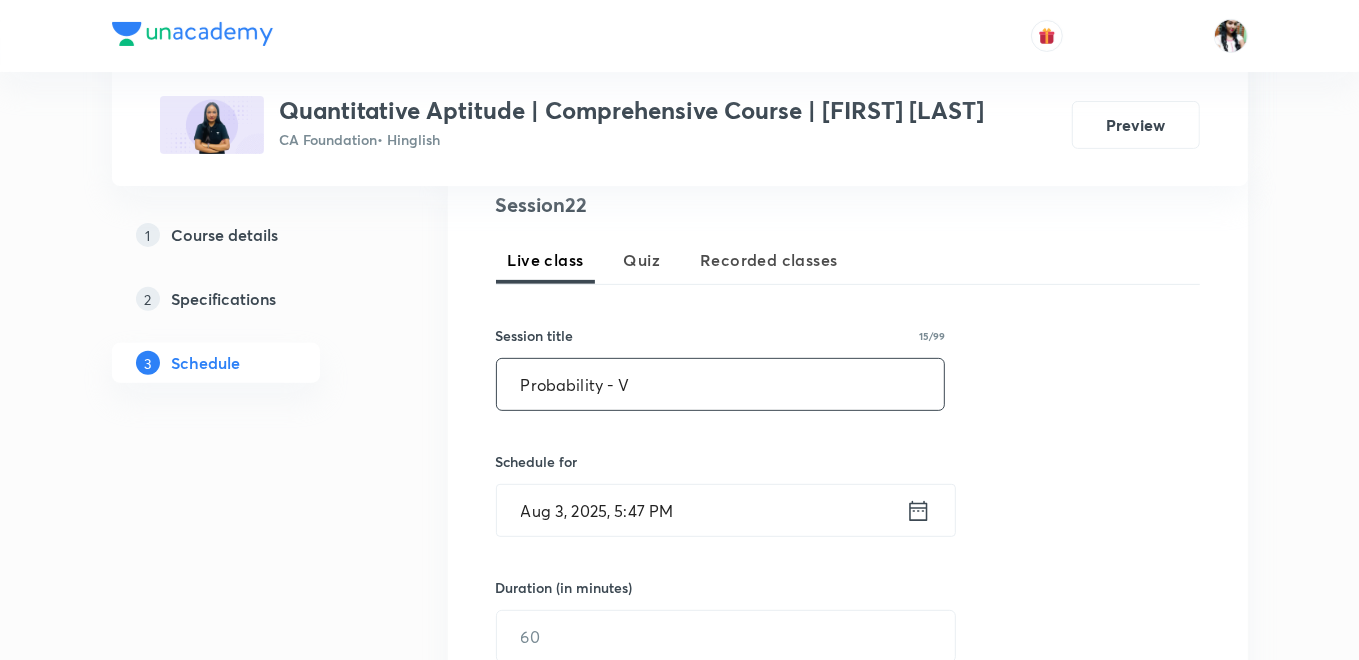 type on "Probability - V" 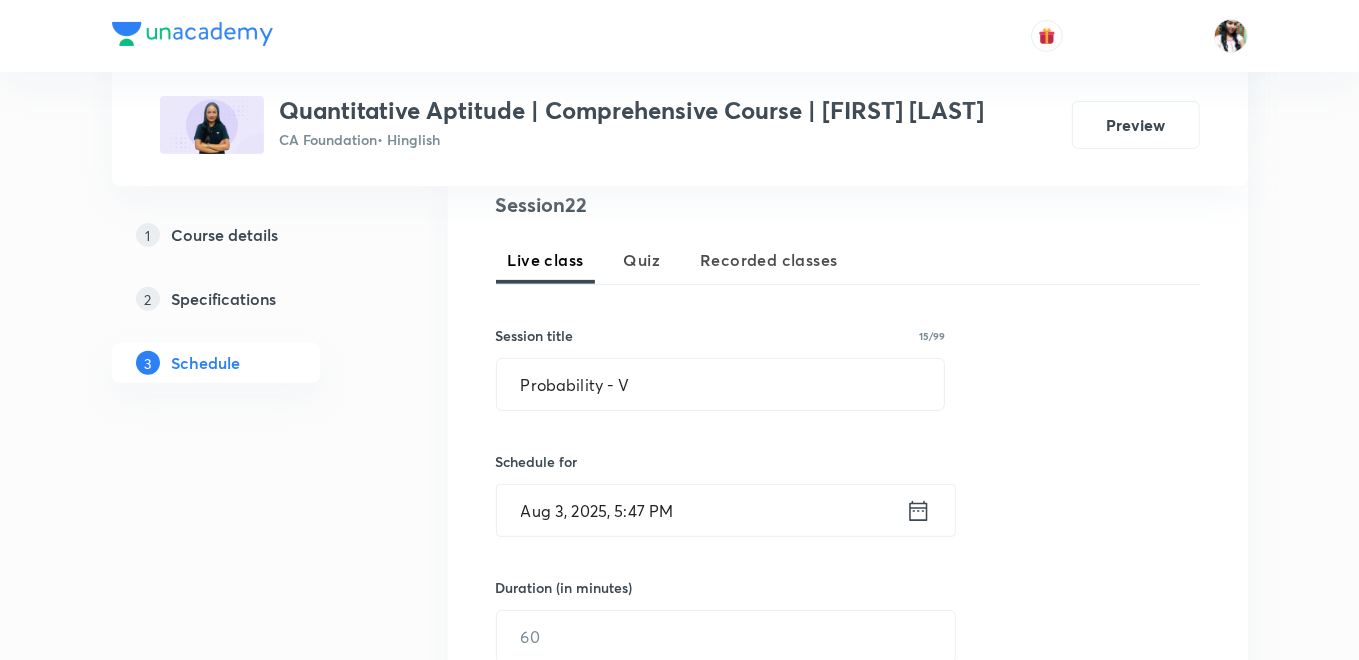 click 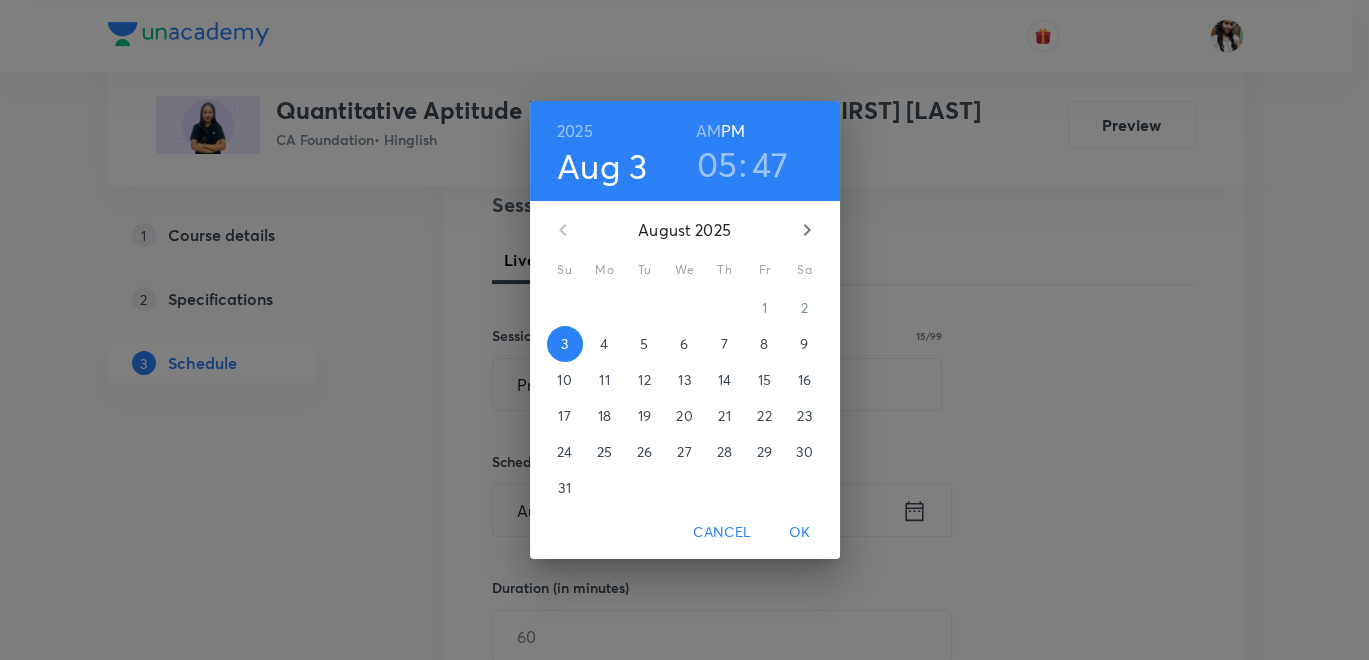click on "4" at bounding box center [605, 344] 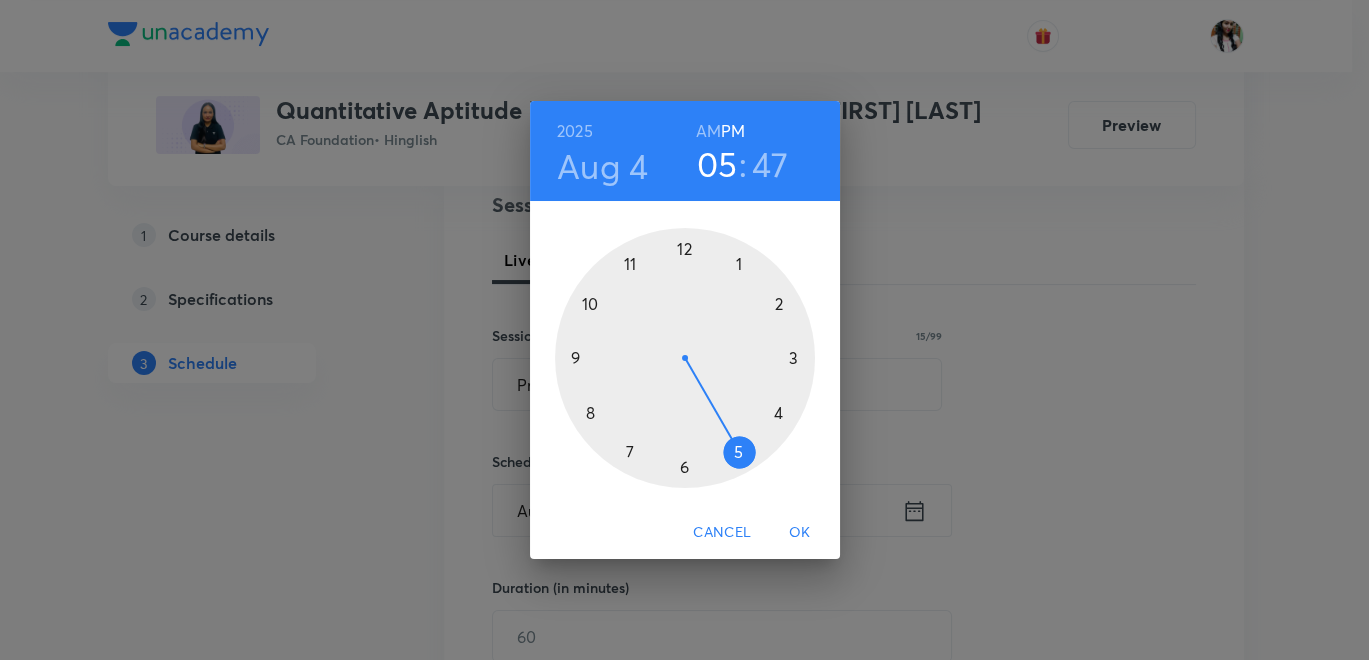 click on "AM" at bounding box center (708, 131) 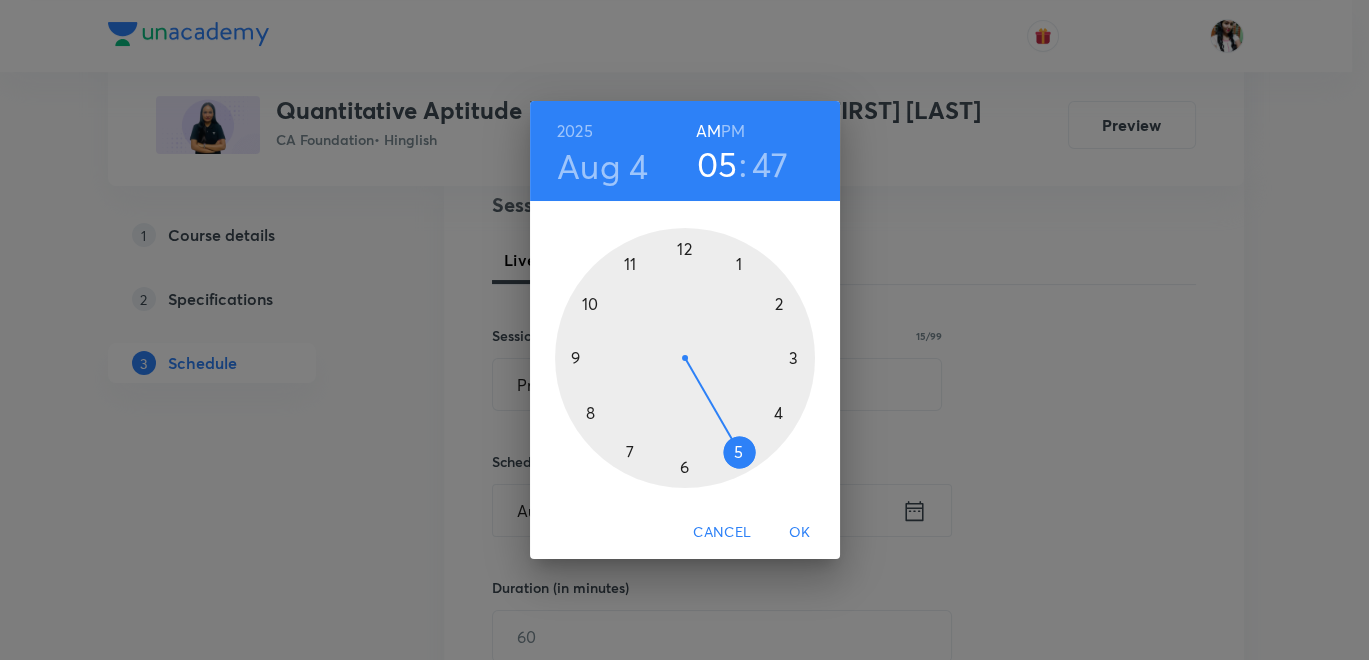 click at bounding box center [685, 358] 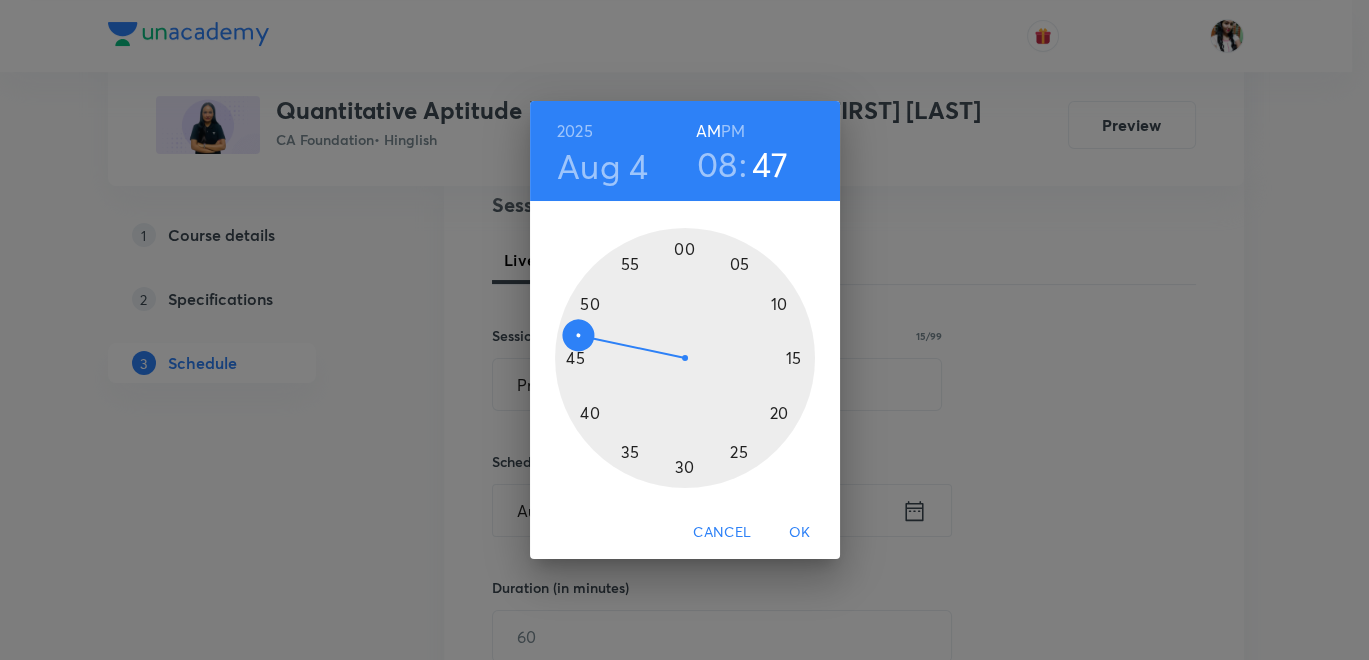click at bounding box center [685, 358] 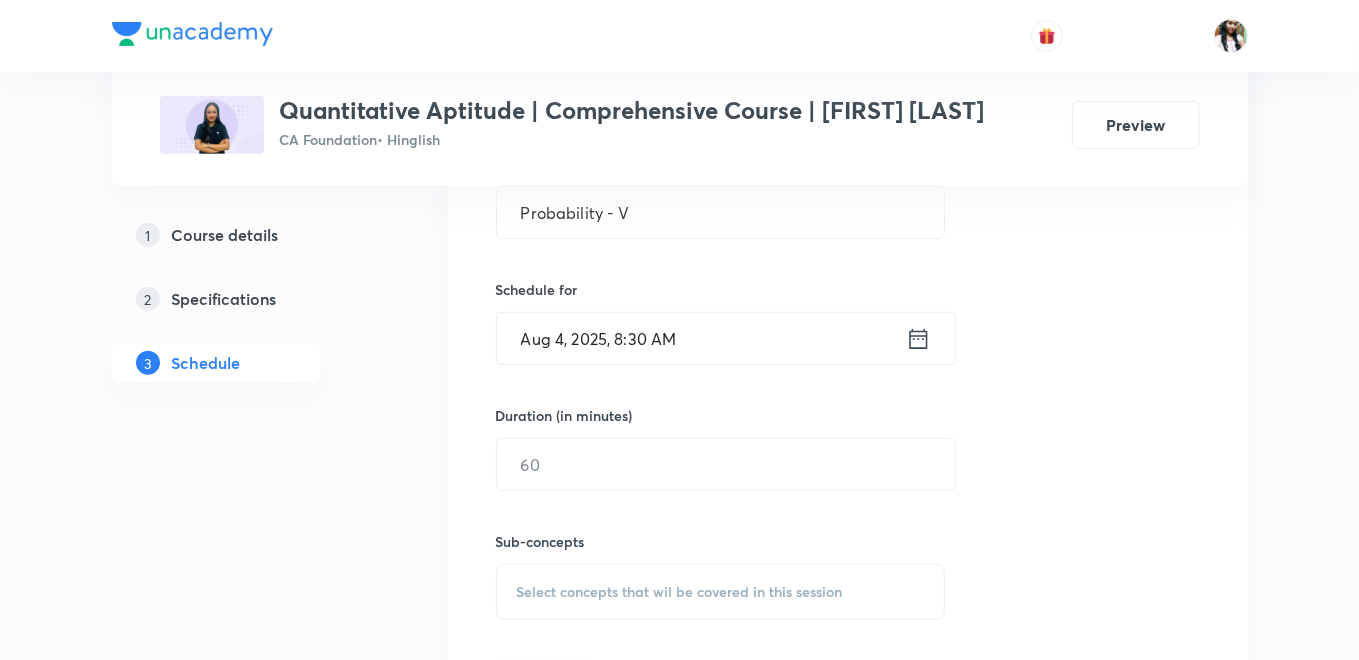 scroll, scrollTop: 625, scrollLeft: 0, axis: vertical 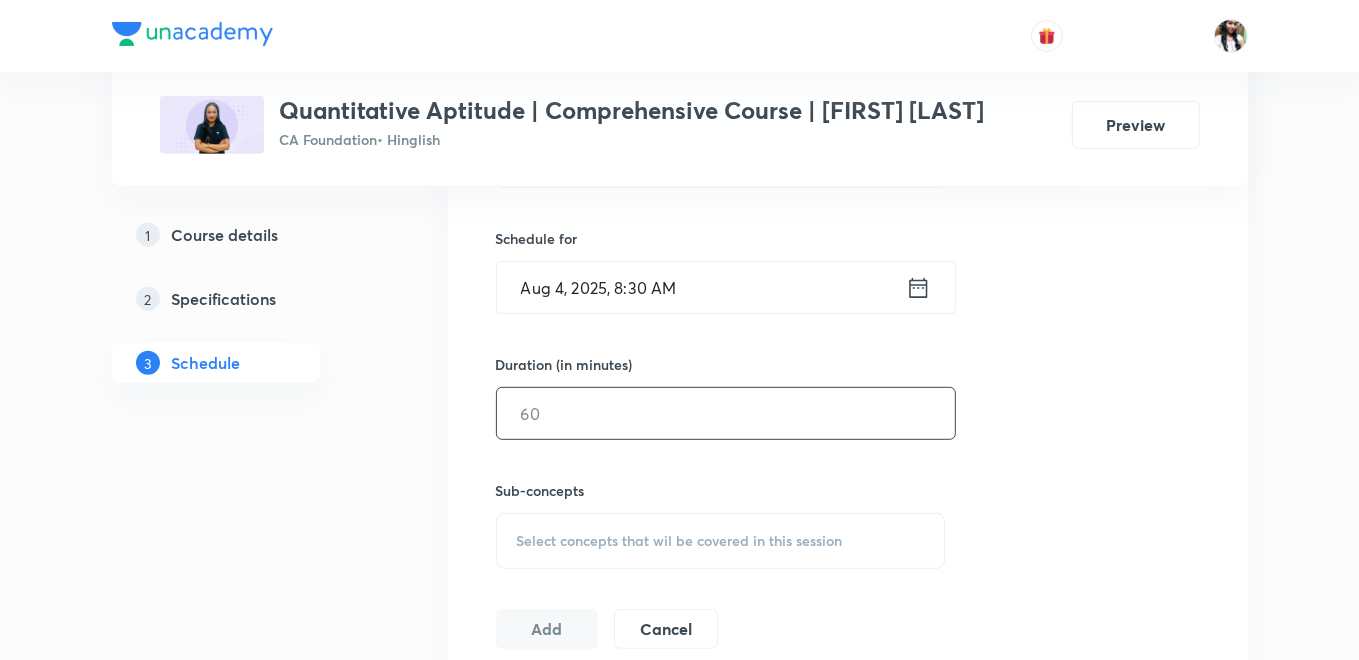click at bounding box center (726, 413) 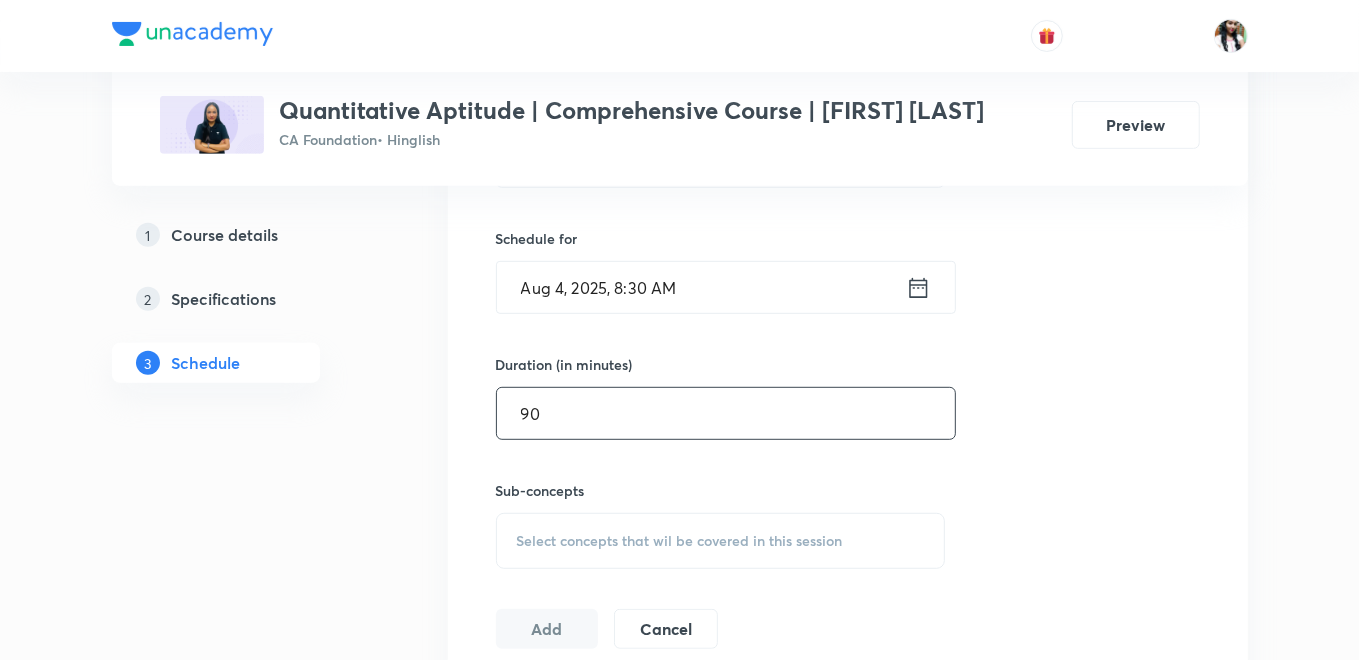 type on "90" 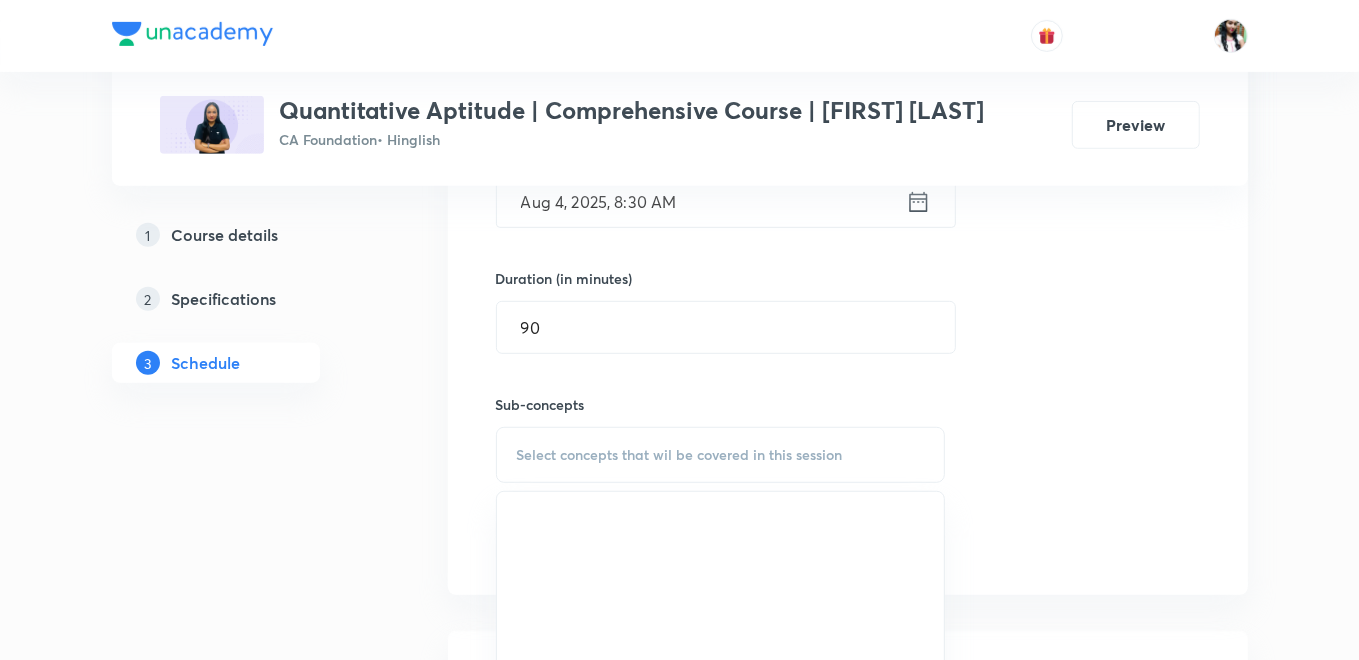 scroll, scrollTop: 847, scrollLeft: 0, axis: vertical 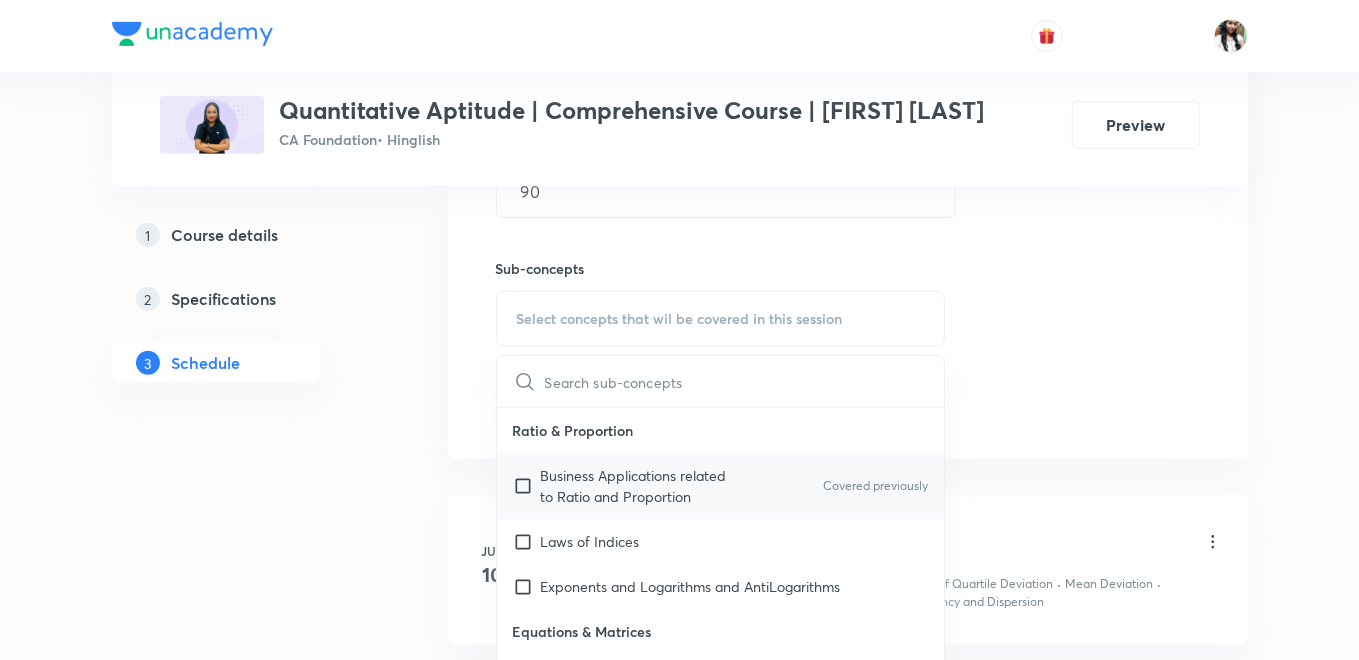 click on "Business Applications related to Ratio and Proportion" at bounding box center (642, 486) 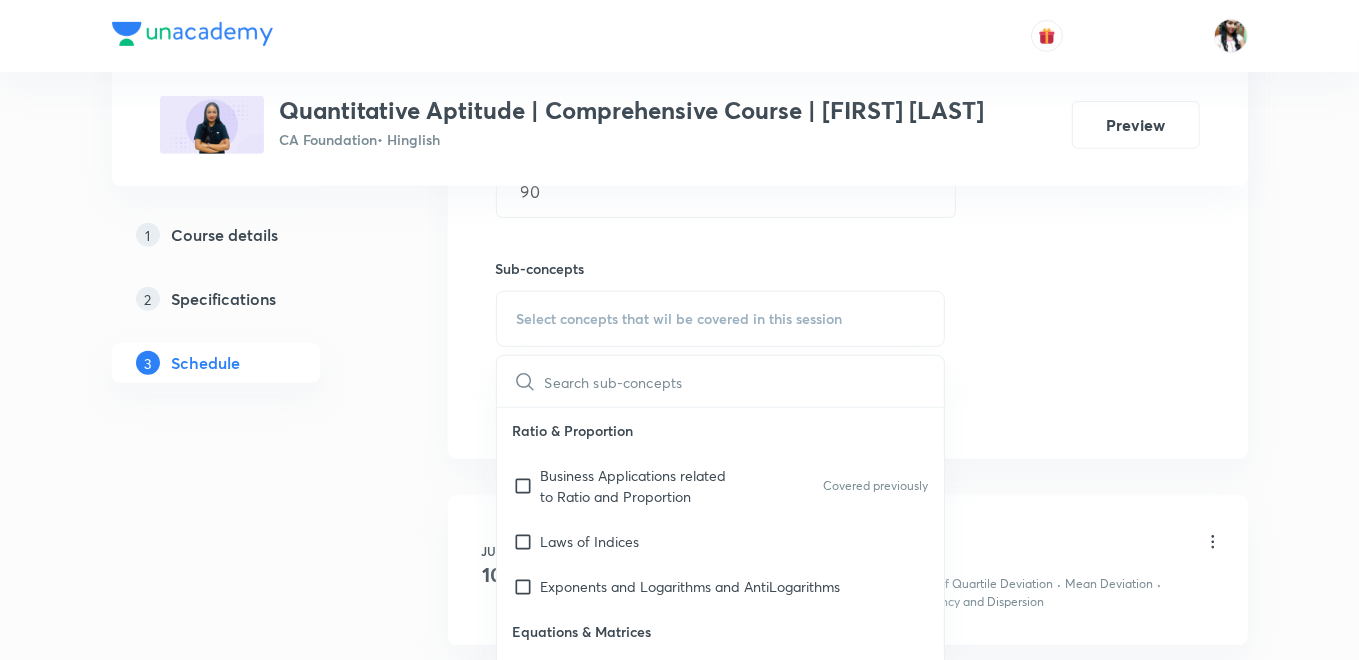checkbox on "true" 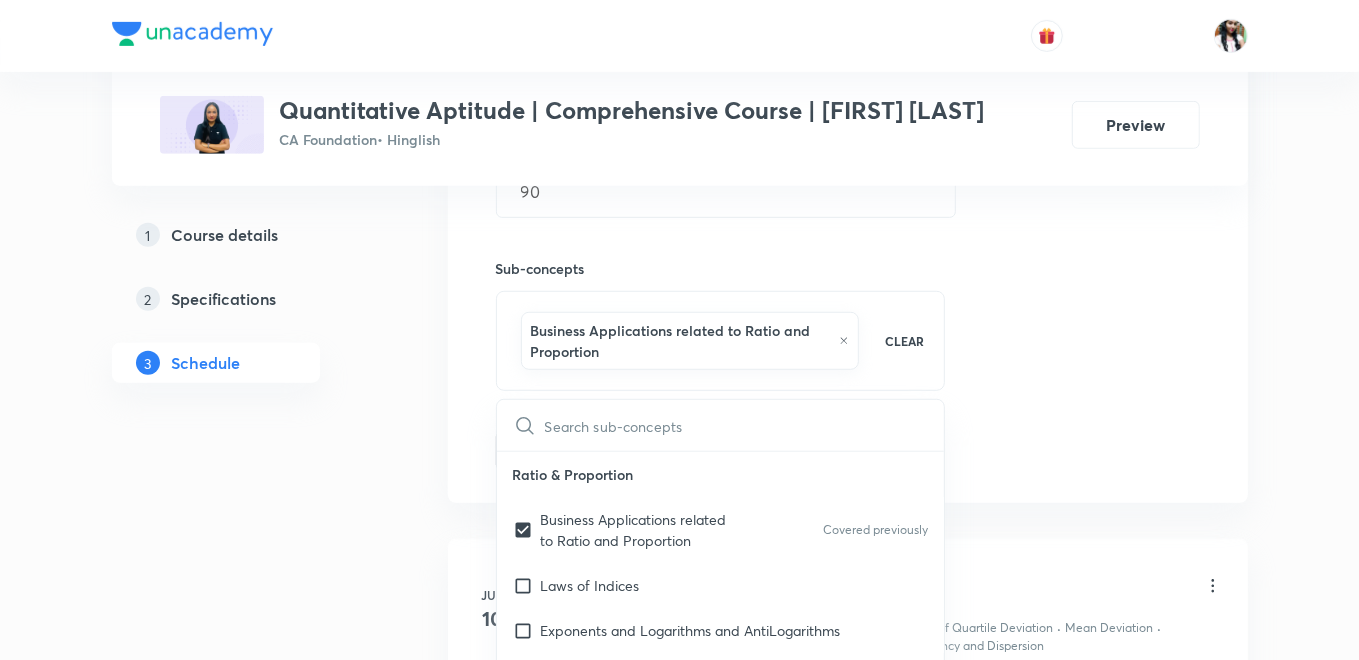 click on "Plus Courses Quantitative Aptitude | Comprehensive Course | [FIRST] [LAST] CA Foundation  • Hinglish Preview 1 Course details 2 Specifications 3 Schedule Schedule 21  classes Topic coverage Business Mathematics & Statistics and Probability Cover at least  60 % View details Session  22 Live class Quiz Recorded classes Session title 15/99 Probability - V ​ Schedule for Aug 4, 2025, 8:30 AM ​ Duration (in minutes) 90 ​ Sub-concepts Business Applications related to Ratio and Proportion CLEAR ​ Ratio & Proportion Business Applications related to Ratio and Proportion Covered previously Laws of Indices Exponents and Logarithms and AntiLogarithms Equations & Matrices Simultaneous Linear Equations up to Three Variables Quadratic Cubic Equations in One Variable Matrices- Algebra of Matrices Inverse of a Matrix Determinants Solving System of Equations by Cramer’s Rule(Involving Not More than Three Variables) Linear Inequalities Linear Inequalities Time Value of Money Simple Interest Compound interest Results" at bounding box center [680, 1640] 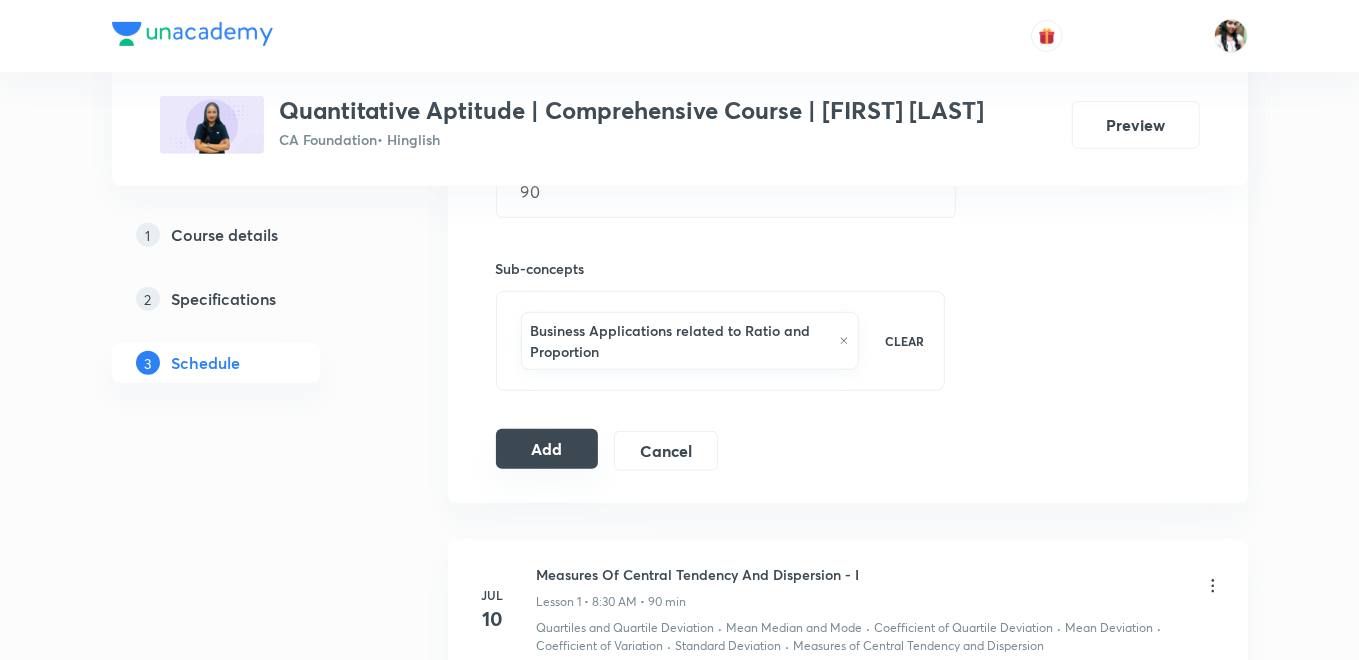 click on "Add" at bounding box center [547, 449] 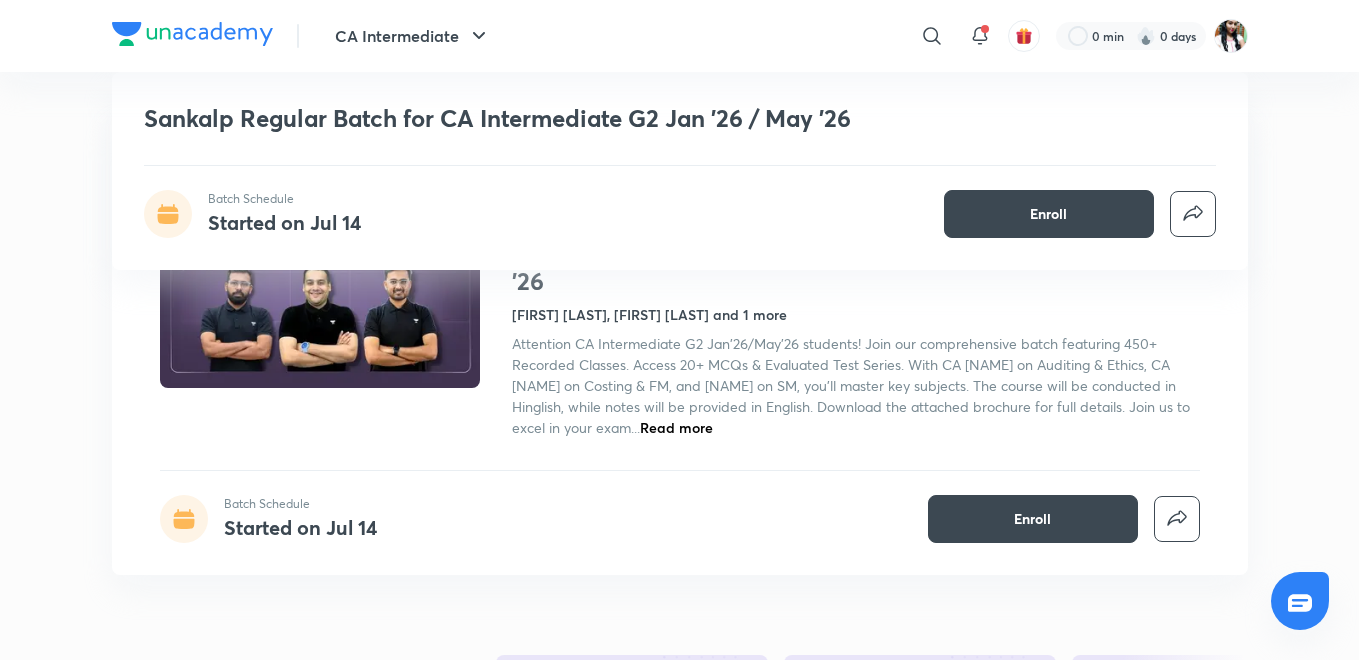 scroll, scrollTop: 1666, scrollLeft: 0, axis: vertical 